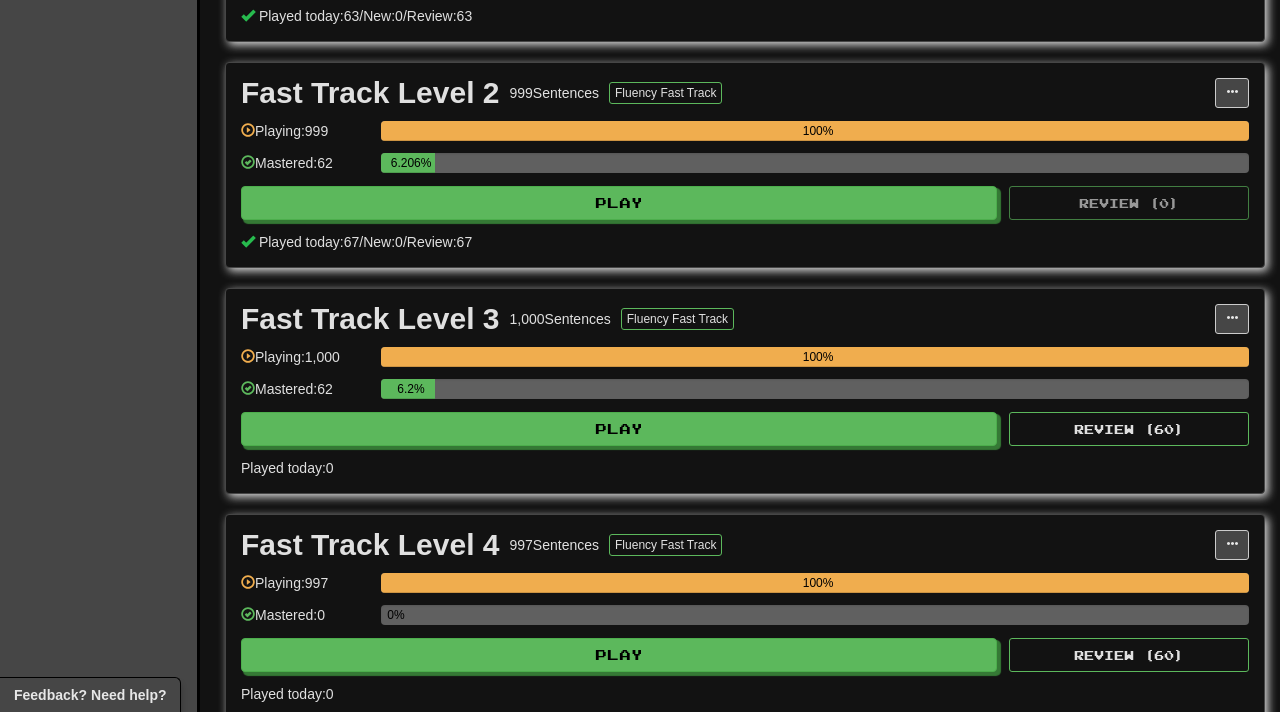 scroll, scrollTop: 1204, scrollLeft: 0, axis: vertical 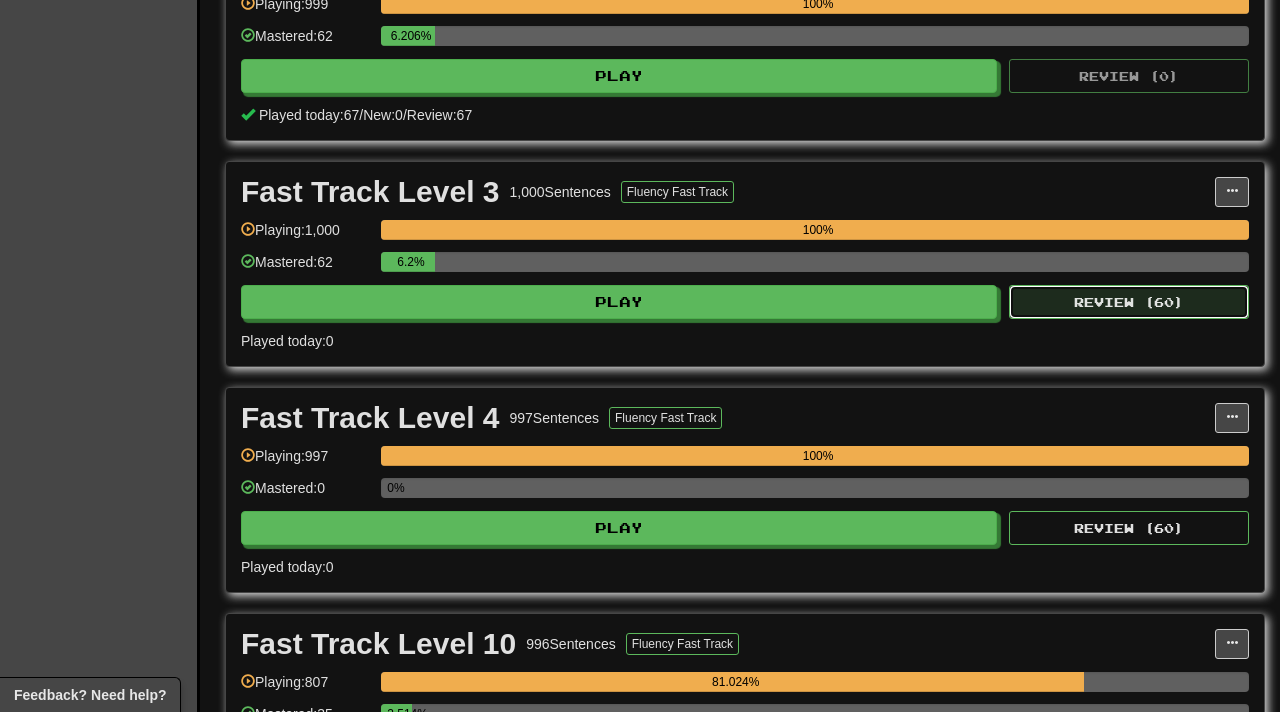 click on "Review ( 60 )" at bounding box center (1129, 302) 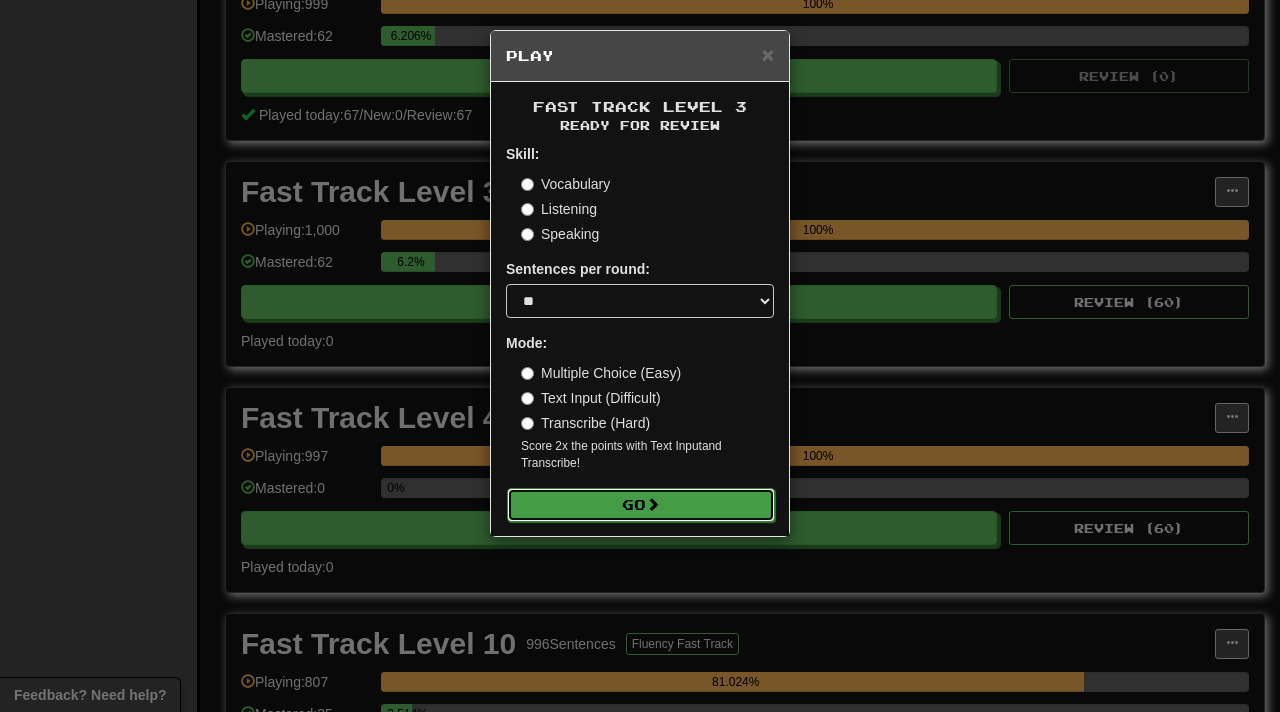 click on "Go" at bounding box center [641, 505] 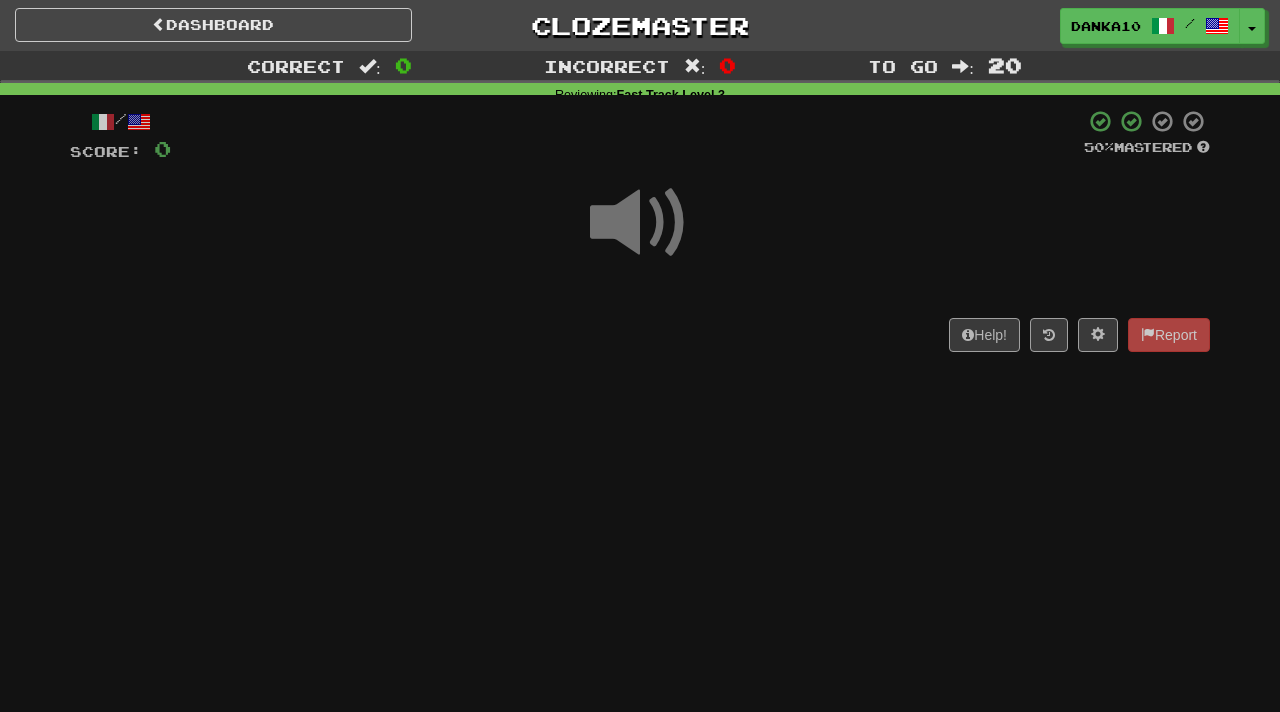 scroll, scrollTop: 0, scrollLeft: 0, axis: both 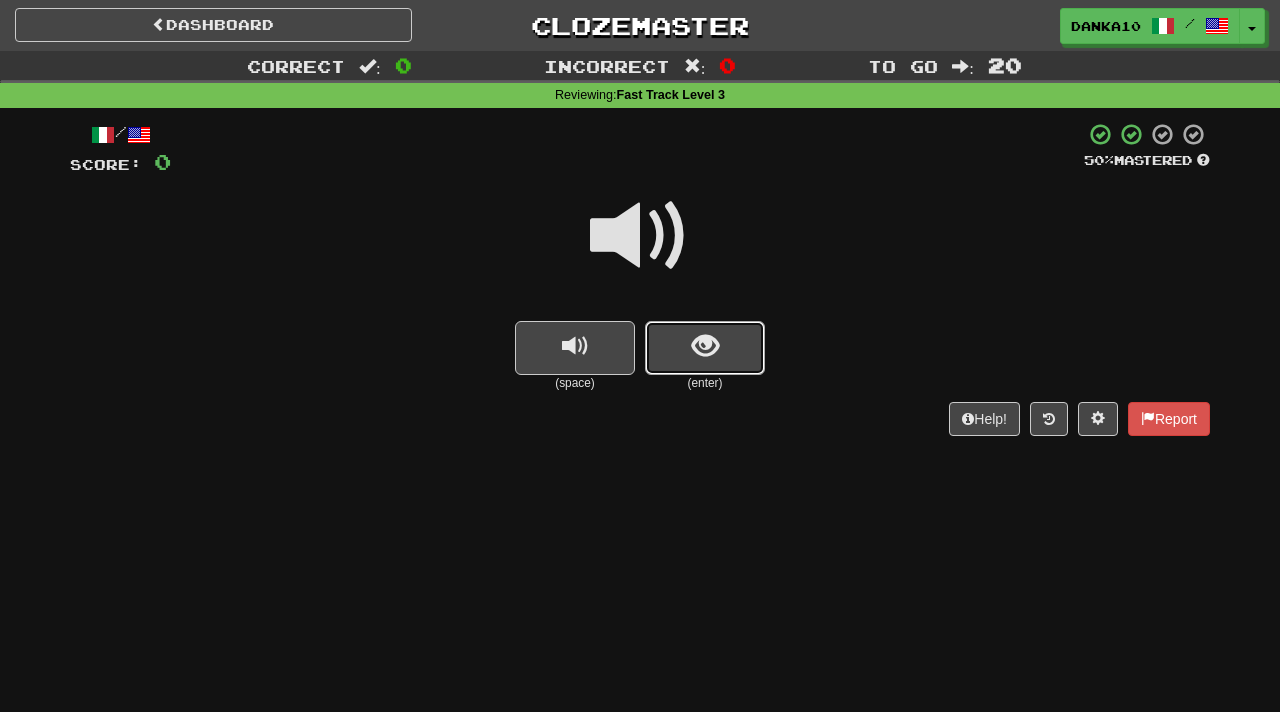 click at bounding box center [705, 348] 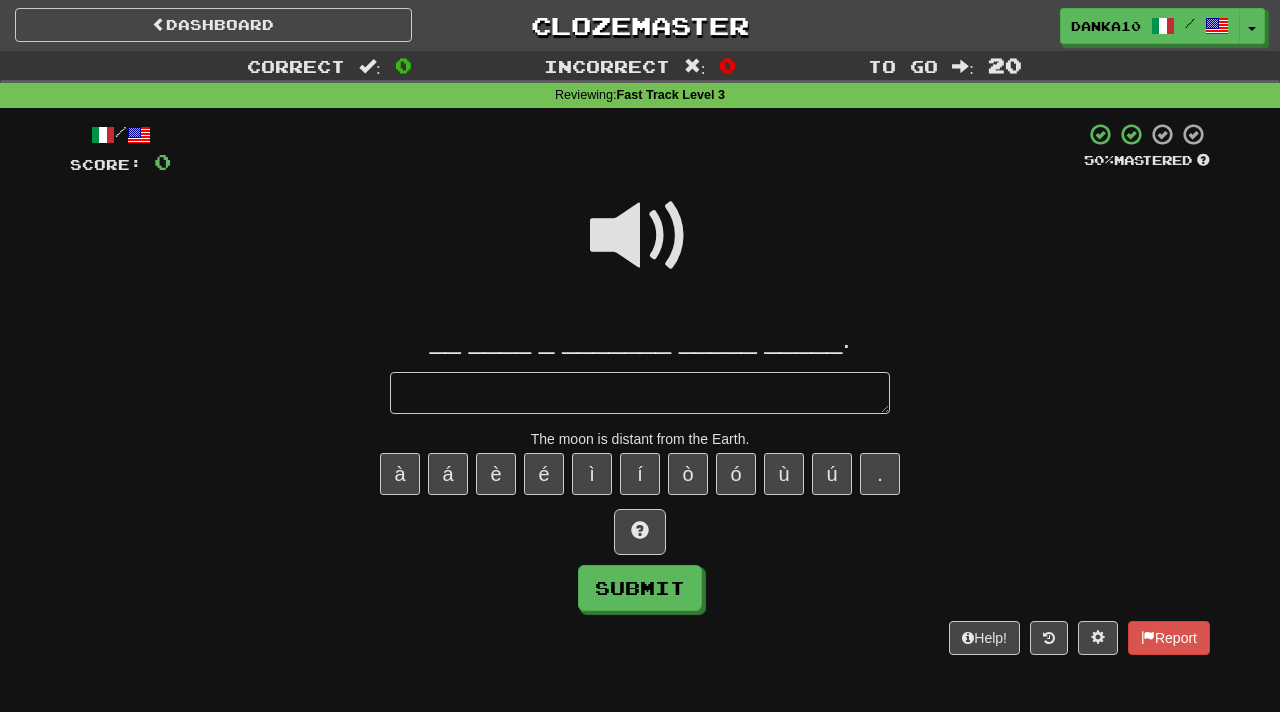 type on "*" 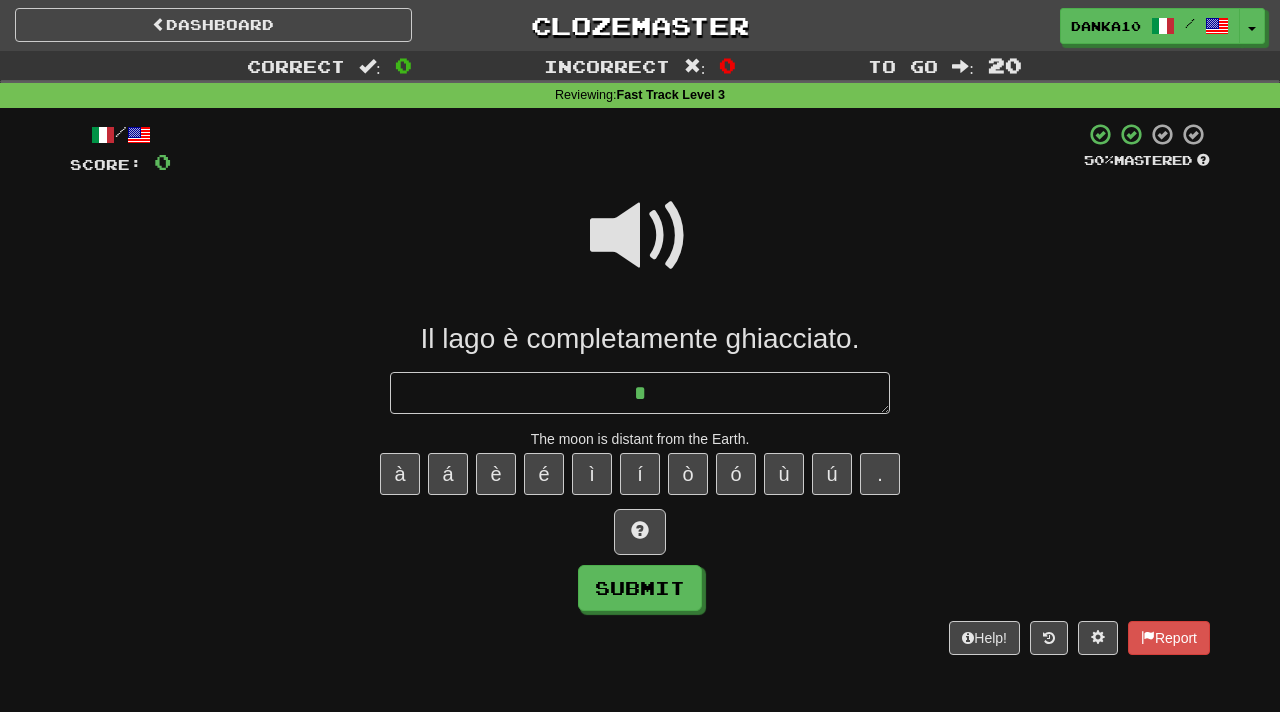 type on "*" 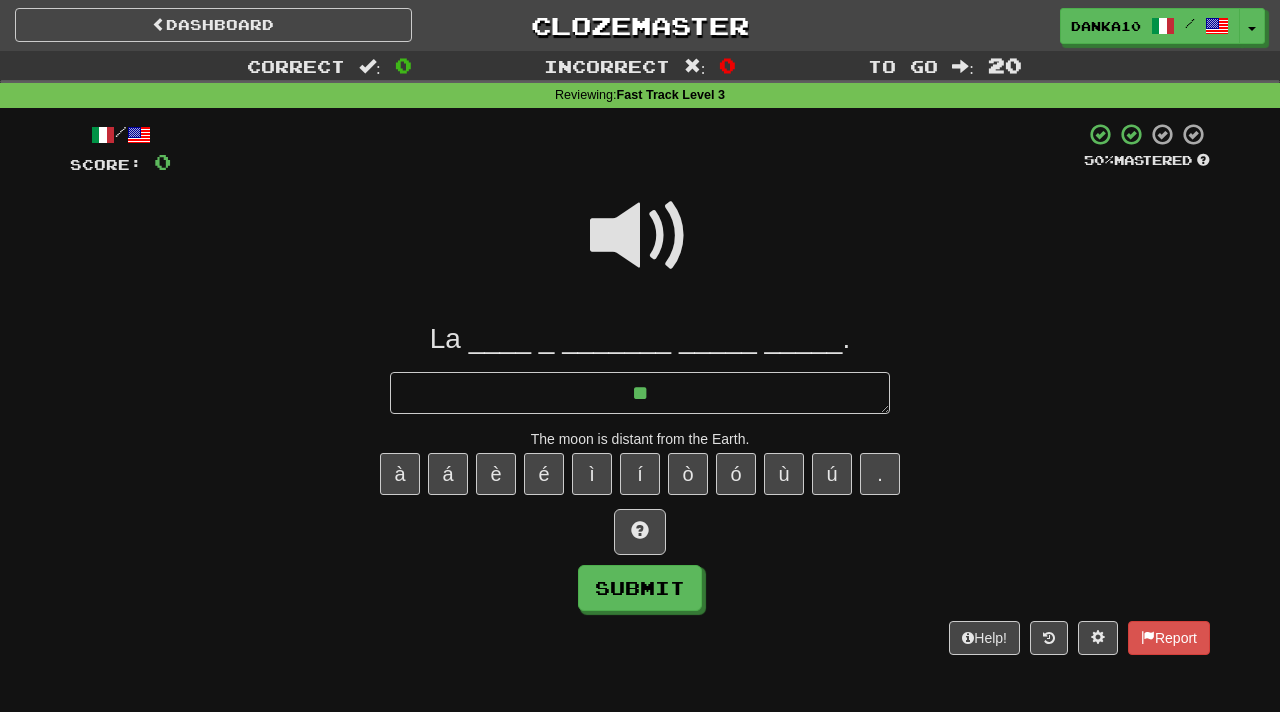 type on "*" 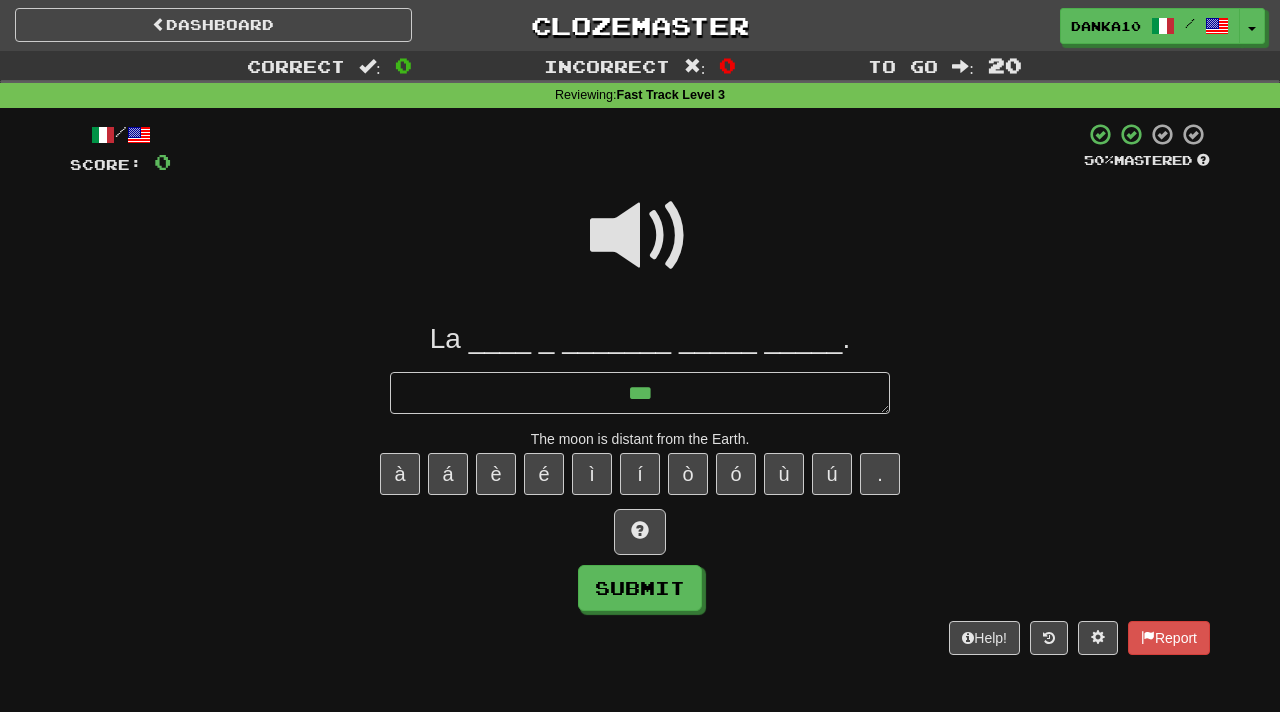 type on "*" 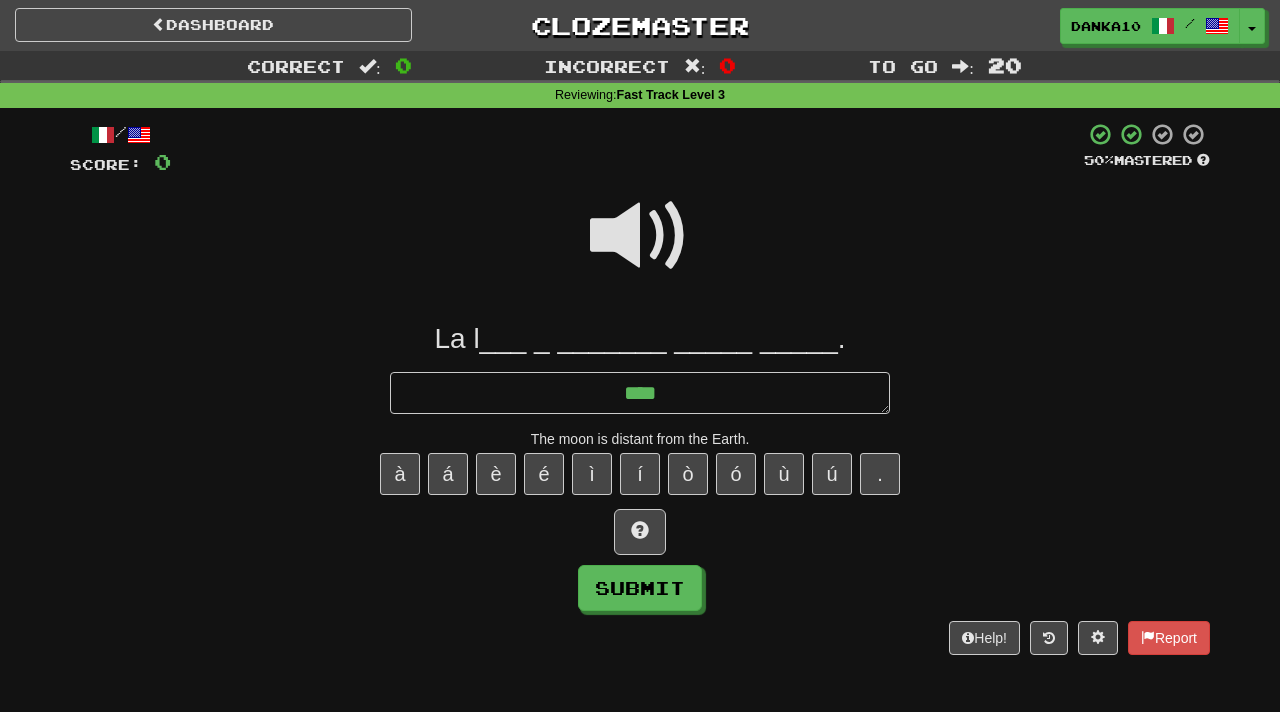 type on "*" 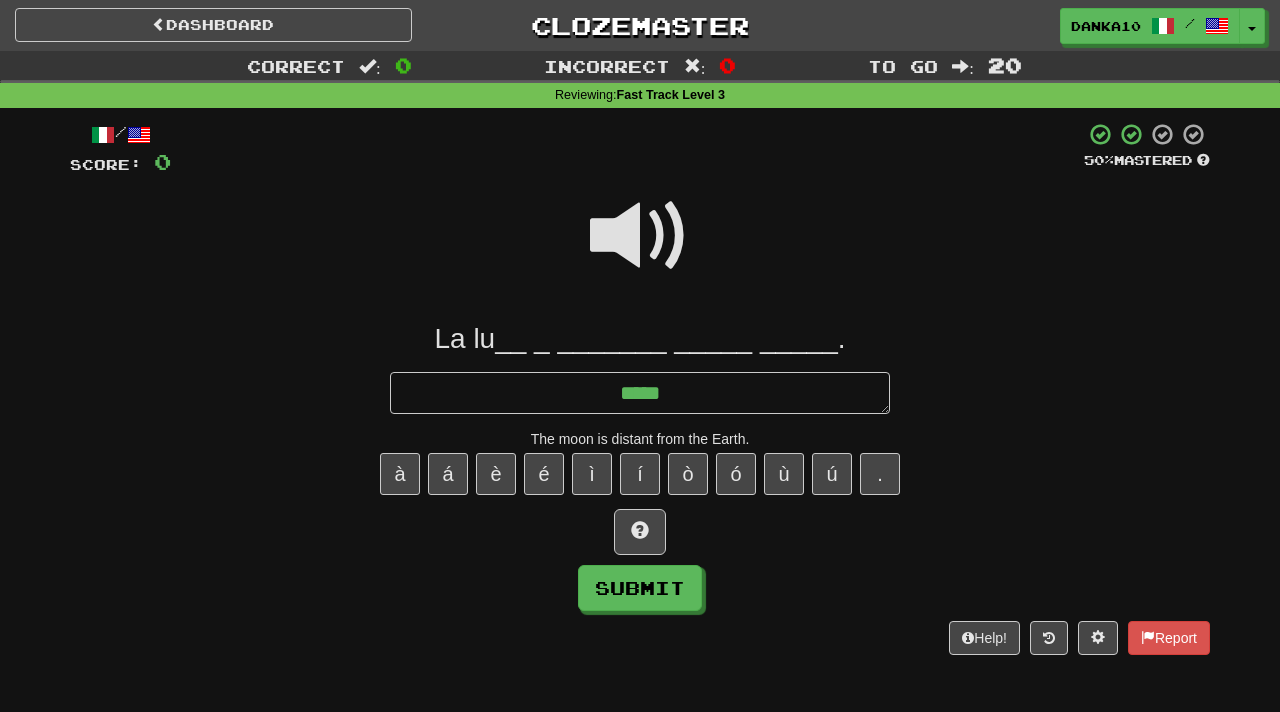 type on "*" 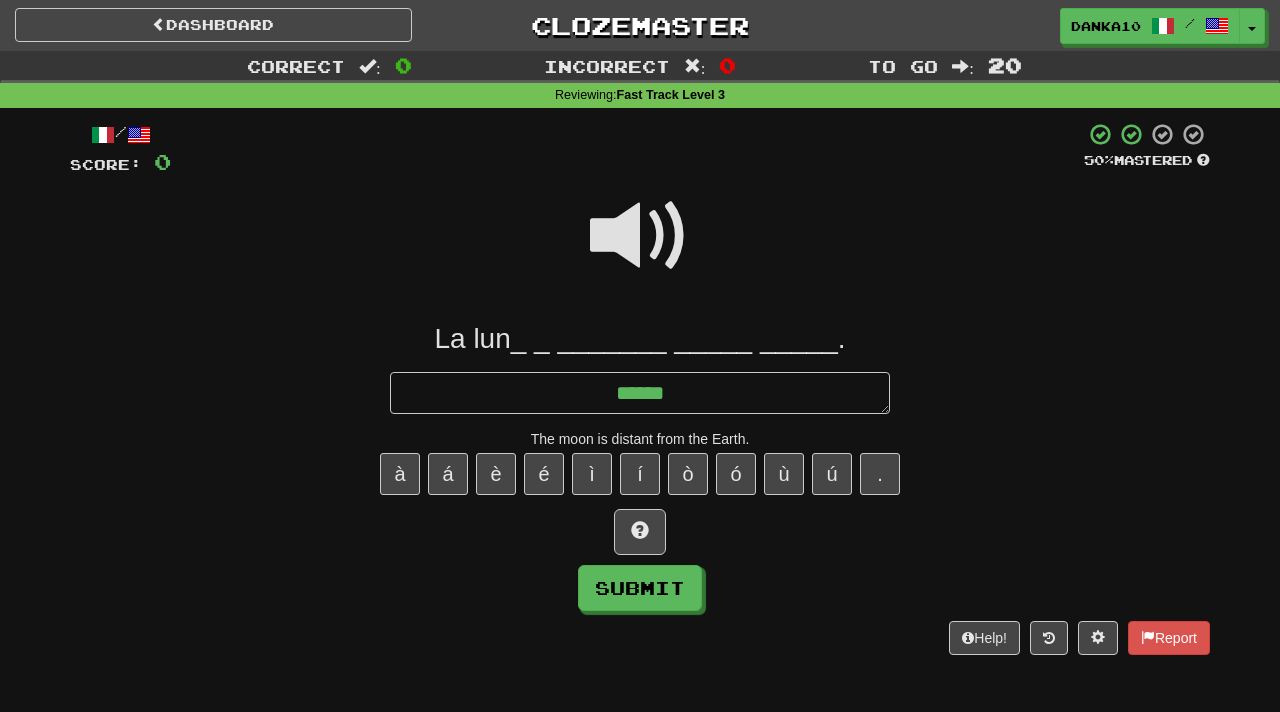 type on "*" 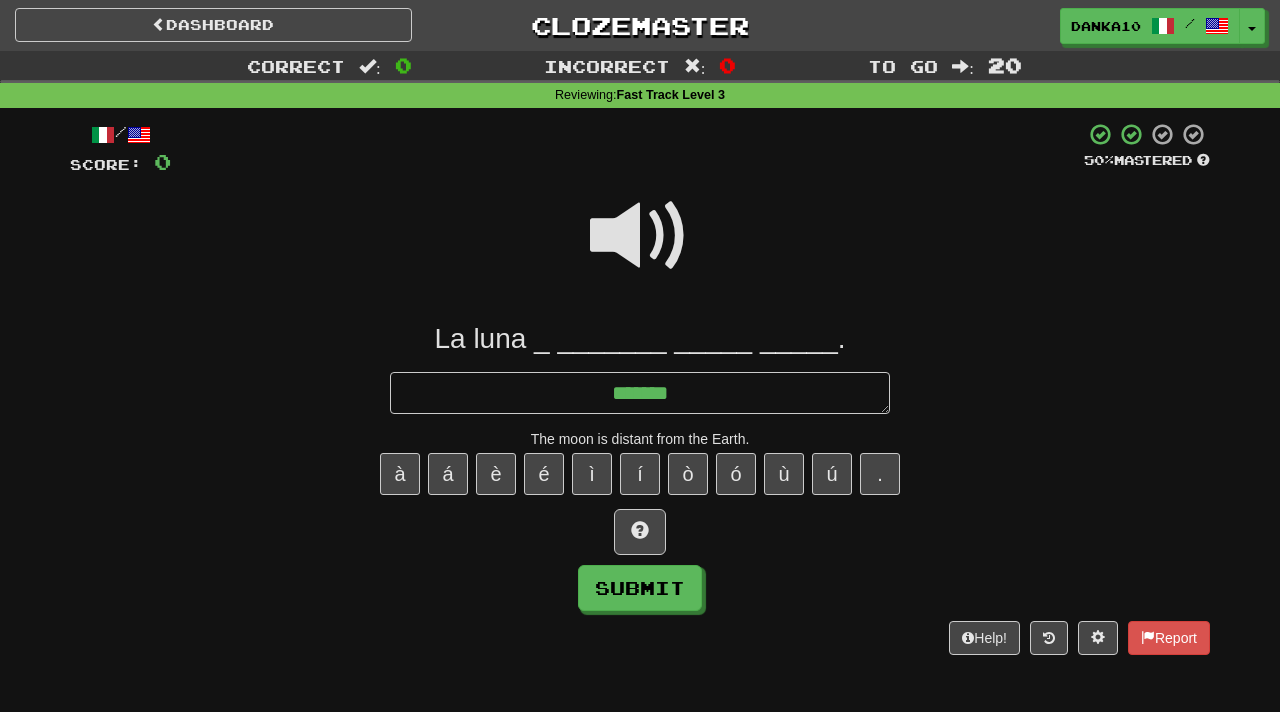 type on "*" 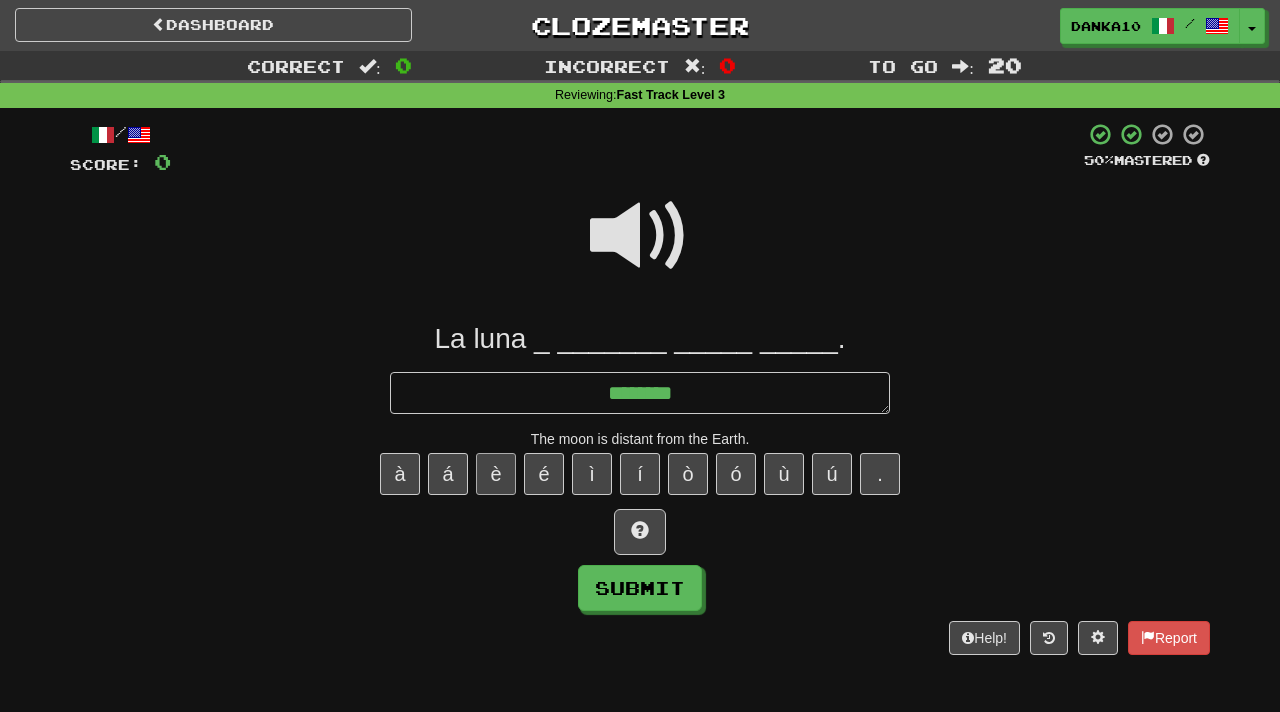 type on "*******" 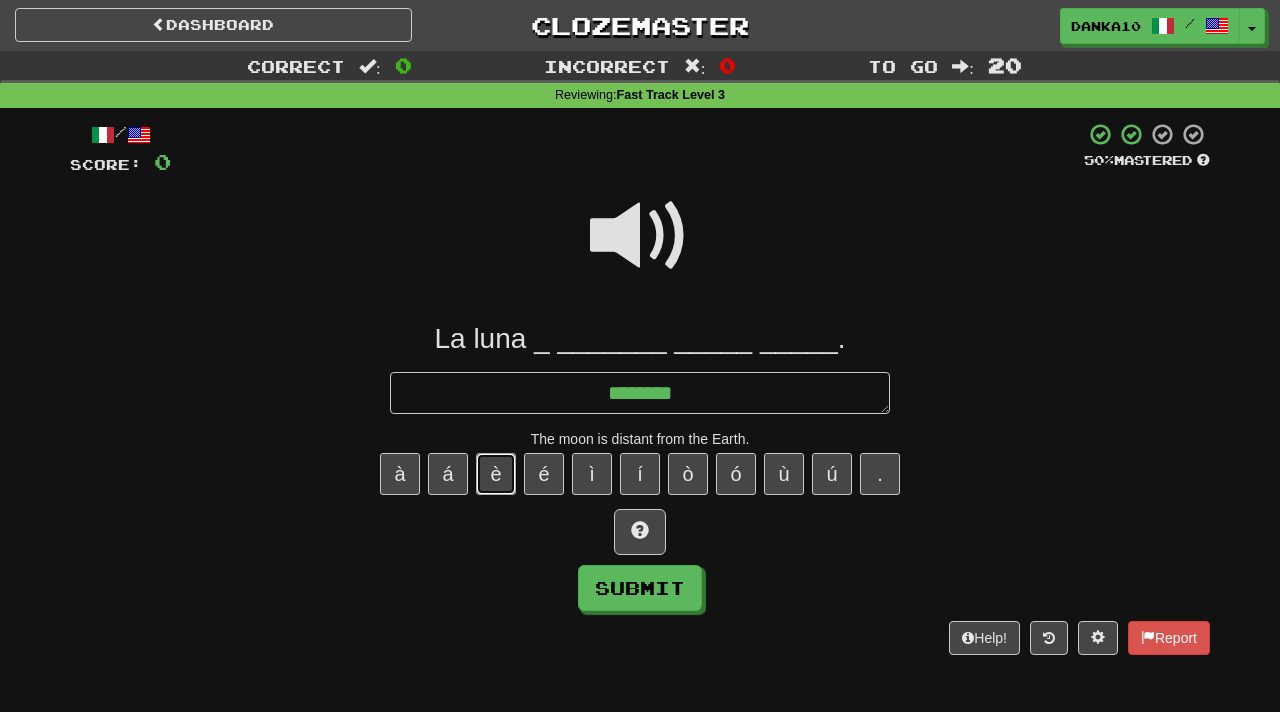 click on "è" at bounding box center [496, 474] 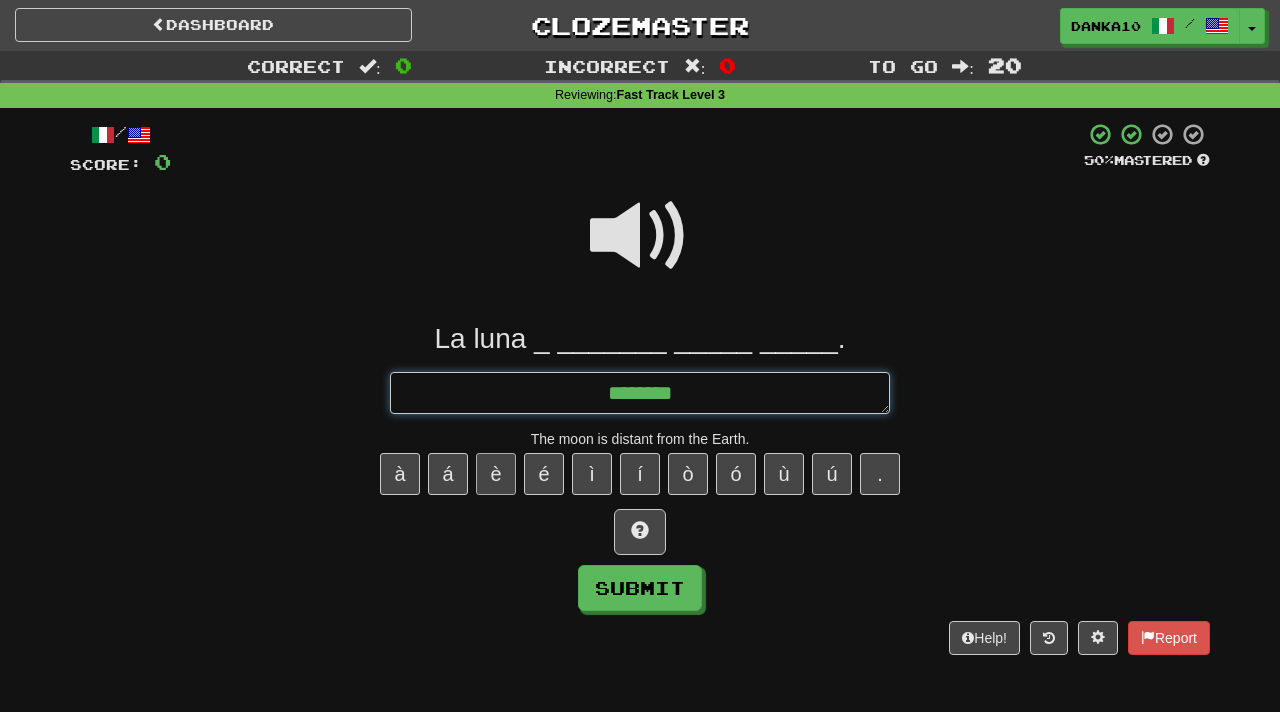type on "*" 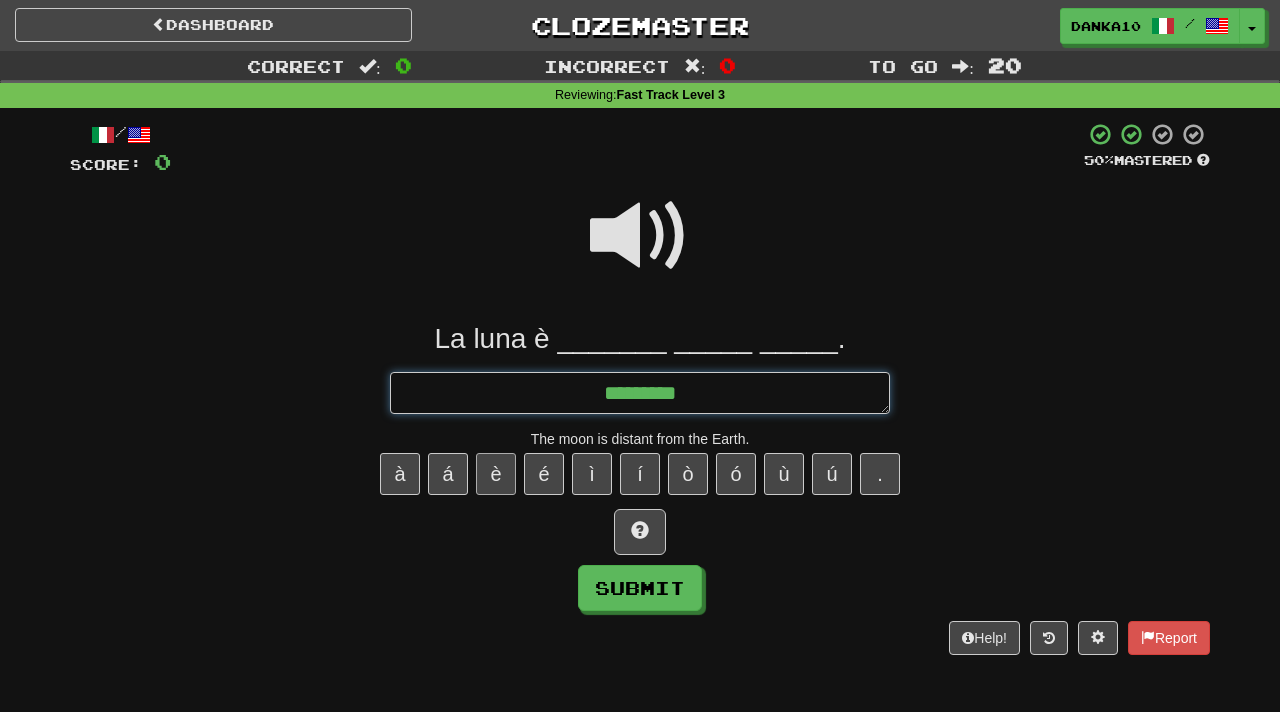 type on "*" 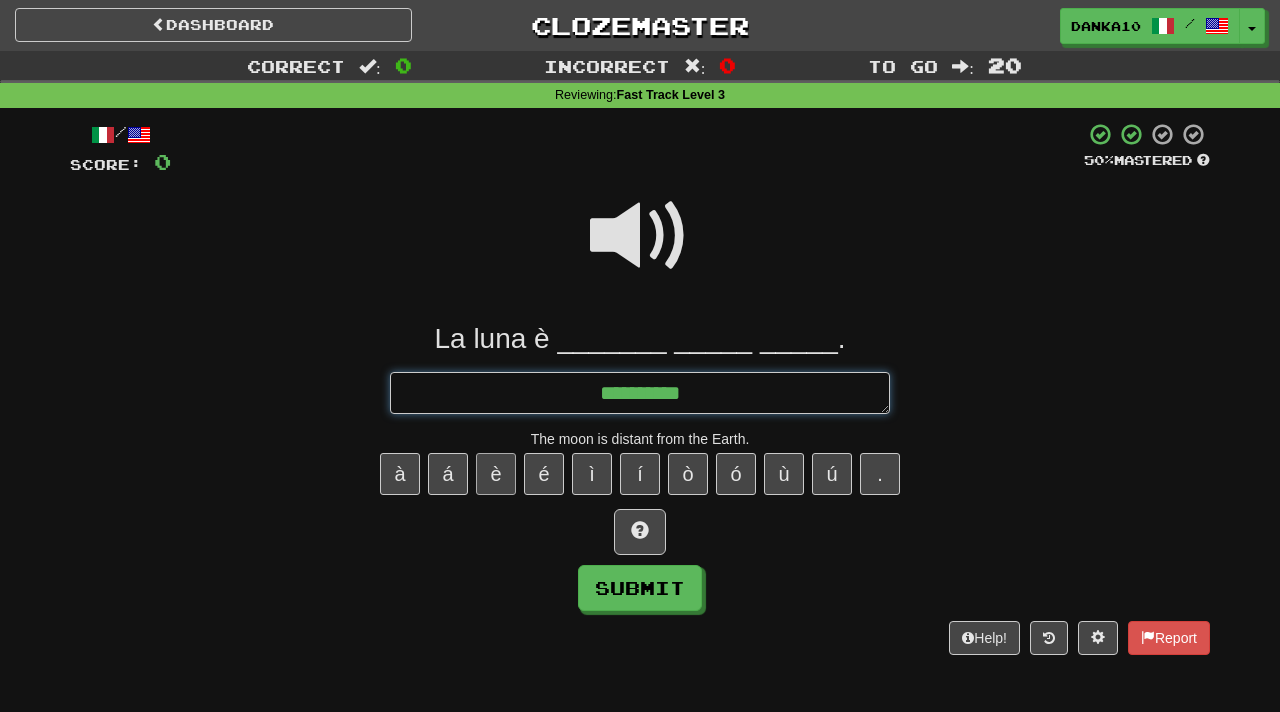 type on "*" 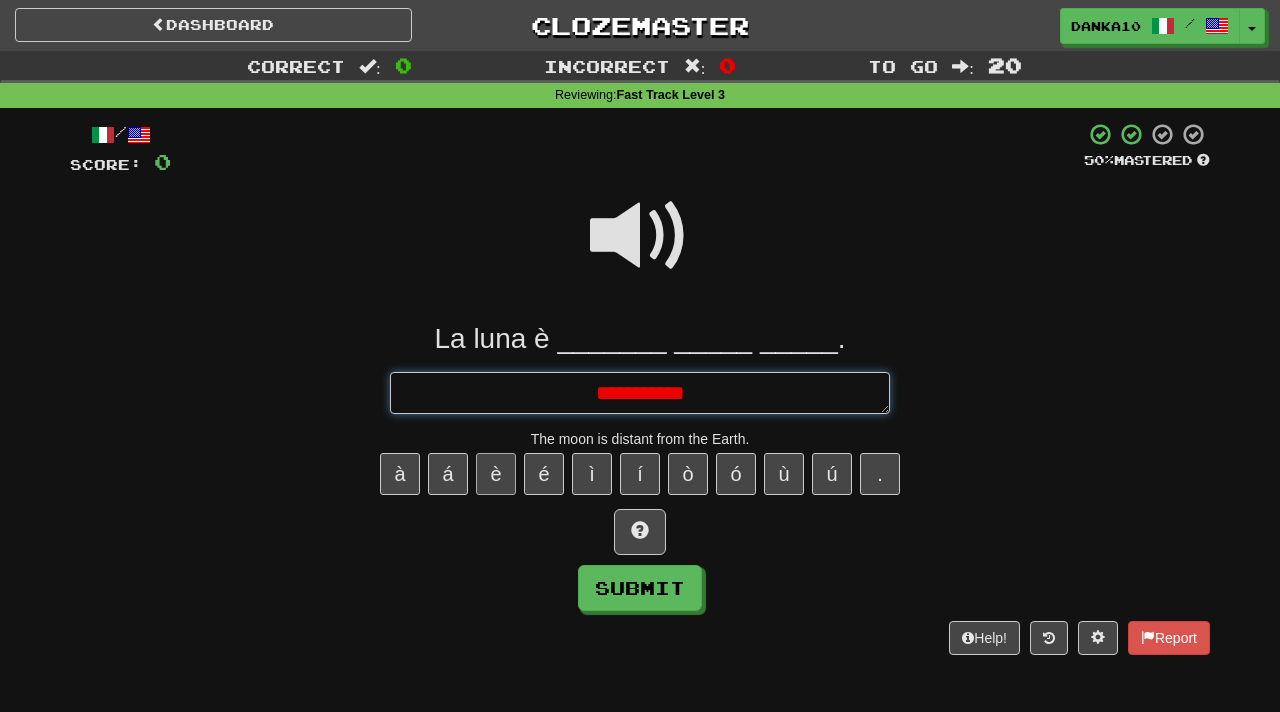 type on "*" 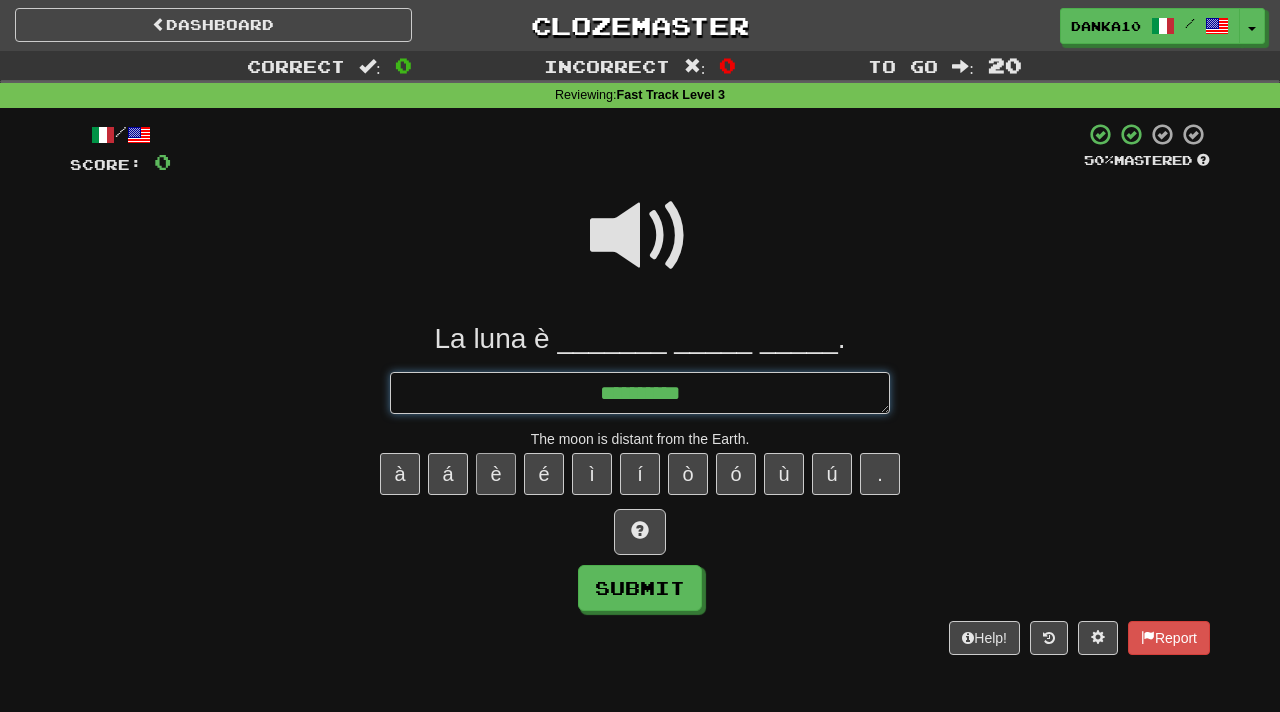 type on "*" 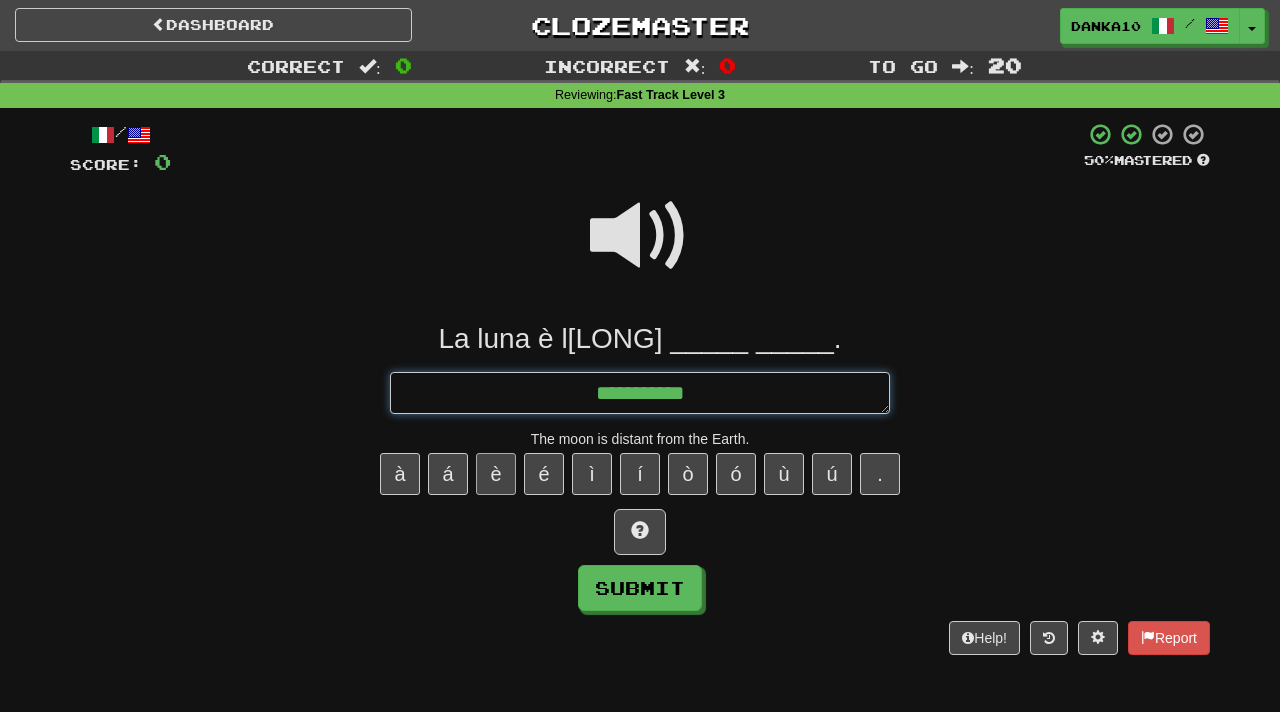type on "*" 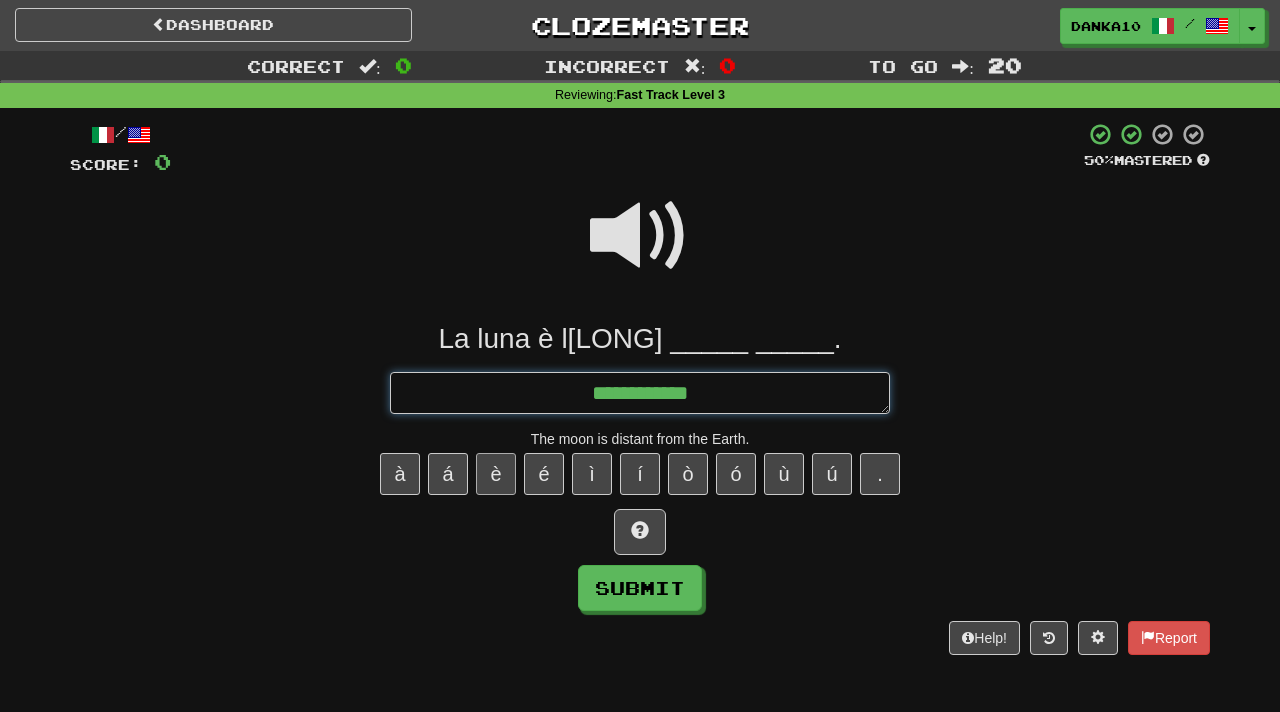 type on "*" 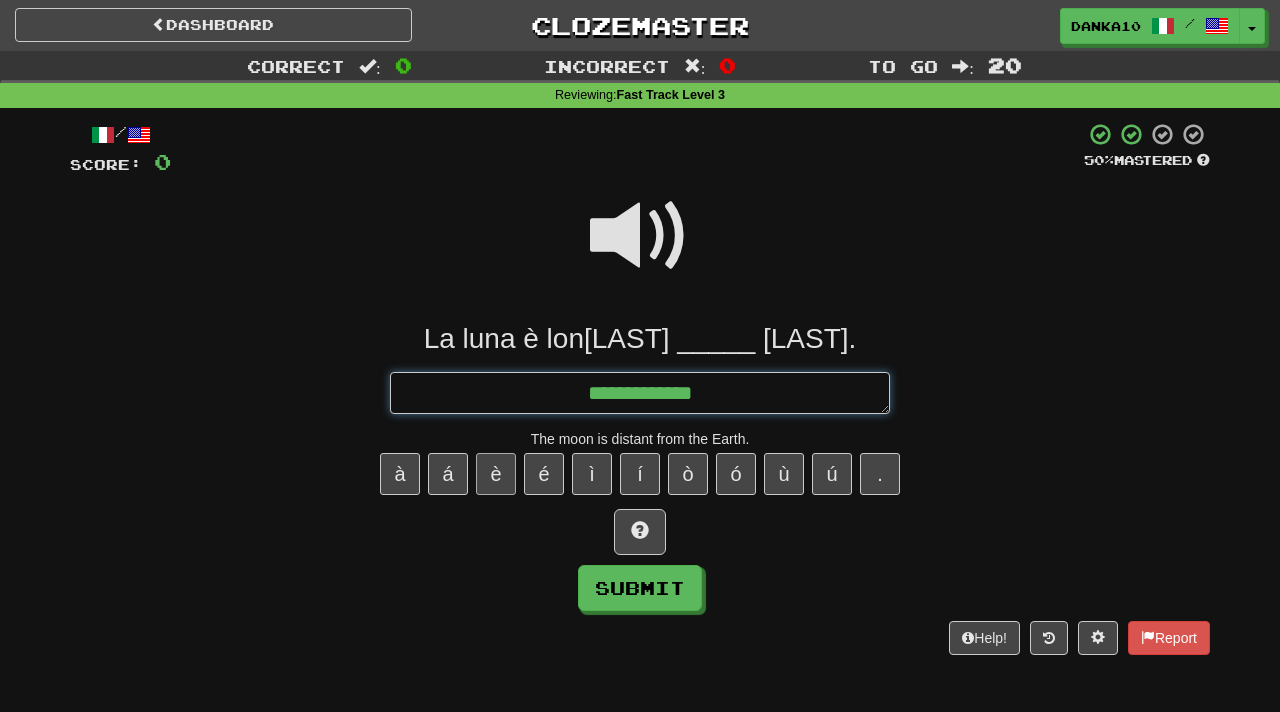 type on "*" 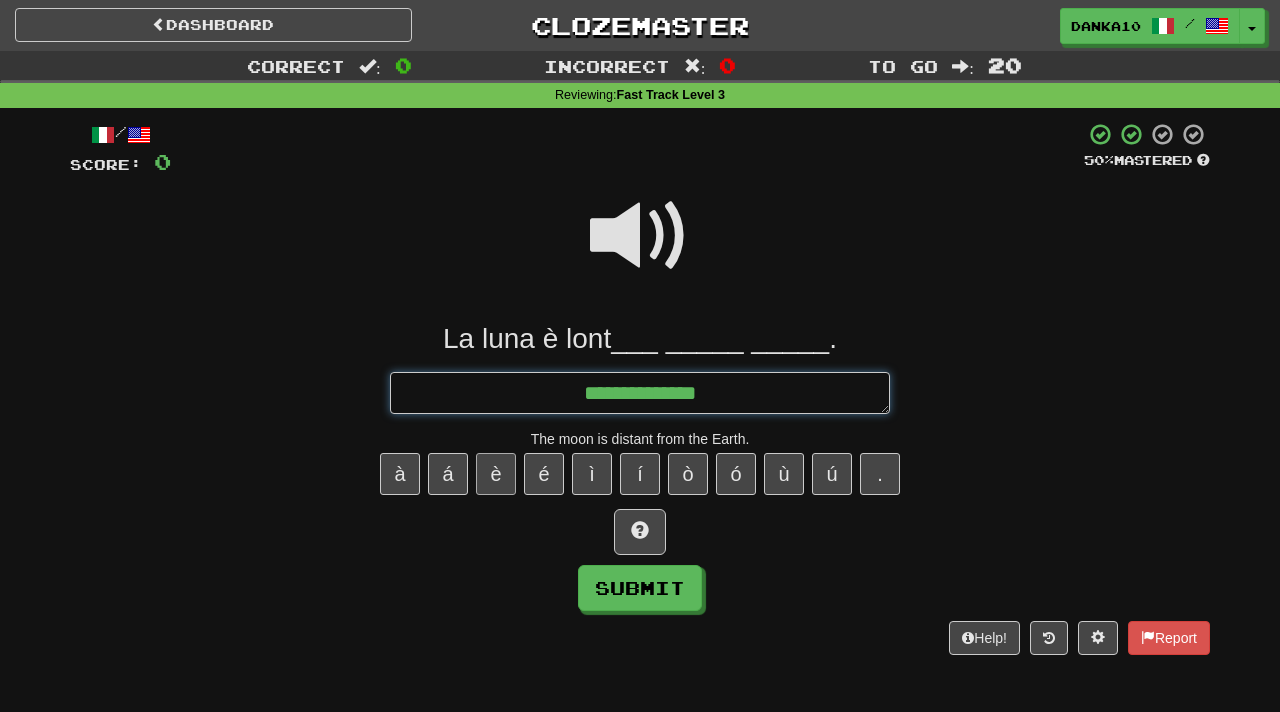 type on "*" 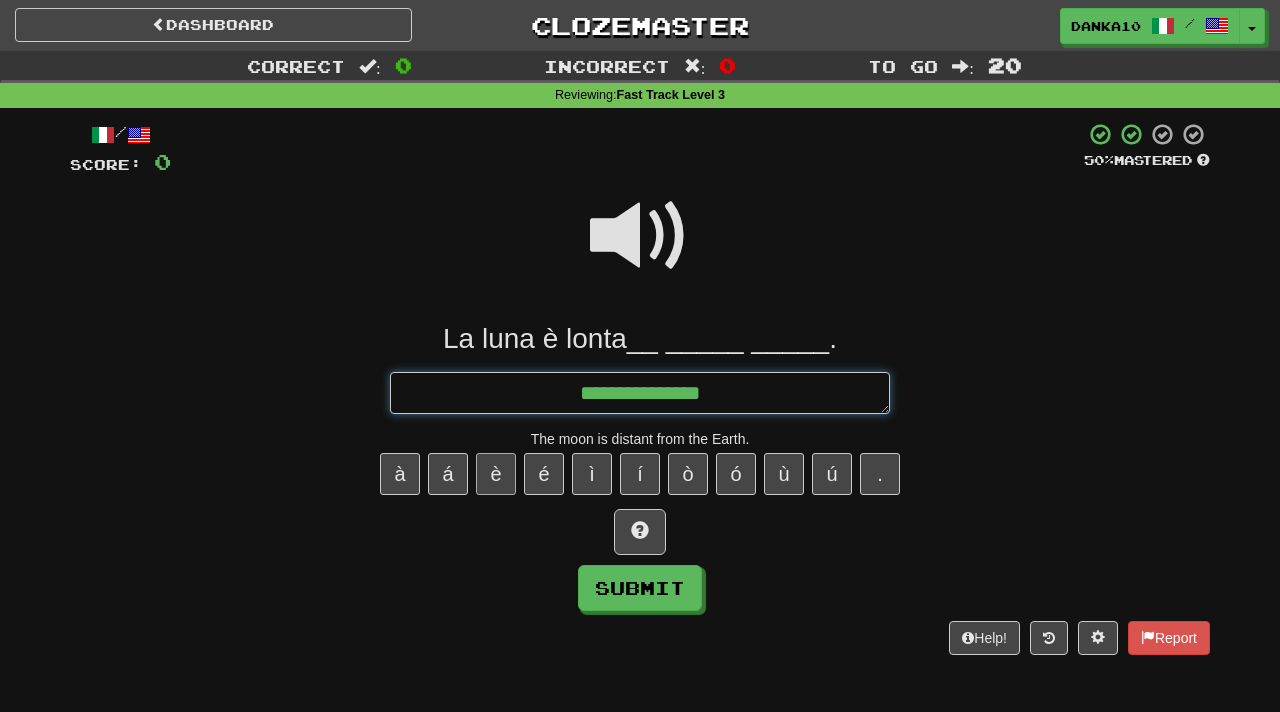 type on "*" 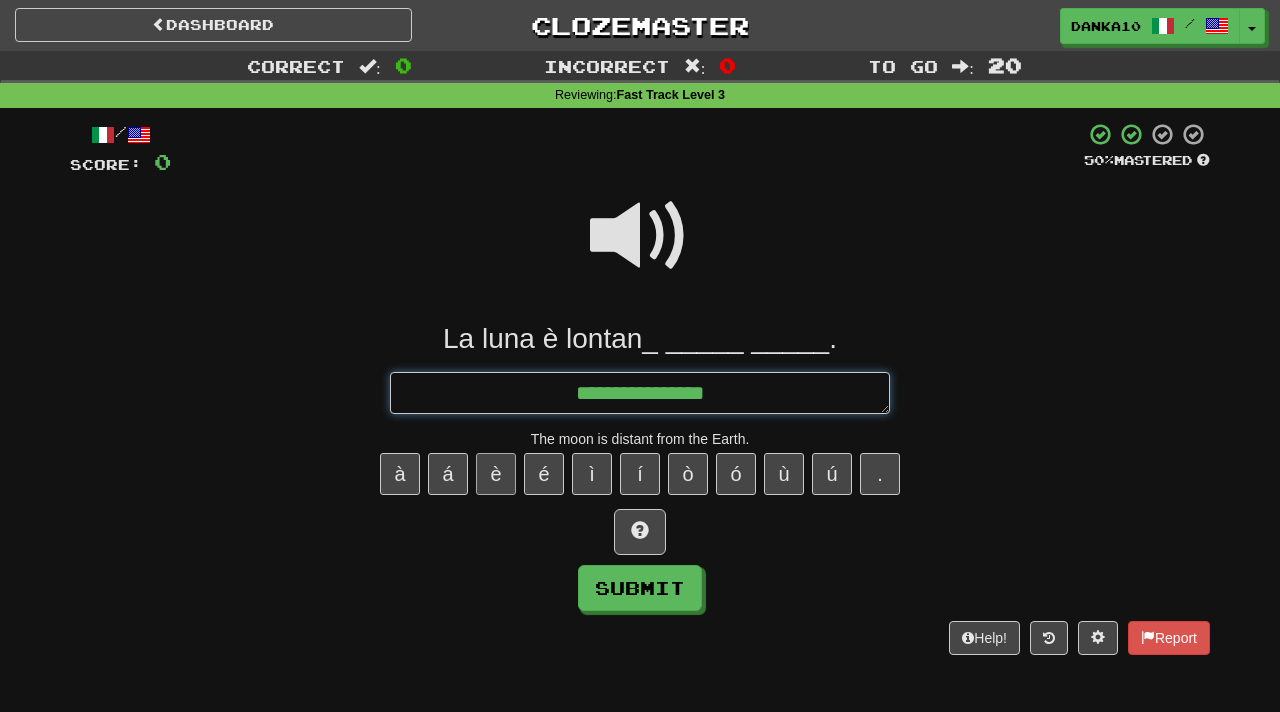 type on "*" 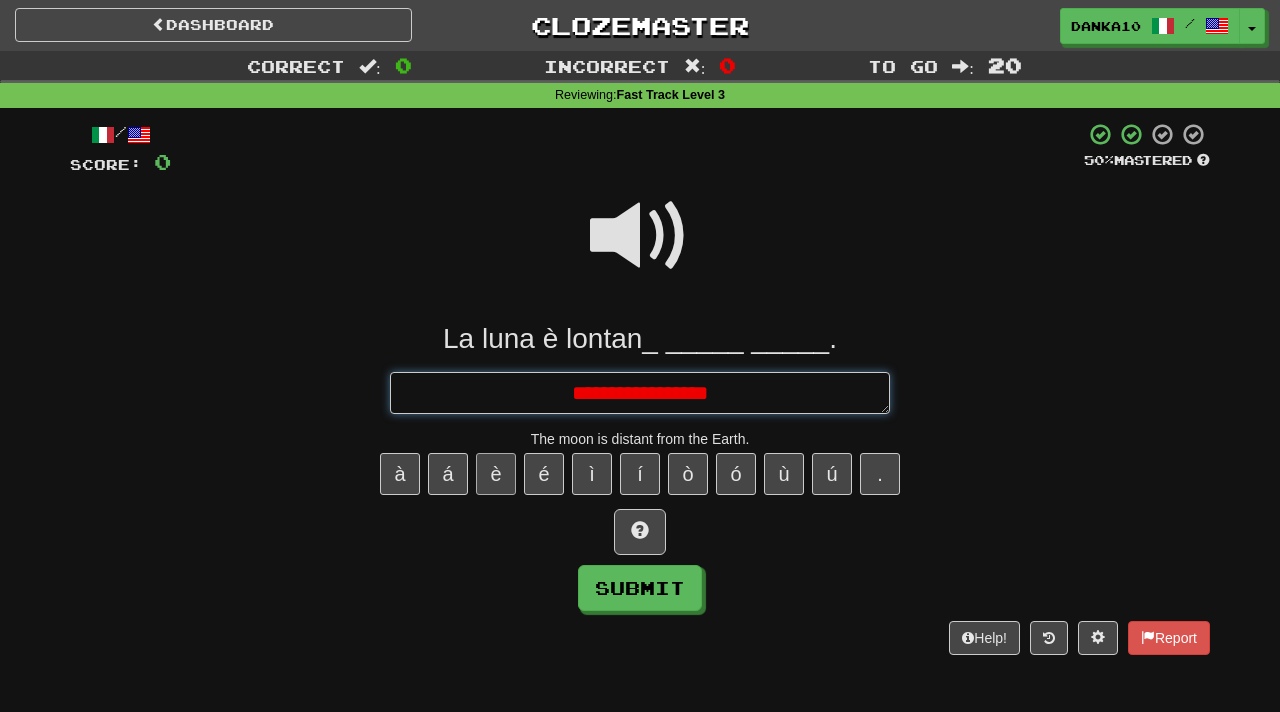 type on "*" 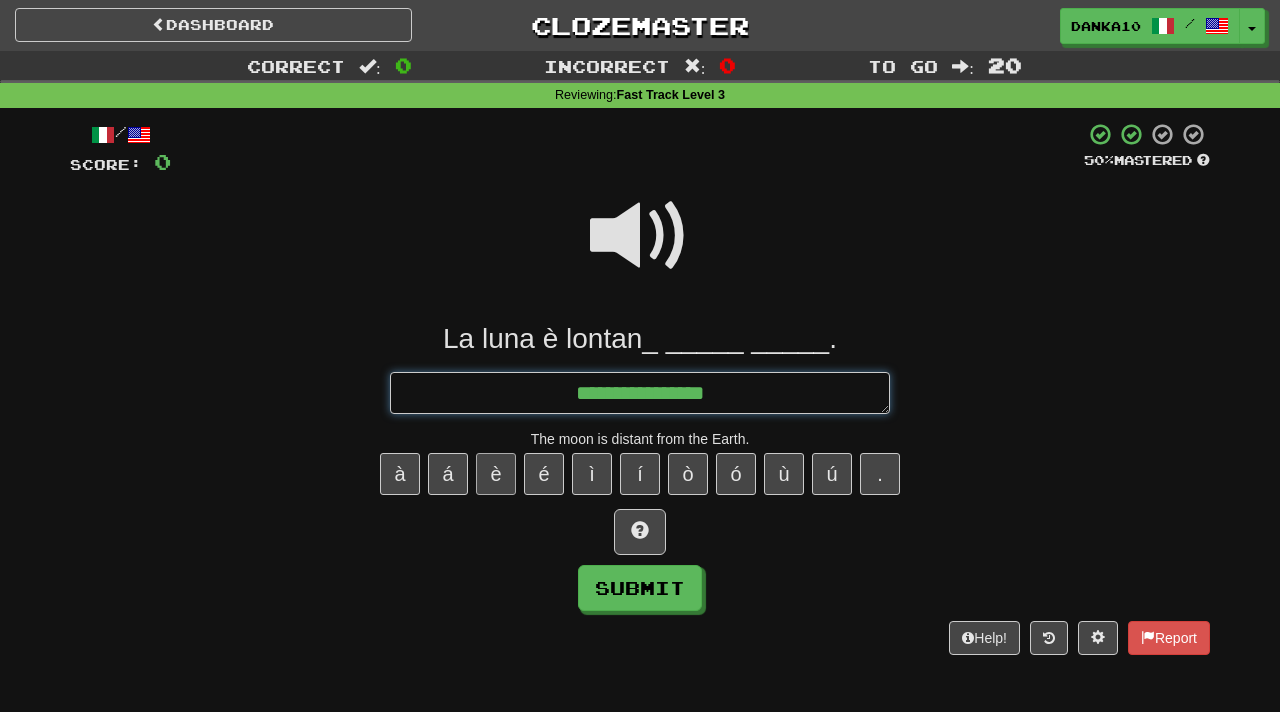 type on "*" 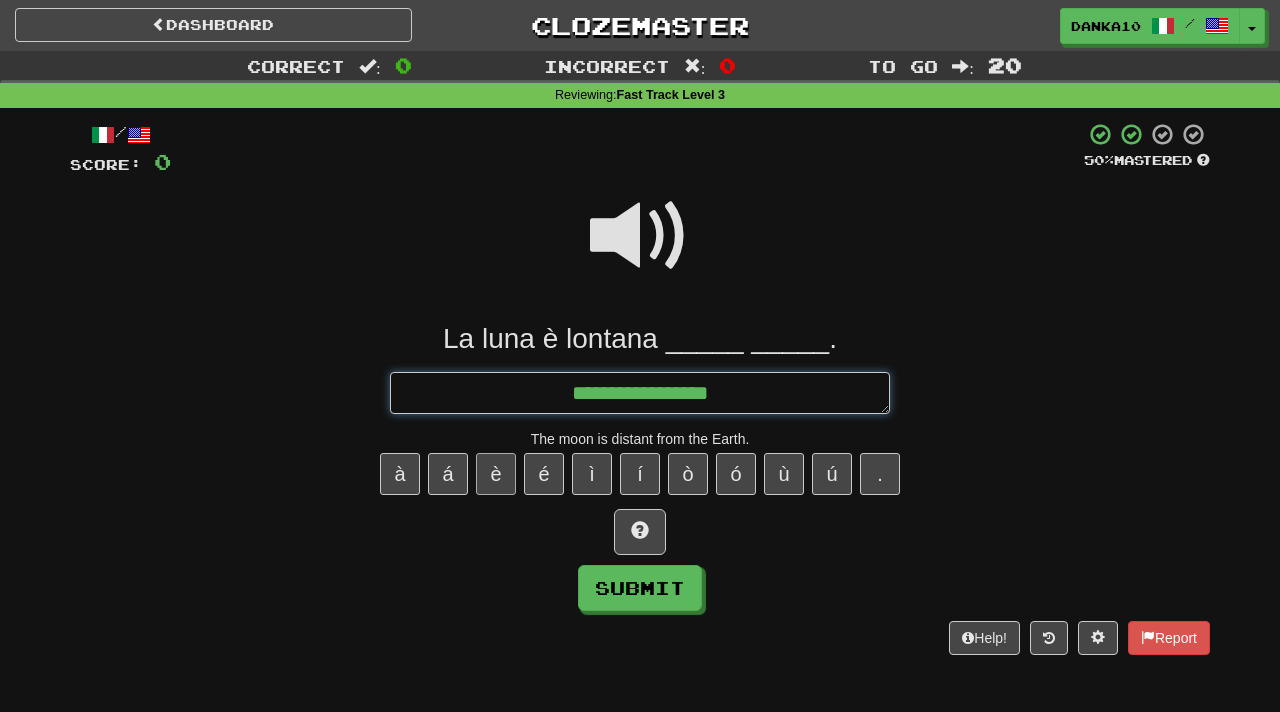 type on "*" 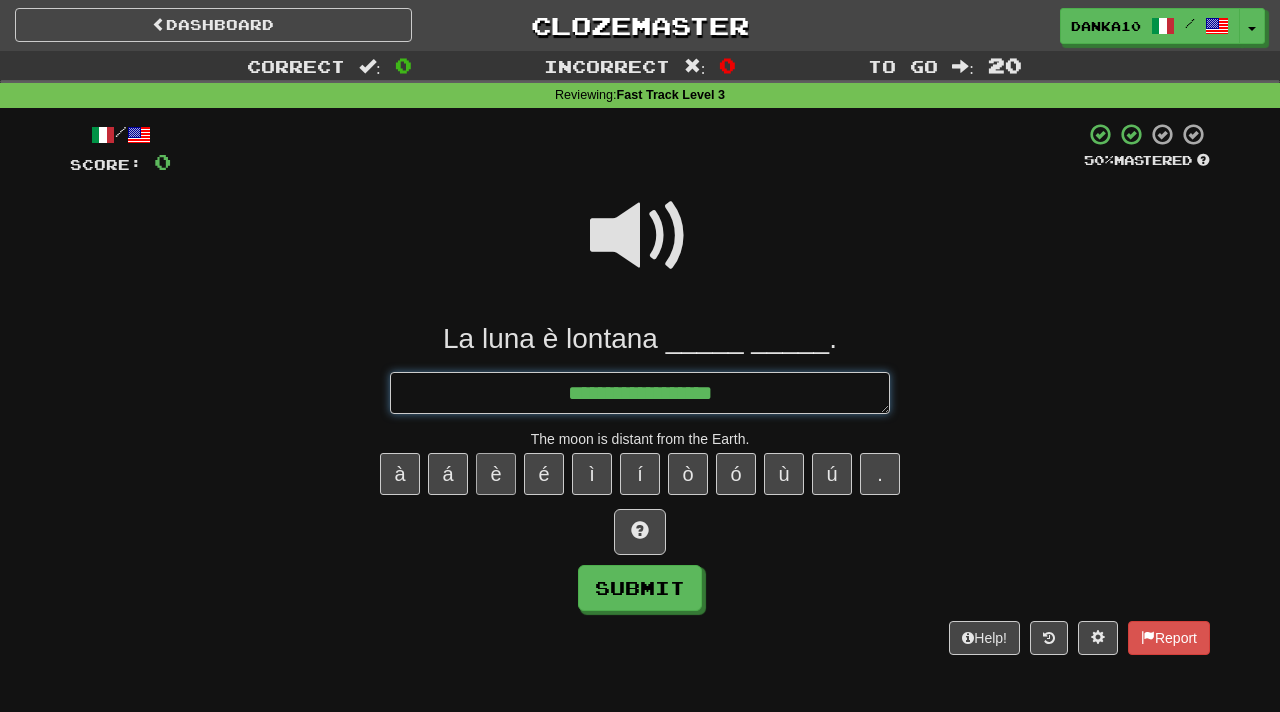 type on "*" 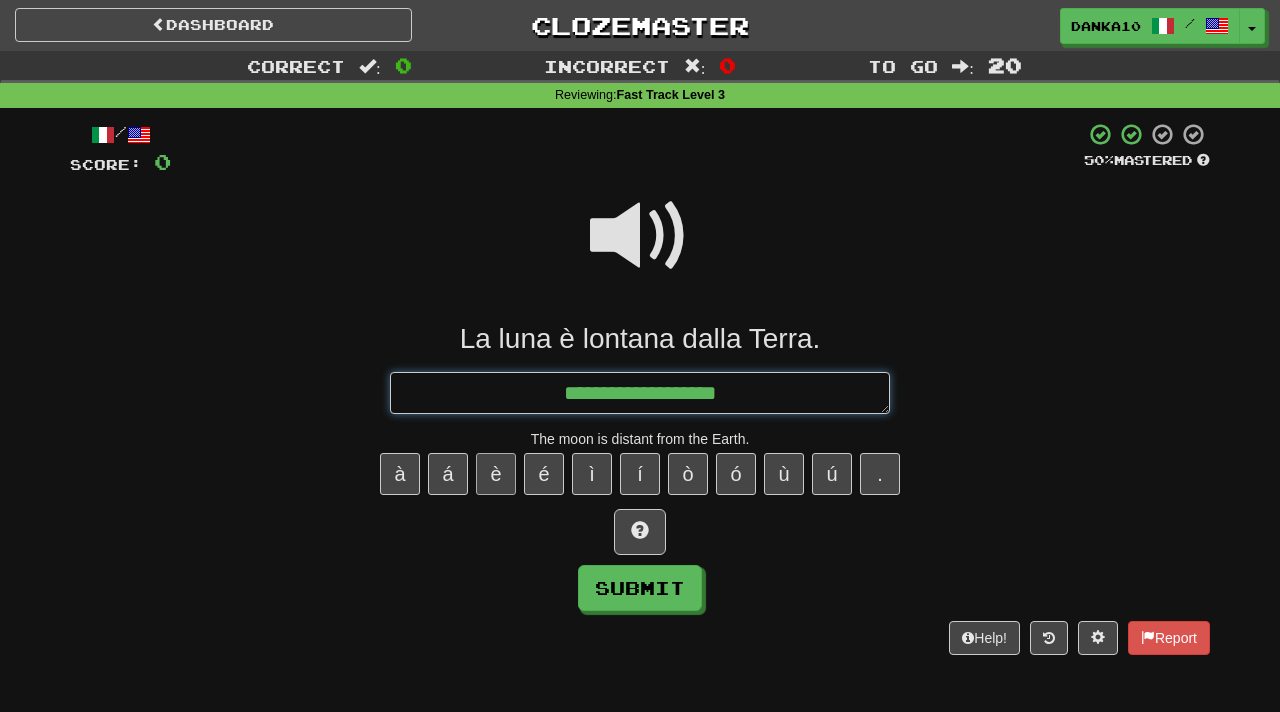 type on "*" 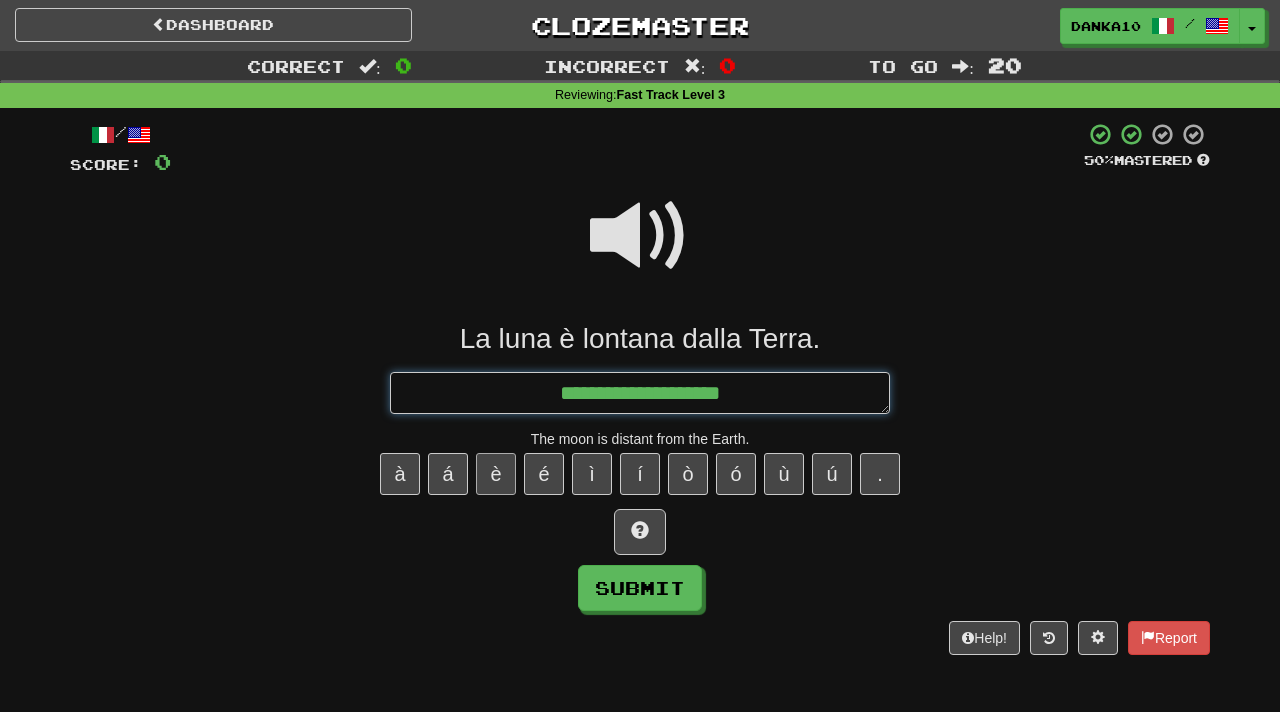 type on "*" 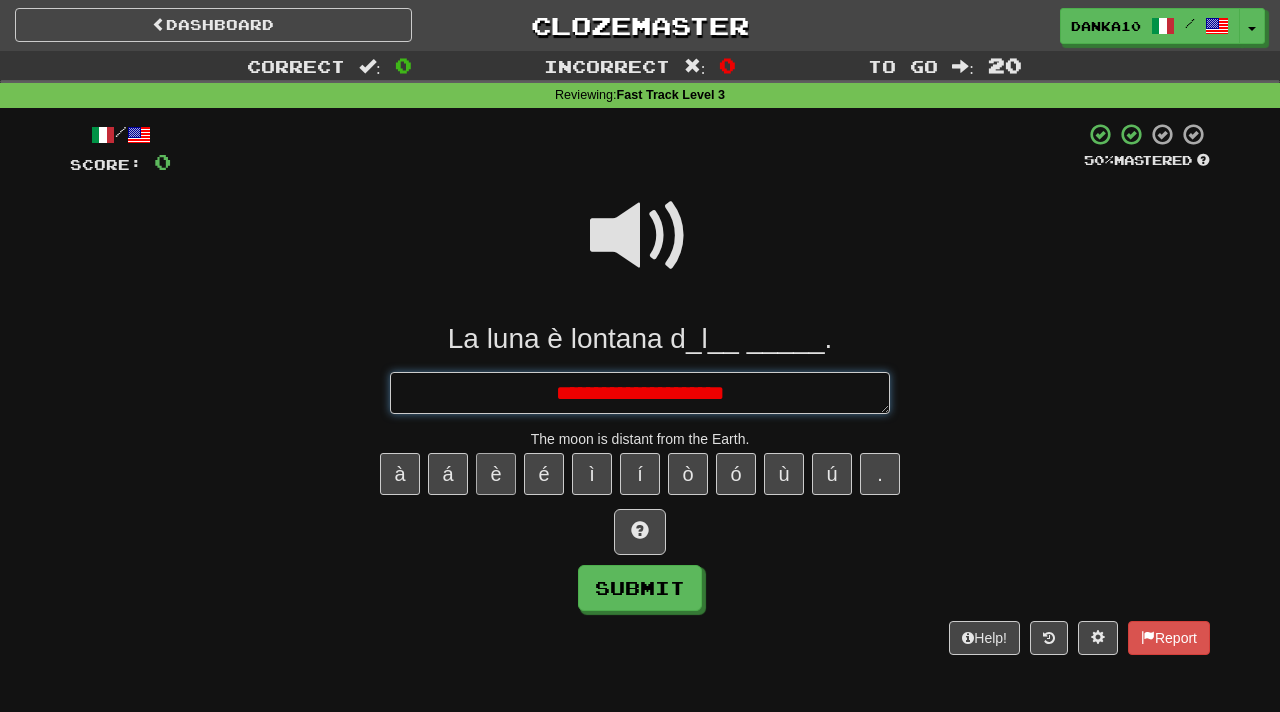 type on "*" 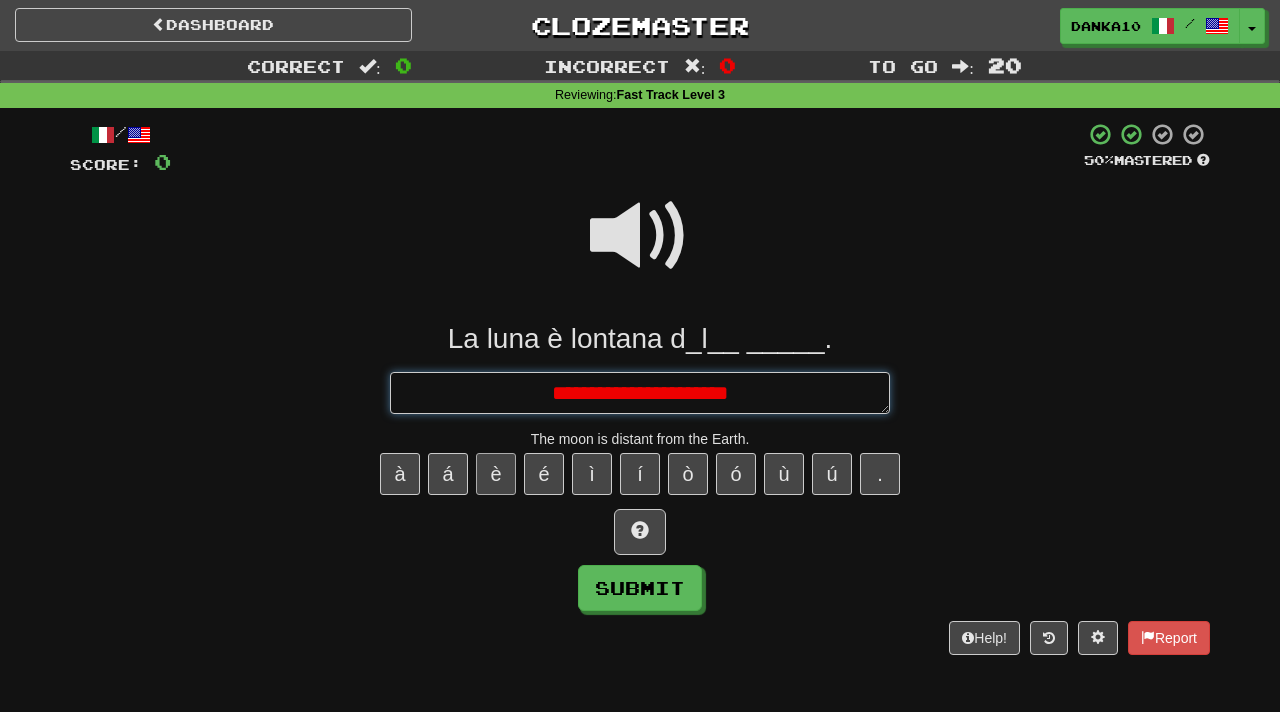 type on "*" 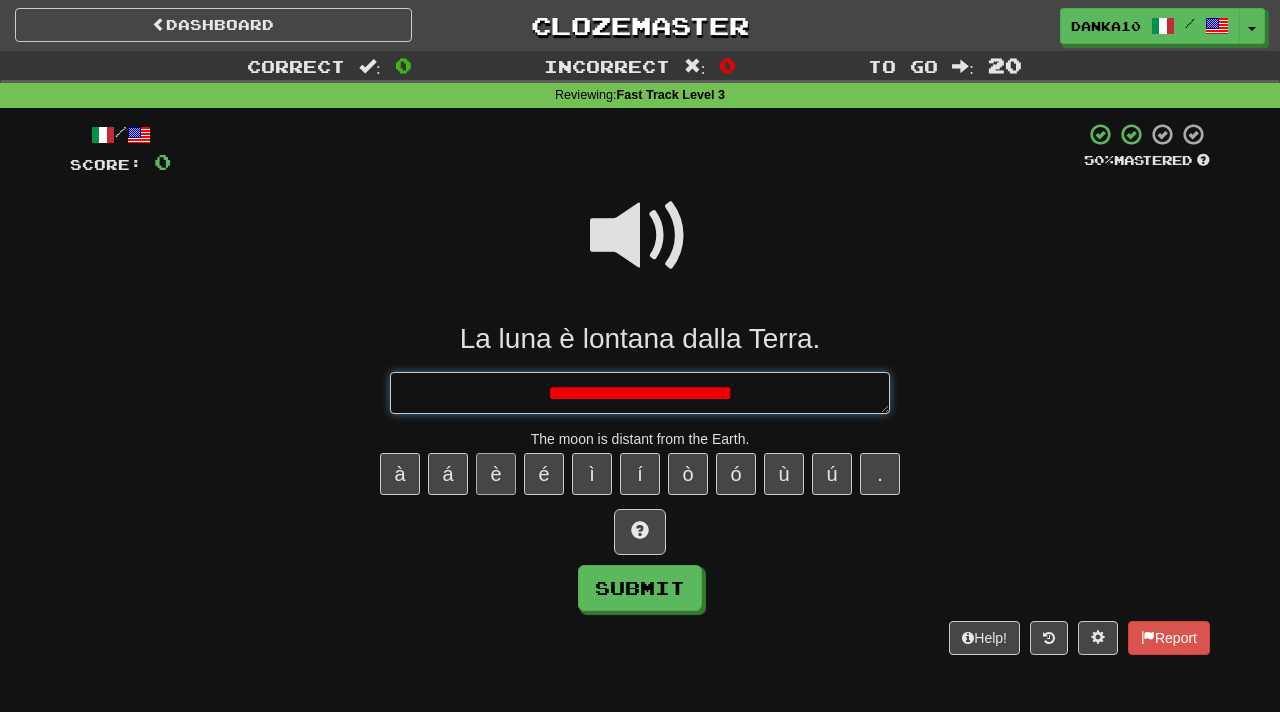 type on "*" 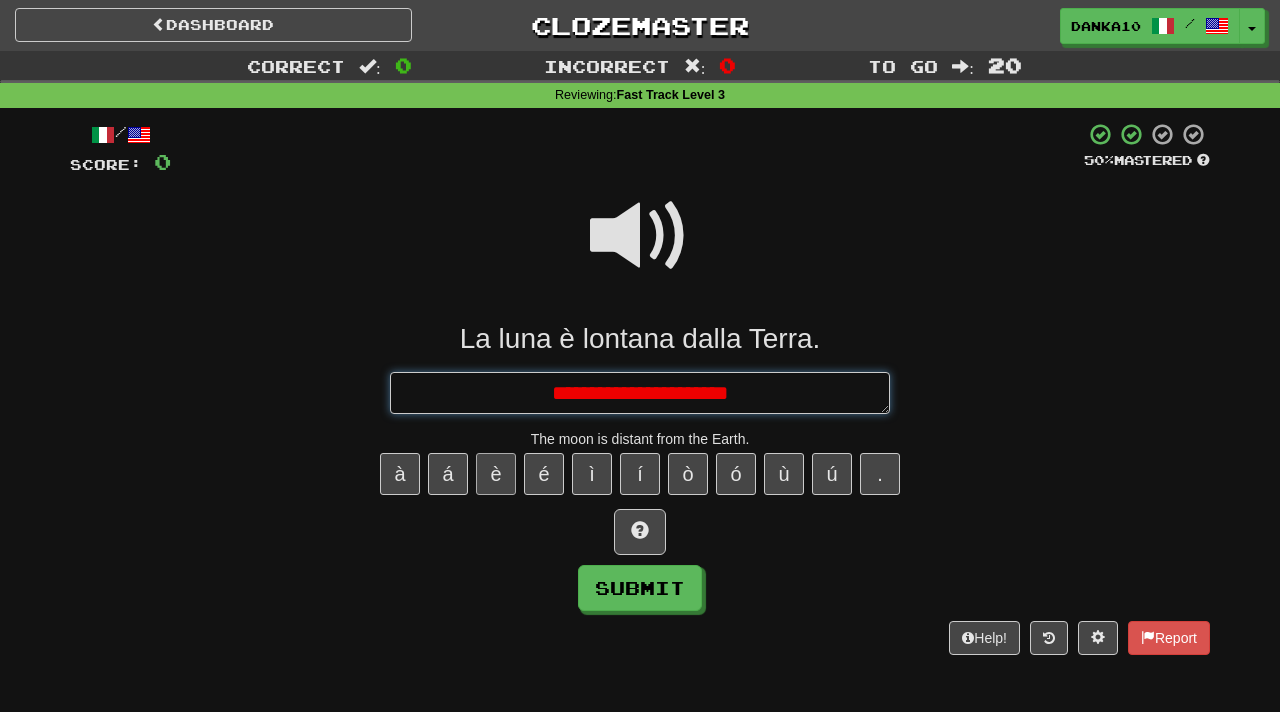 type on "*" 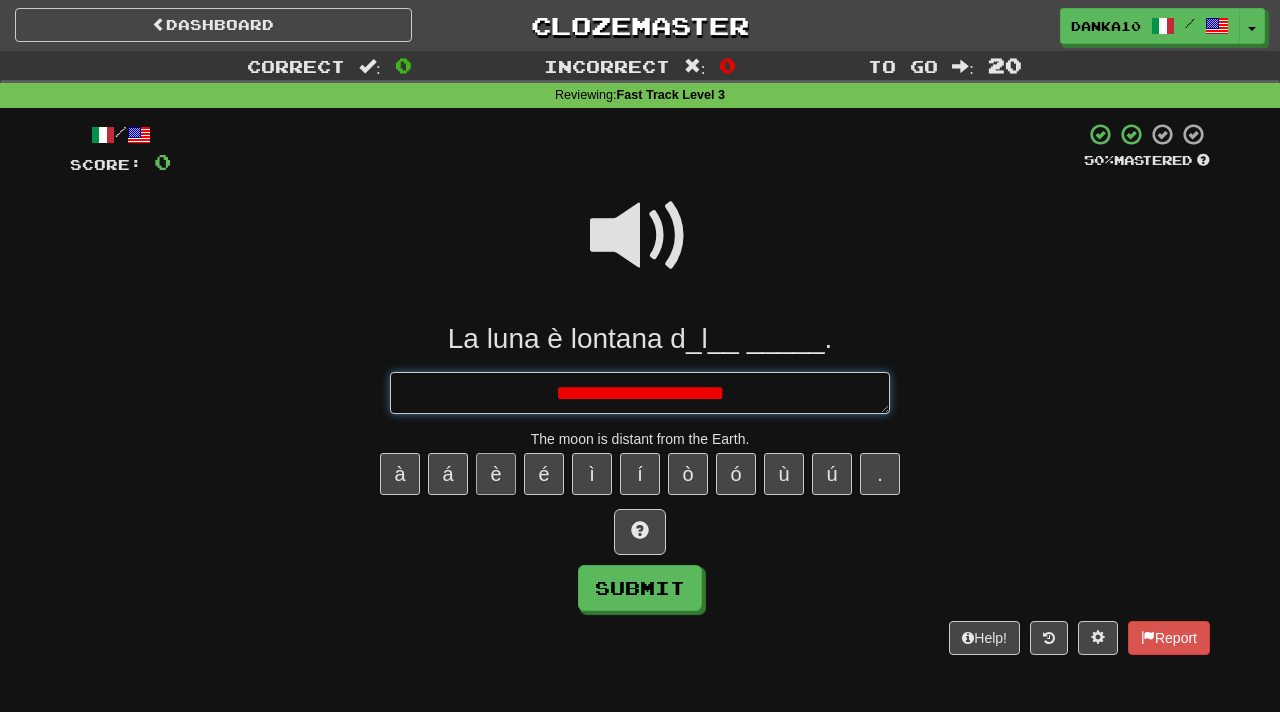 type on "*" 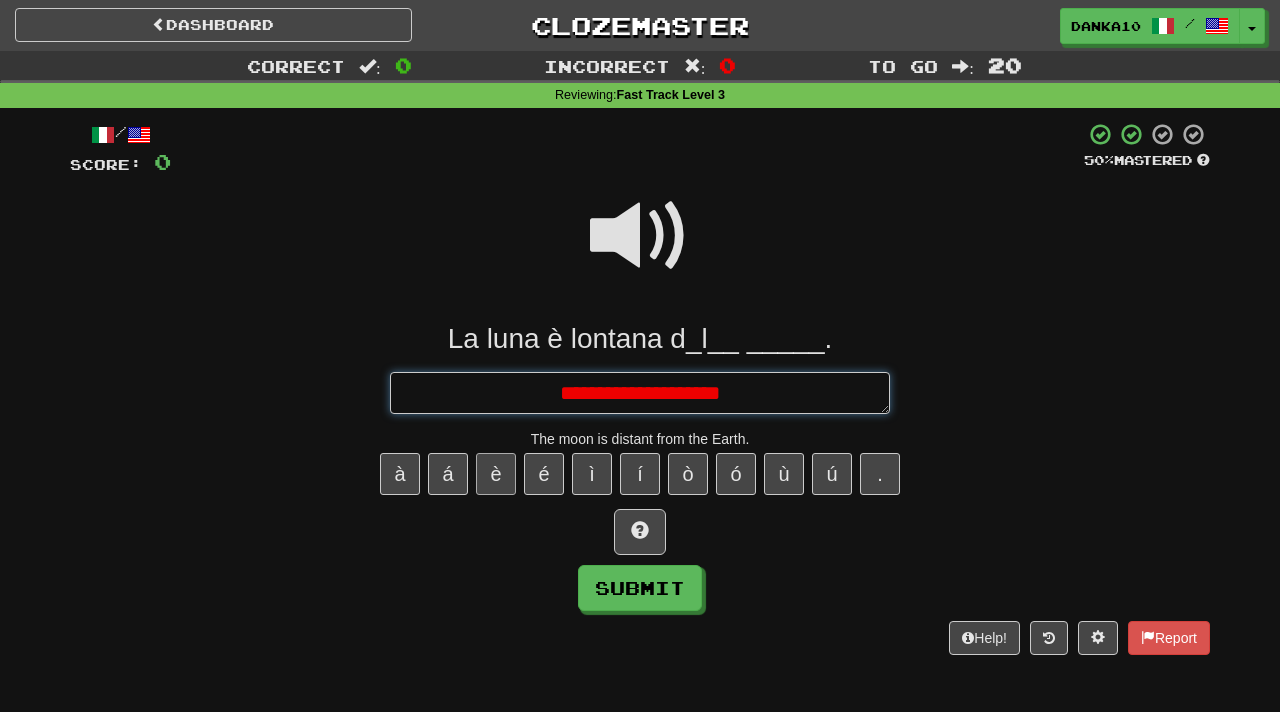 type on "*" 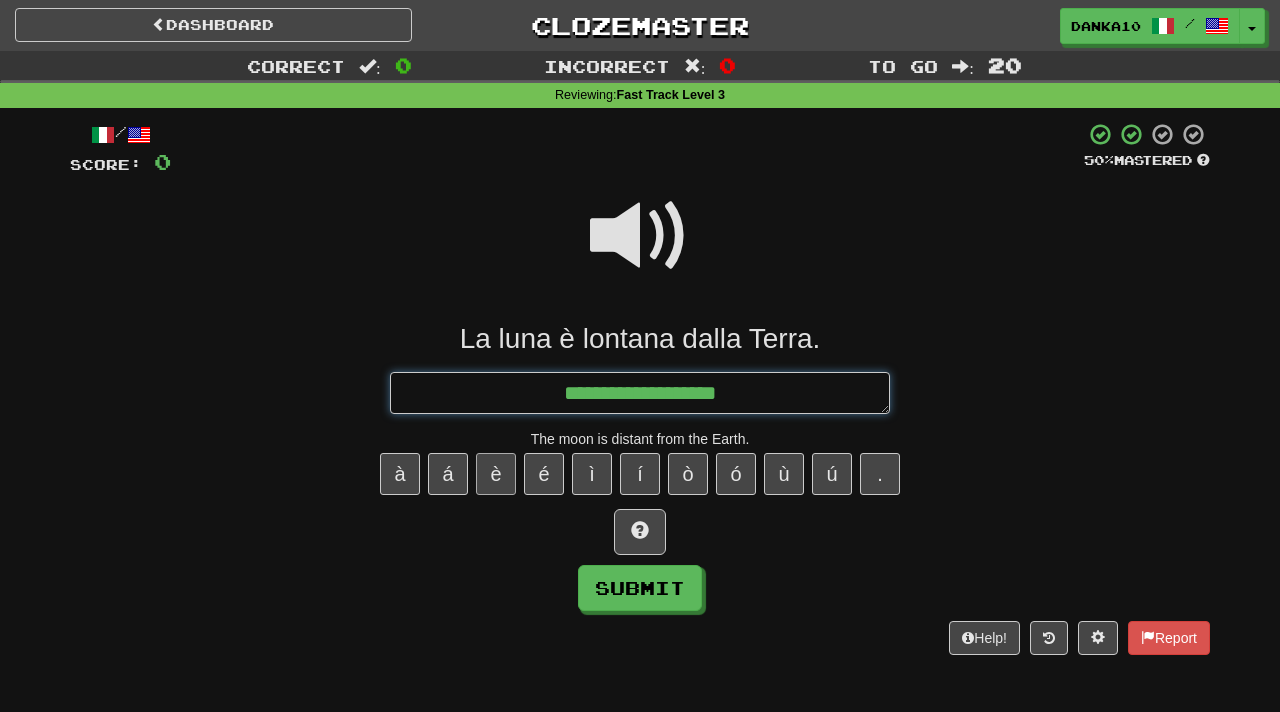 type on "*" 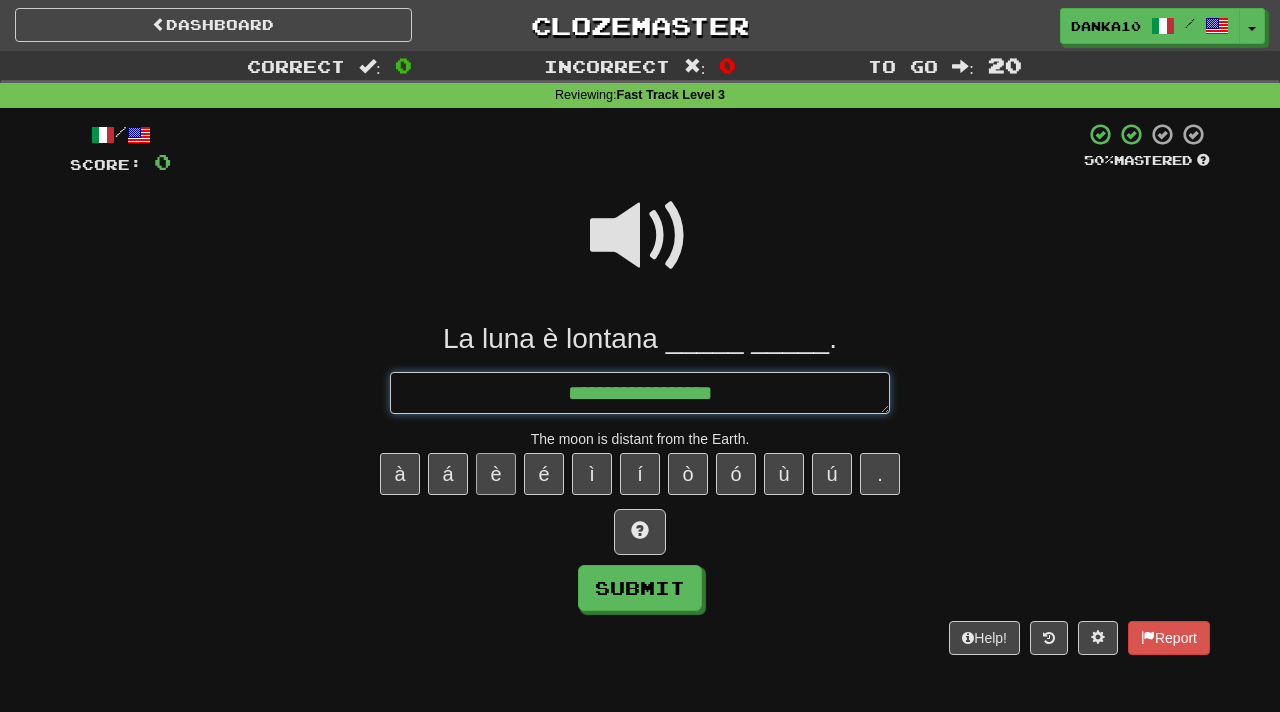 type on "*" 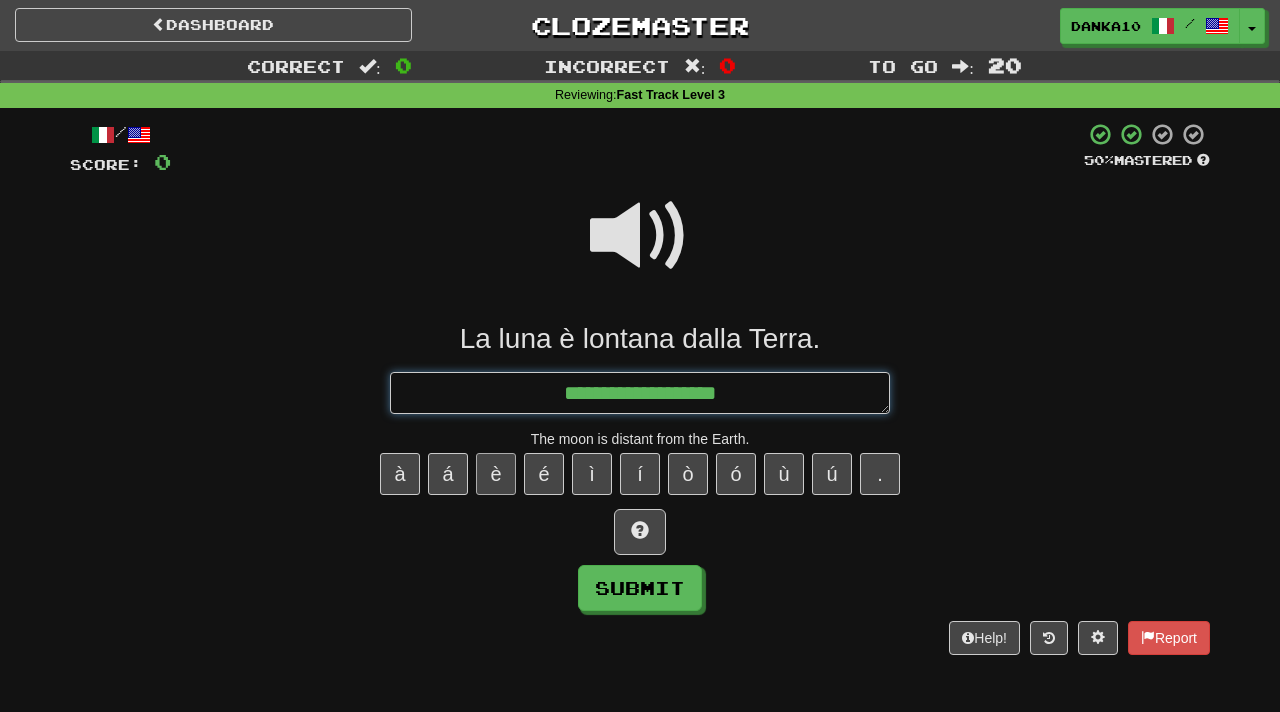 type on "*" 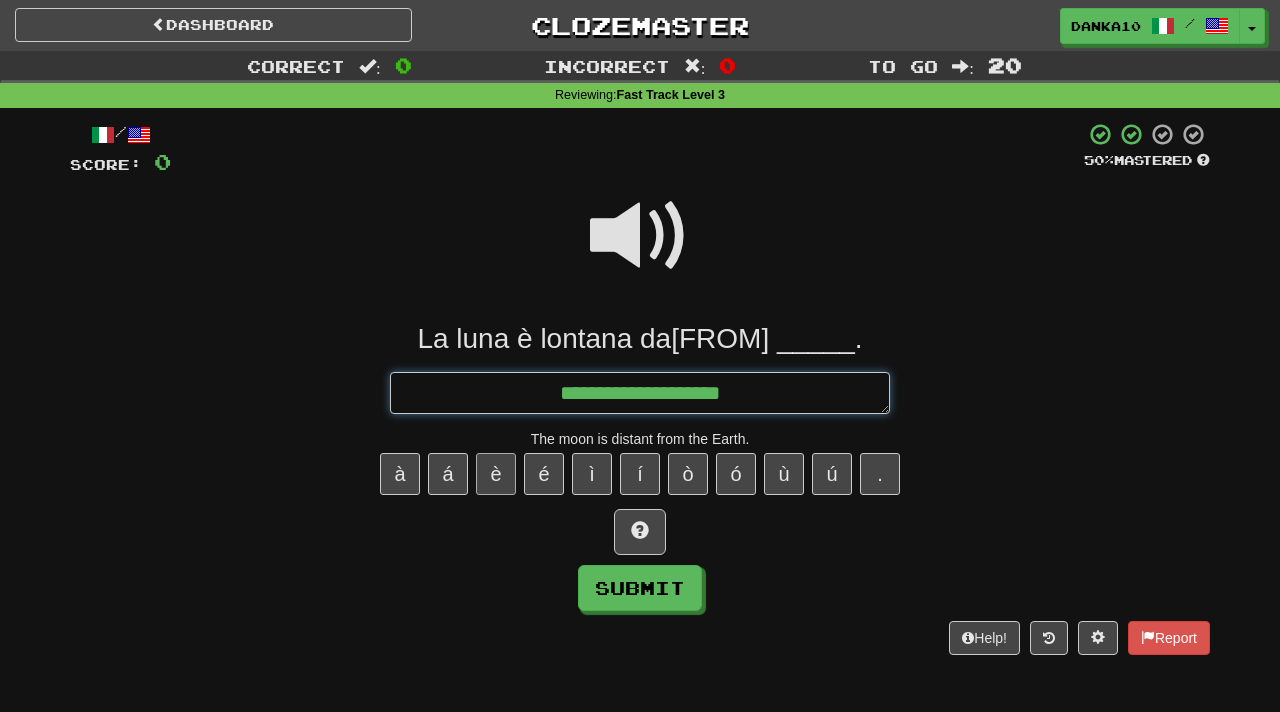 type on "*" 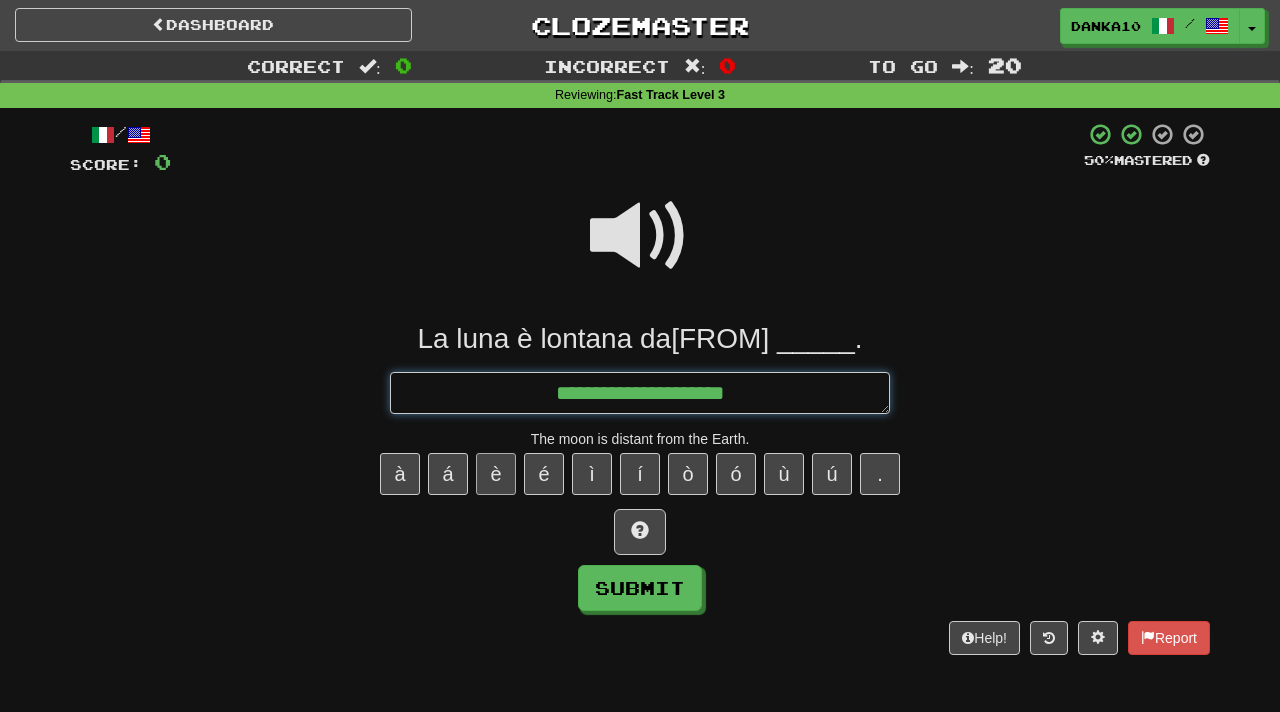 type on "*" 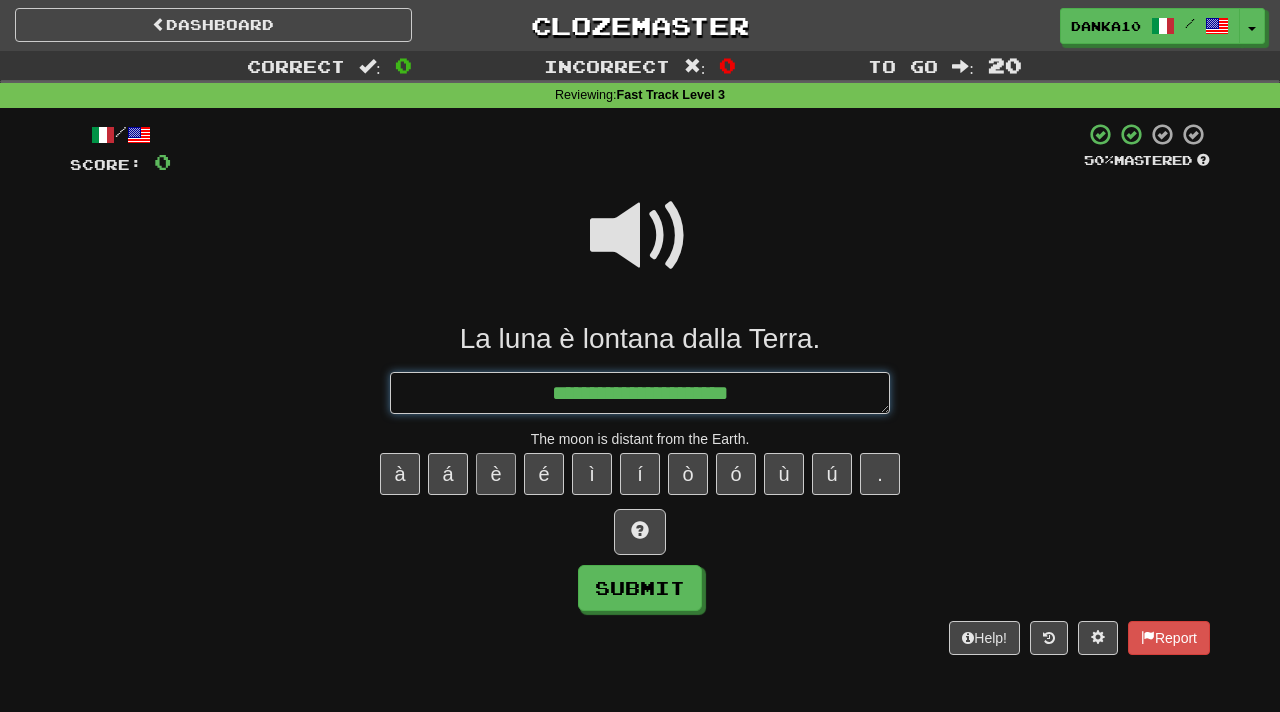 type on "*" 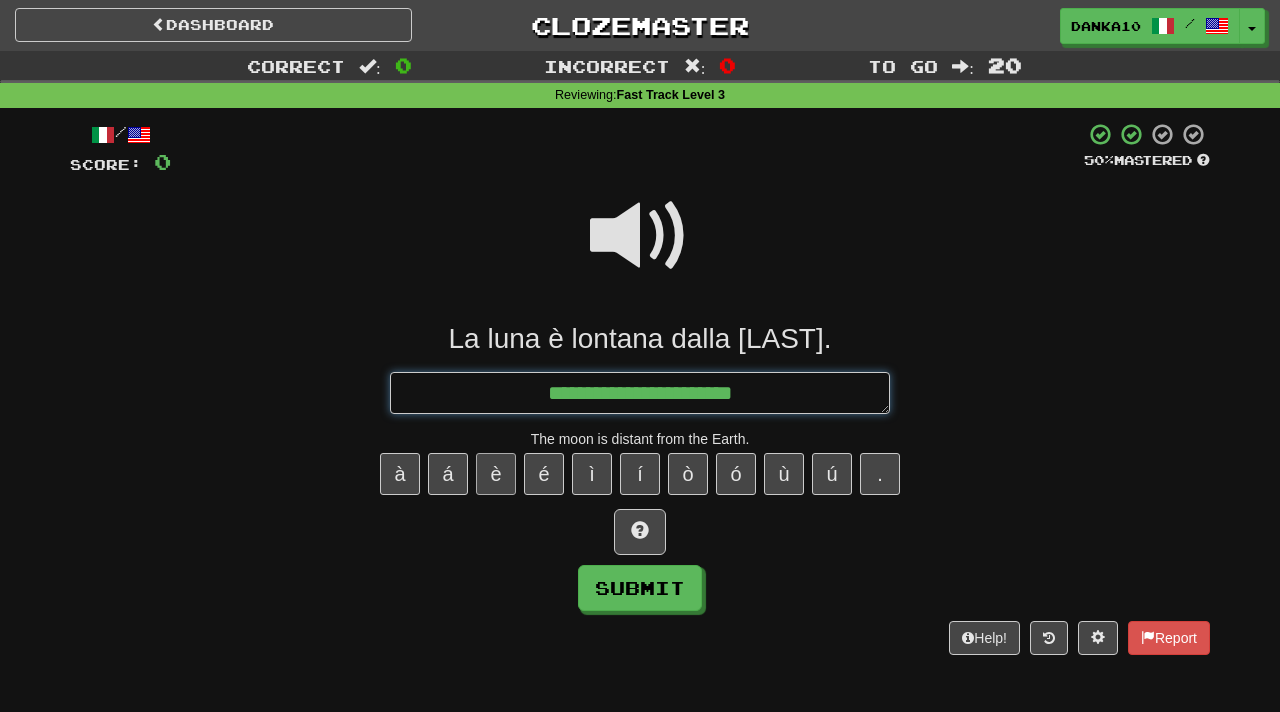 type on "*" 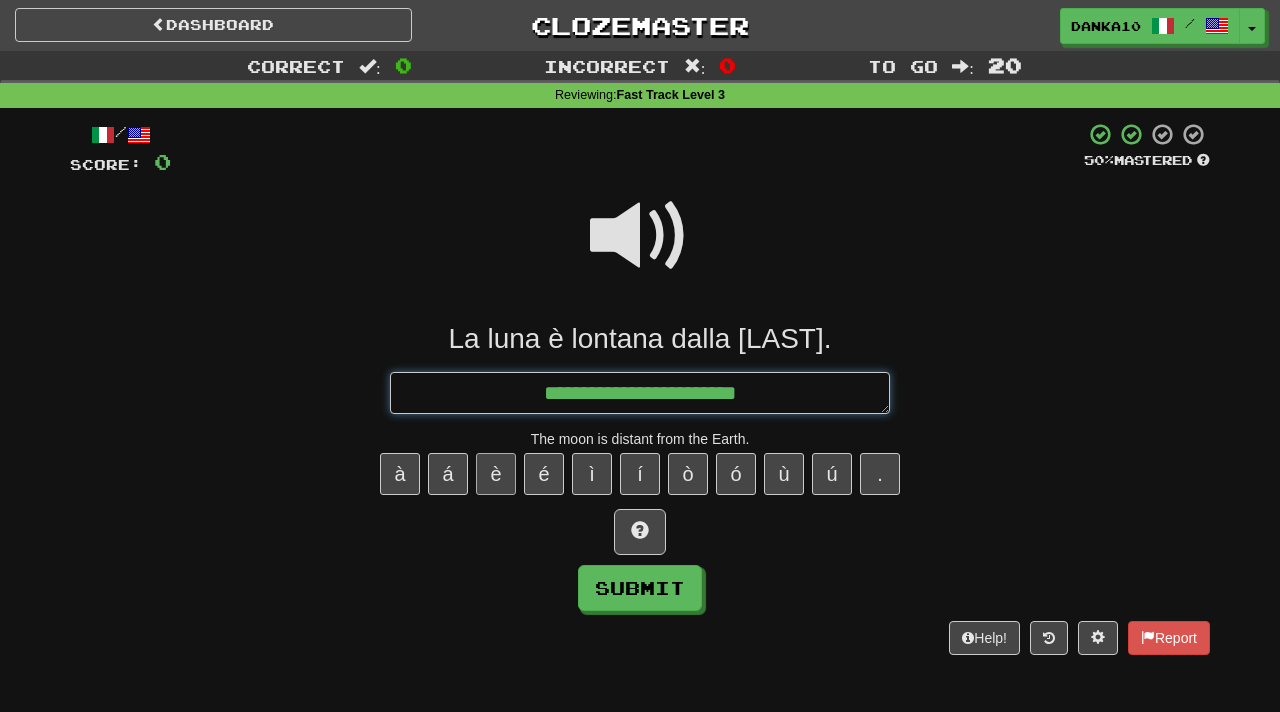 type on "*" 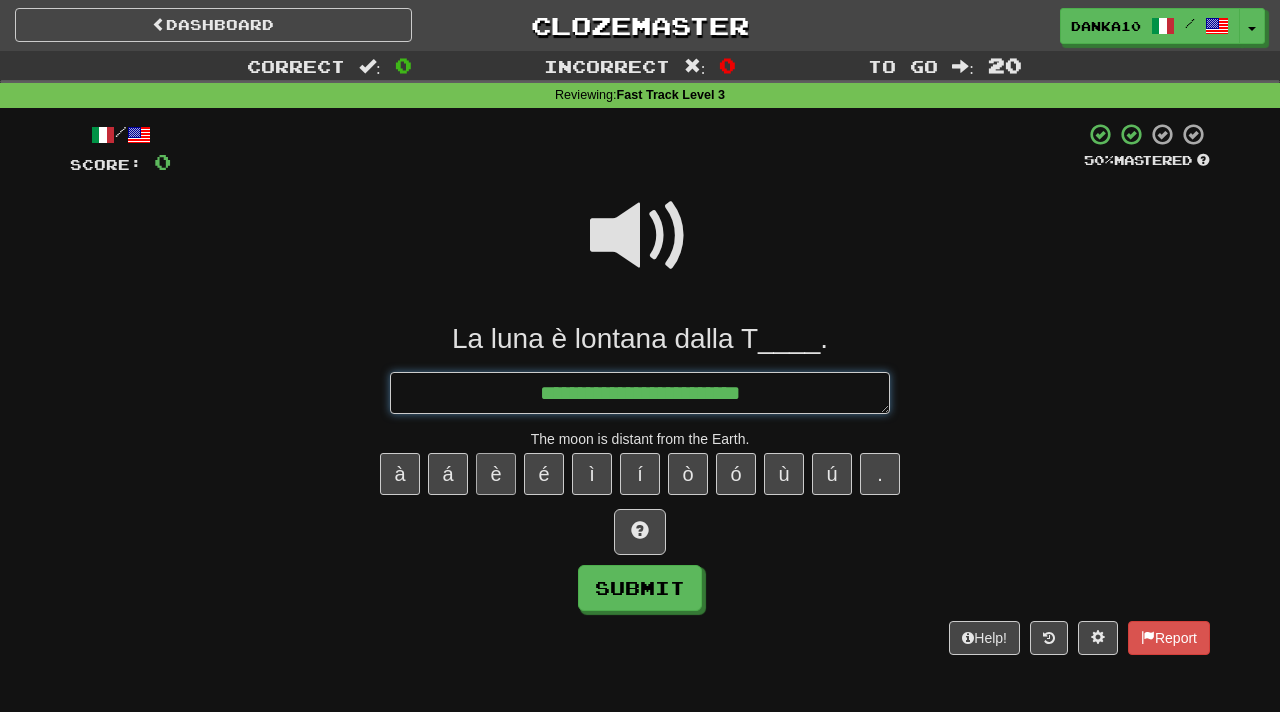 type on "*" 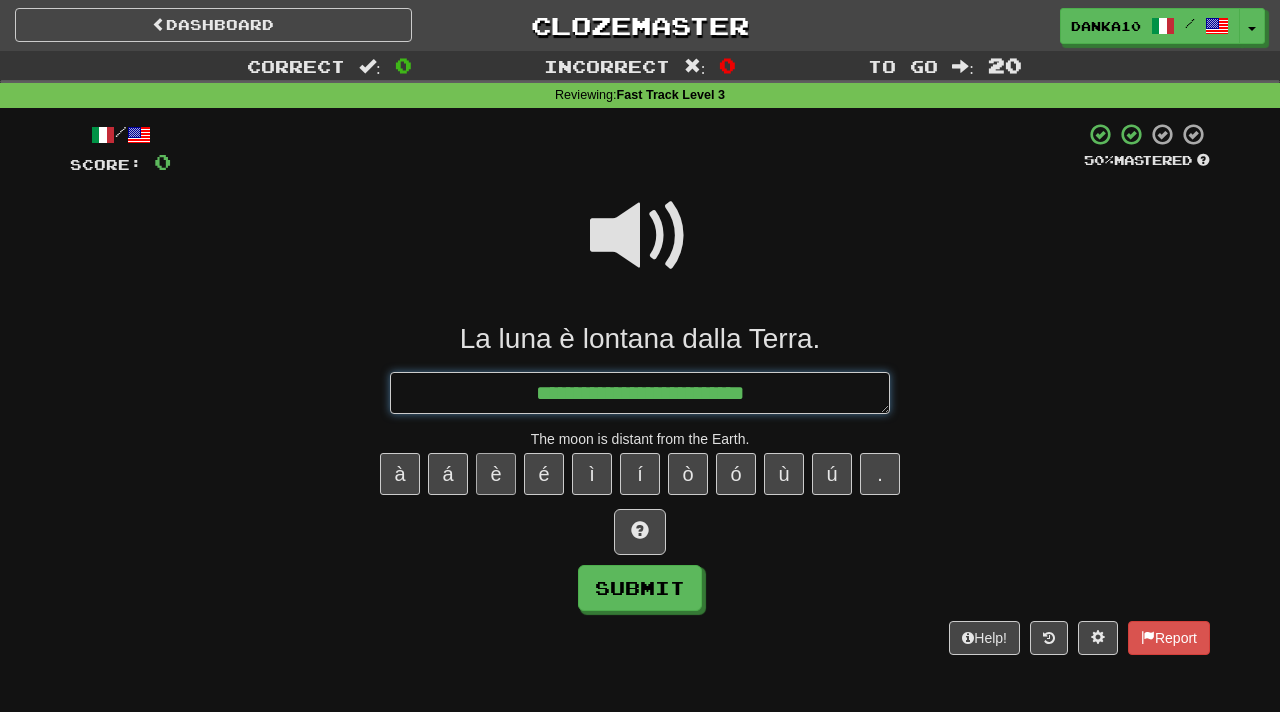type on "*" 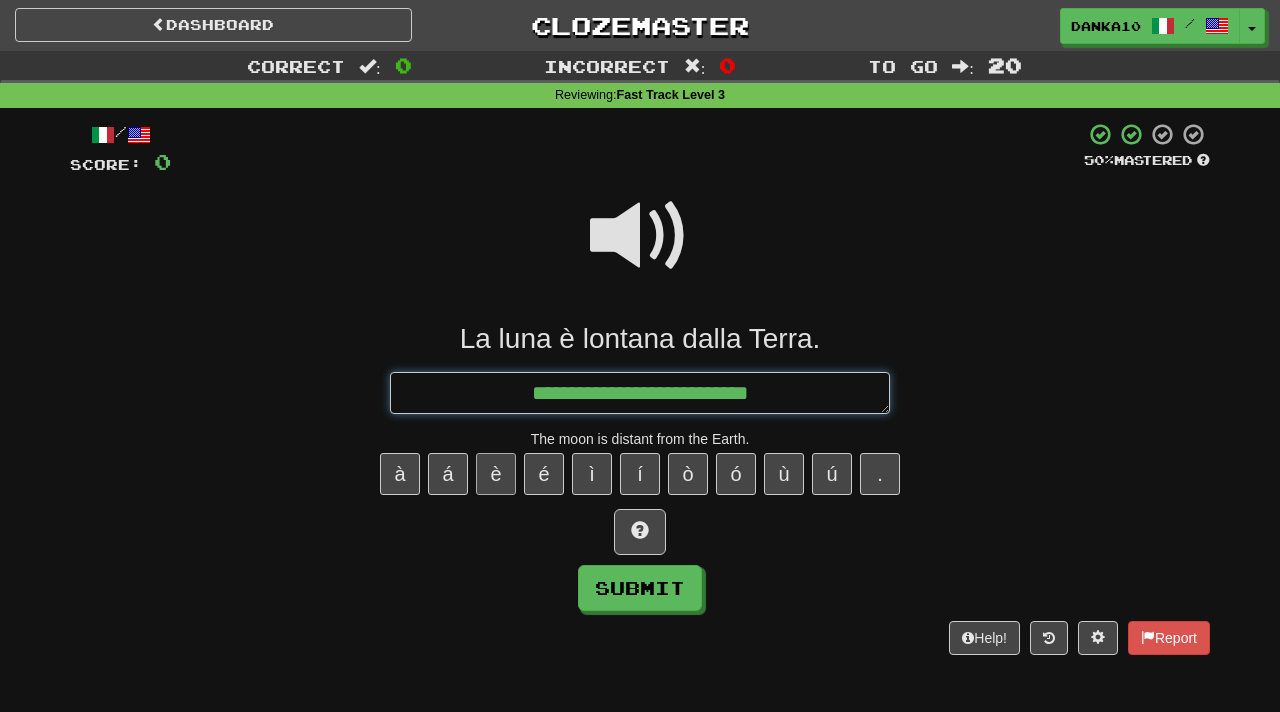 type on "*" 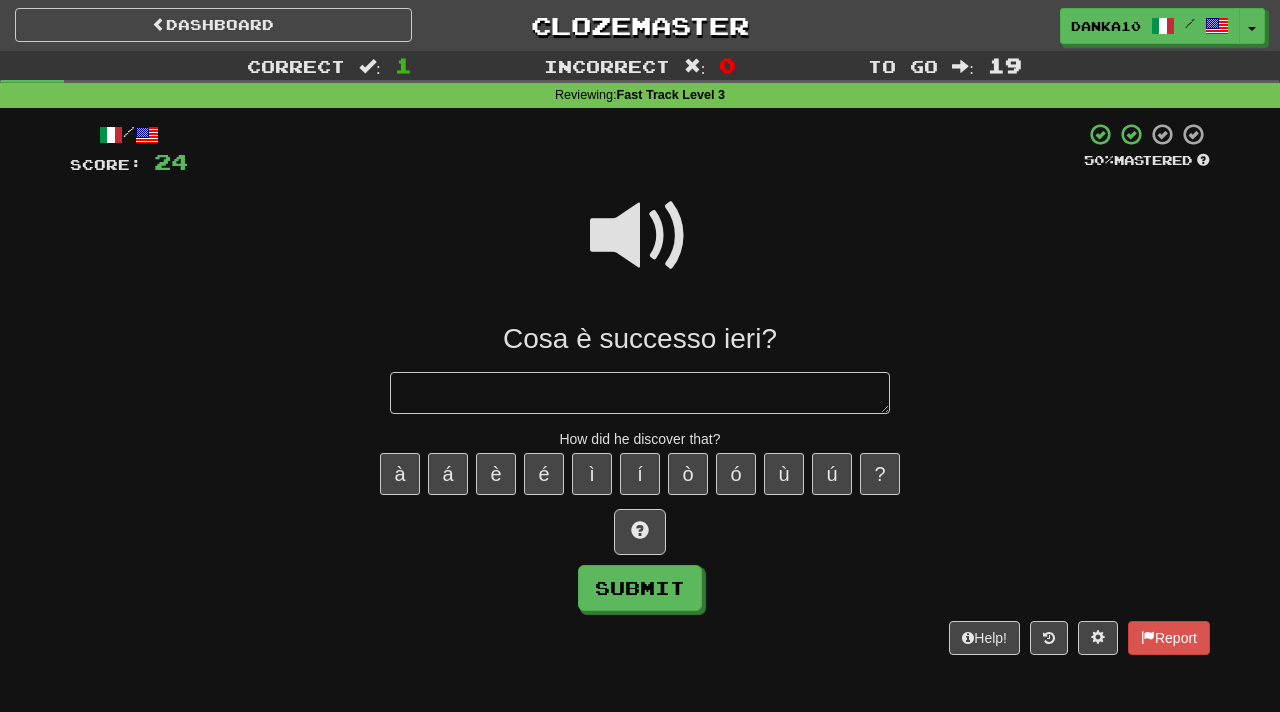 type on "*" 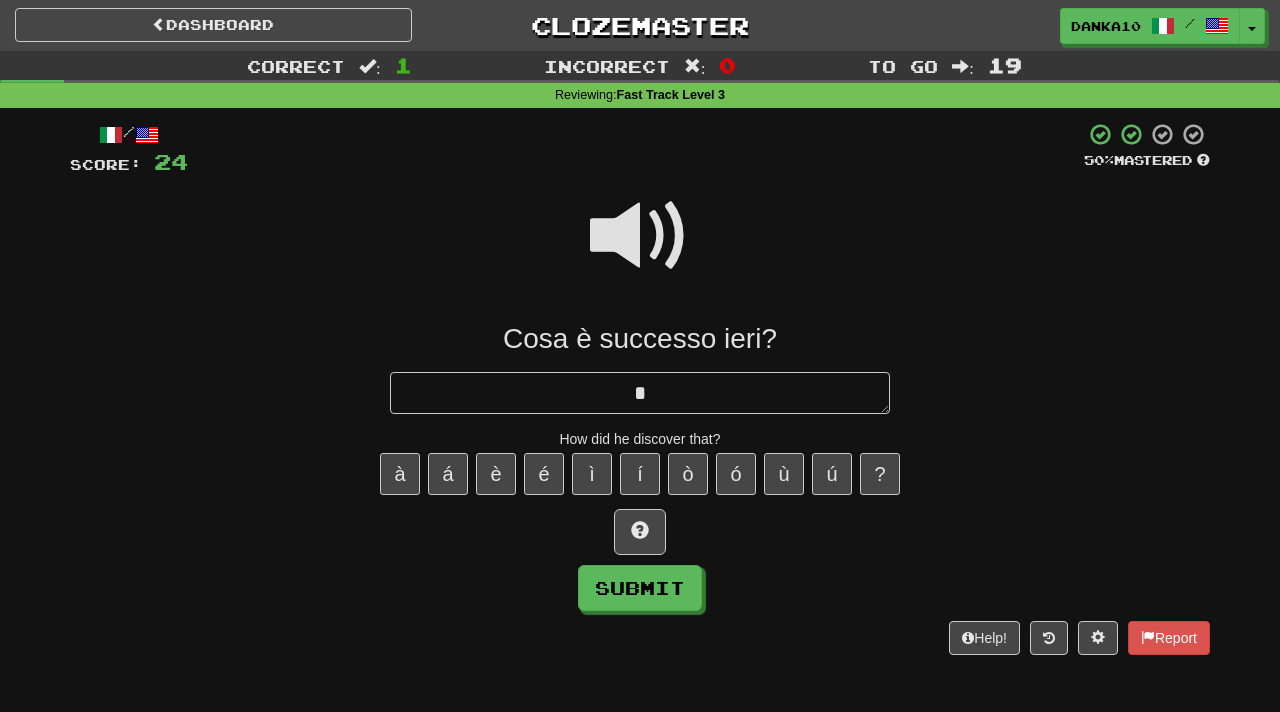type on "*" 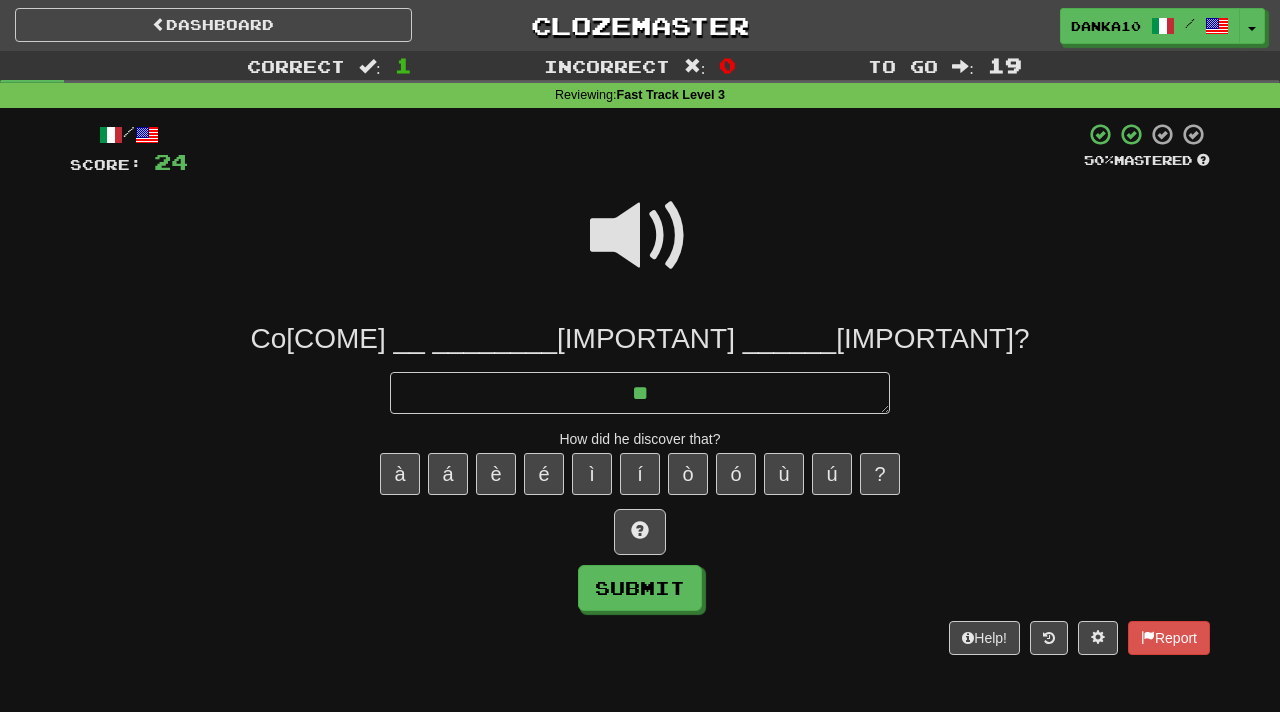 type on "*" 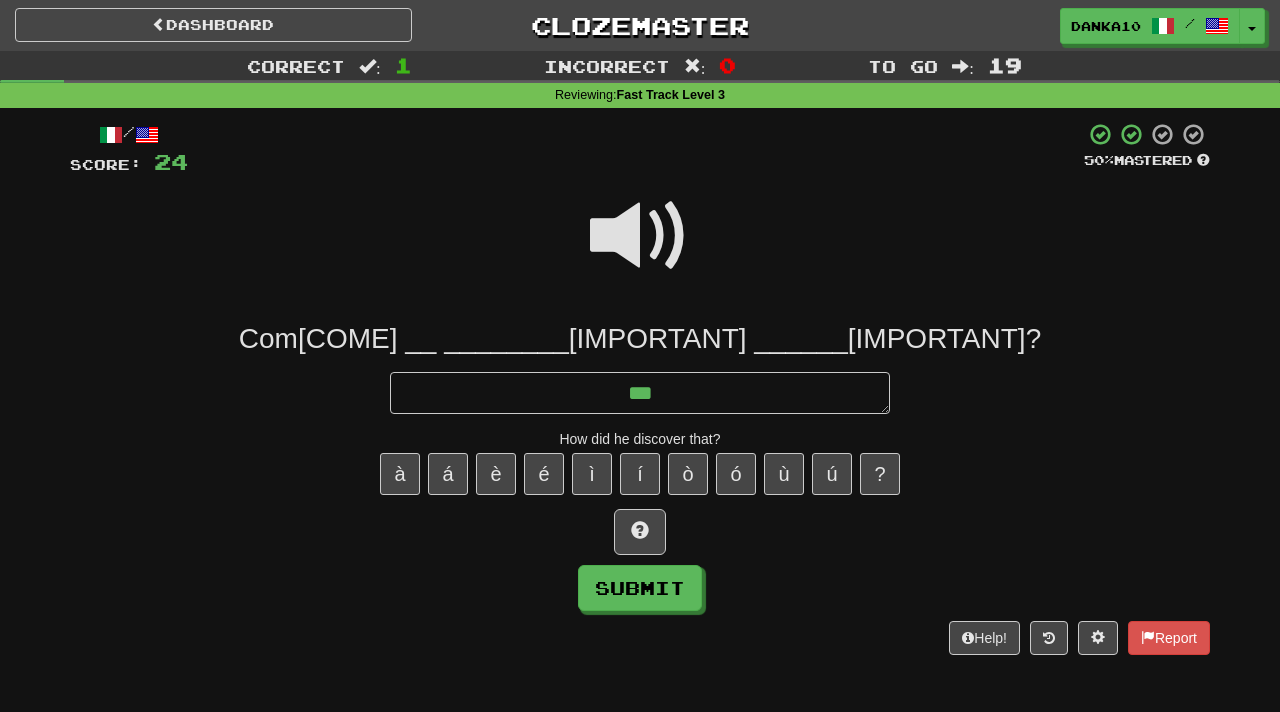 type on "*" 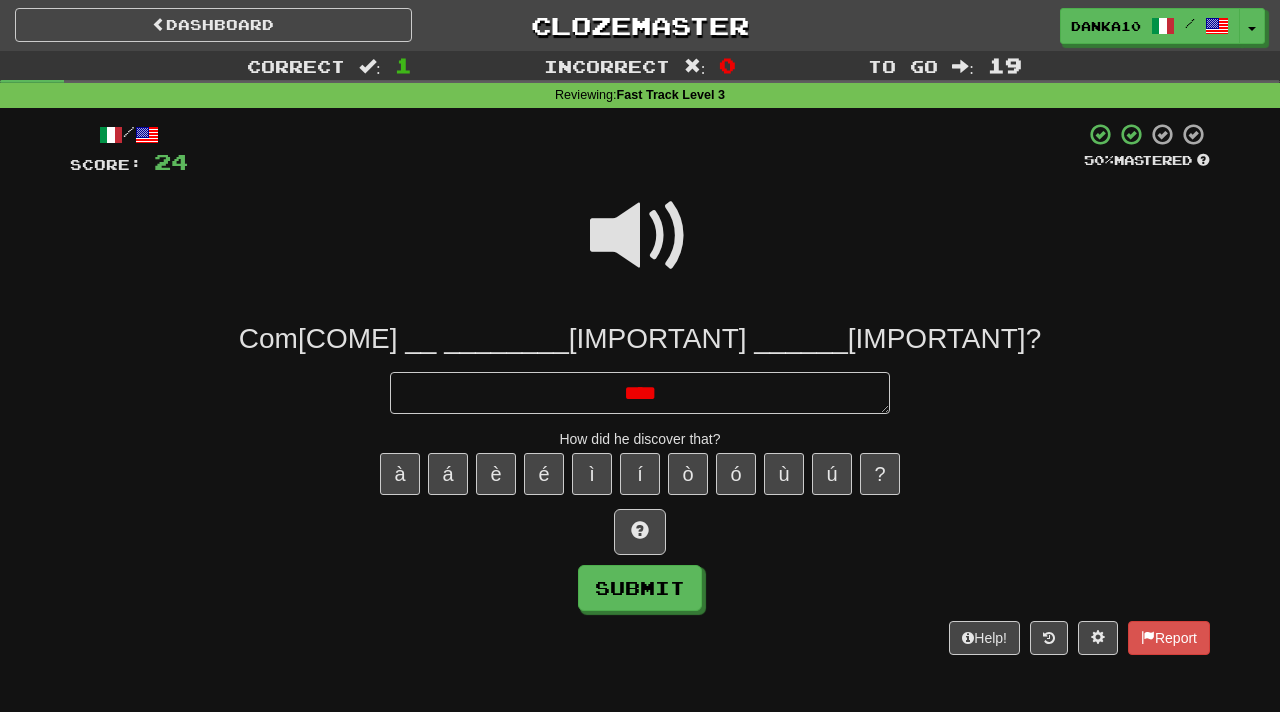type on "*" 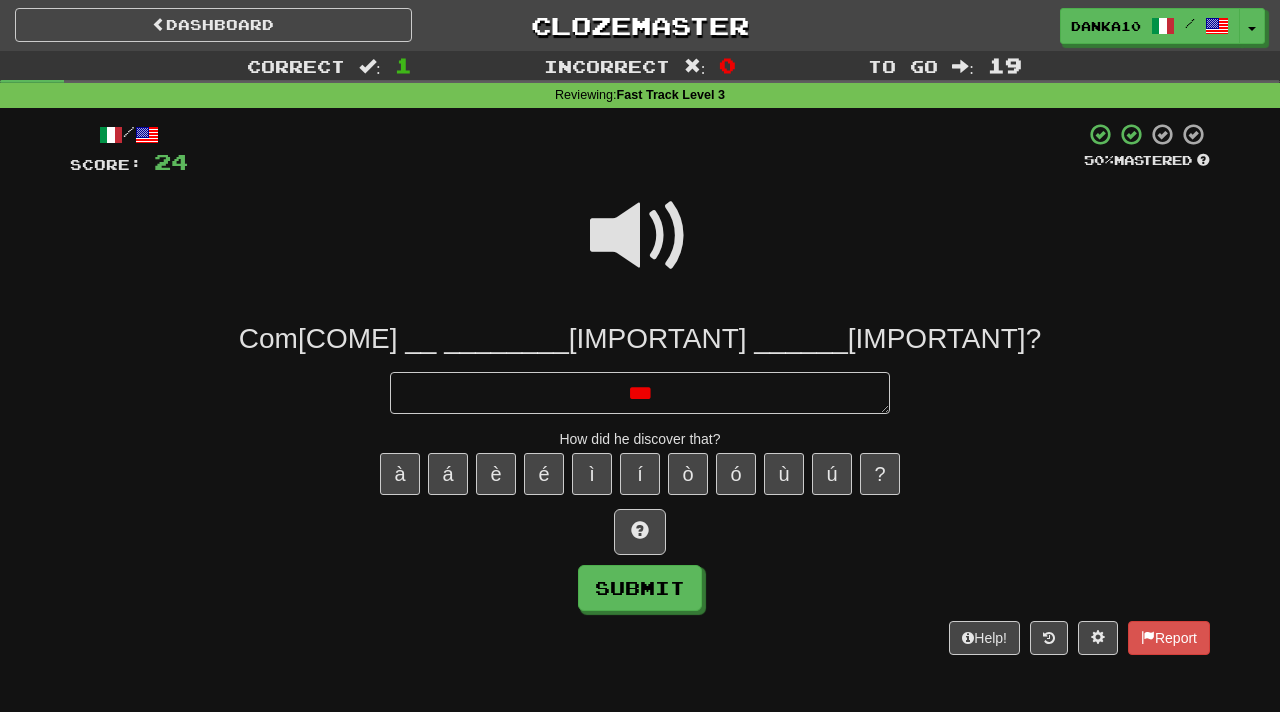 type on "*" 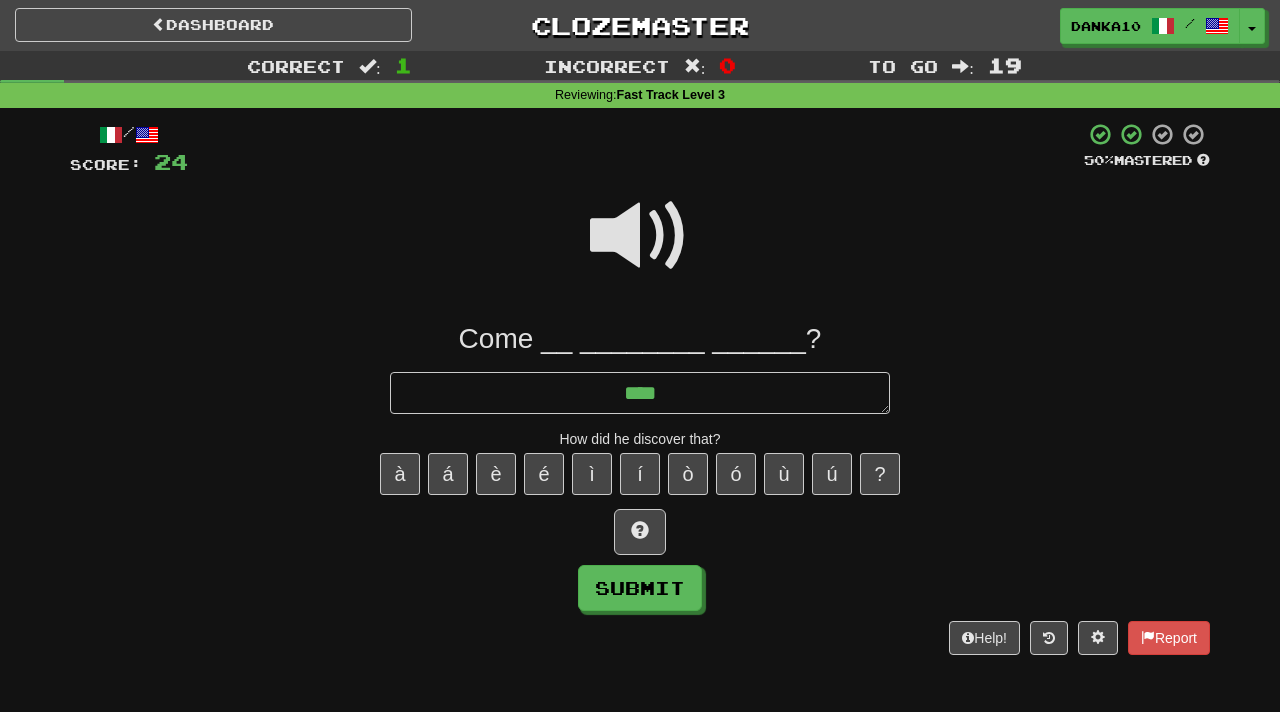 type on "****" 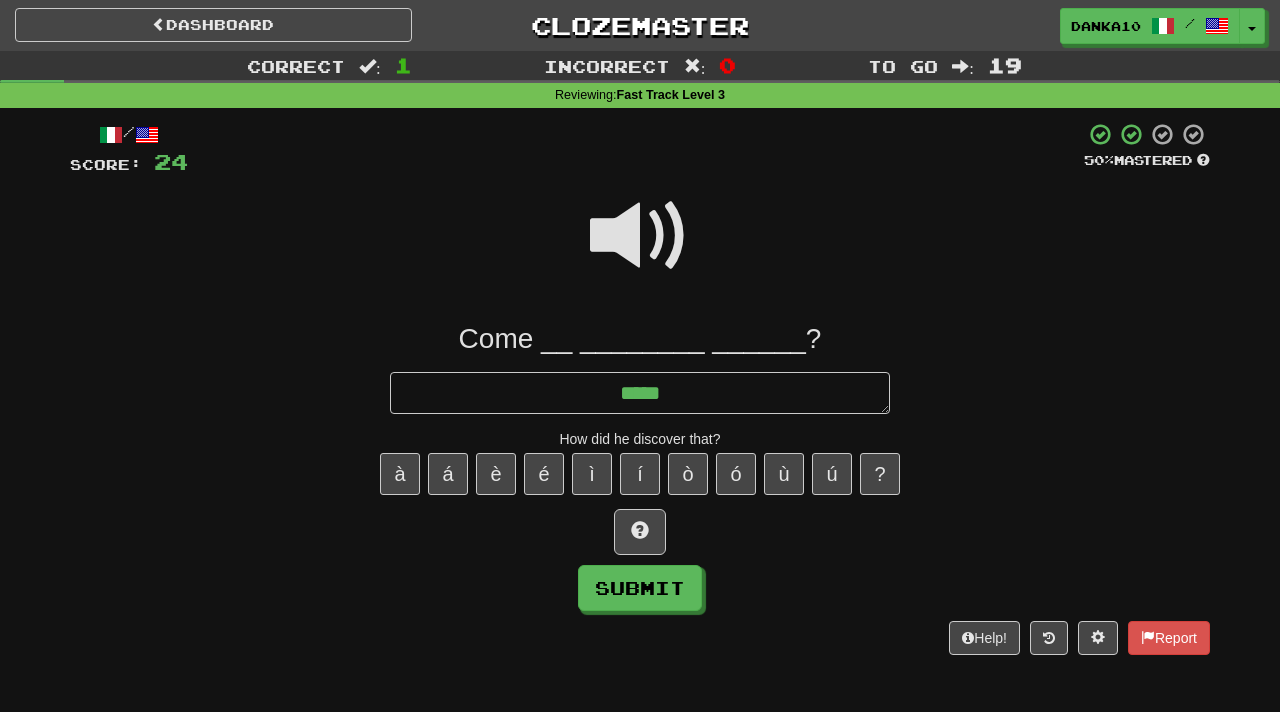 type on "*" 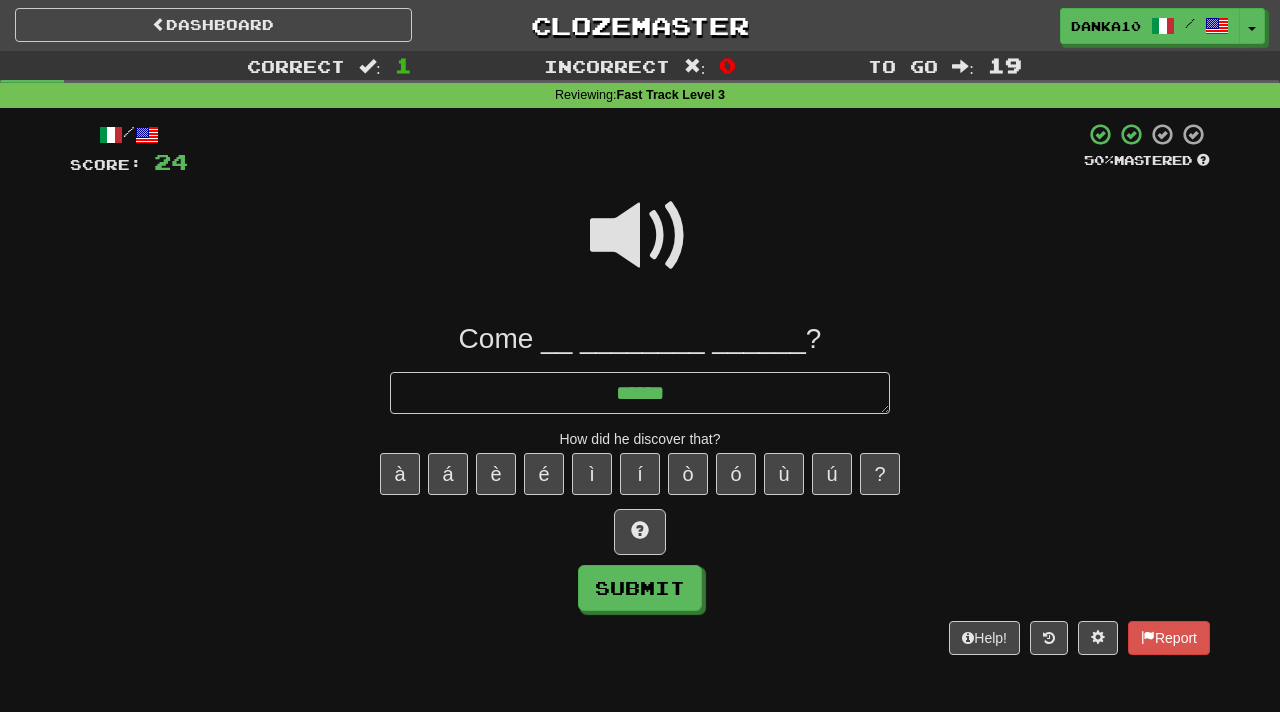 type on "*" 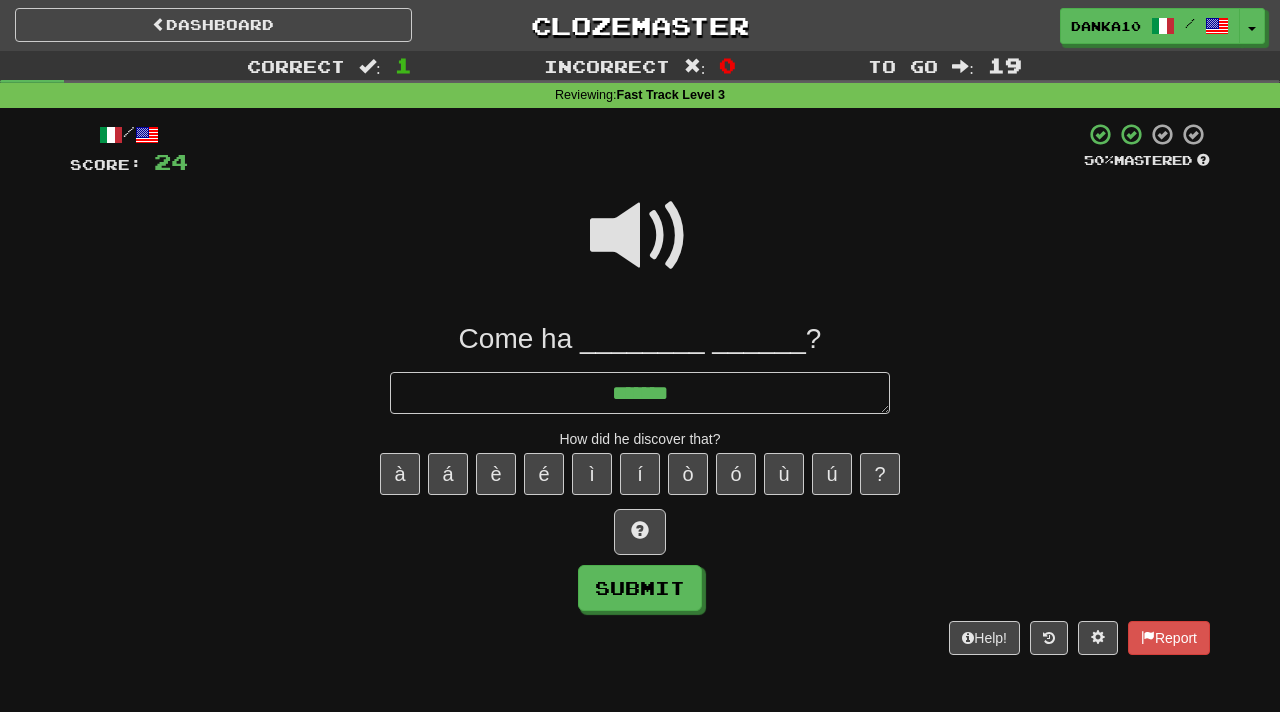 type on "*******" 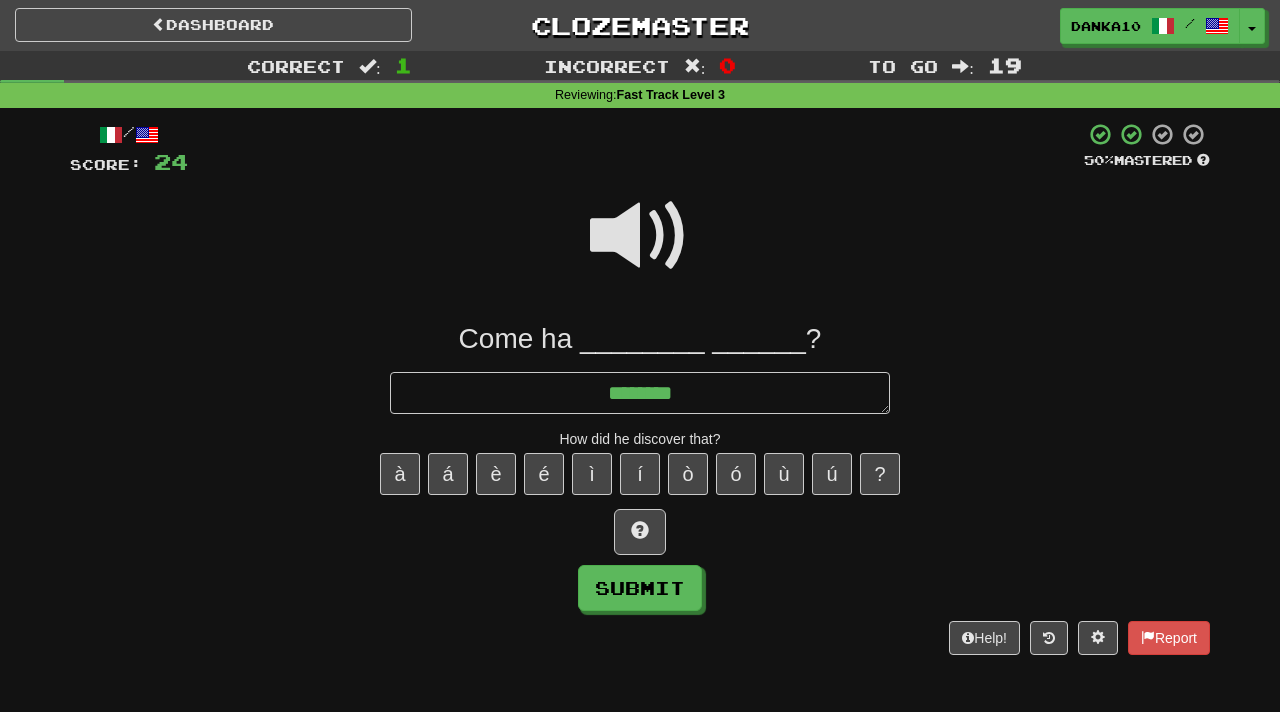 type on "*" 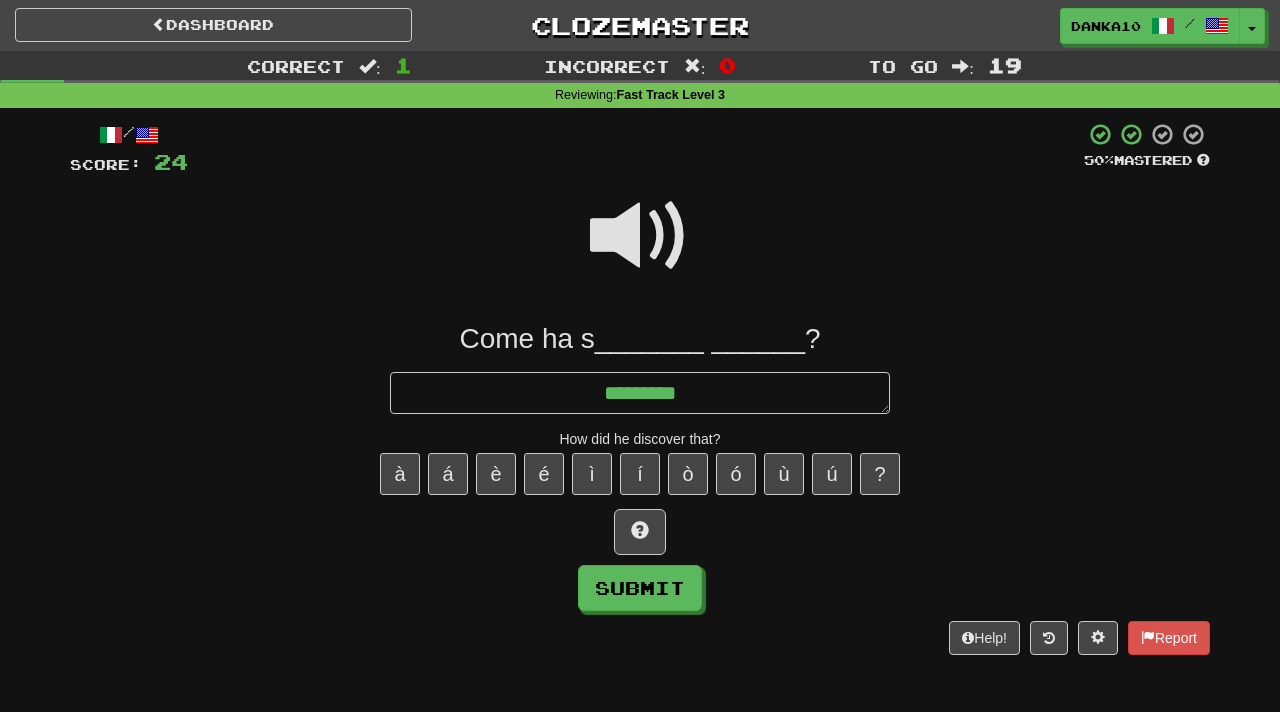 type on "*" 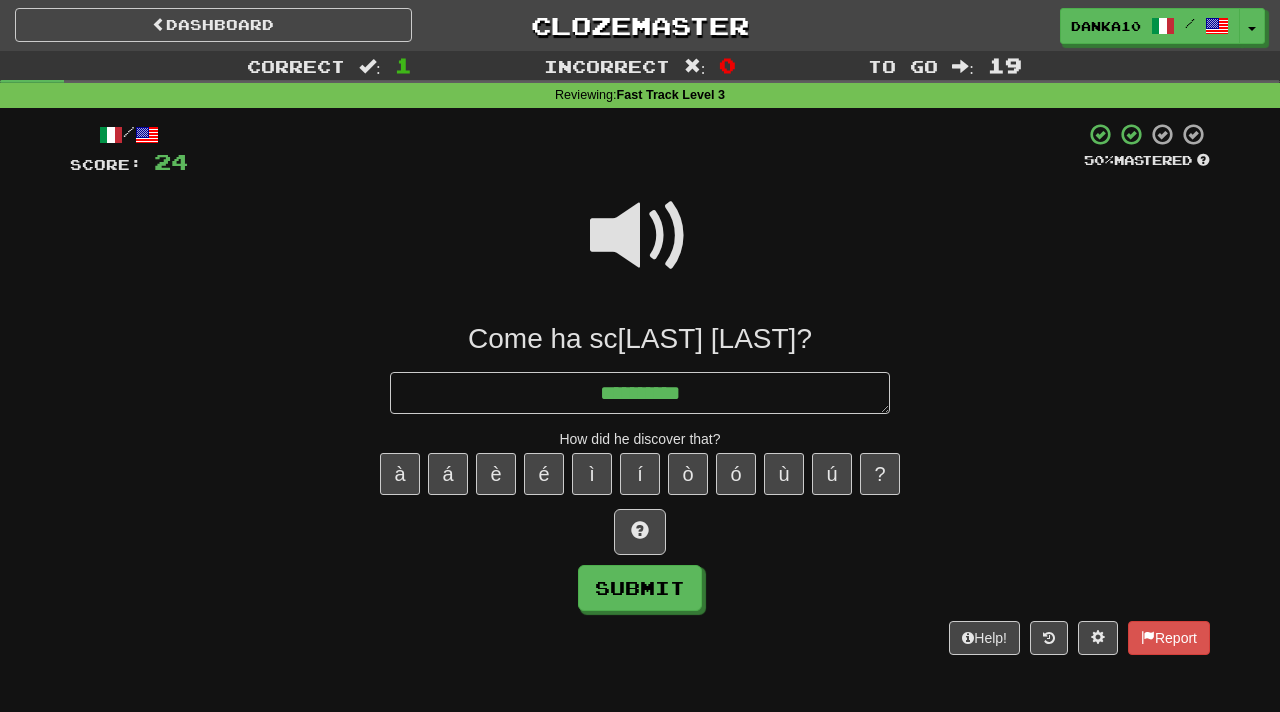 type on "*" 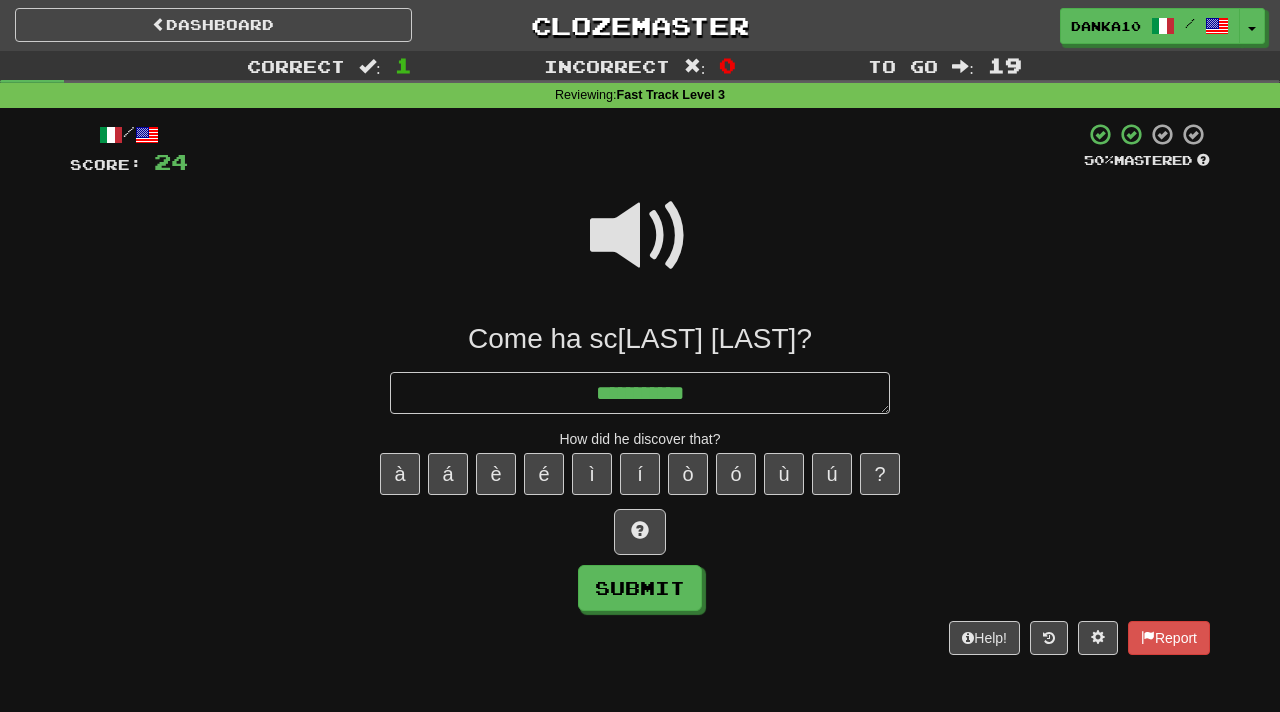 type on "*" 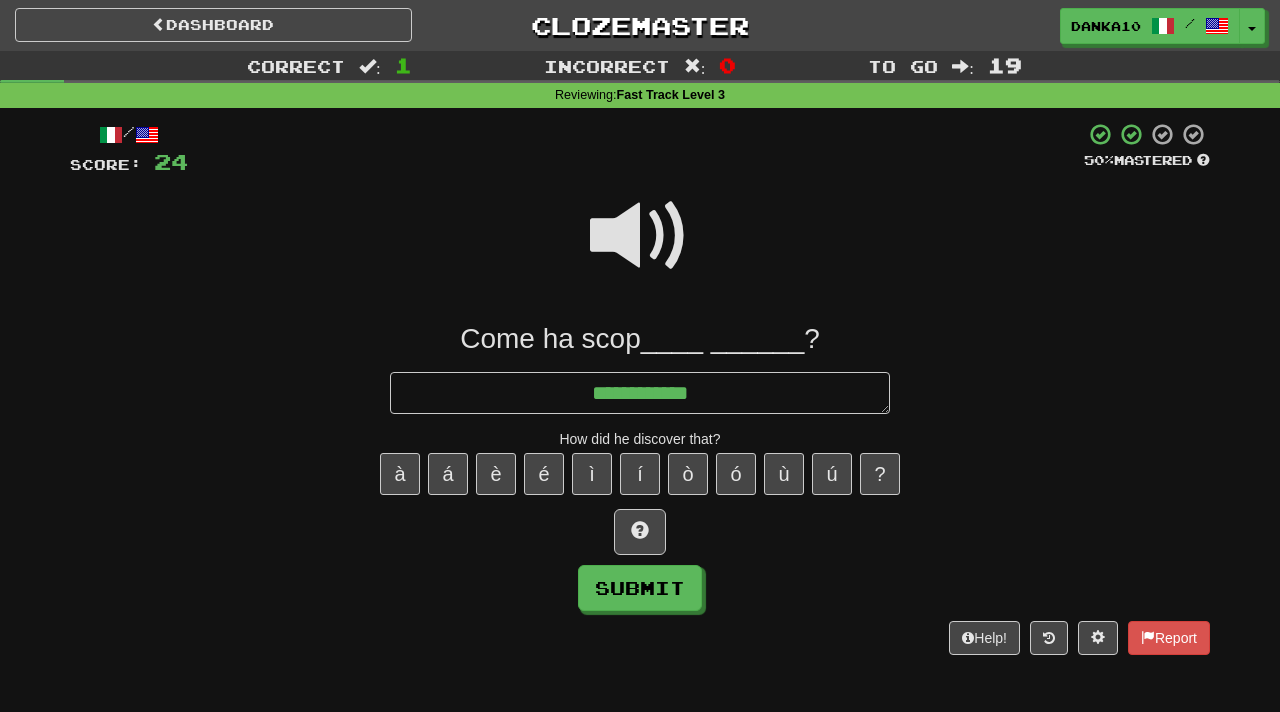 type on "*" 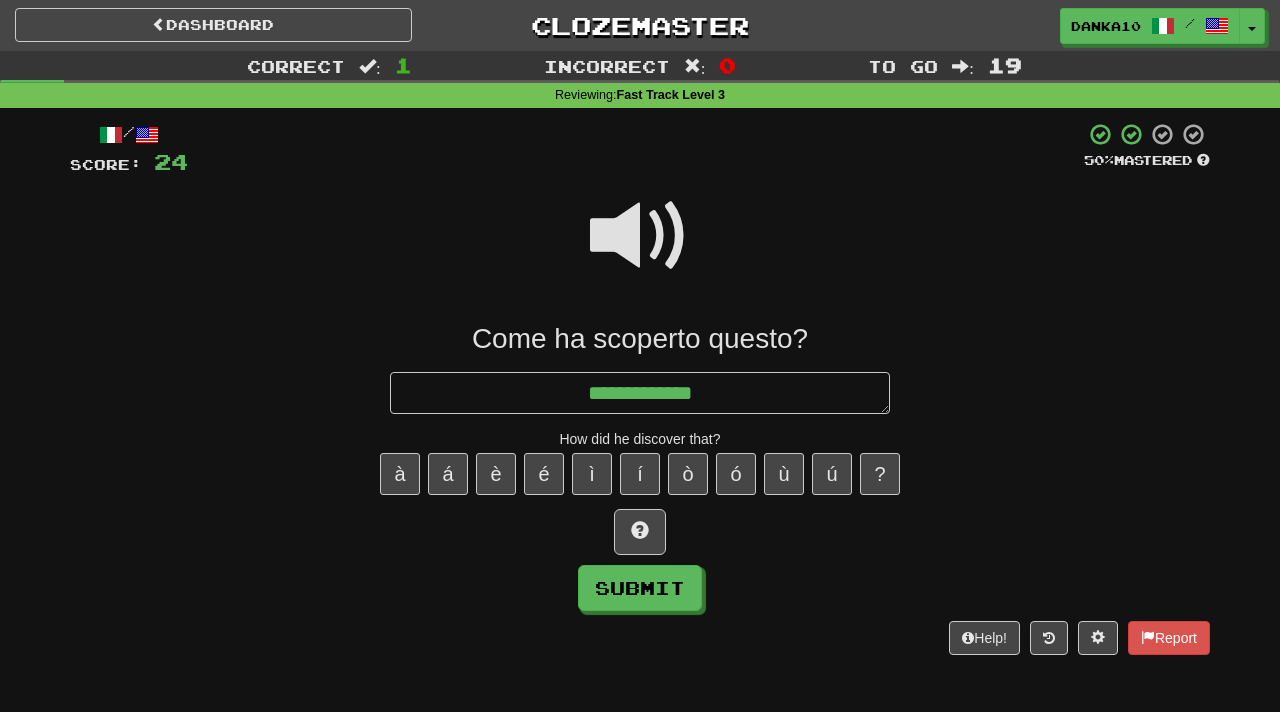 type on "*" 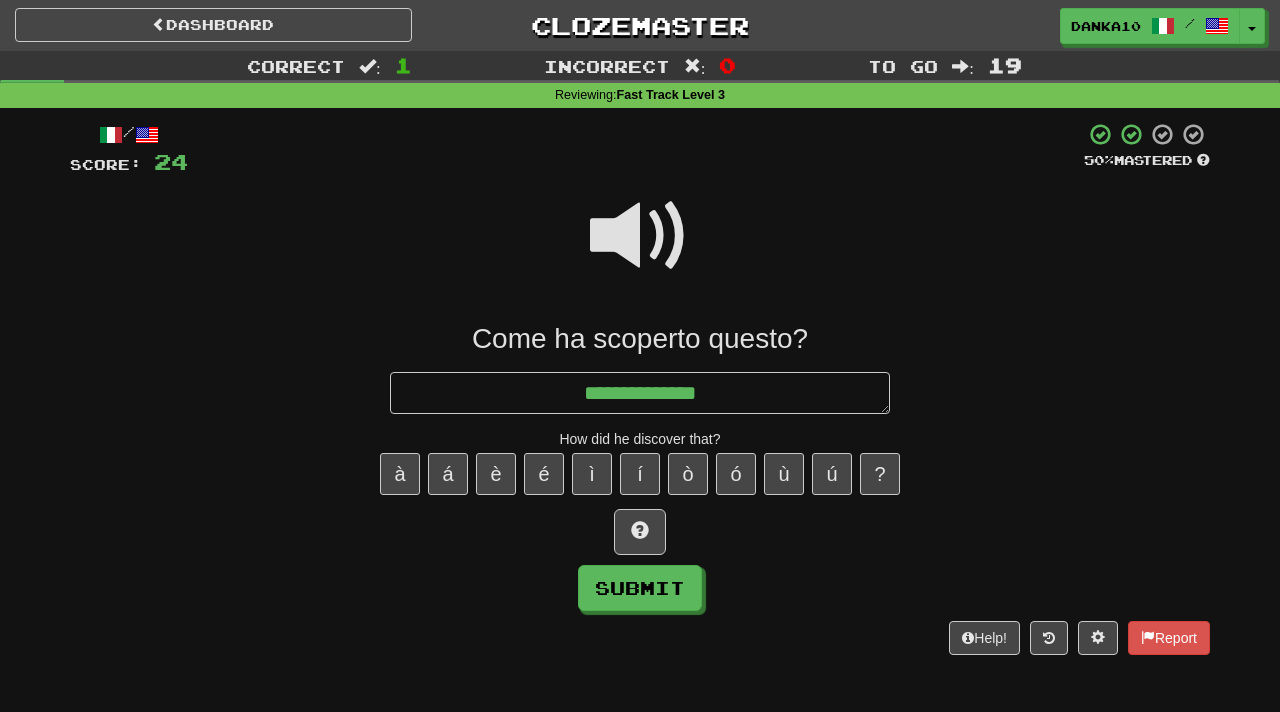 type on "*" 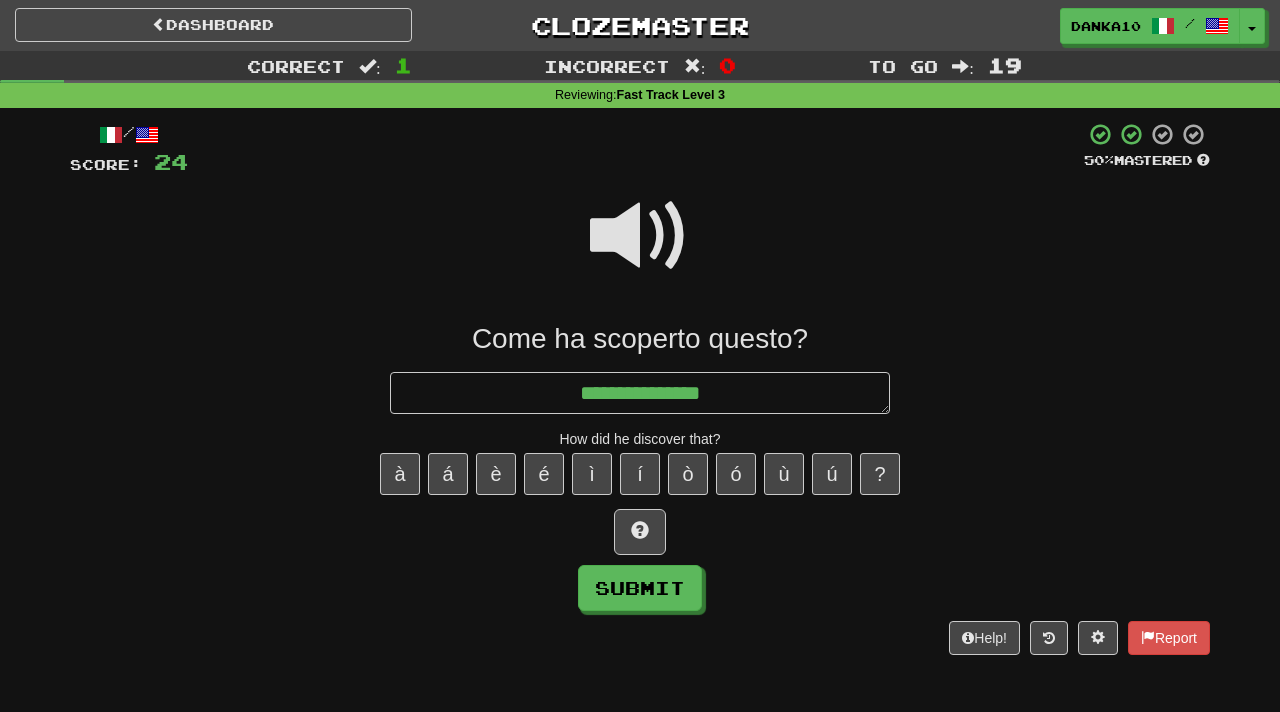 type on "*" 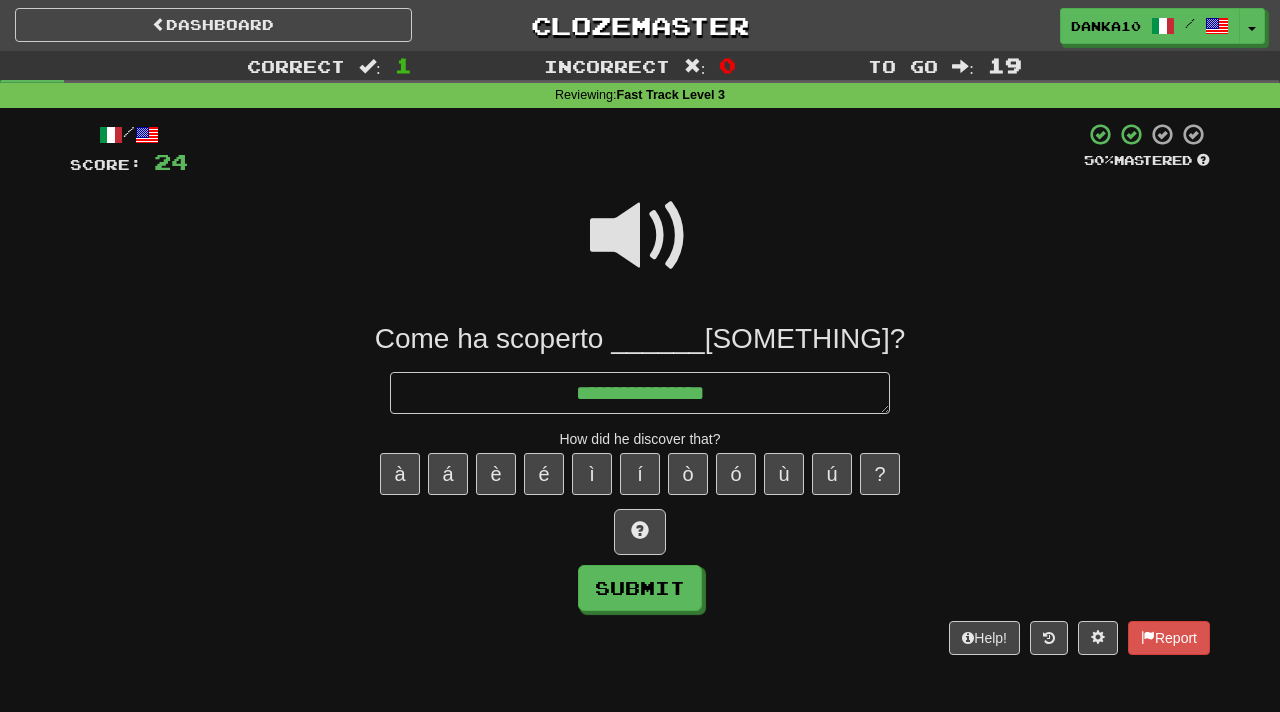 type on "*" 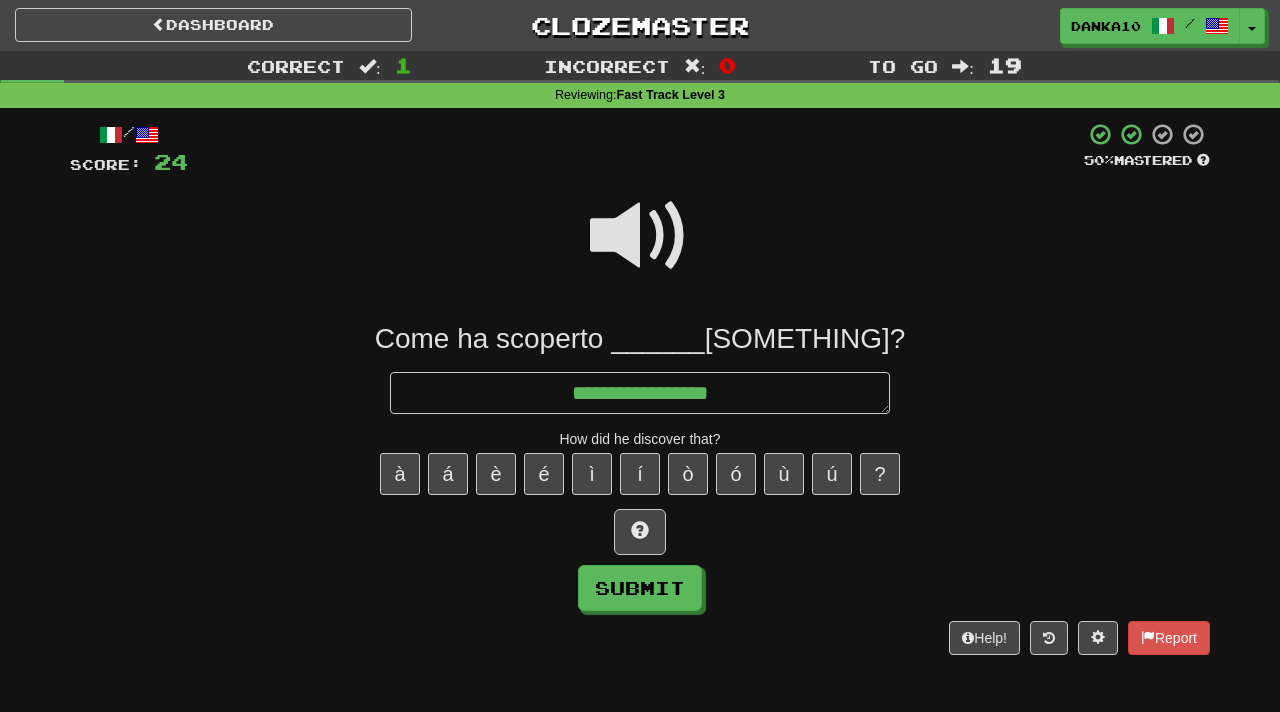 type on "*" 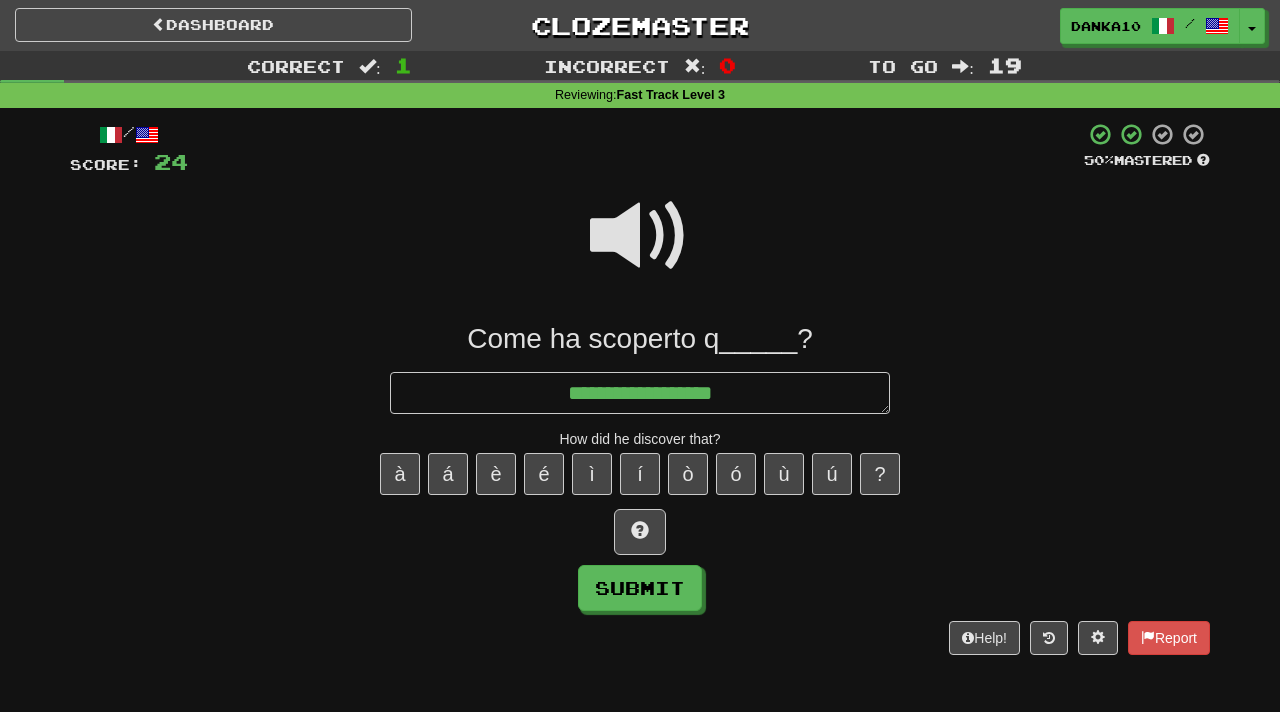 type on "**********" 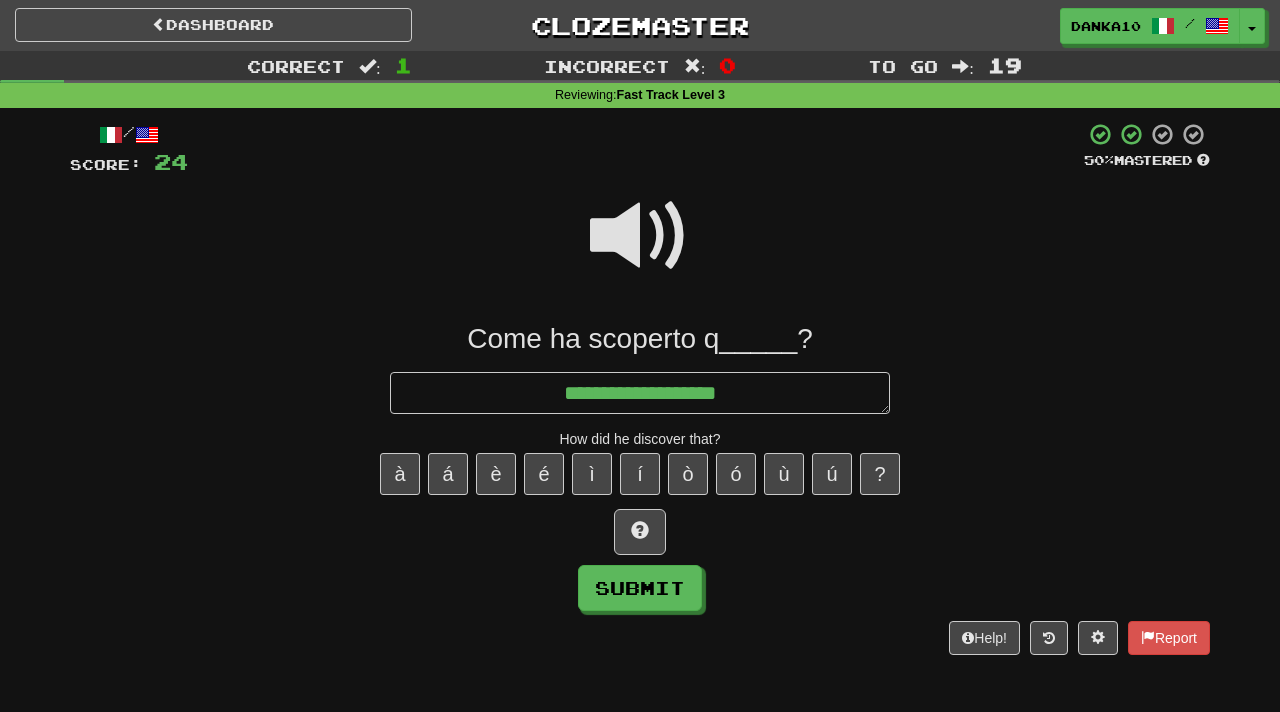type on "*" 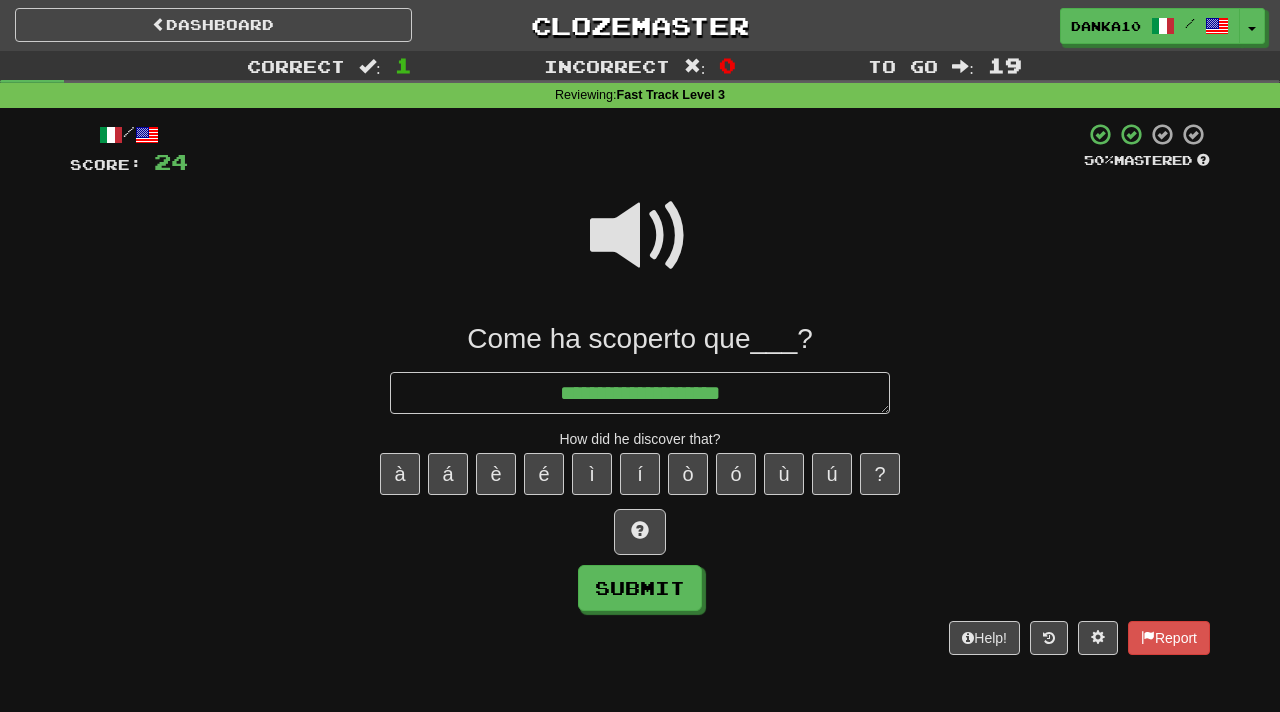 type on "*" 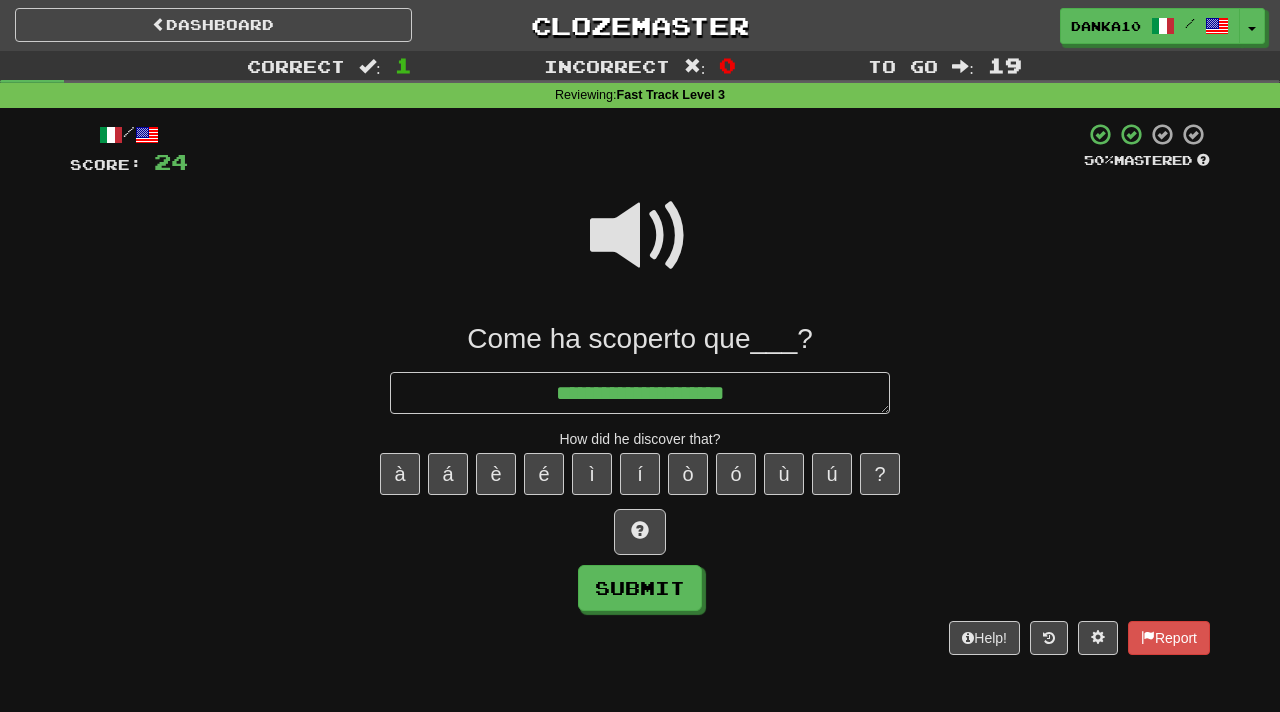 type on "*" 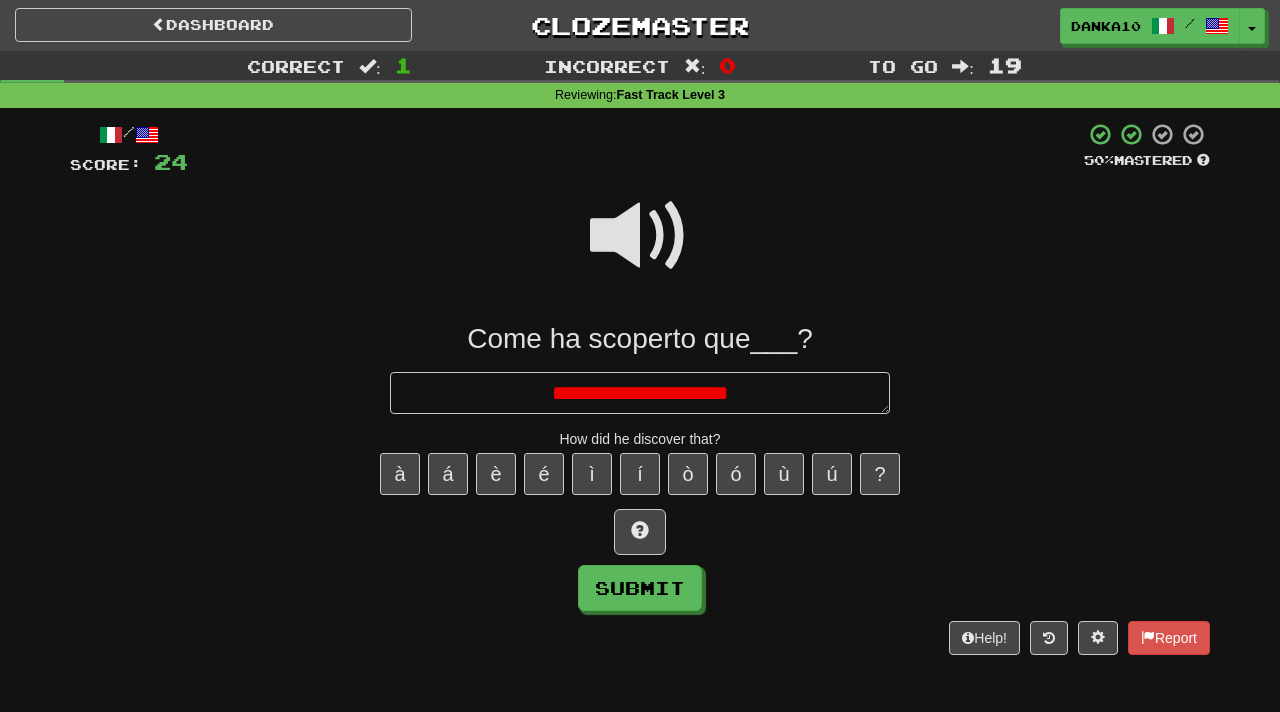 type on "*" 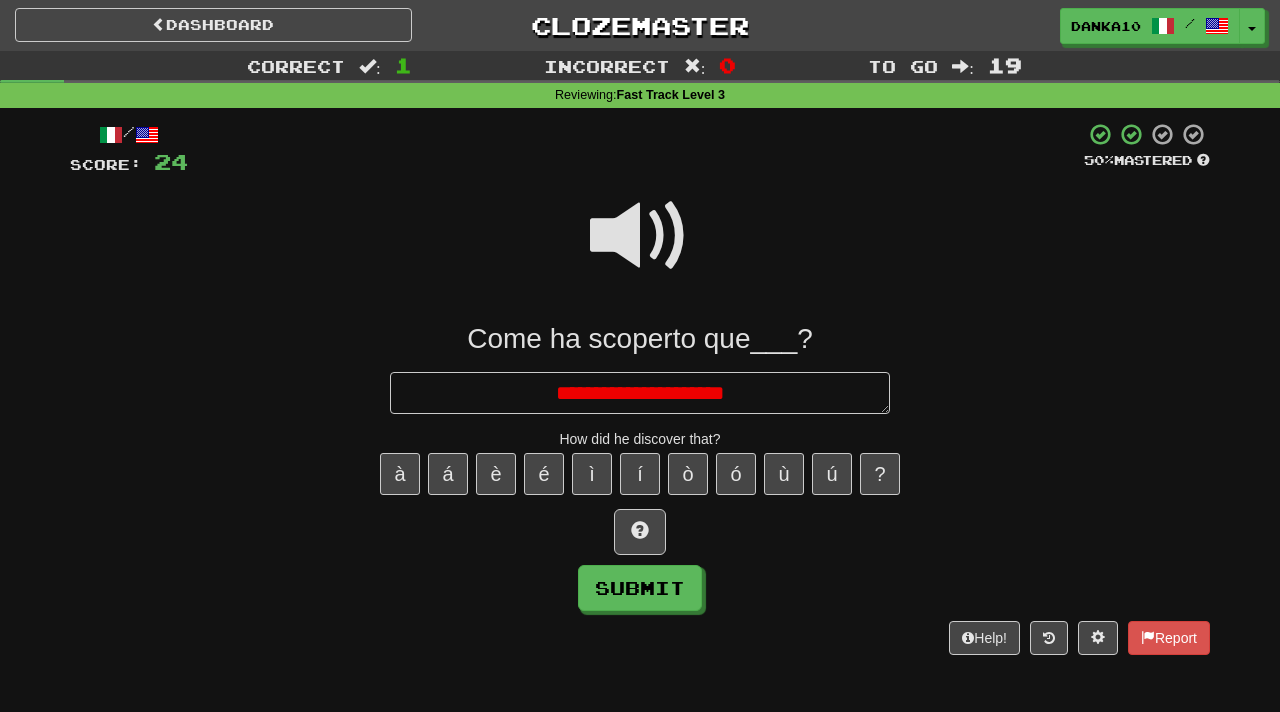 type on "*" 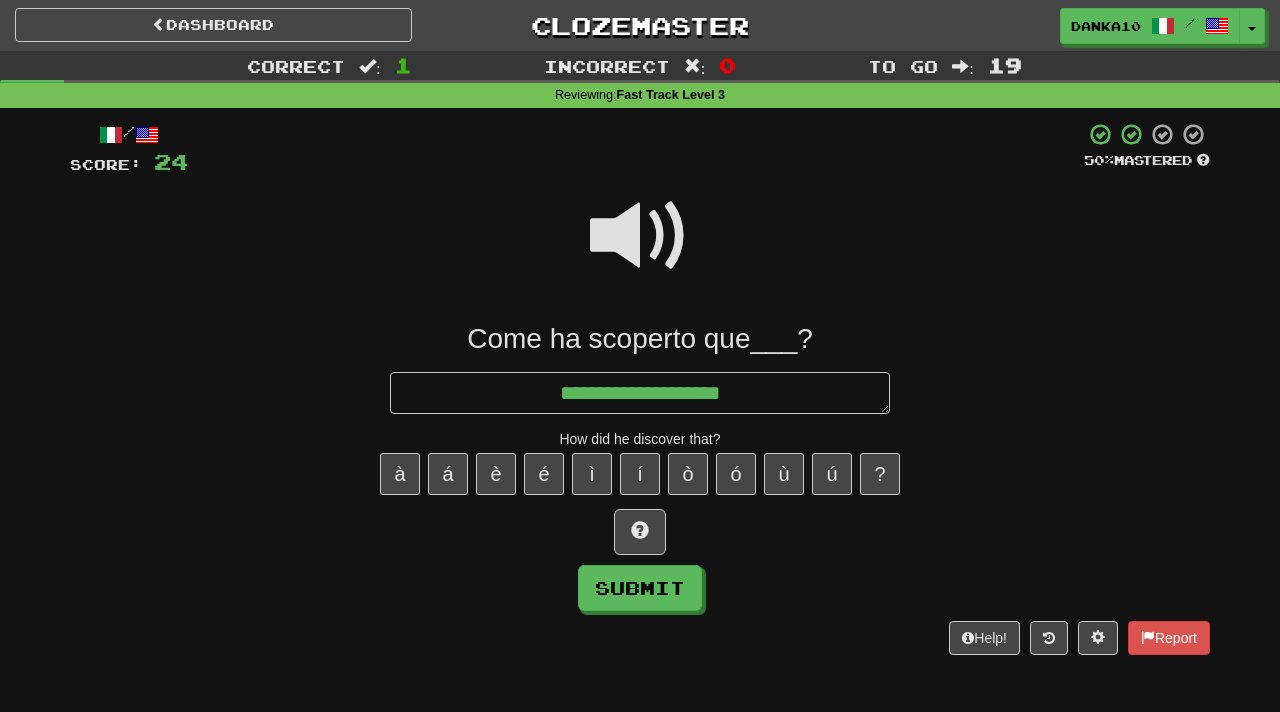 type on "*" 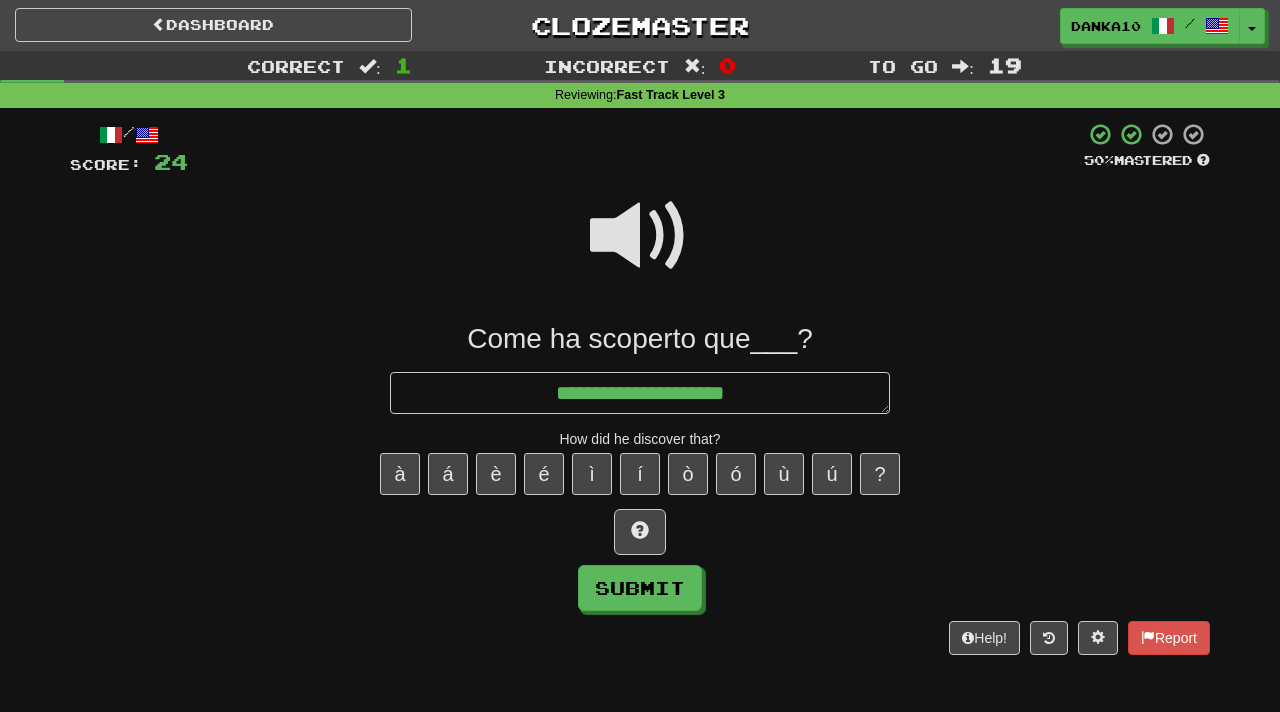 type on "*" 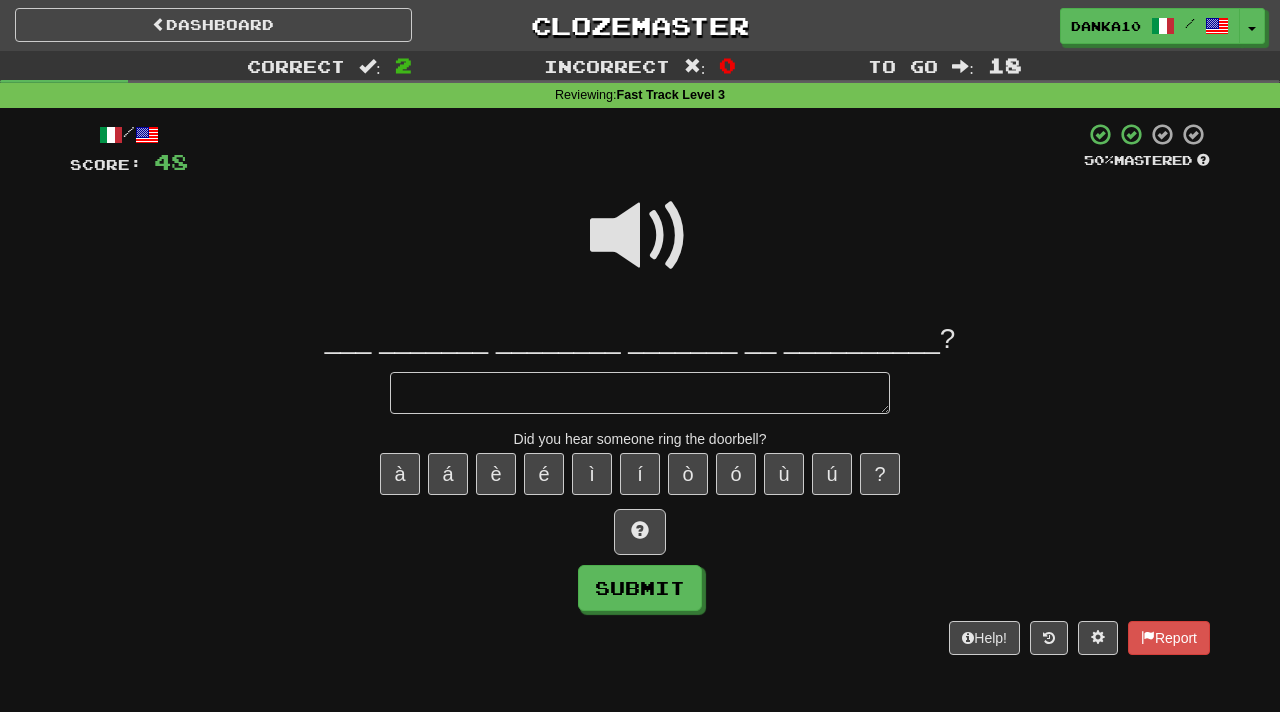 type on "*" 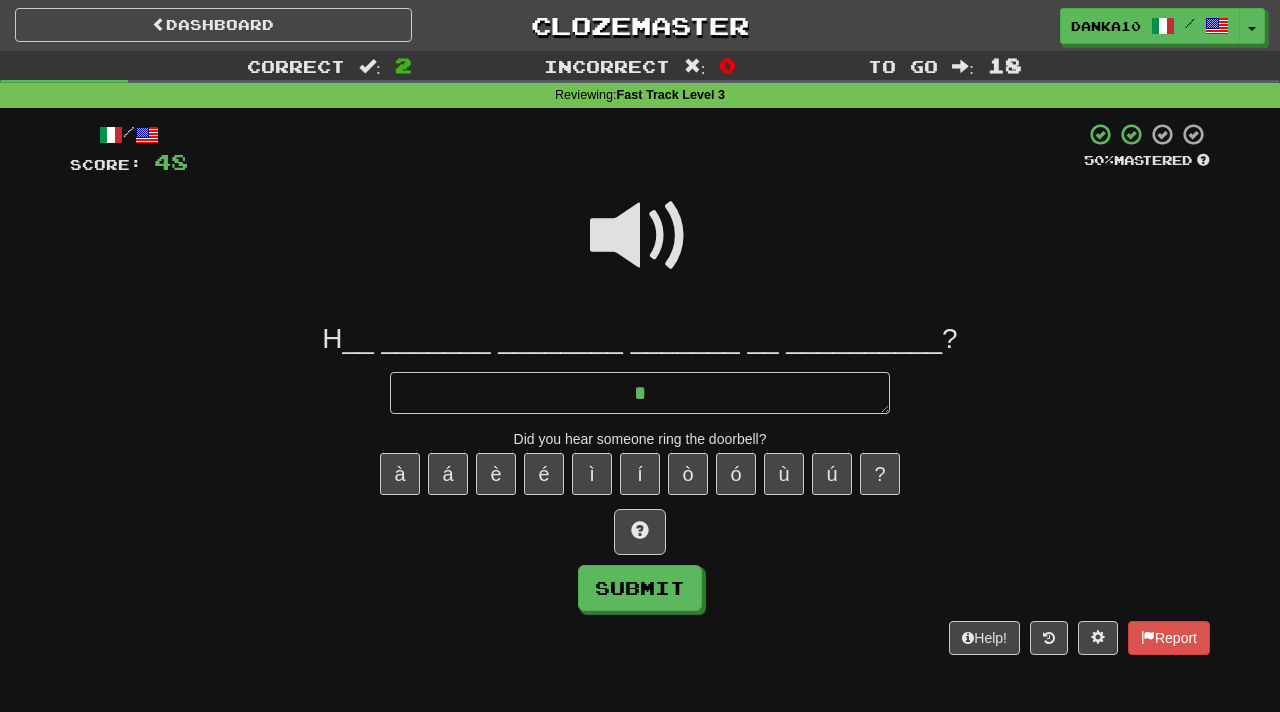 type on "*" 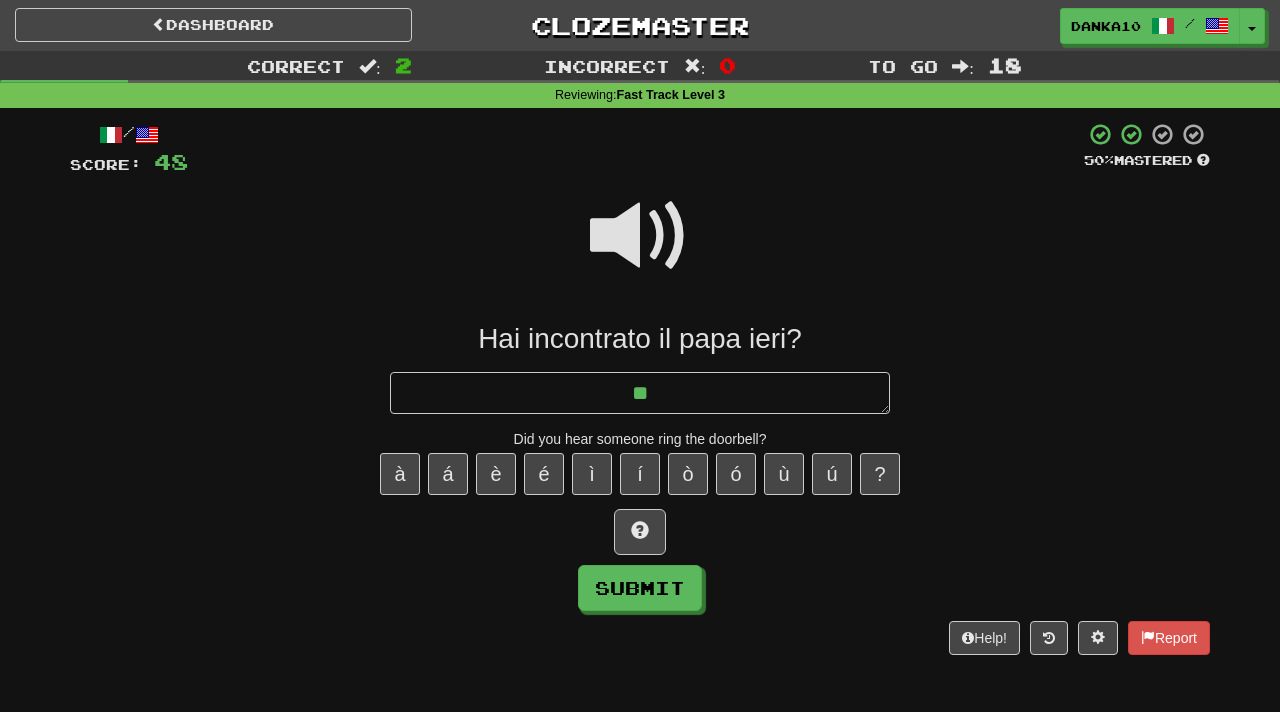 type on "*" 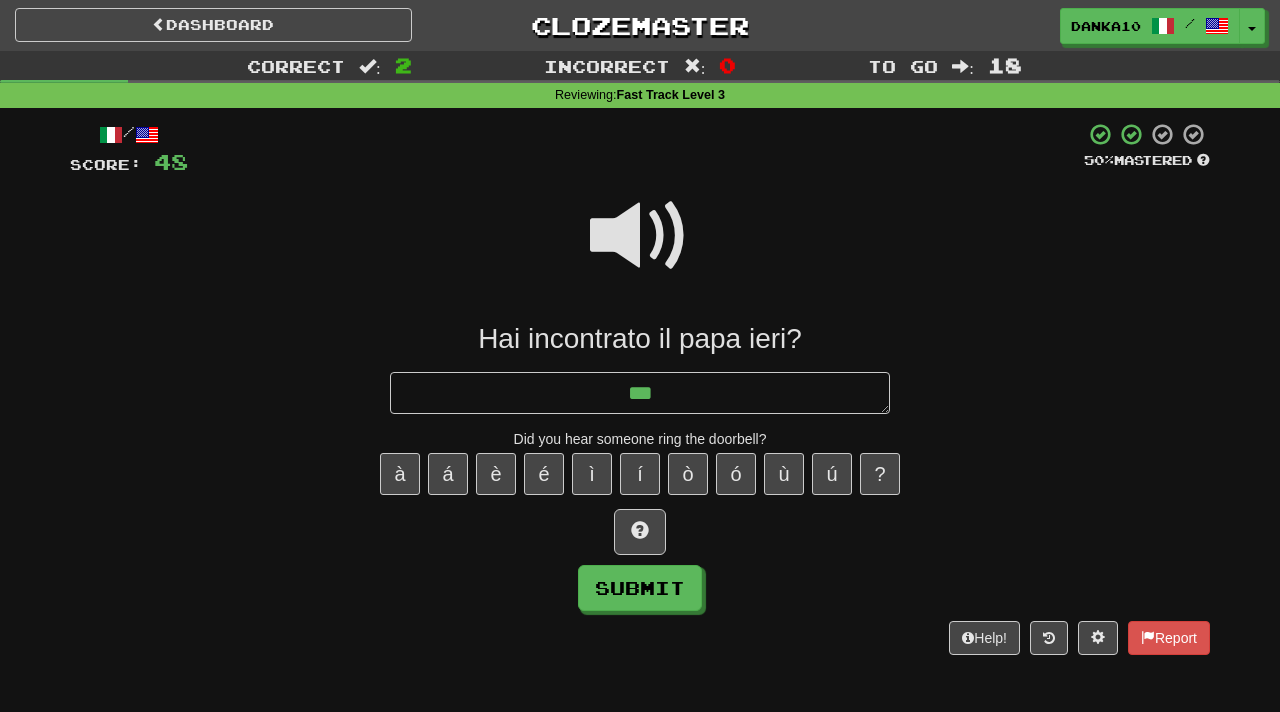 type on "*" 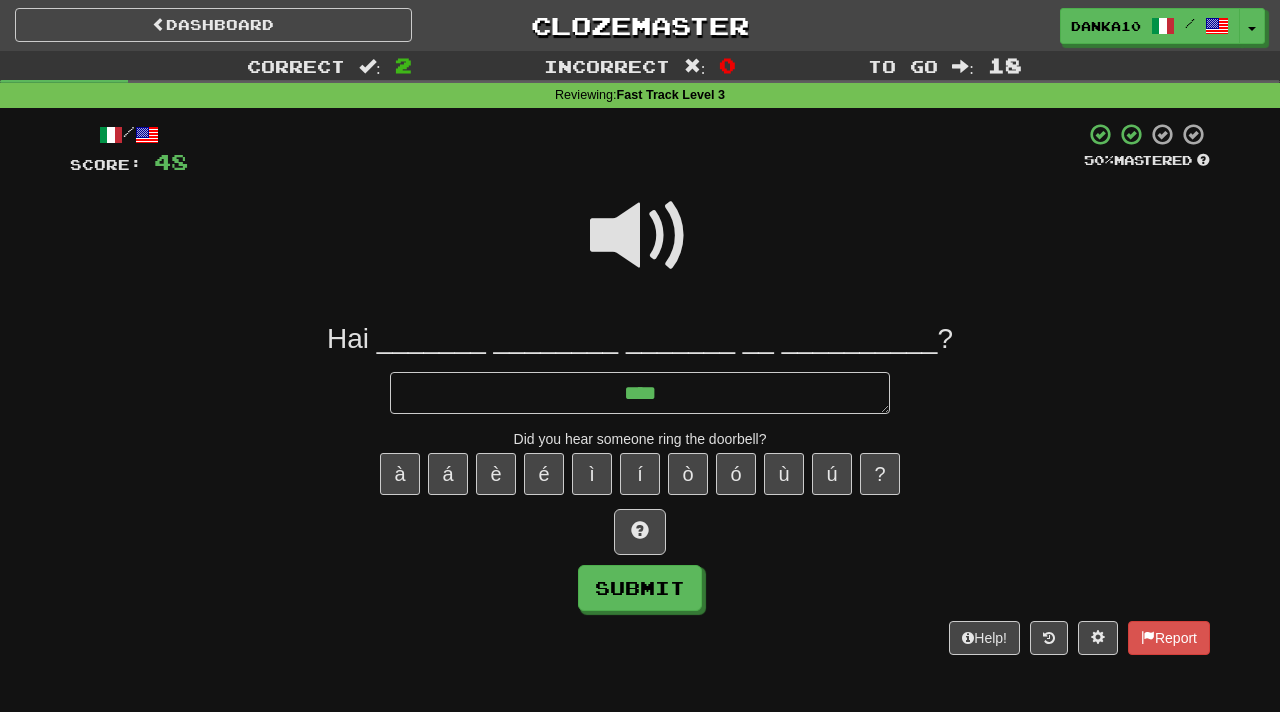 type on "*" 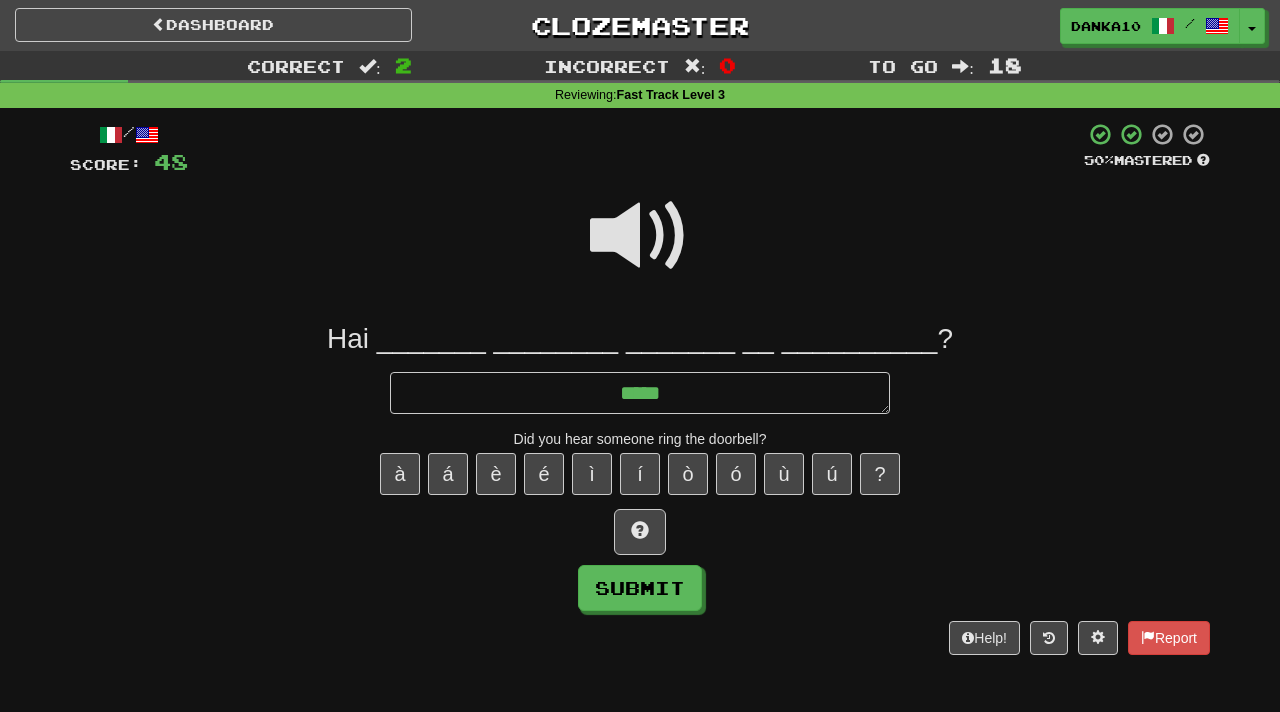 type on "*" 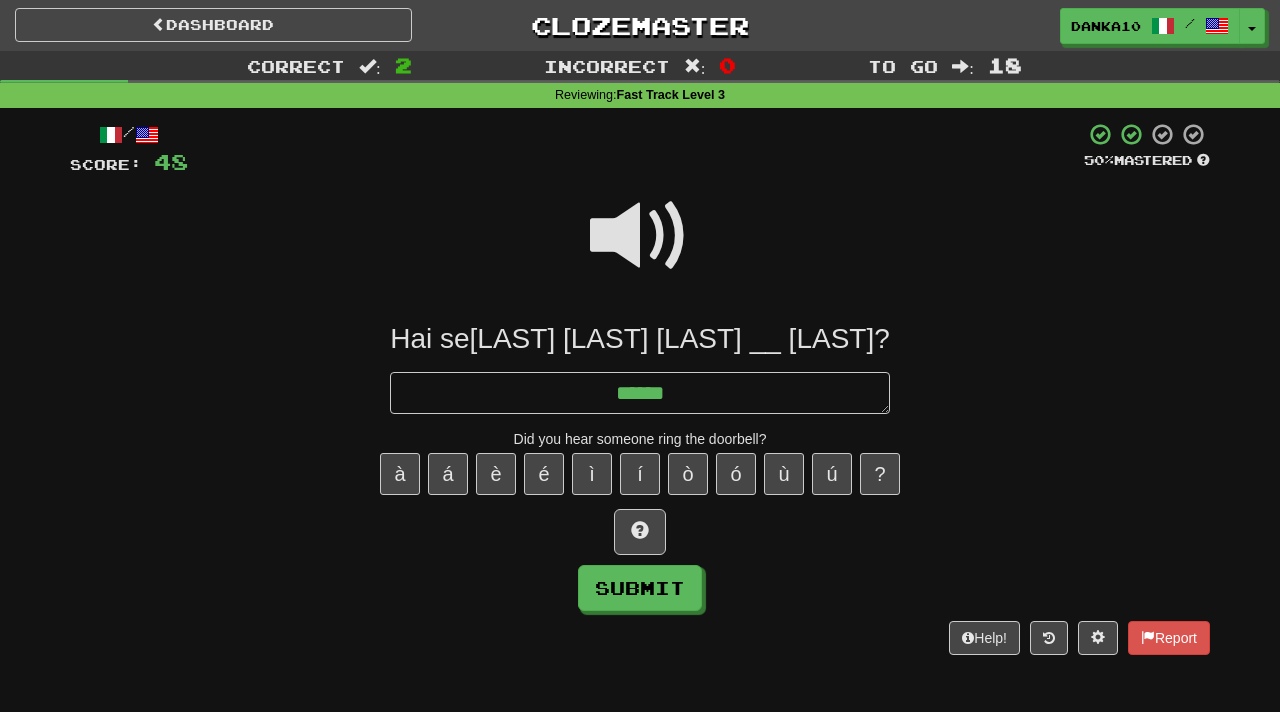 type on "*" 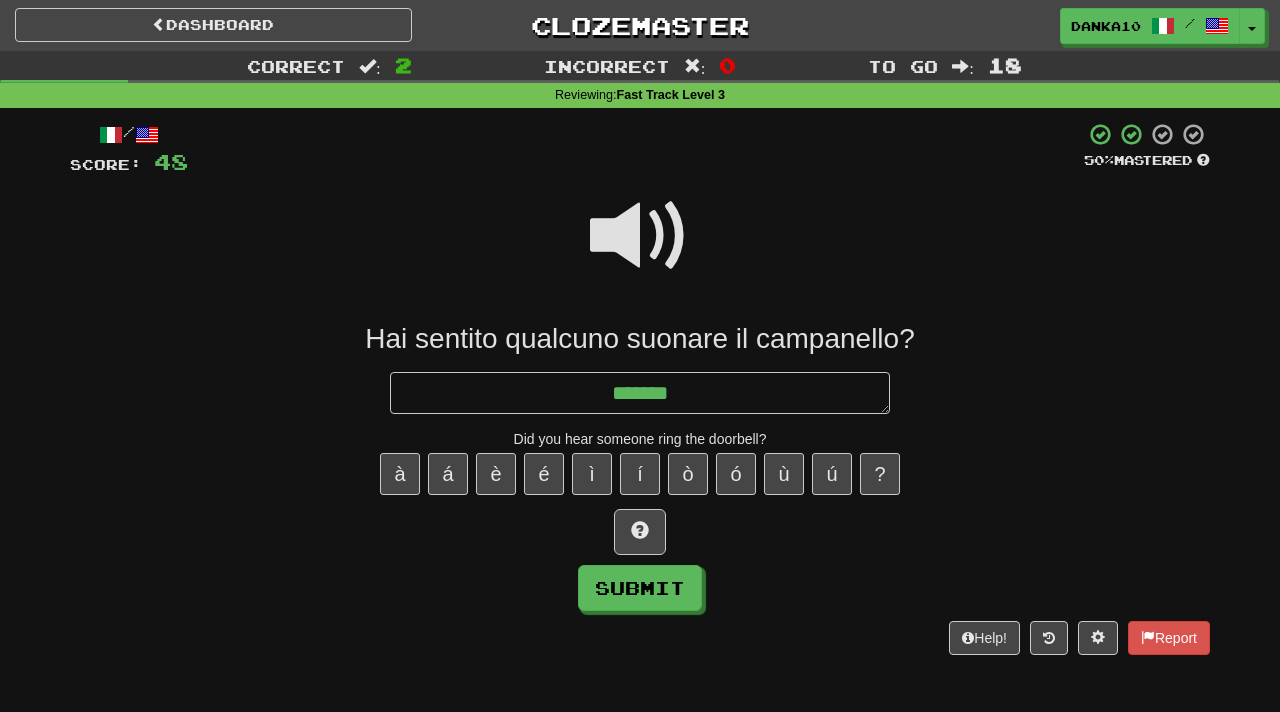 type on "*" 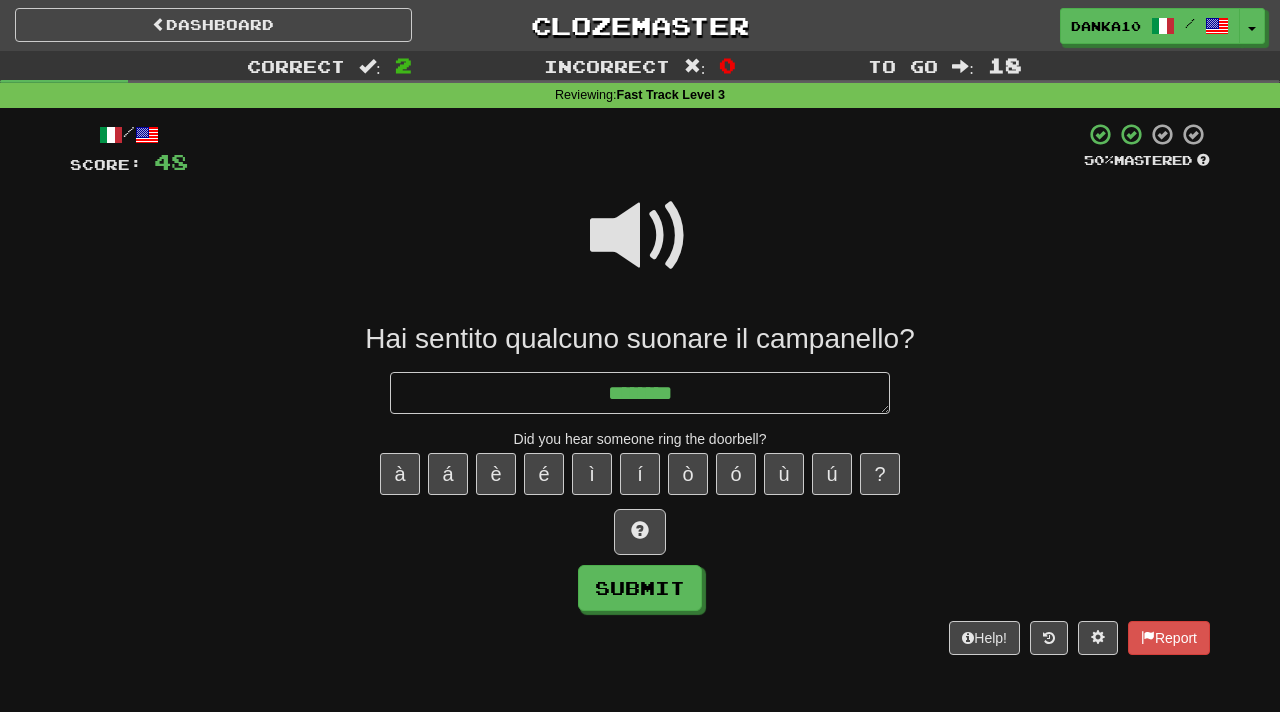 type on "*" 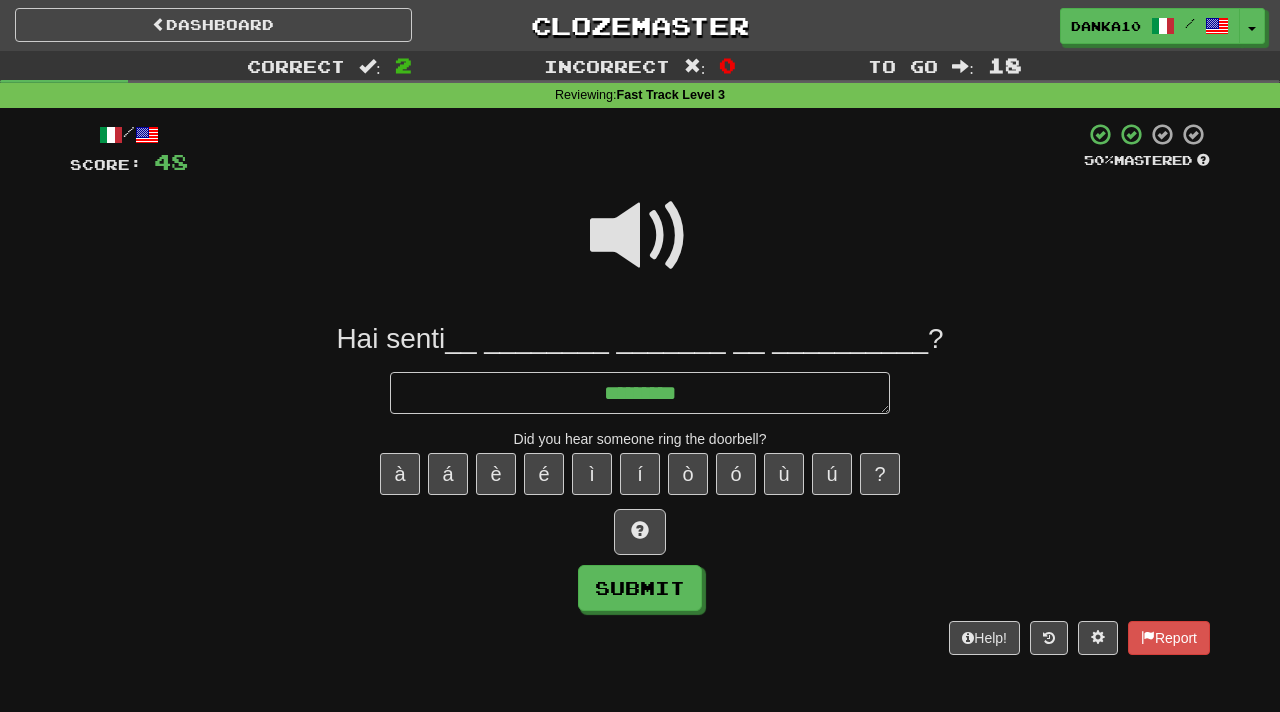 type on "*" 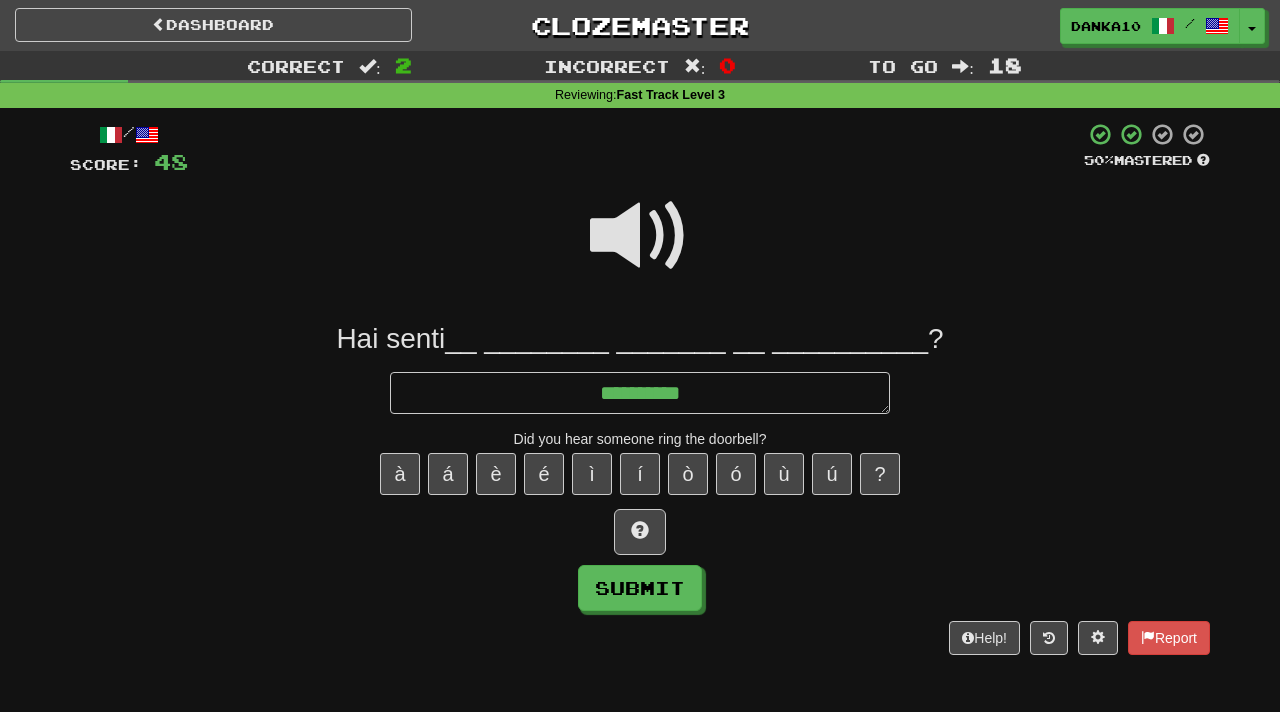 type on "*" 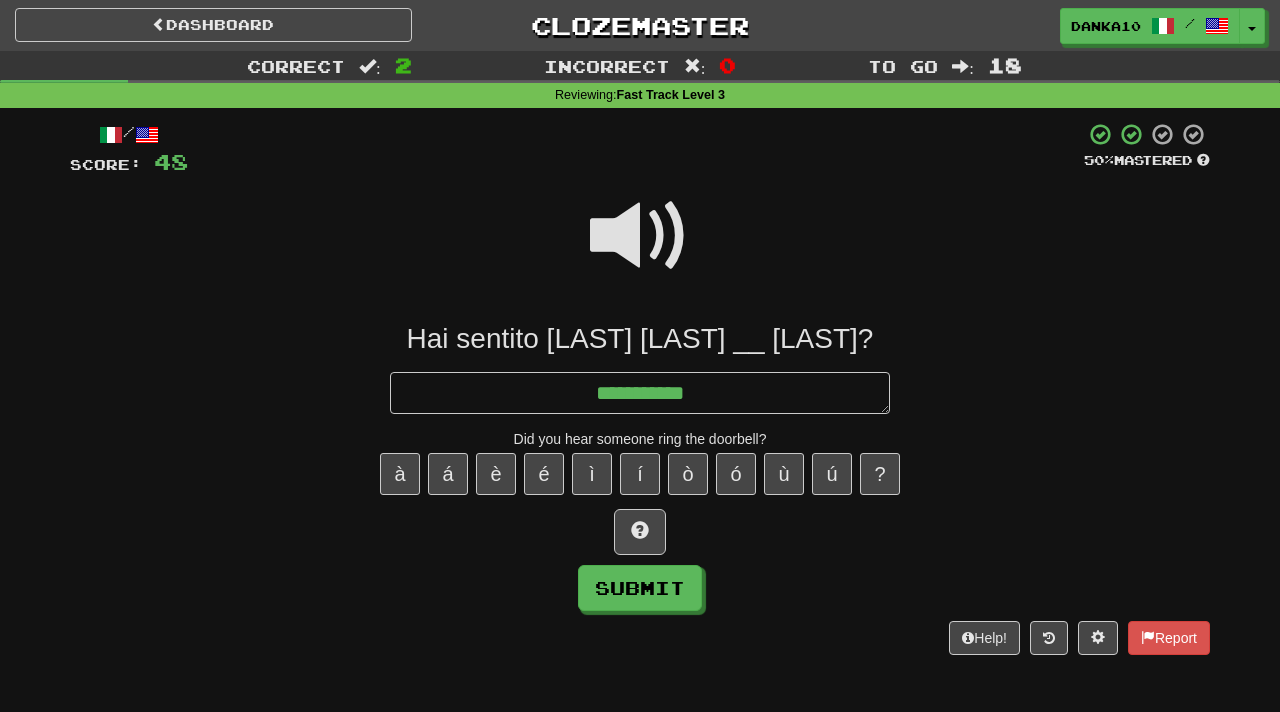 type on "*" 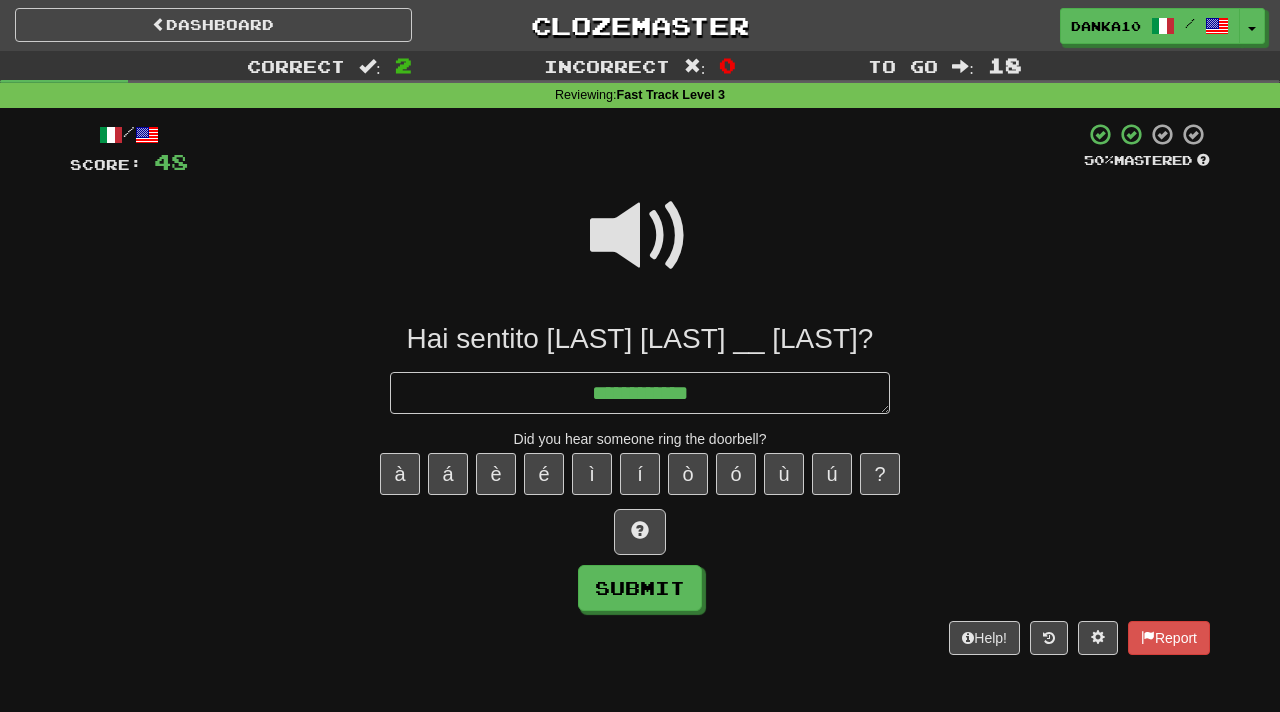 type on "*" 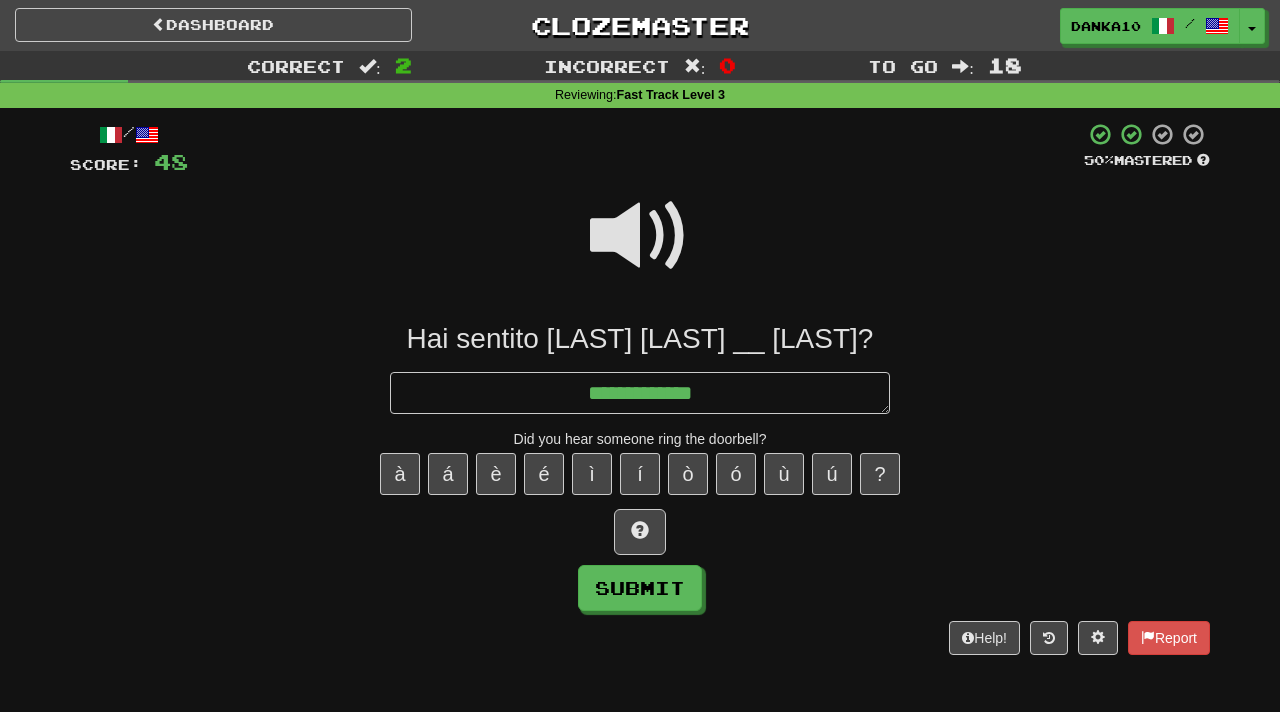 type on "*" 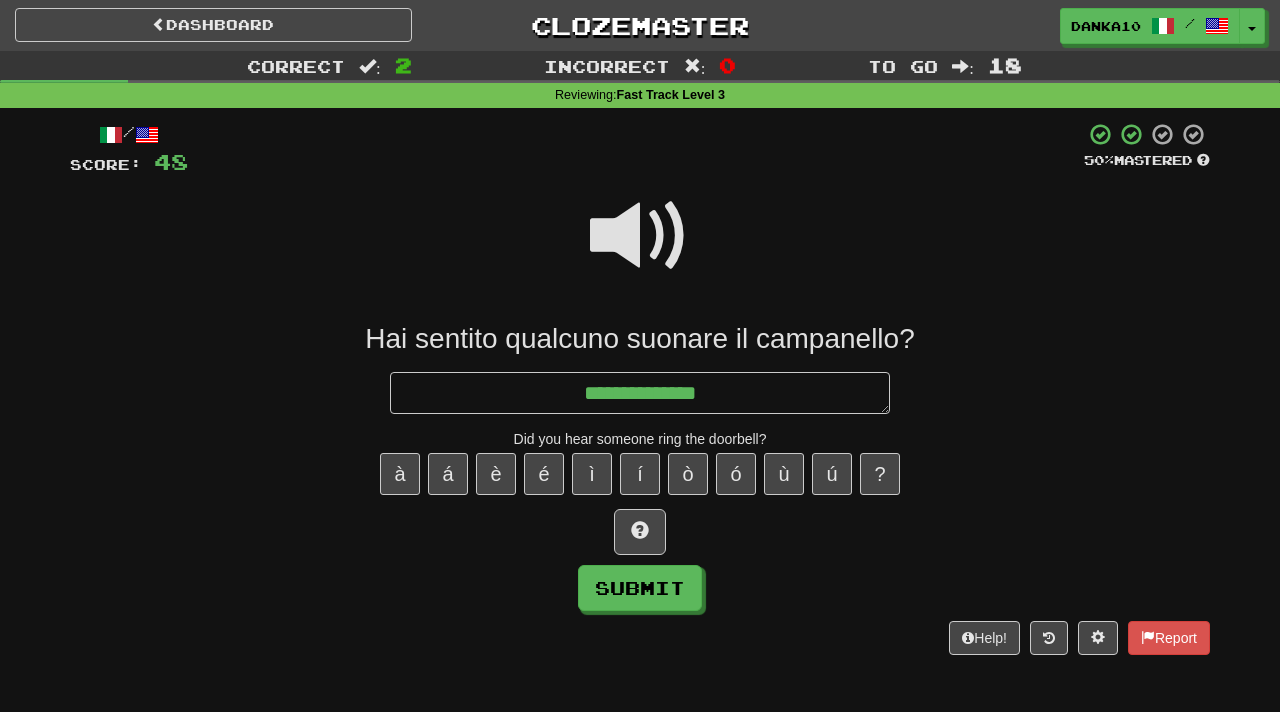 type on "*" 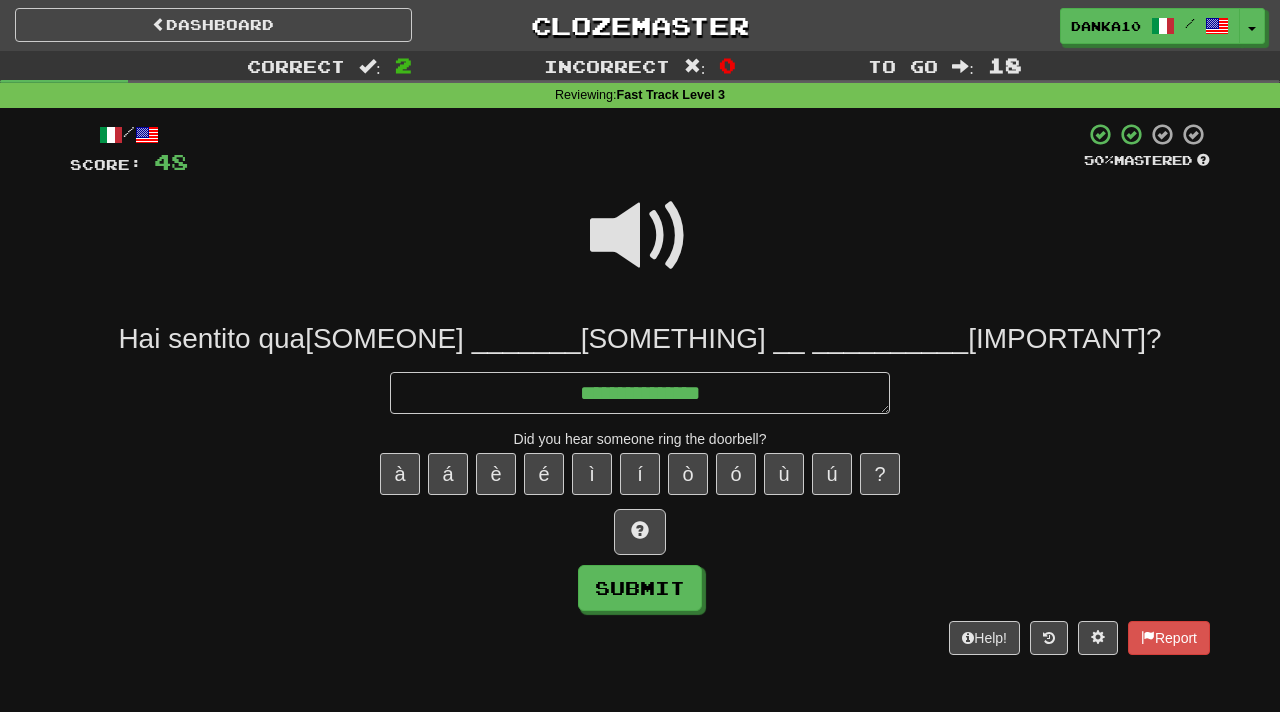 type on "*" 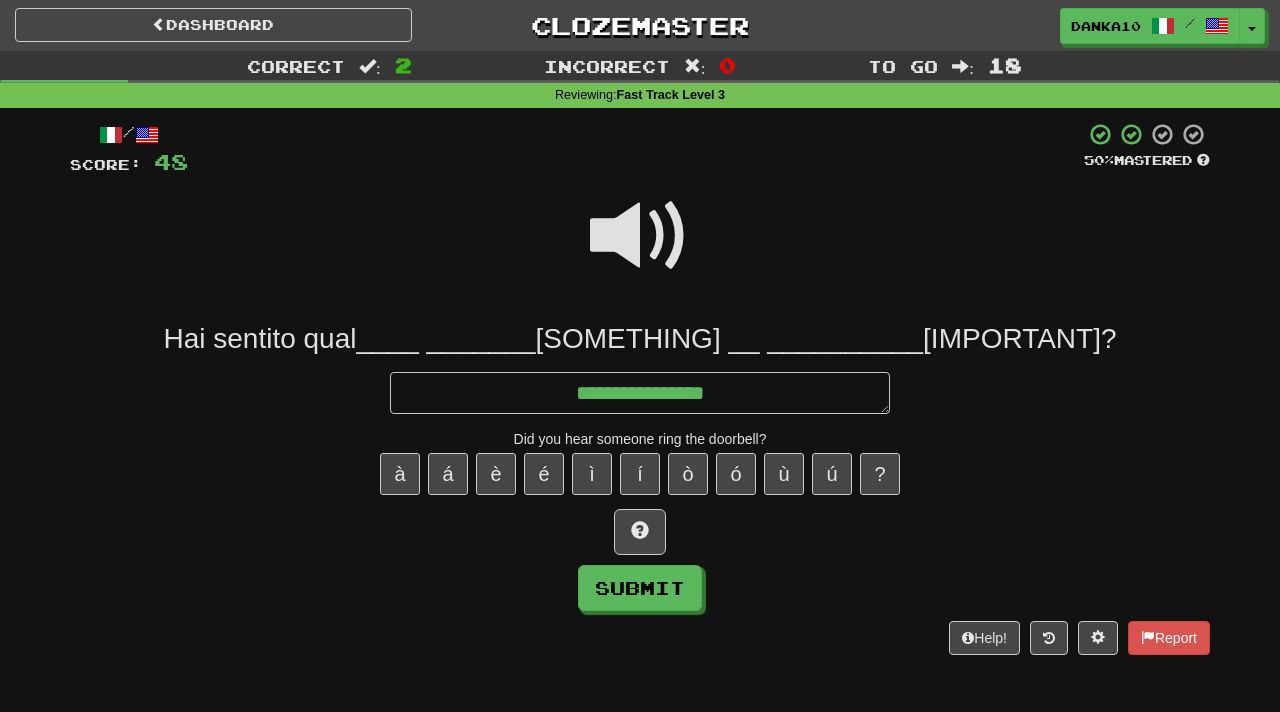 type on "*" 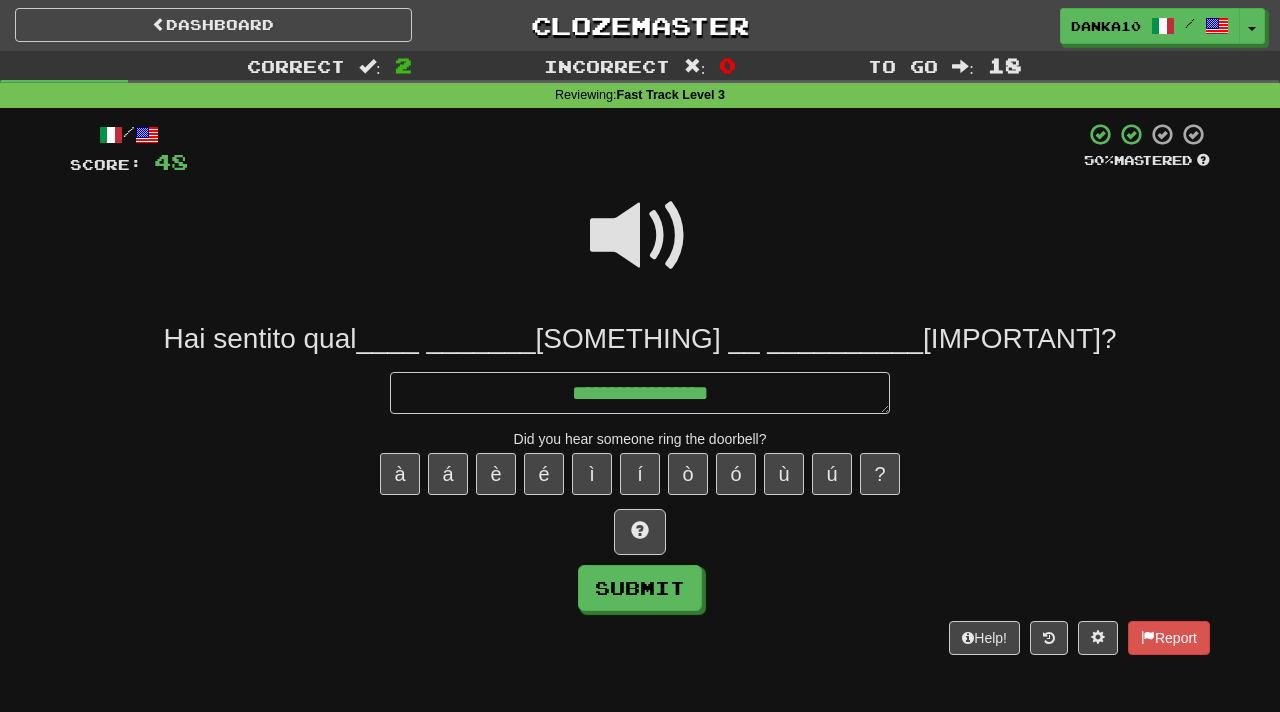 type on "*" 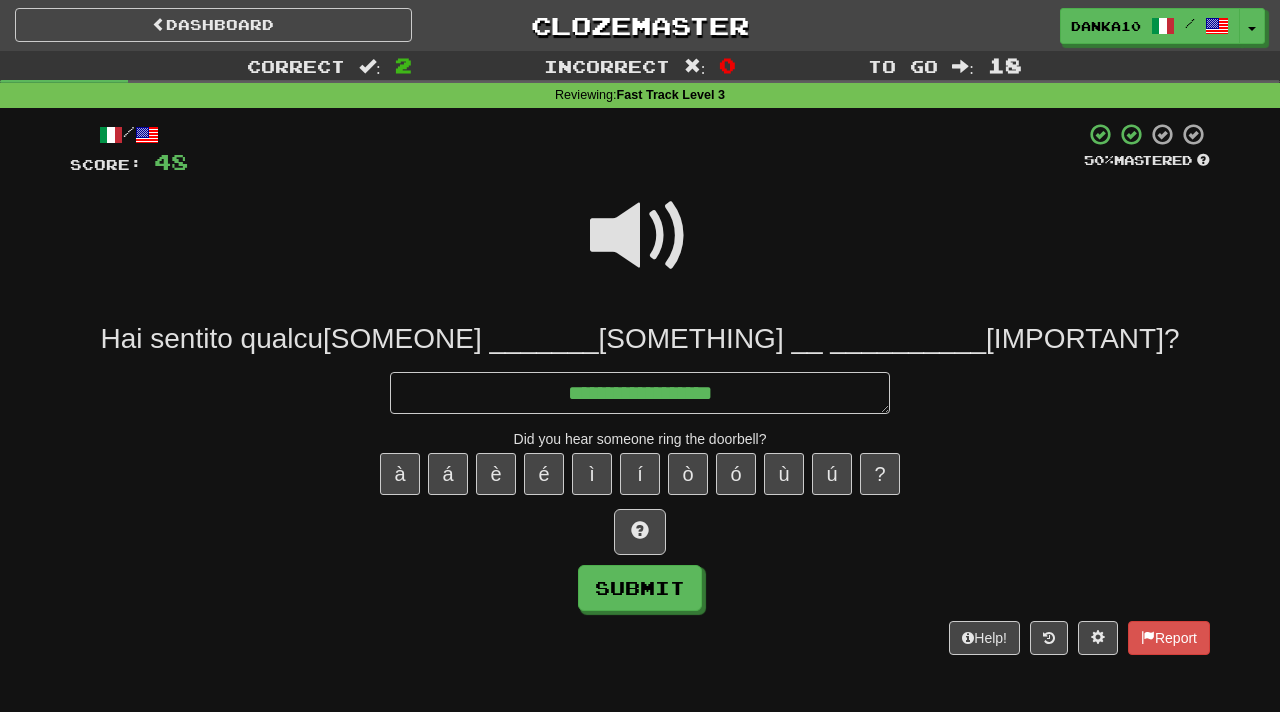 type on "*" 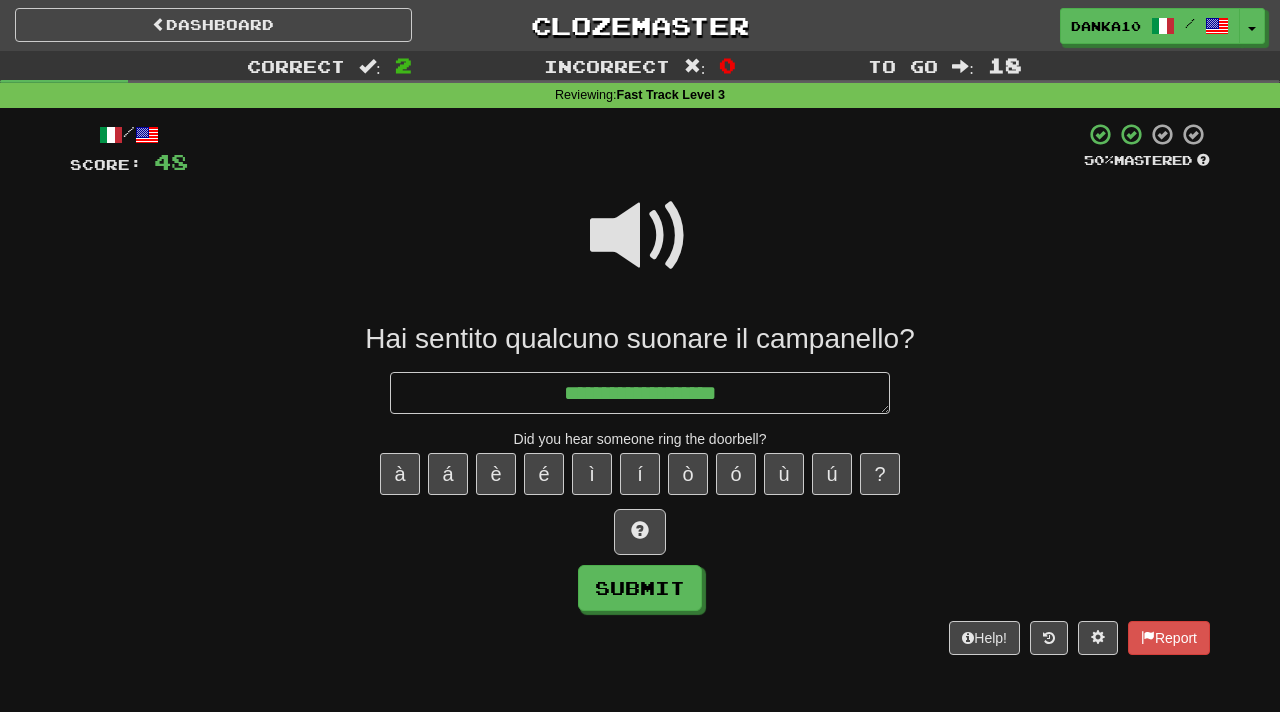 type on "*" 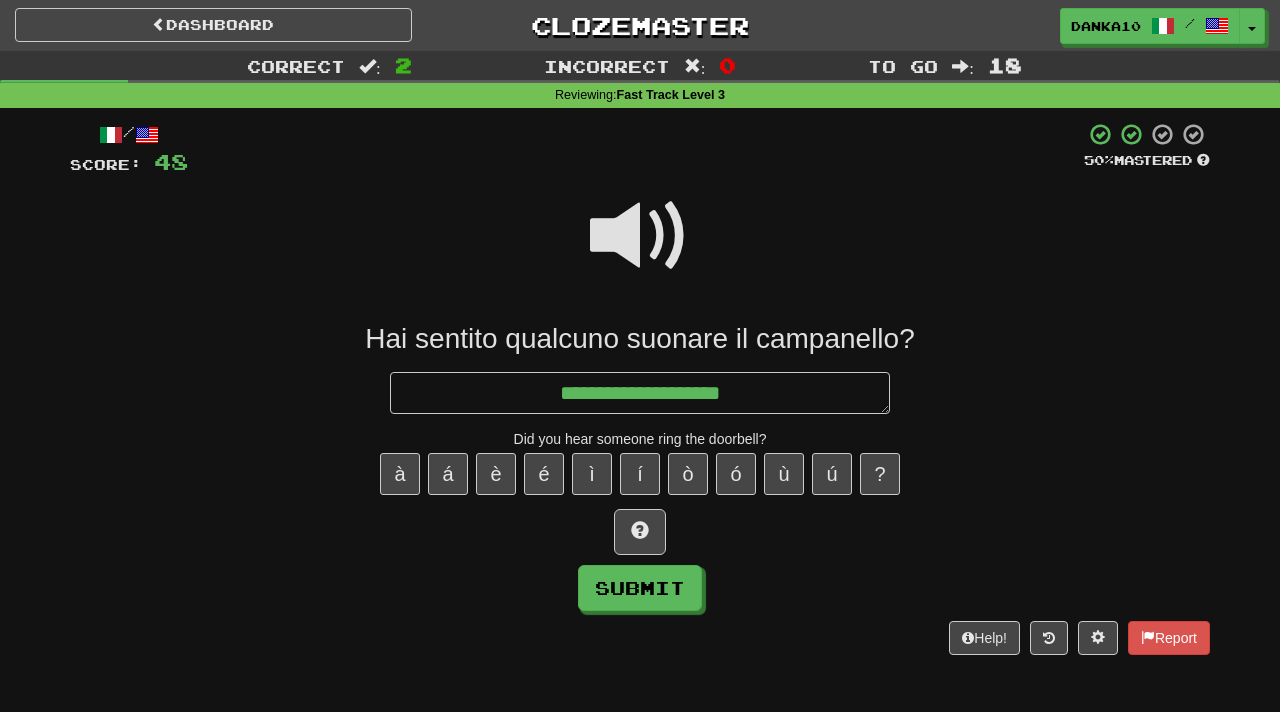 type on "*" 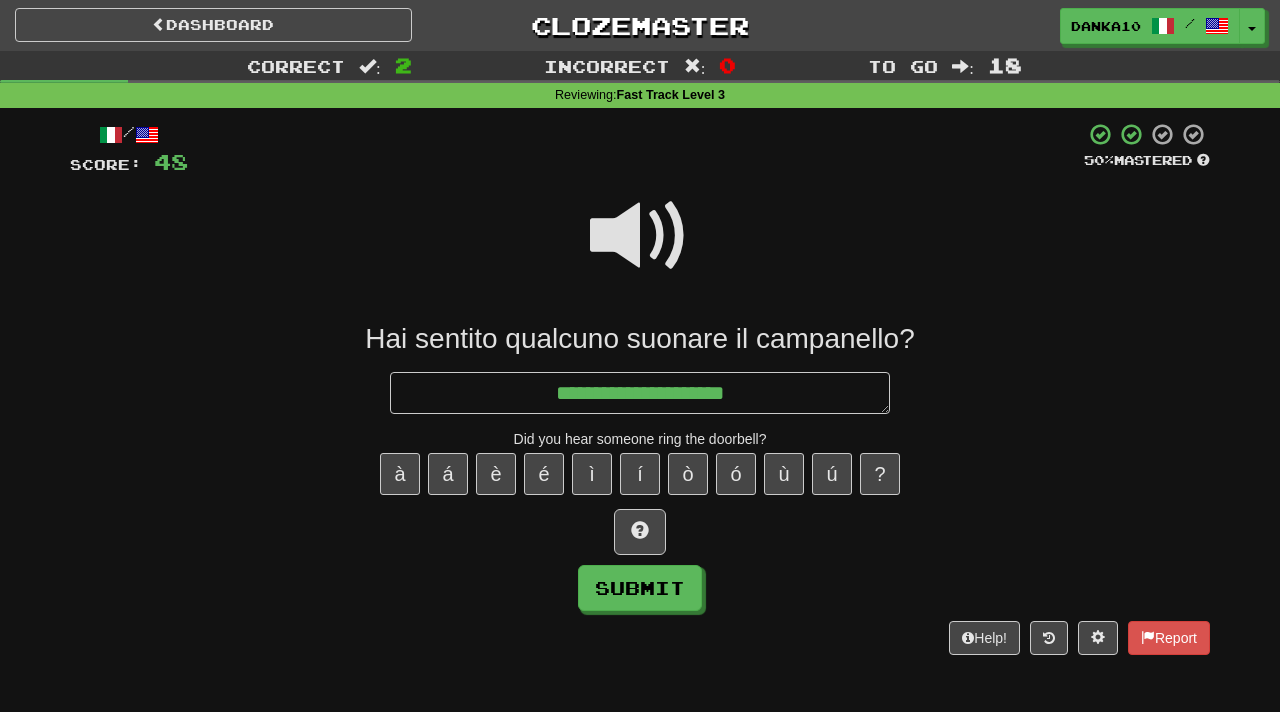type on "*" 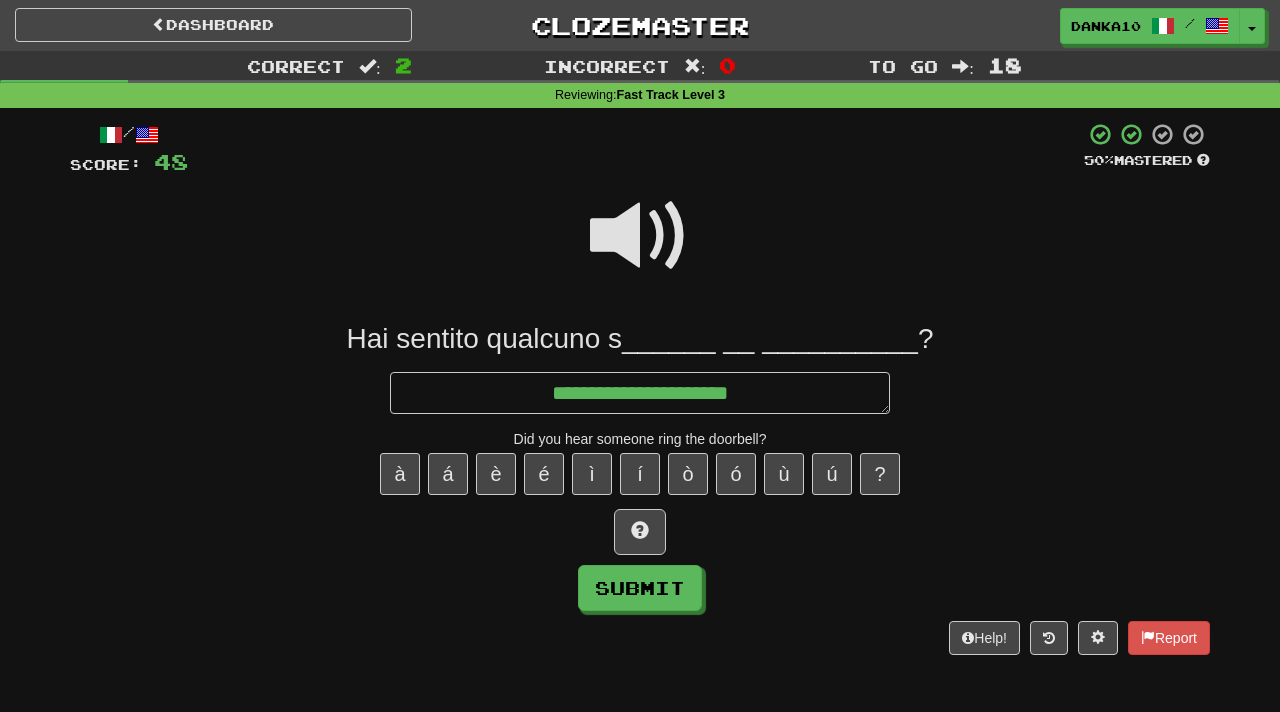 type on "*" 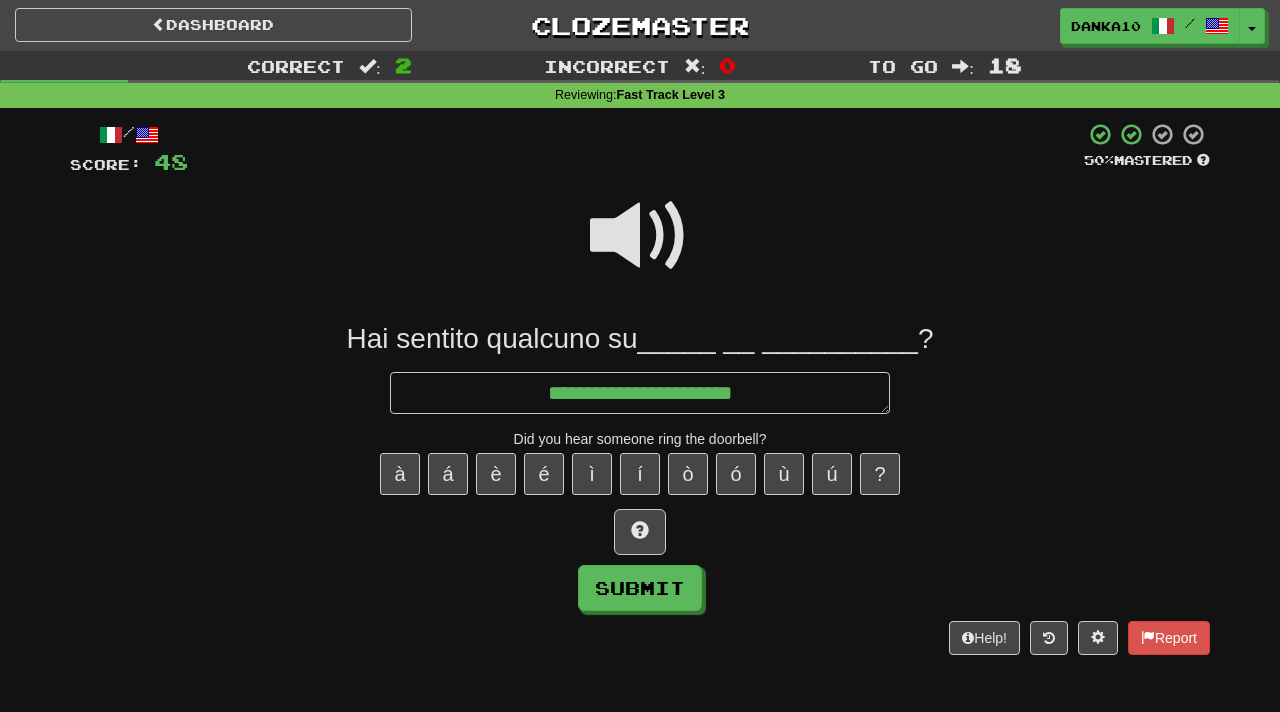 type on "*" 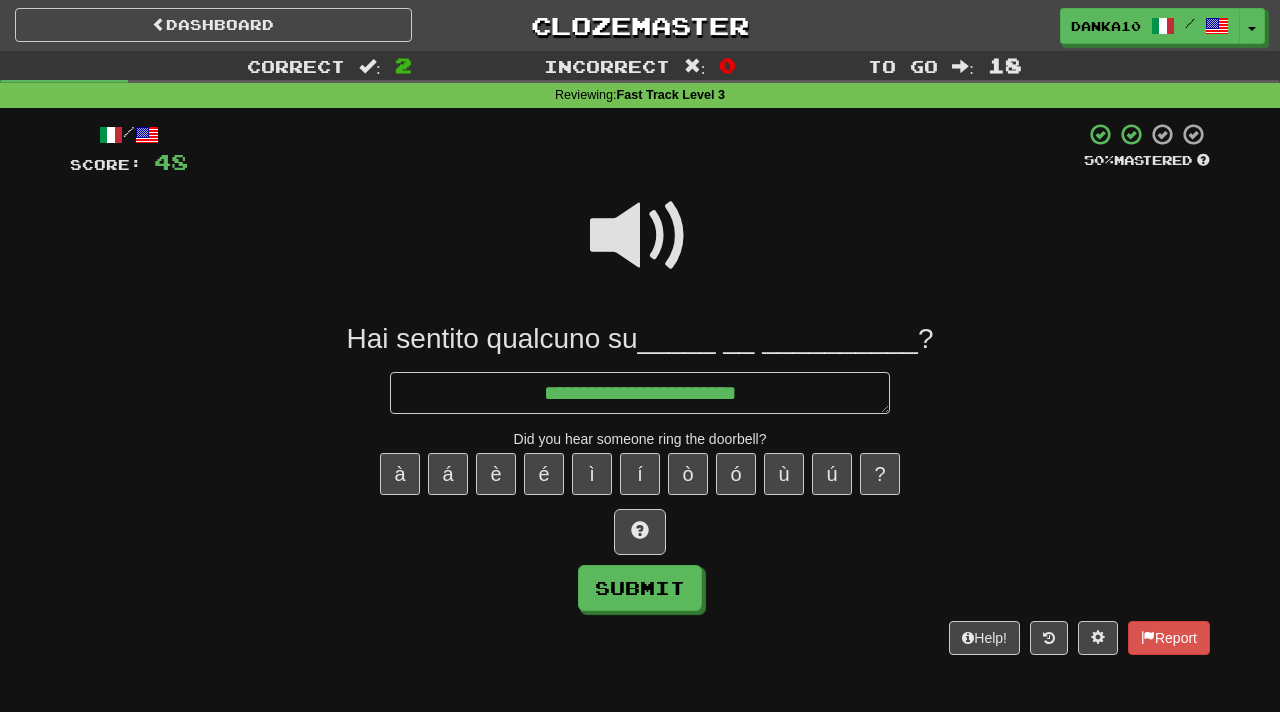 type on "*" 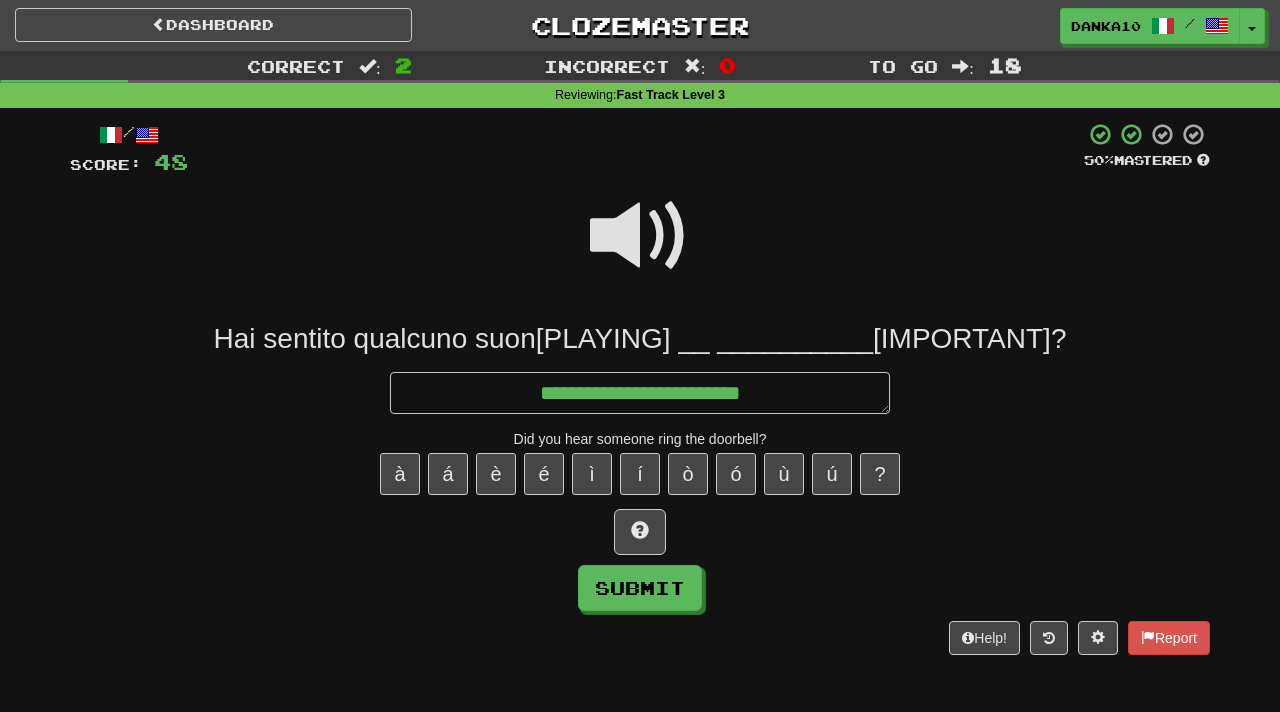 type on "*" 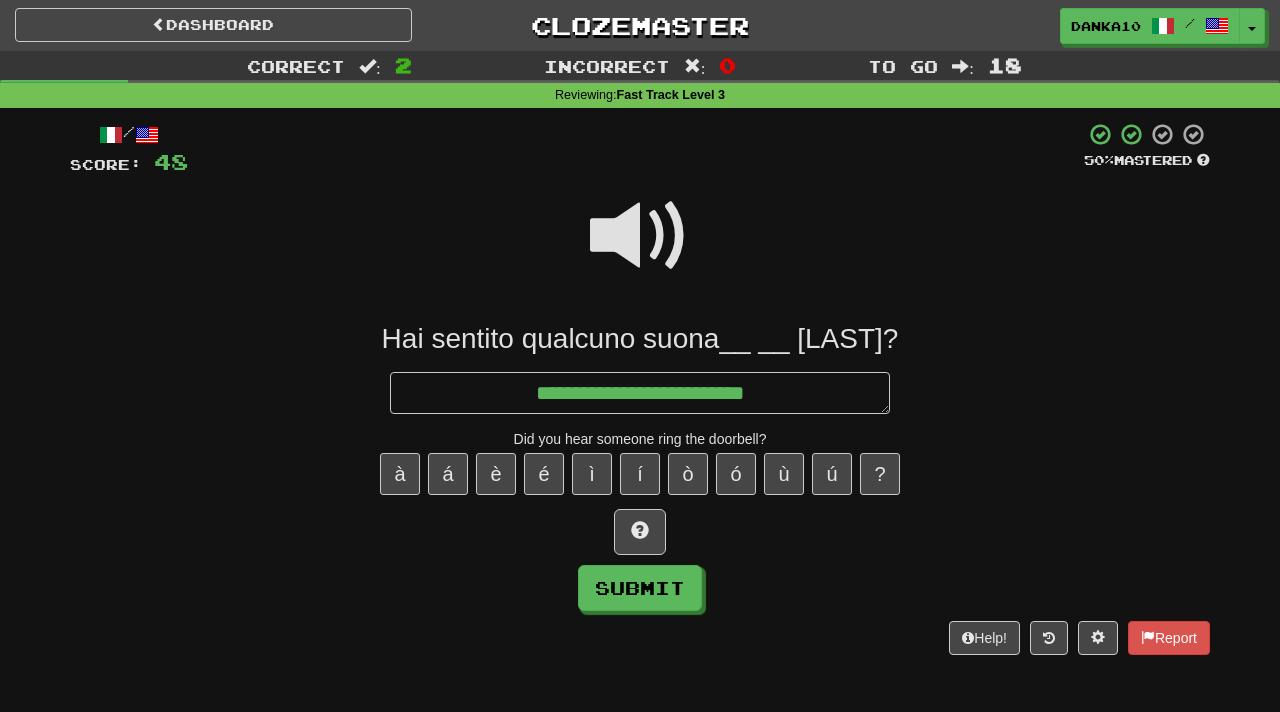 type on "*" 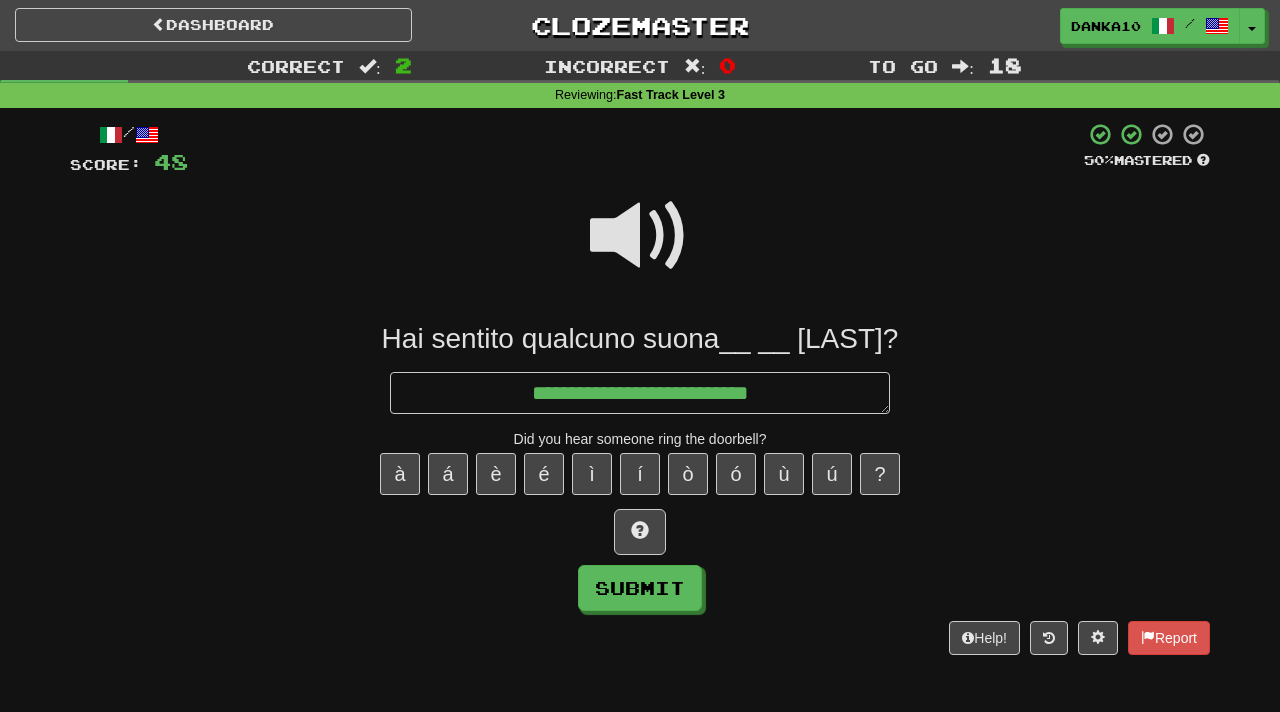 type on "*" 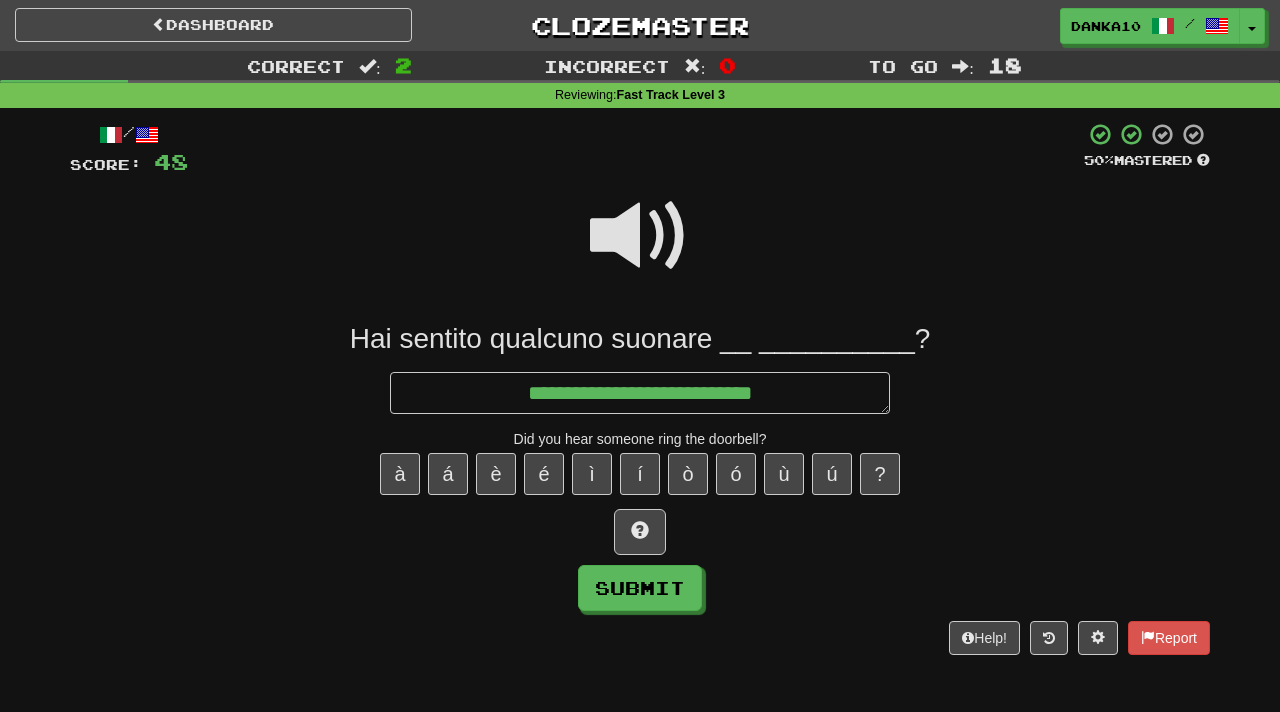 type on "*" 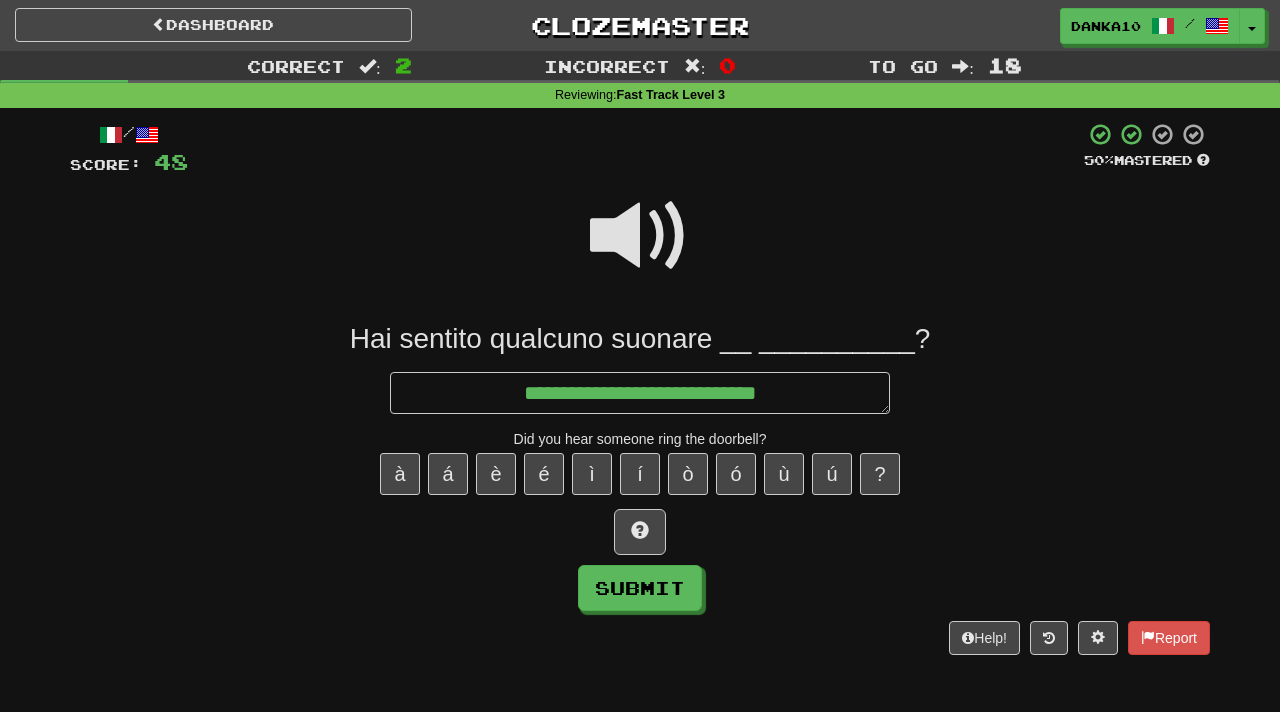 type on "*" 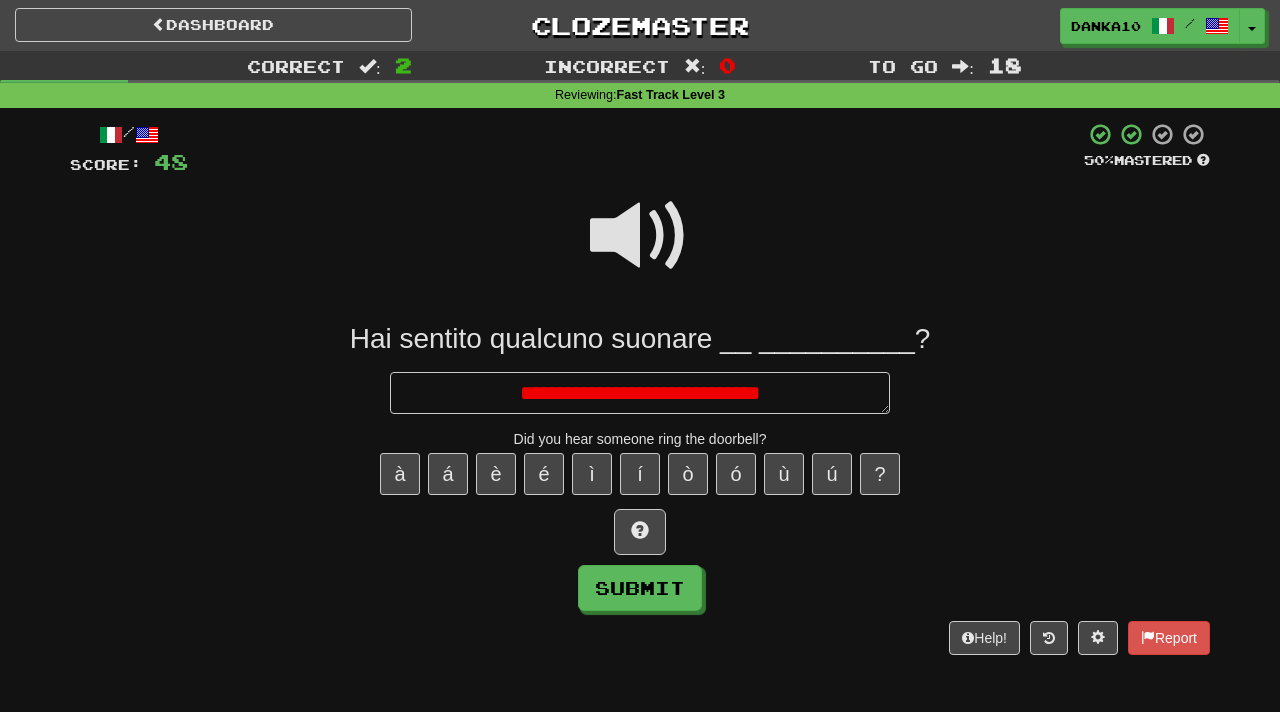type on "*" 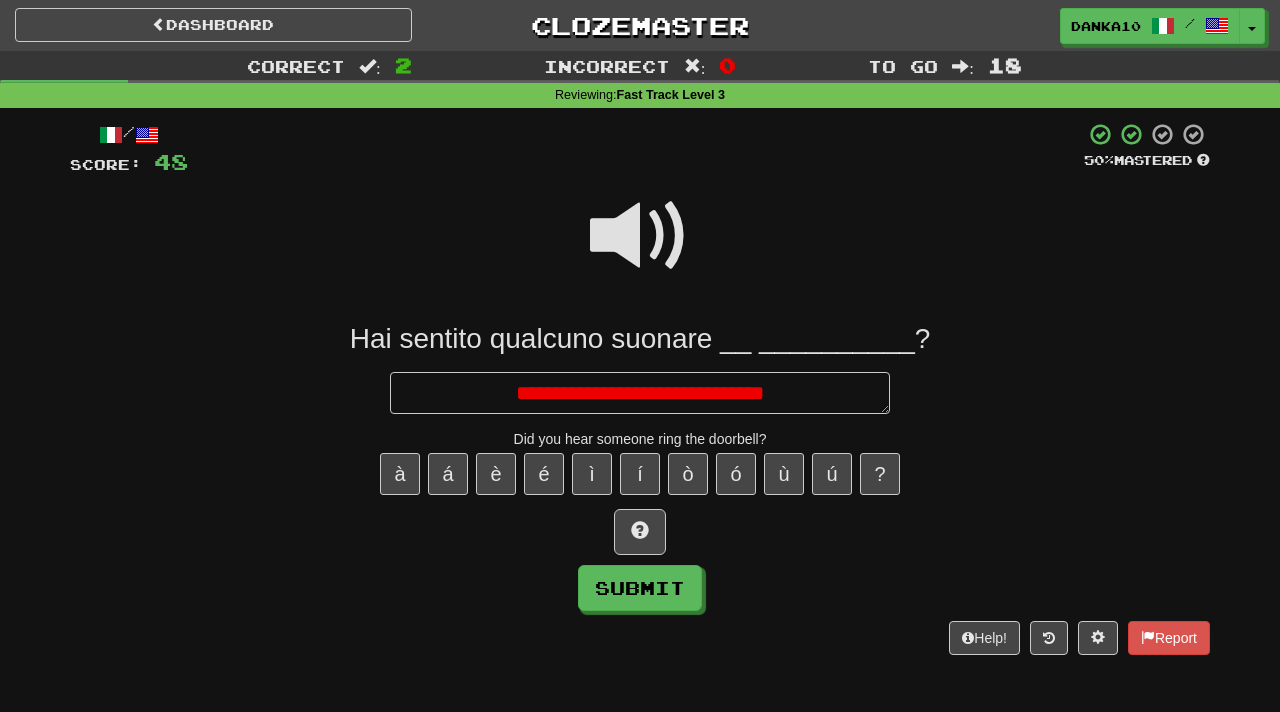 type on "*" 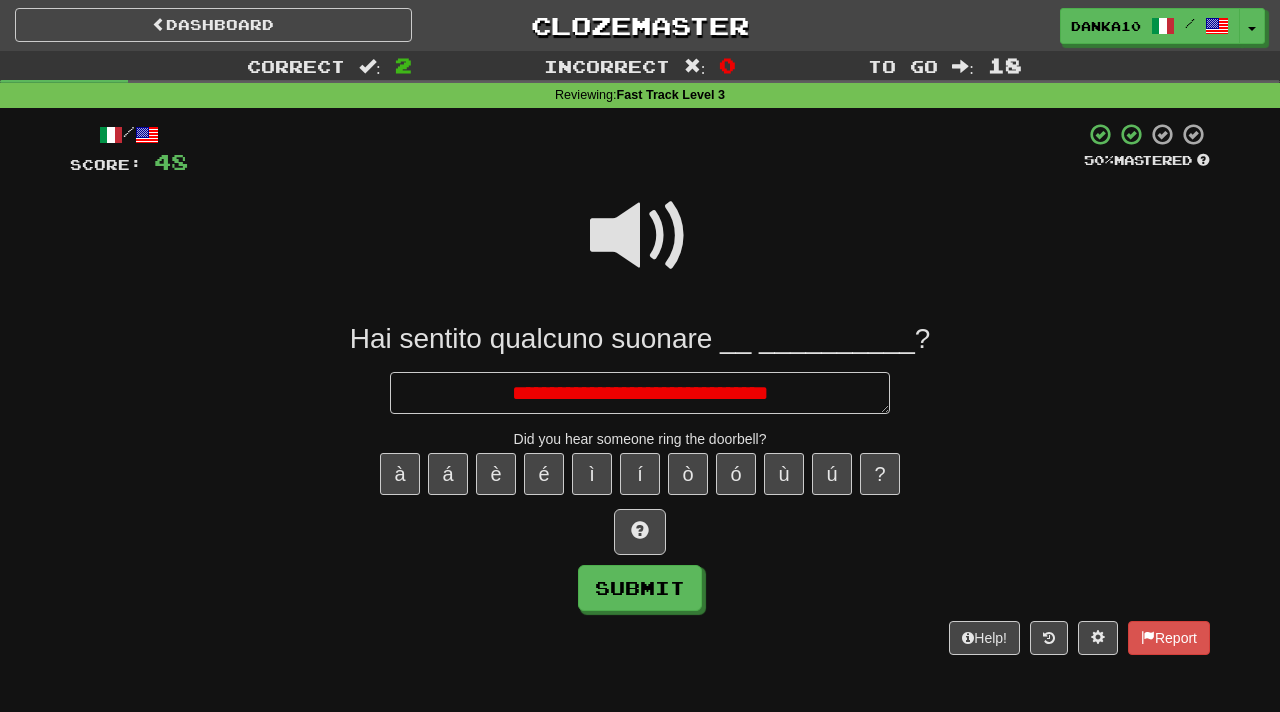 type on "*" 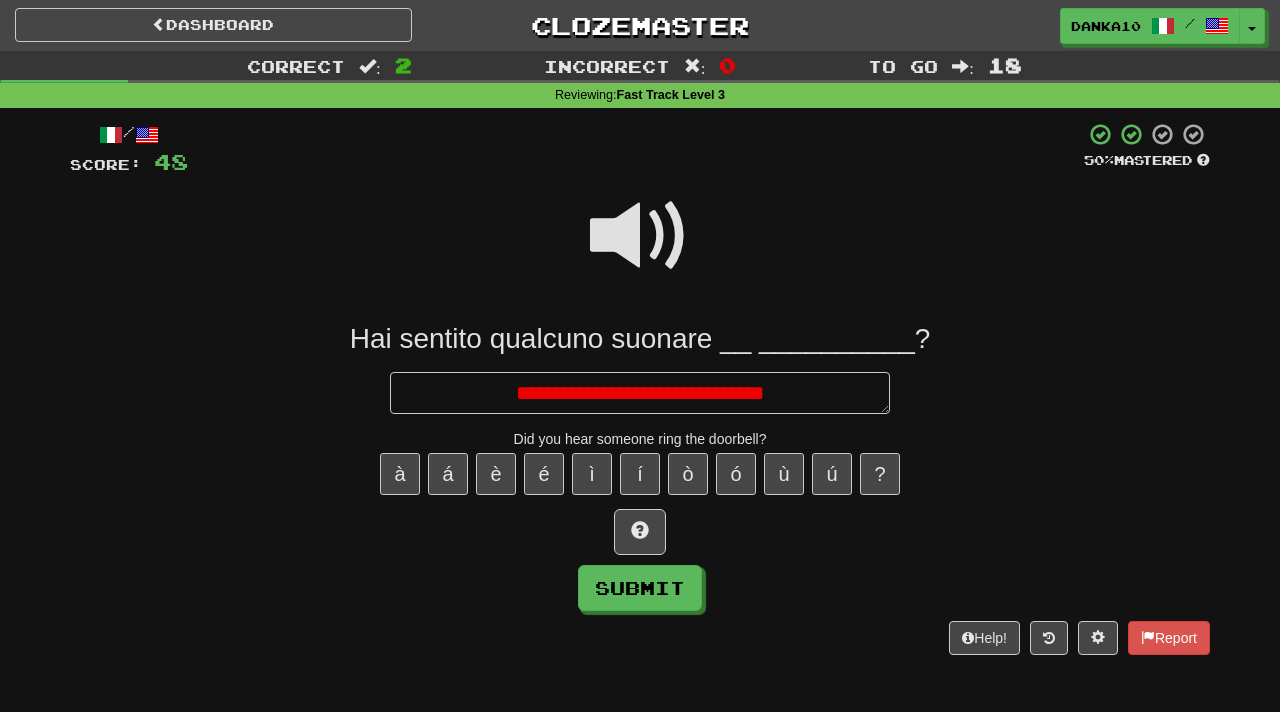 type 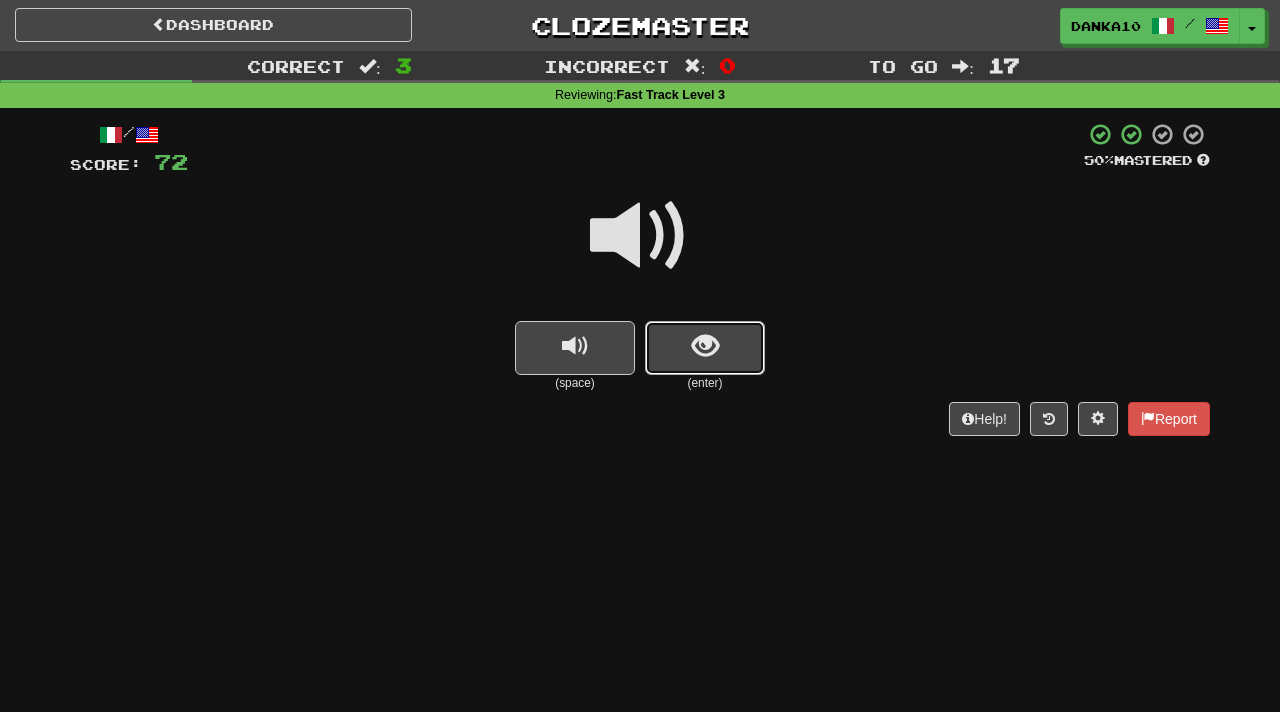 click at bounding box center (705, 346) 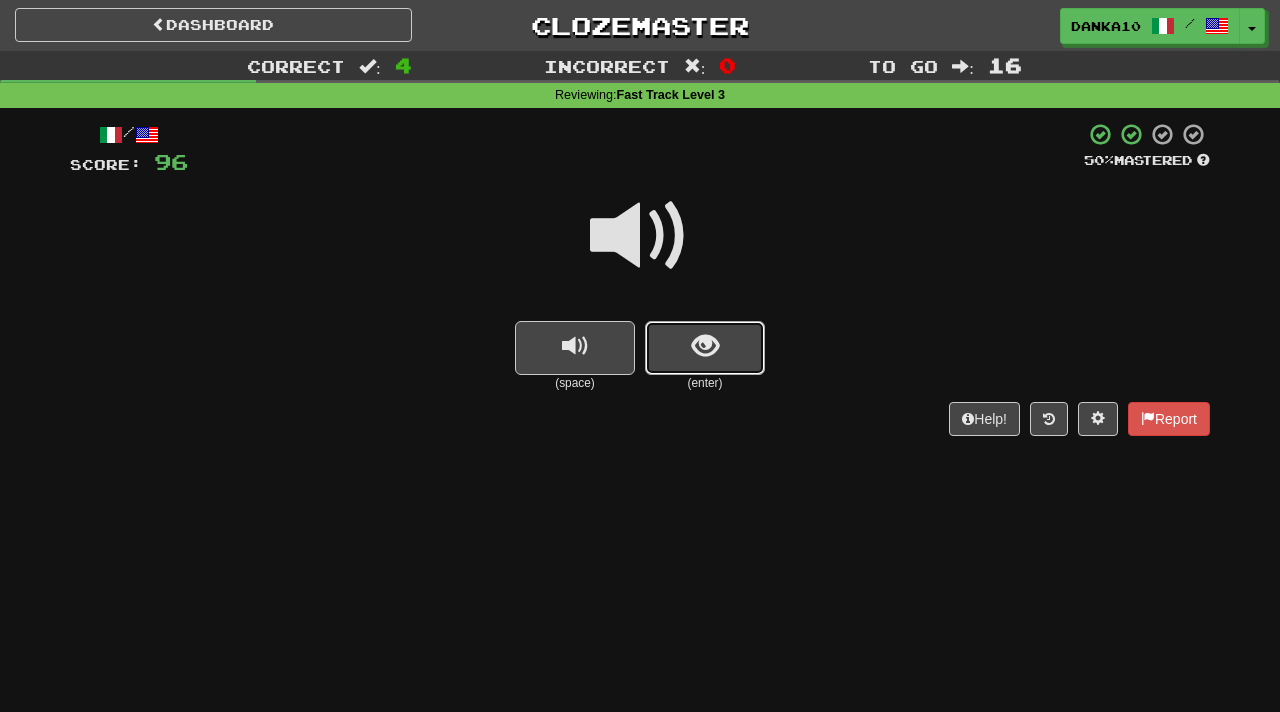 click at bounding box center (705, 346) 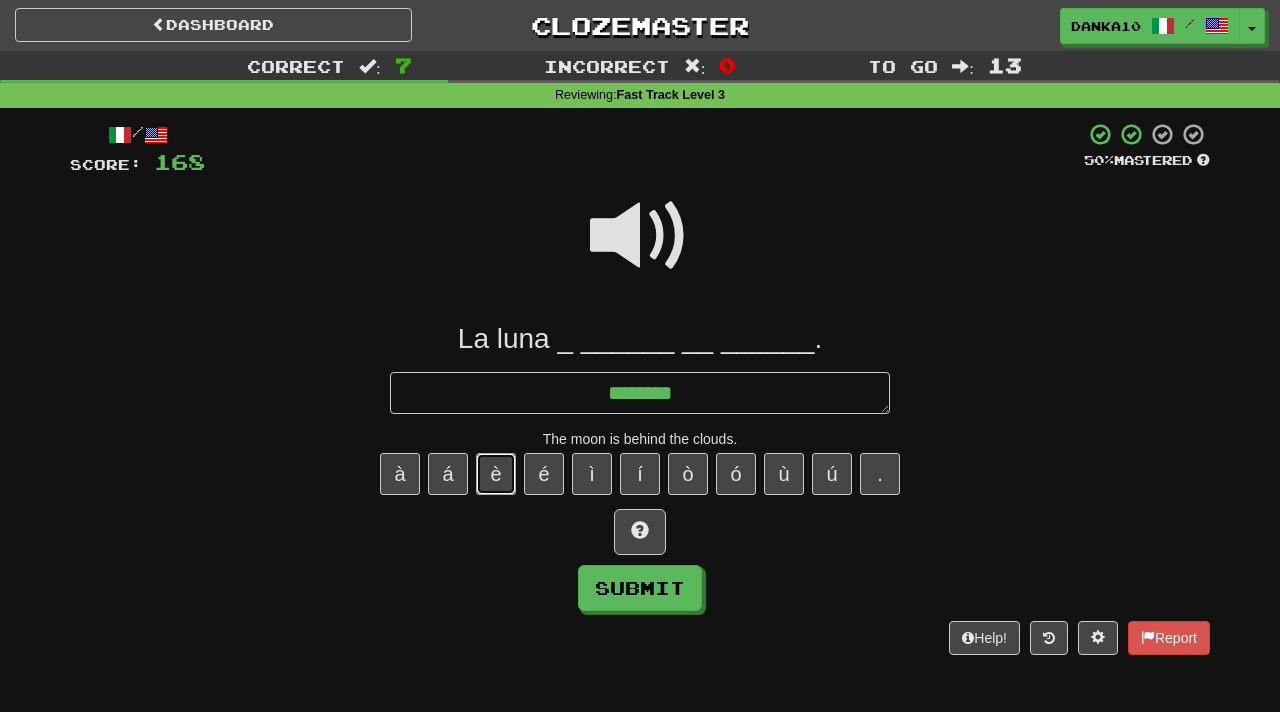 click on "è" at bounding box center [496, 474] 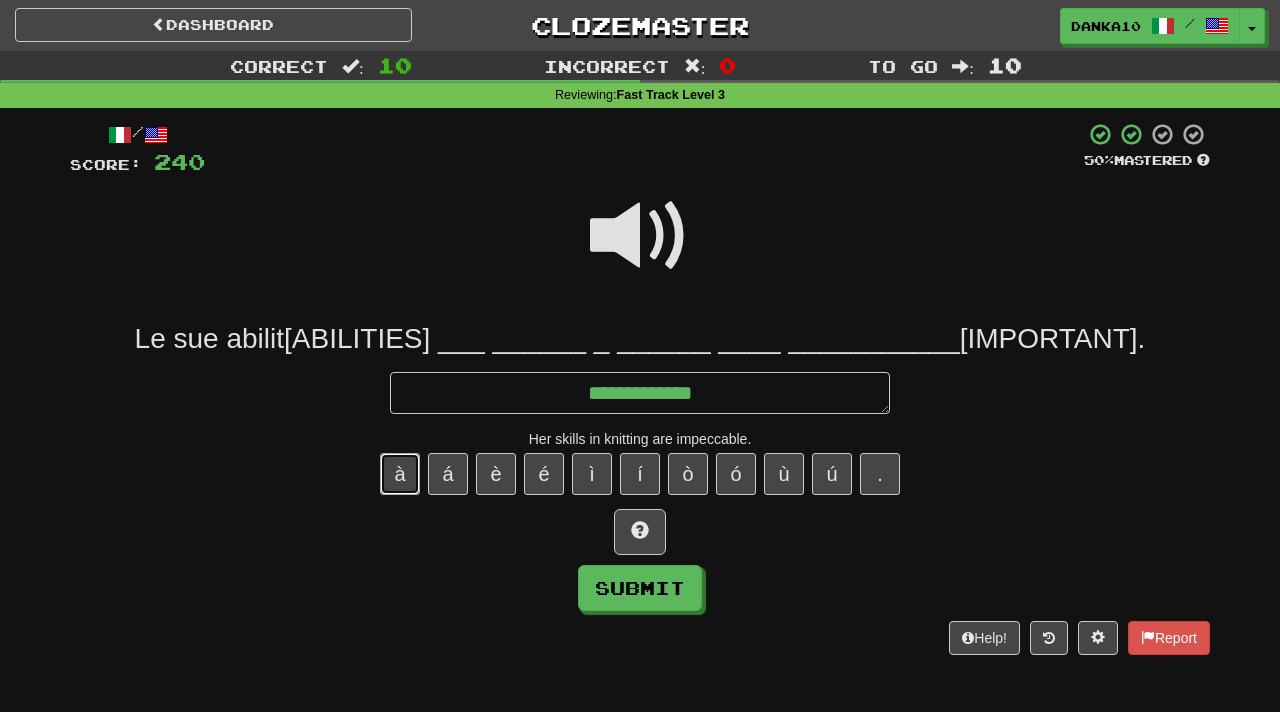 click on "à" at bounding box center (400, 474) 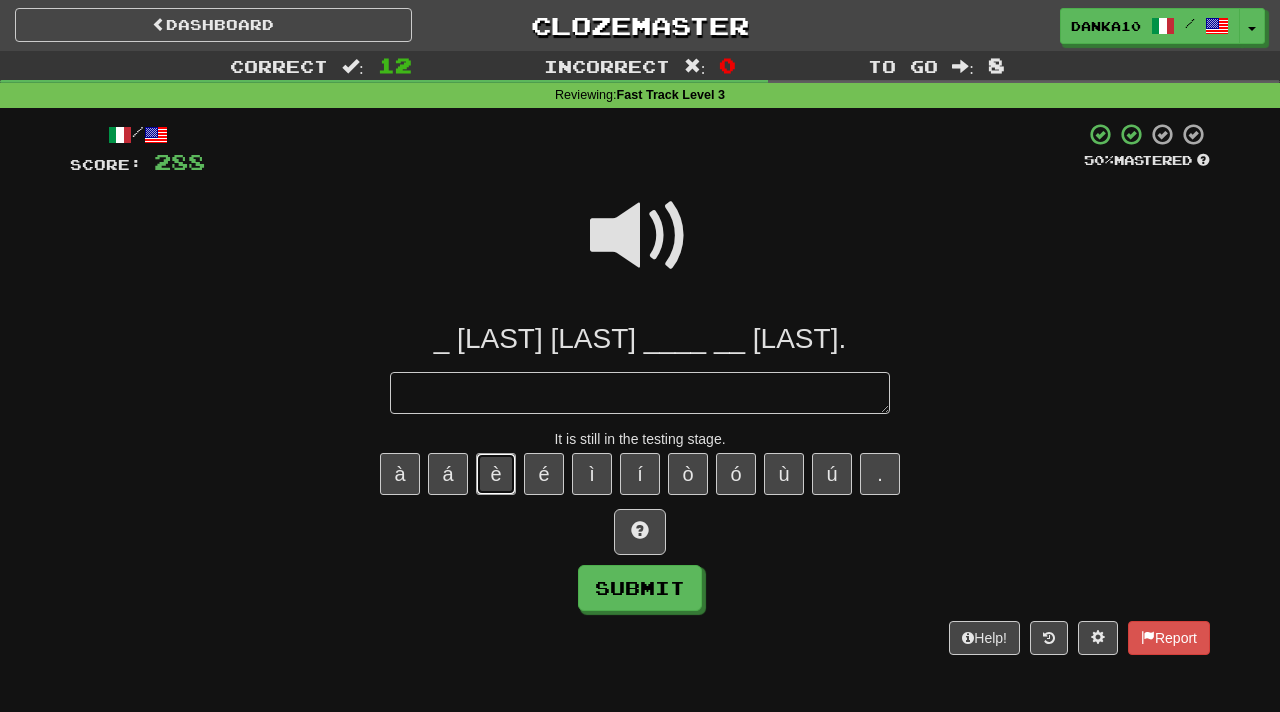 click on "è" at bounding box center [496, 474] 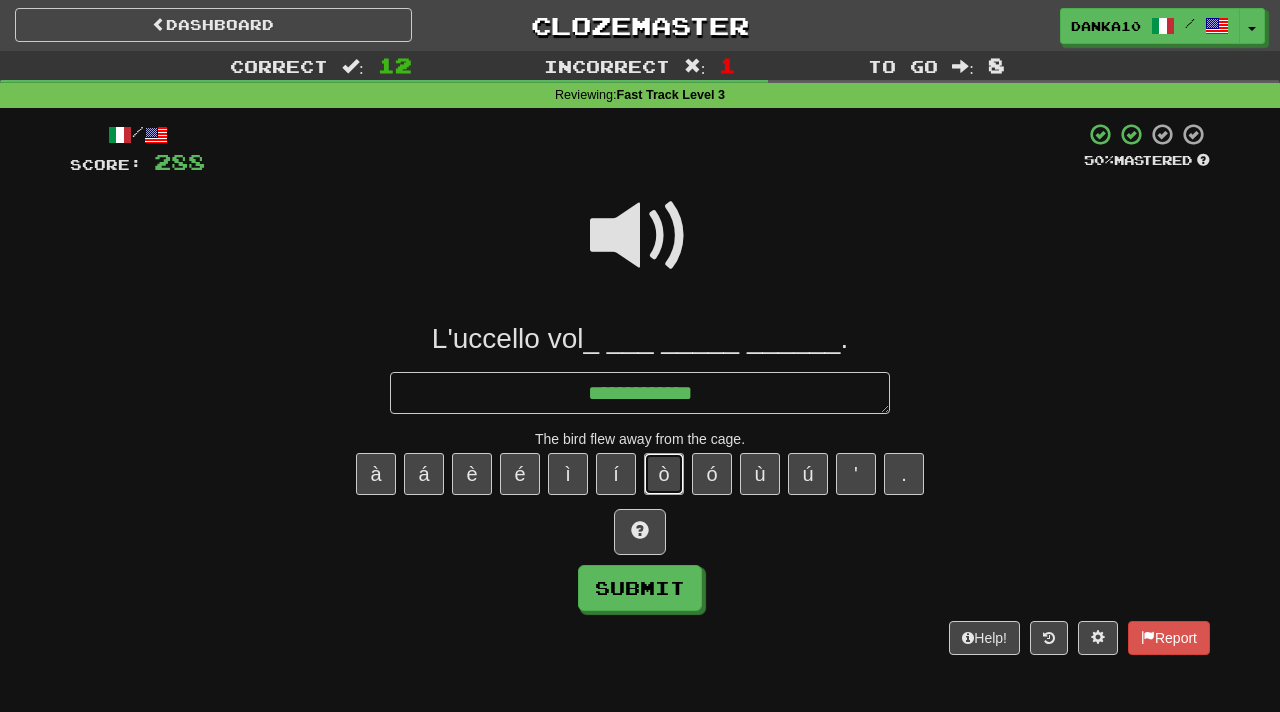 click on "ò" at bounding box center (664, 474) 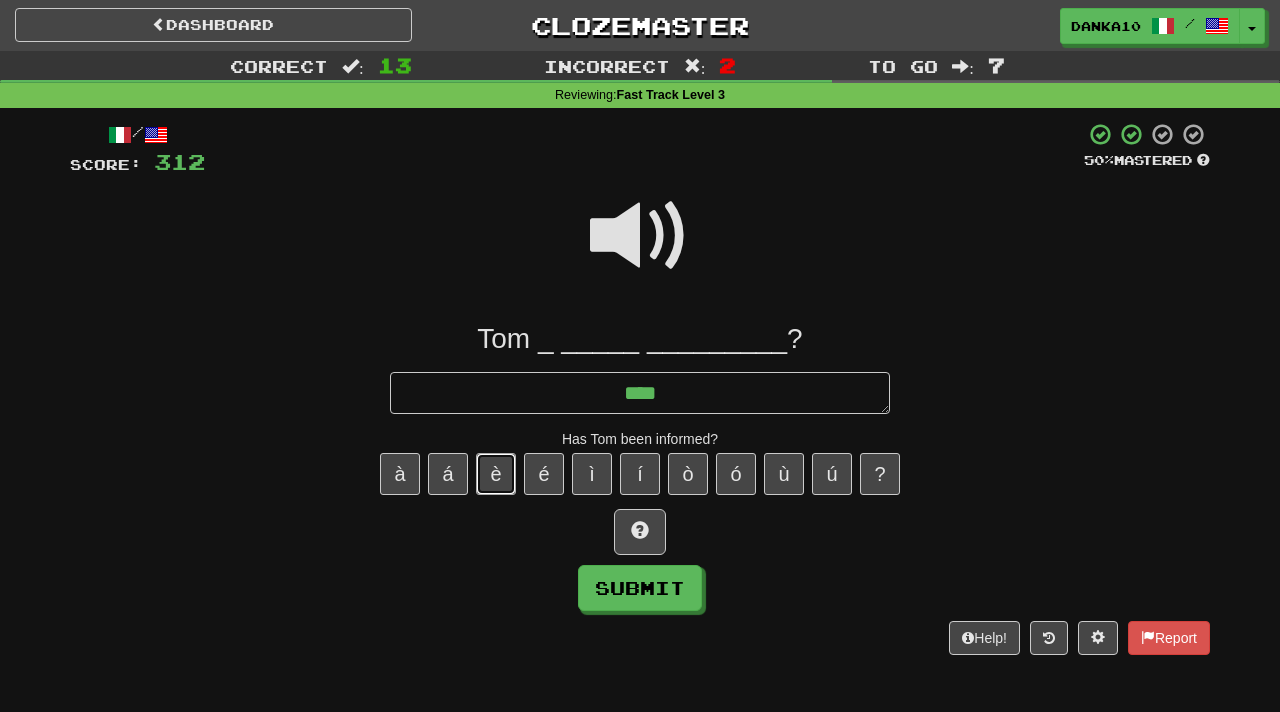 click on "è" at bounding box center (496, 474) 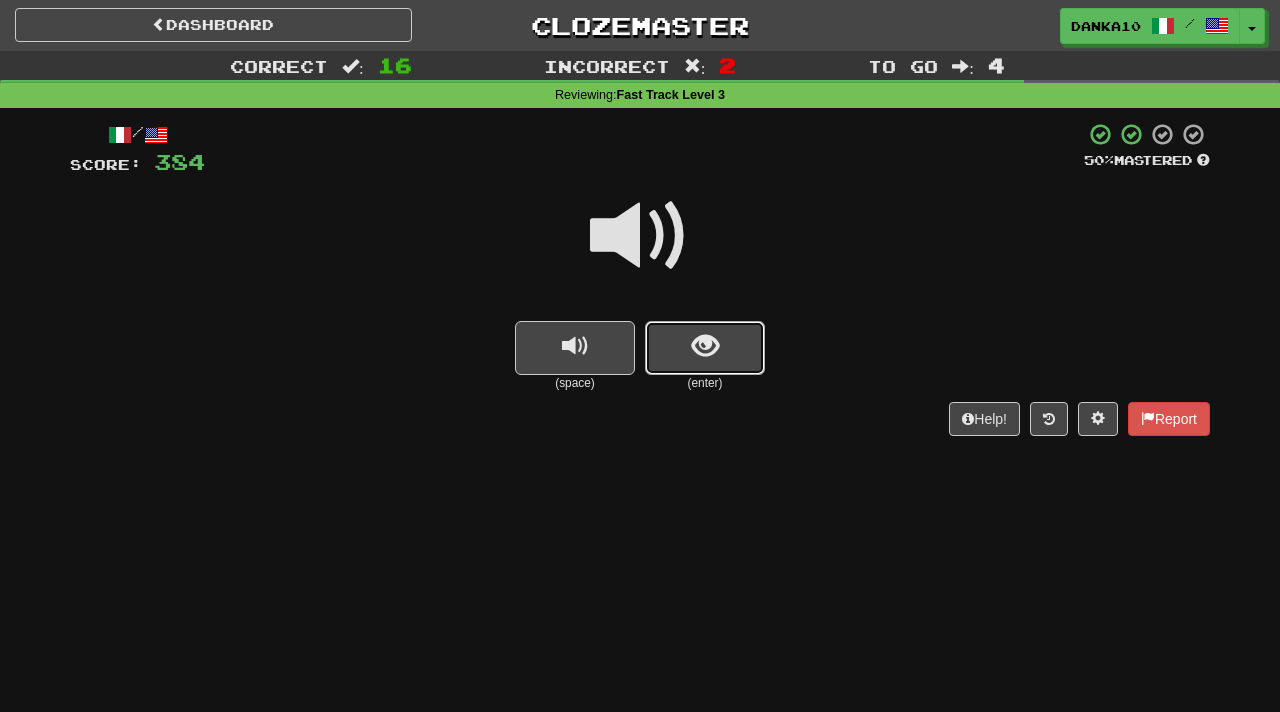 click at bounding box center (705, 348) 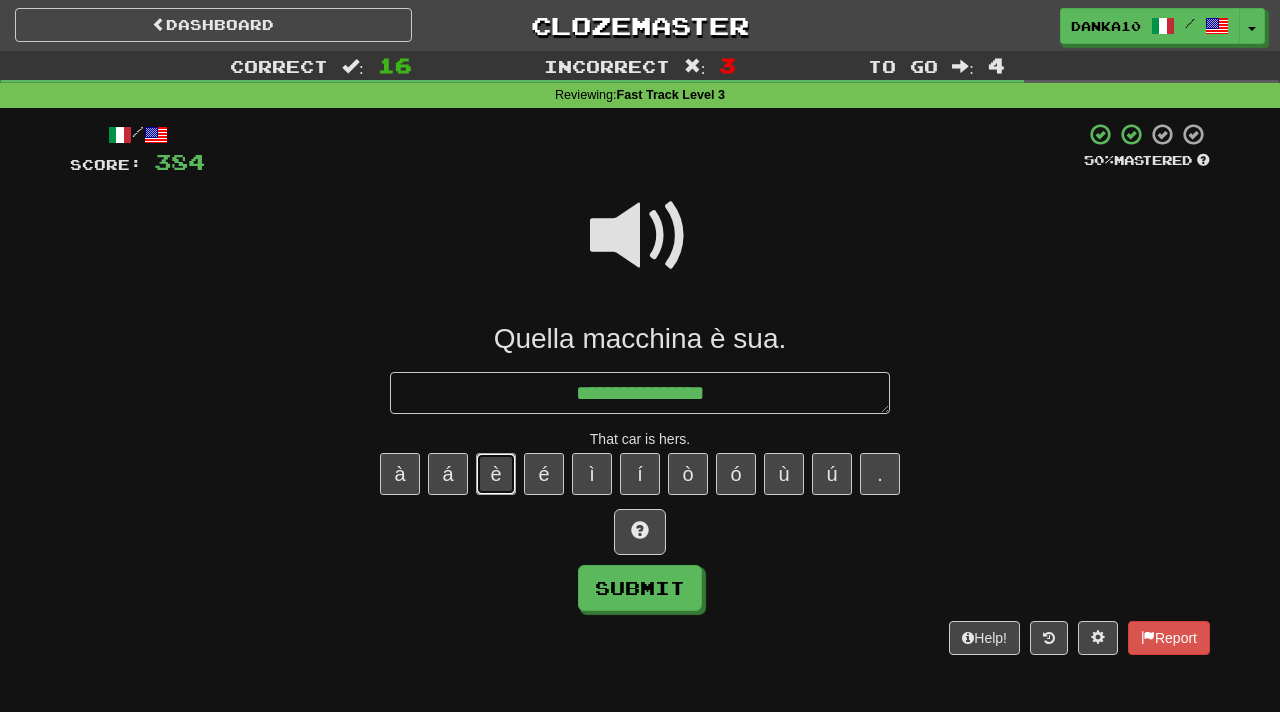 click on "è" at bounding box center [496, 474] 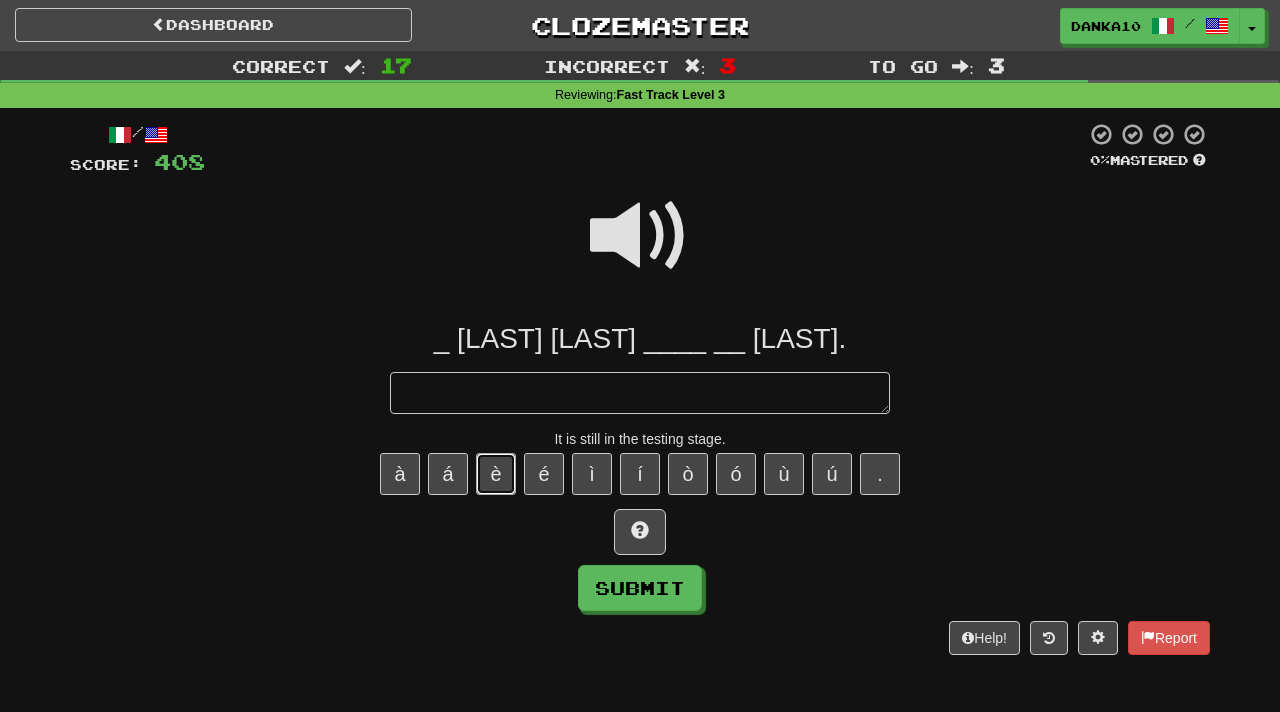click on "è" at bounding box center [496, 474] 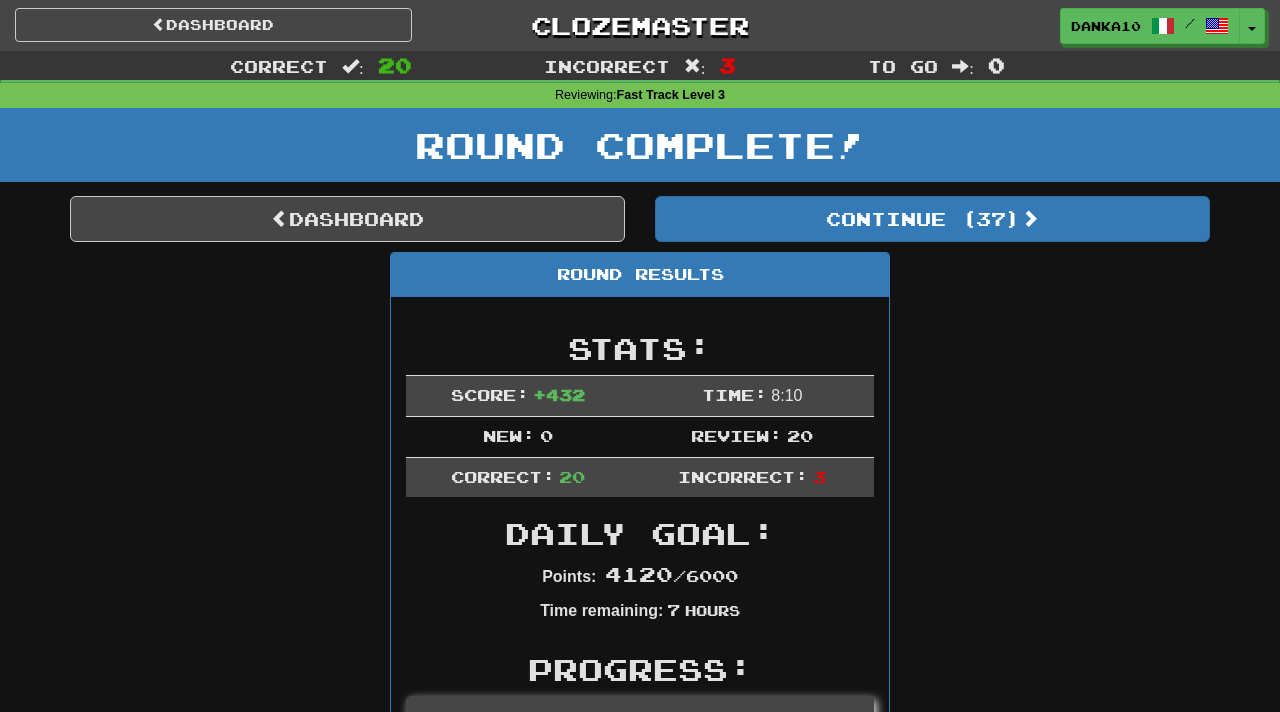 click on "Round Complete!" at bounding box center [640, 152] 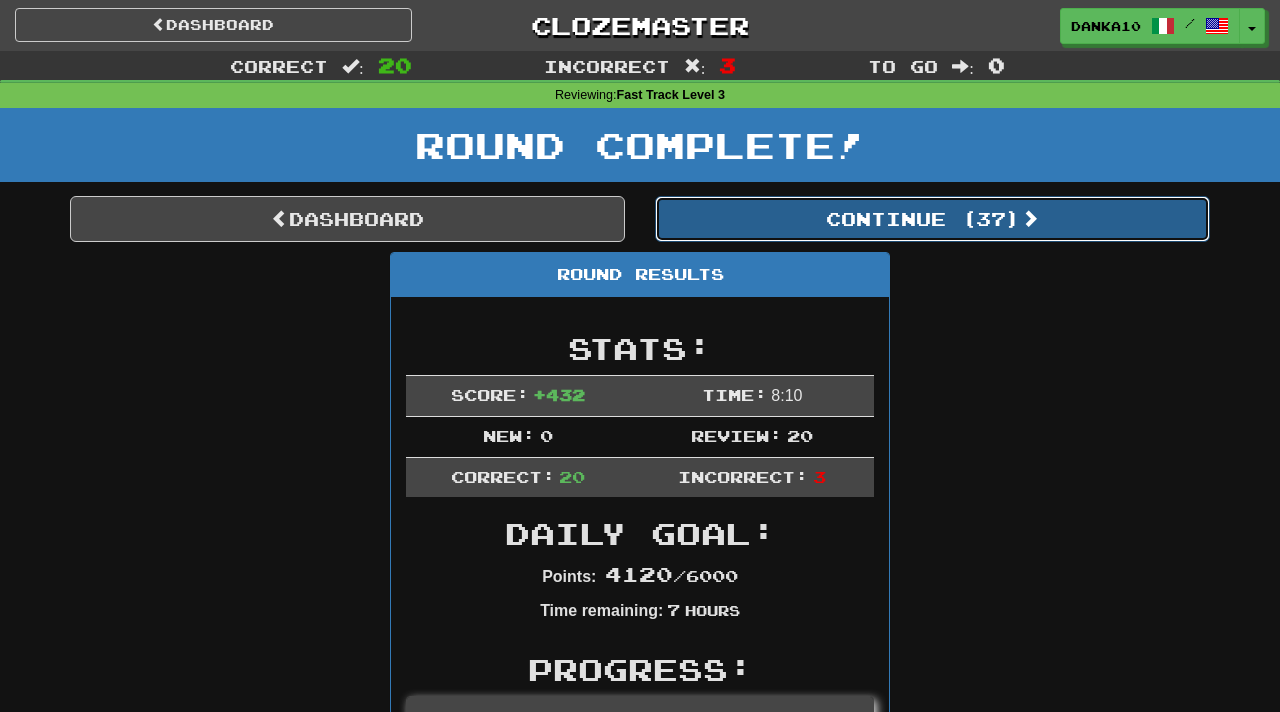 click on "Continue ( 37 )" at bounding box center (932, 219) 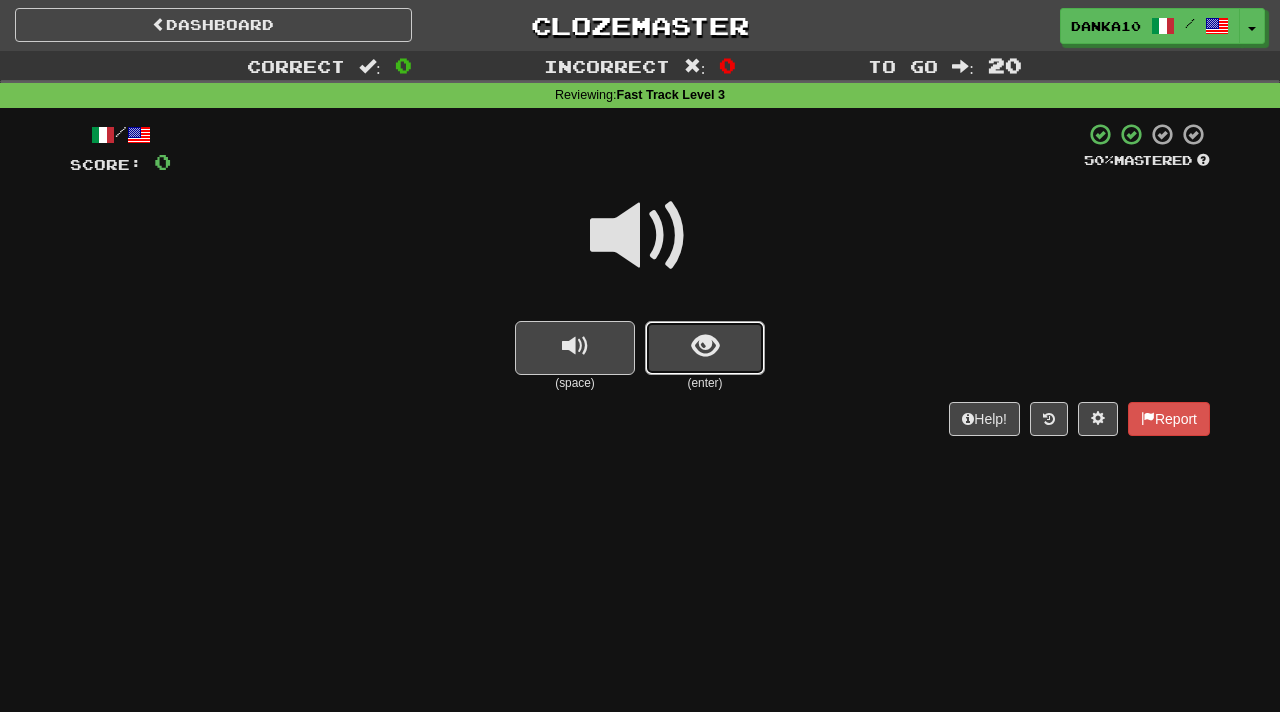 click at bounding box center (705, 346) 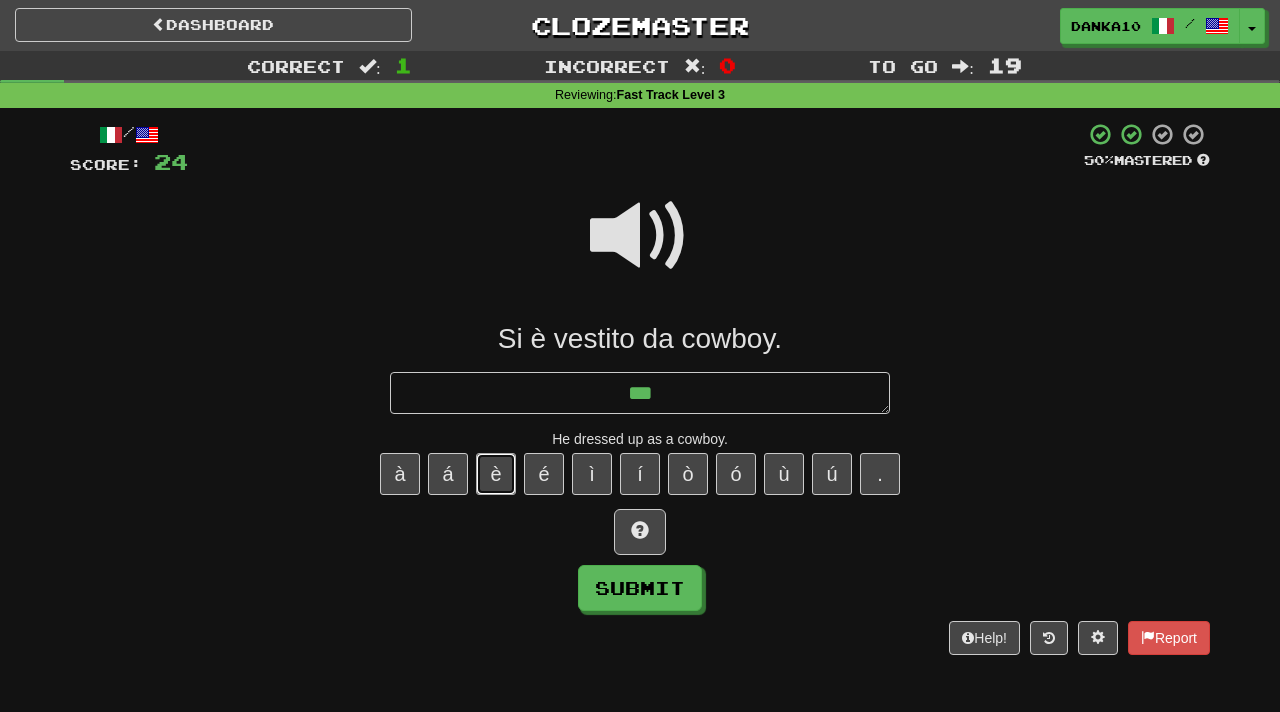 click on "è" at bounding box center [496, 474] 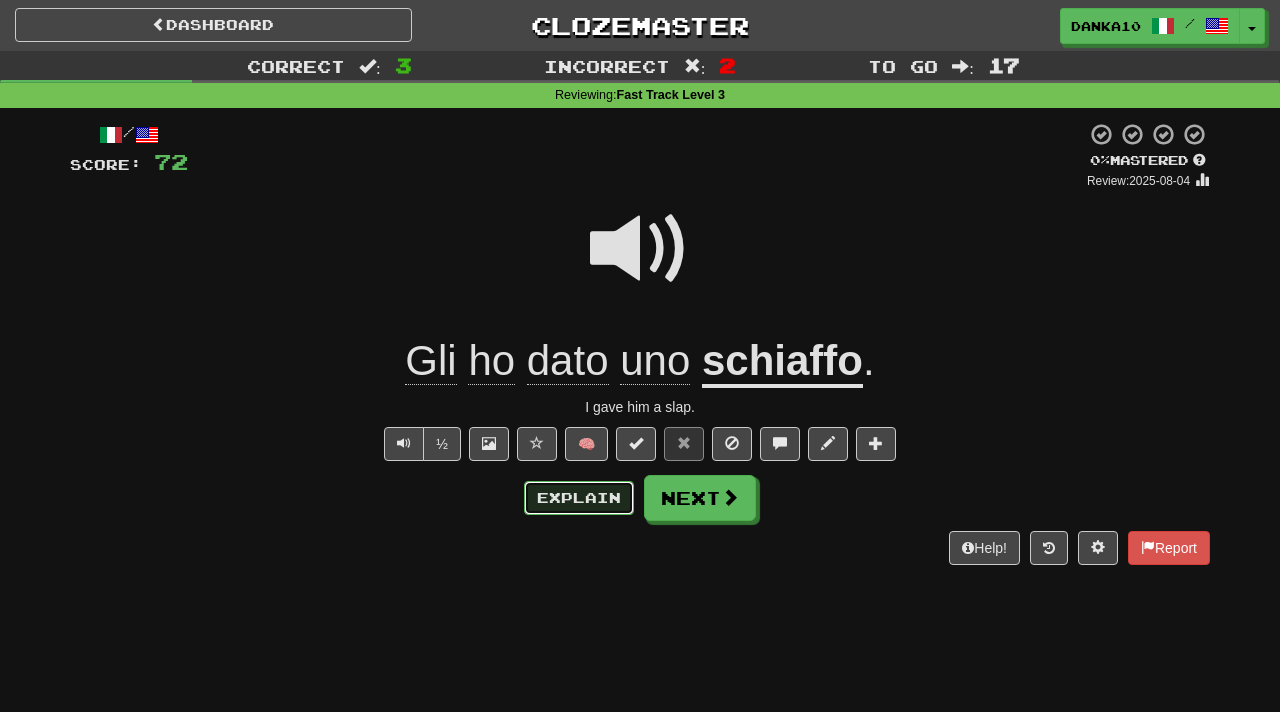 click on "Explain" at bounding box center [579, 498] 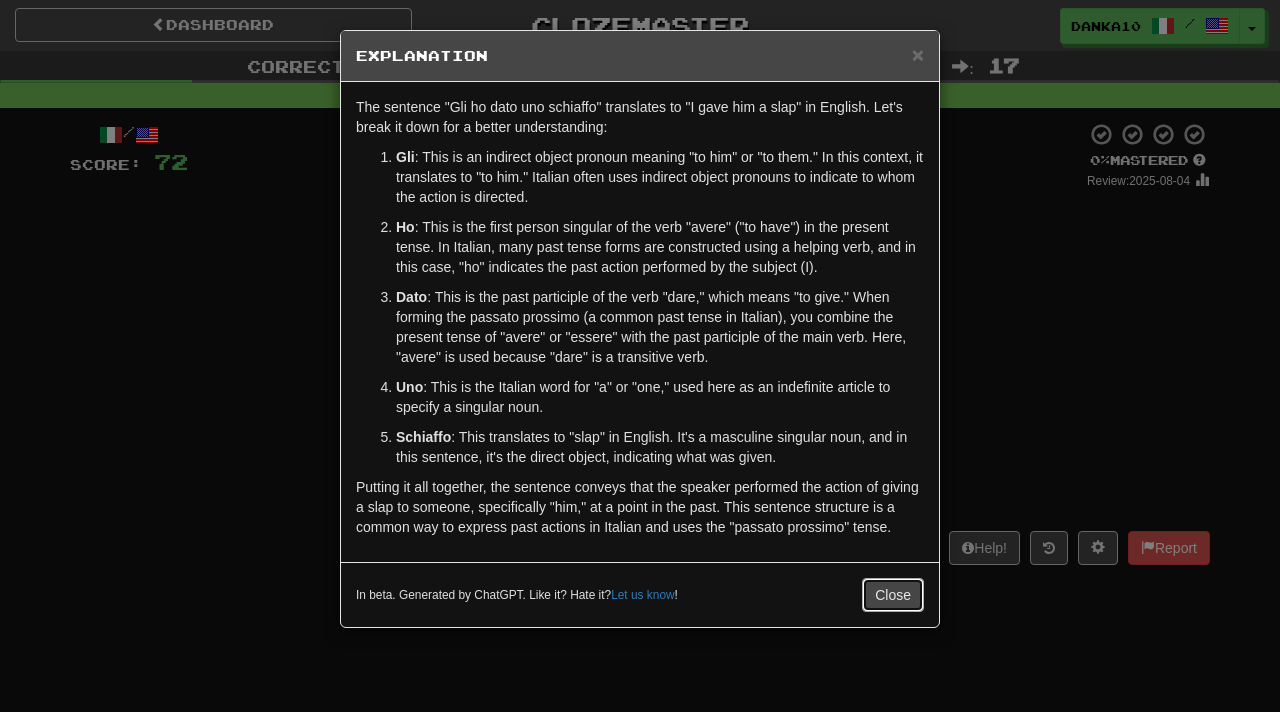 click on "Close" at bounding box center (893, 595) 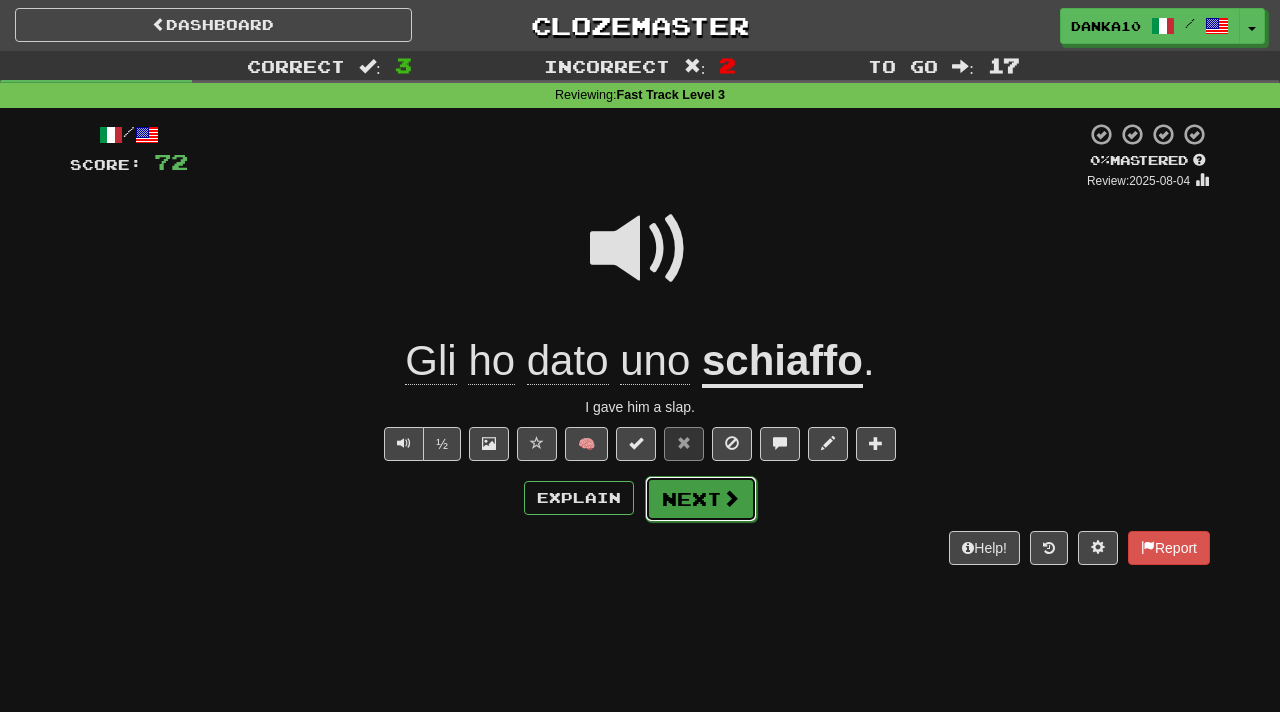 click on "Next" at bounding box center (701, 499) 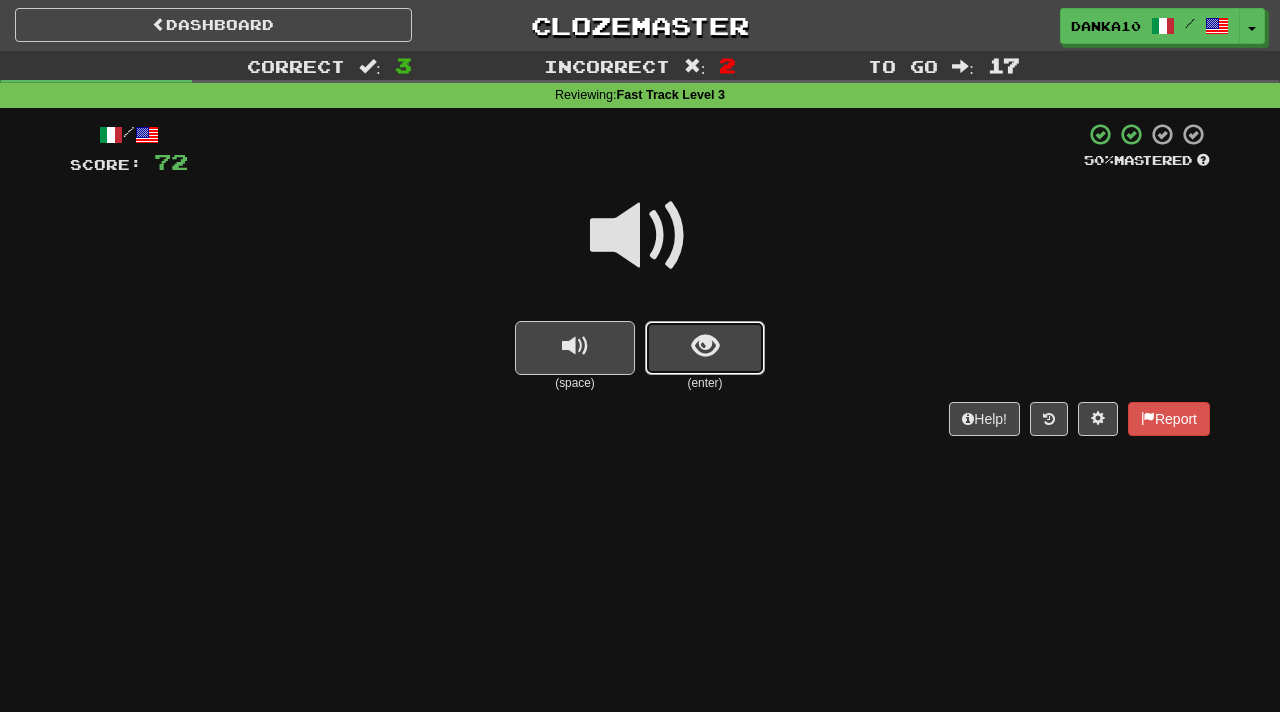 click at bounding box center (705, 348) 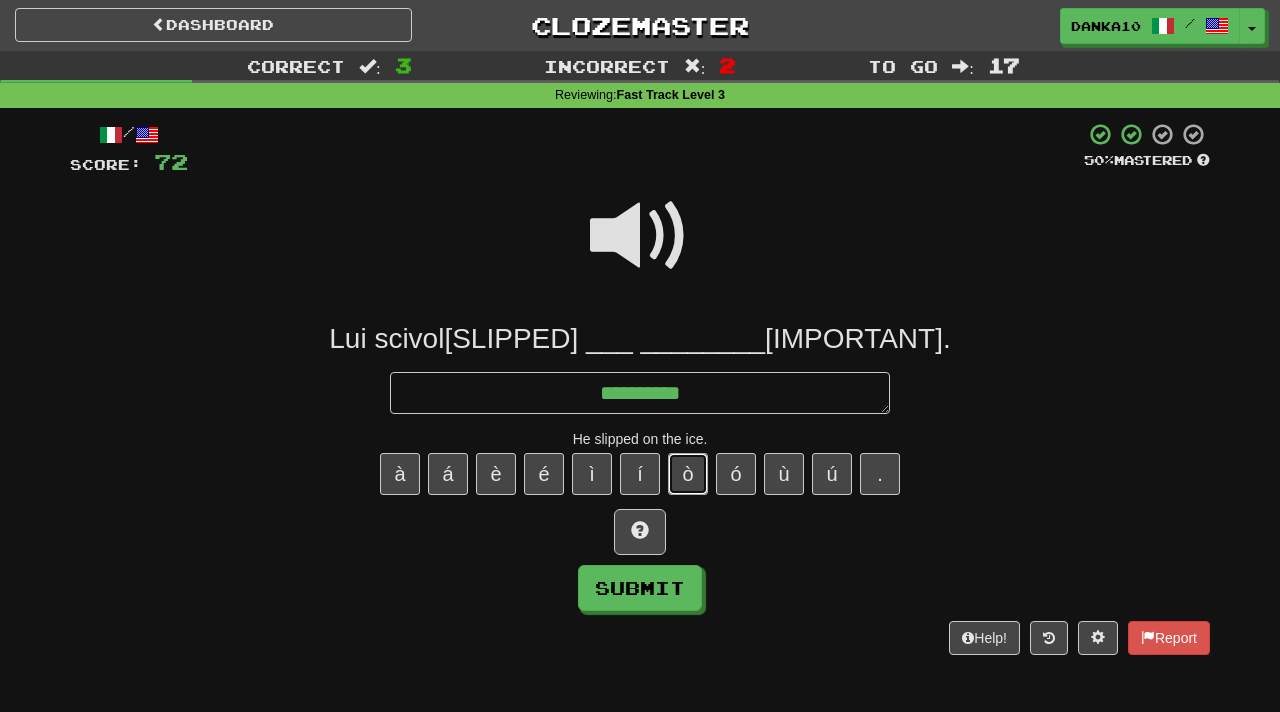 click on "ò" at bounding box center [688, 474] 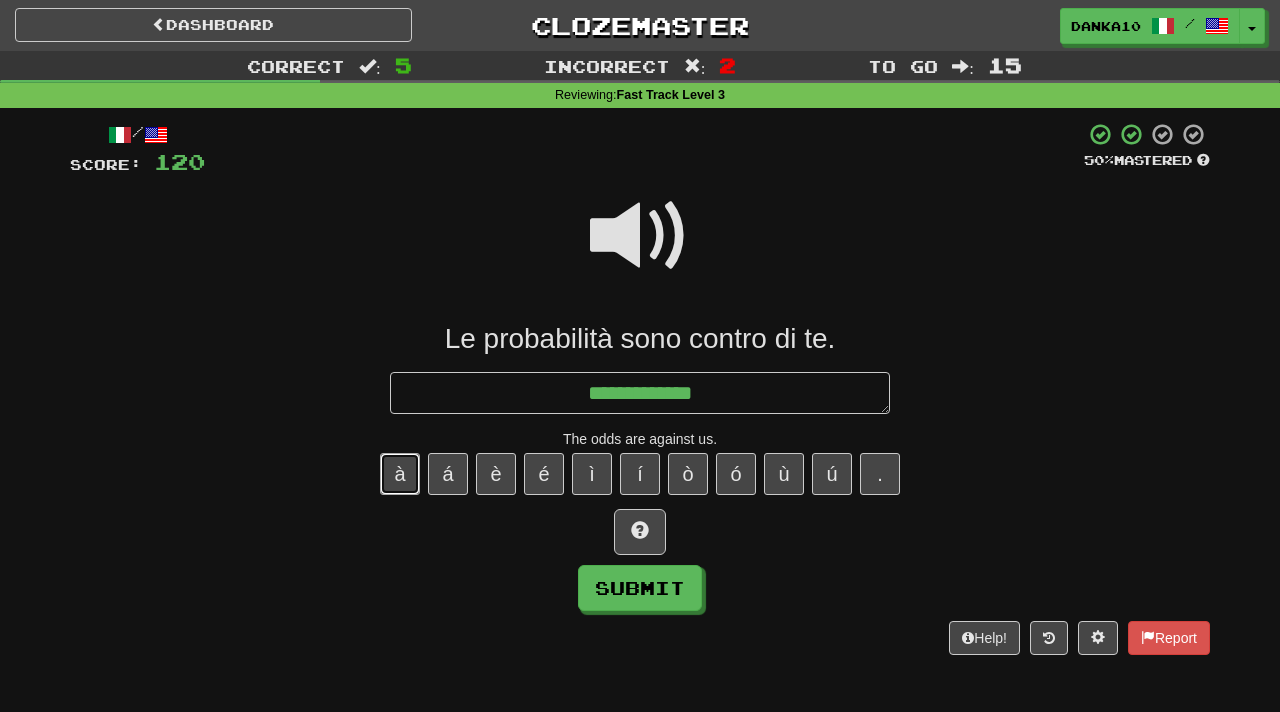 click on "à" at bounding box center (400, 474) 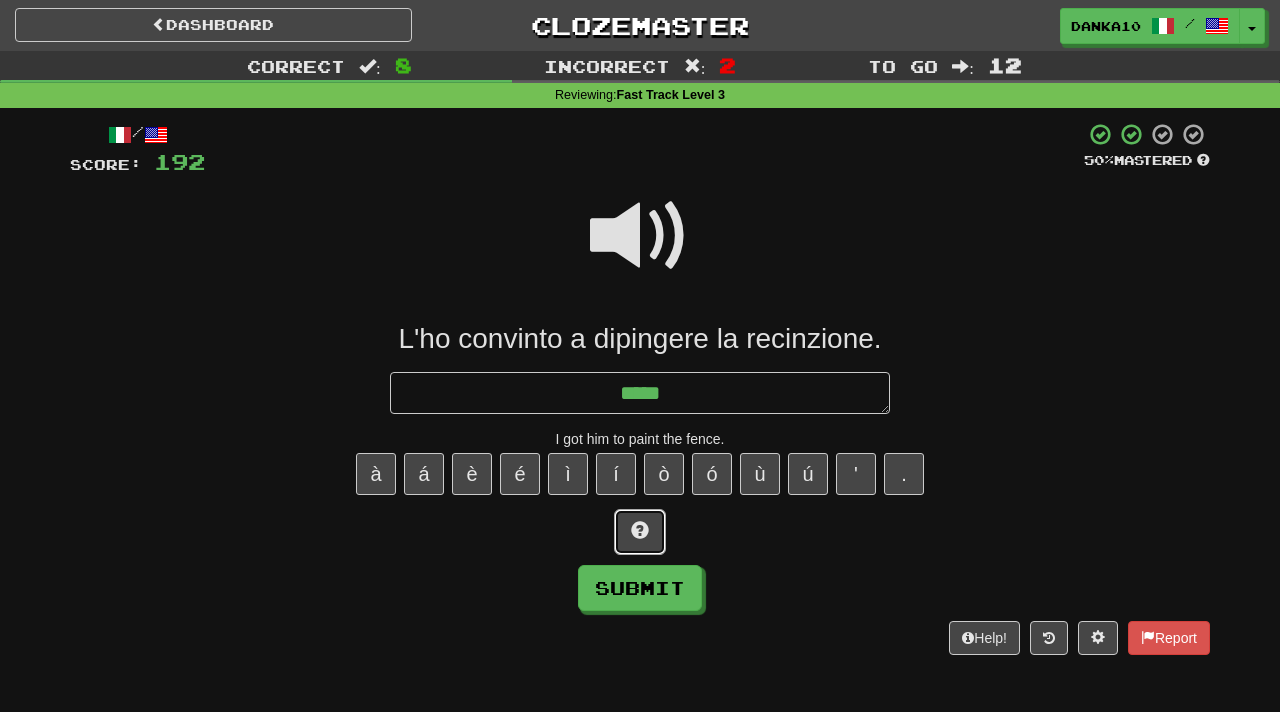click at bounding box center [640, 530] 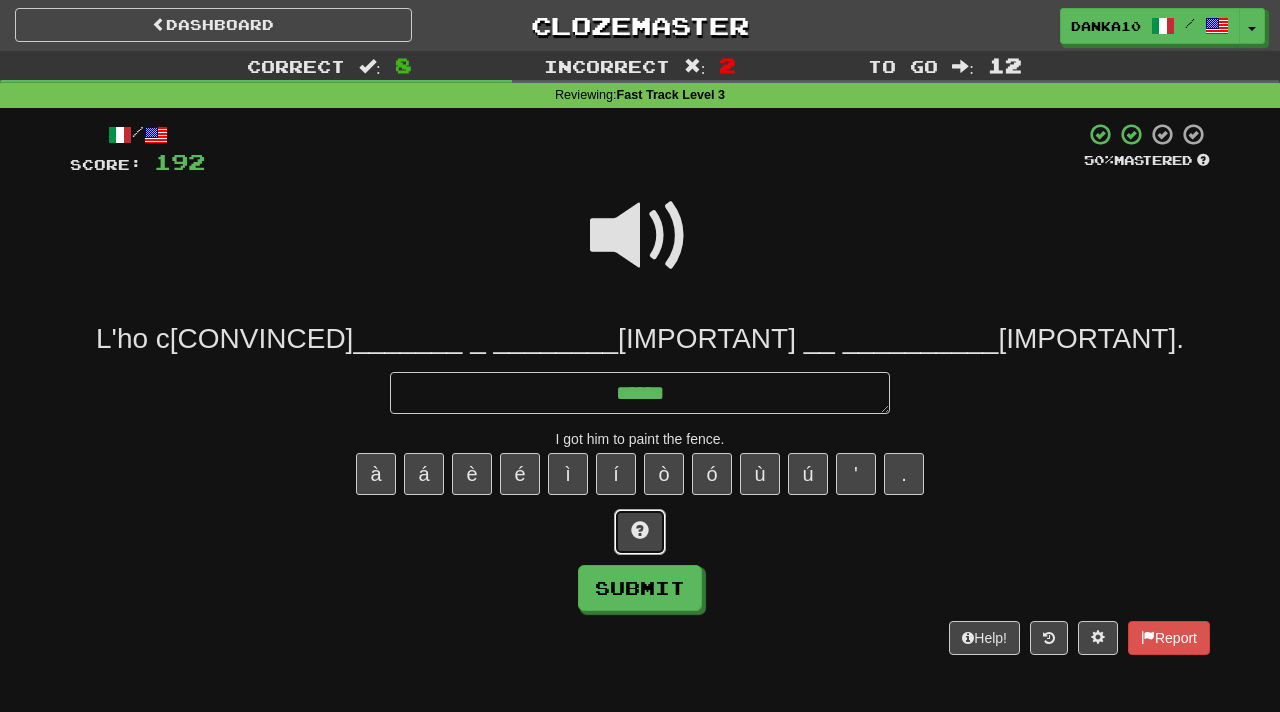 click at bounding box center [640, 530] 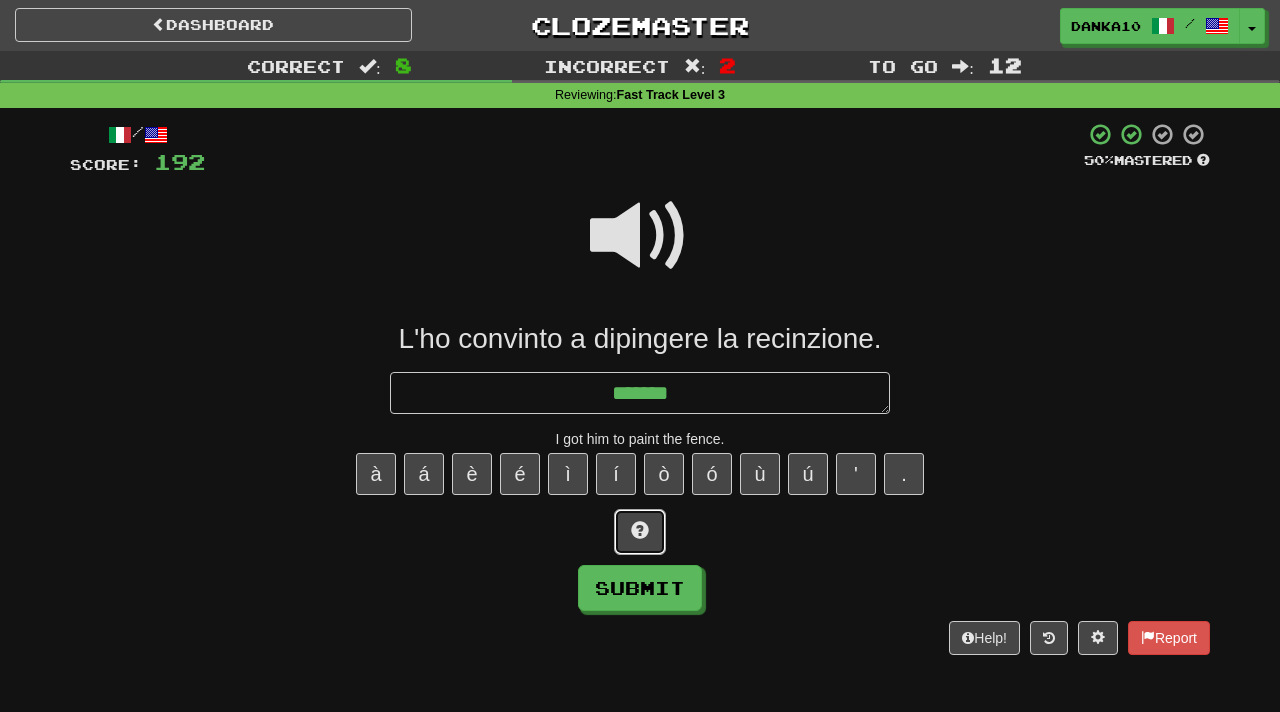 click at bounding box center [640, 530] 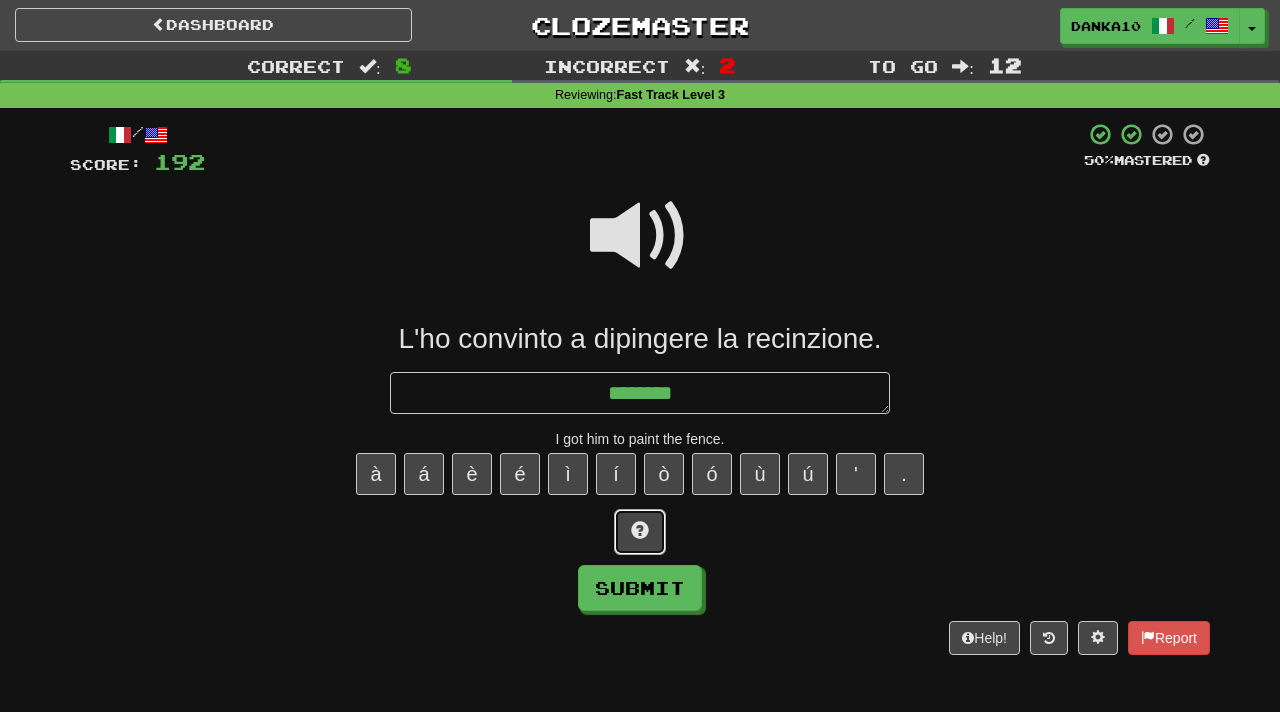 click at bounding box center [640, 530] 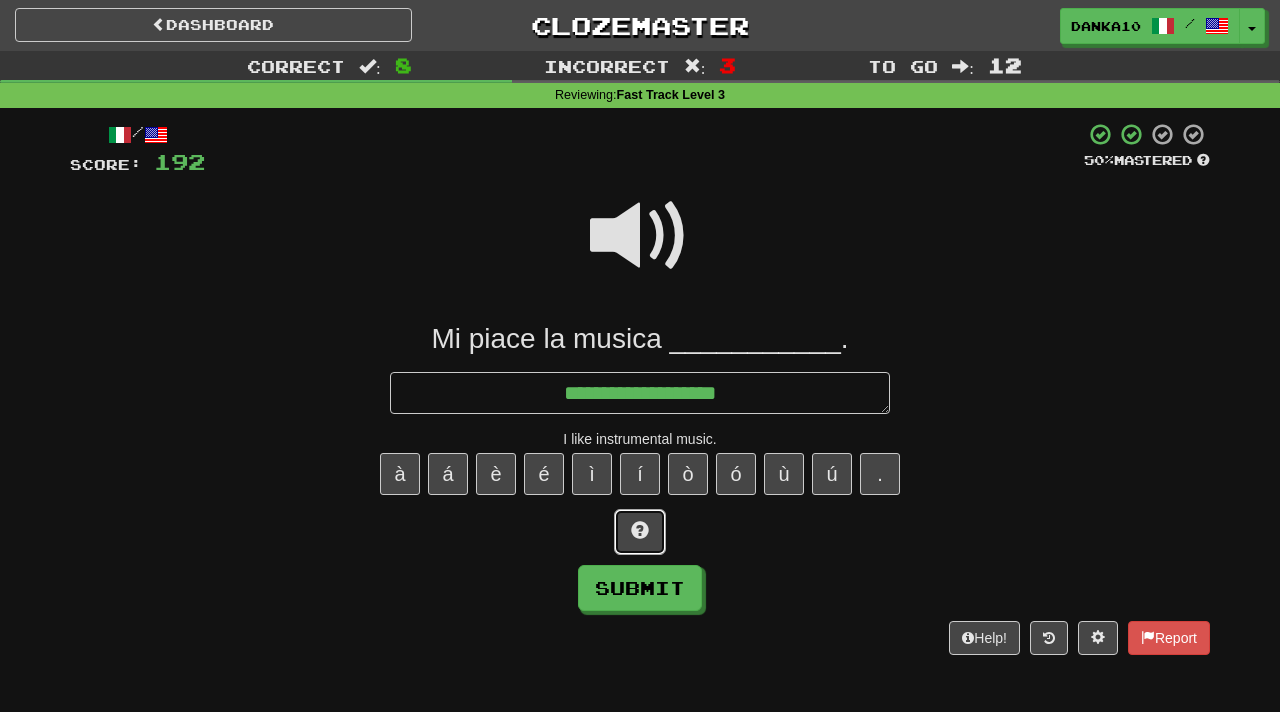 click at bounding box center [640, 530] 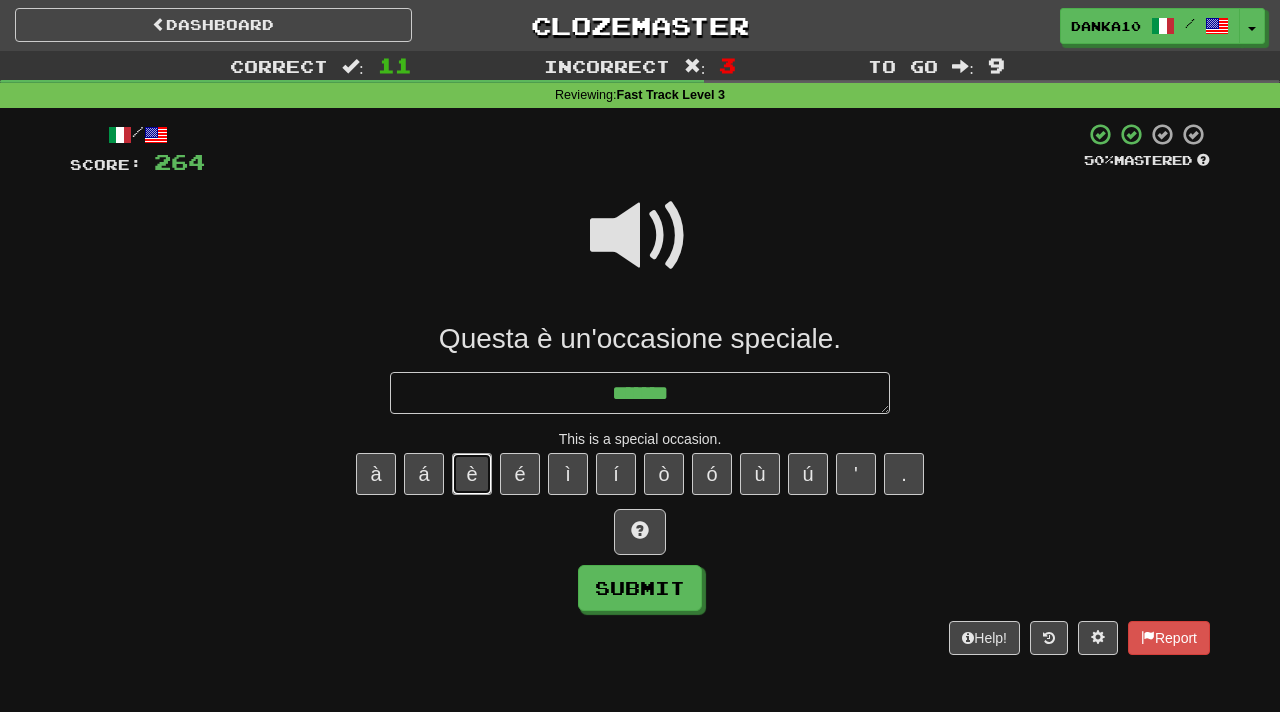 click on "è" at bounding box center (472, 474) 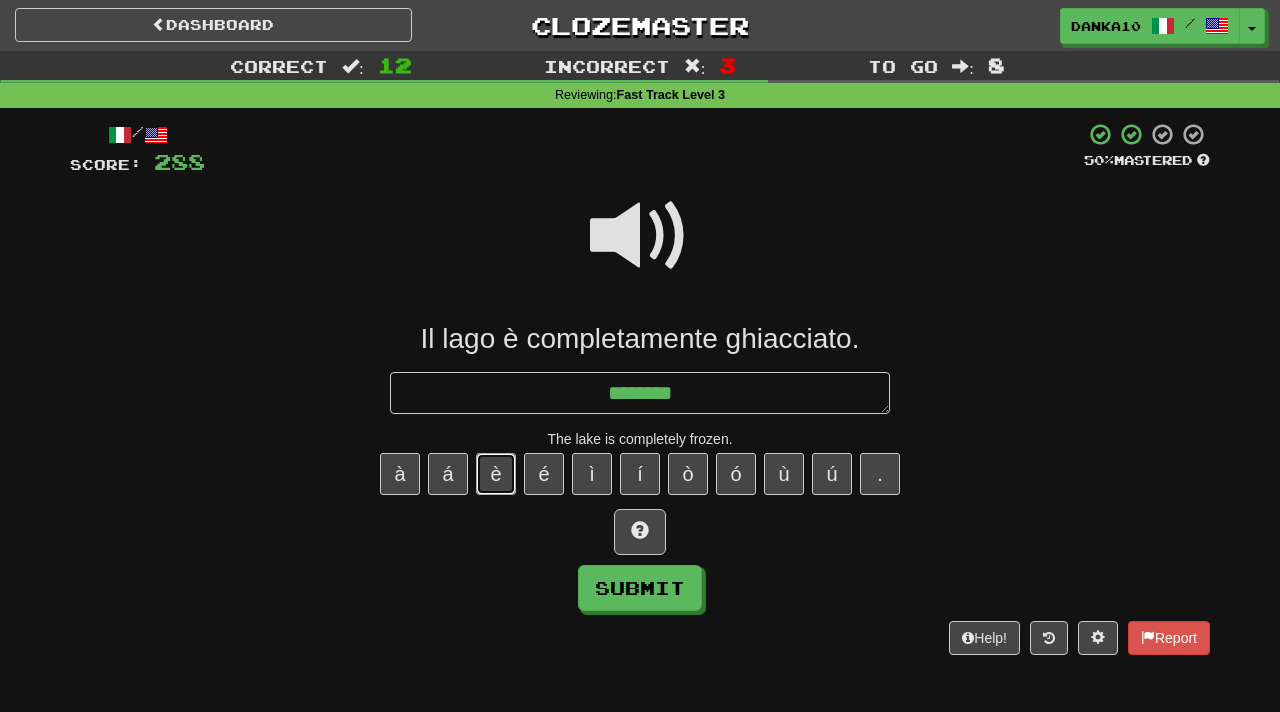 click on "è" at bounding box center [496, 474] 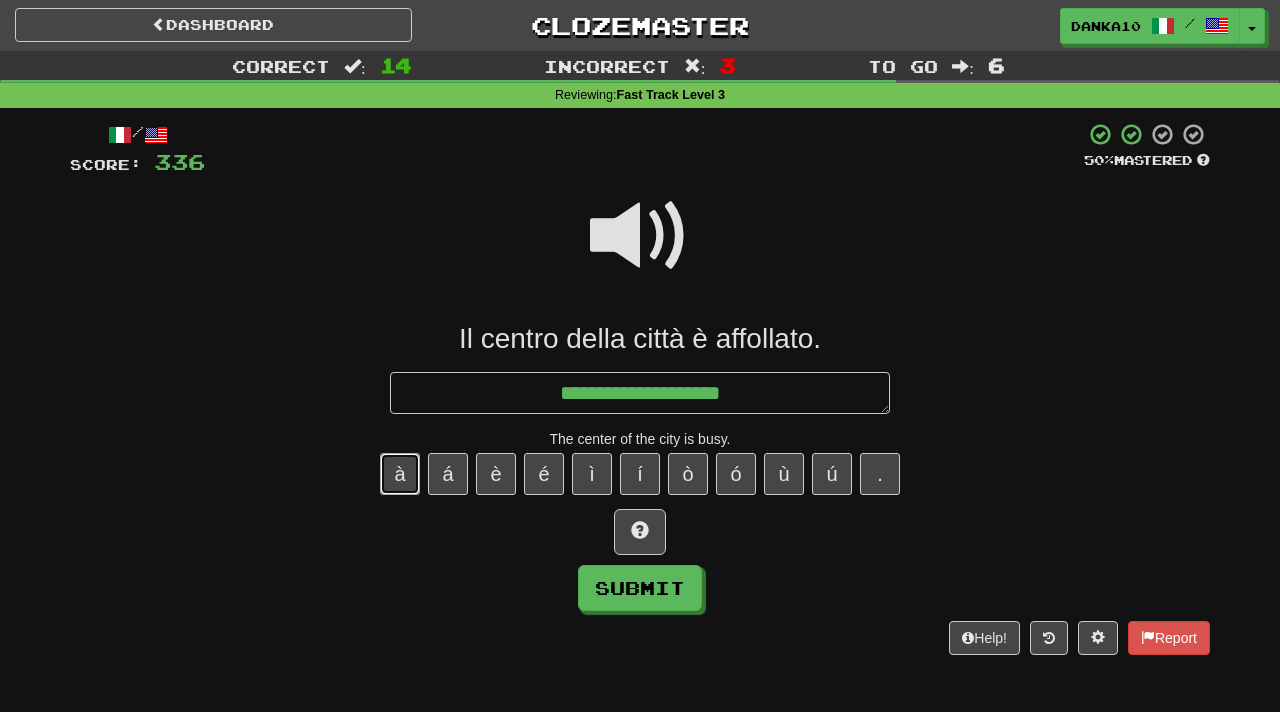 click on "à" at bounding box center (400, 474) 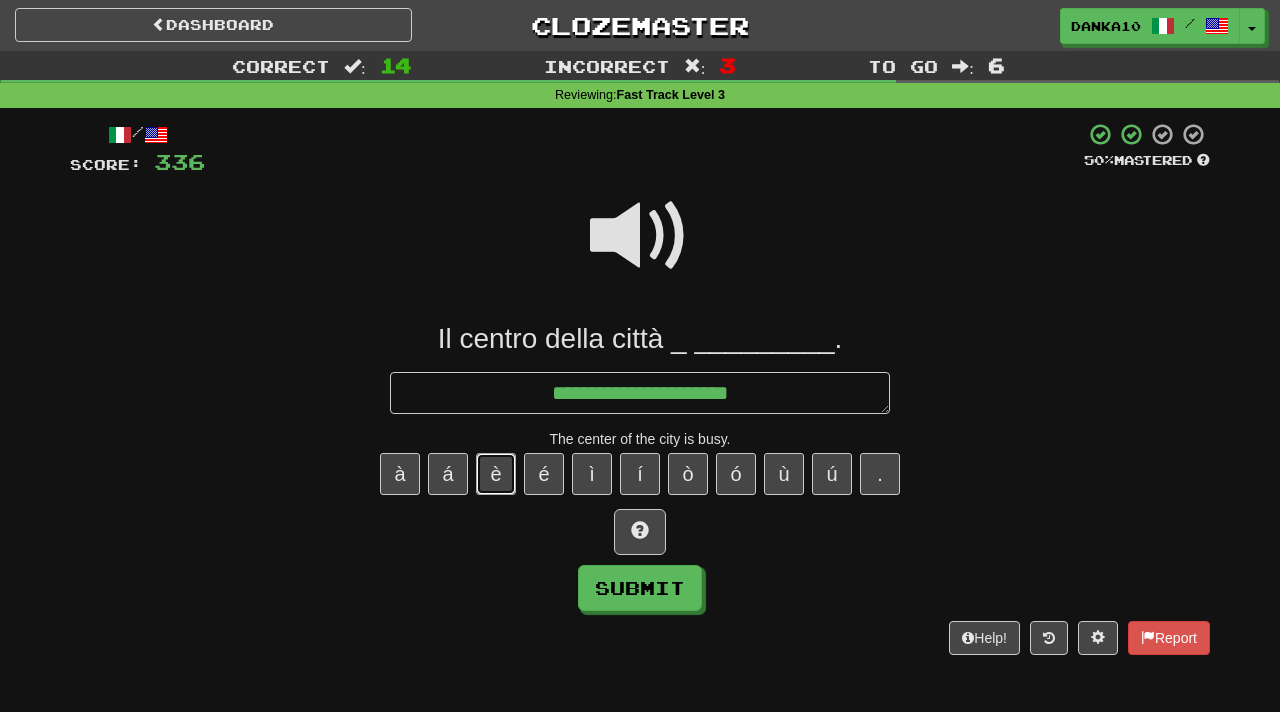 click on "è" at bounding box center [496, 474] 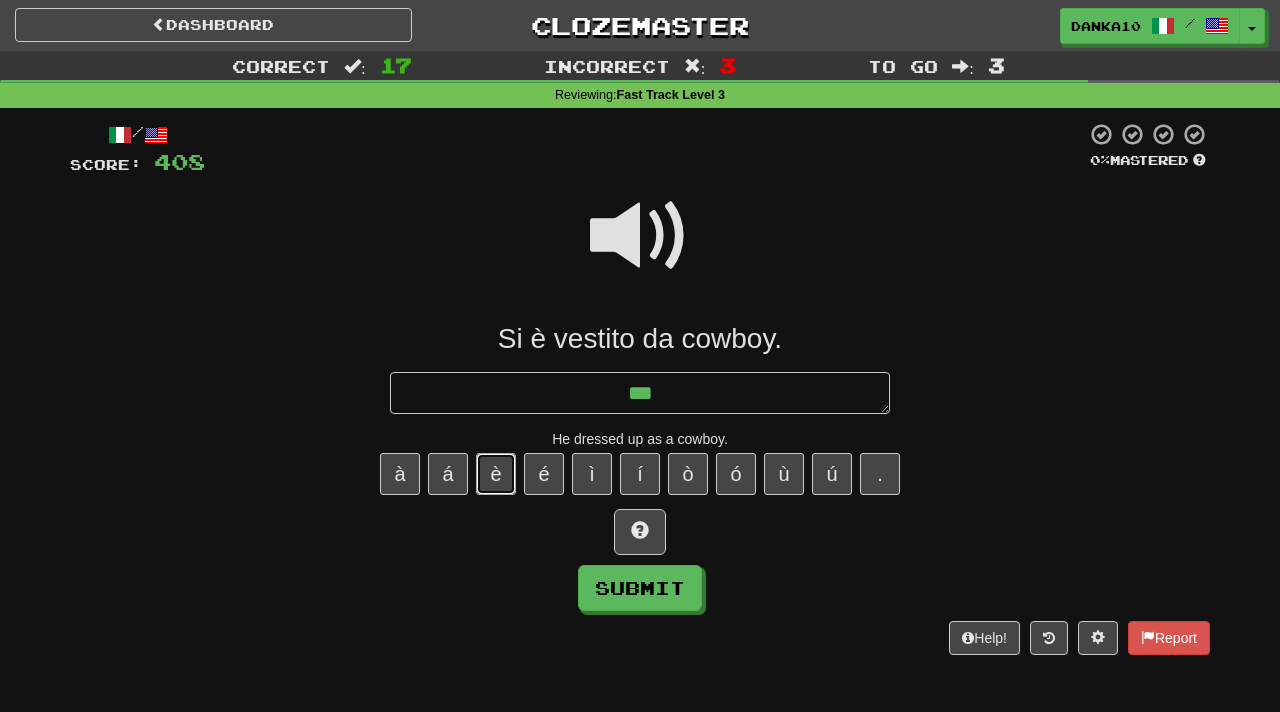 click on "è" at bounding box center (496, 474) 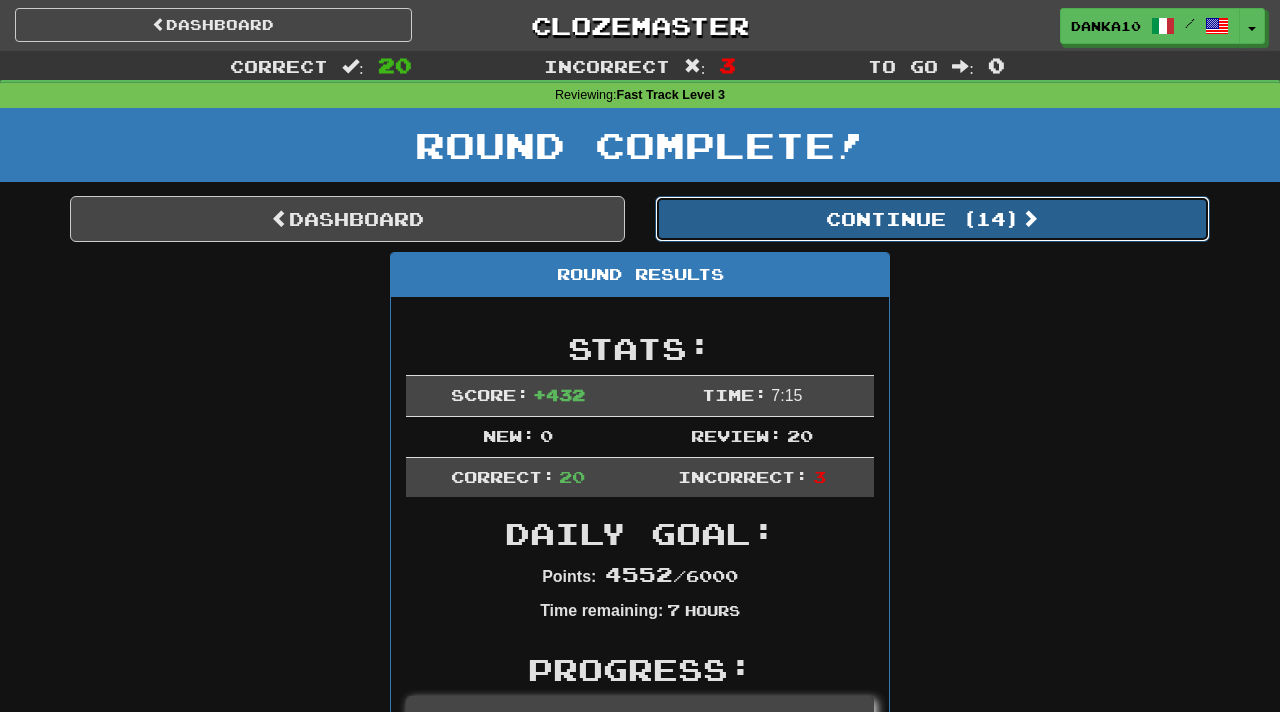 click on "Continue ( 14 )" at bounding box center [932, 219] 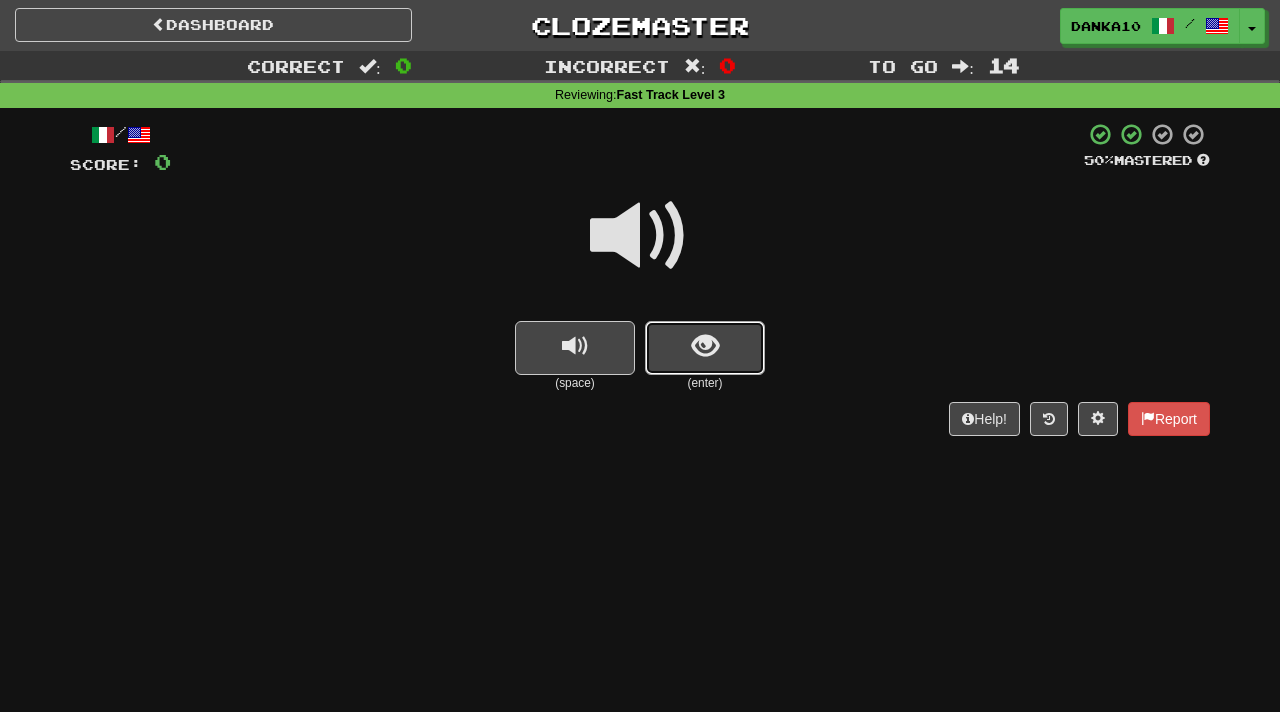 click at bounding box center (705, 346) 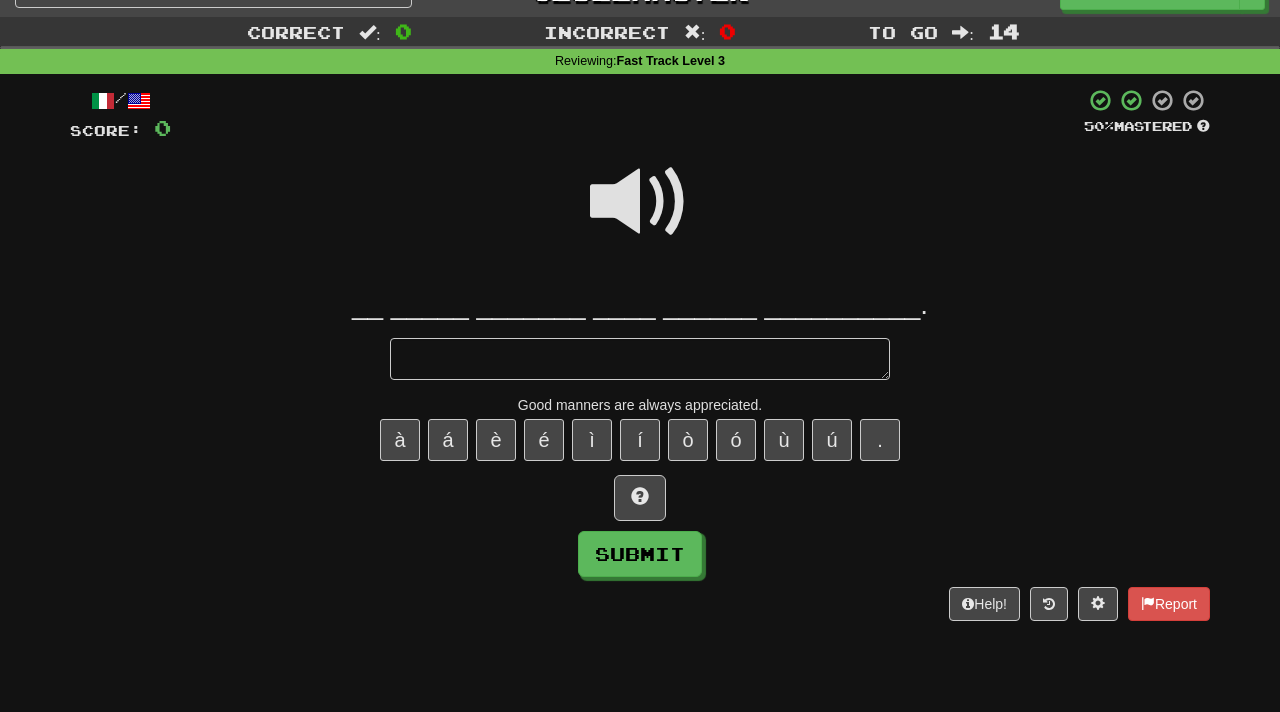 scroll, scrollTop: 37, scrollLeft: 0, axis: vertical 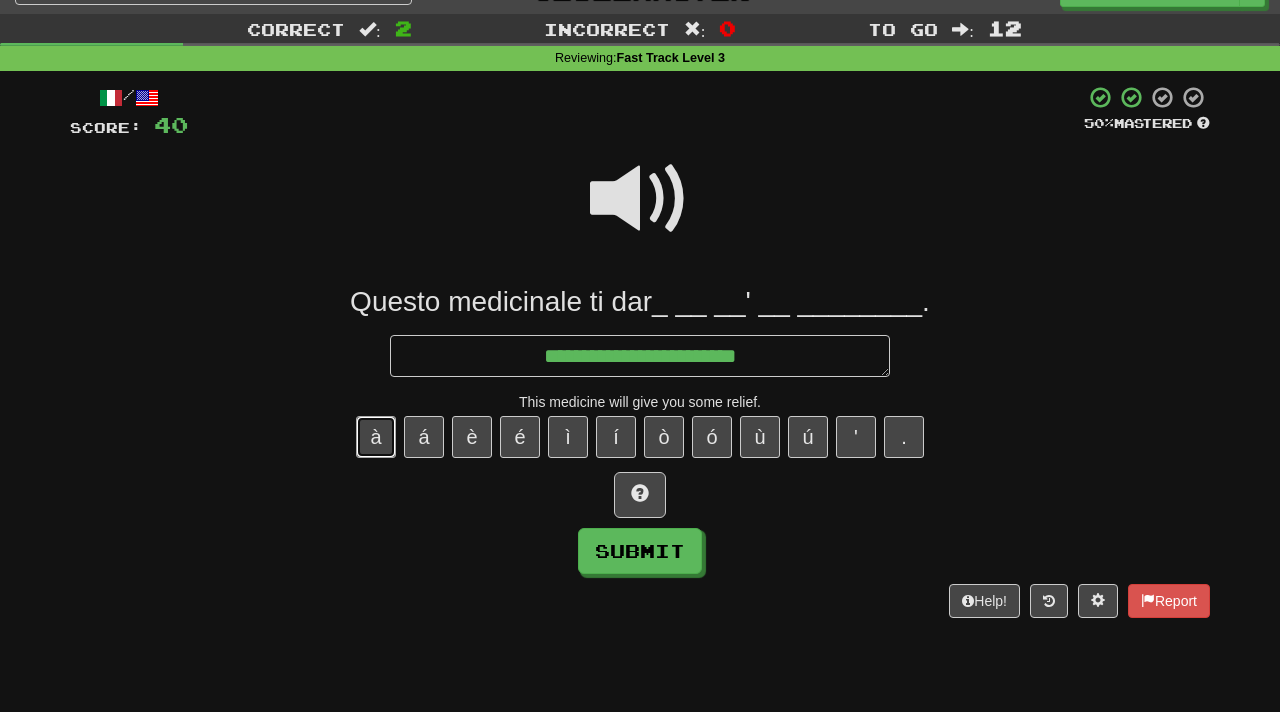 click on "à" at bounding box center (376, 437) 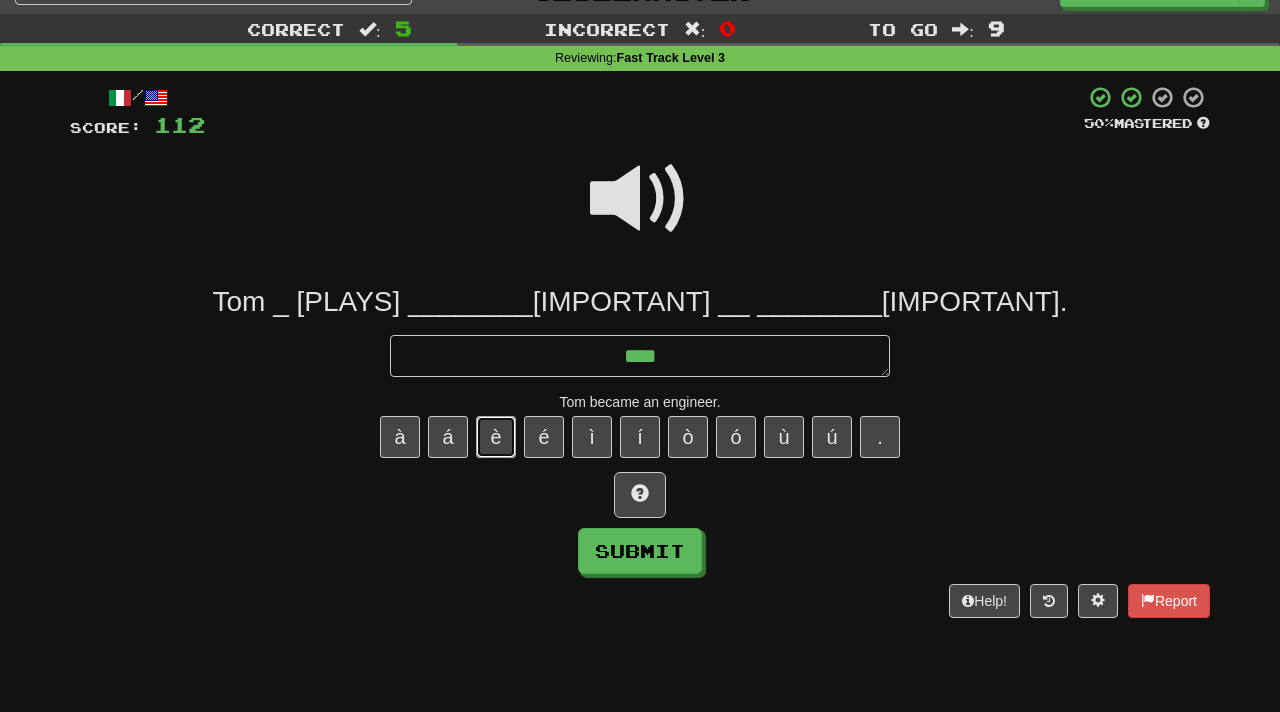 click on "è" at bounding box center (496, 437) 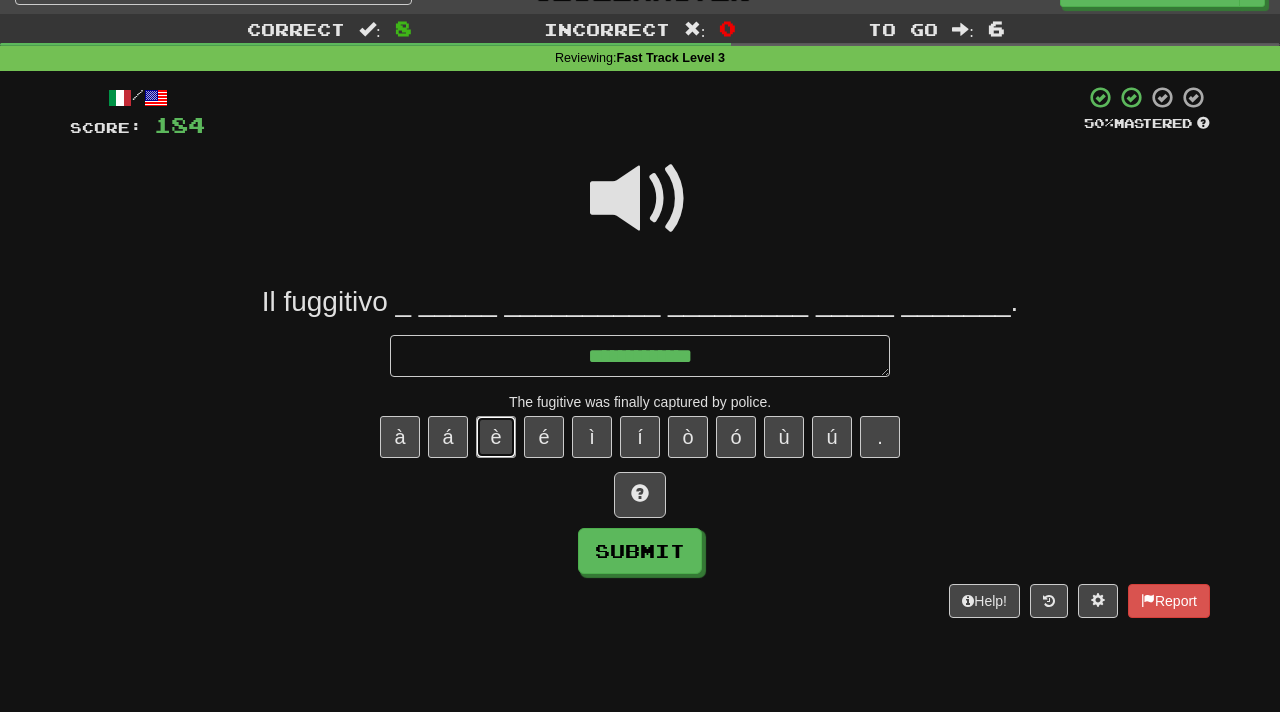 click on "è" at bounding box center (496, 437) 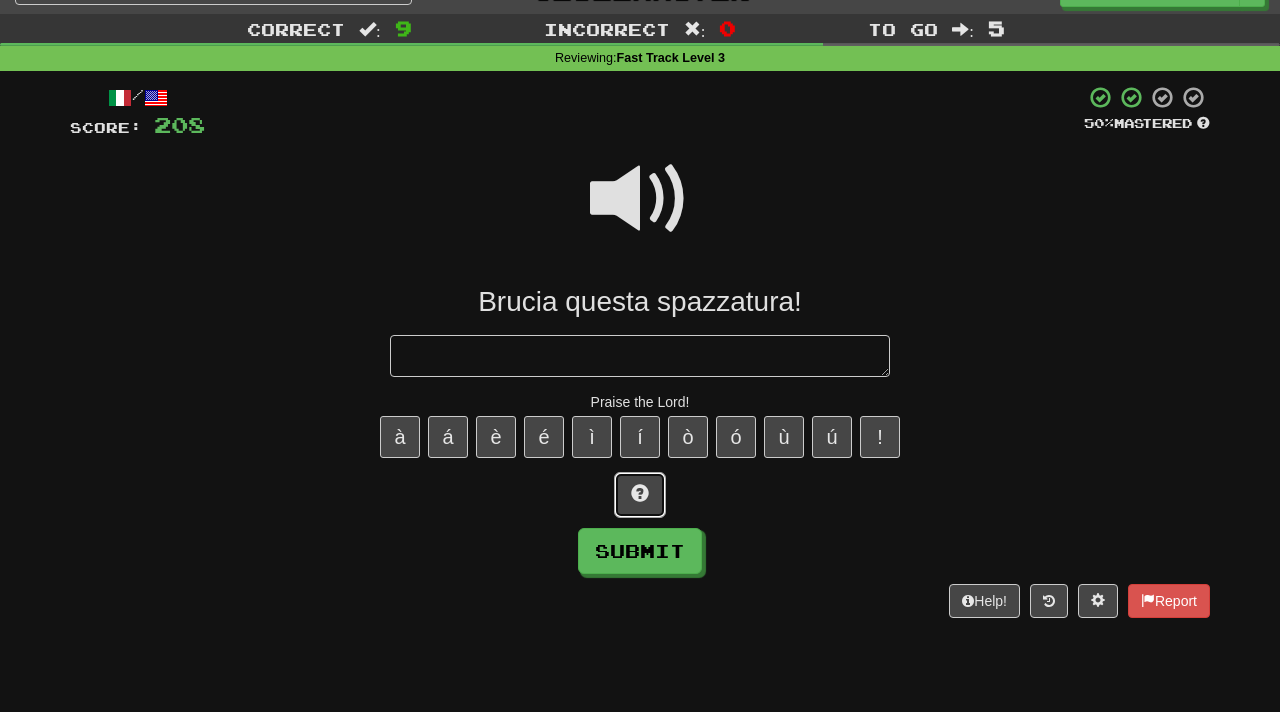click at bounding box center [640, 495] 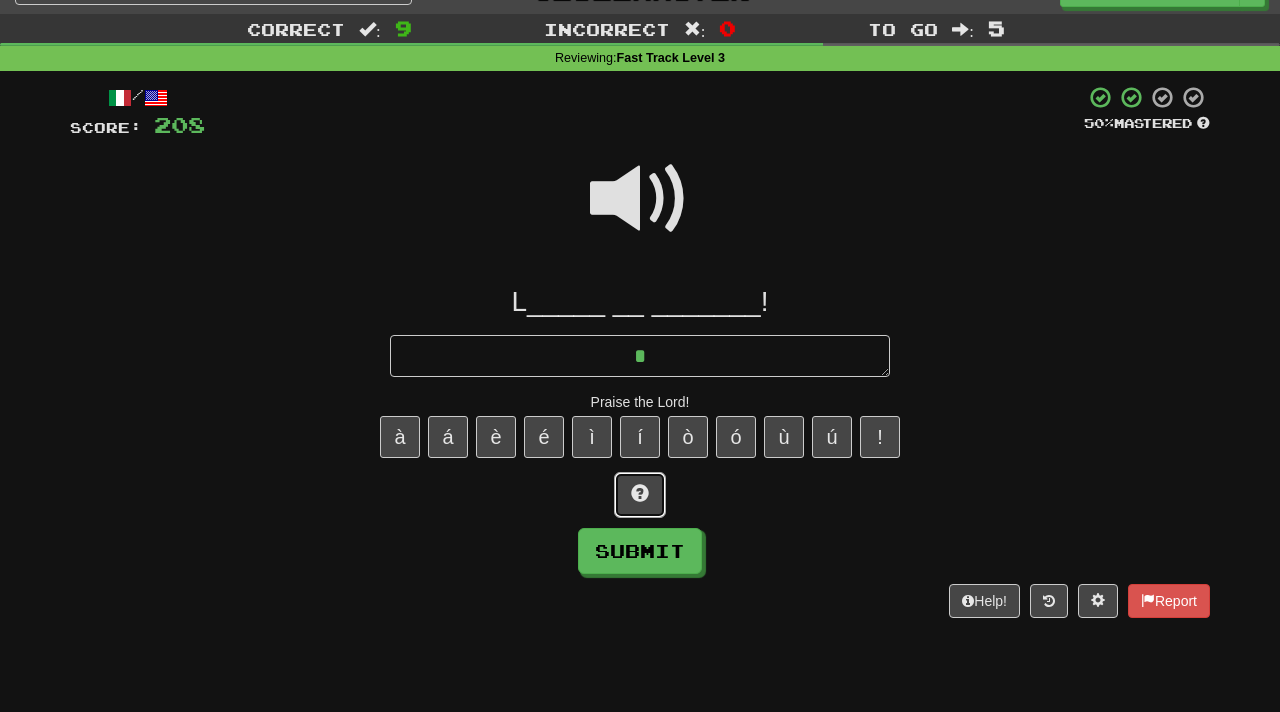 click at bounding box center (640, 495) 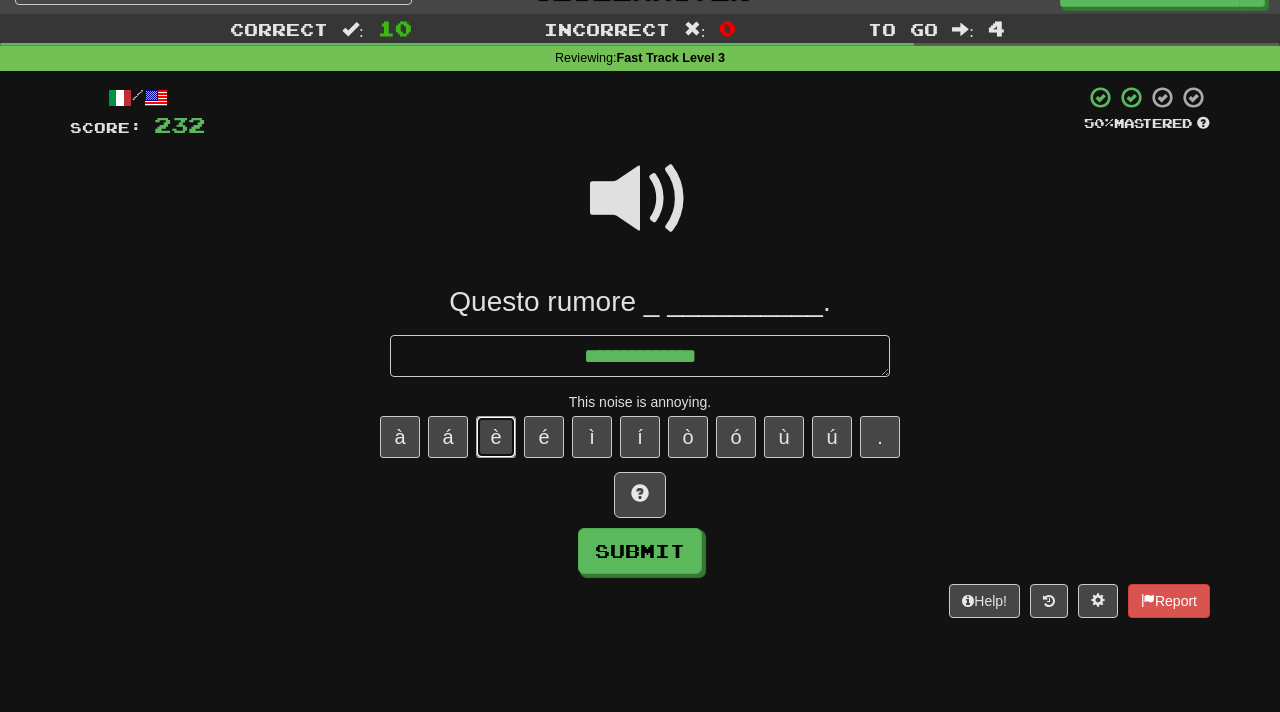 click on "è" at bounding box center [496, 437] 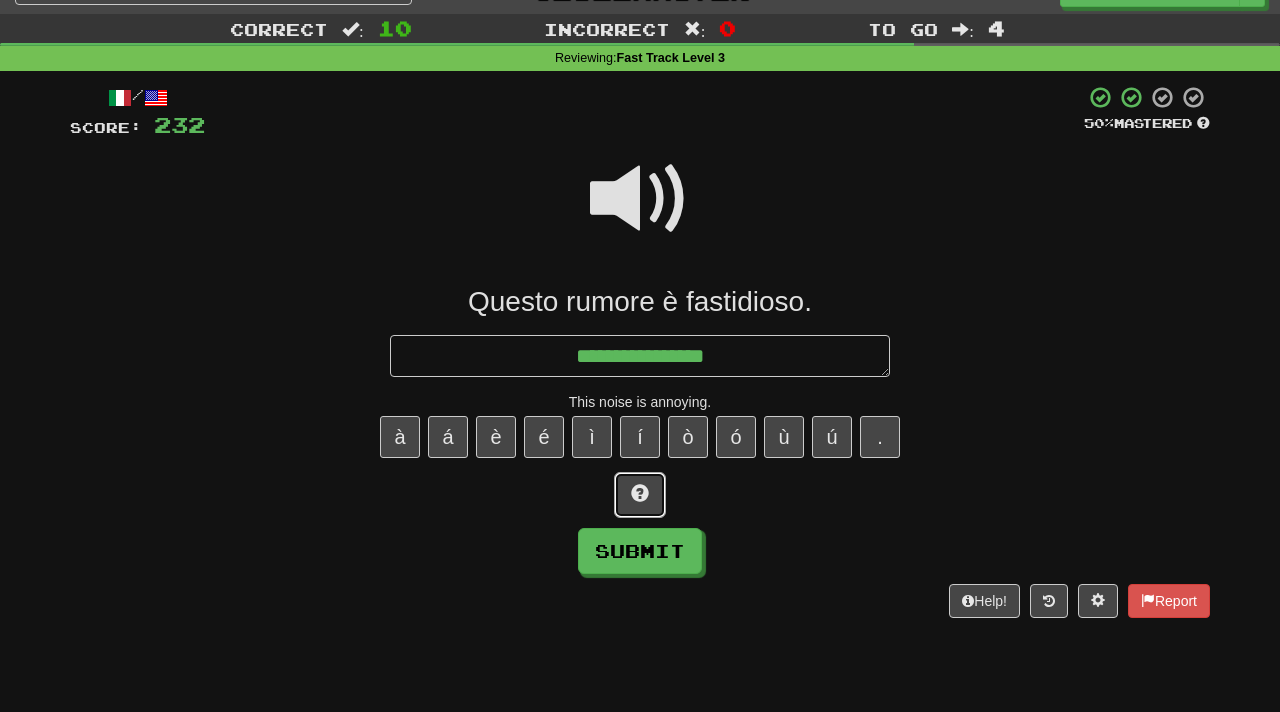 click at bounding box center [640, 495] 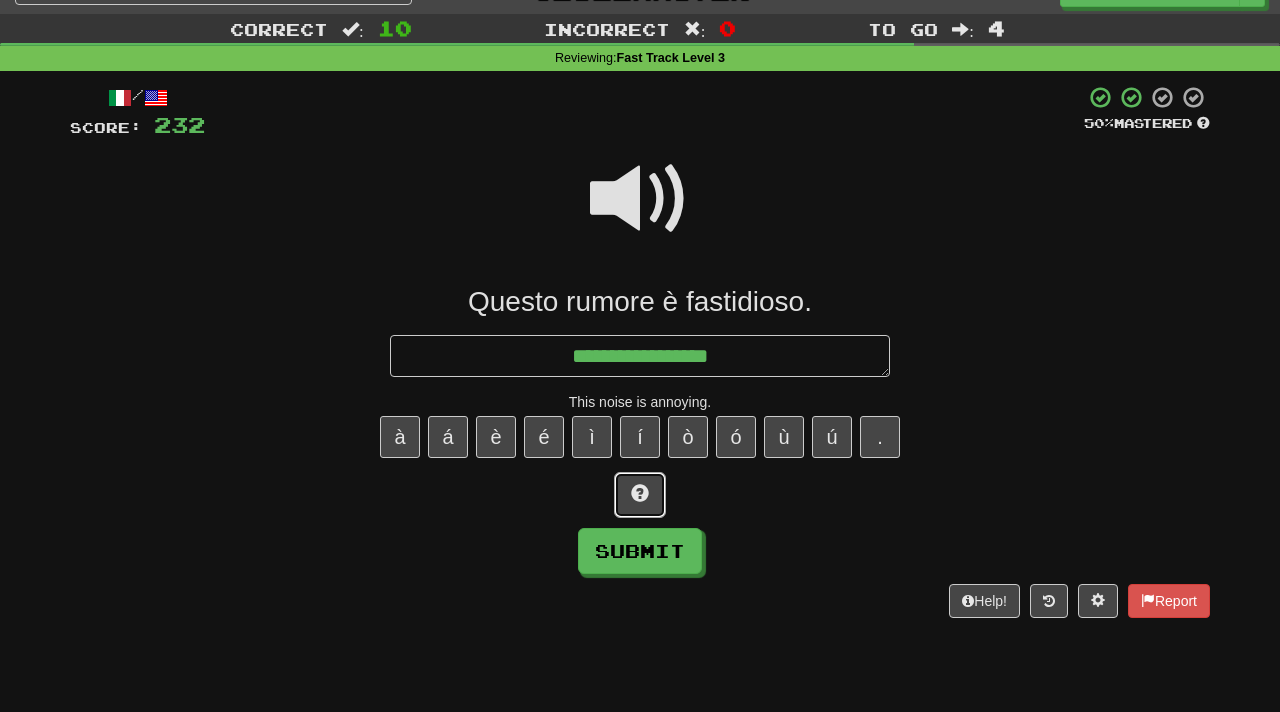 click at bounding box center (640, 495) 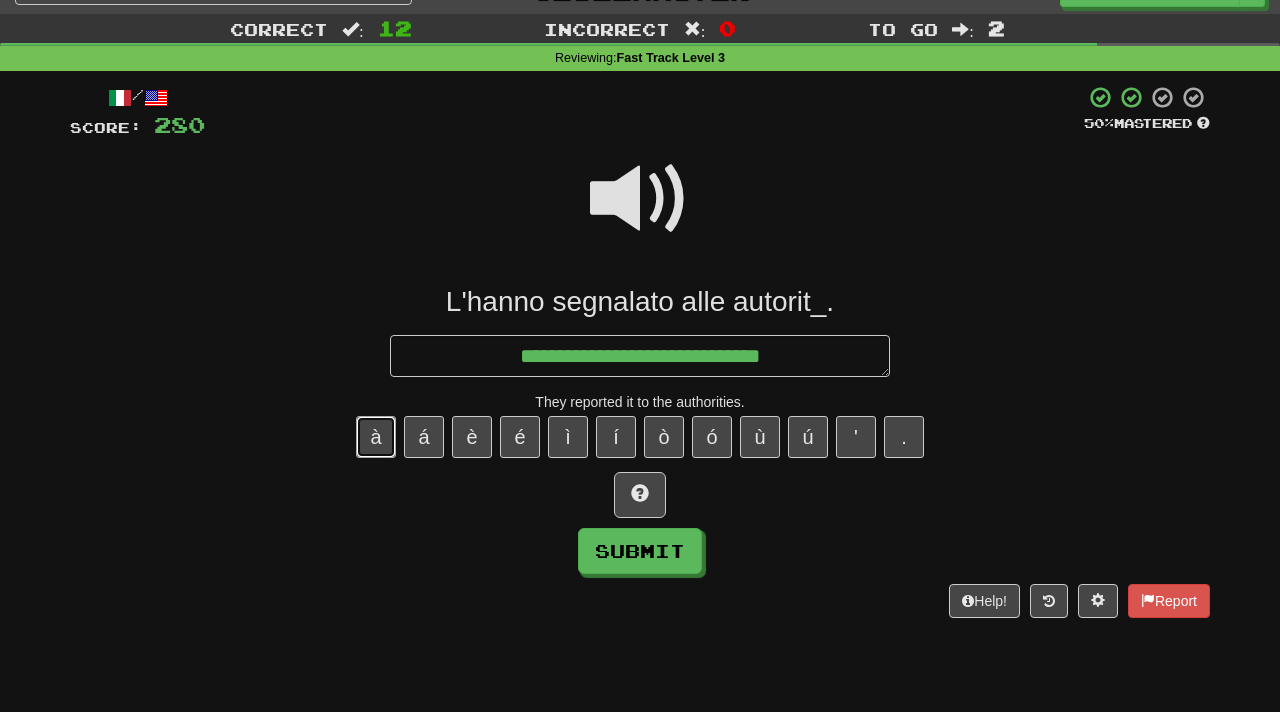 click on "à" at bounding box center (376, 437) 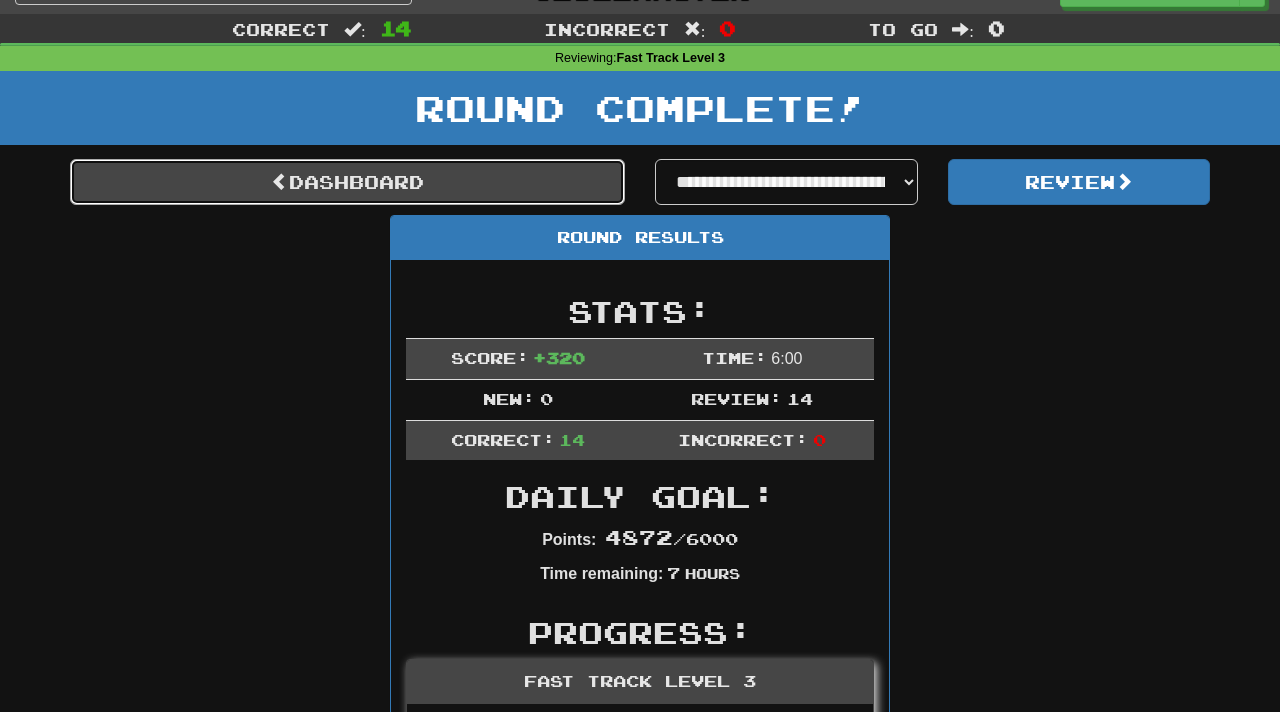 click on "Dashboard" at bounding box center (347, 182) 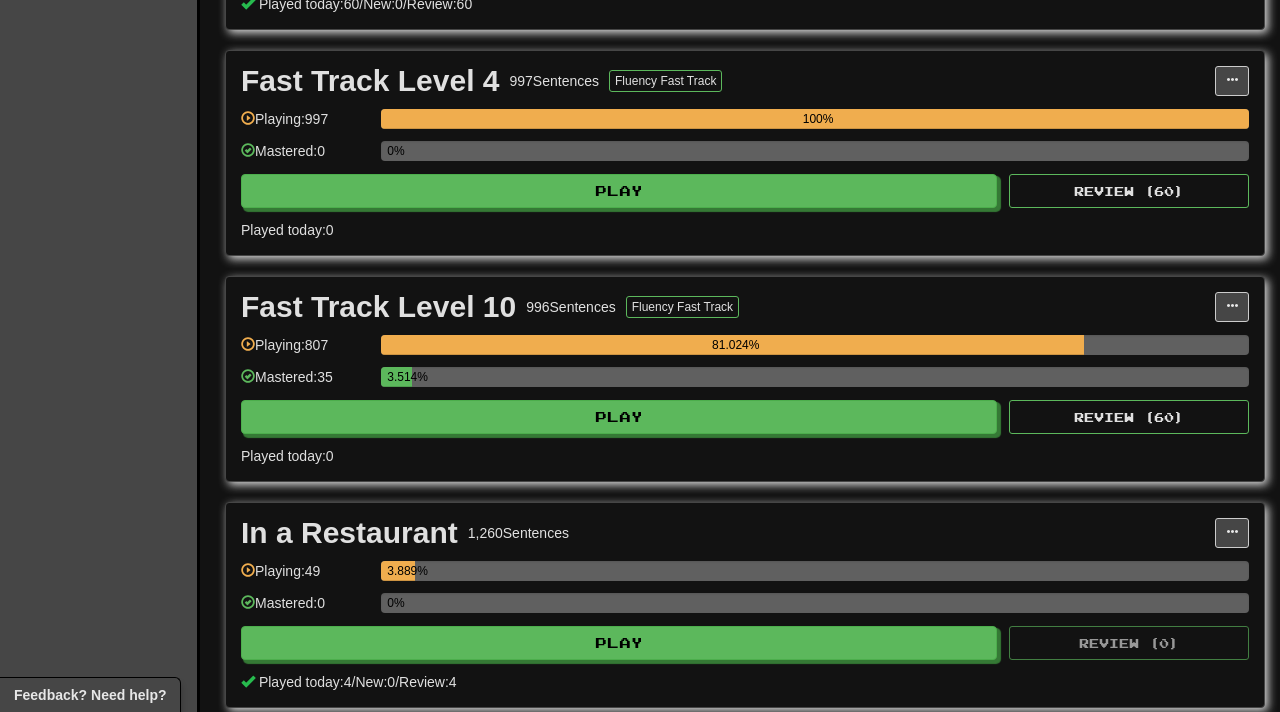 scroll, scrollTop: 1540, scrollLeft: 0, axis: vertical 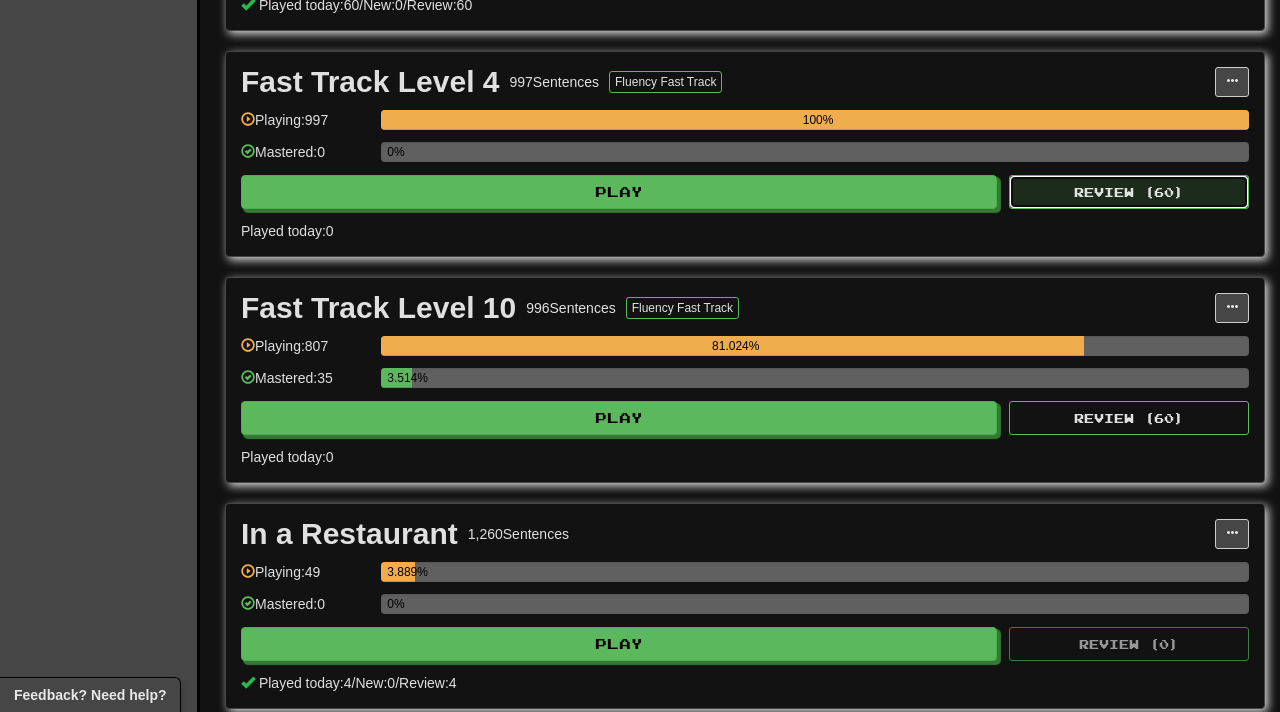 click on "Review ( 60 )" at bounding box center (1129, 192) 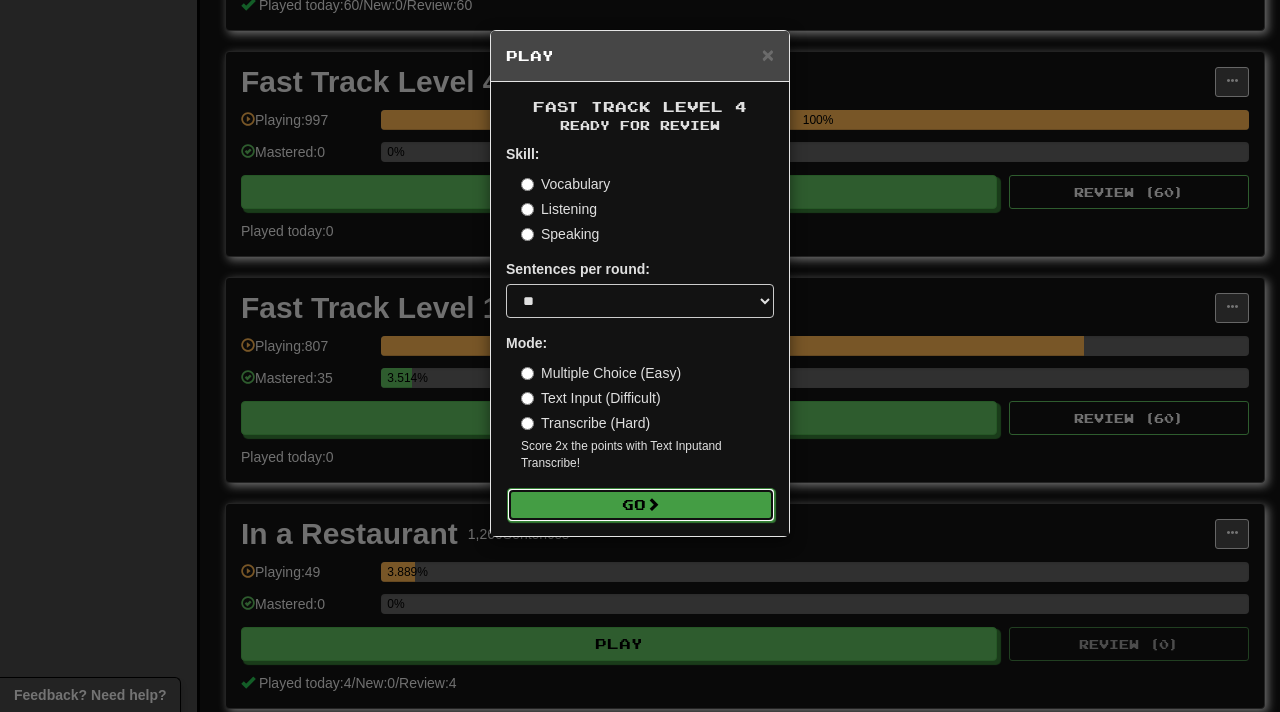 click on "Go" at bounding box center (641, 505) 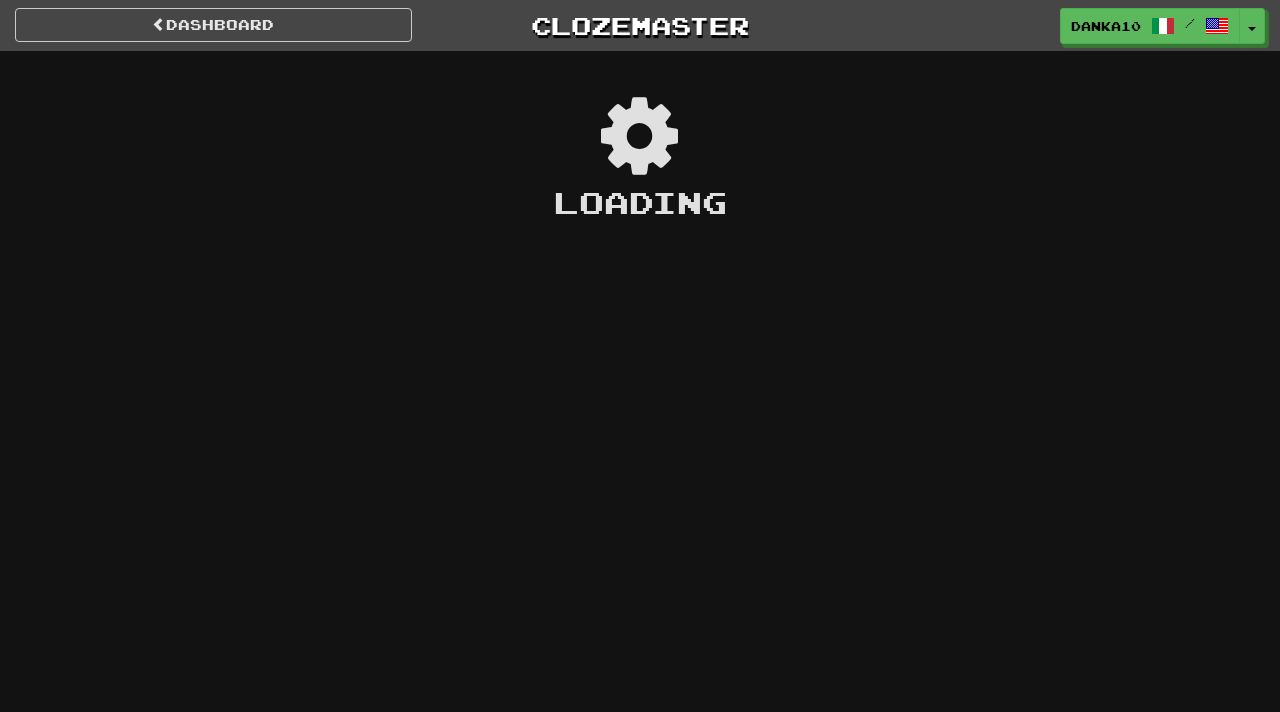 scroll, scrollTop: 0, scrollLeft: 0, axis: both 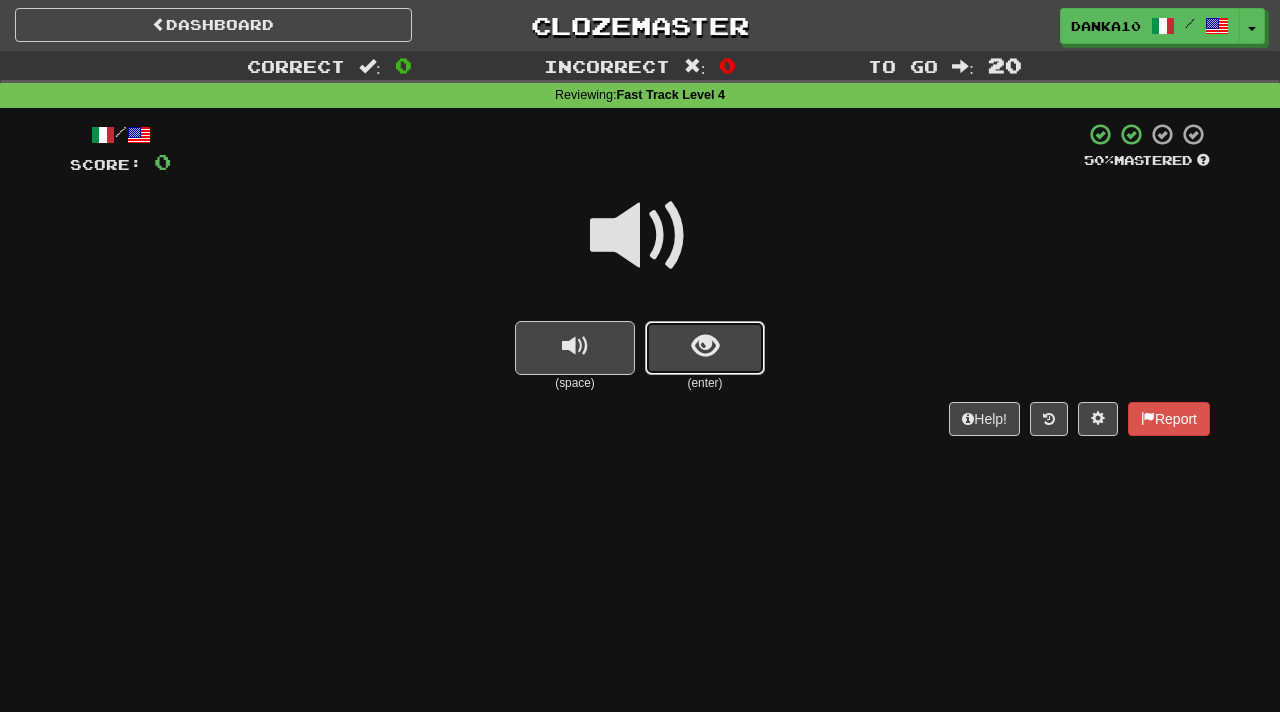 click at bounding box center (705, 346) 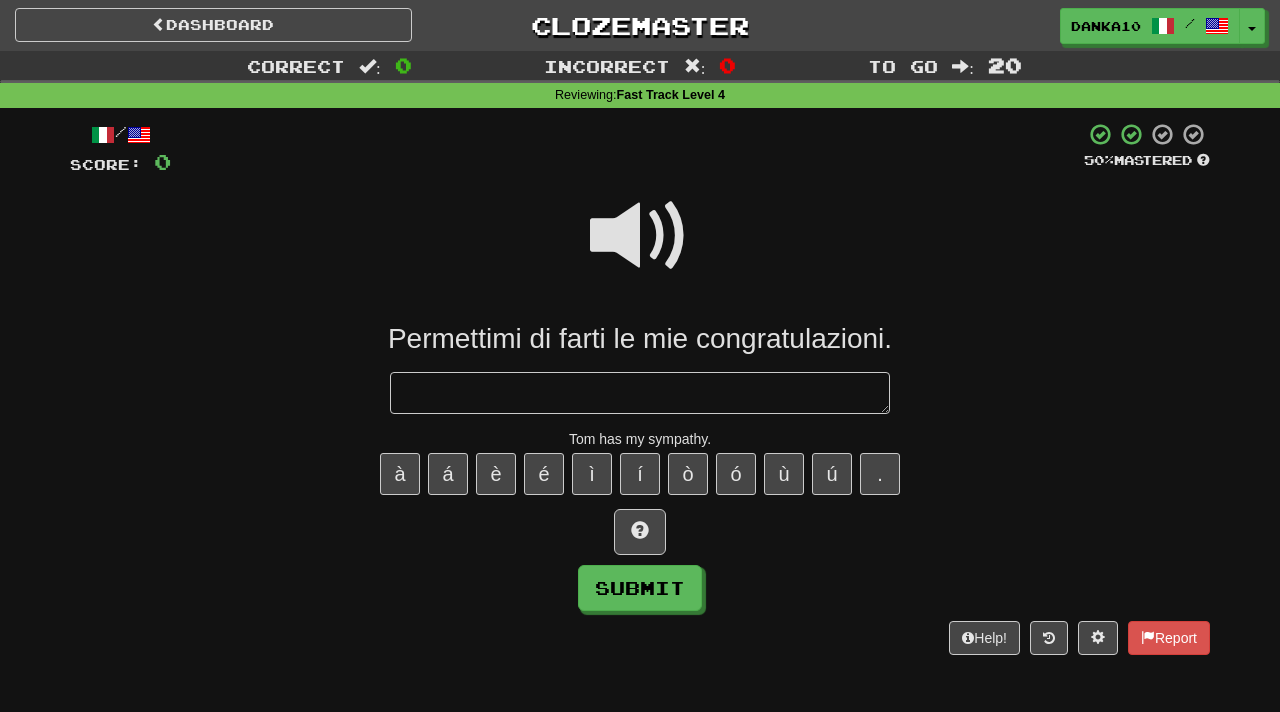type on "*" 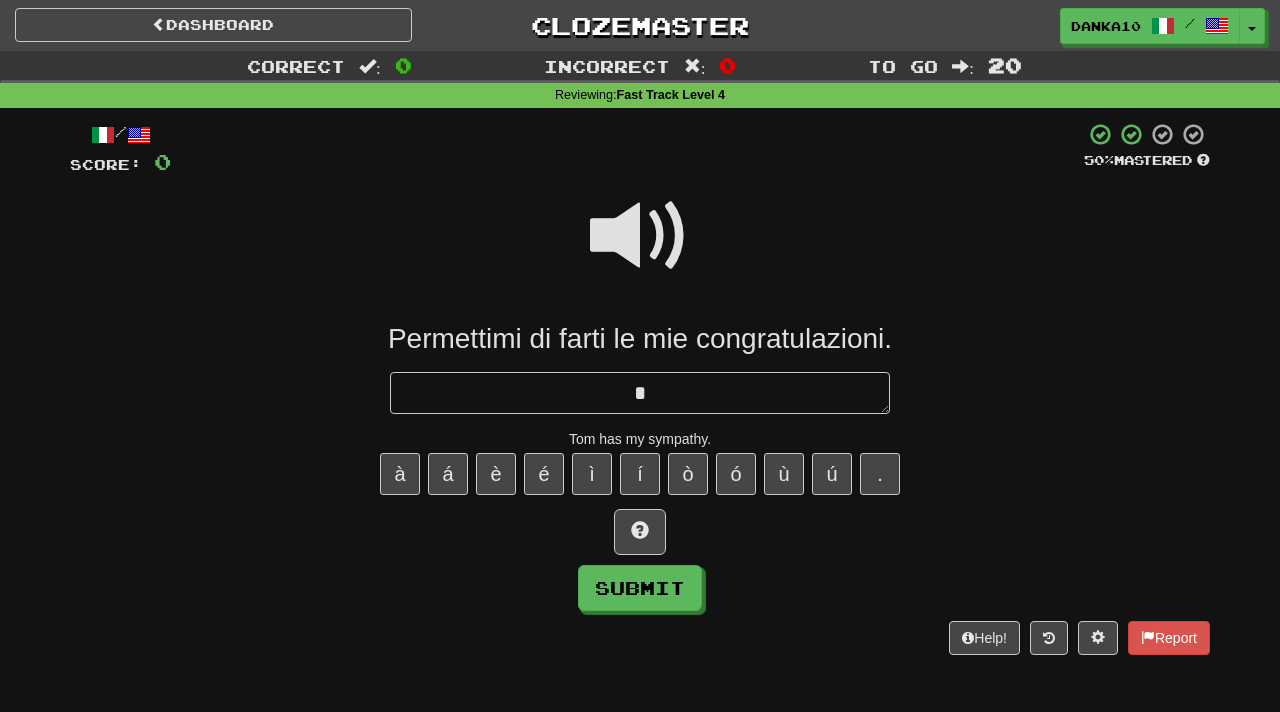 type on "*" 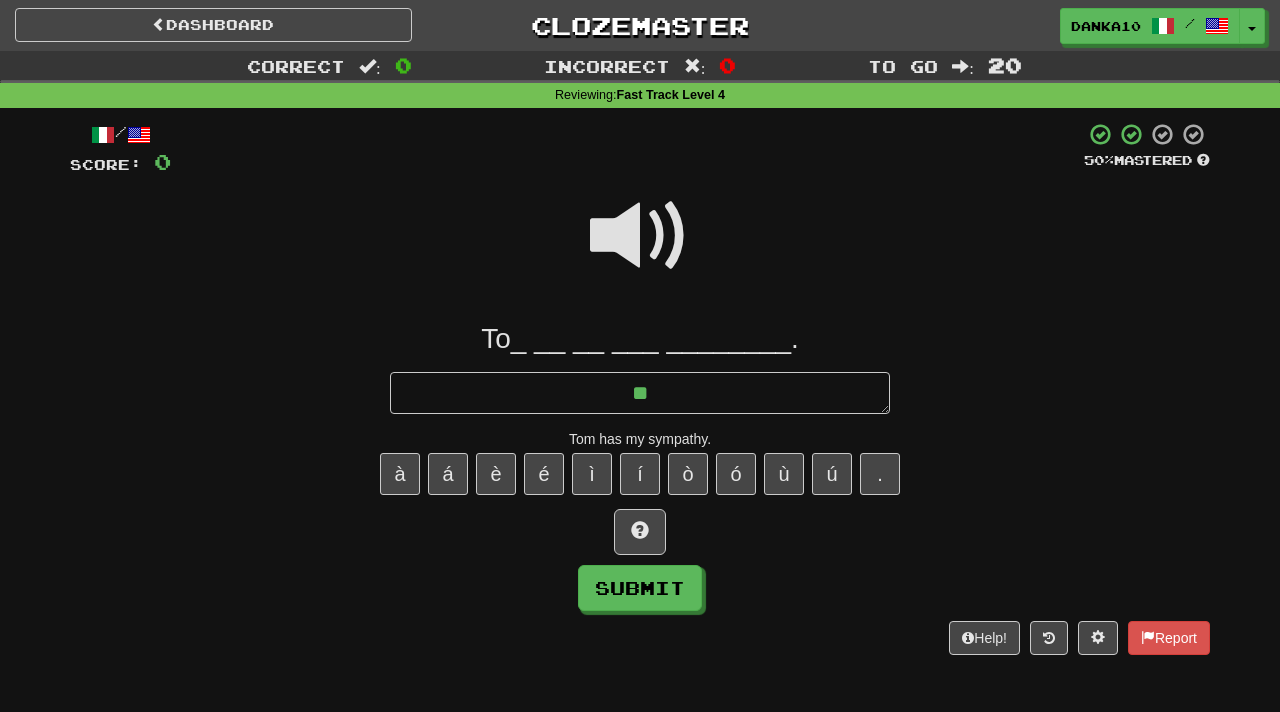 type on "*" 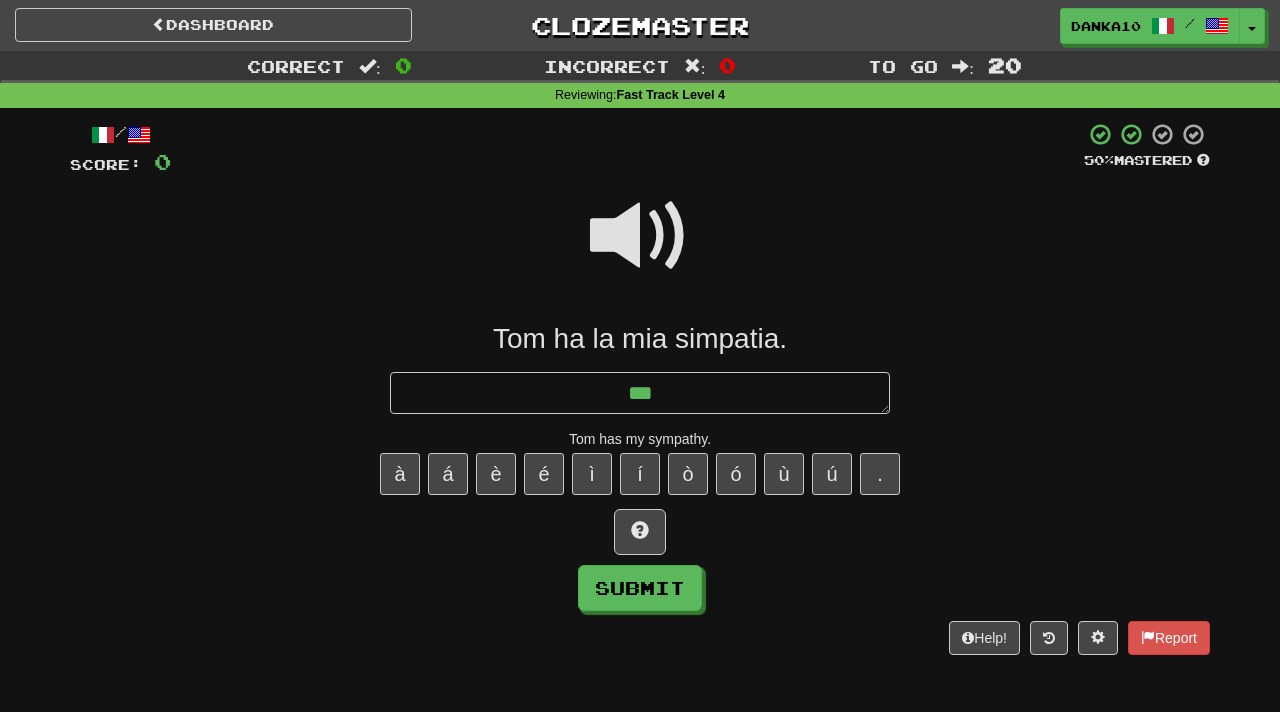 type on "*" 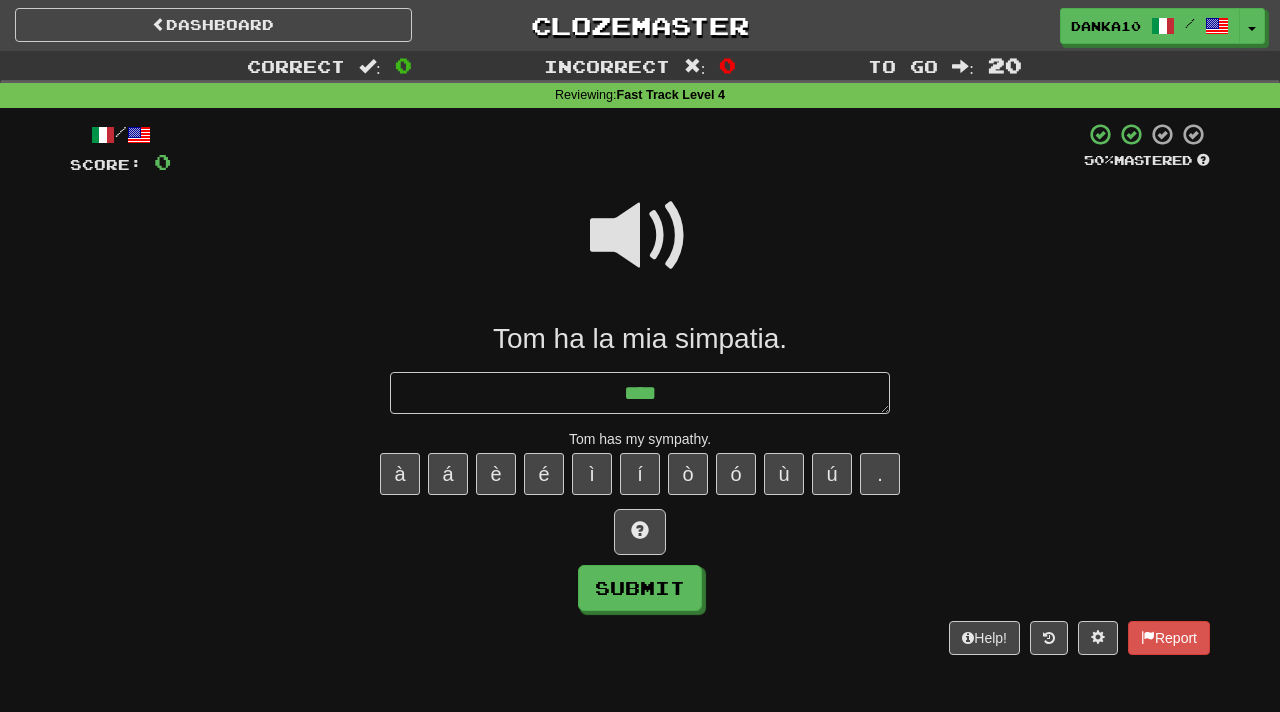 type on "*" 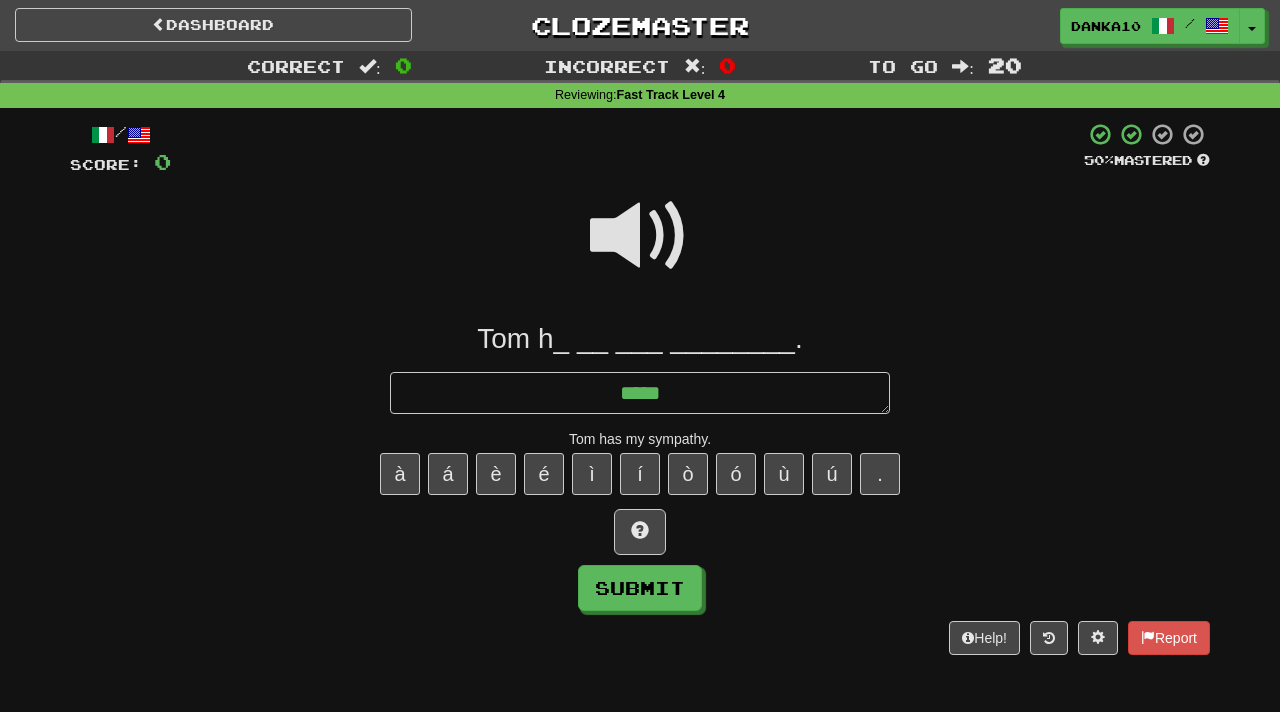 type on "*" 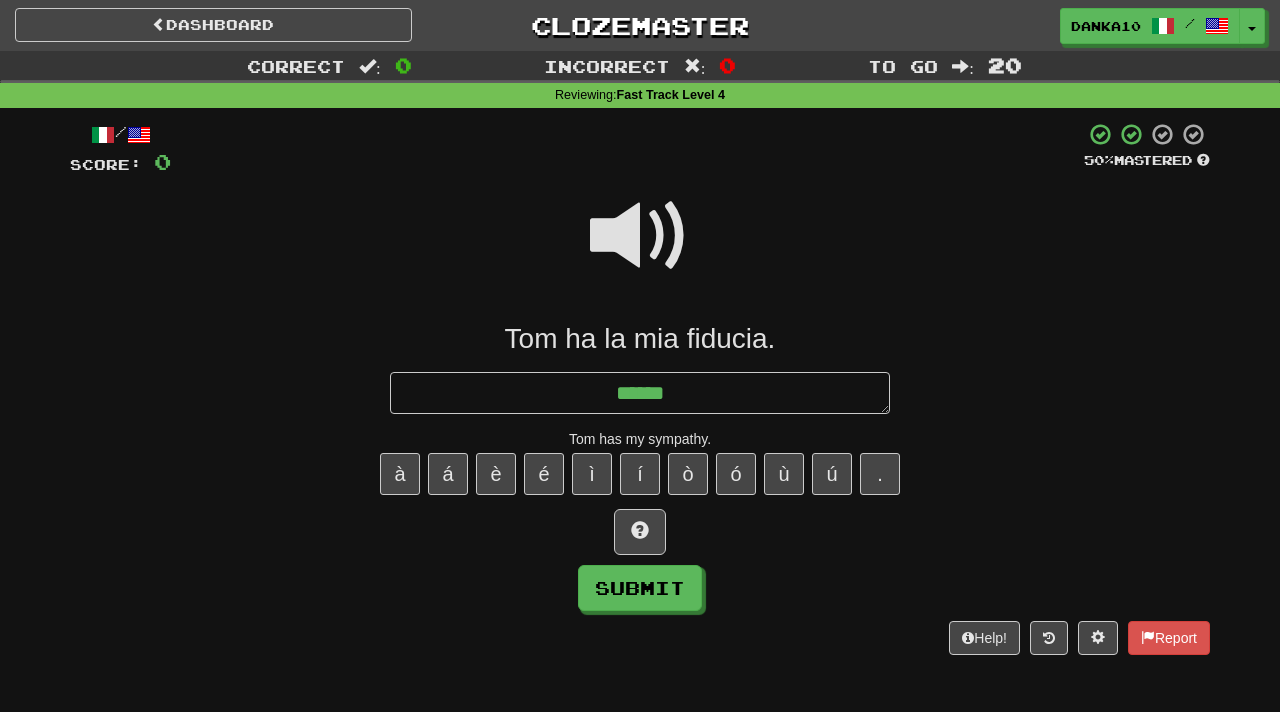 type on "*" 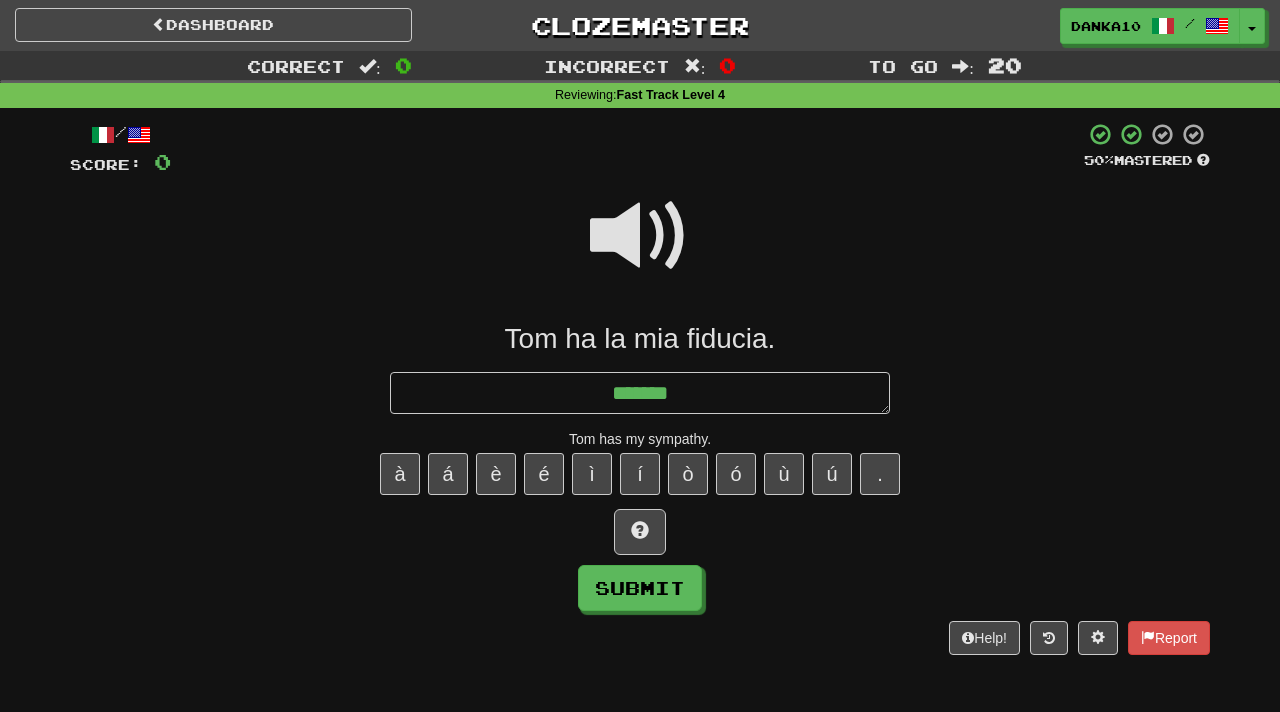 type on "*" 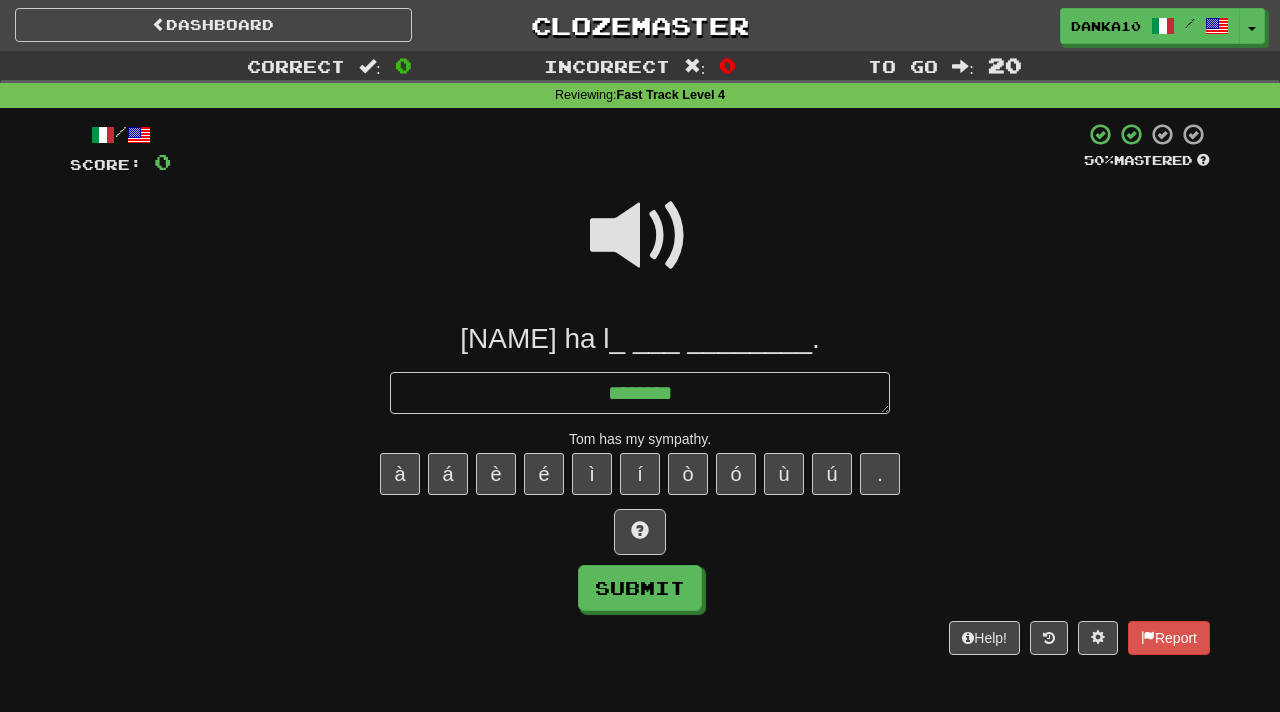 type on "*" 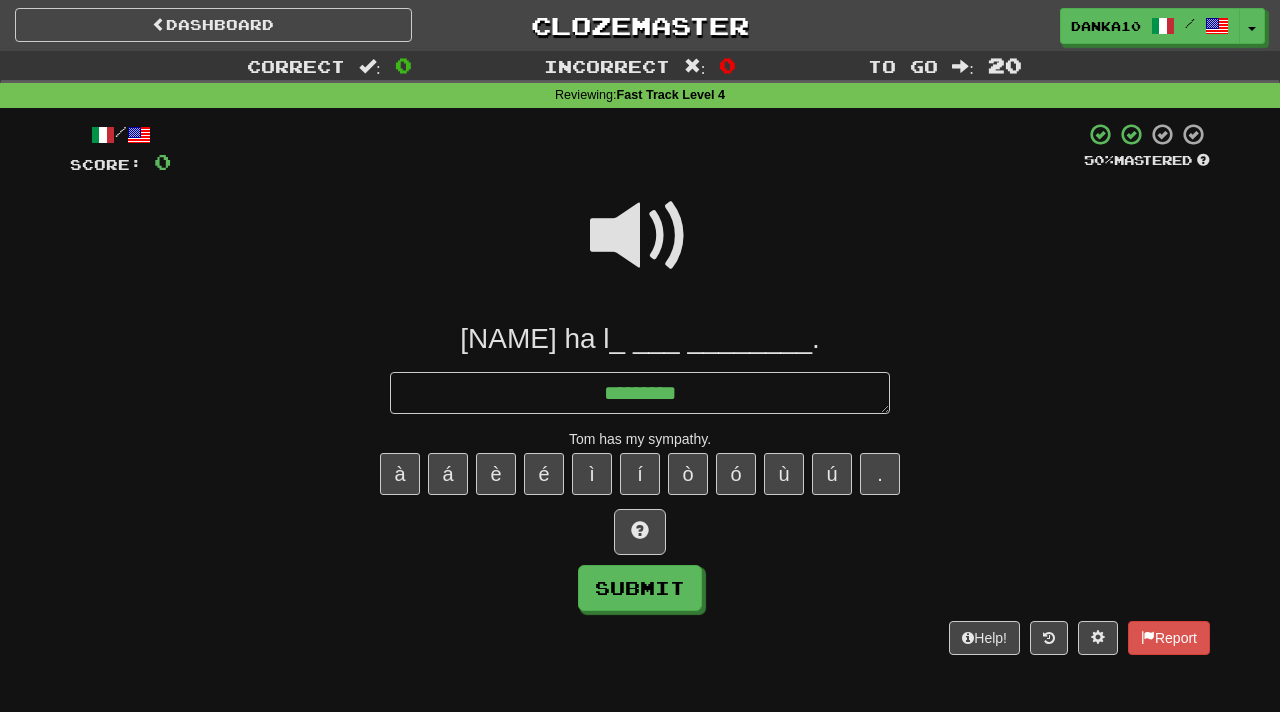 type on "*" 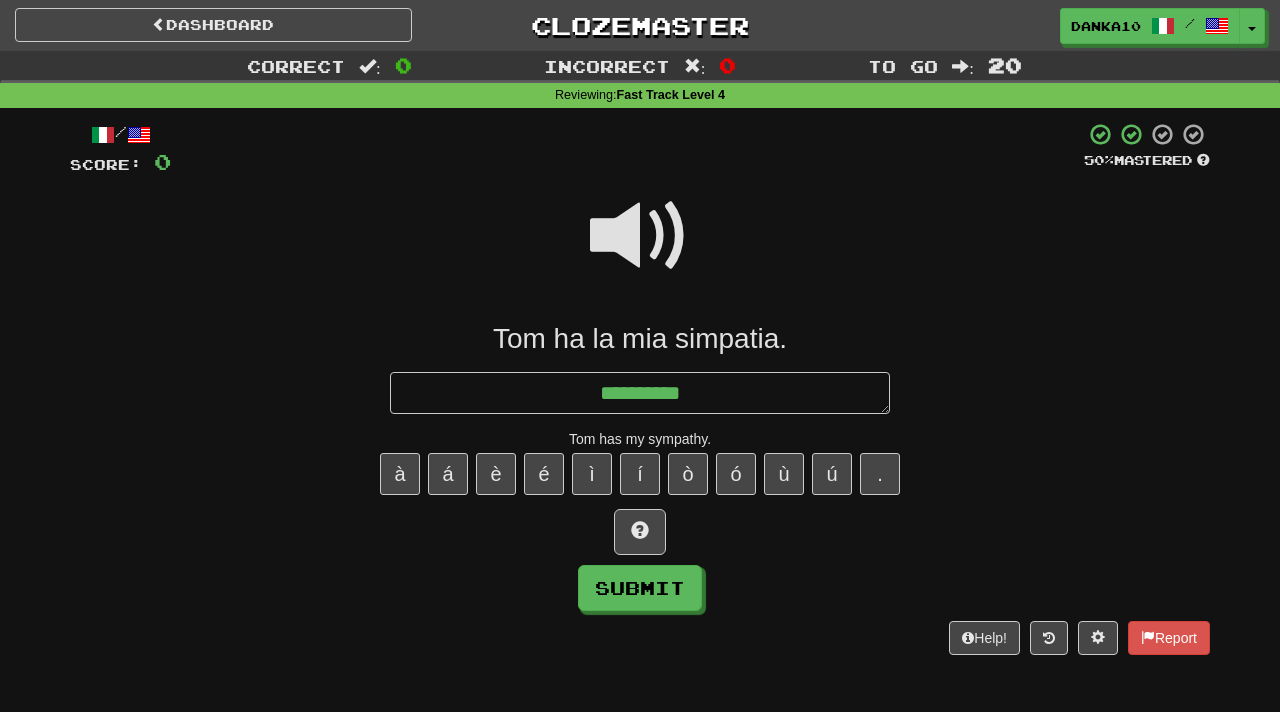 type on "**********" 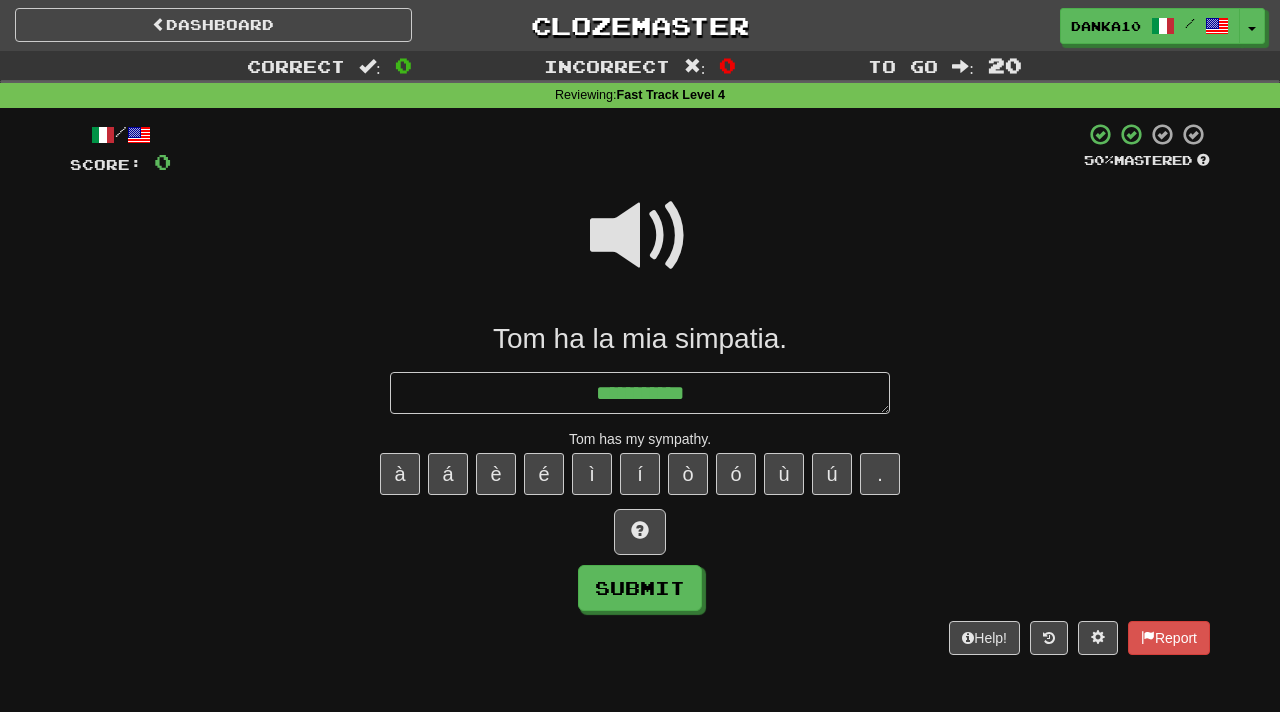 type on "*" 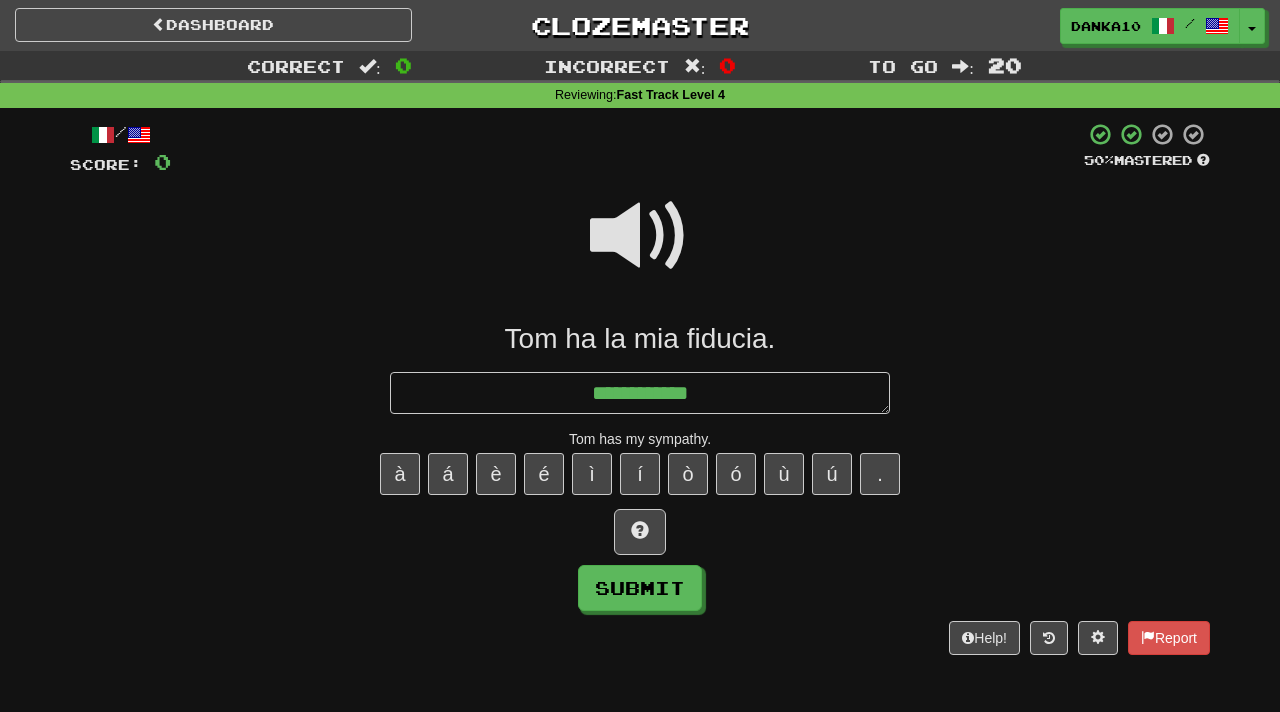 type on "*" 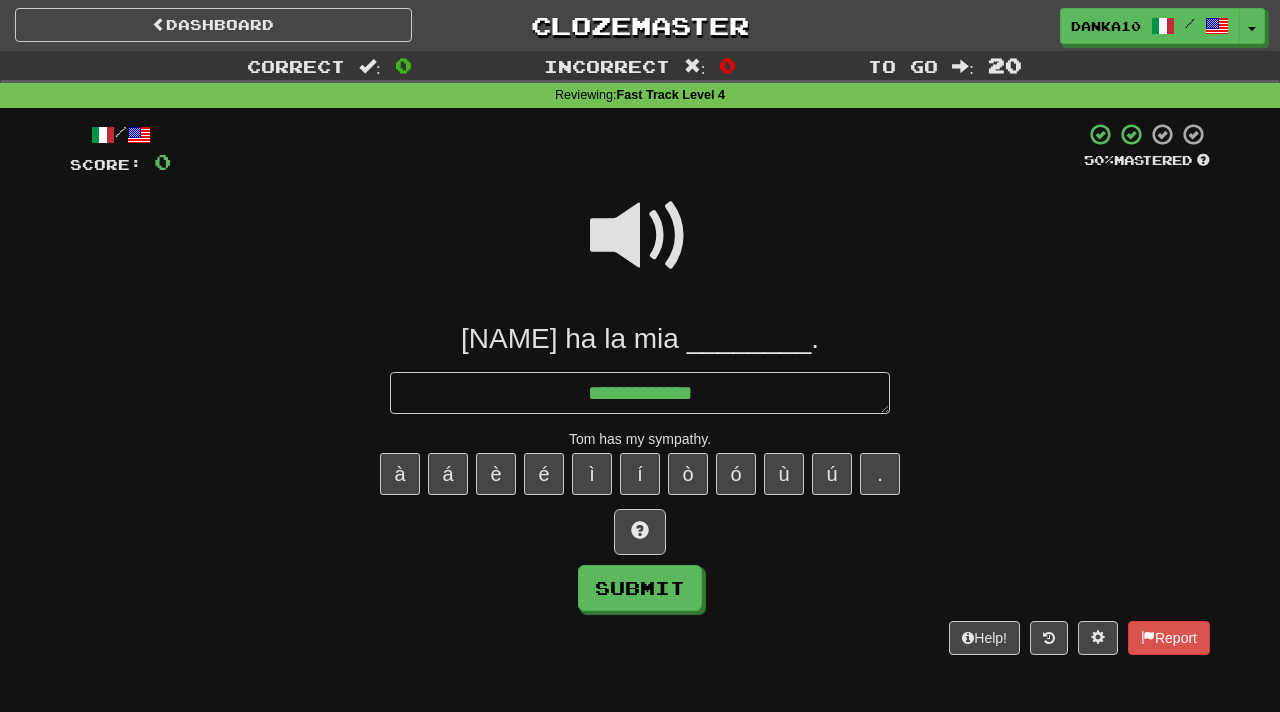 type on "*" 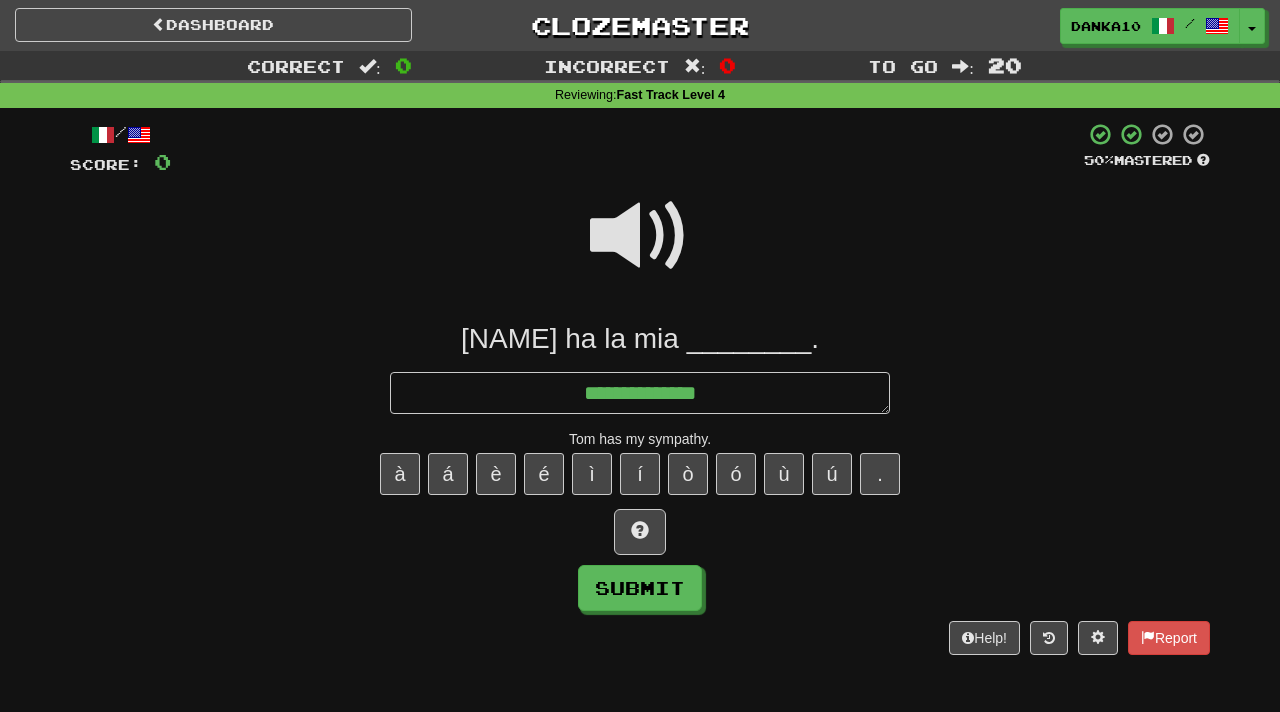 type on "*" 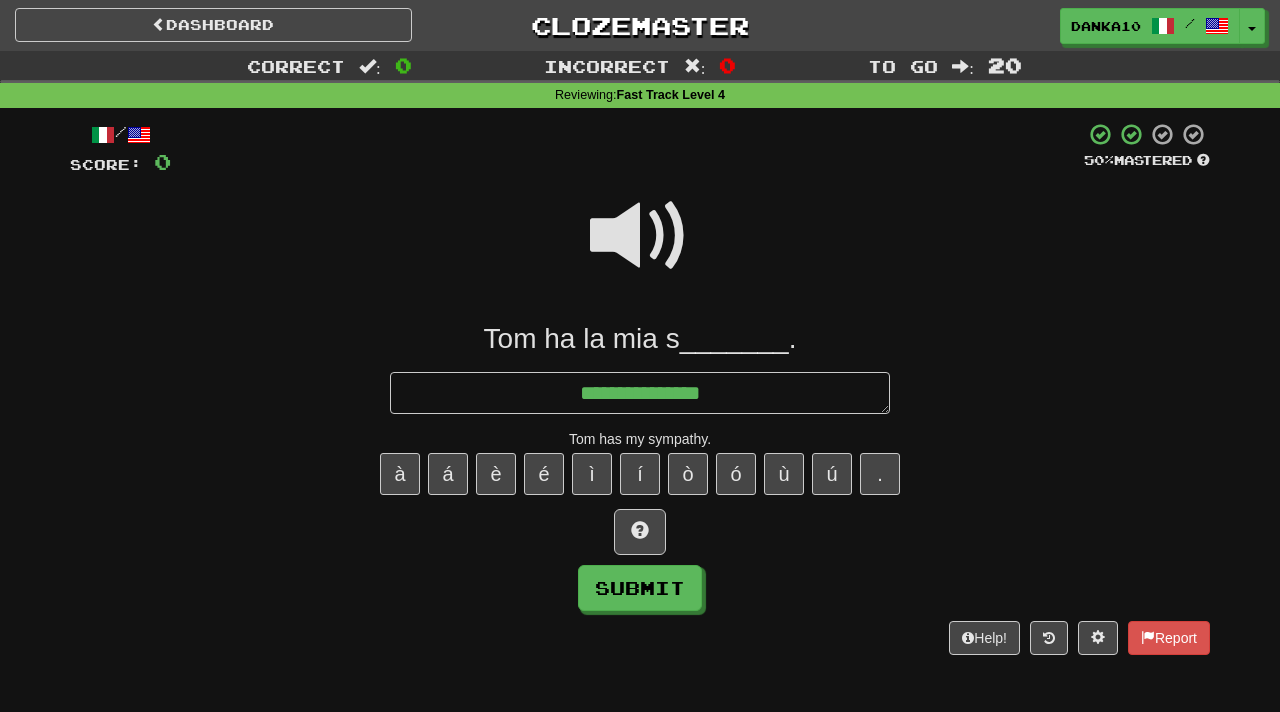 type on "*" 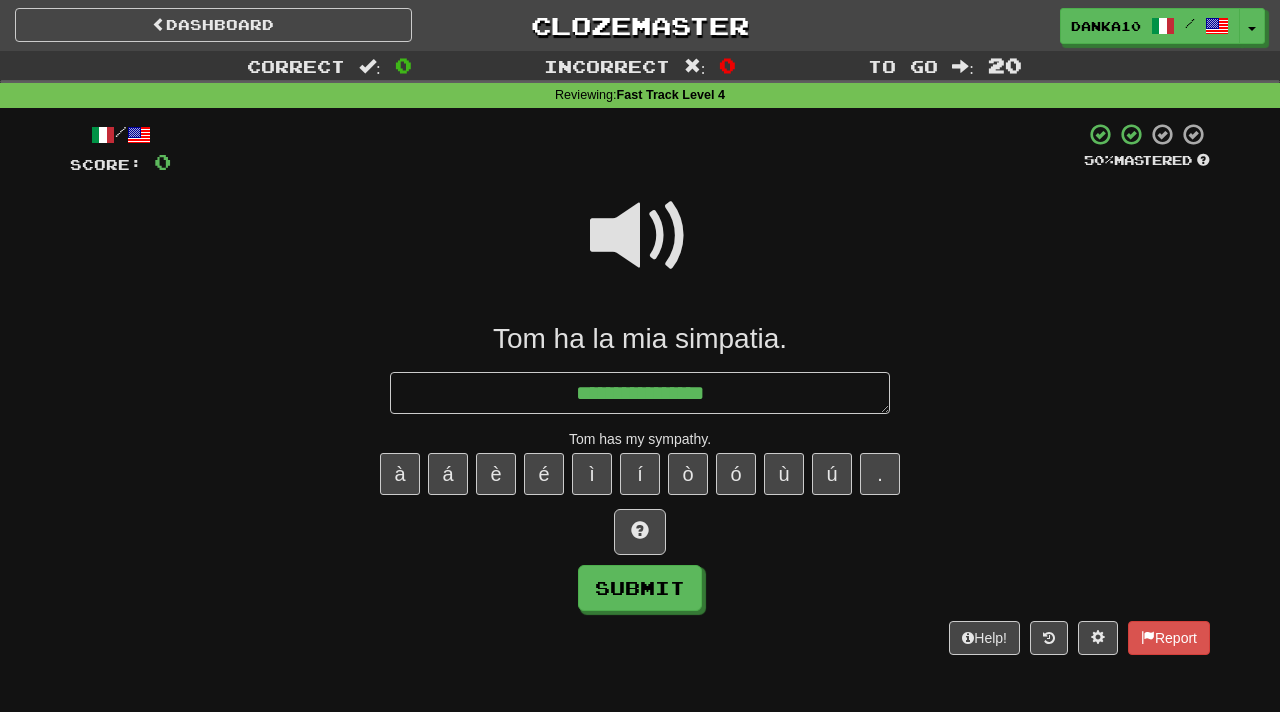 type on "*" 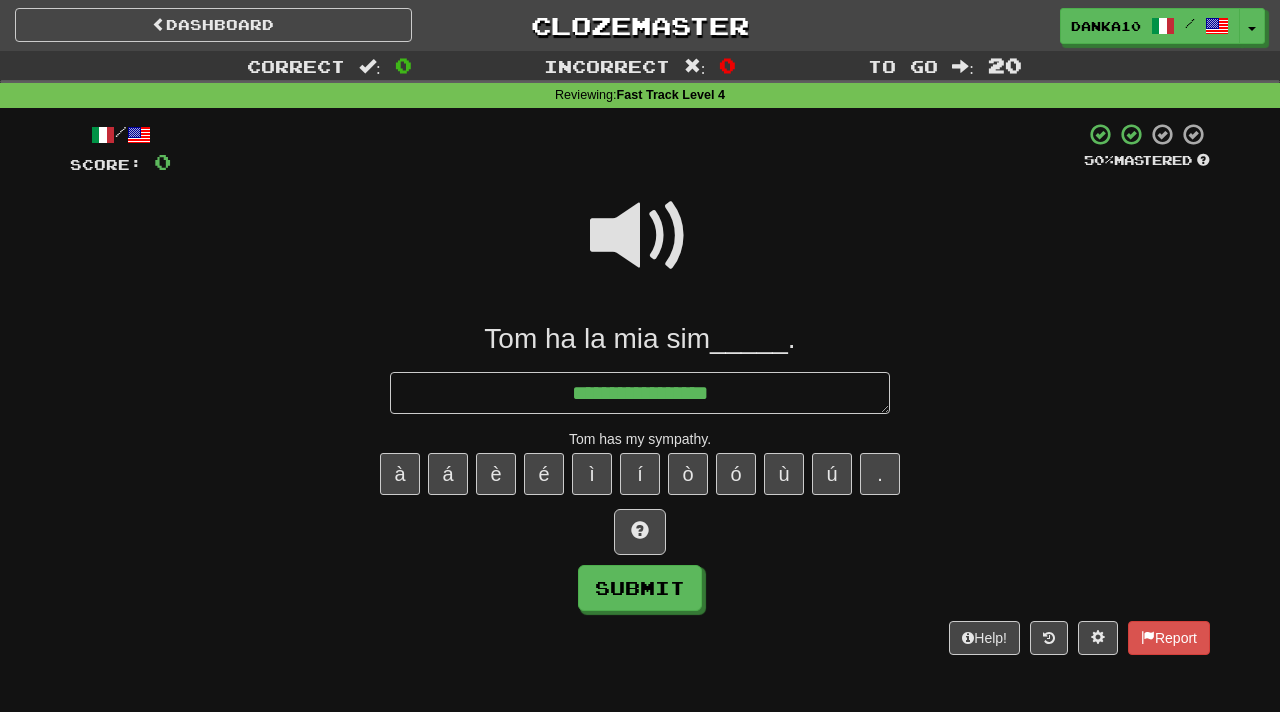 type on "*" 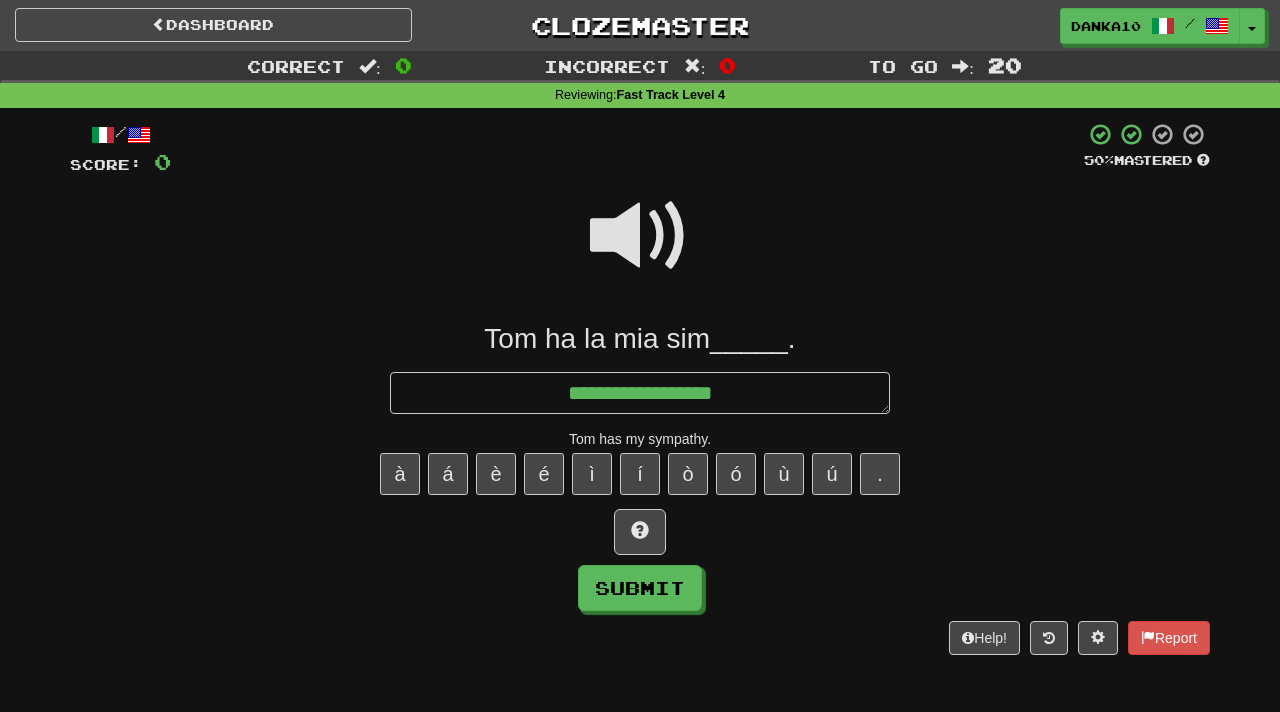 type on "*" 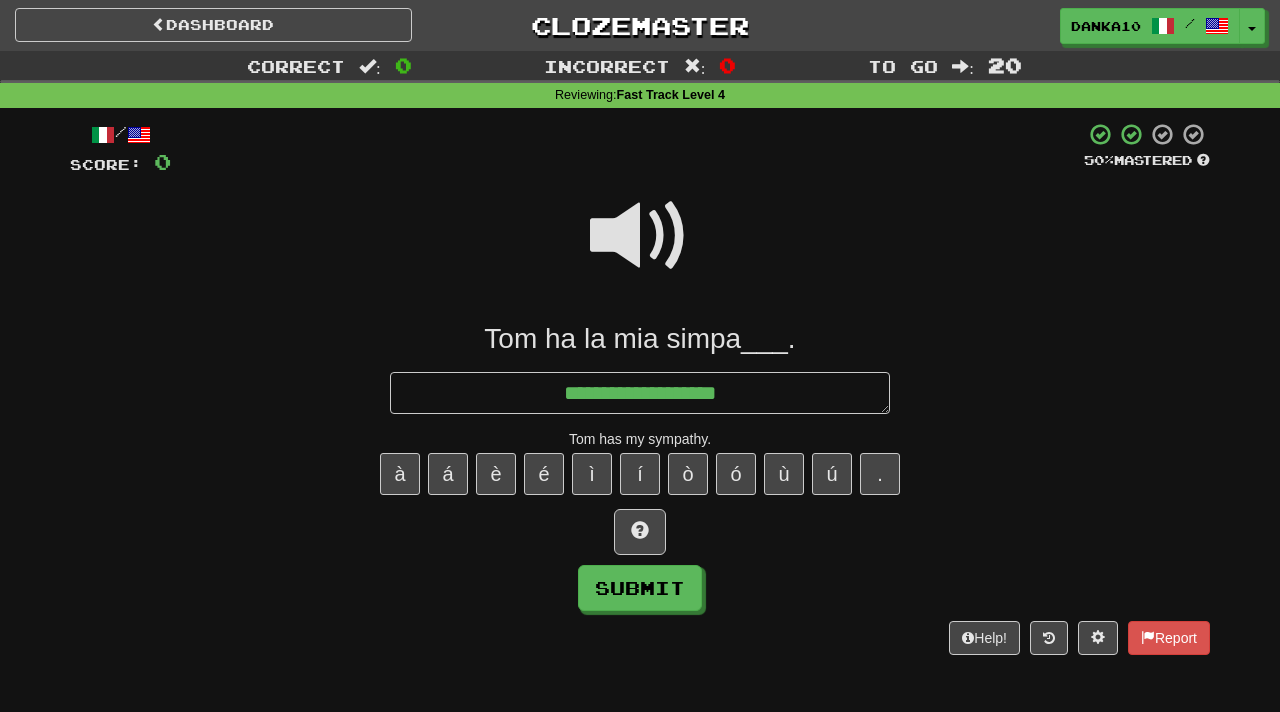 type on "*" 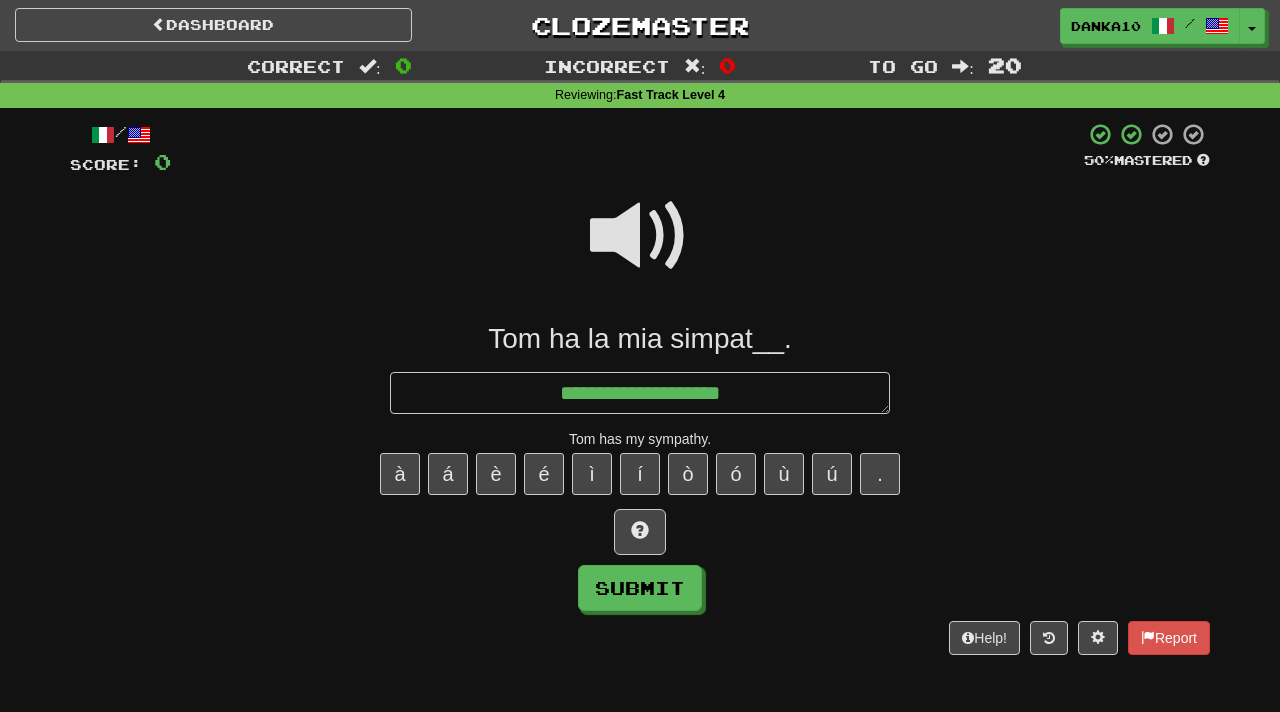 type on "*" 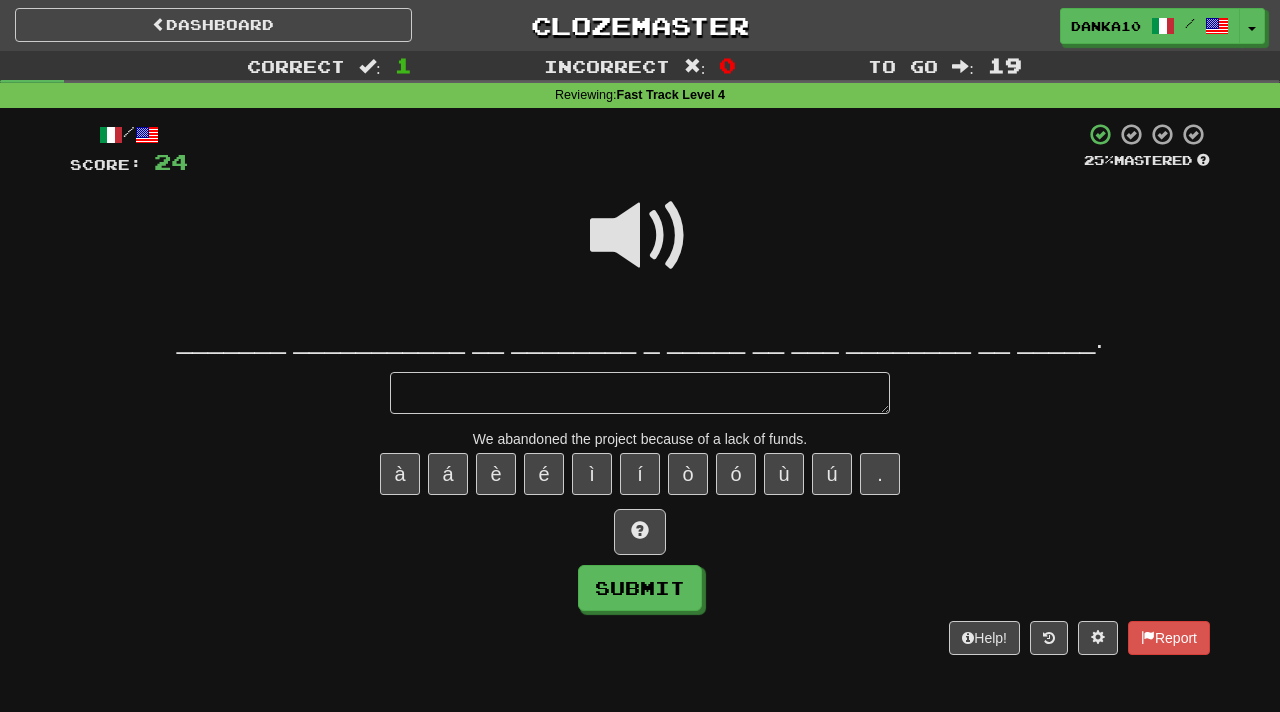 type on "*" 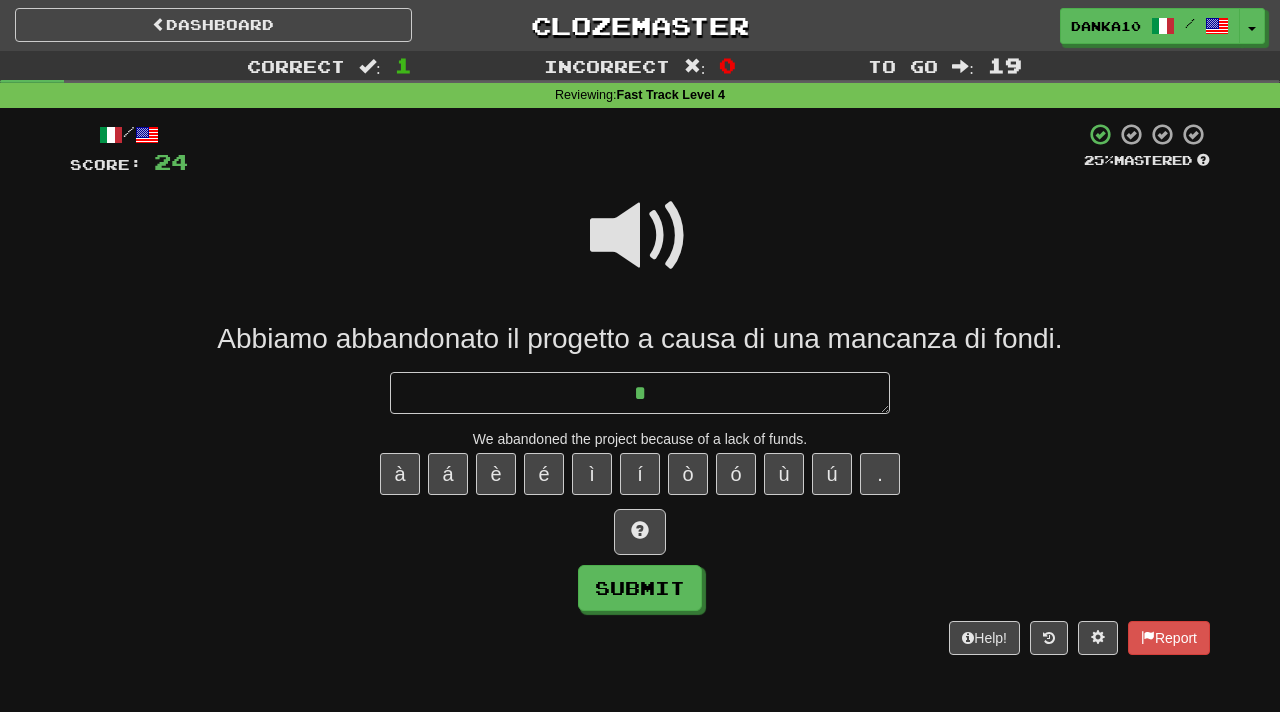 type on "*" 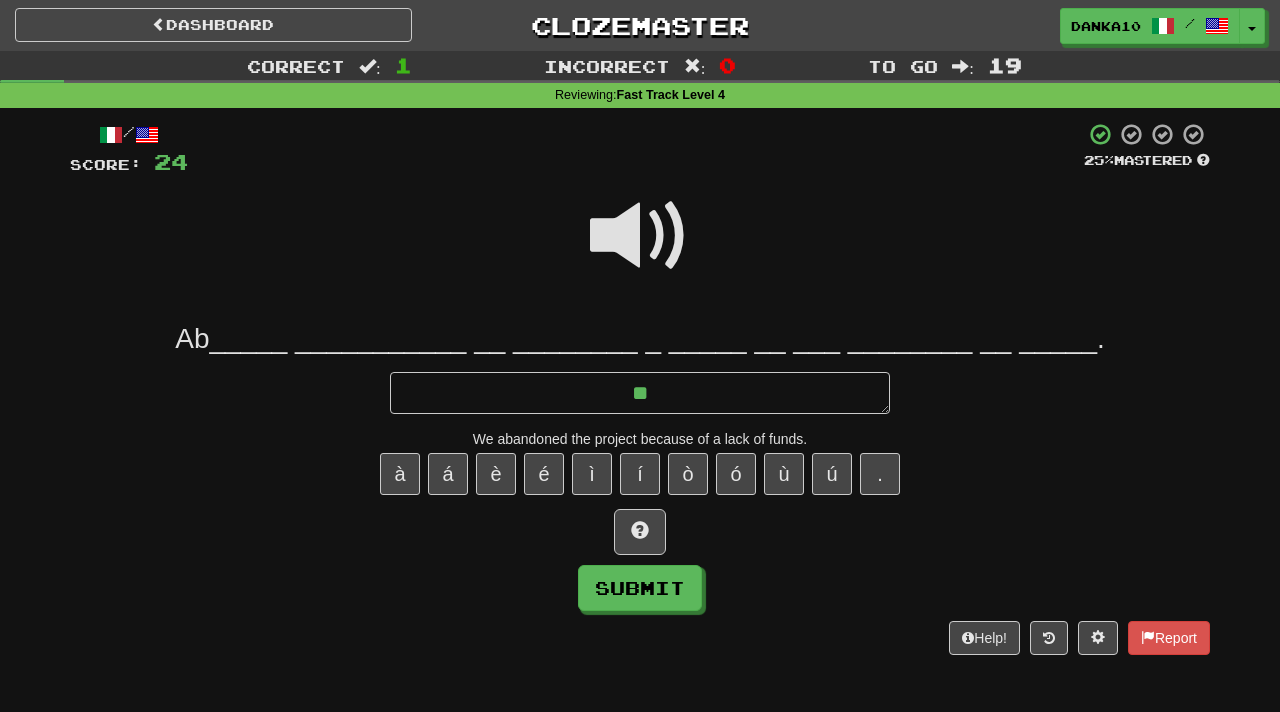 type on "*" 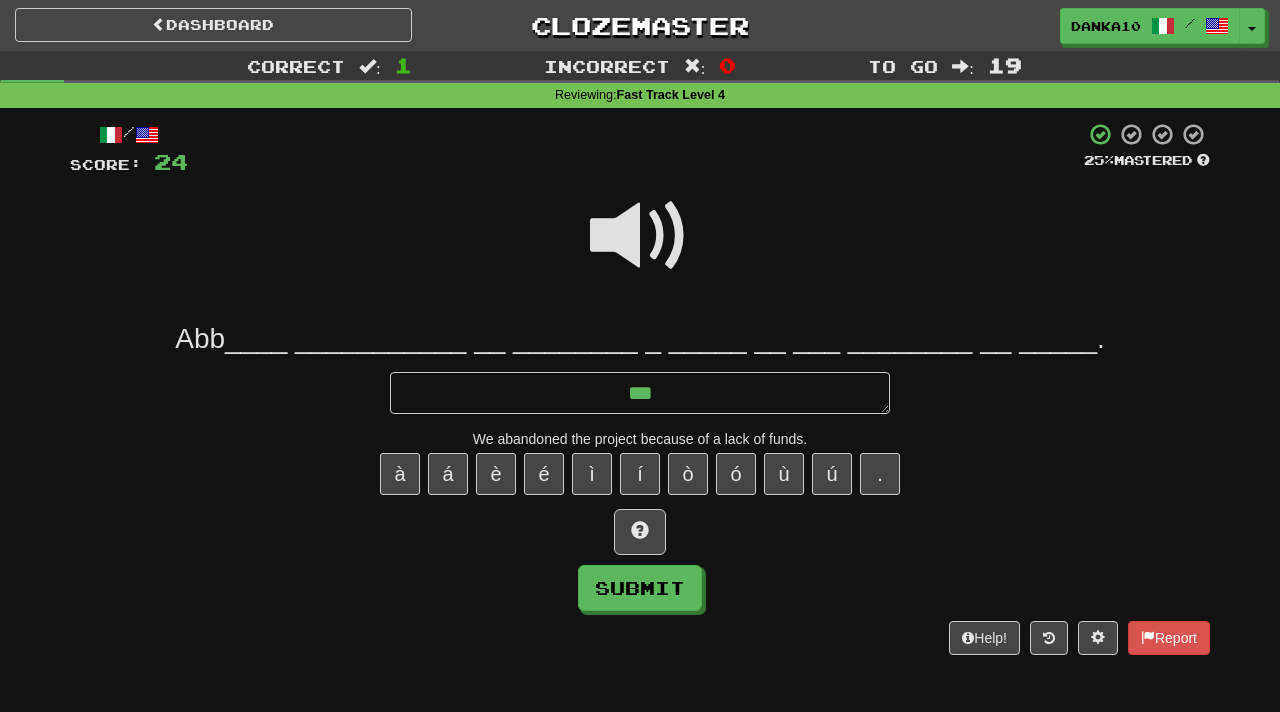 type on "*" 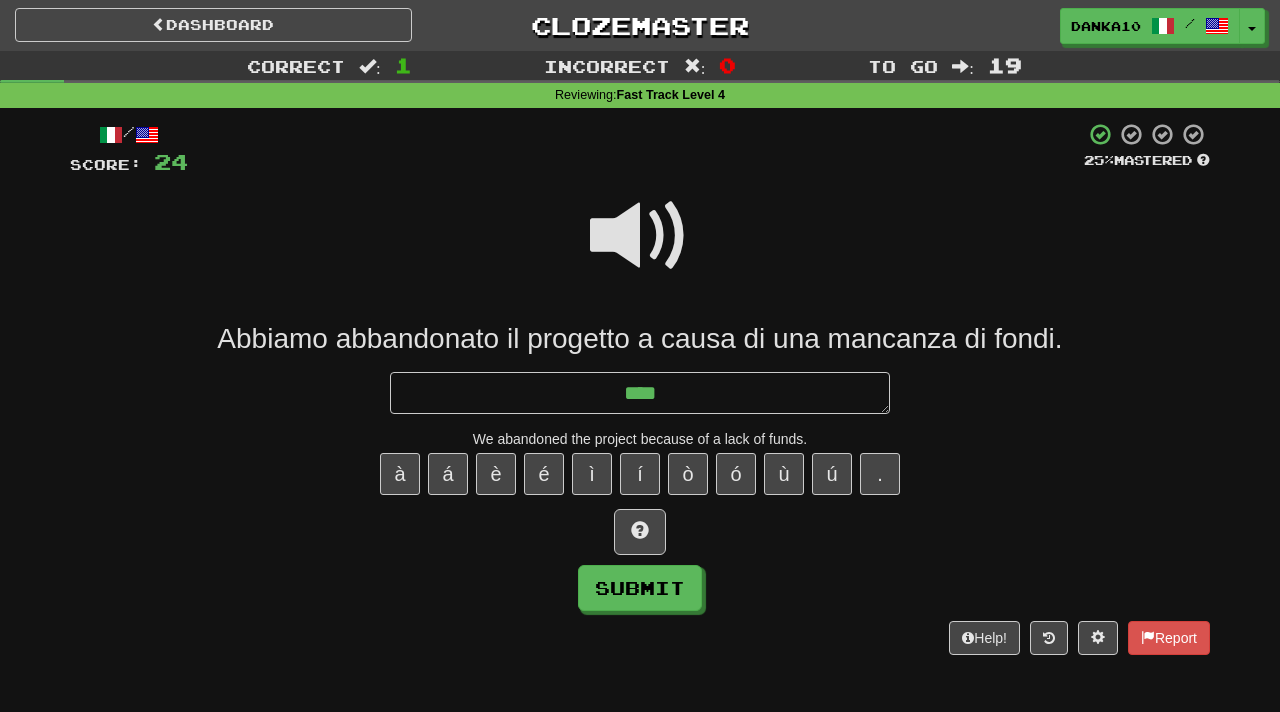 type on "*" 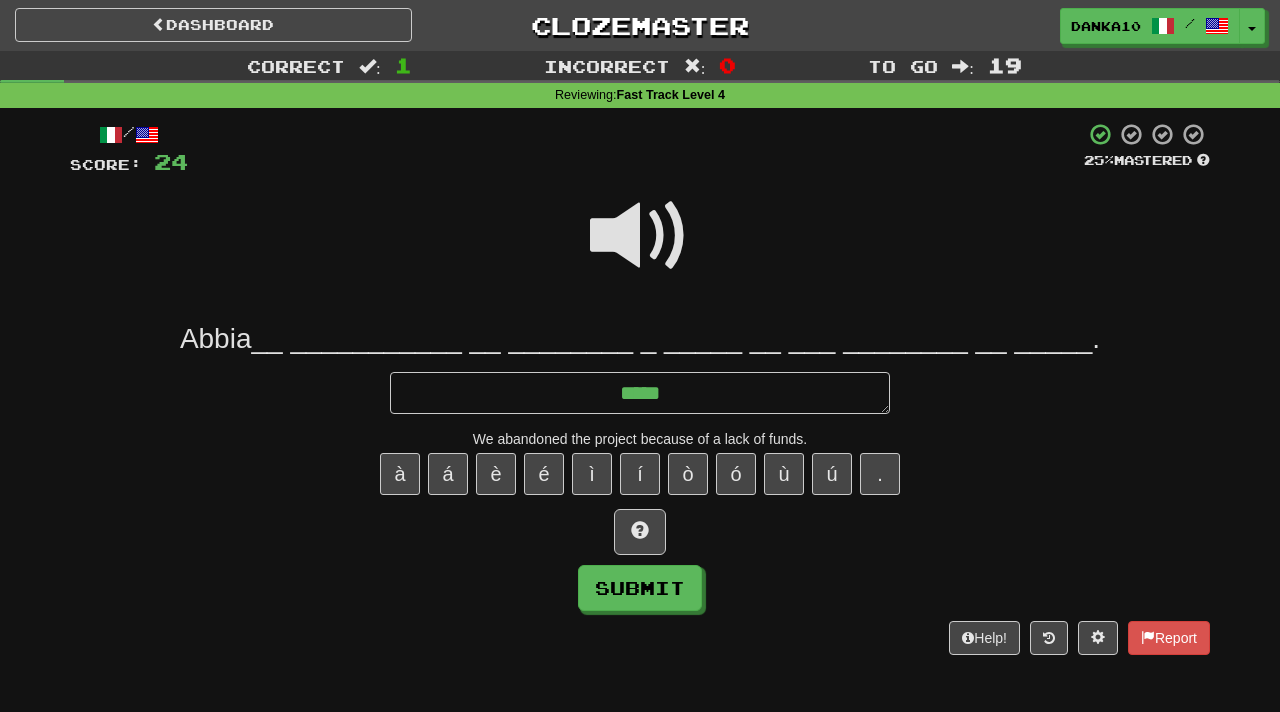 type on "*" 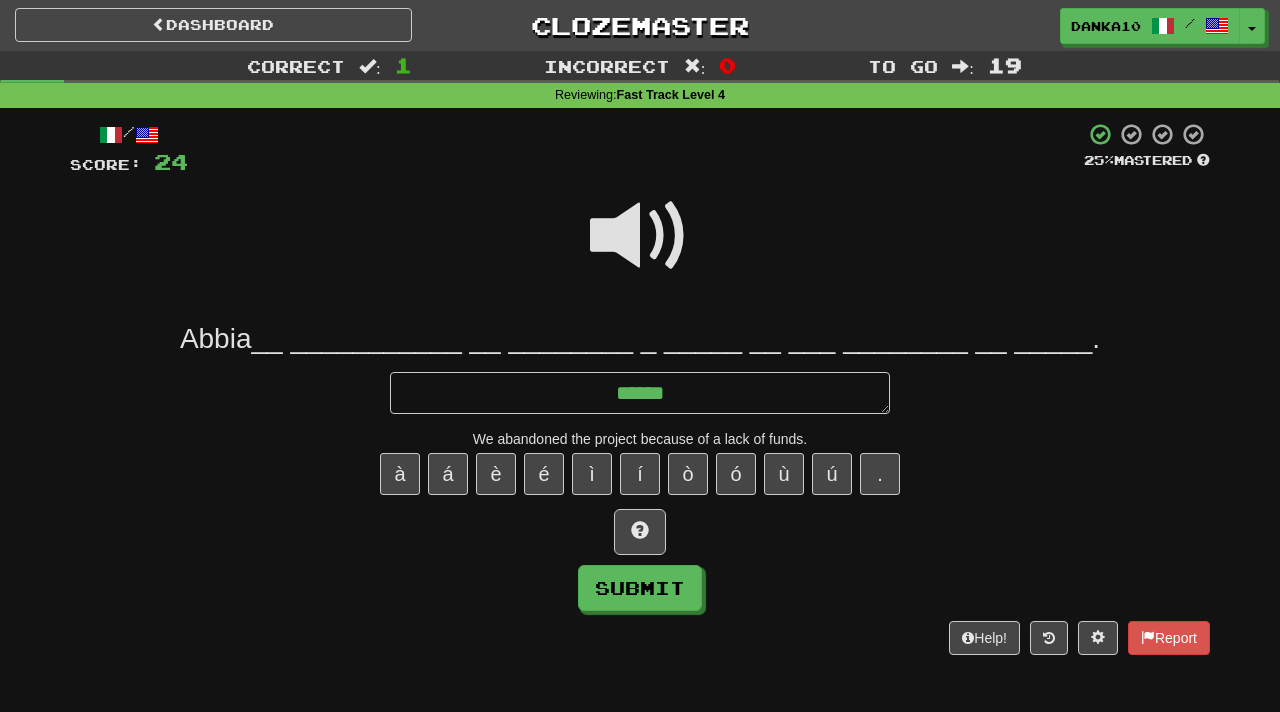 type on "*******" 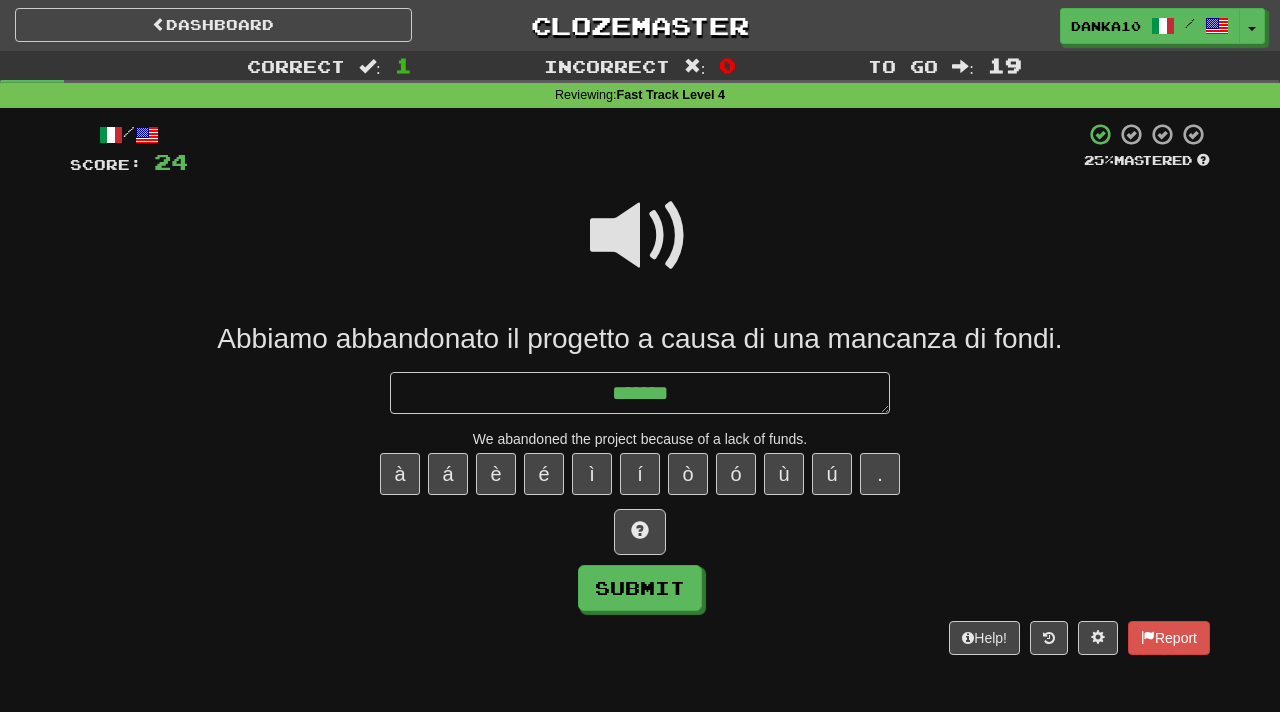 type on "*" 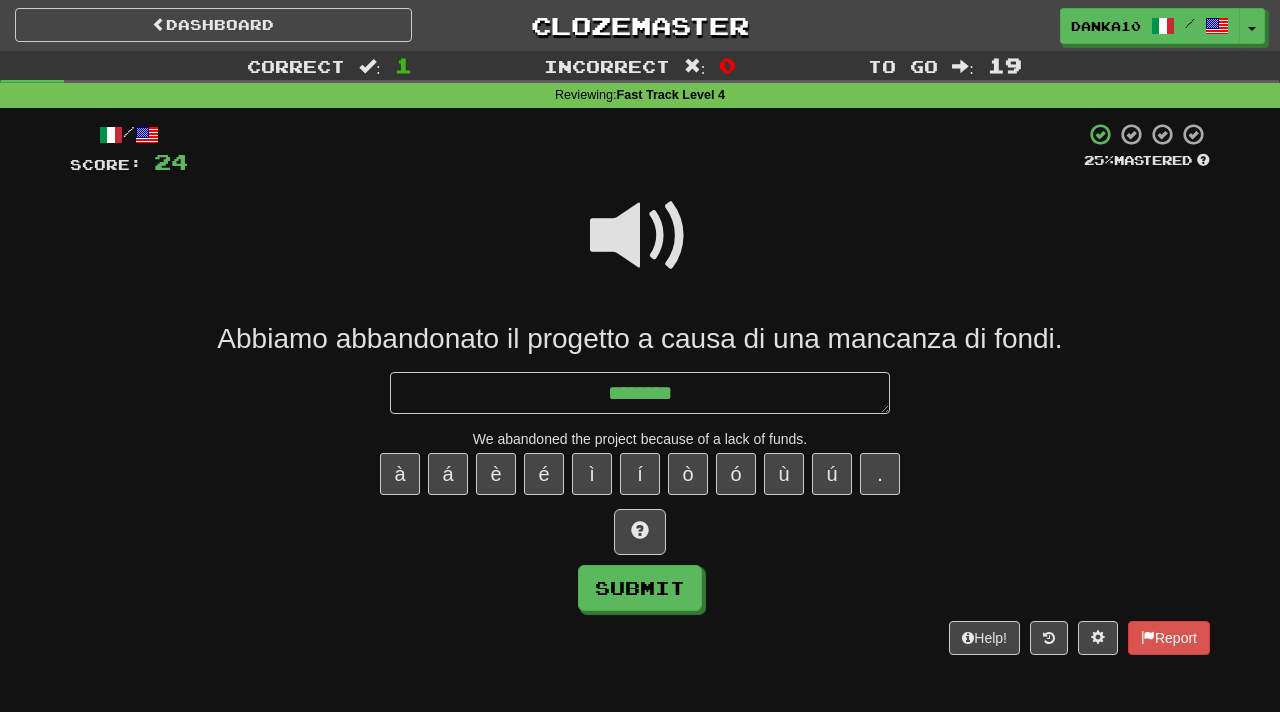 type on "*" 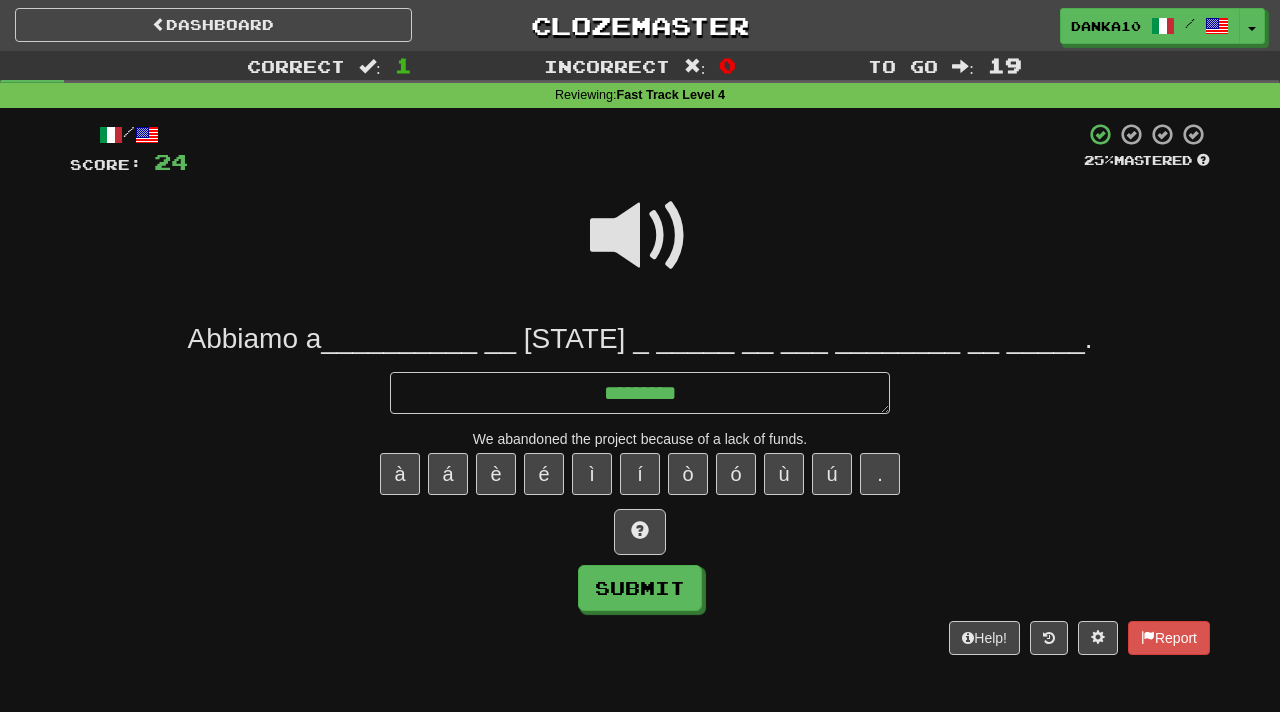 type on "*" 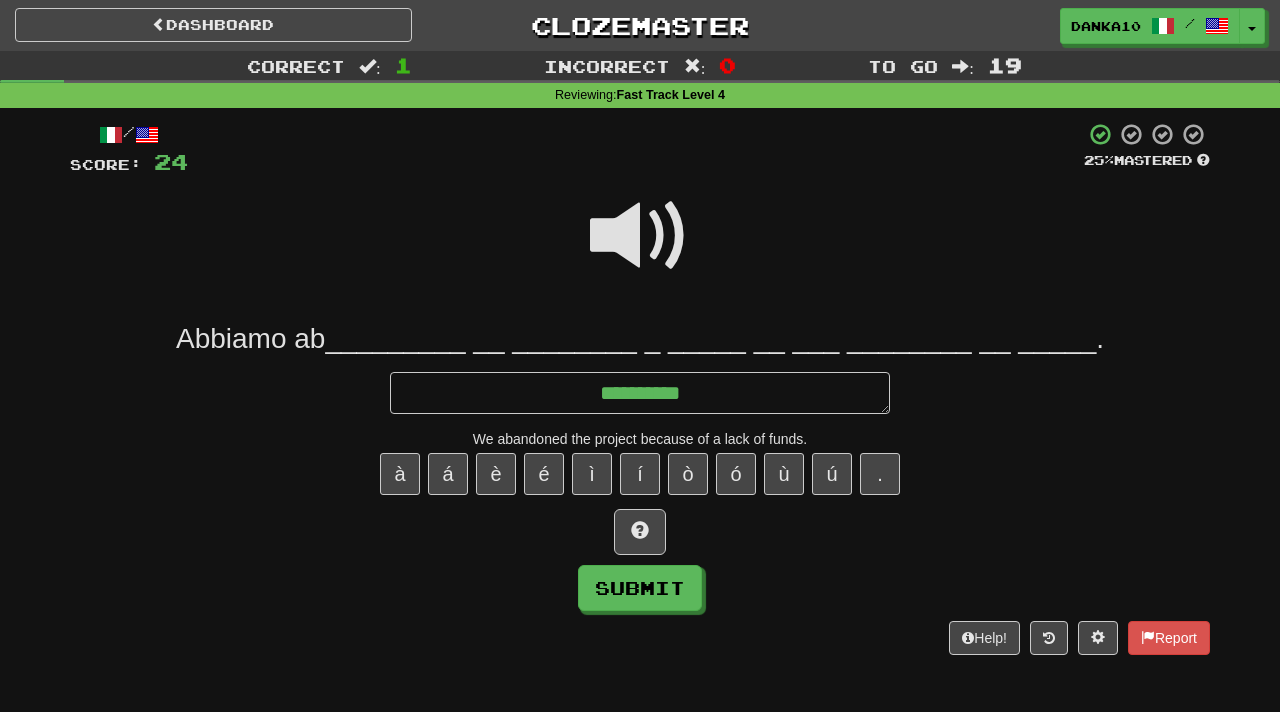 type on "*" 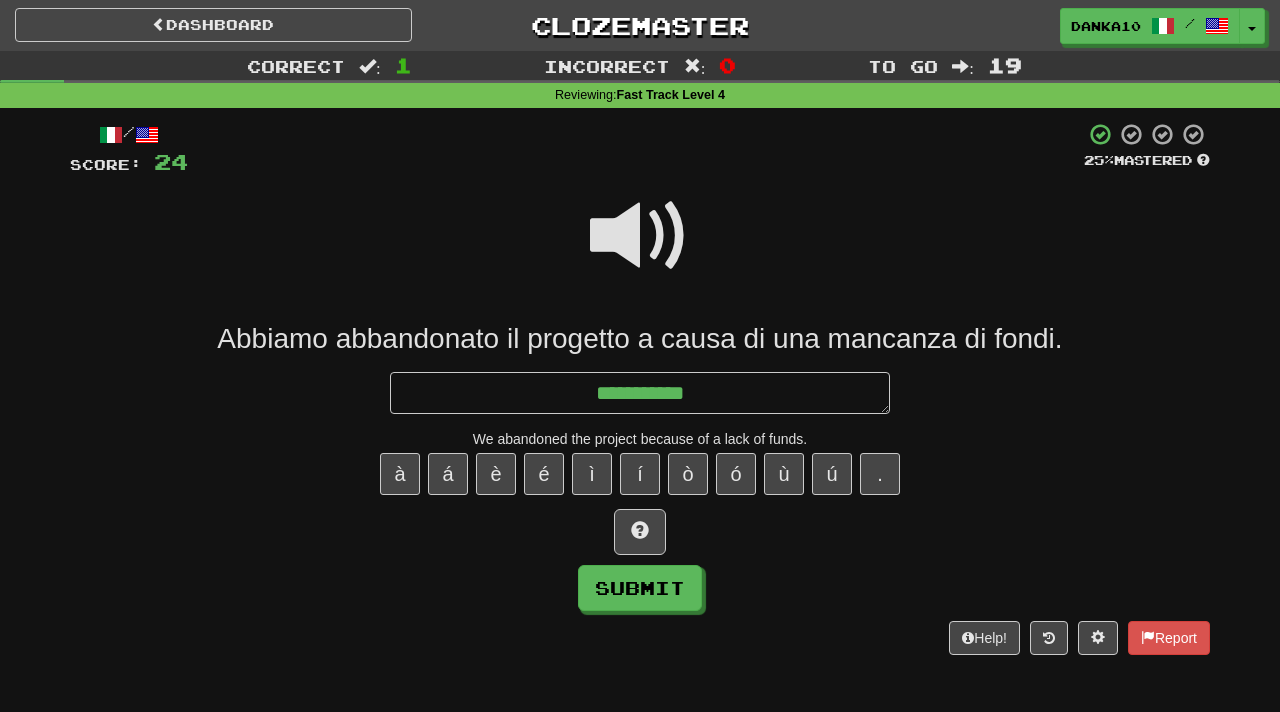 type on "*" 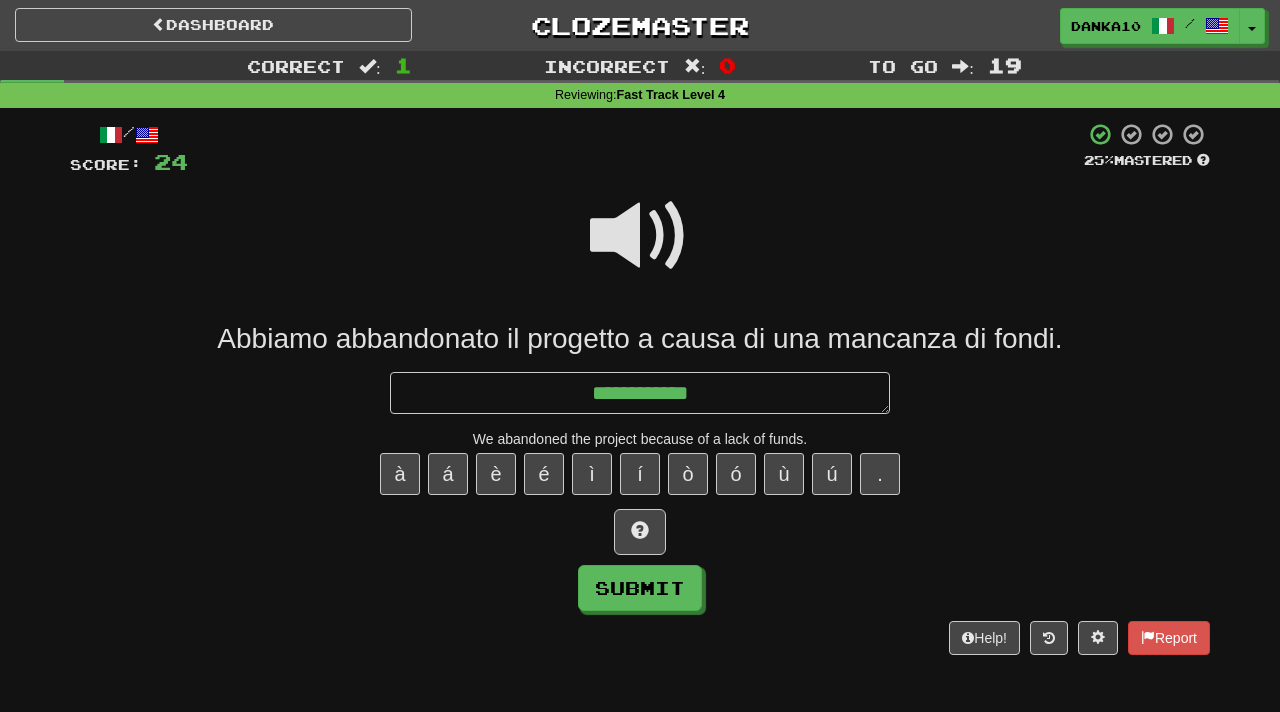 type on "*" 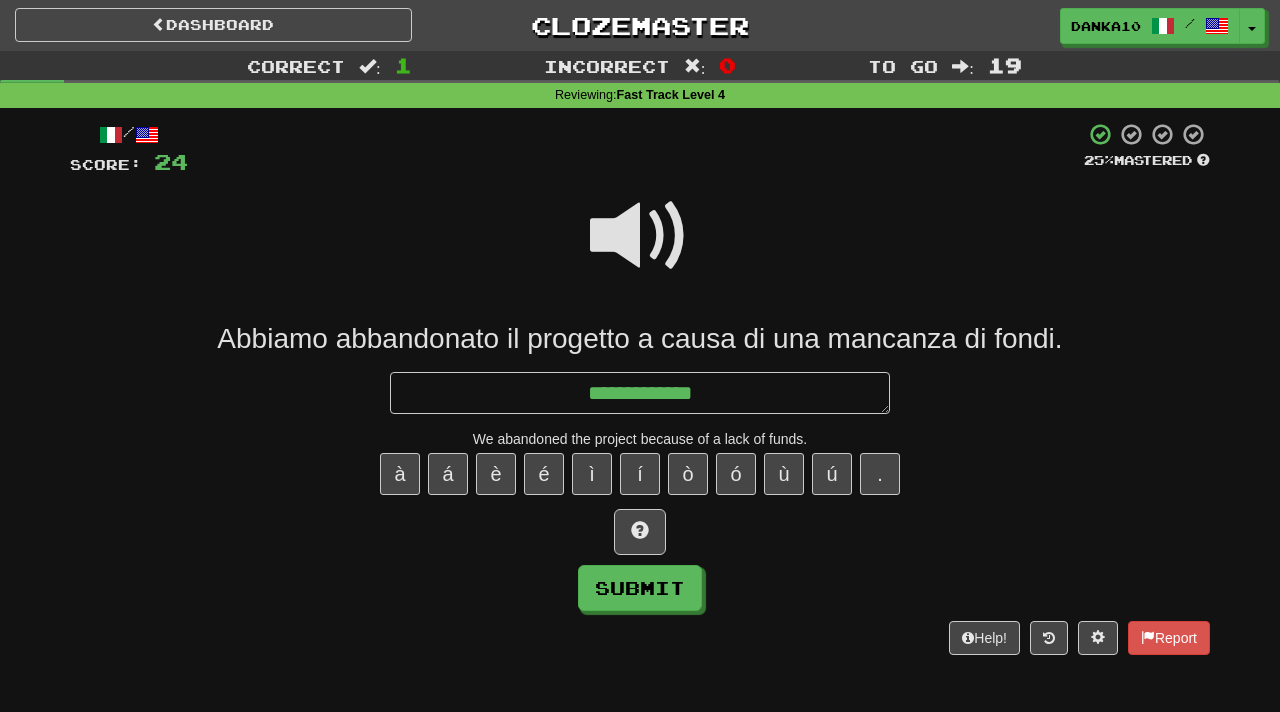 type on "*" 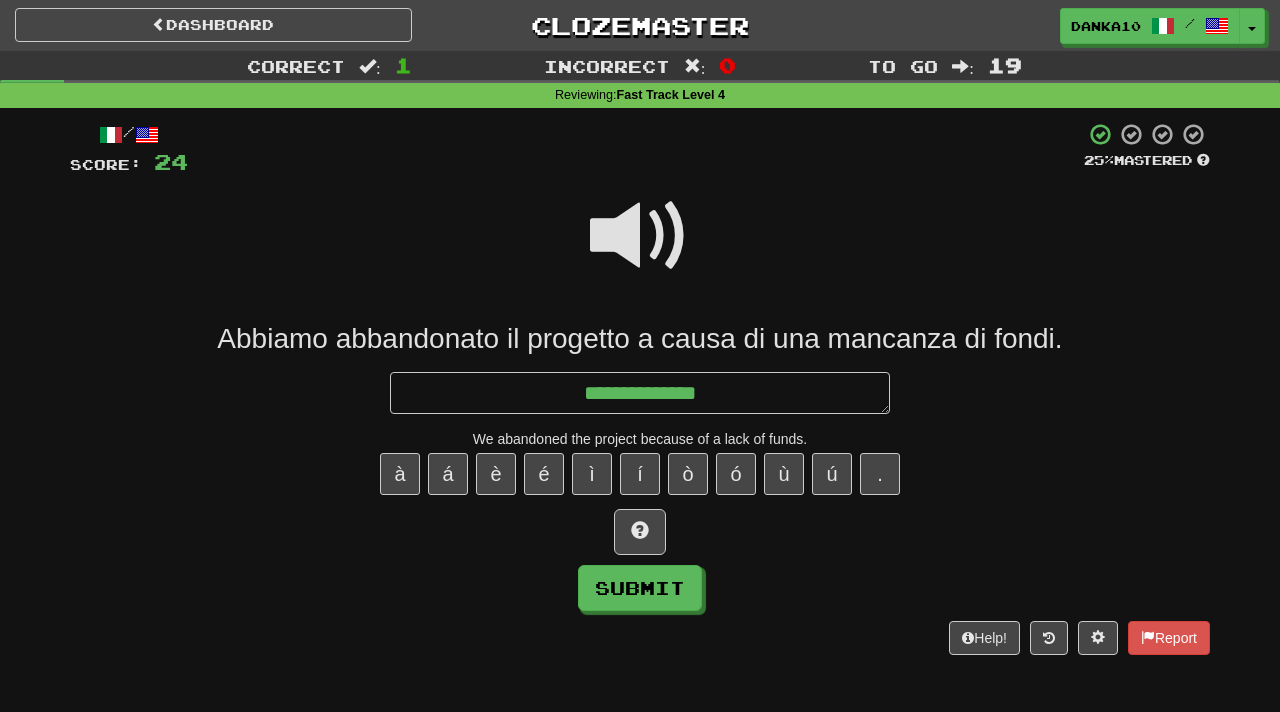 type on "*" 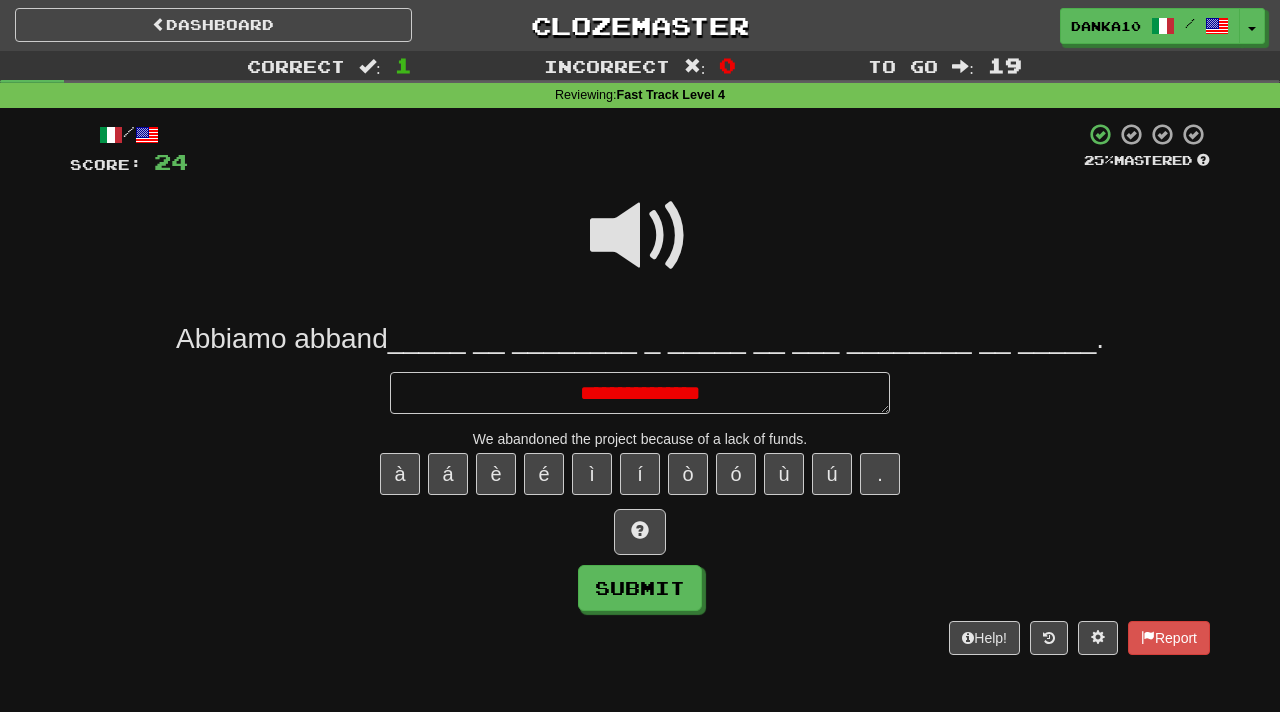type on "*" 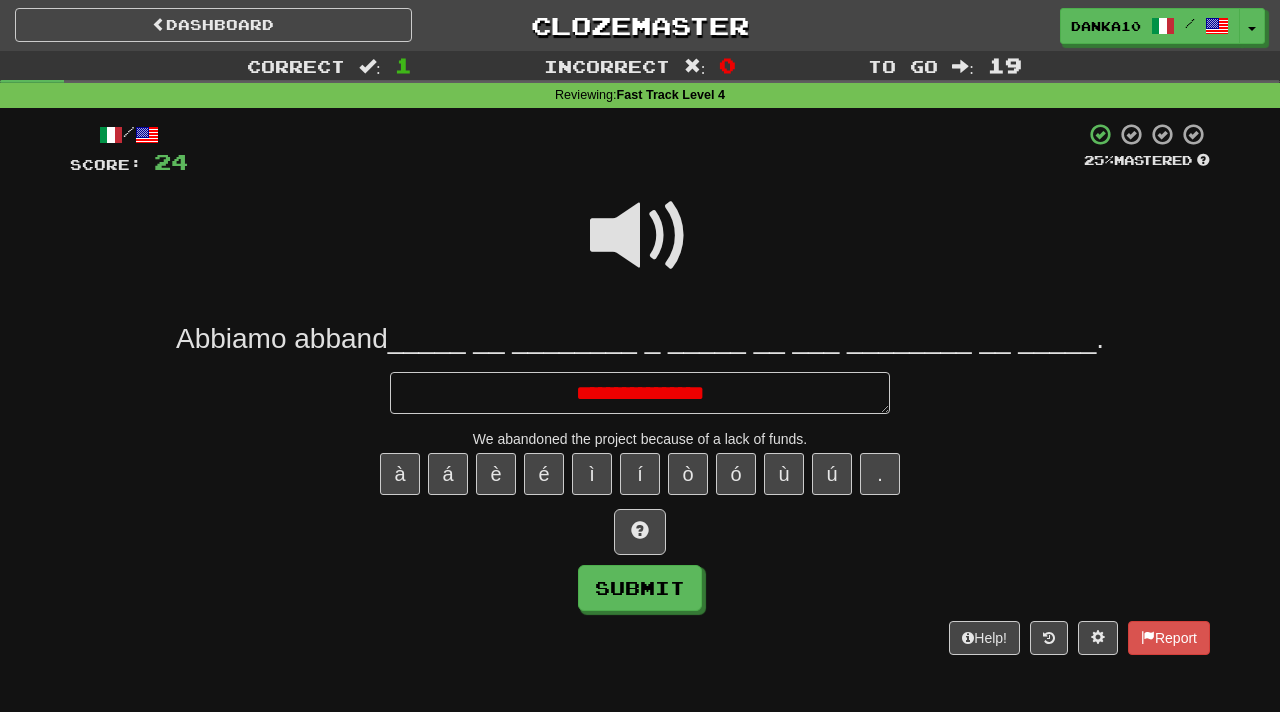 type on "*" 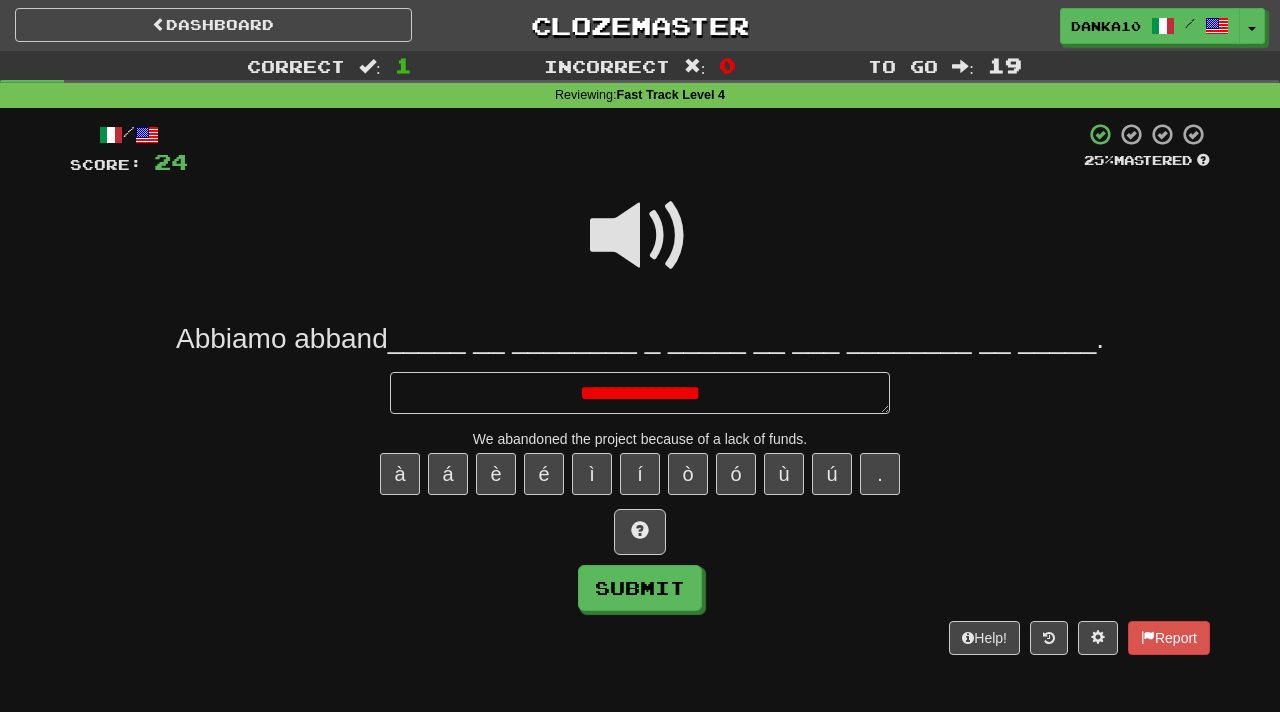type on "*" 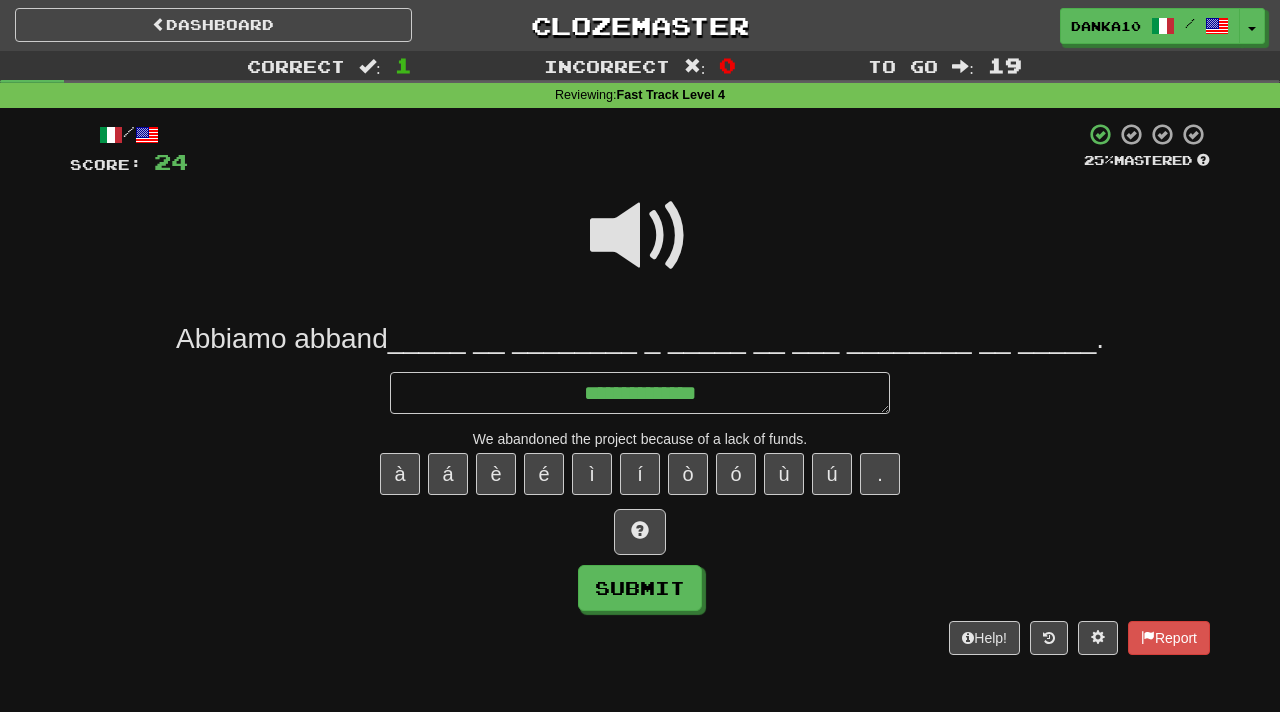 type on "*" 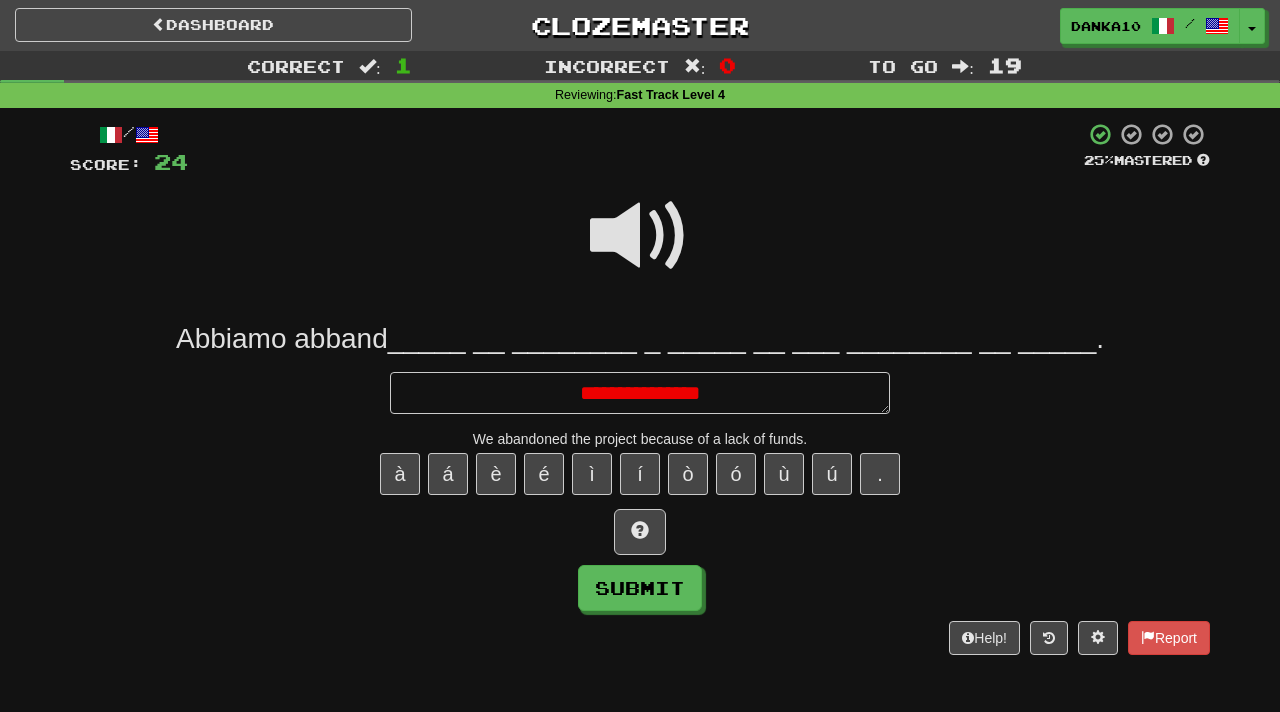 type on "*" 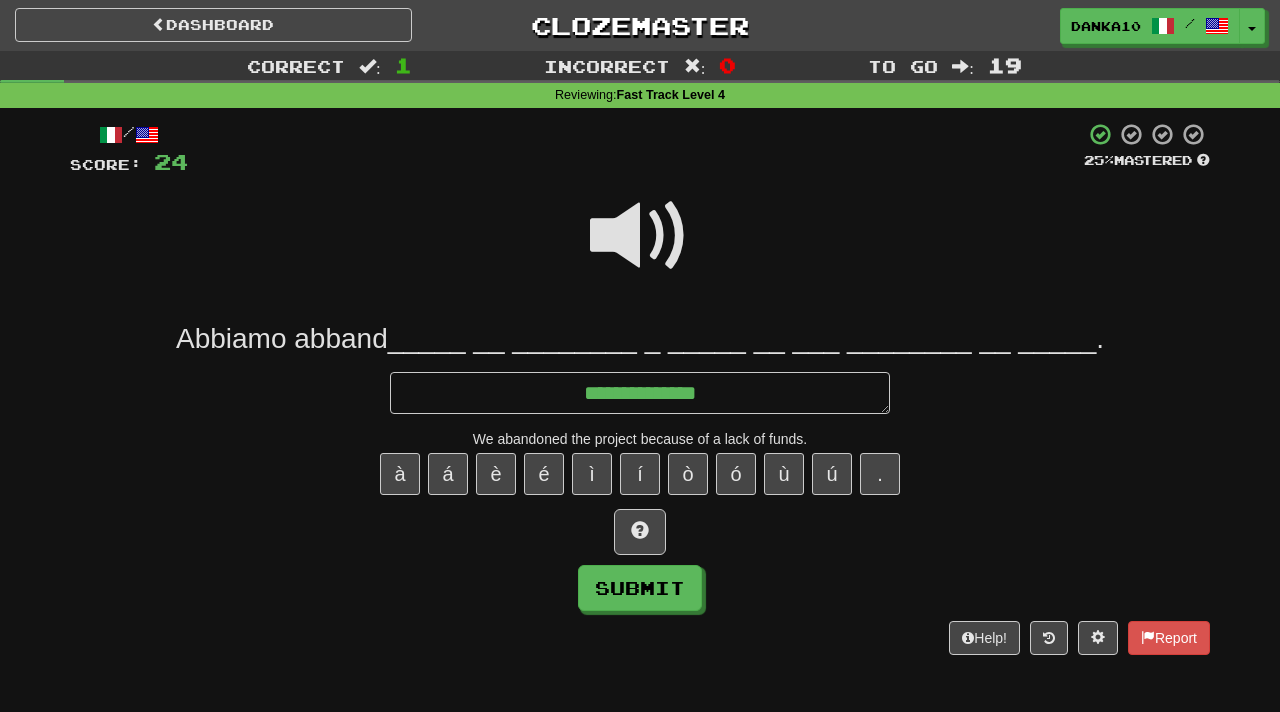 type on "*" 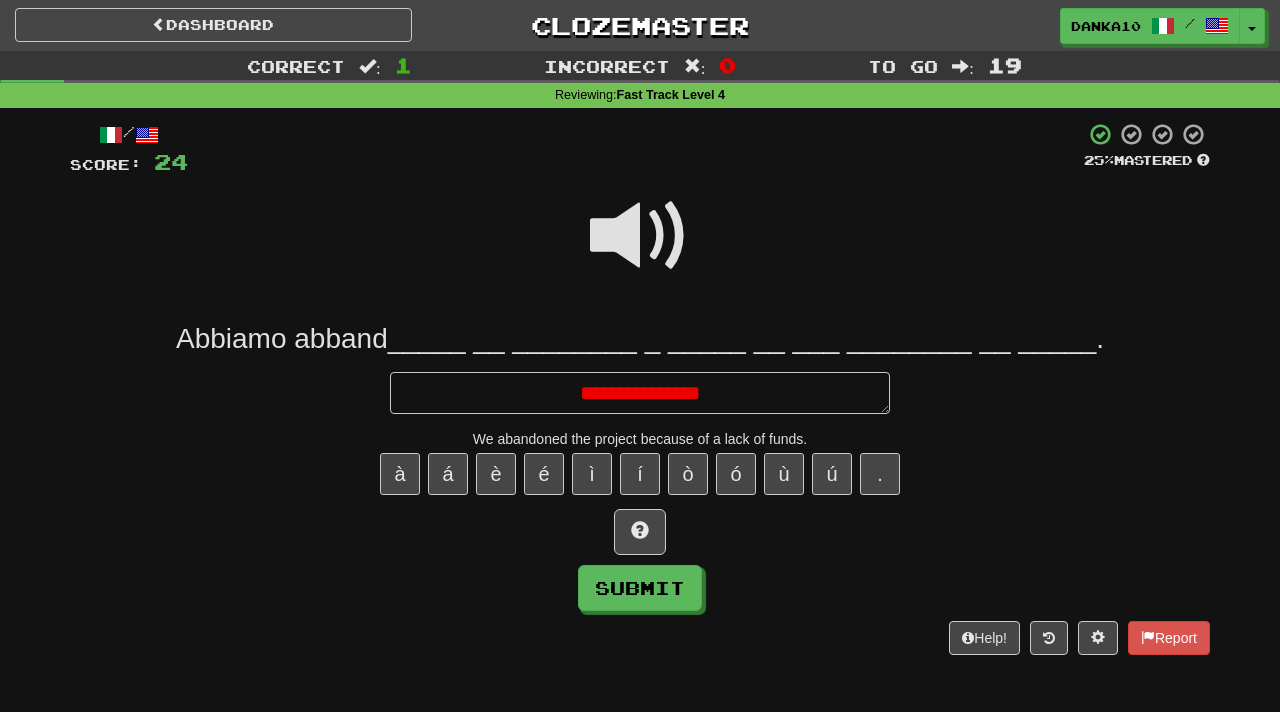 type on "*" 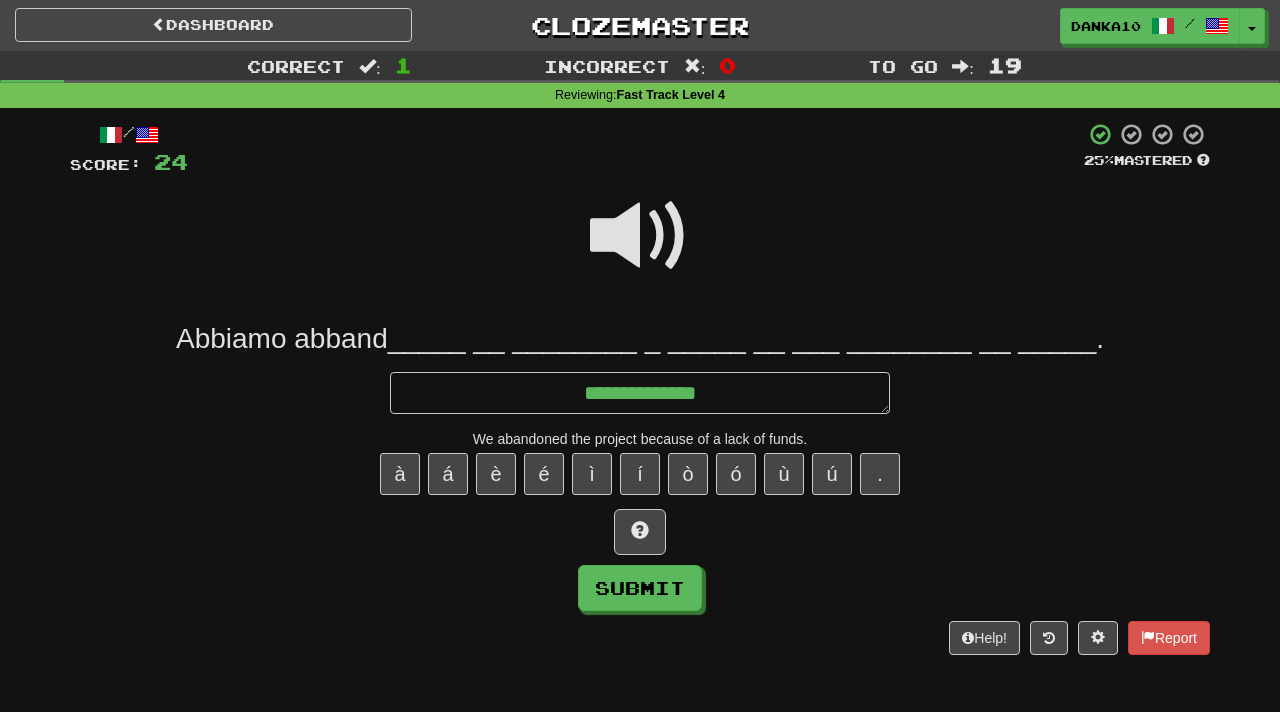 type on "*" 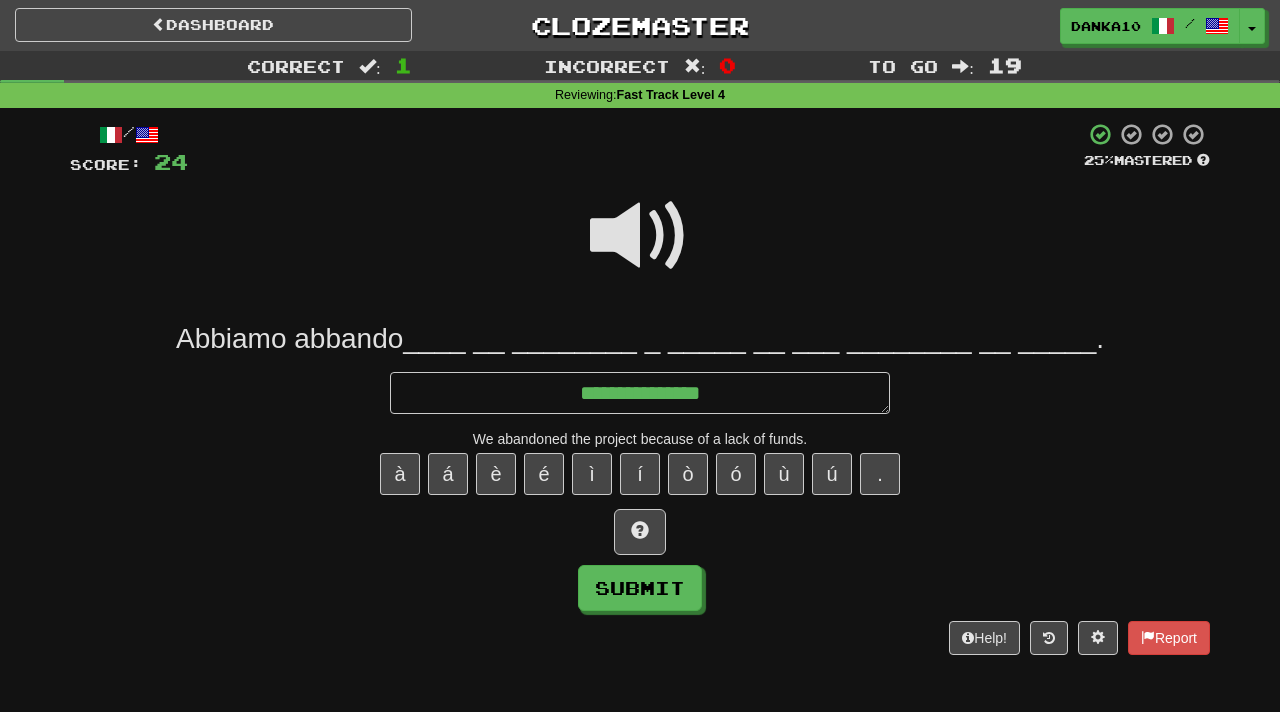 type on "*" 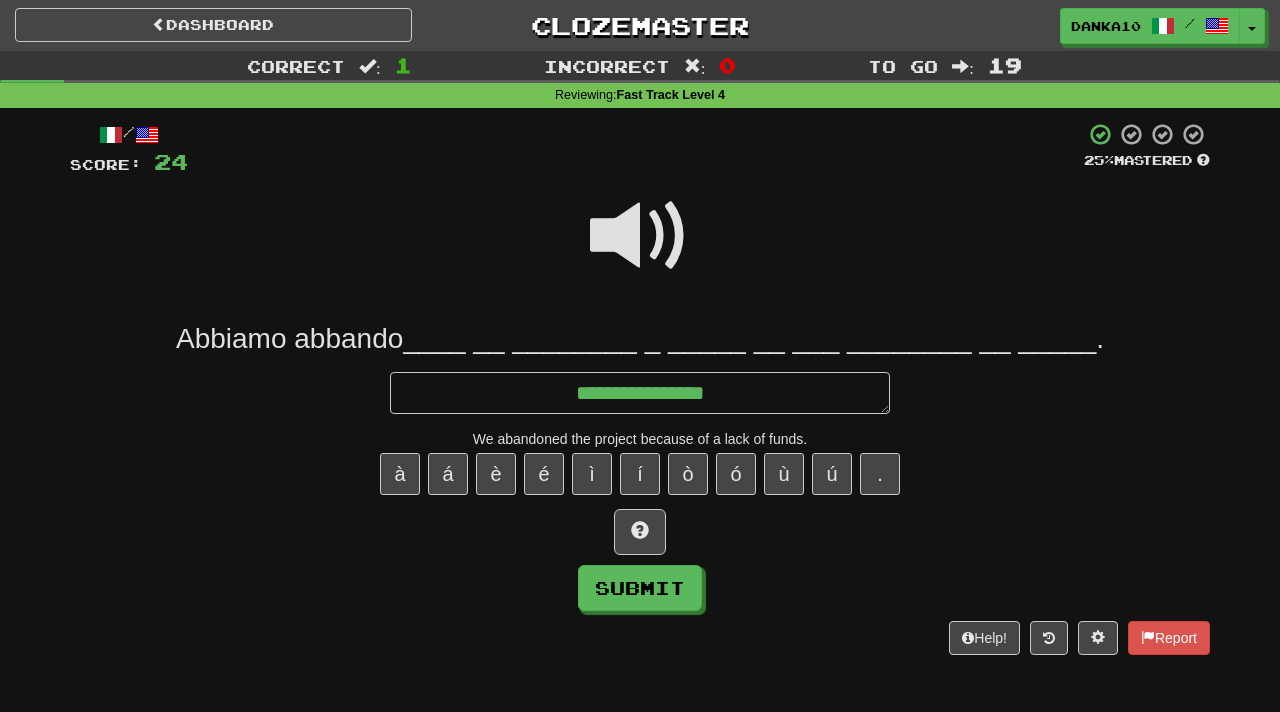 type on "*" 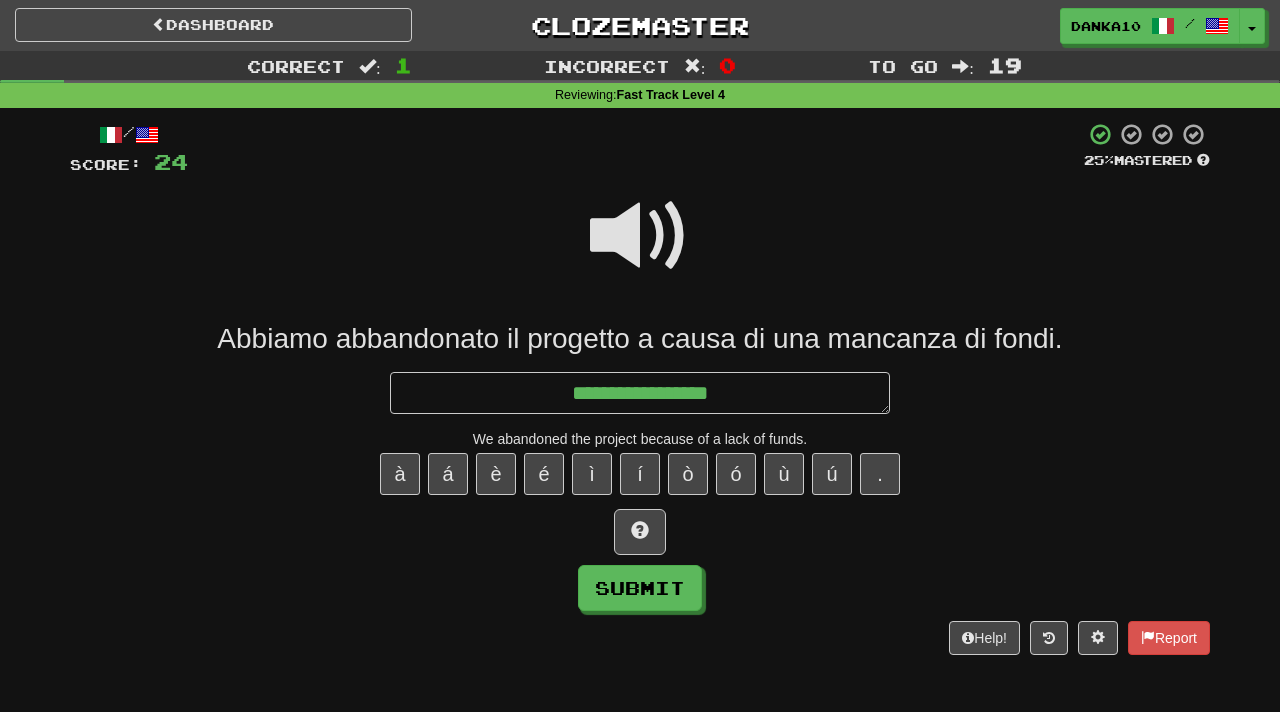 type on "*" 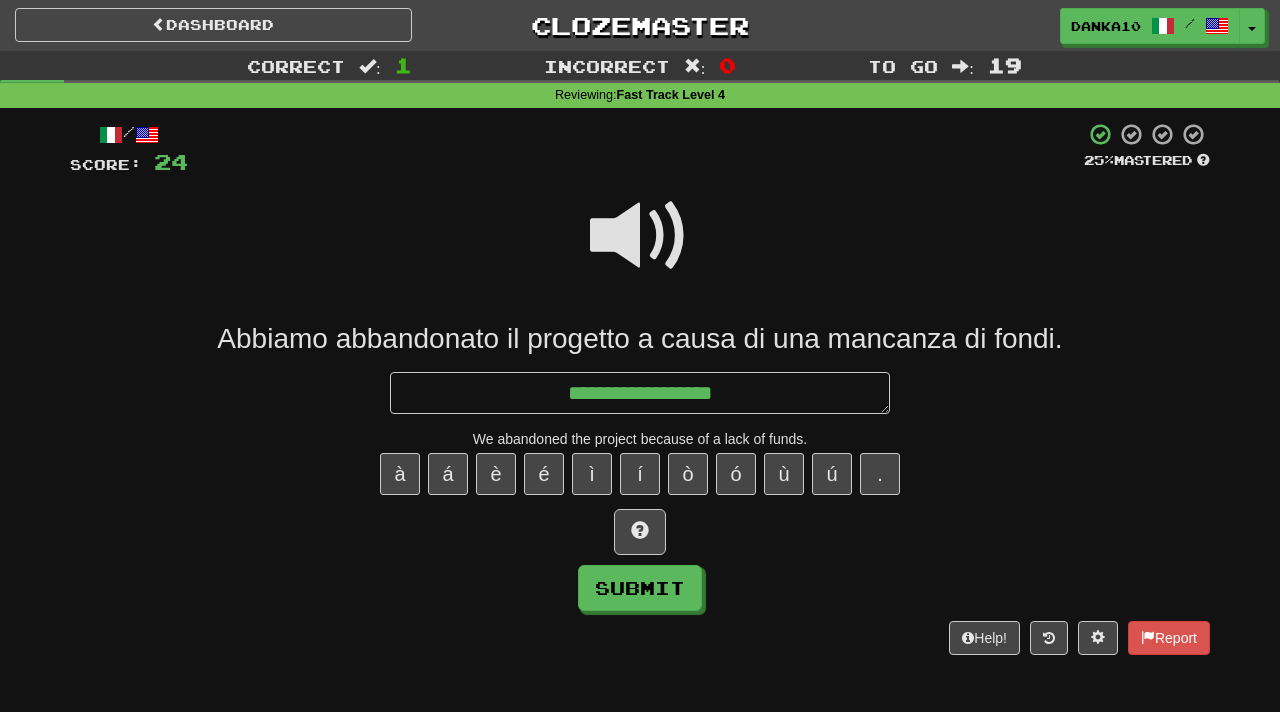 type on "*" 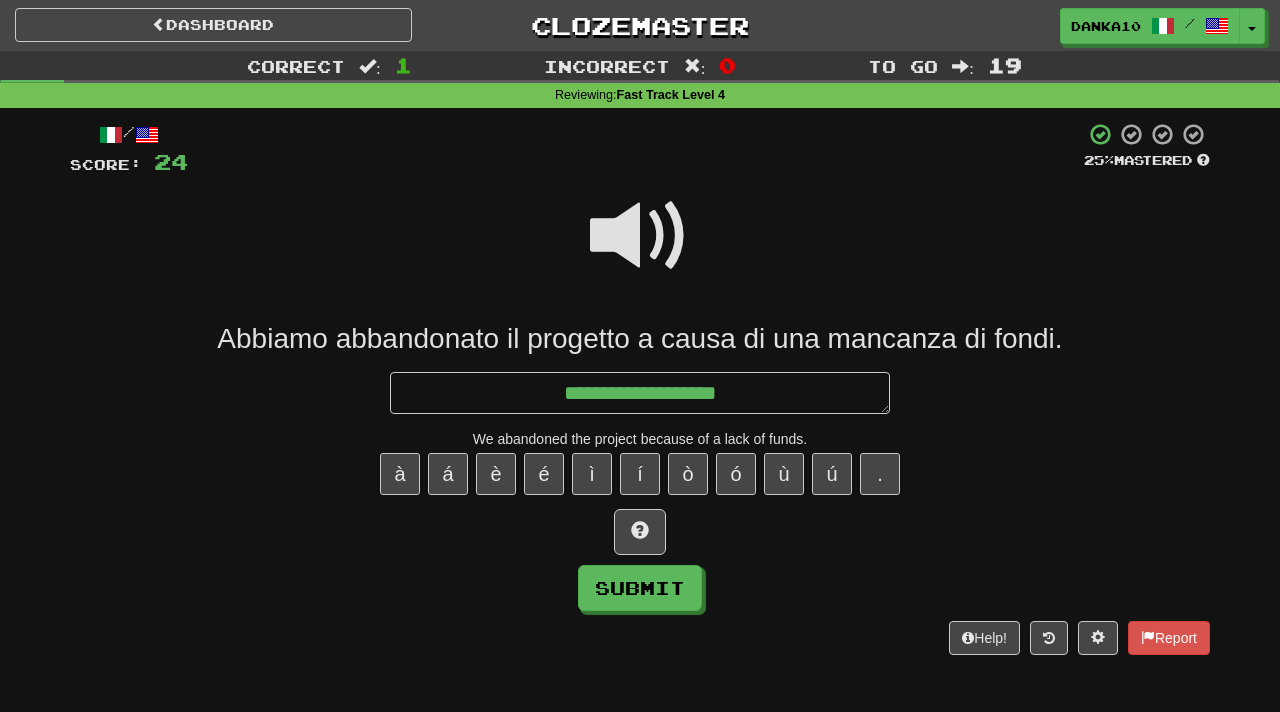 type on "*" 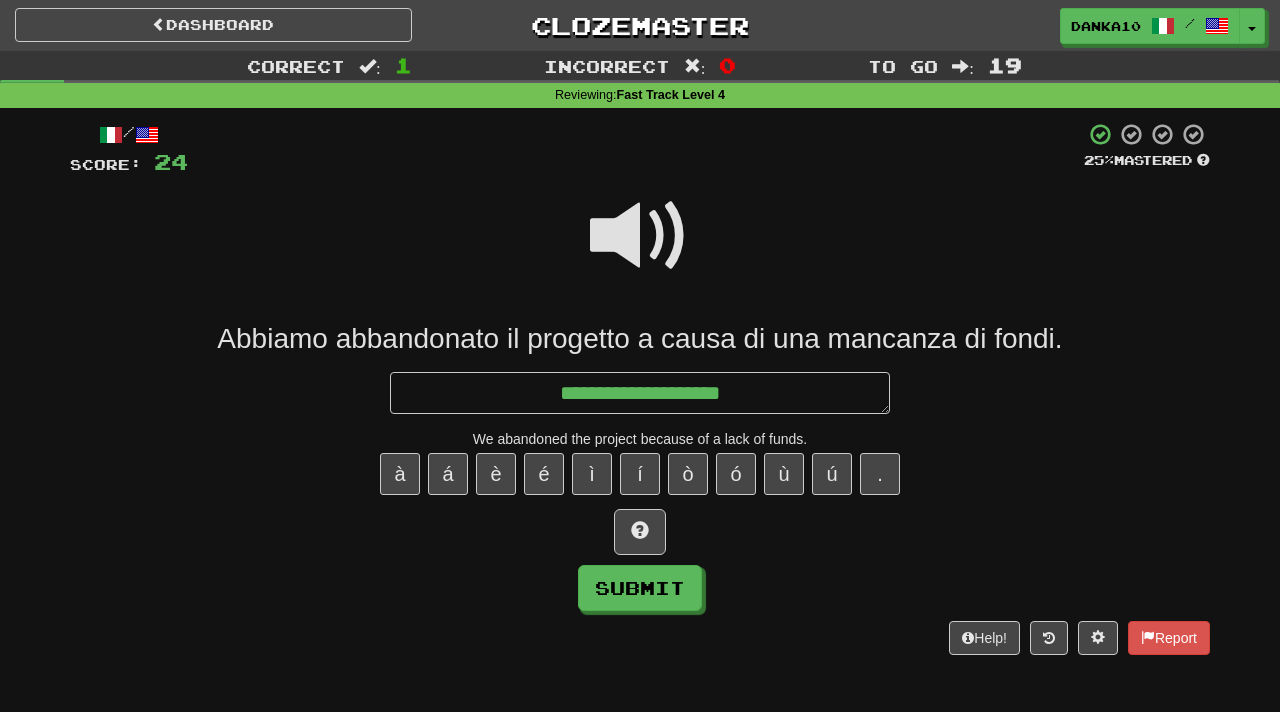 type on "*" 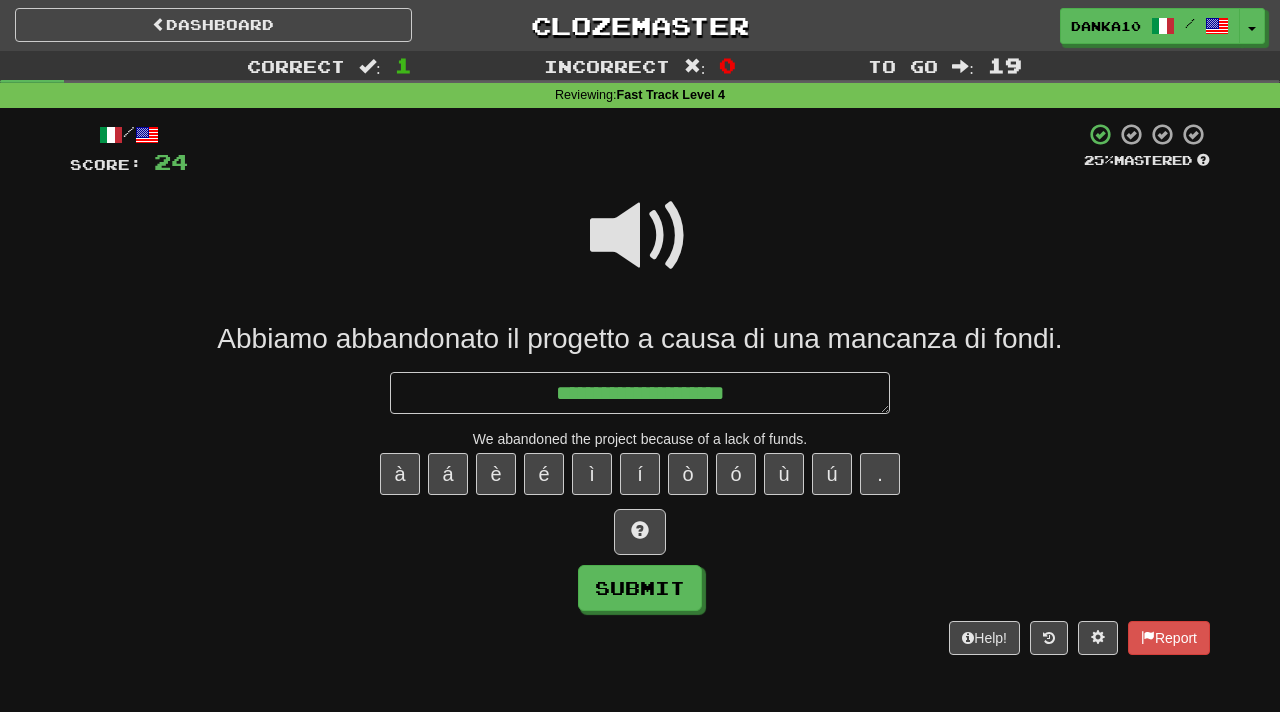 type on "*" 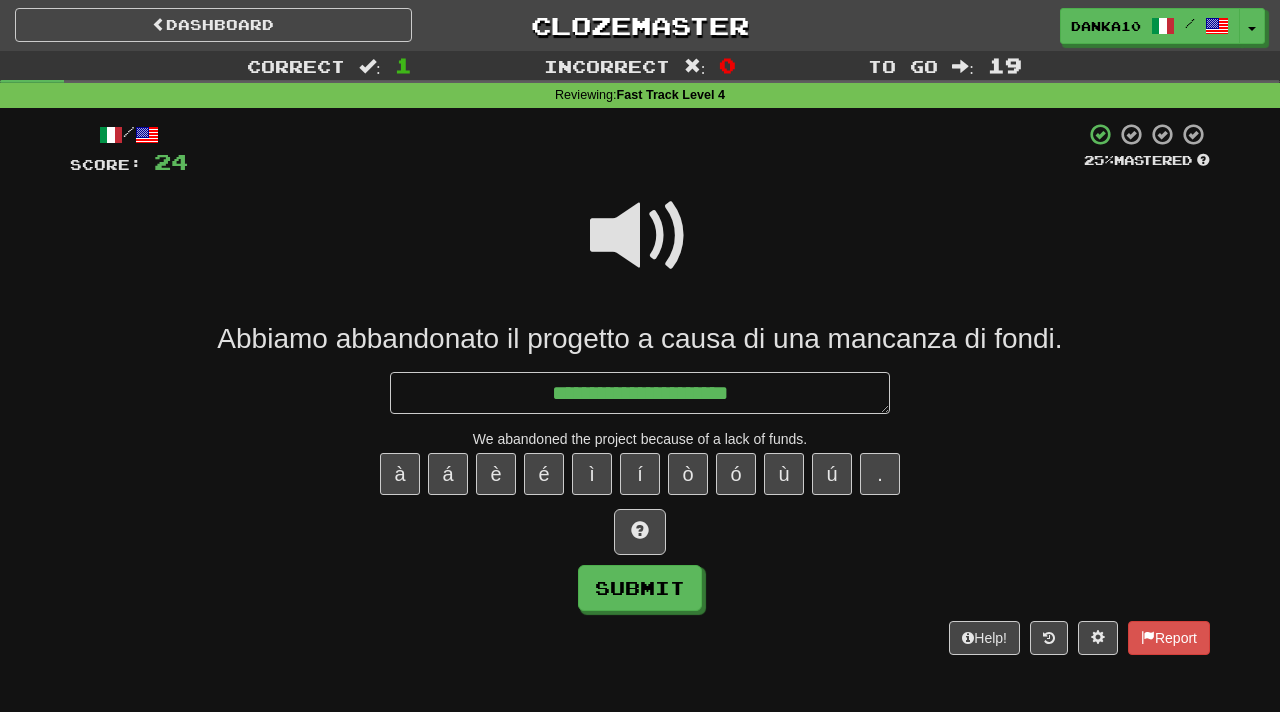 type on "*" 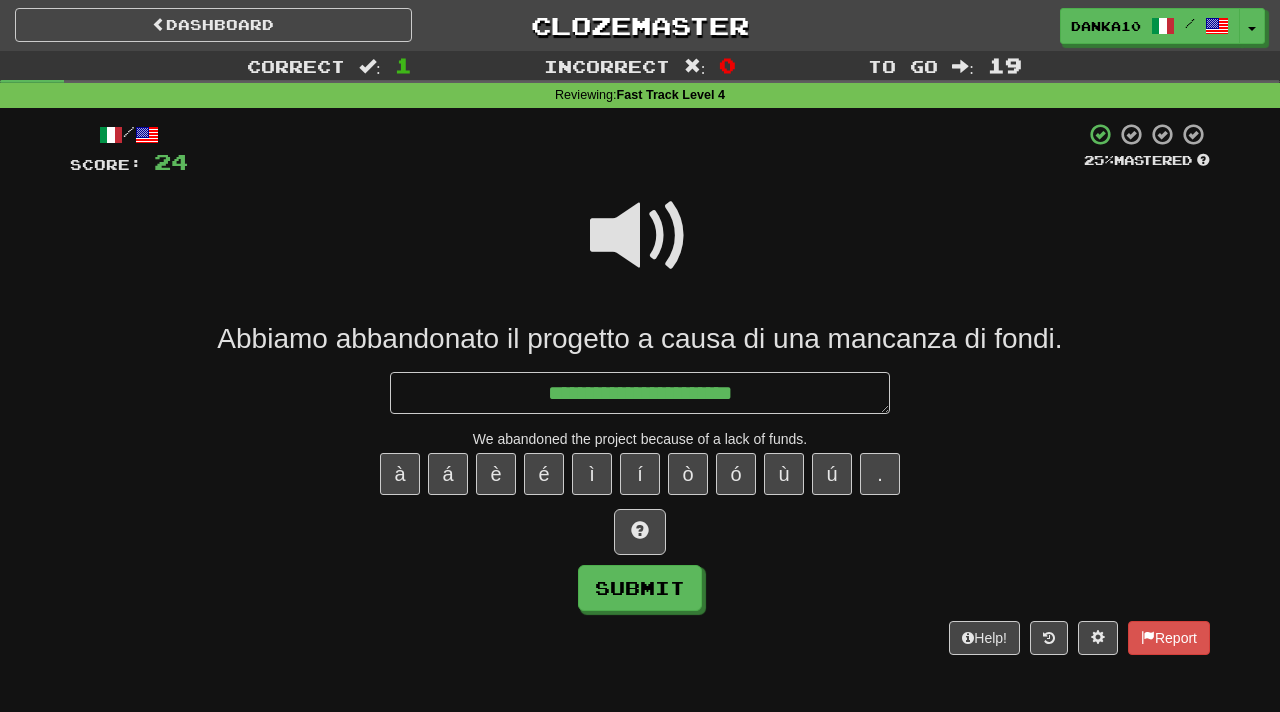 type on "*" 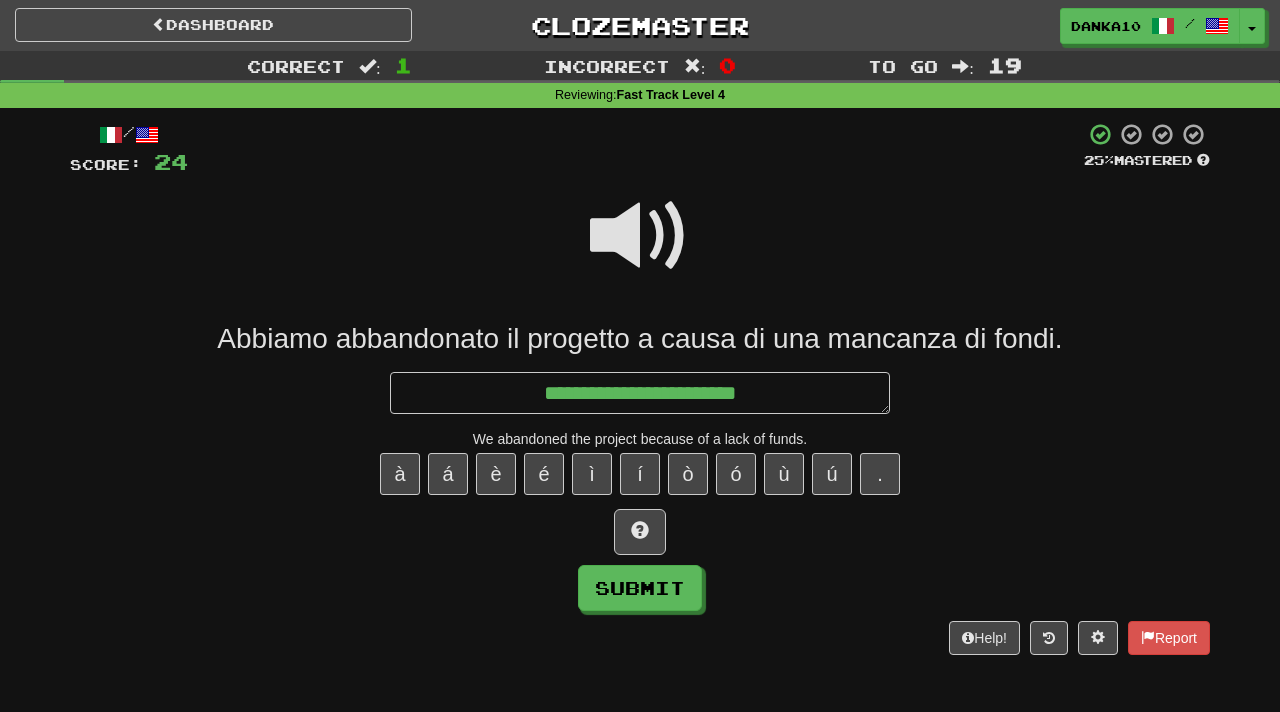 type on "**********" 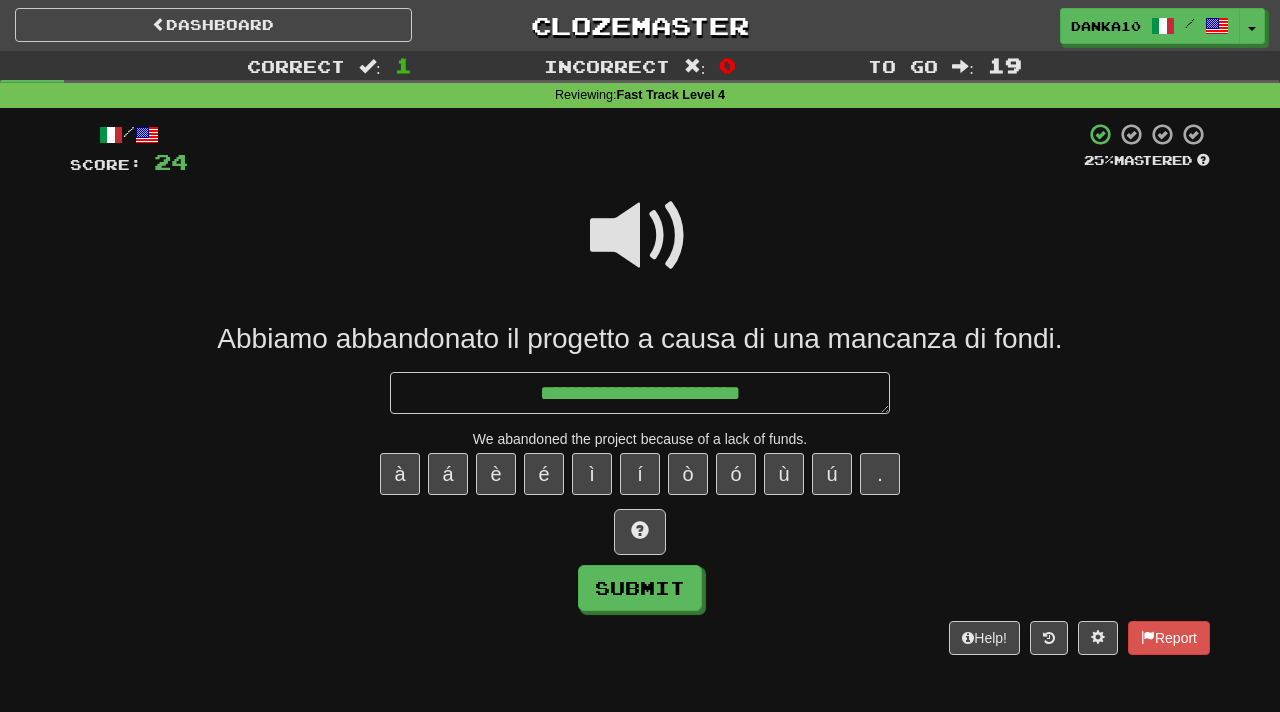 type on "*" 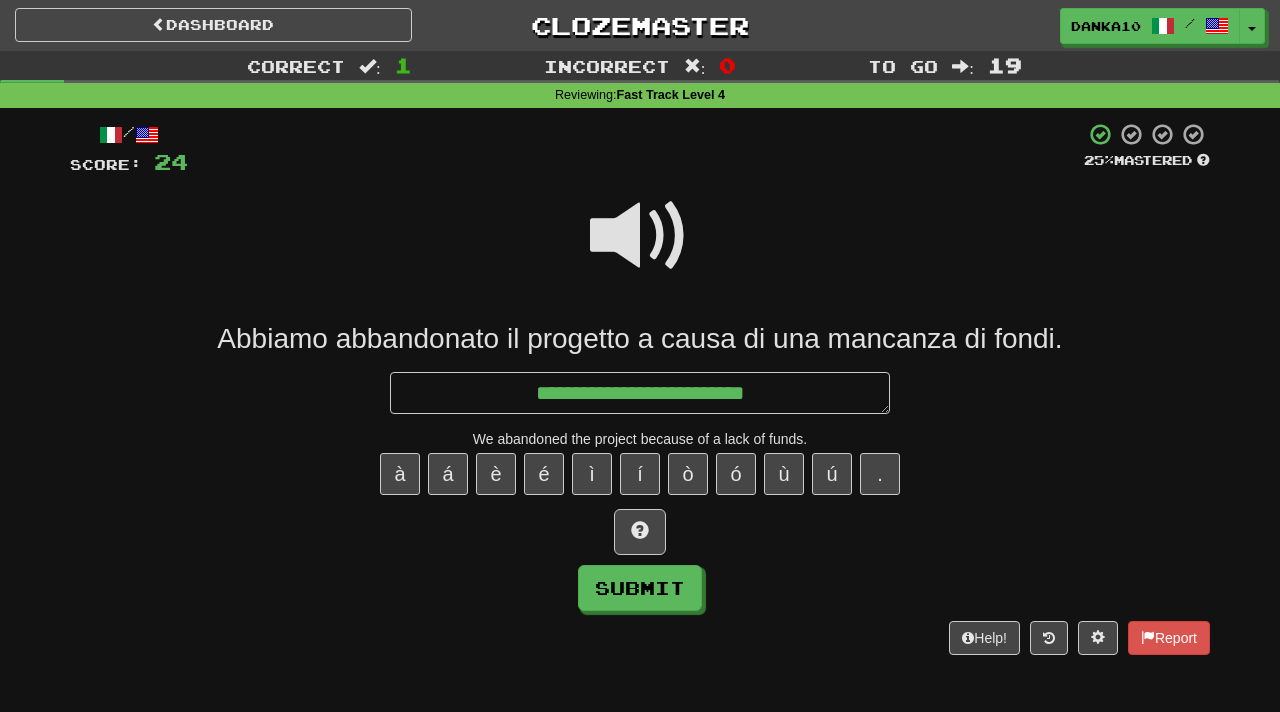 type on "*" 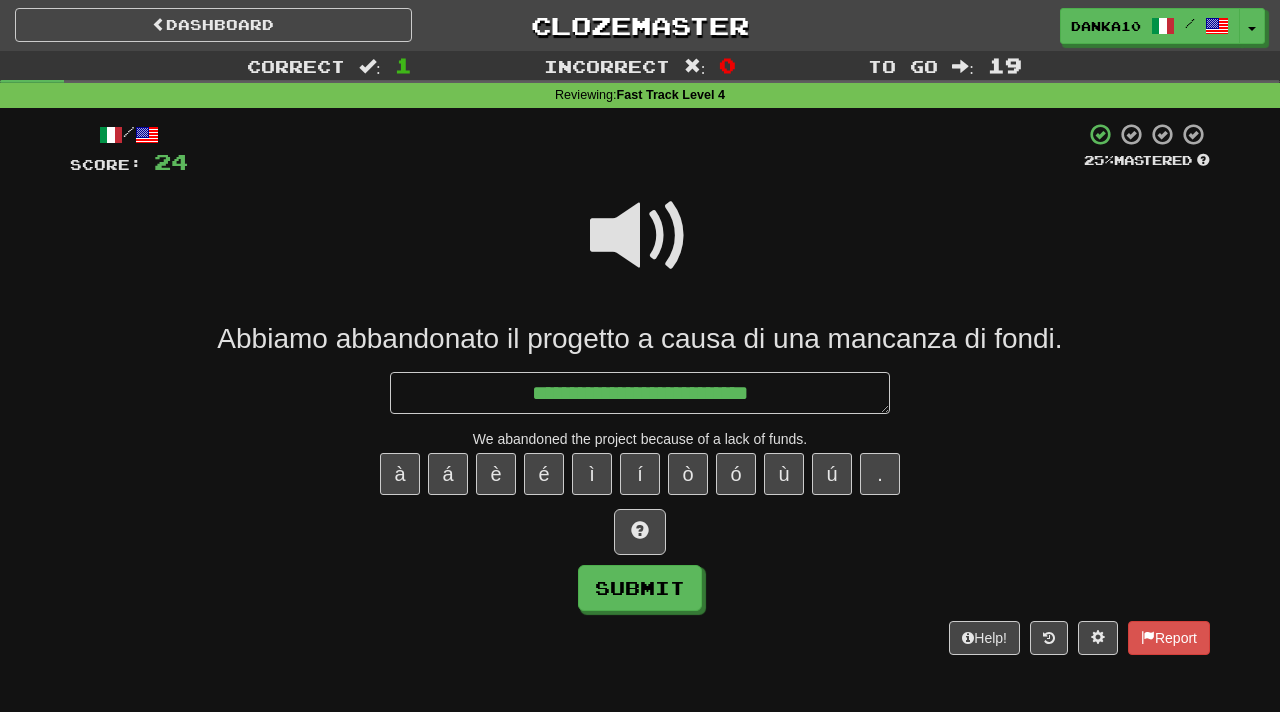 type on "*" 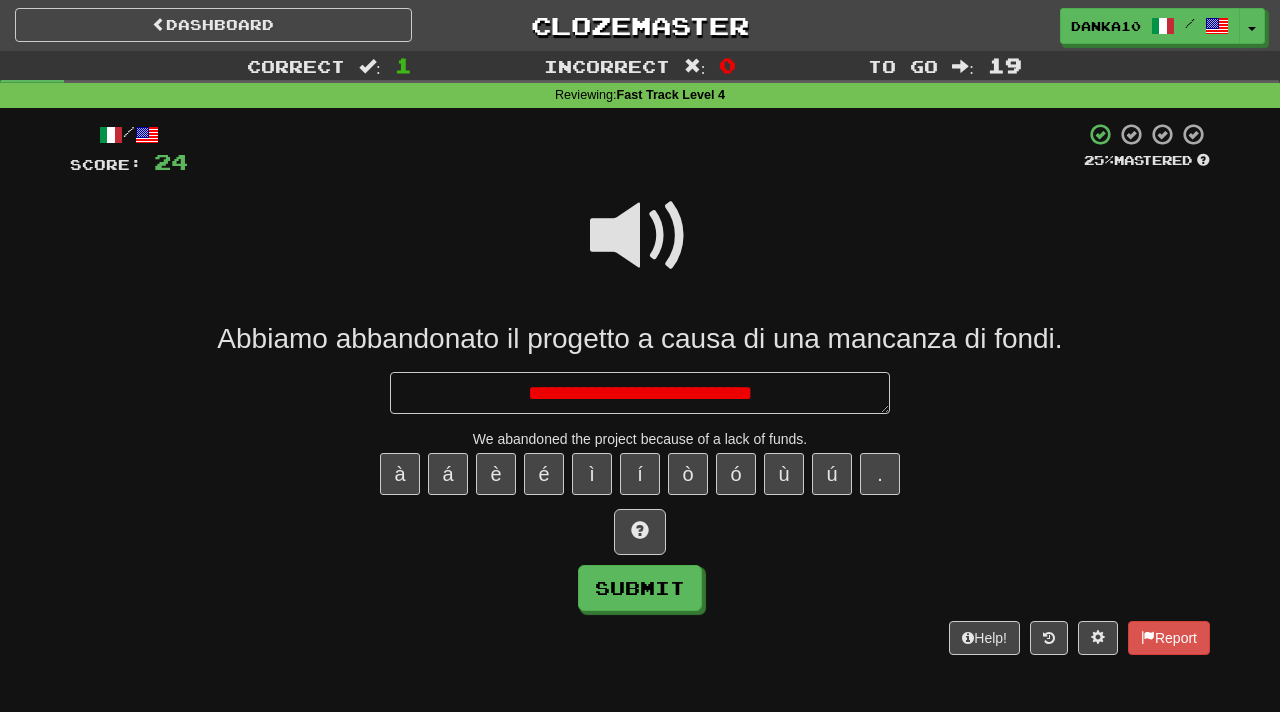 type on "*" 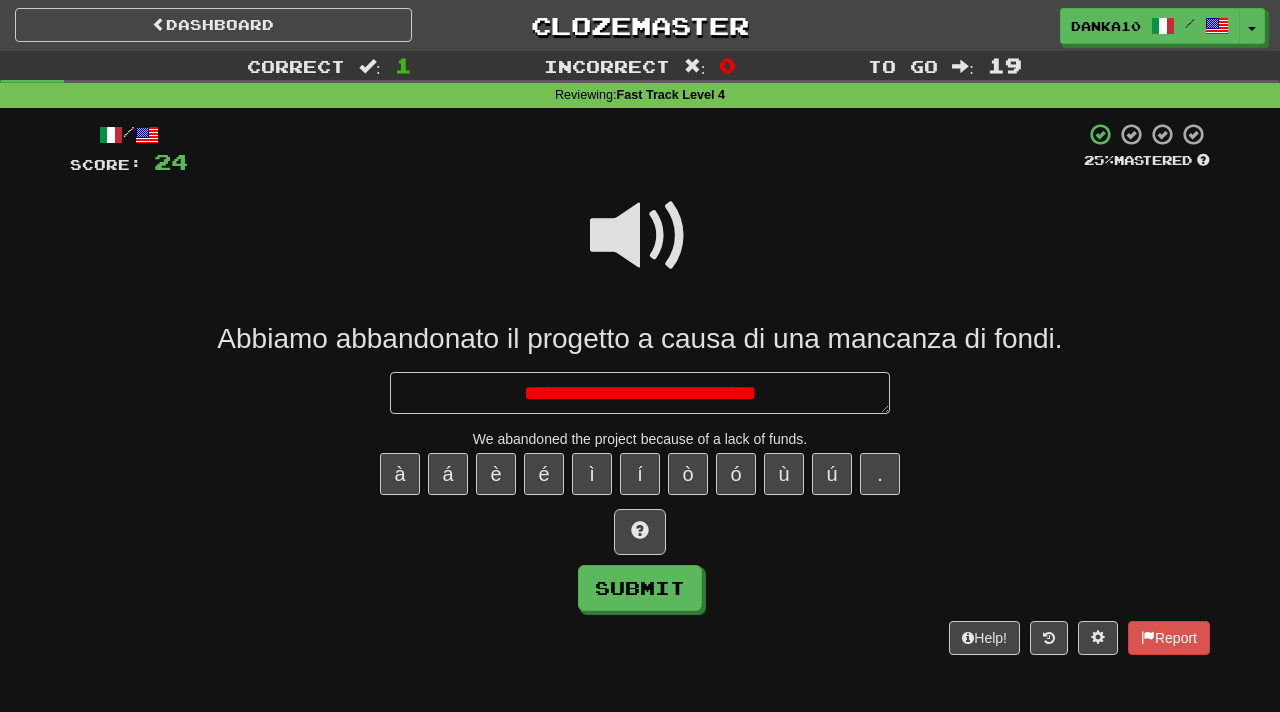 type on "*" 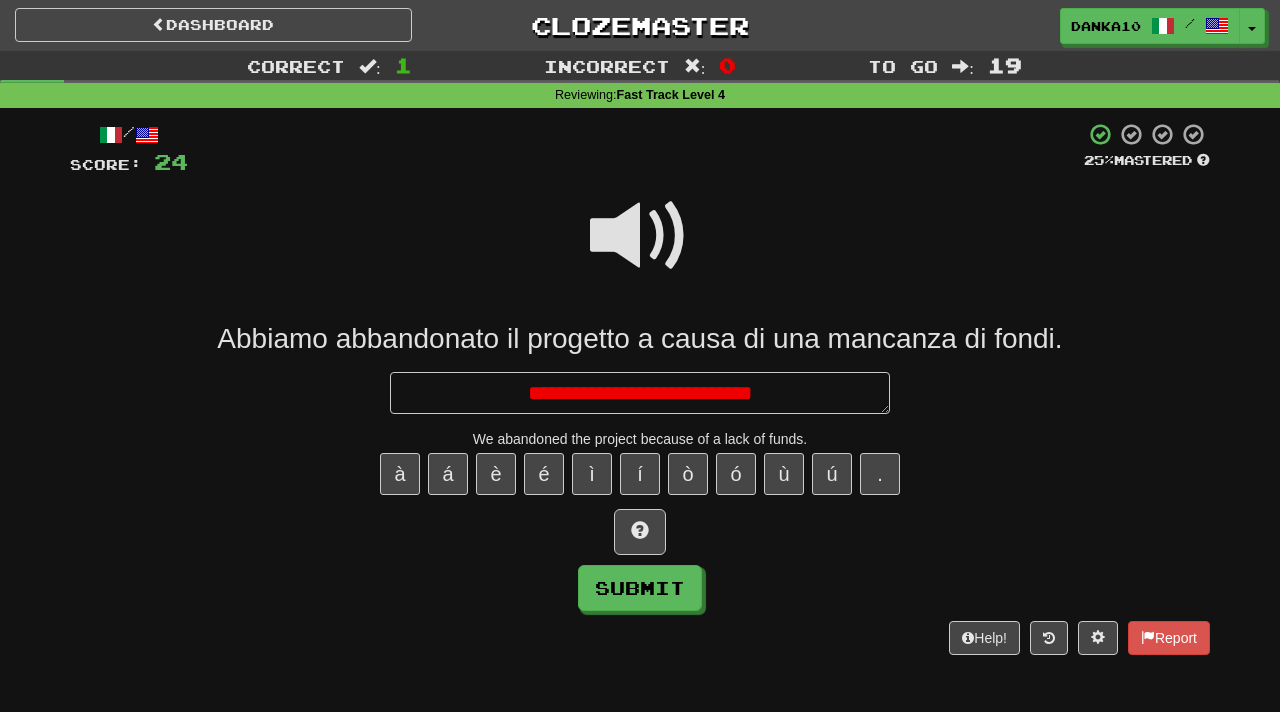 type on "*" 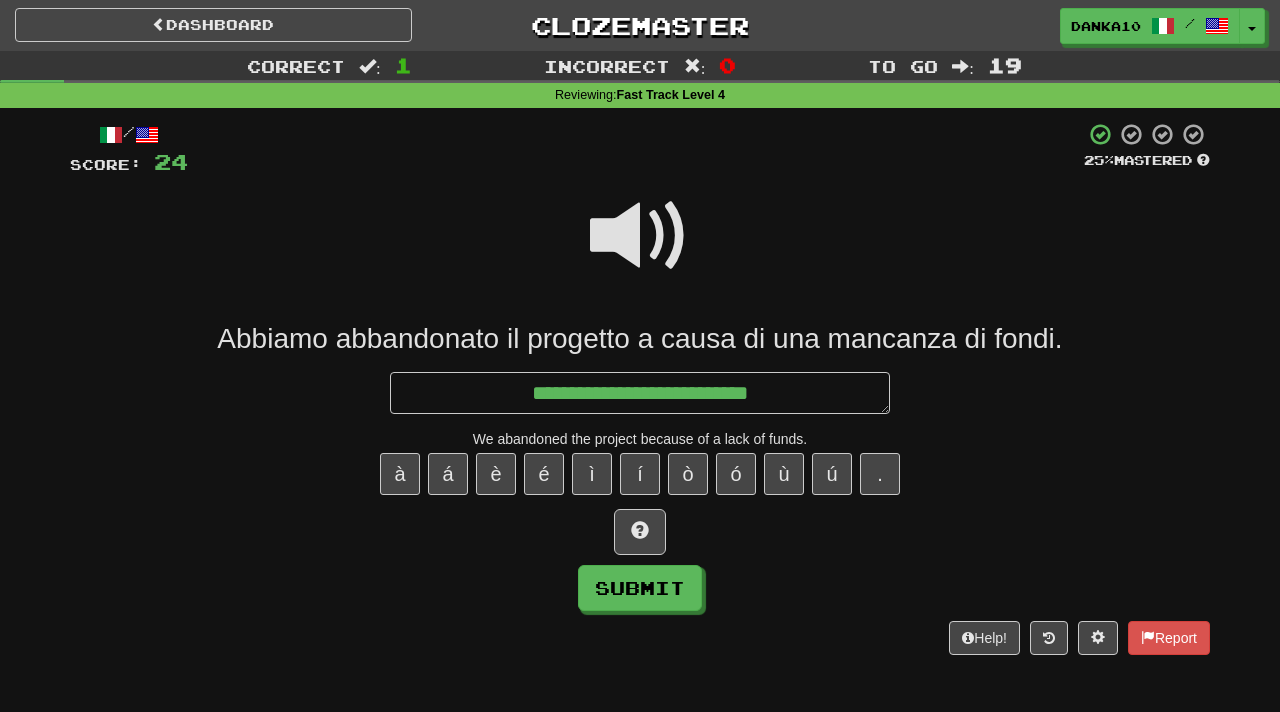 type on "*" 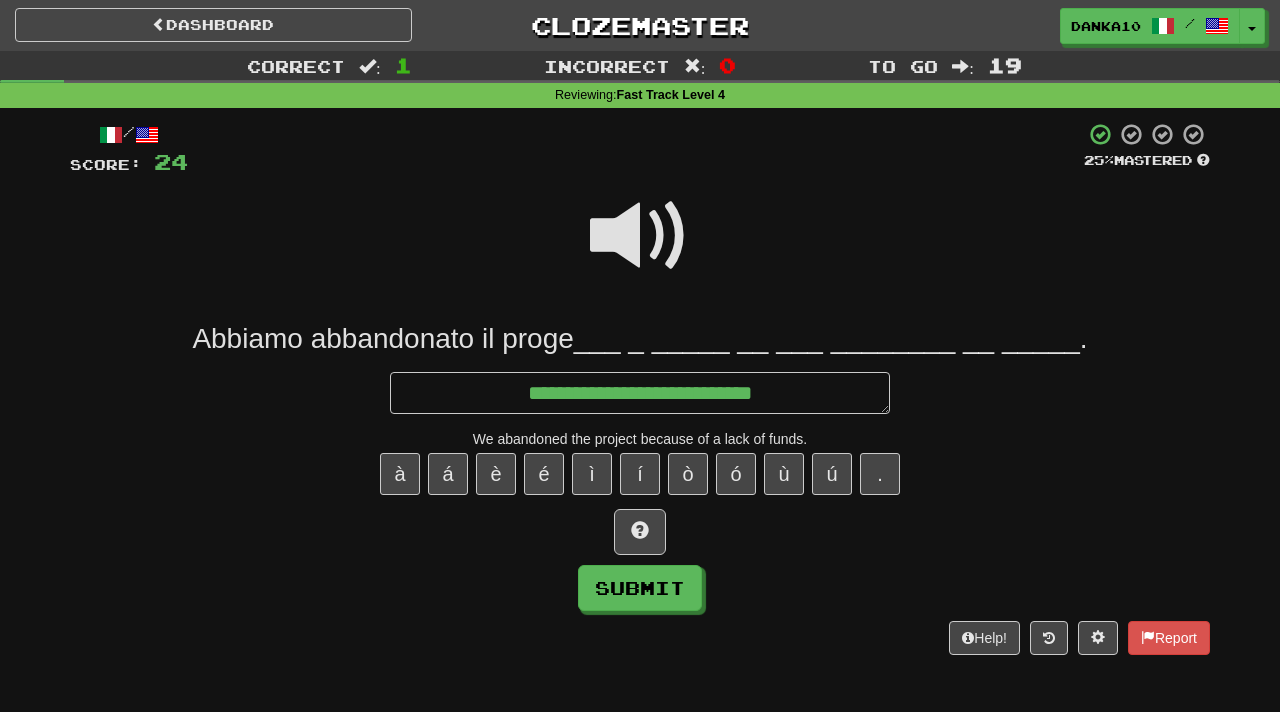 type on "*" 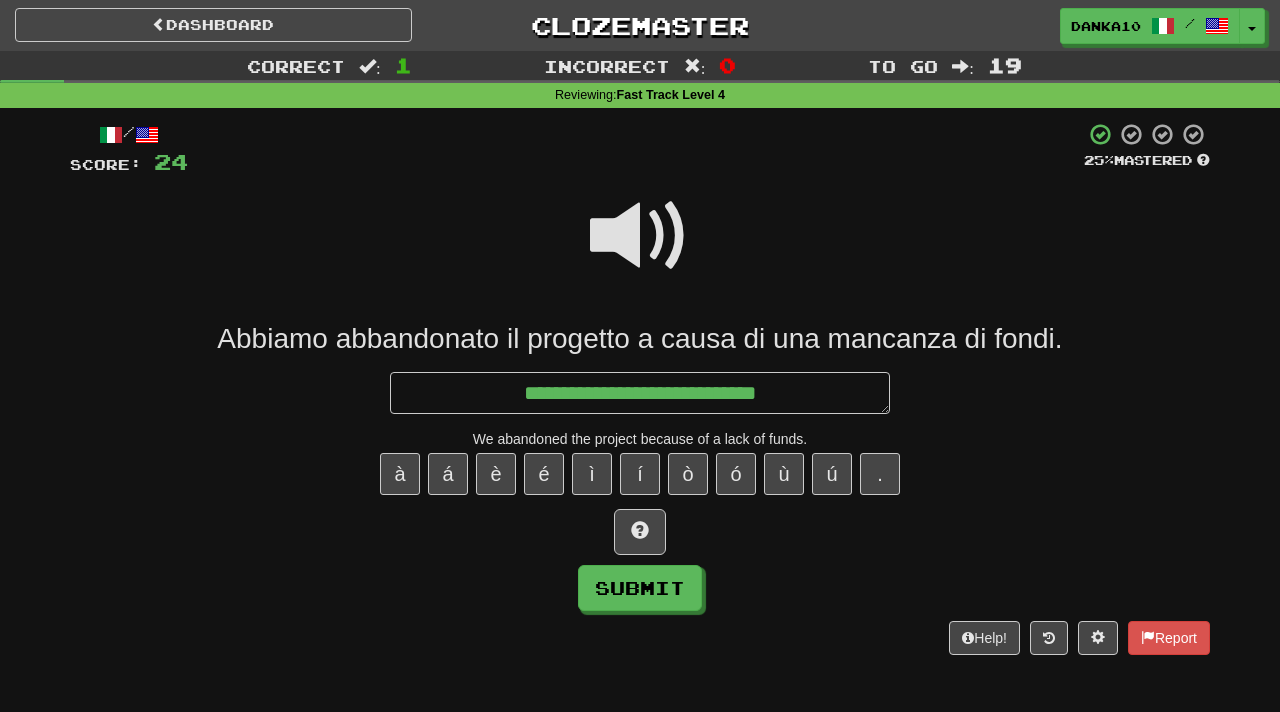 type on "*" 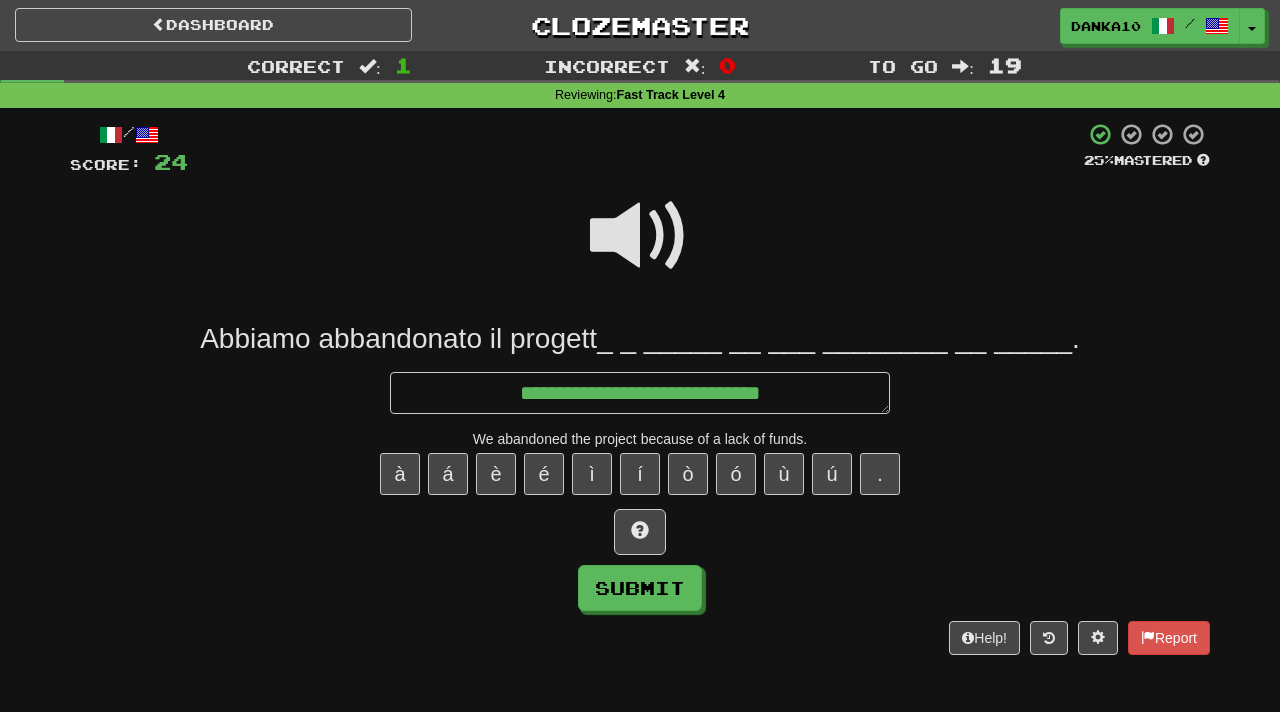 type on "*" 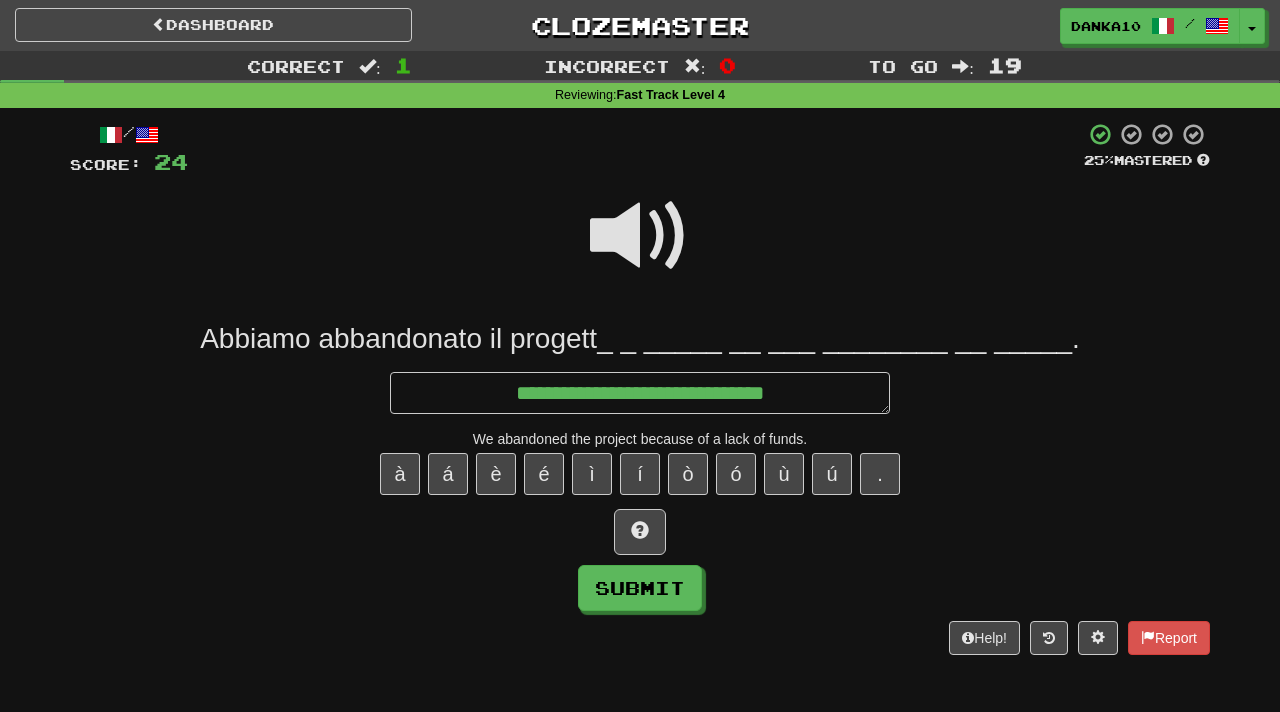 type on "*" 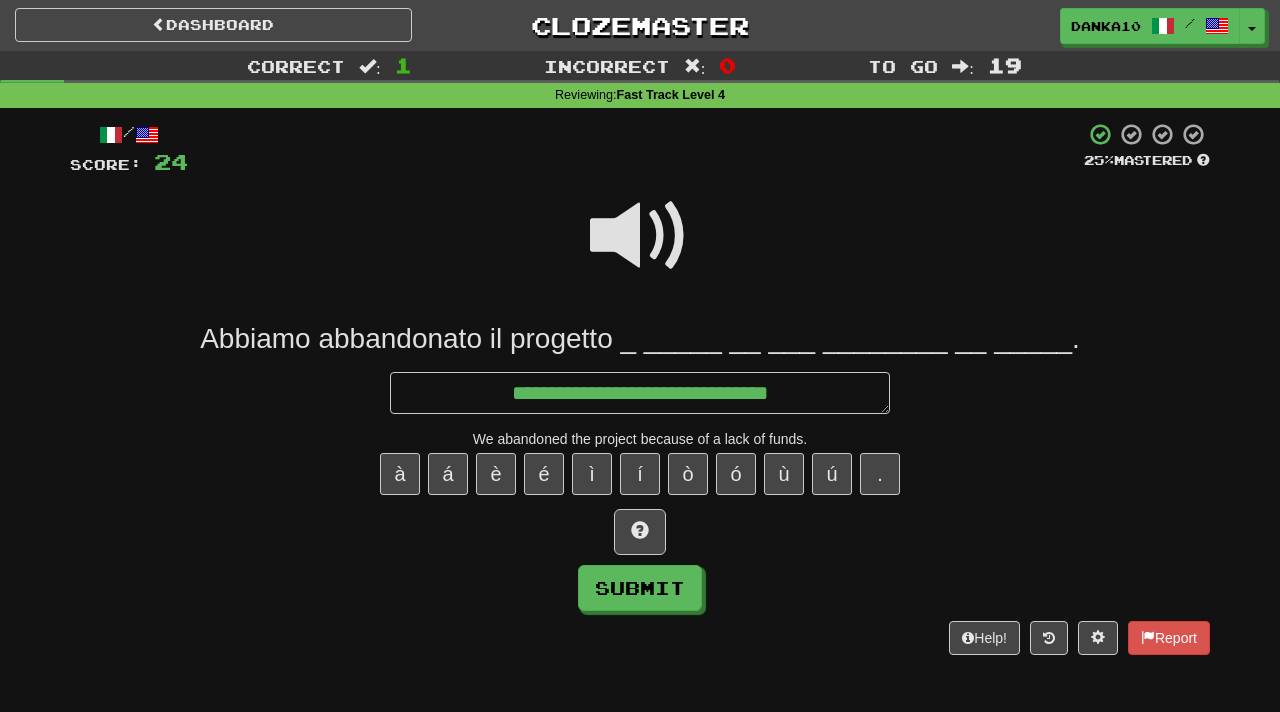 type on "*" 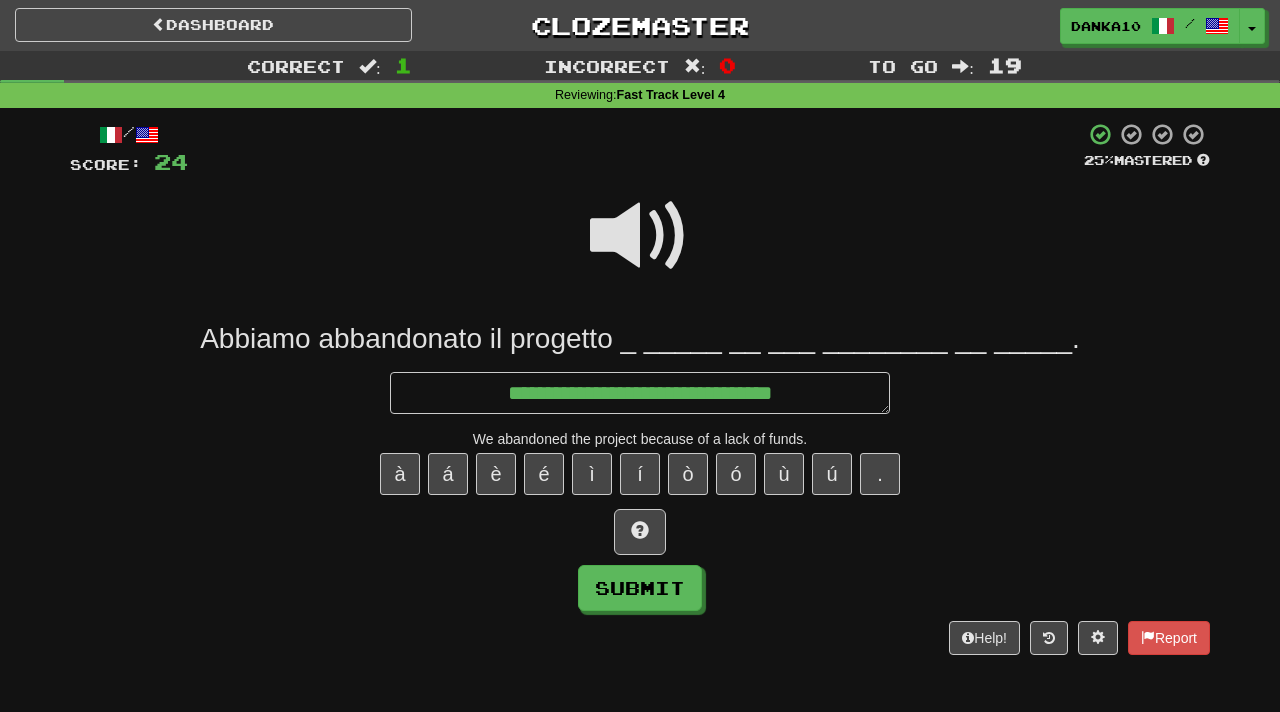 type on "*" 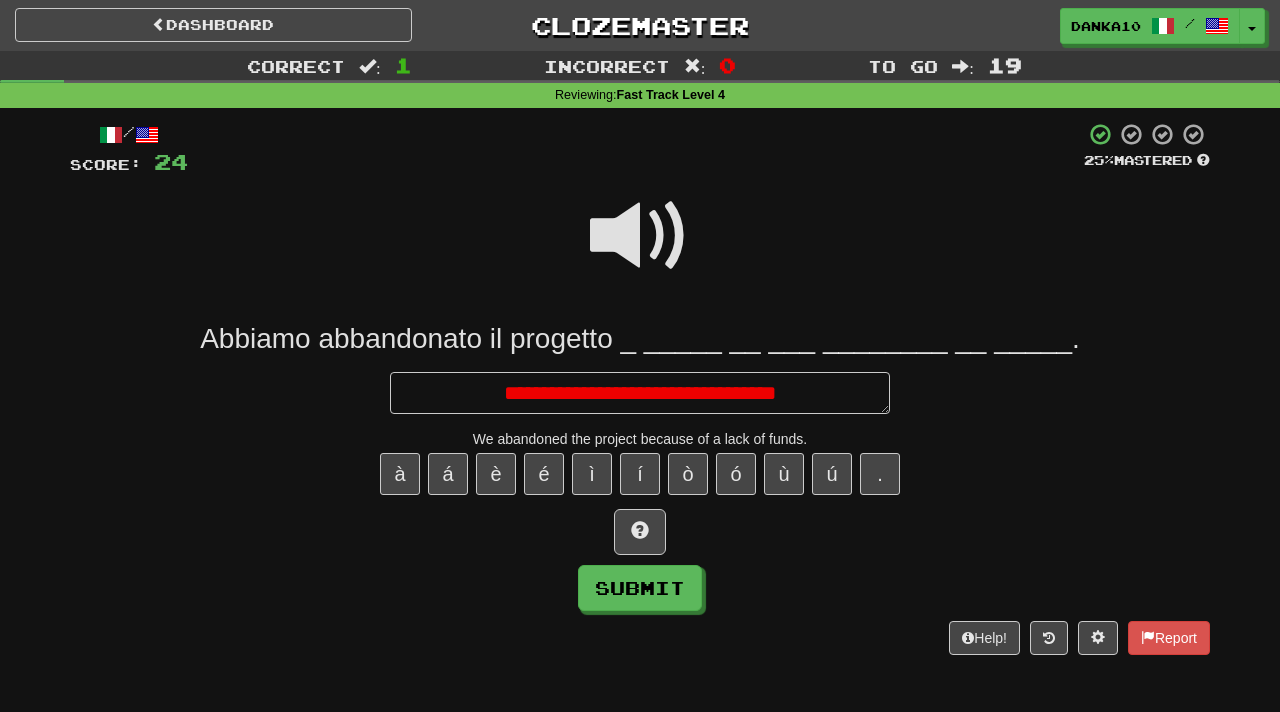 type on "*" 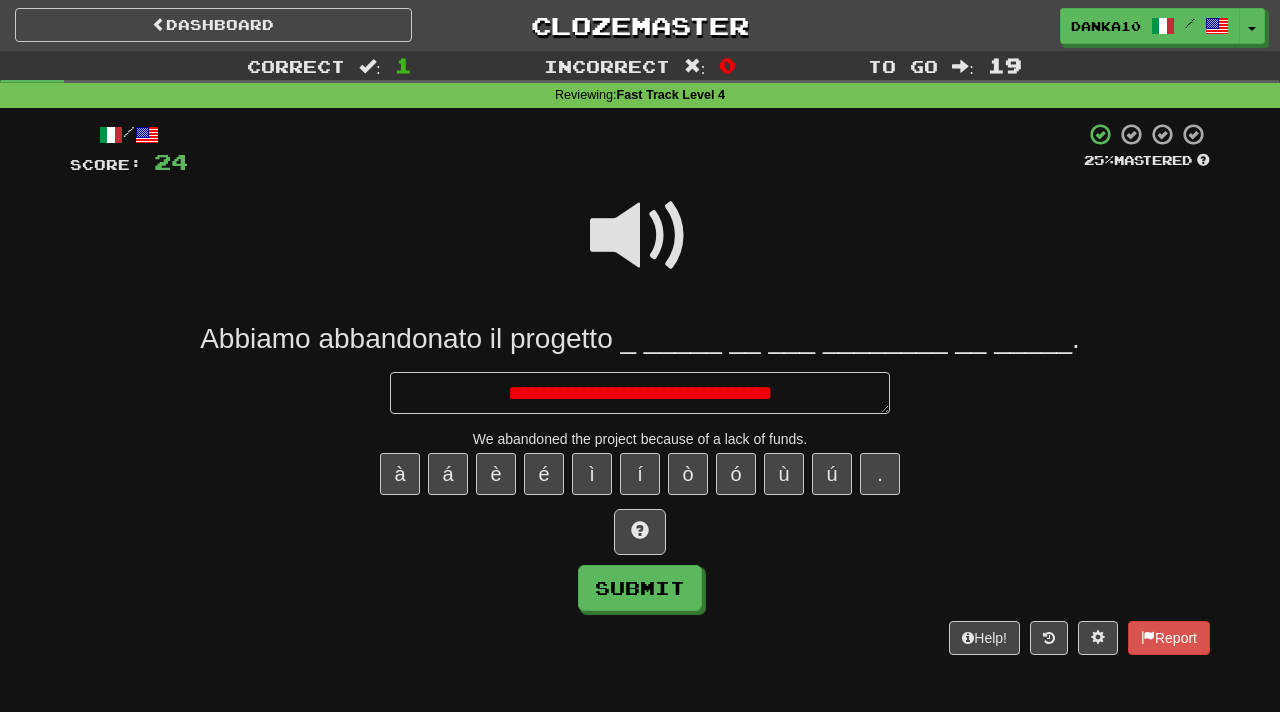 type on "*" 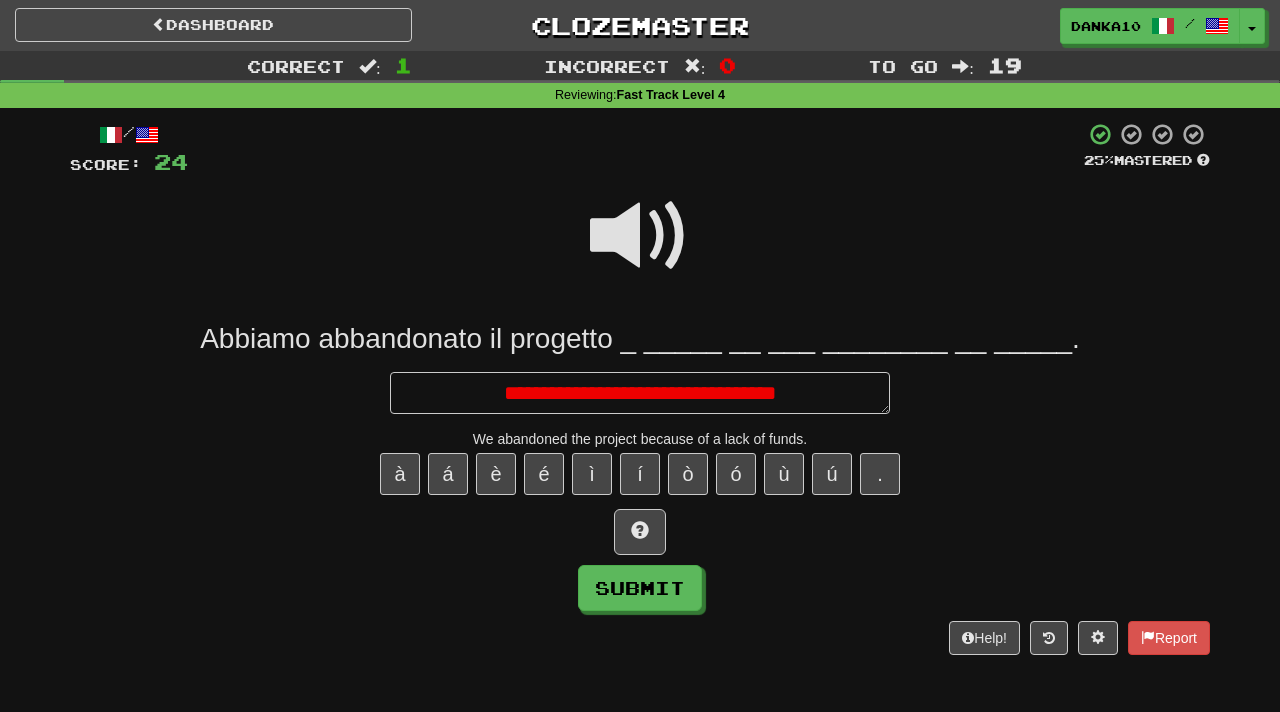 type on "*" 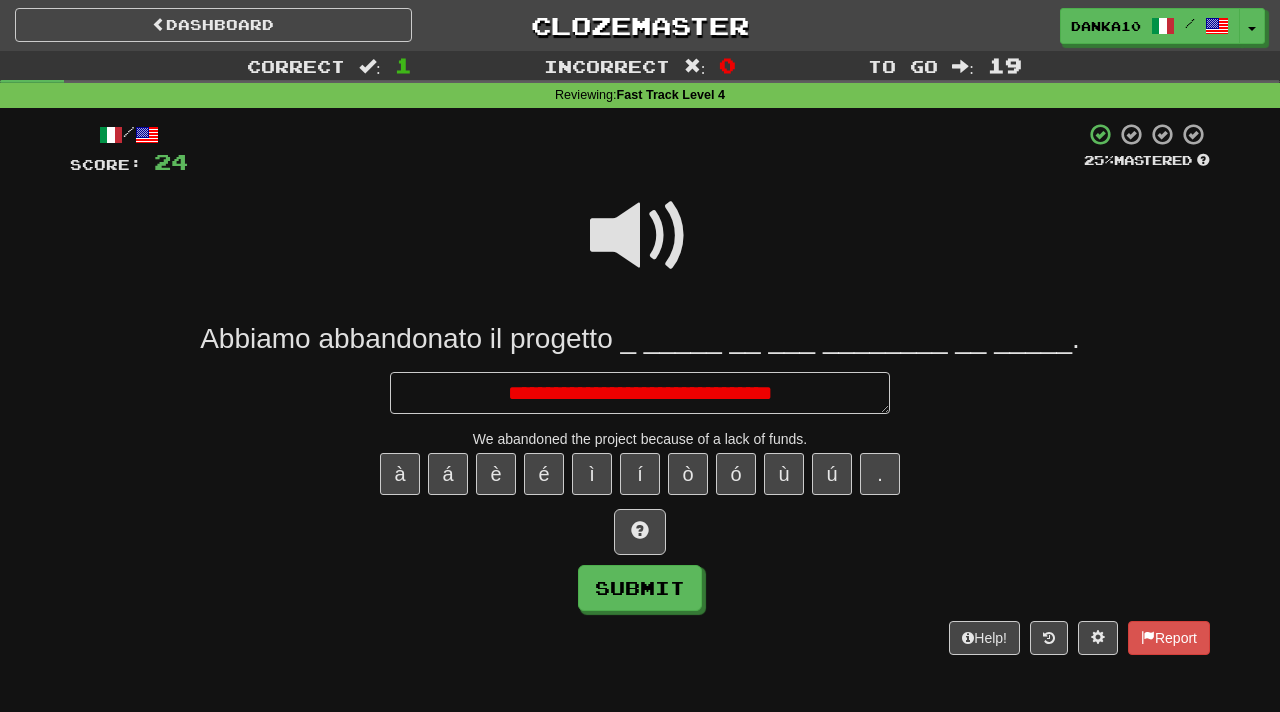 type on "*" 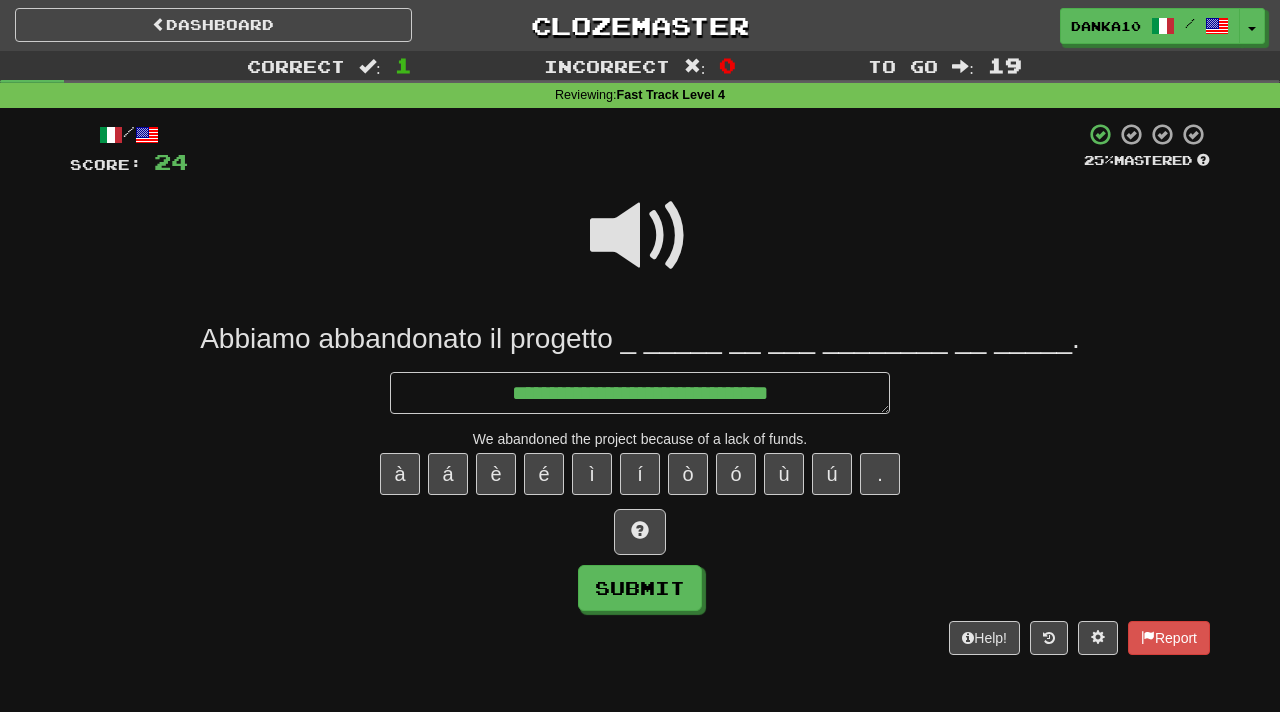type on "*" 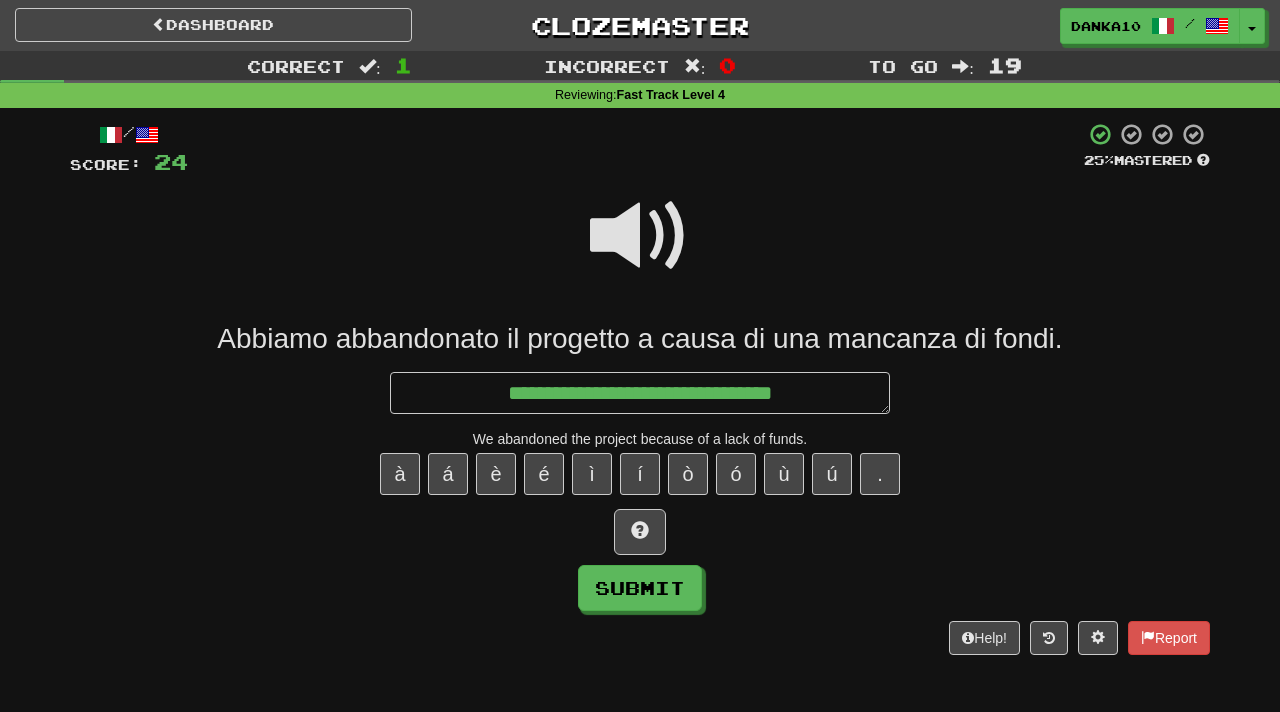 type on "*" 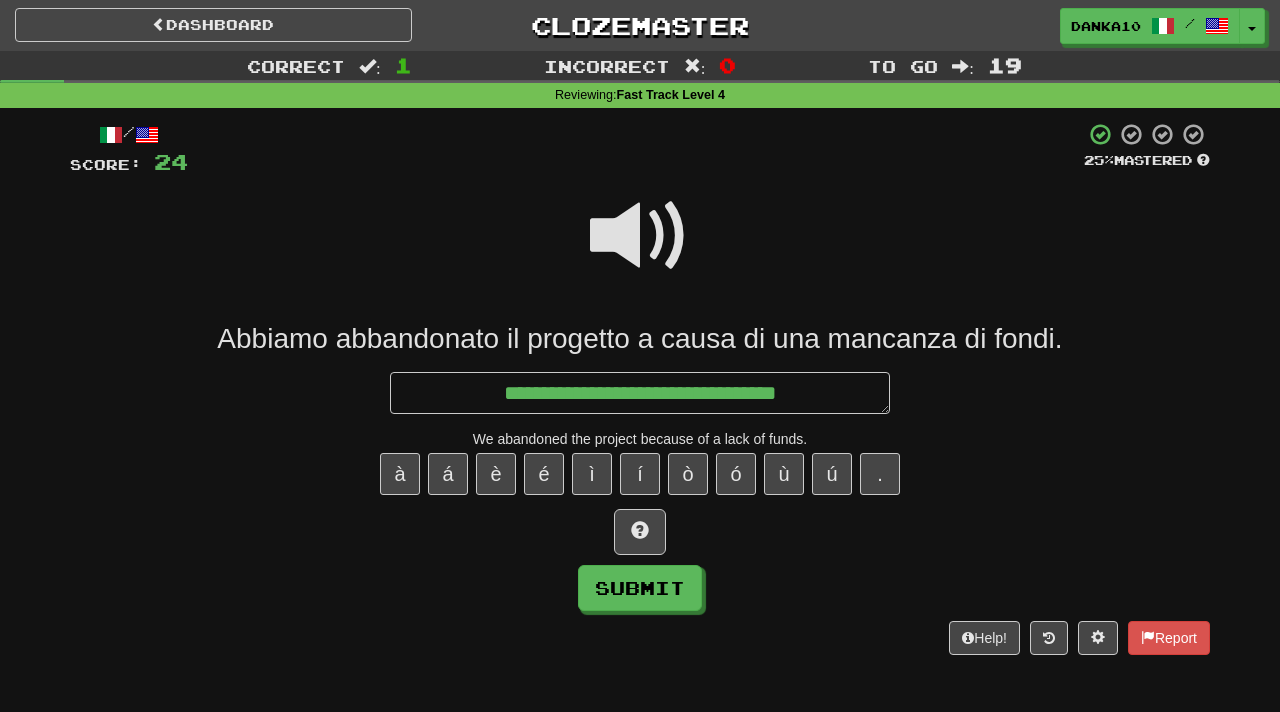 type on "*" 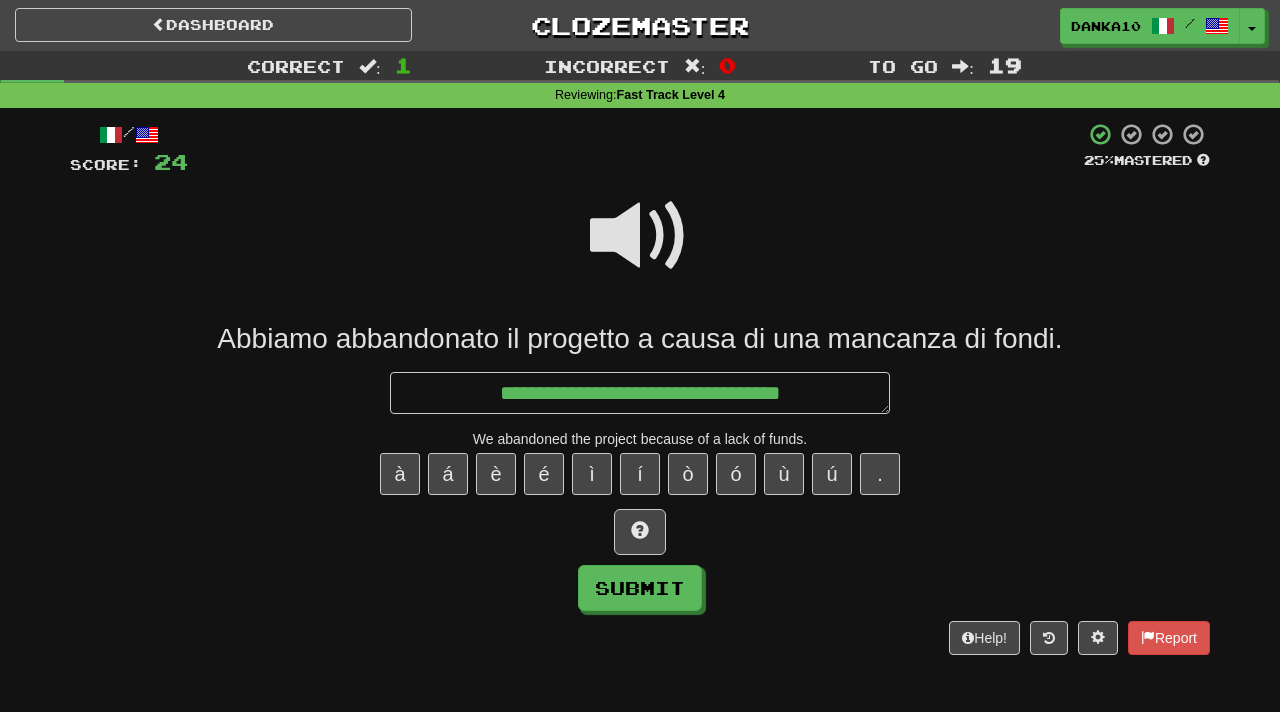 type on "*" 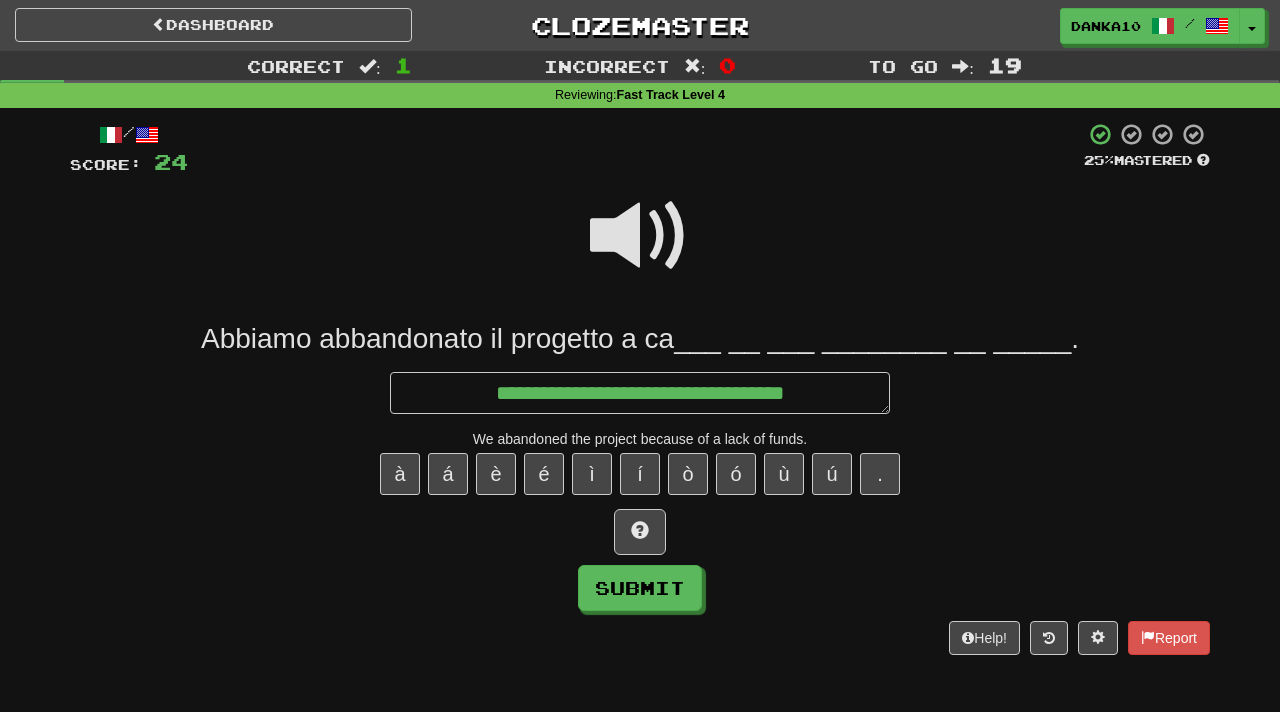 type on "*" 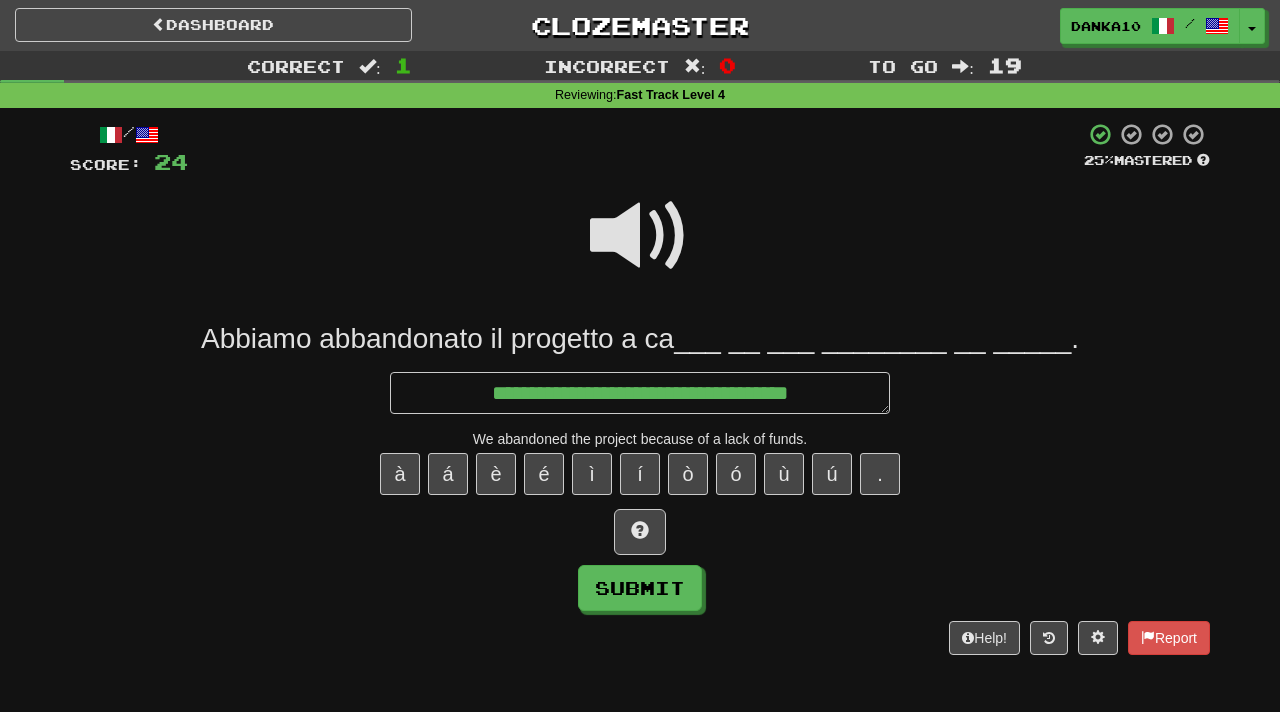 type on "*" 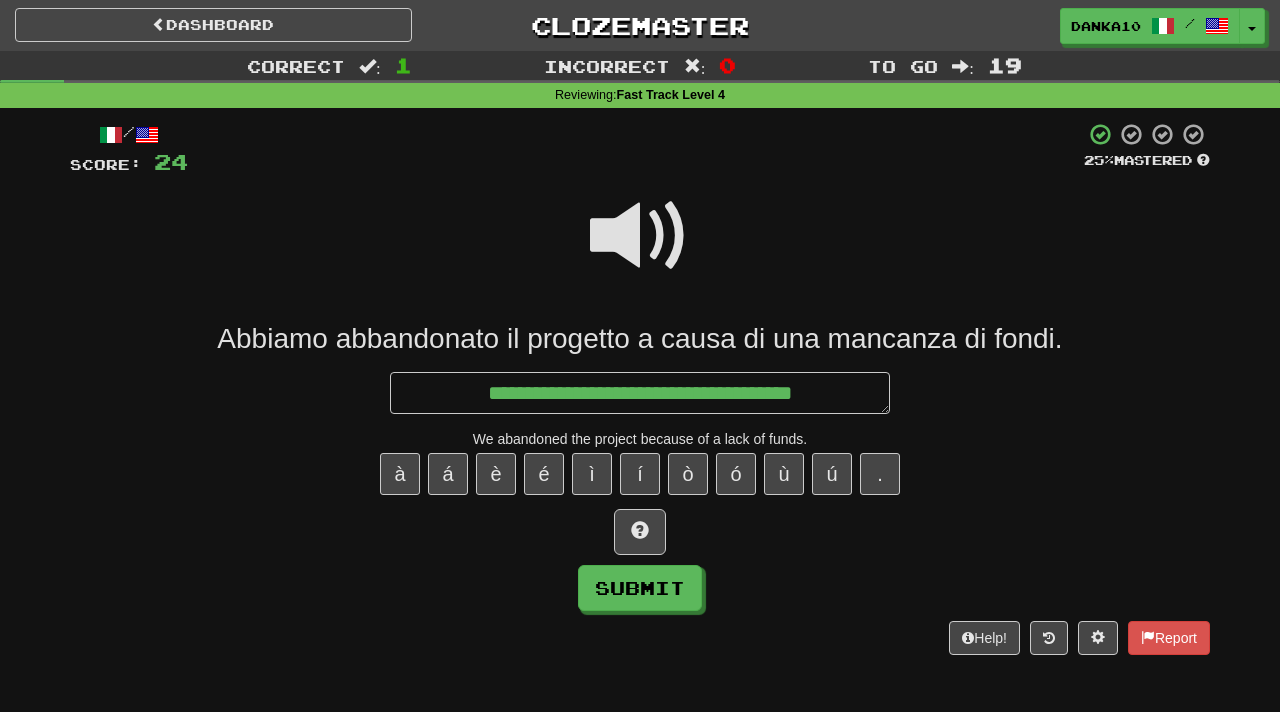 type on "*" 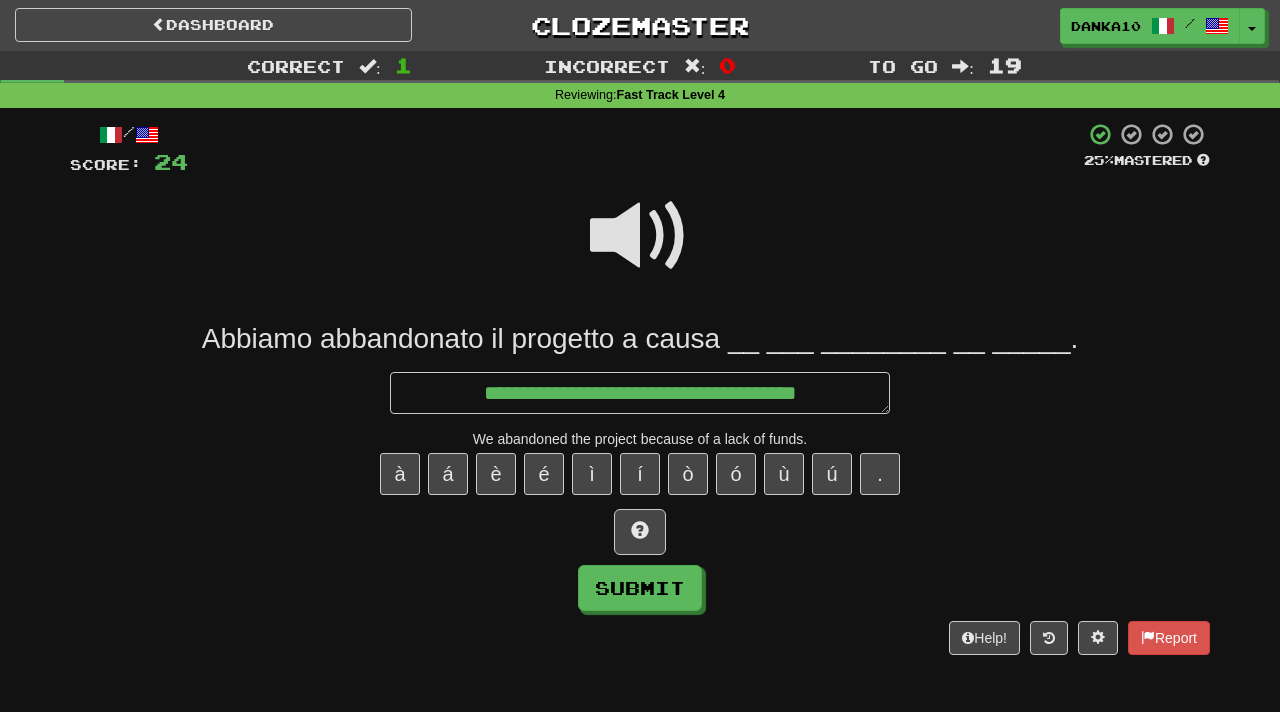 type on "*" 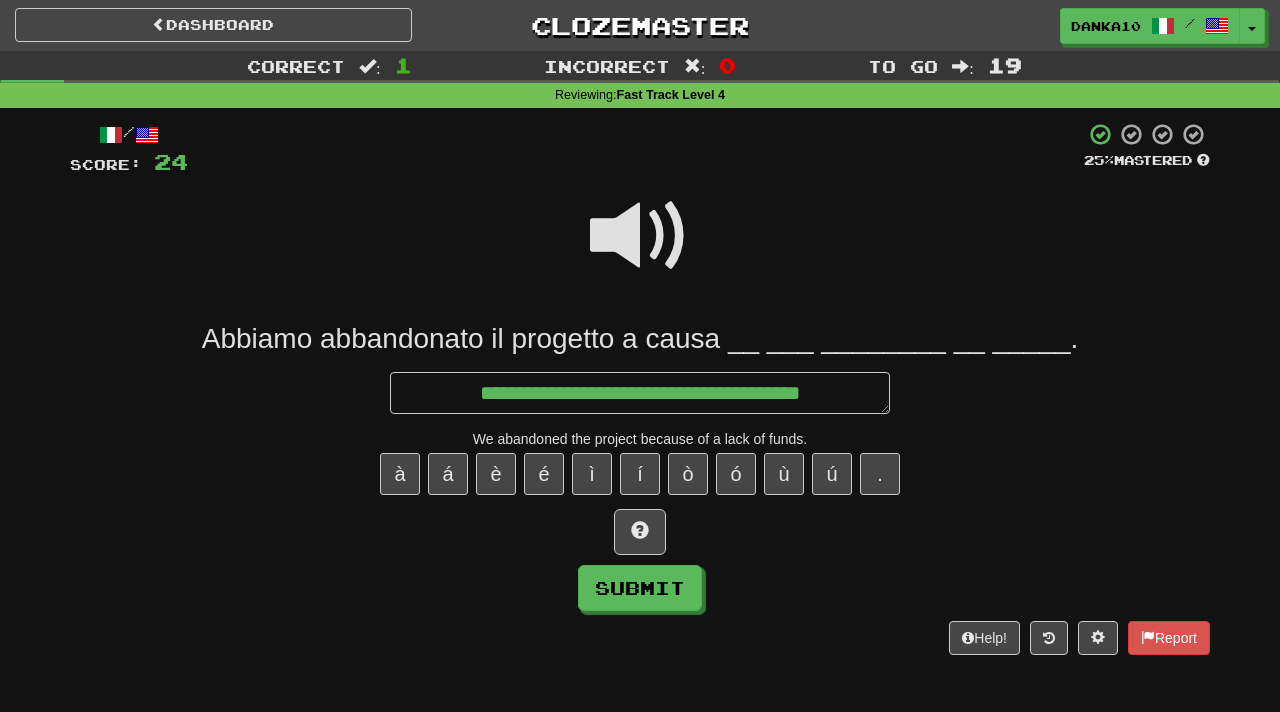 type on "*" 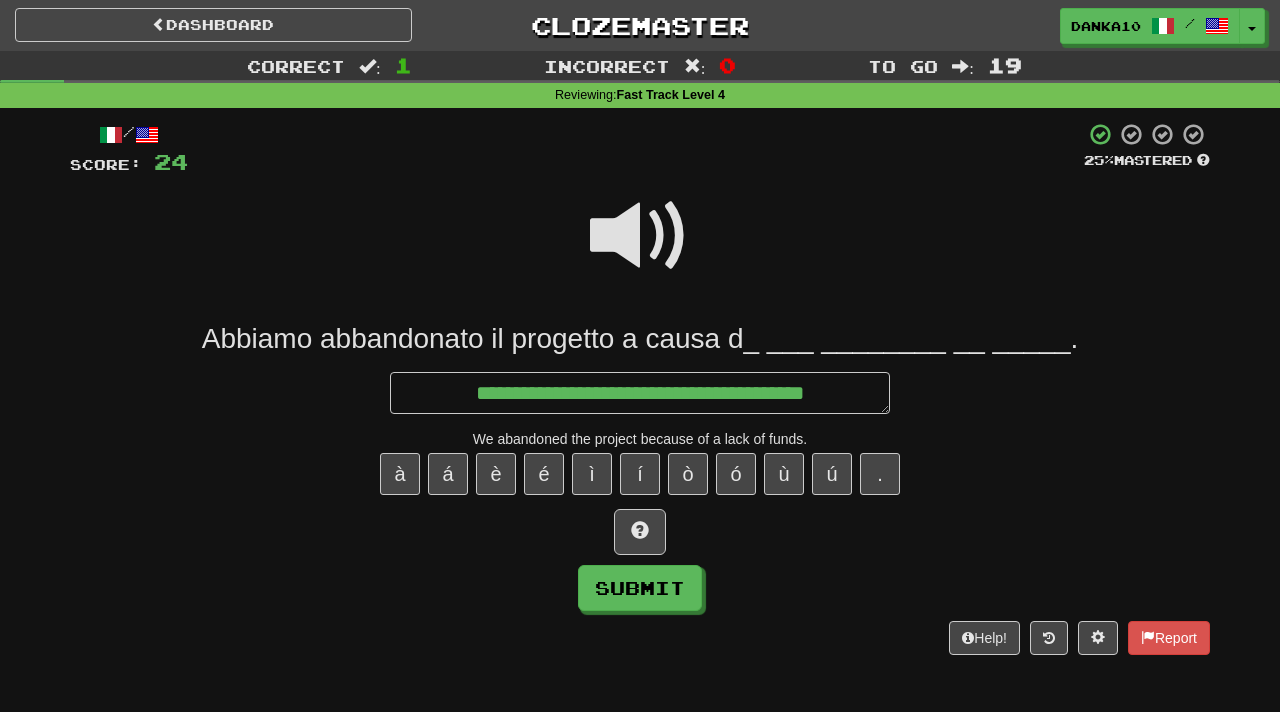 type on "*" 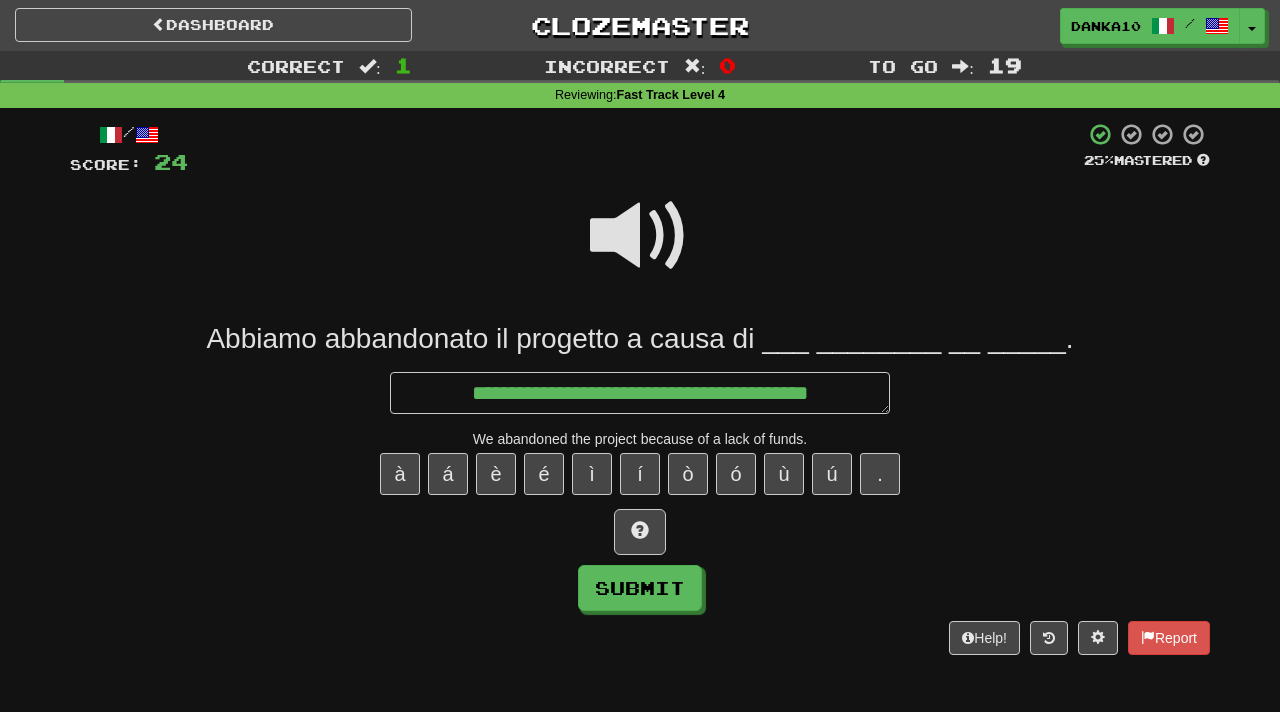 type on "*" 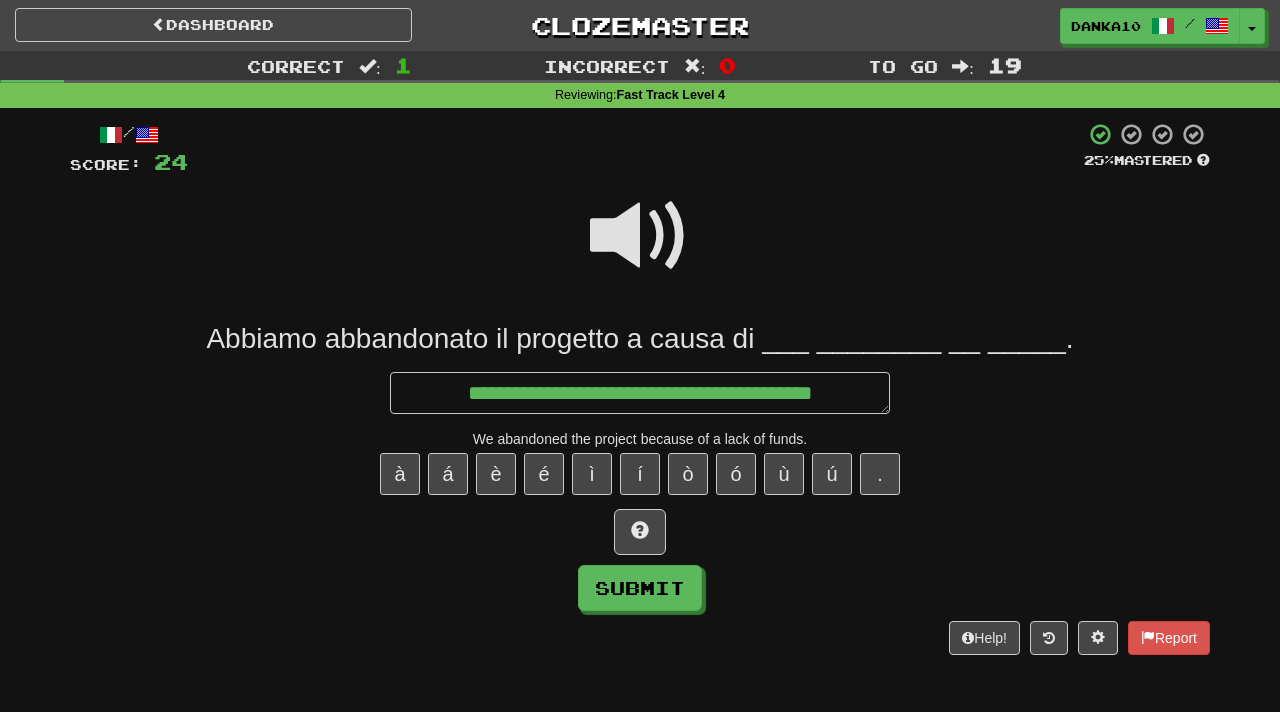 type on "*" 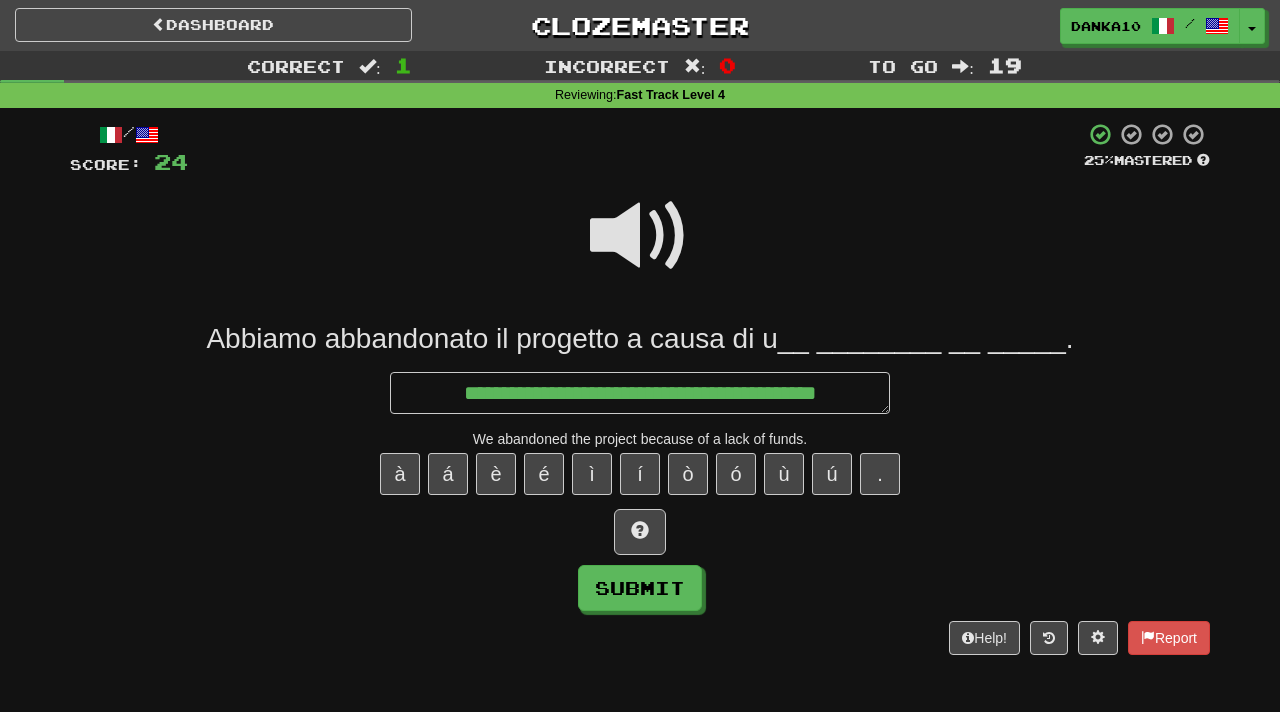 type on "*" 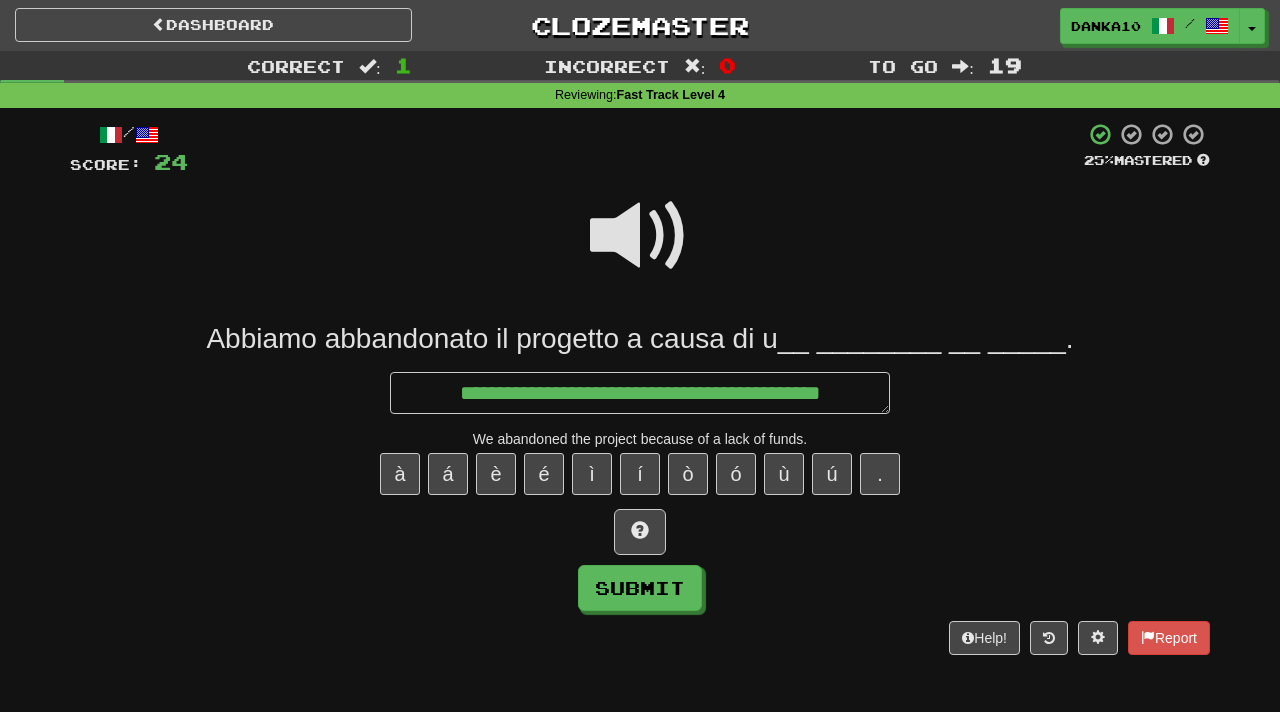 type on "*" 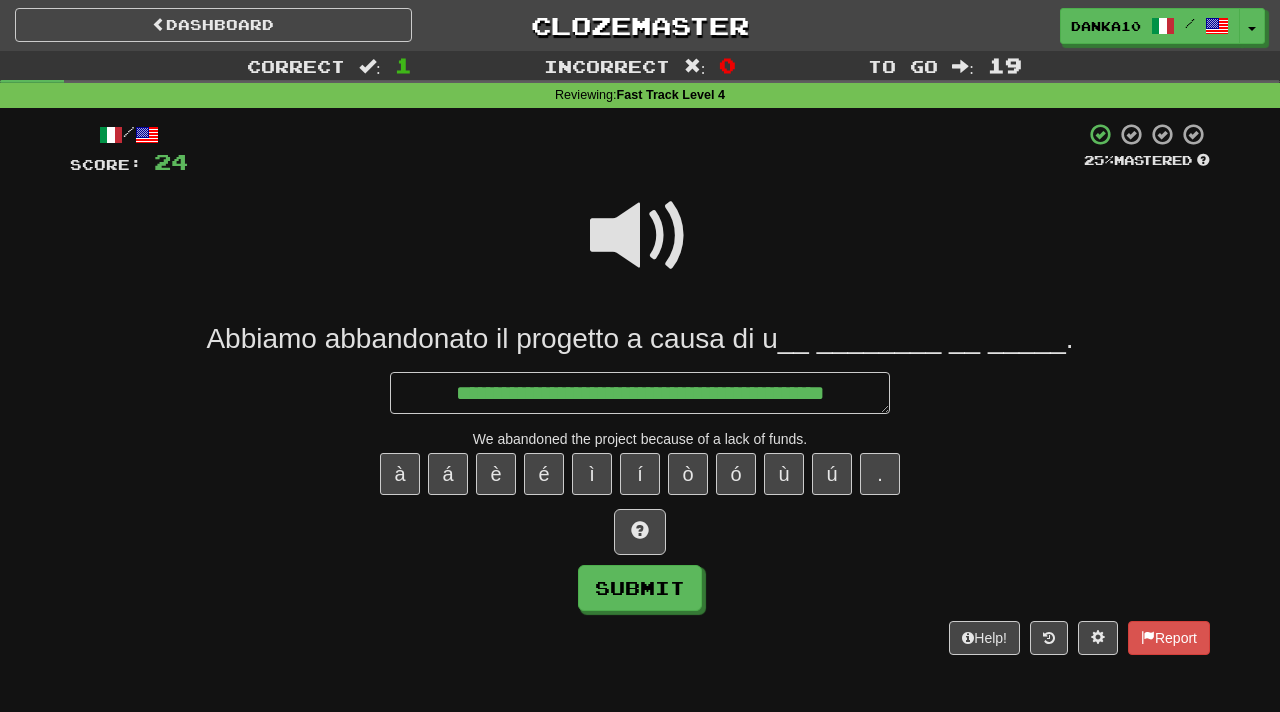 type on "**********" 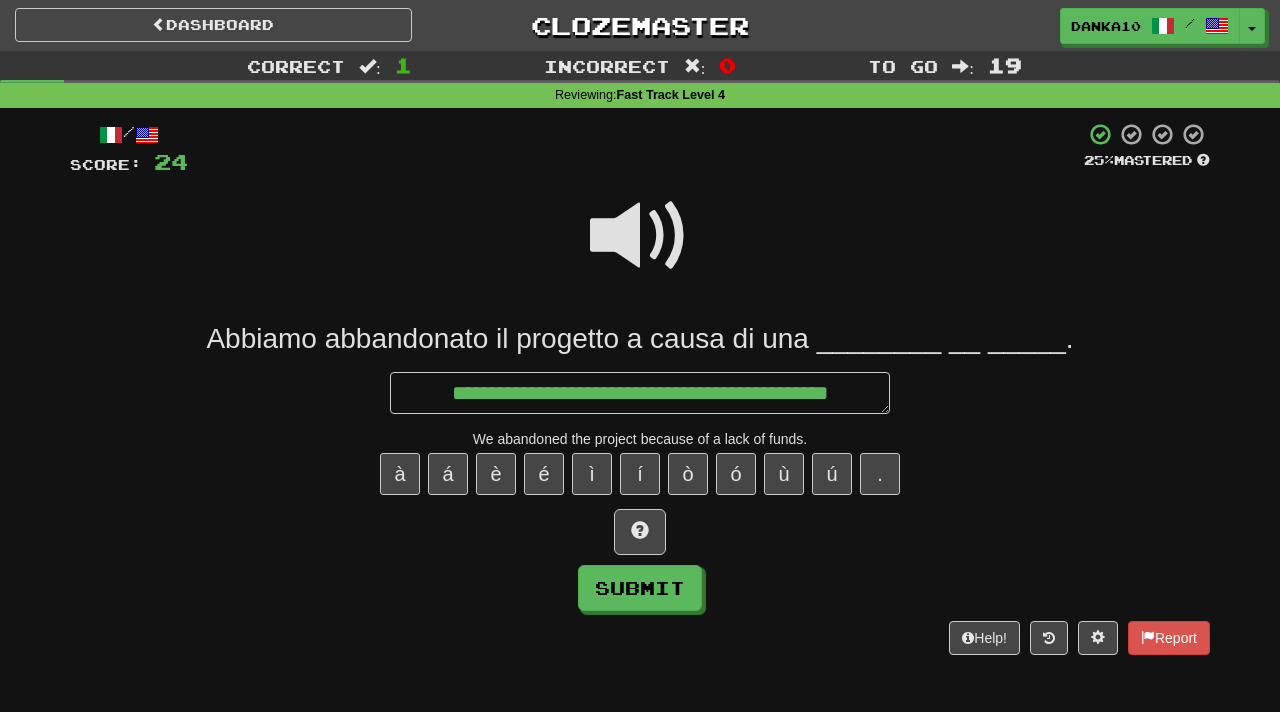 type on "*" 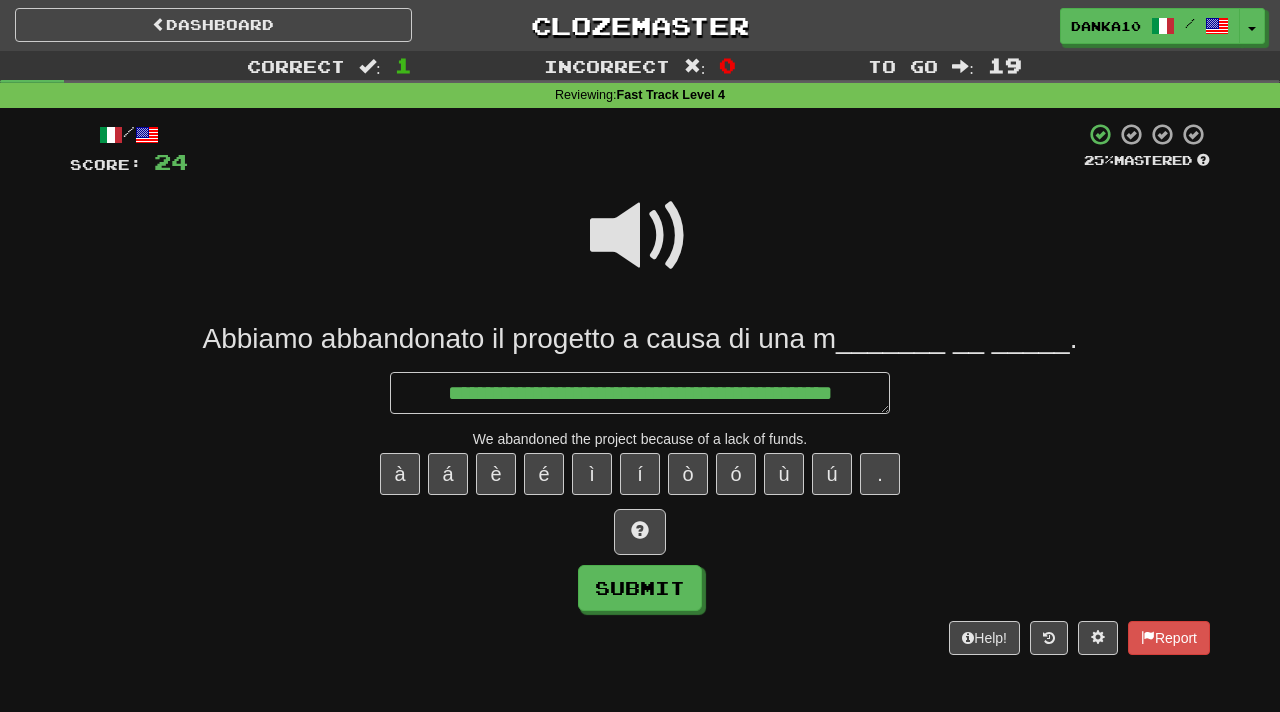 type on "*" 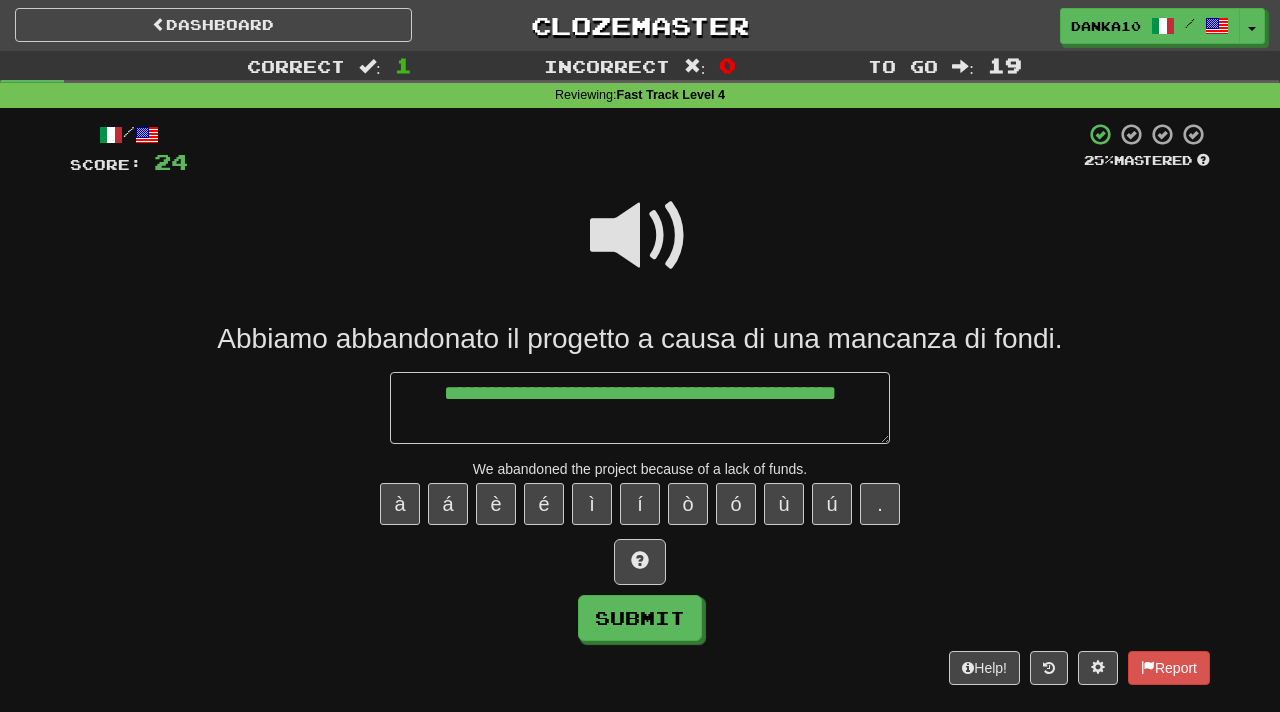 type on "*" 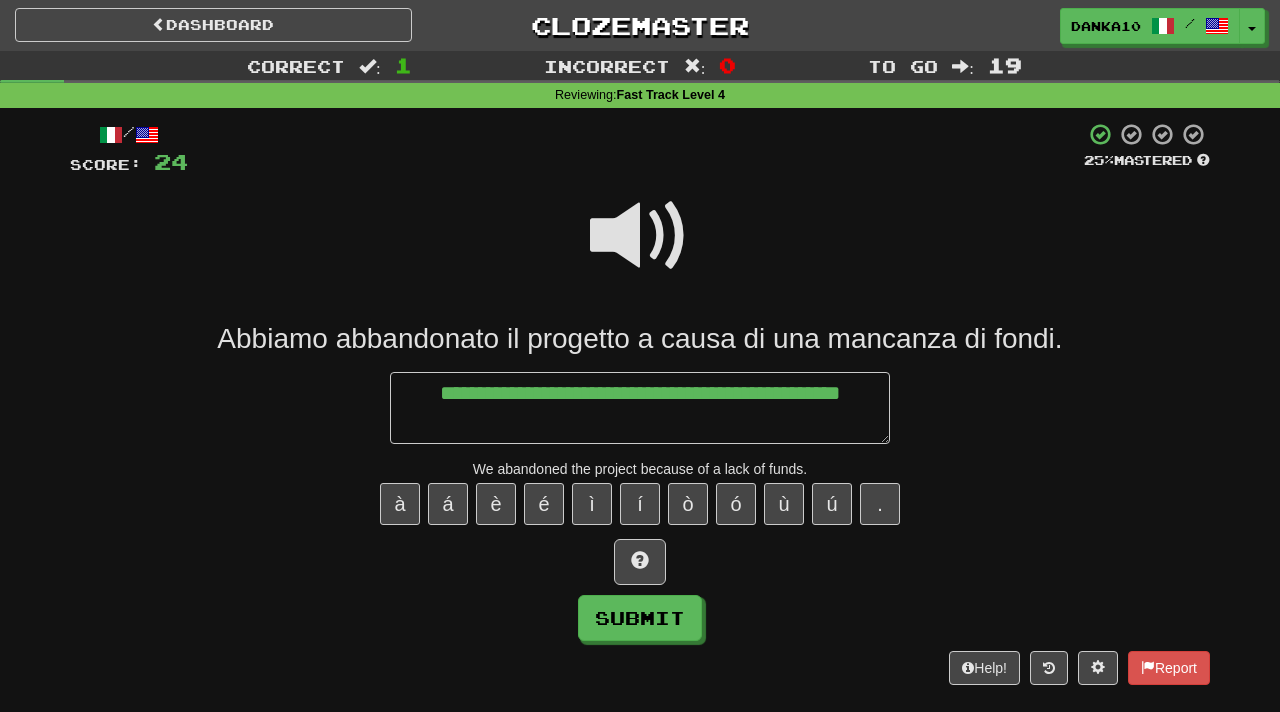 type on "*" 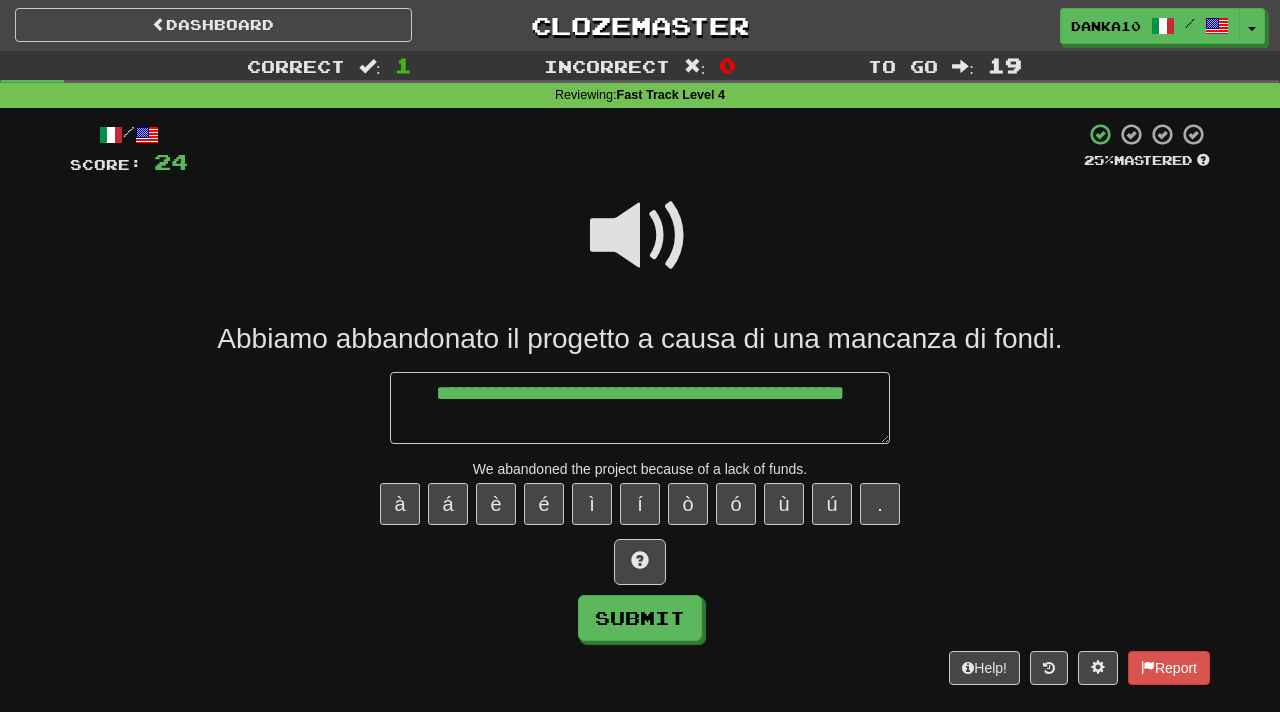 type on "*" 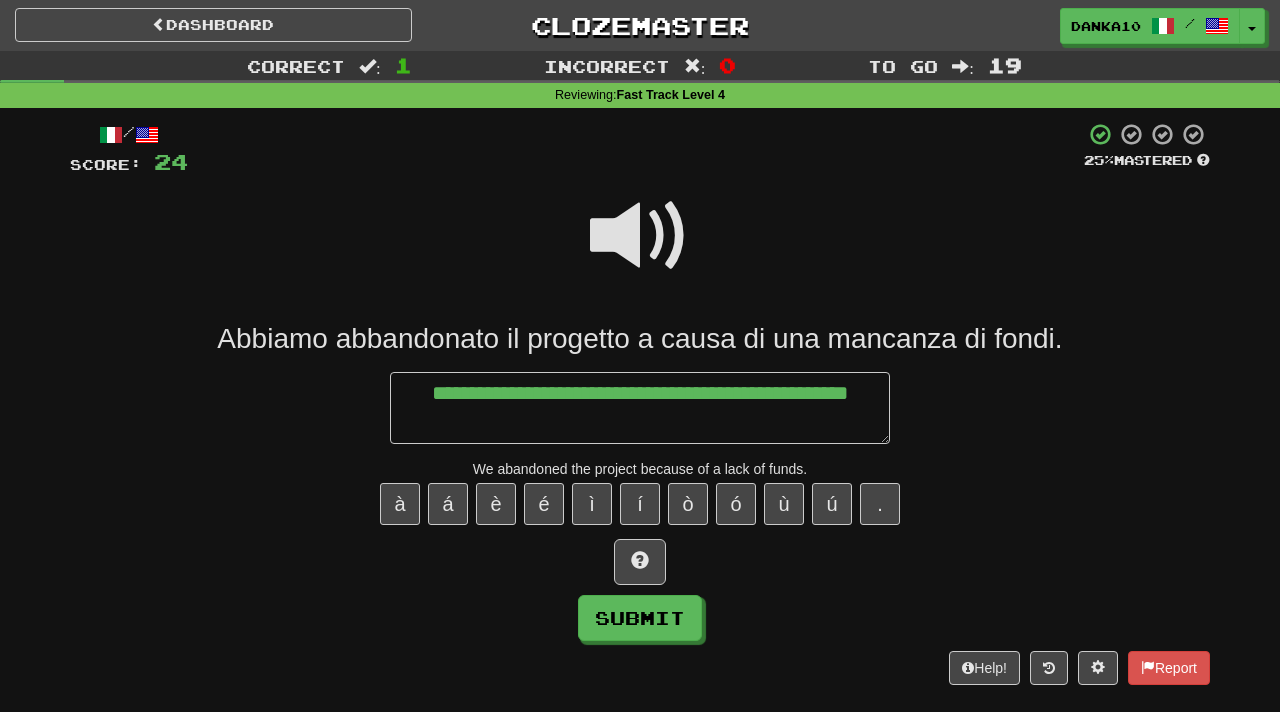 type on "*" 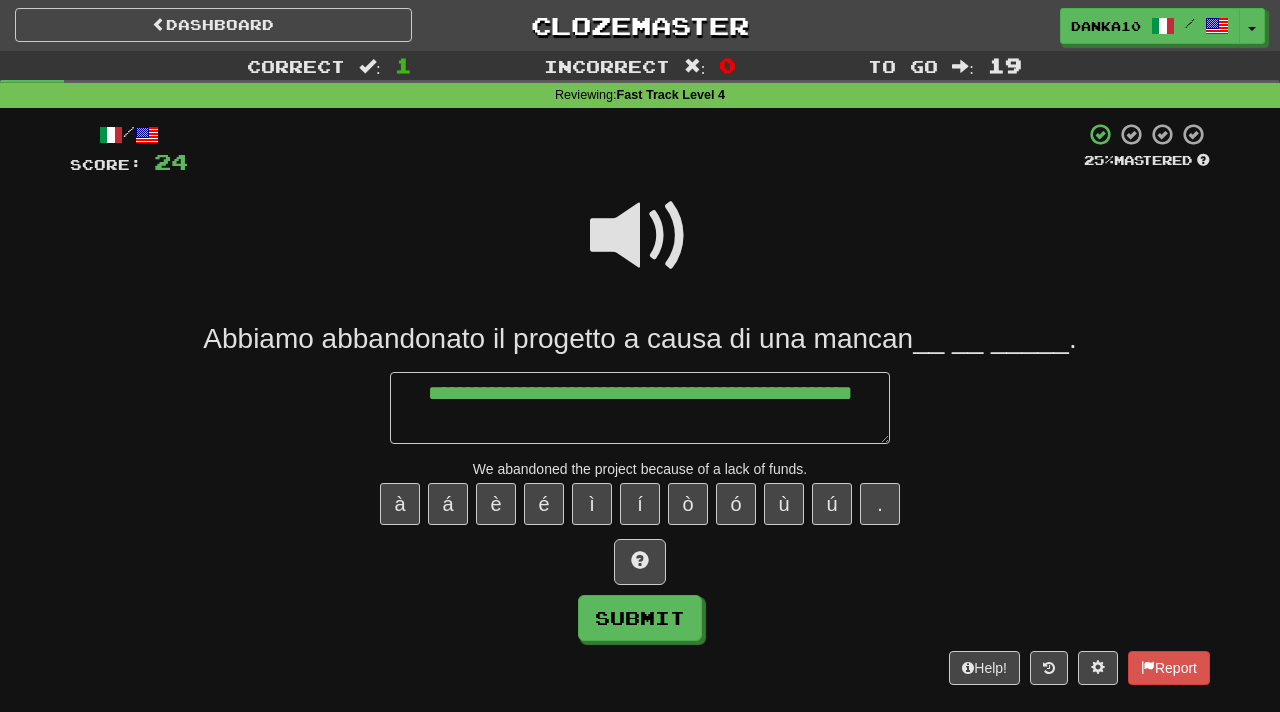 type on "*" 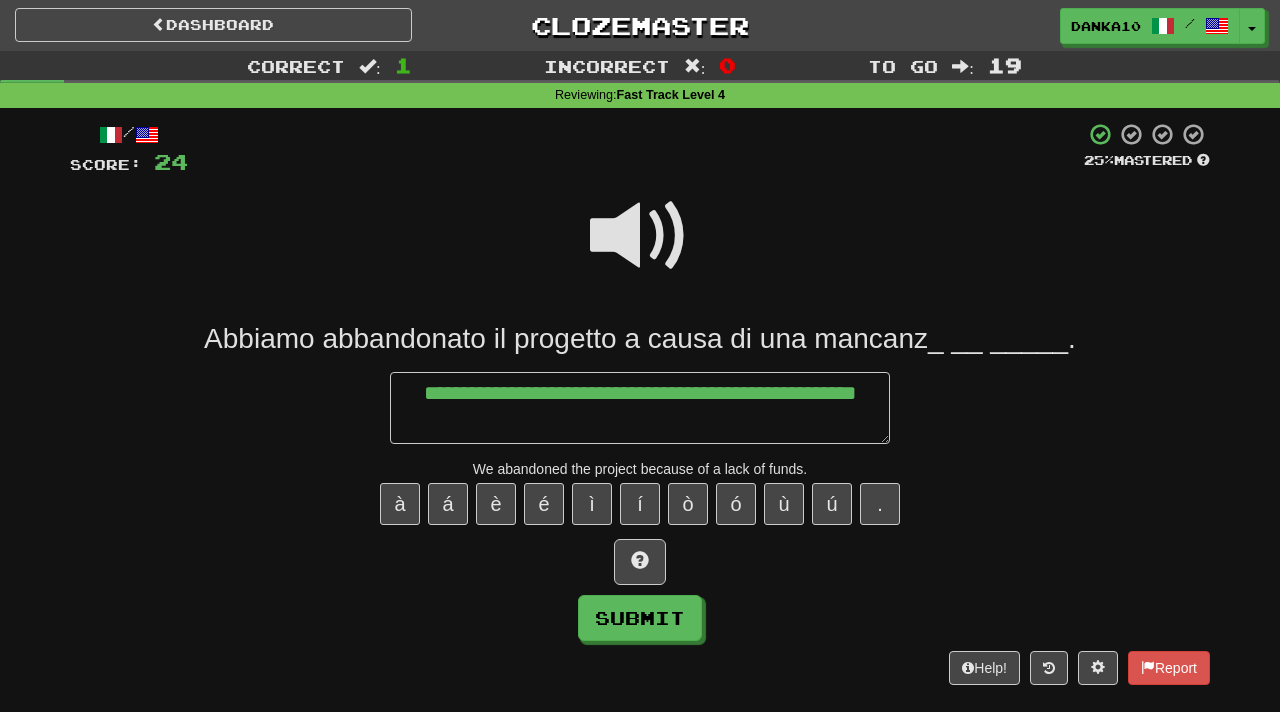 type on "*" 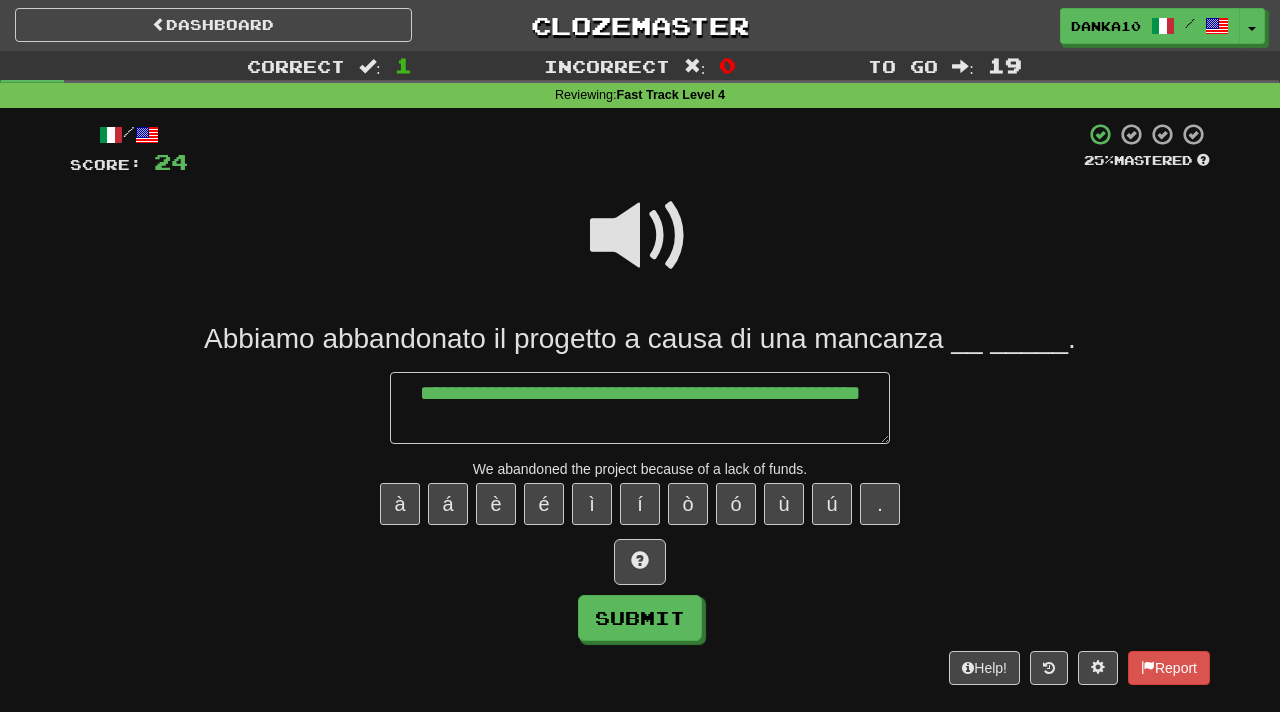 type on "*" 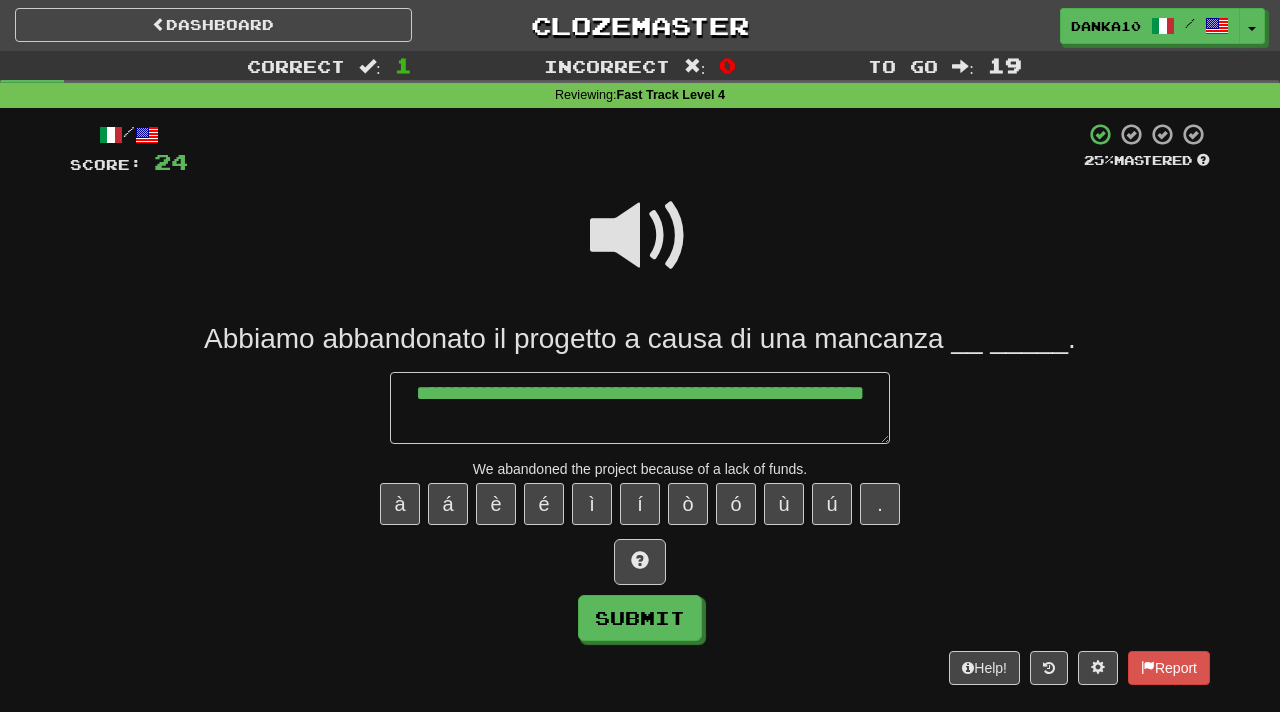 type on "*" 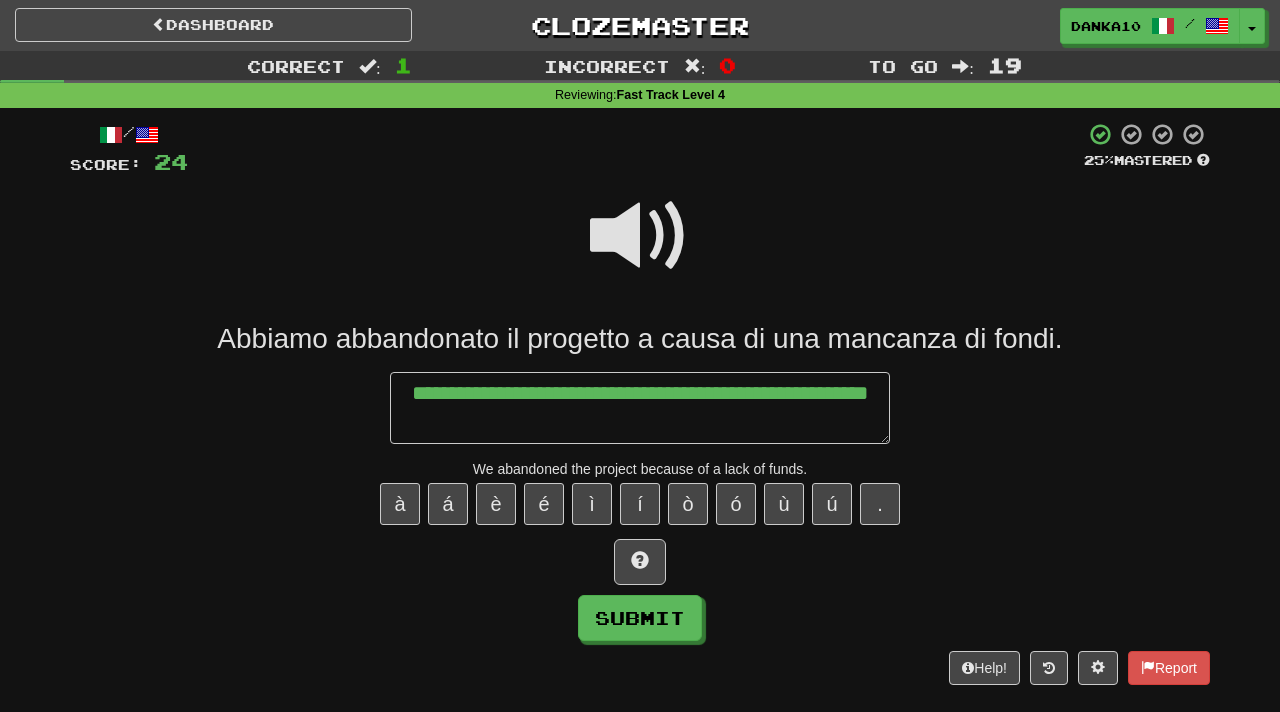 type on "*" 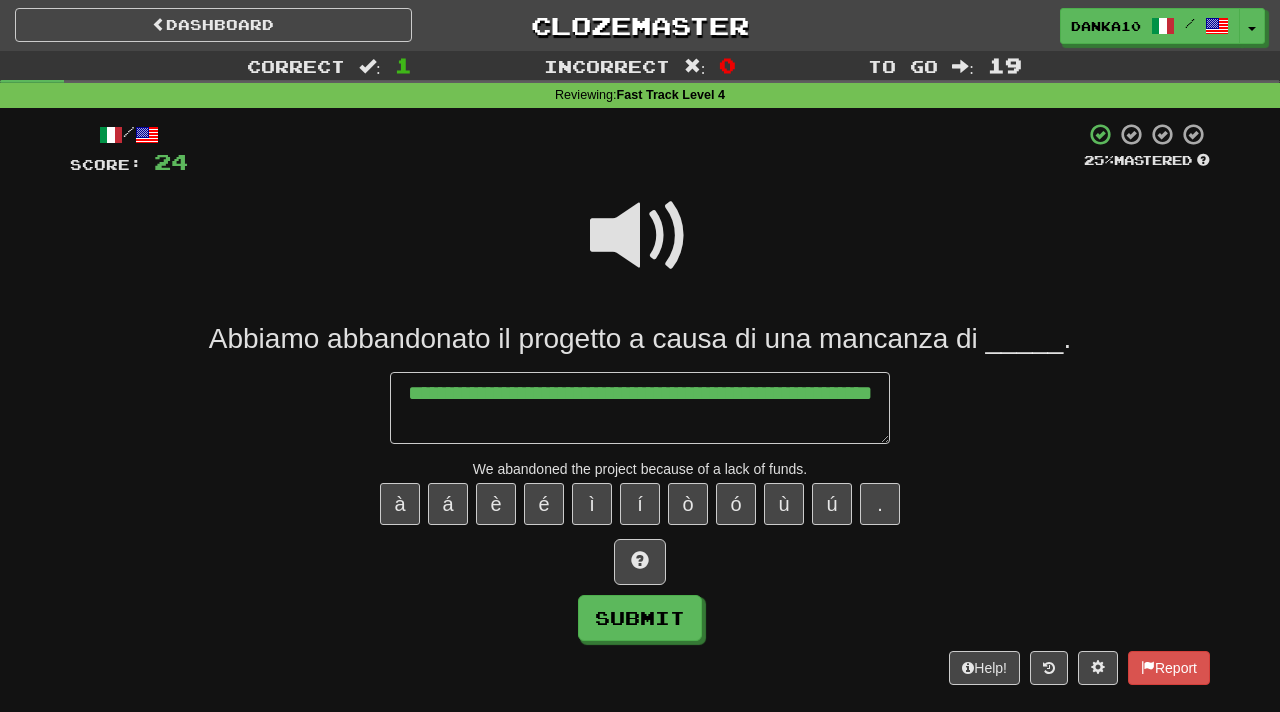 type on "*" 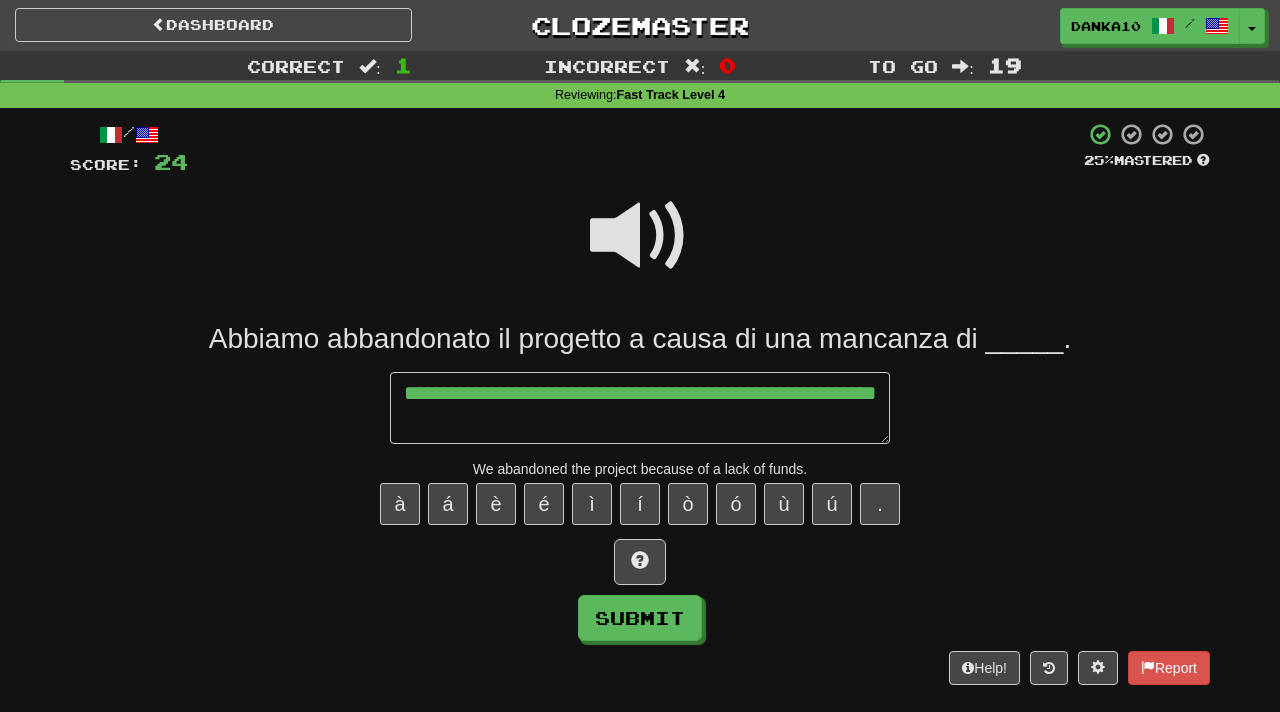 type on "*" 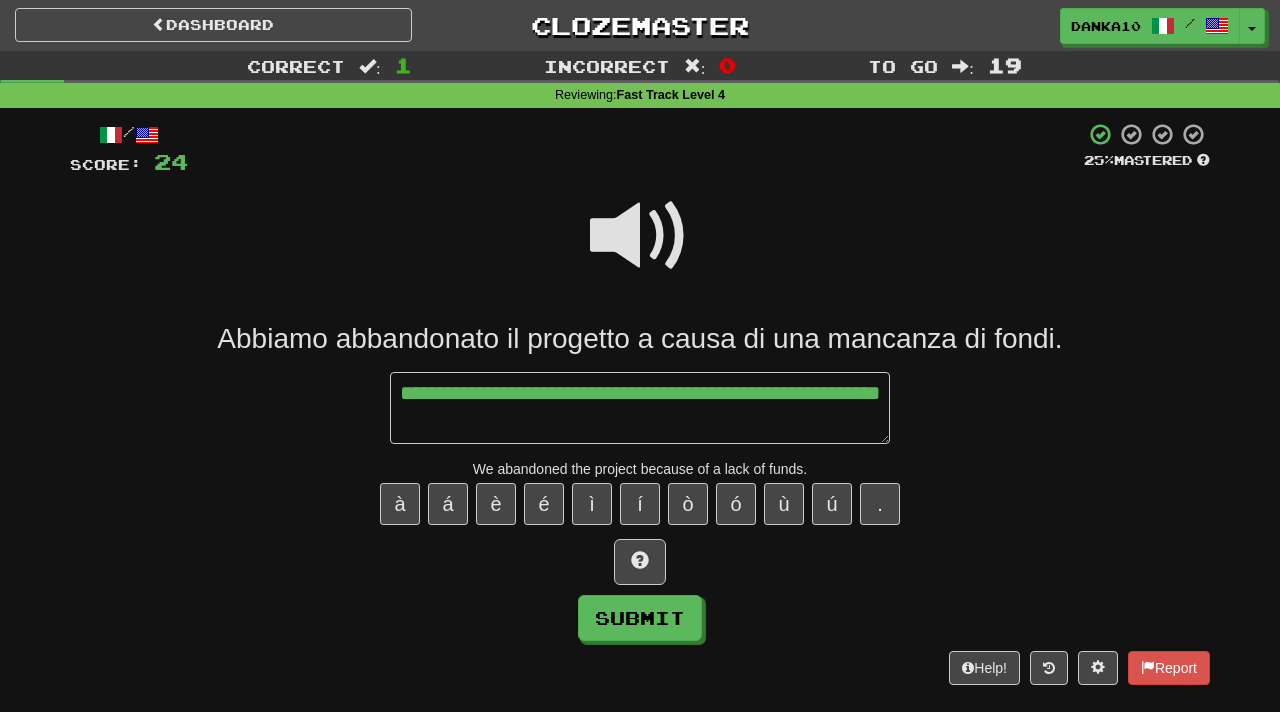 type on "*" 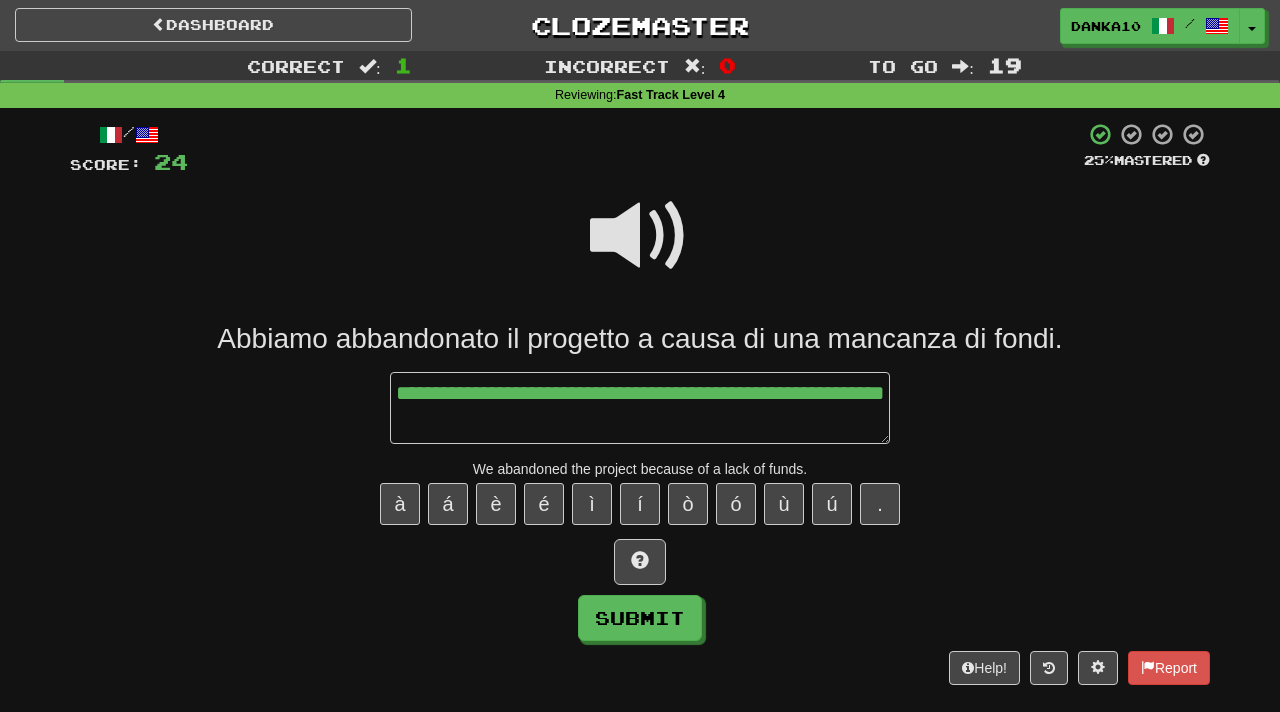 type on "*" 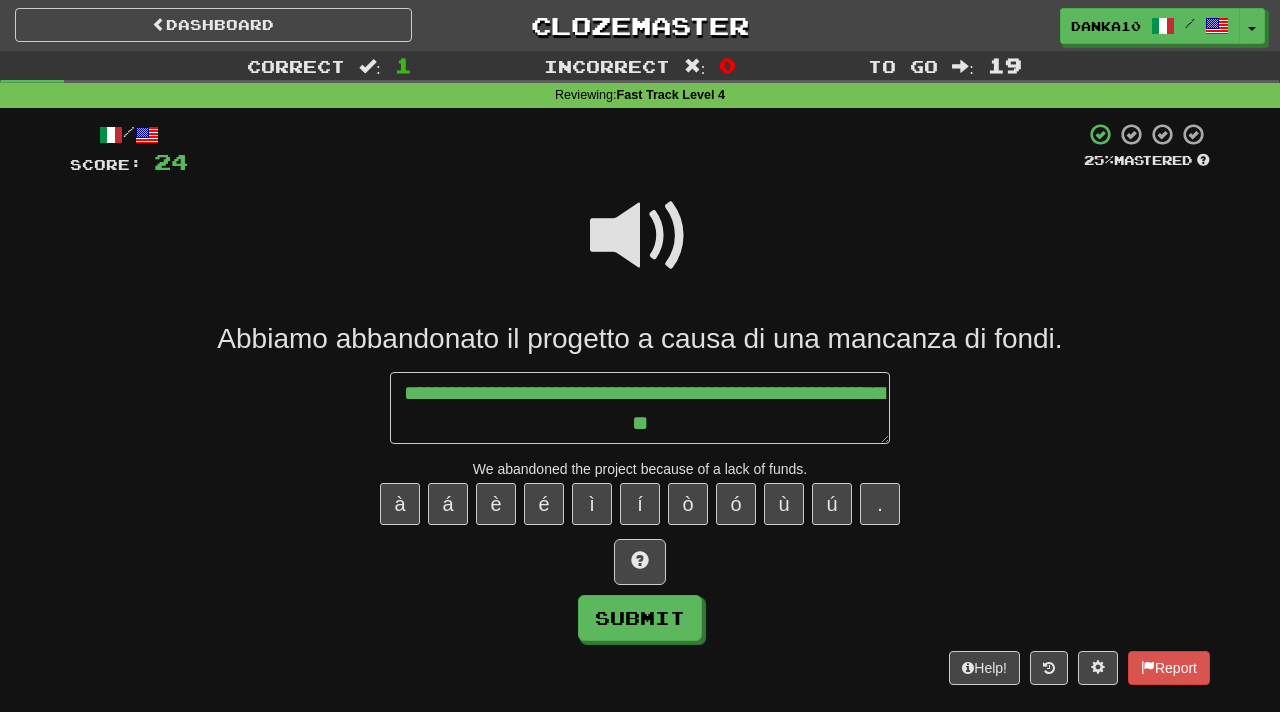 type on "**********" 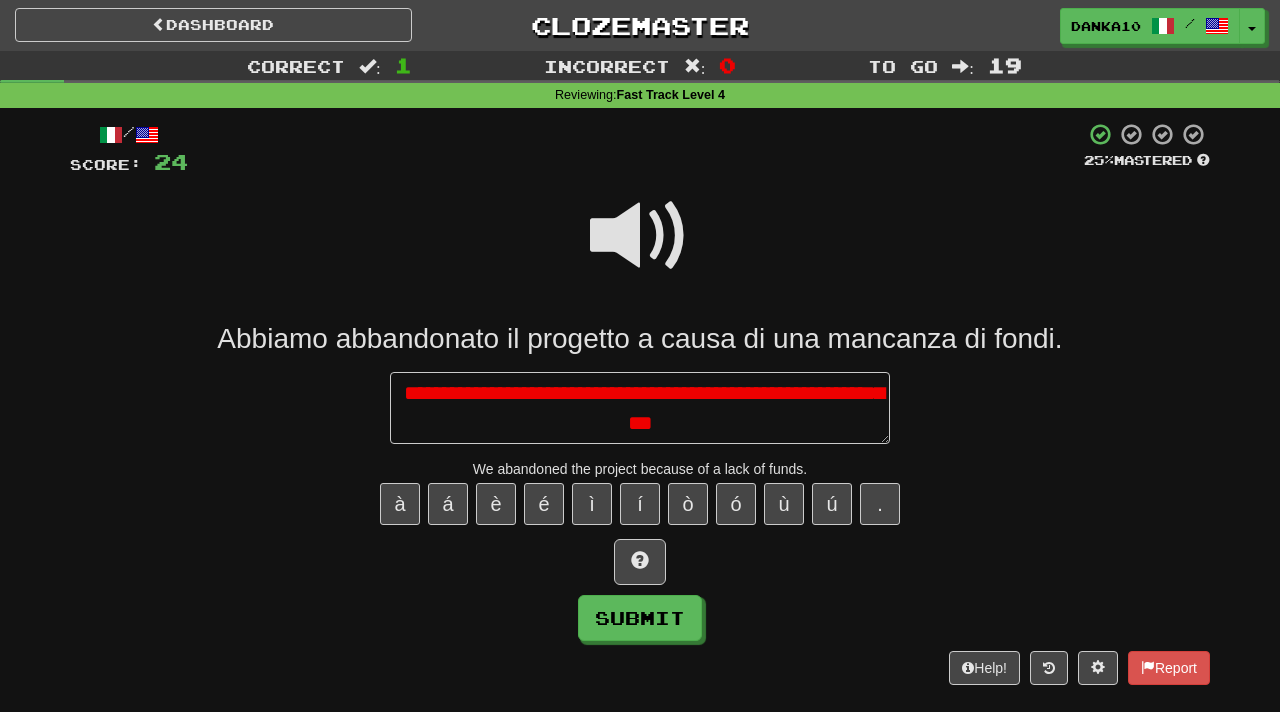 type on "*" 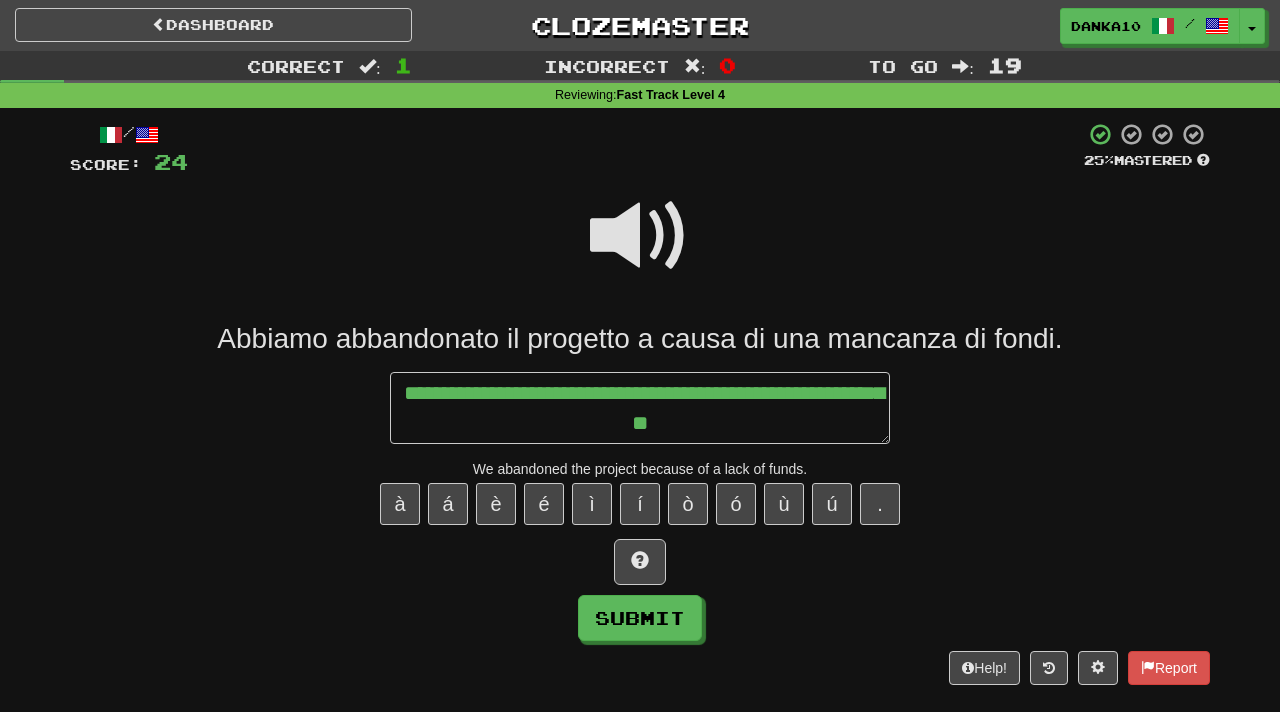 type on "*" 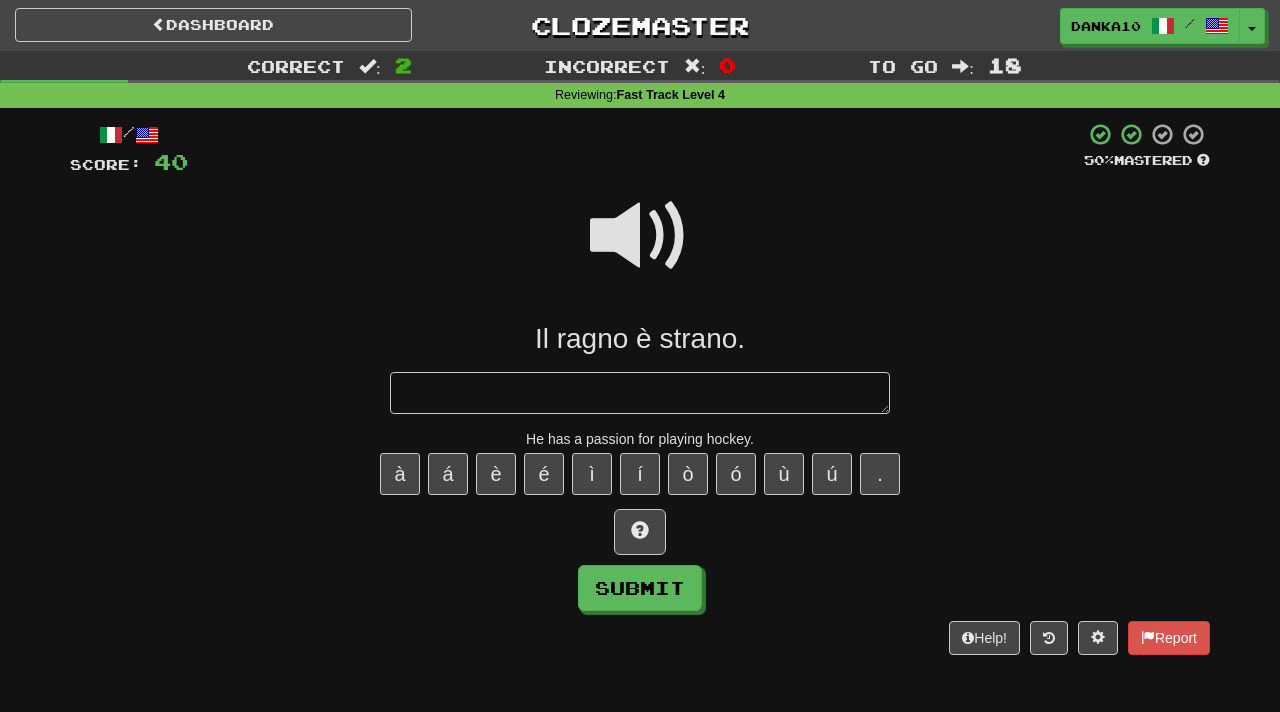type on "*" 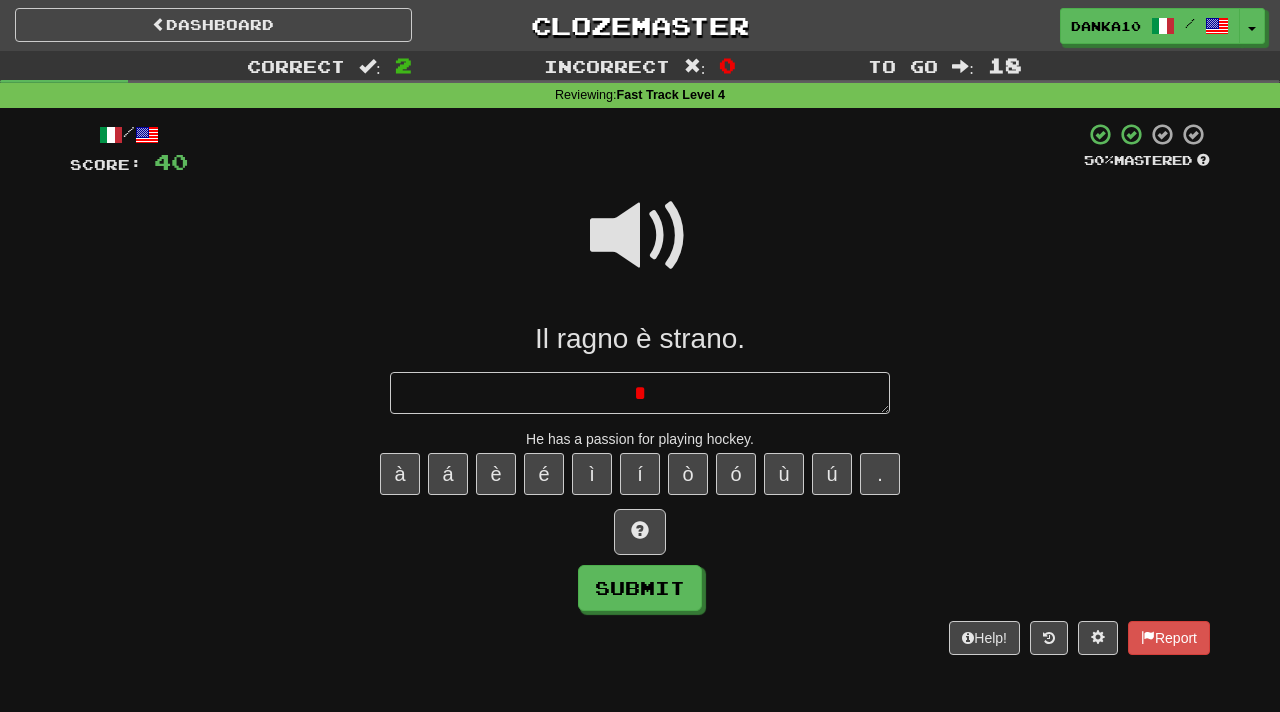 type 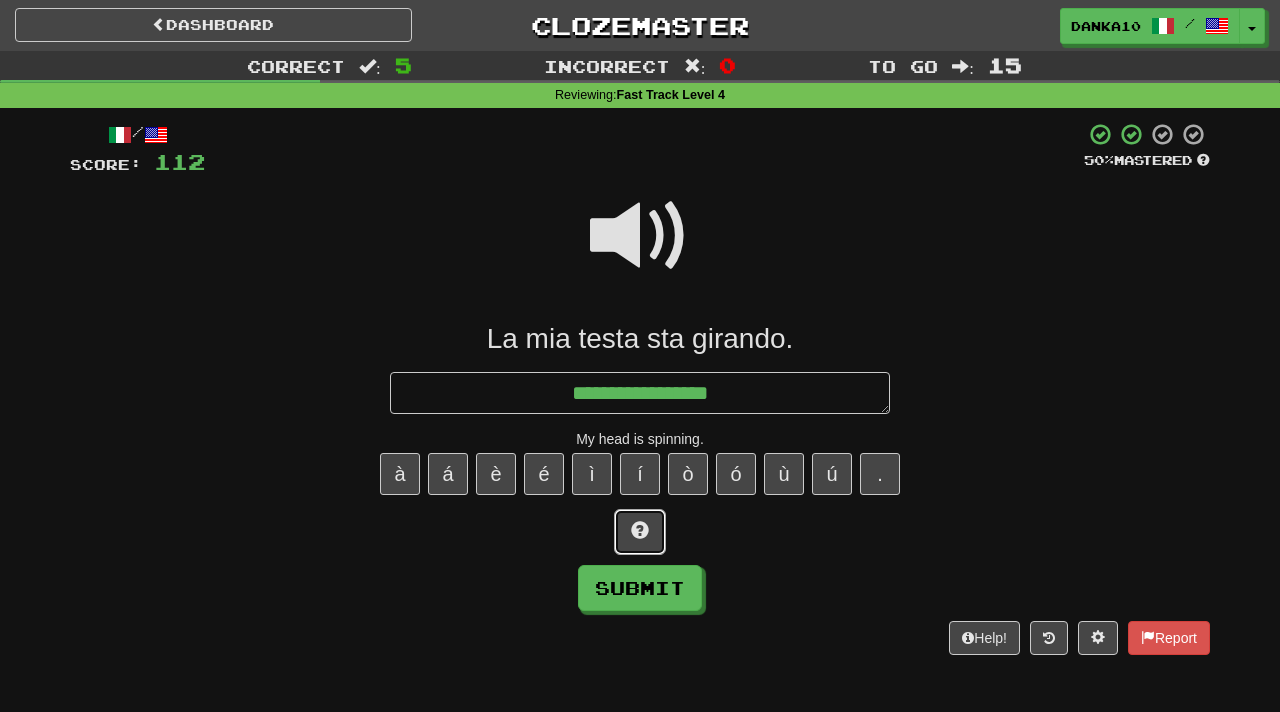 click at bounding box center [640, 530] 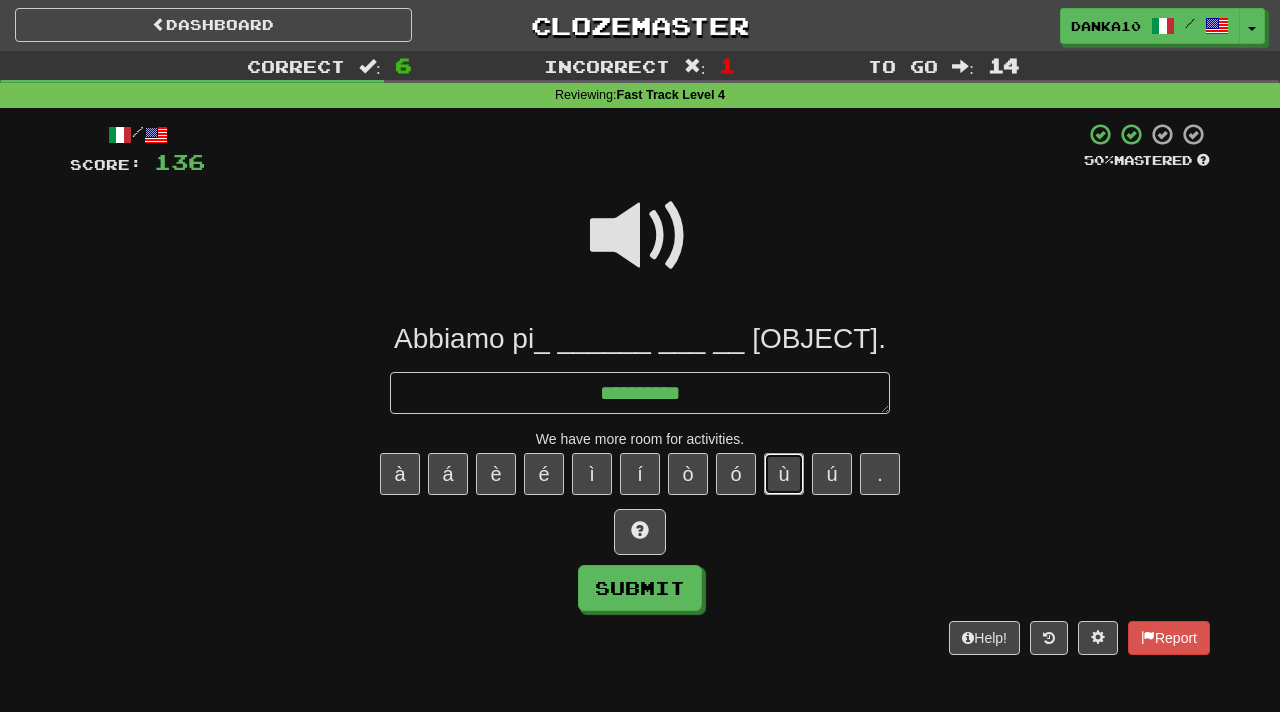 click on "ù" at bounding box center [784, 474] 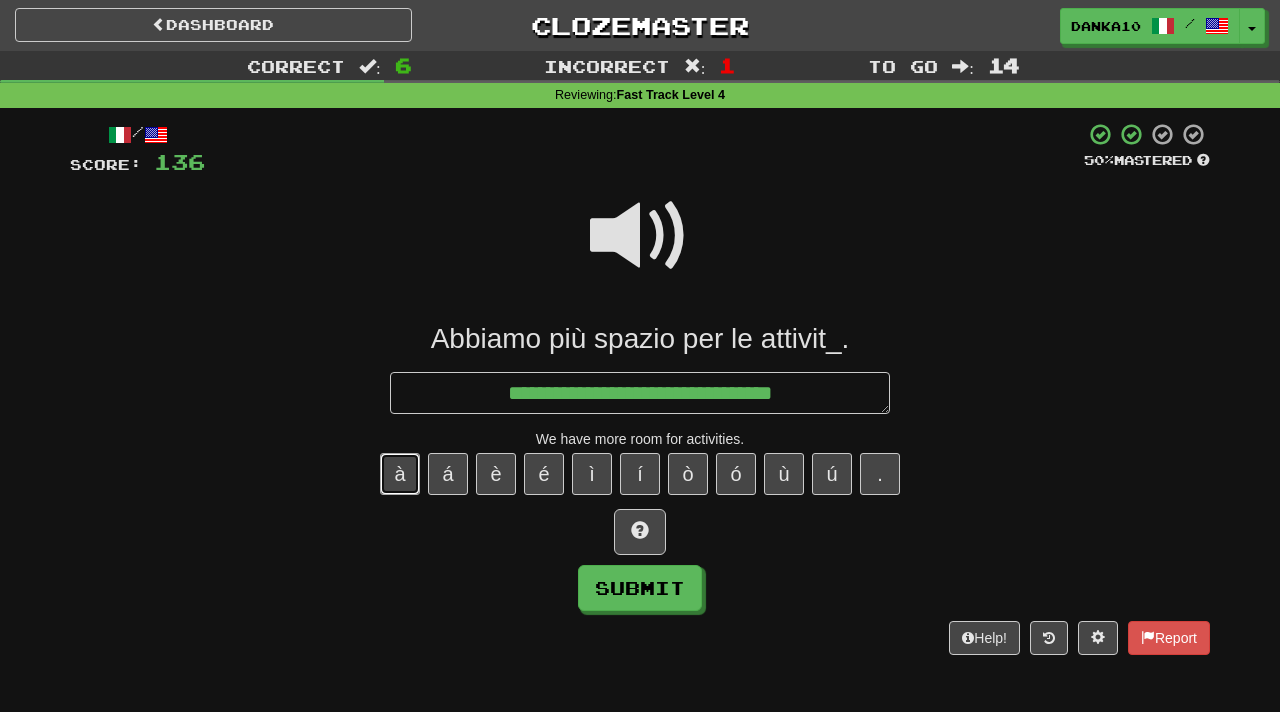 click on "à" at bounding box center [400, 474] 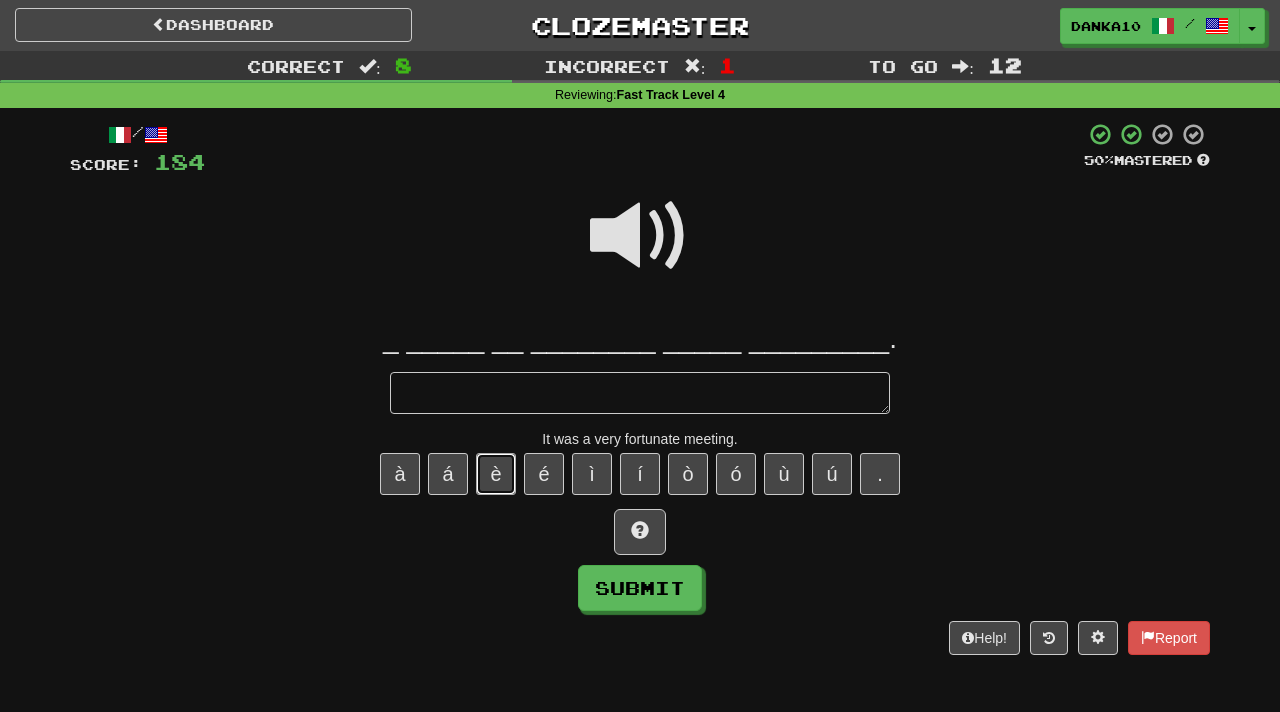 click on "è" at bounding box center [496, 474] 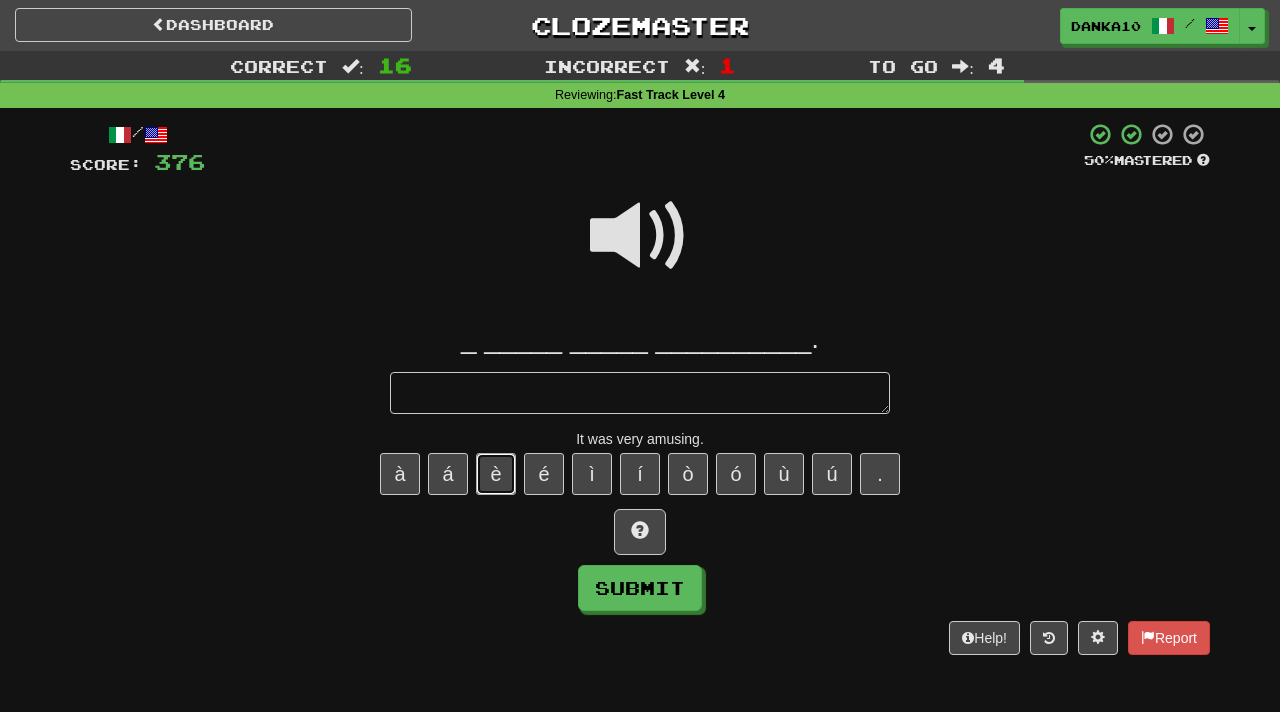 click on "è" at bounding box center [496, 474] 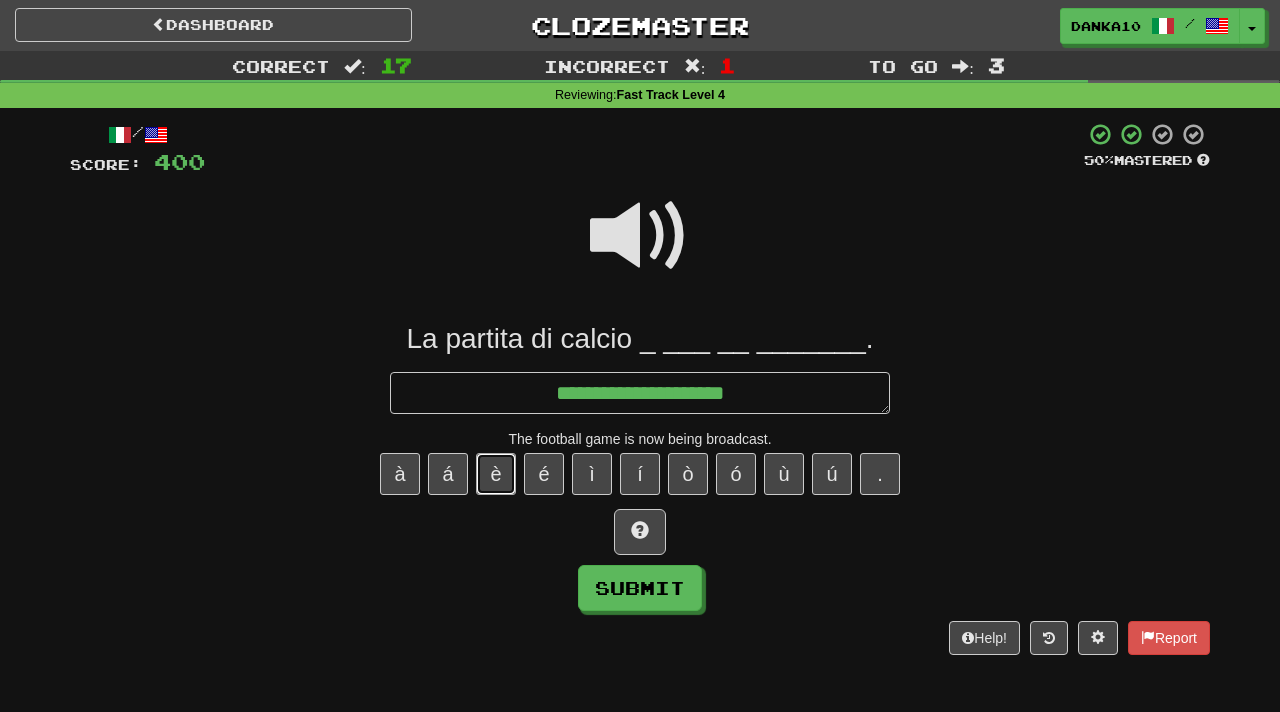 click on "è" at bounding box center (496, 474) 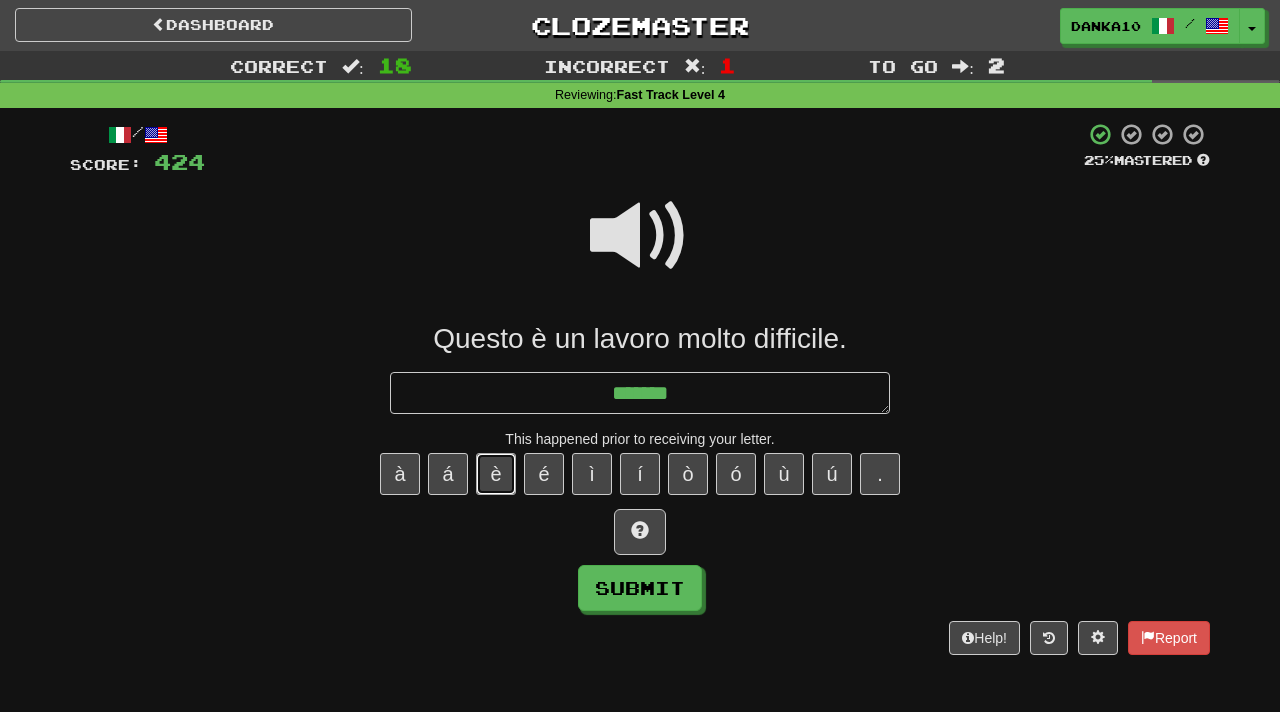 click on "è" at bounding box center (496, 474) 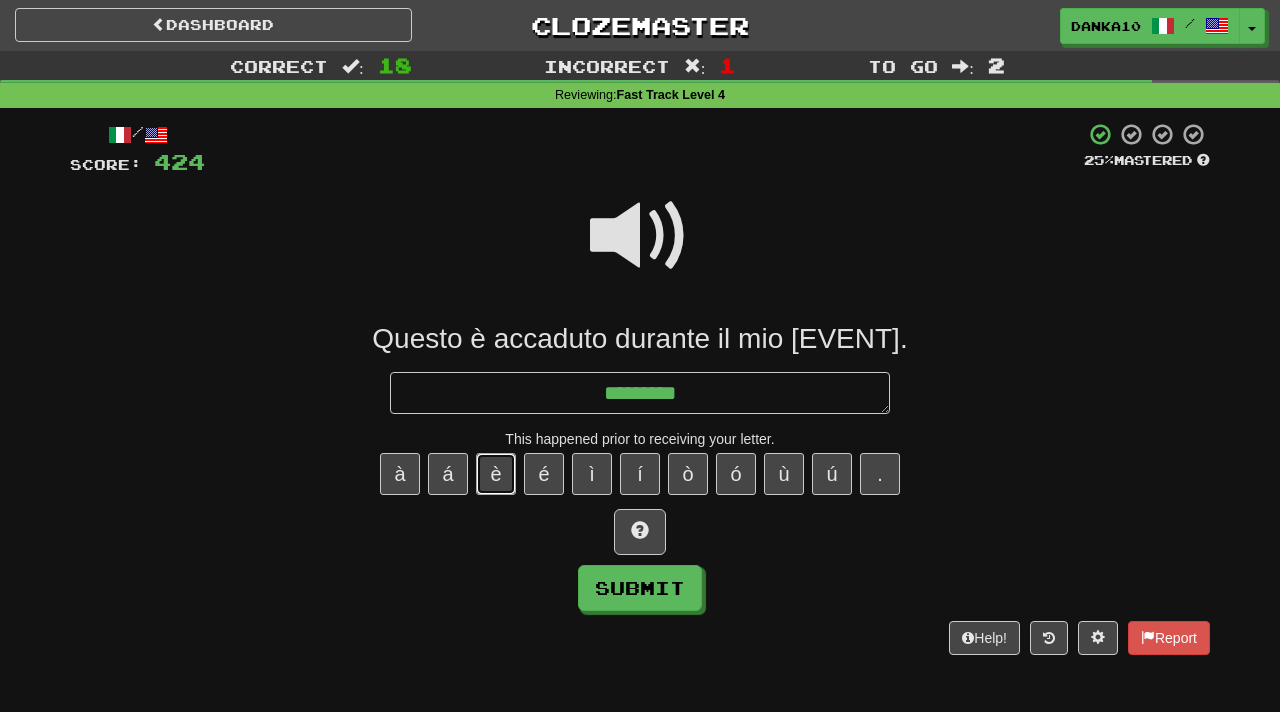click on "è" at bounding box center [496, 474] 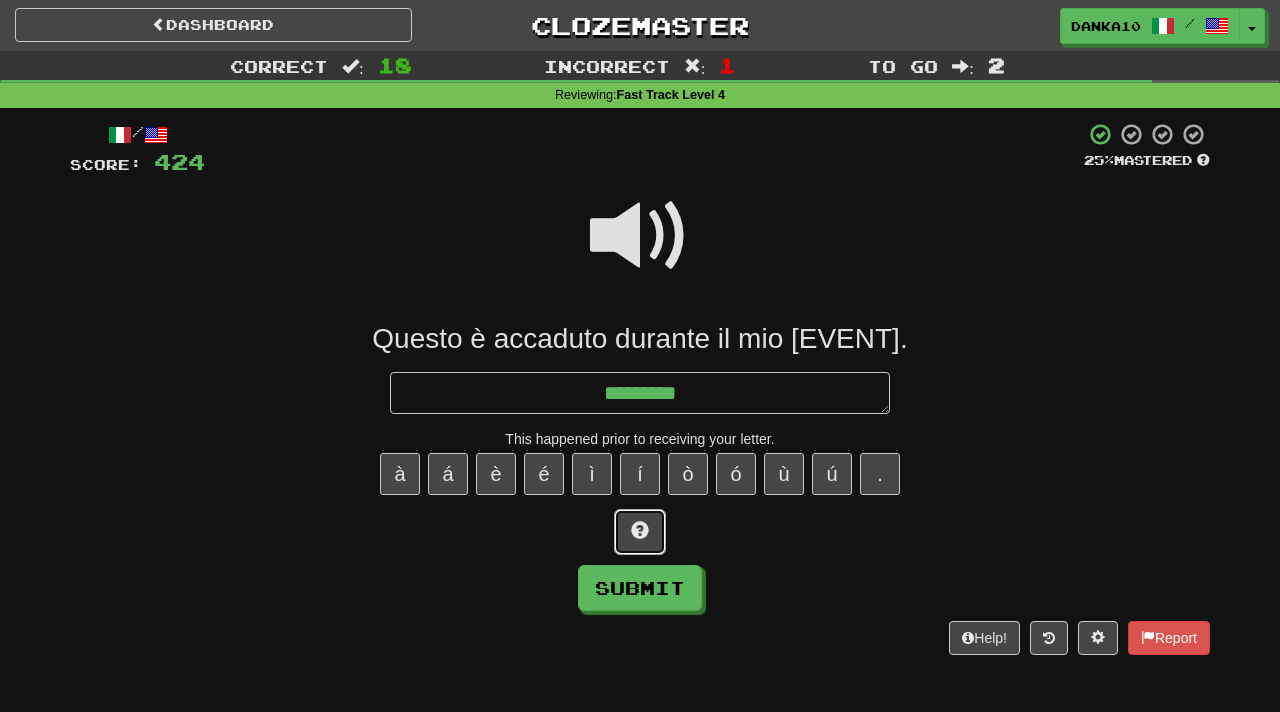click at bounding box center [640, 530] 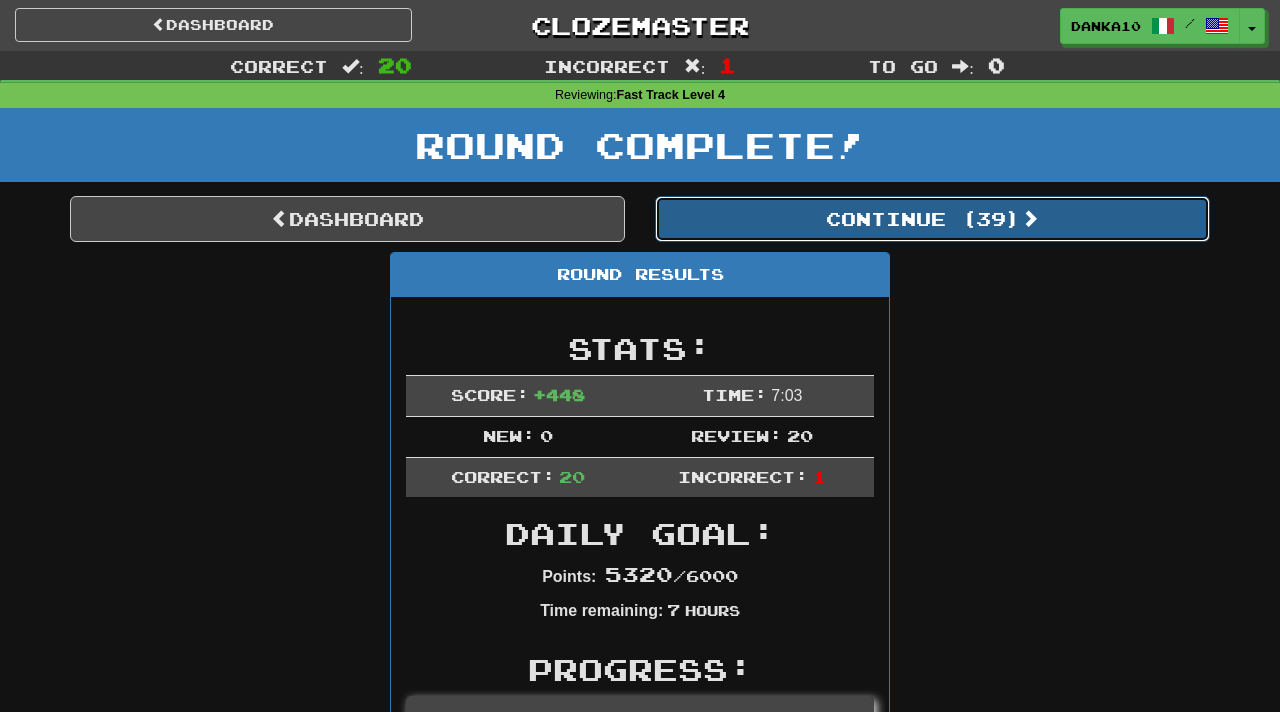 click on "Continue ( 39 )" at bounding box center (932, 219) 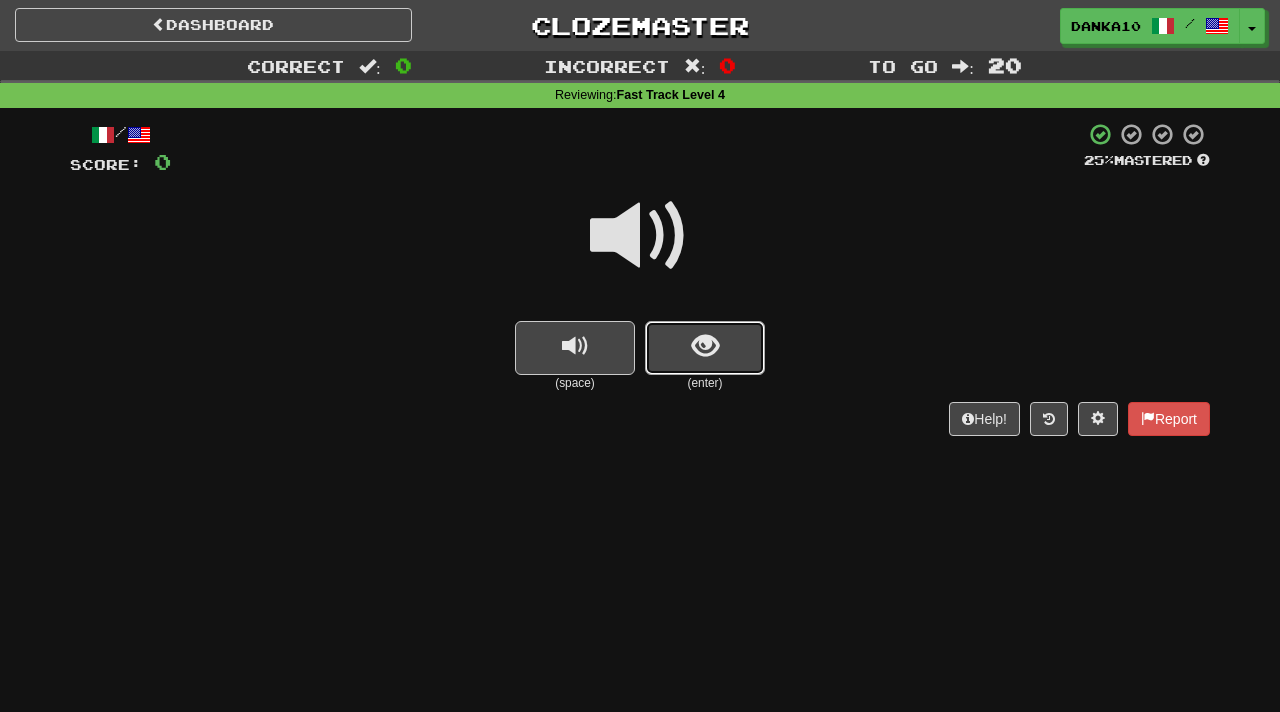 click at bounding box center (705, 348) 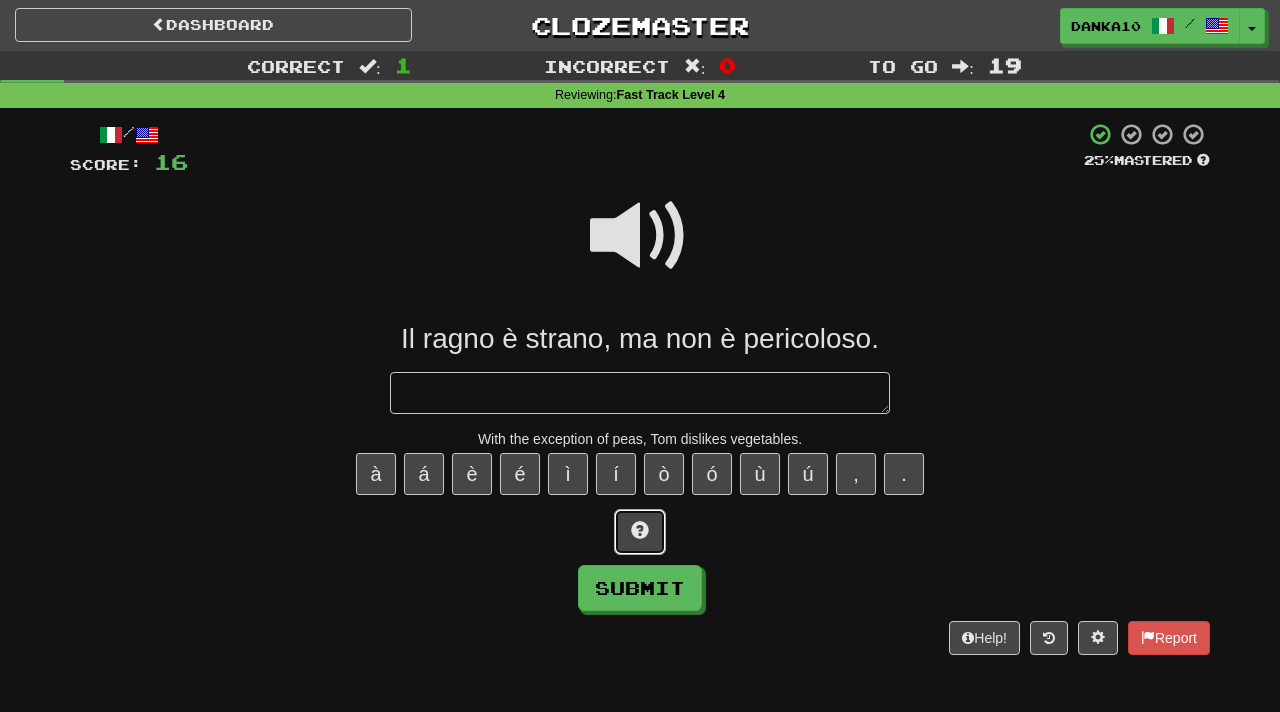click at bounding box center [640, 532] 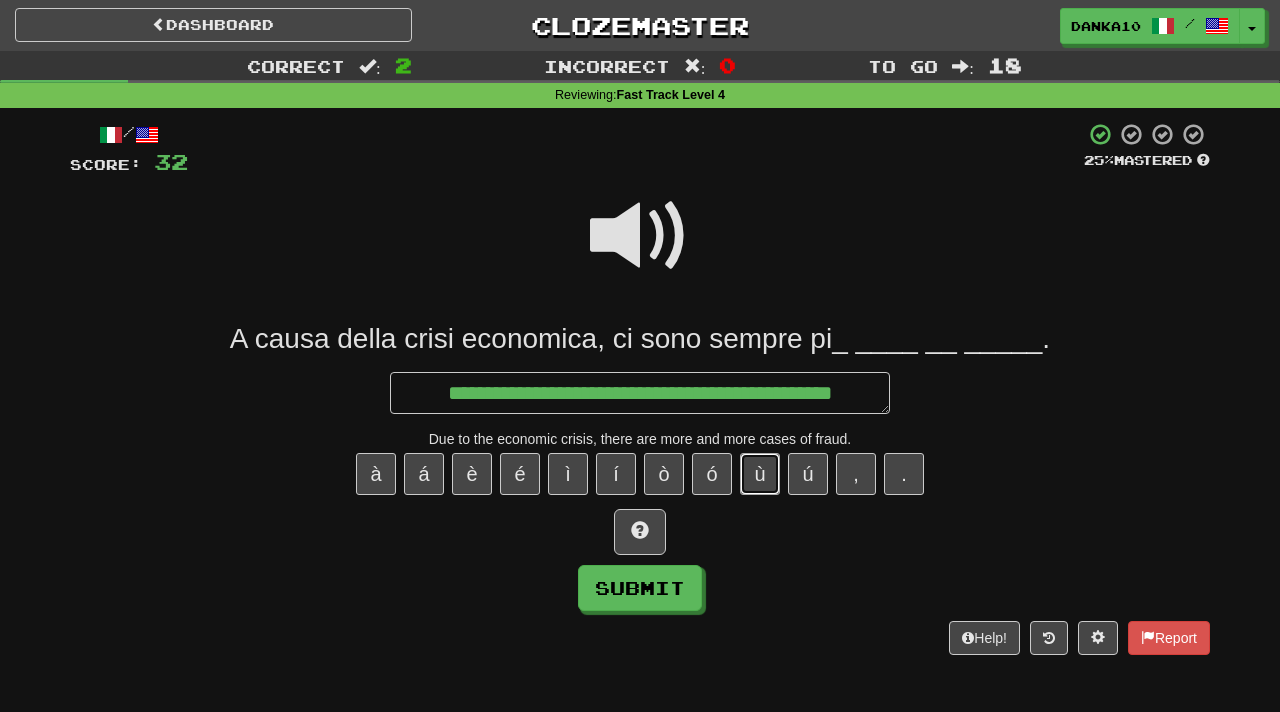 click on "ù" at bounding box center (760, 474) 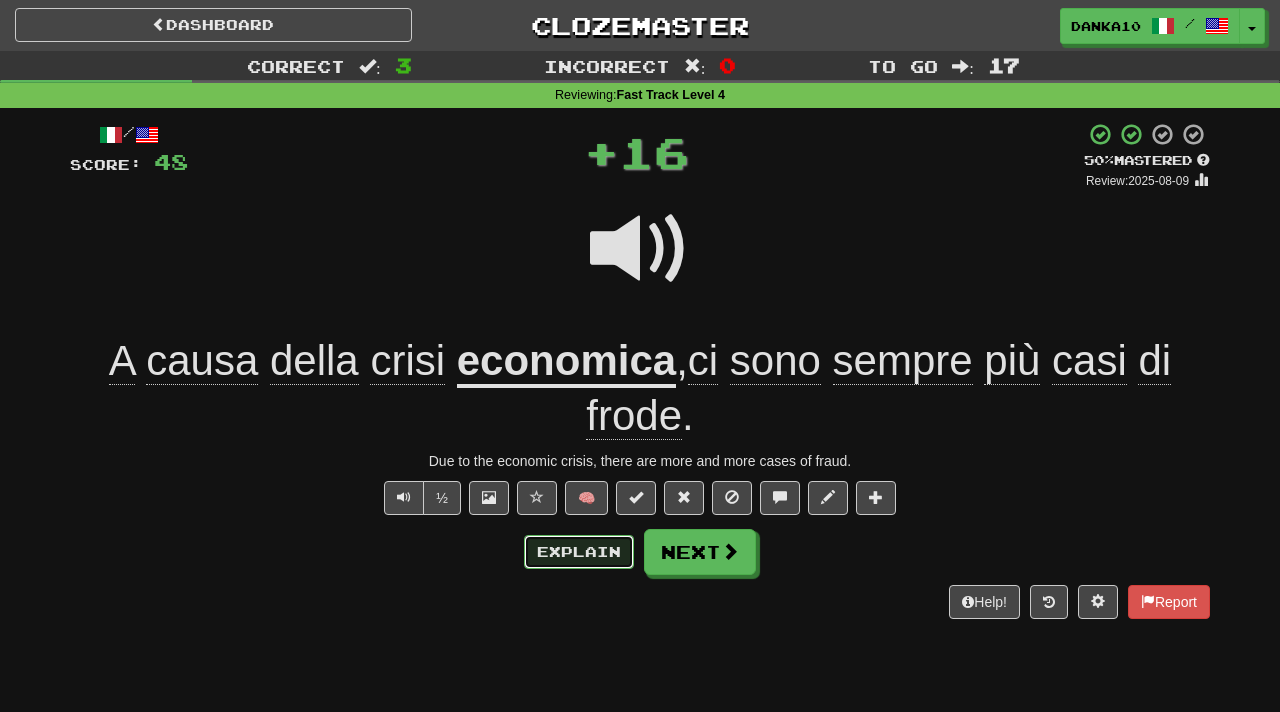 click on "Explain" at bounding box center (579, 552) 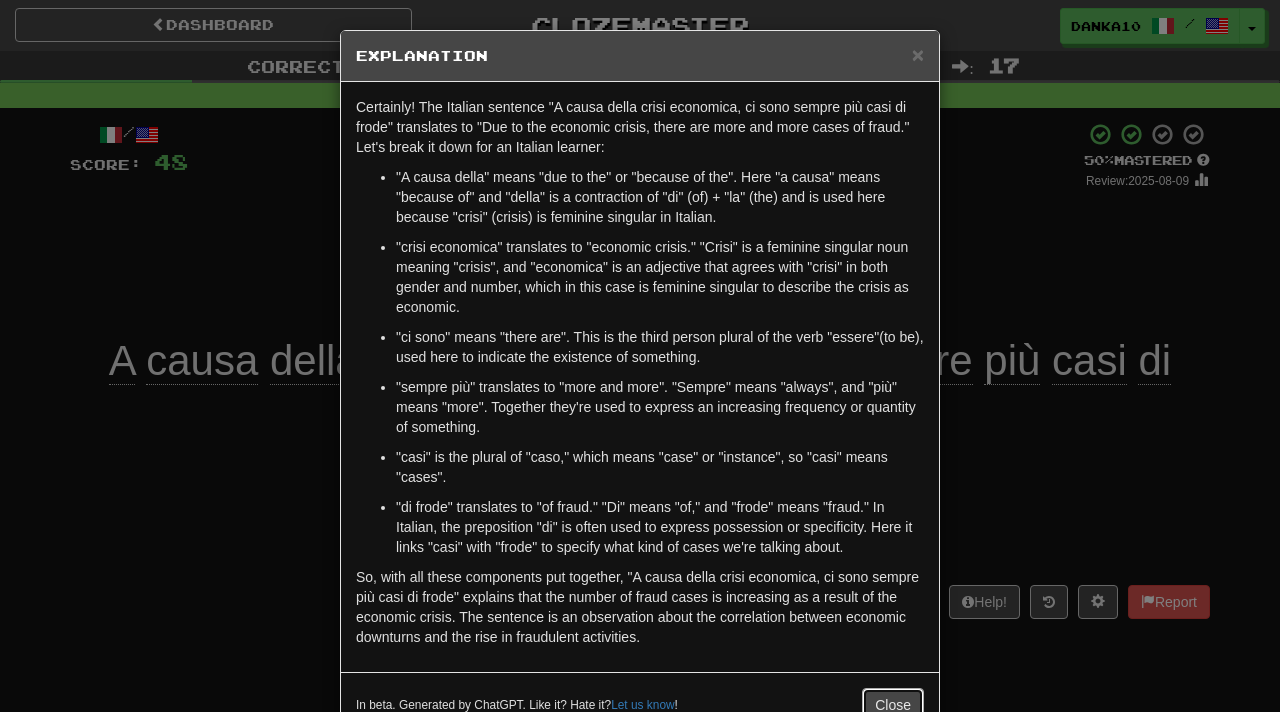 click on "Close" at bounding box center [893, 705] 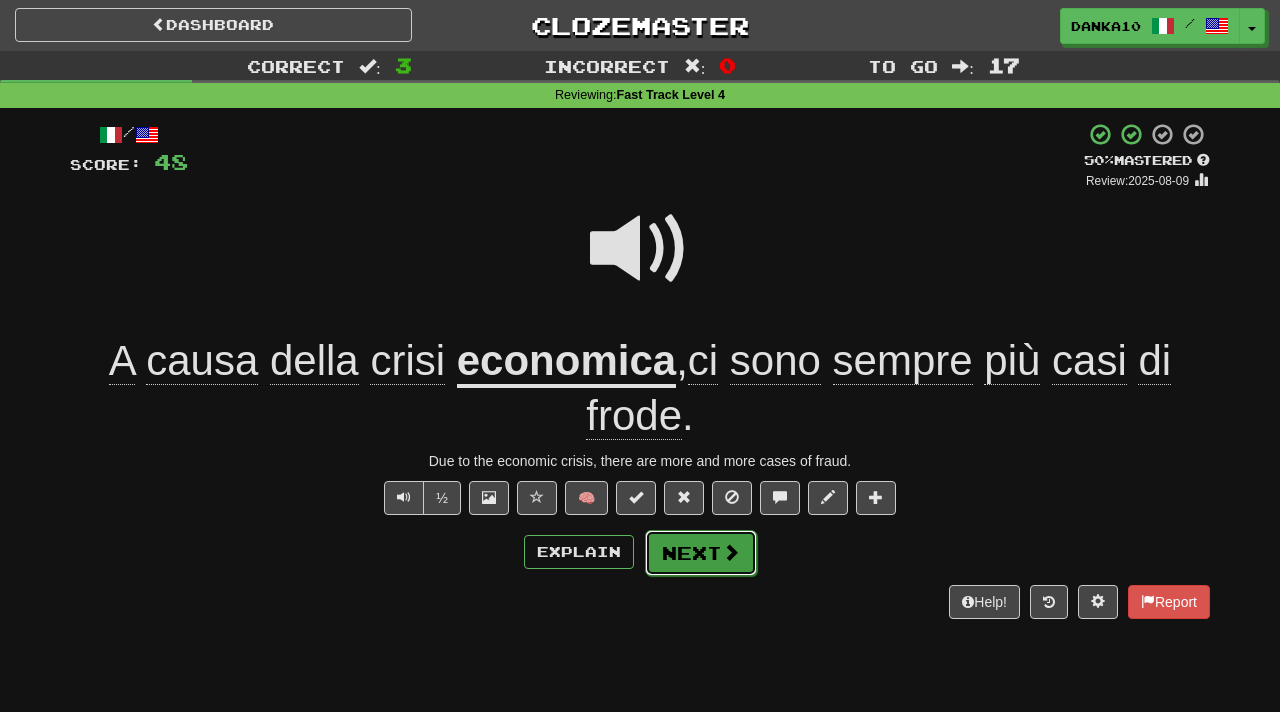click at bounding box center (731, 552) 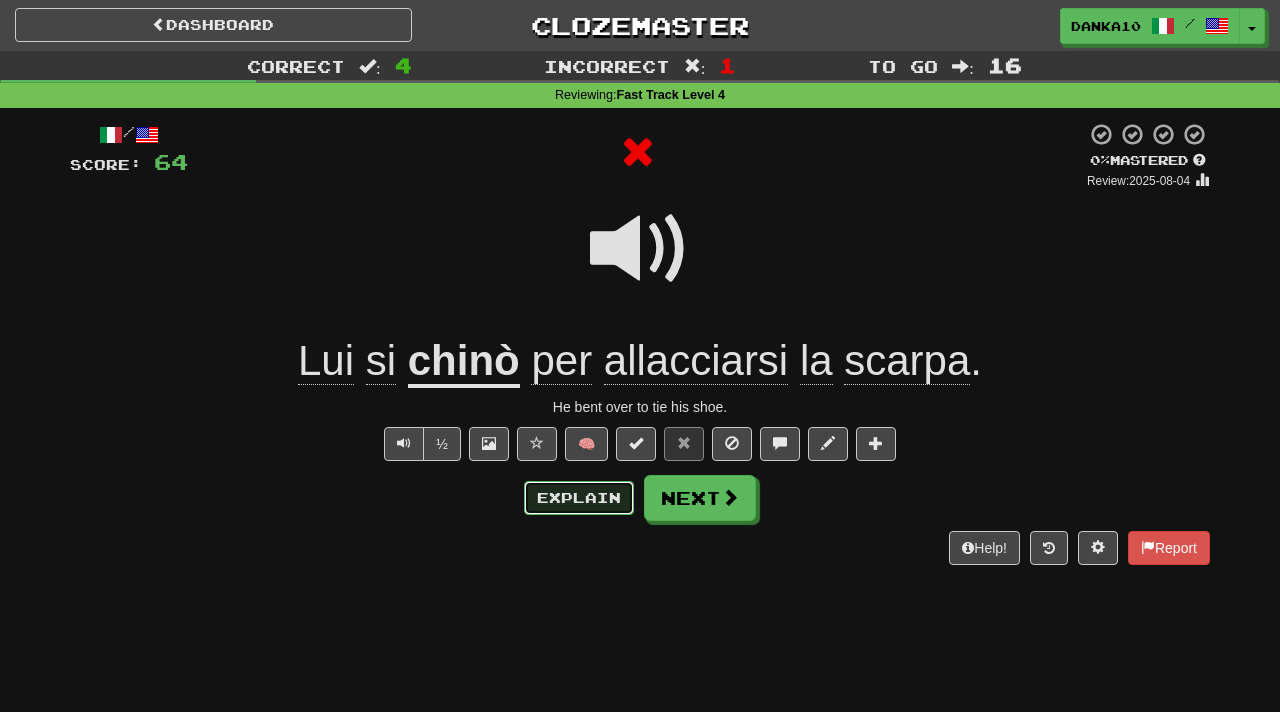 click on "Explain" at bounding box center (579, 498) 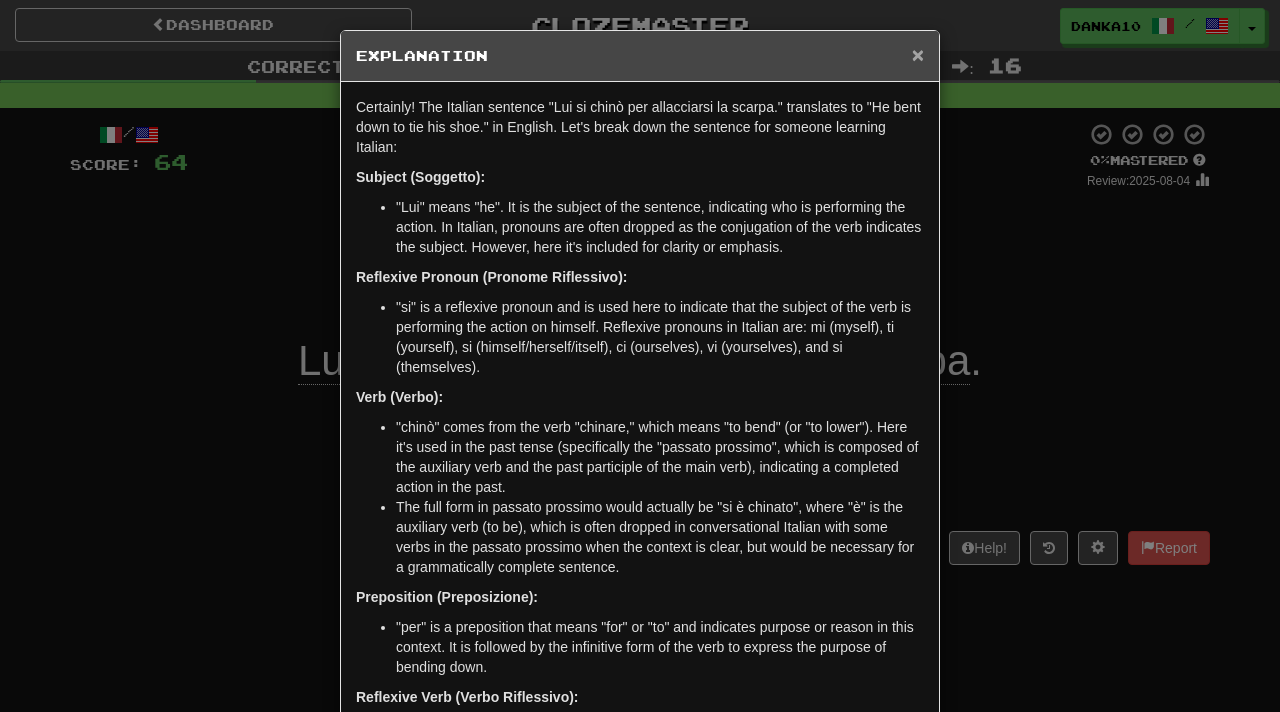 click on "×" at bounding box center [918, 54] 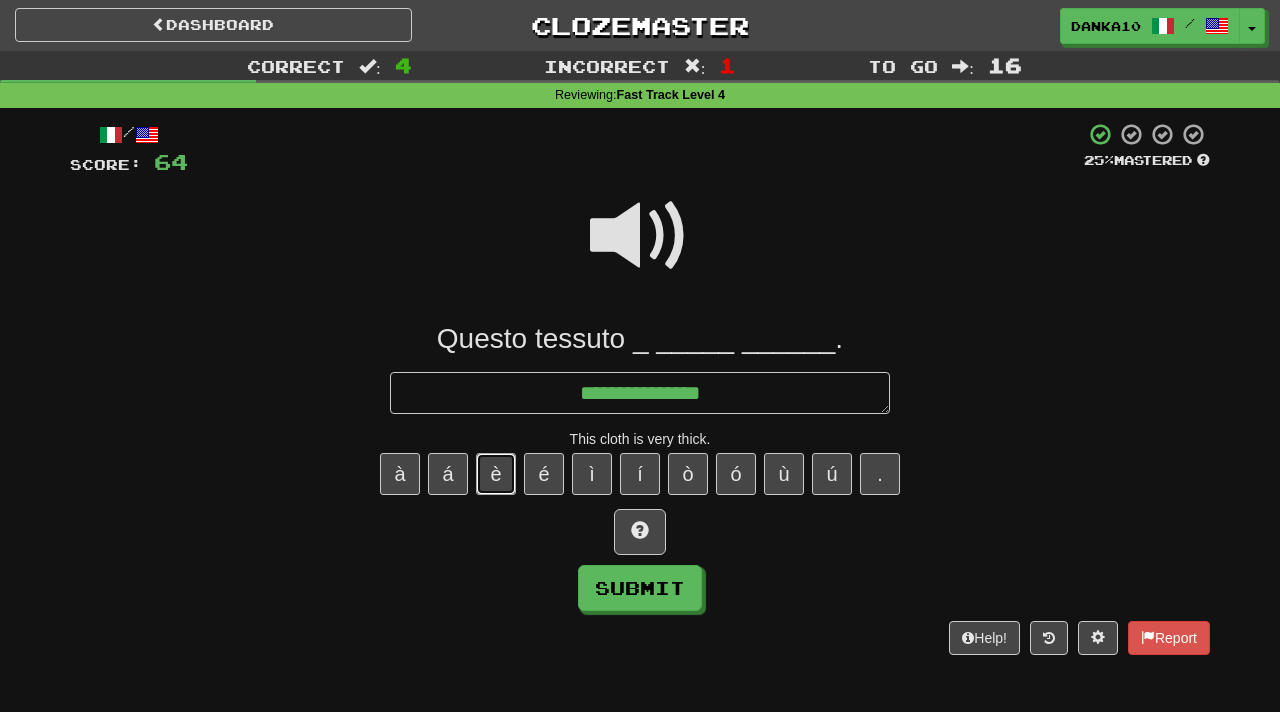 click on "è" at bounding box center [496, 474] 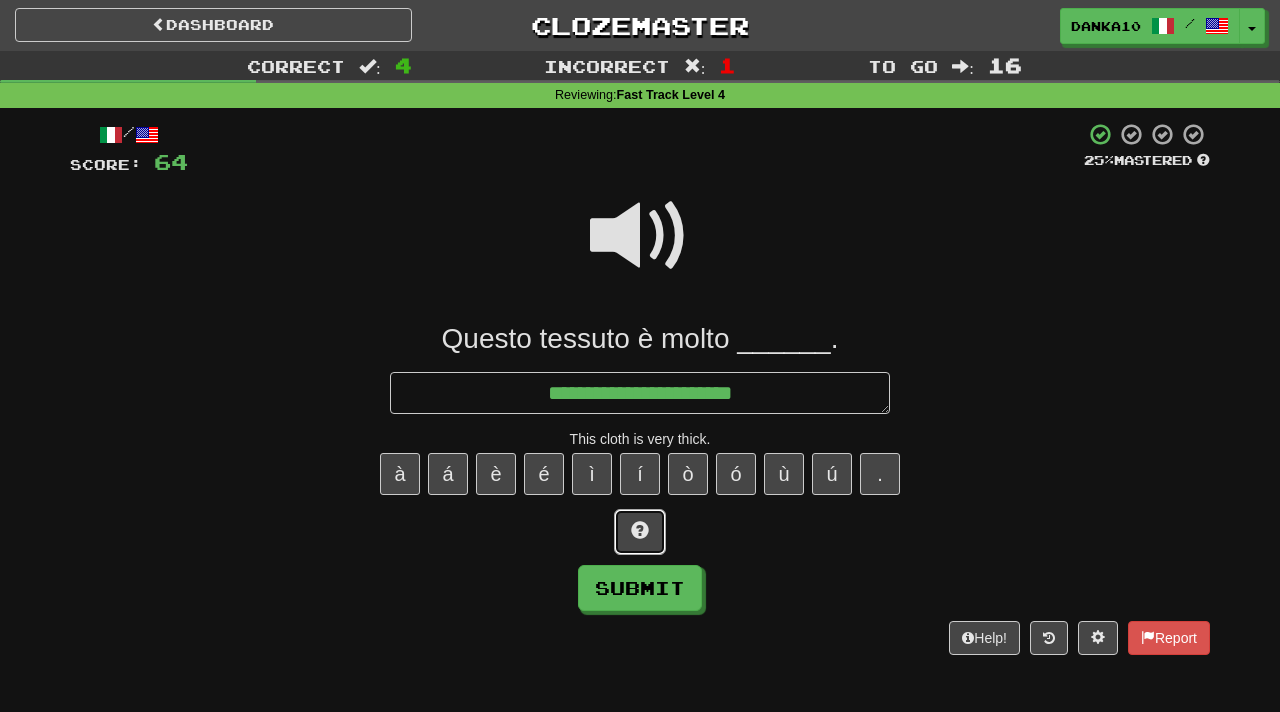 click at bounding box center (640, 532) 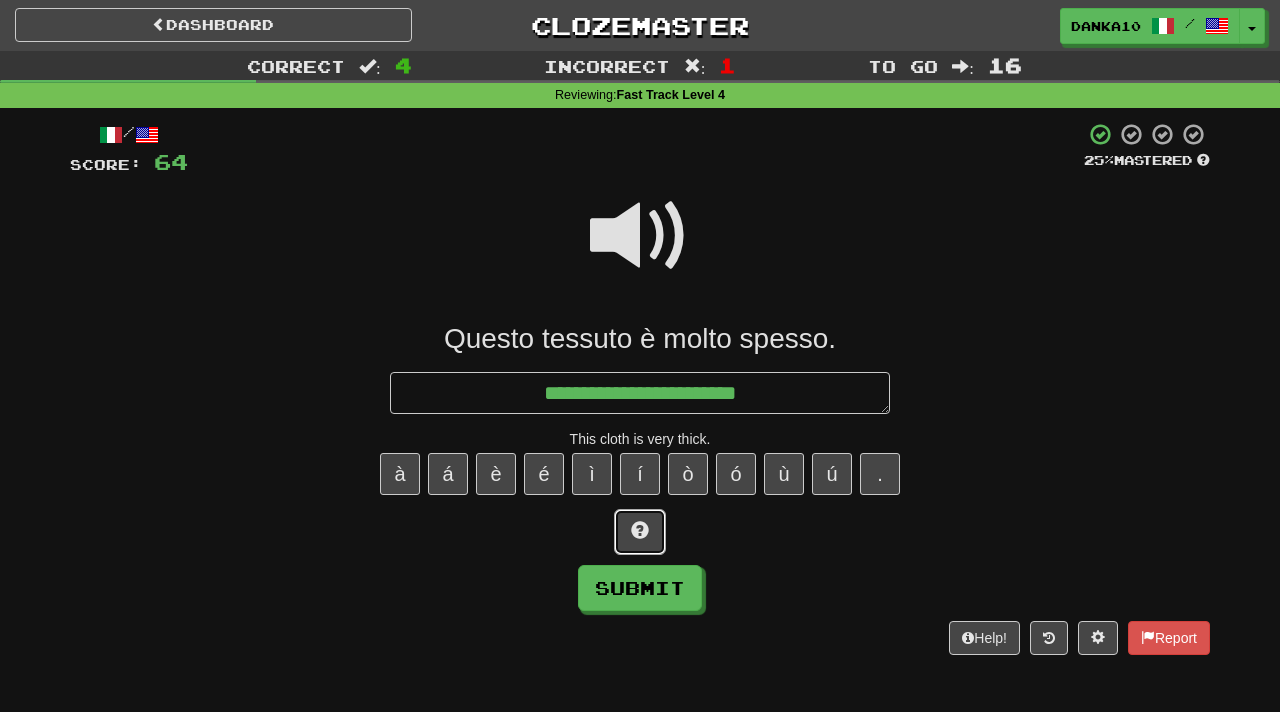 click at bounding box center (640, 532) 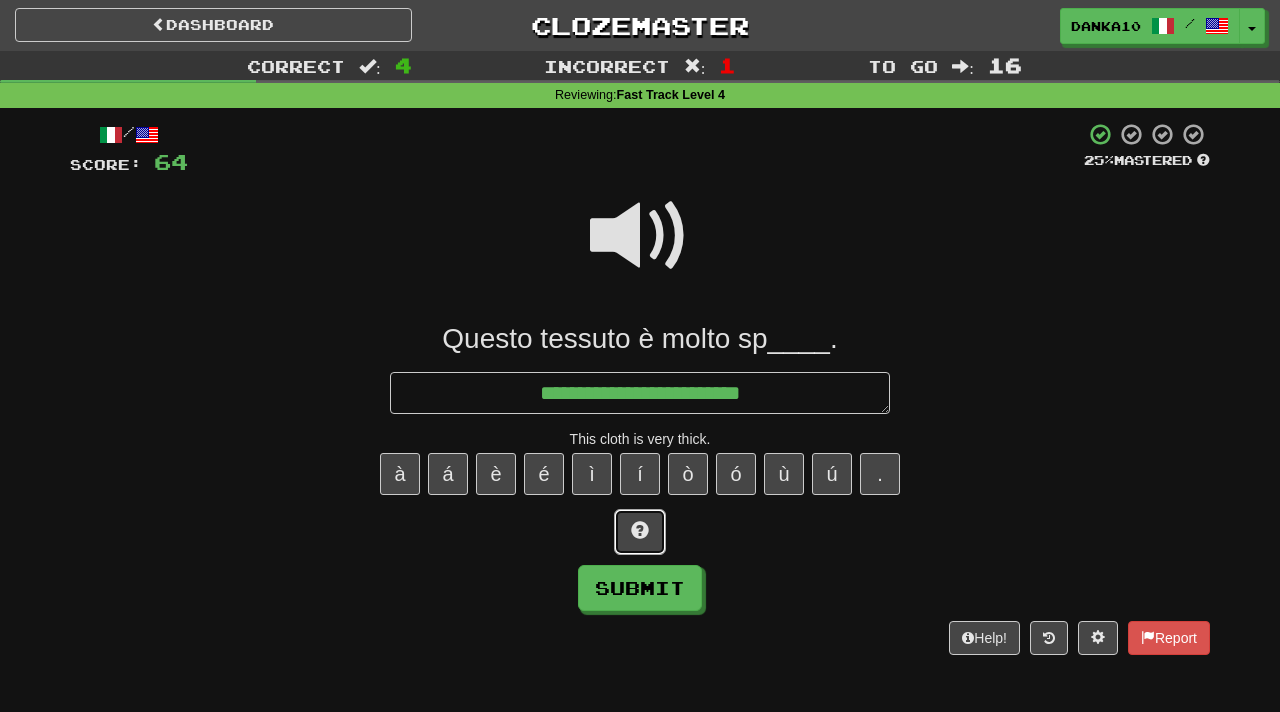 click at bounding box center (640, 532) 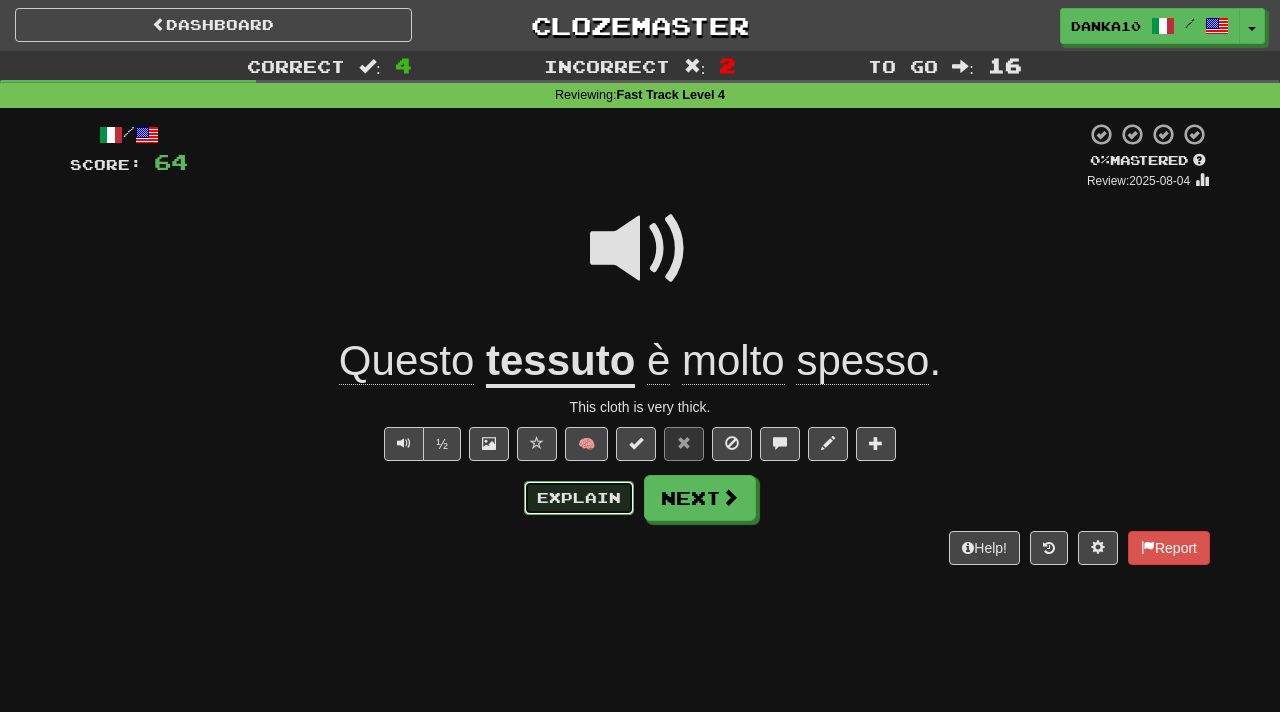 click on "Explain" at bounding box center [579, 498] 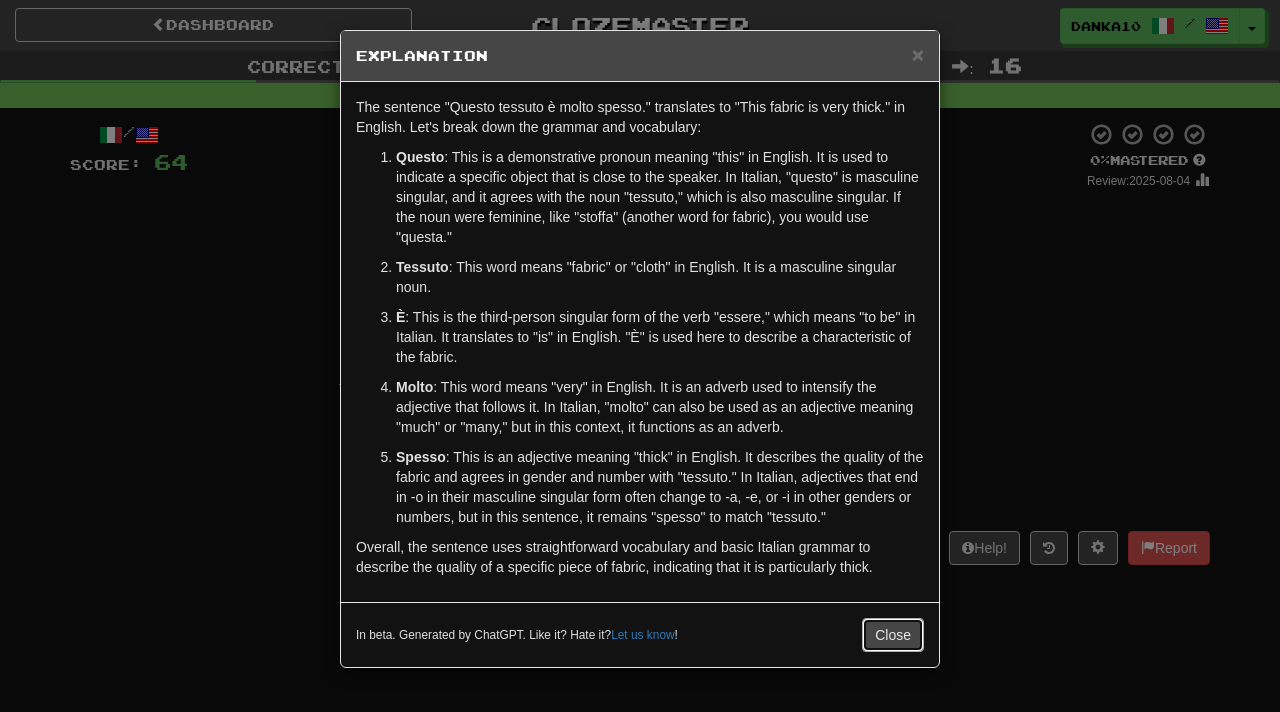 click on "Close" at bounding box center (893, 635) 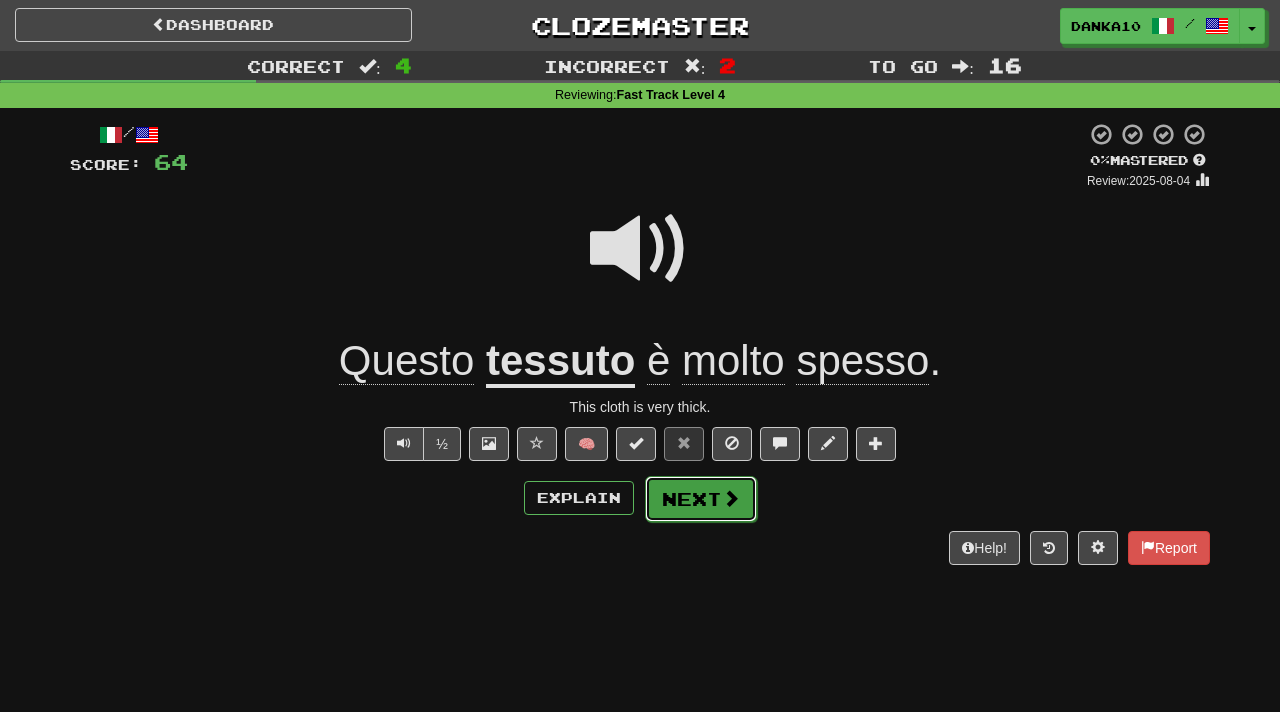 click on "Next" at bounding box center (701, 499) 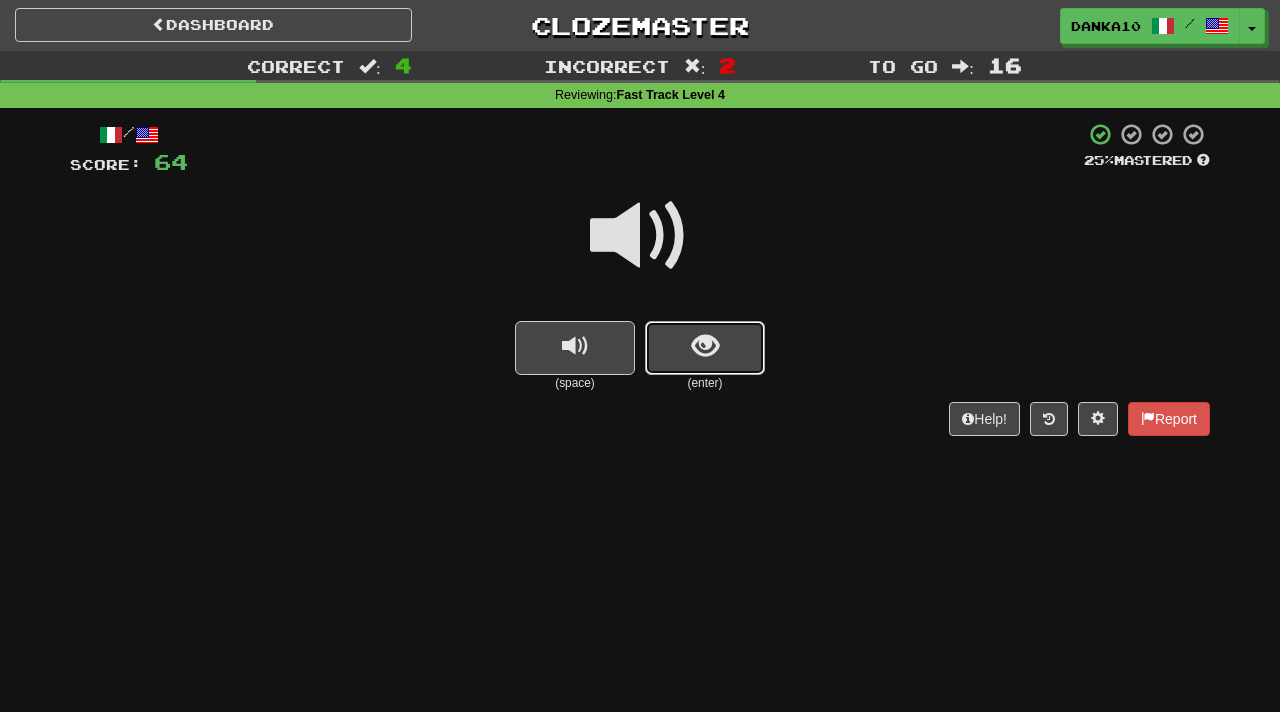 click at bounding box center [705, 346] 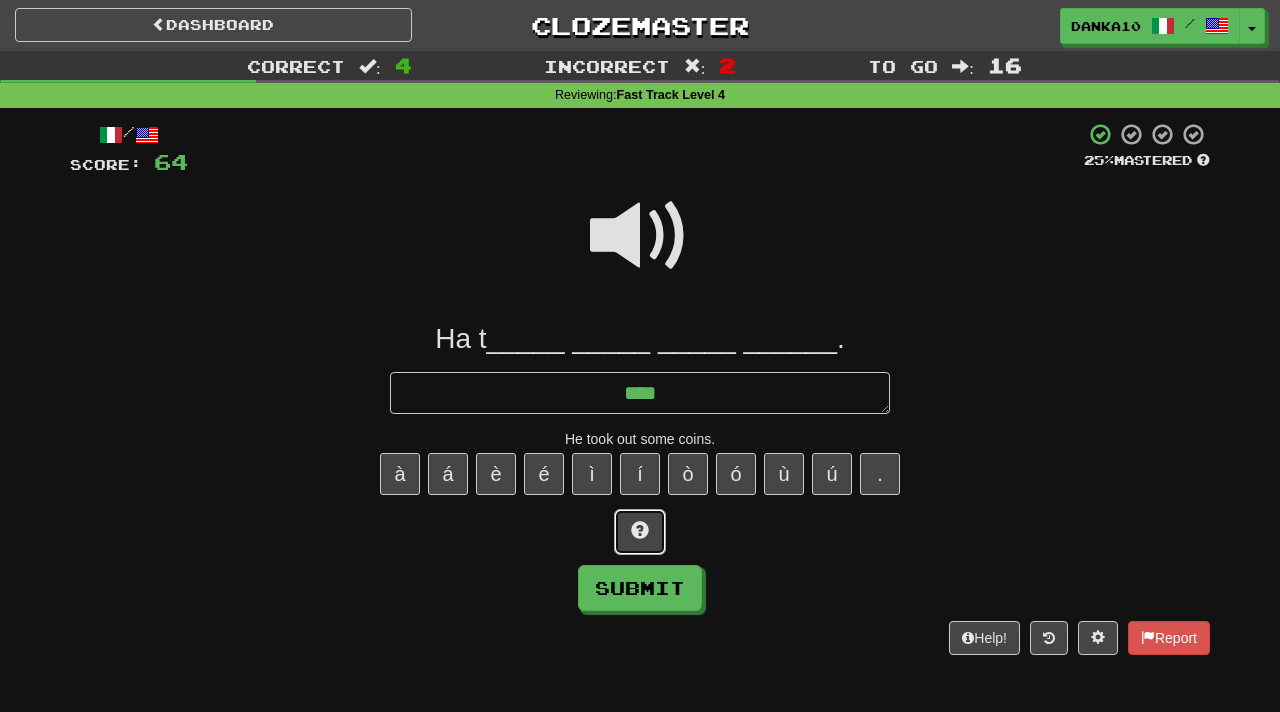 click at bounding box center (640, 532) 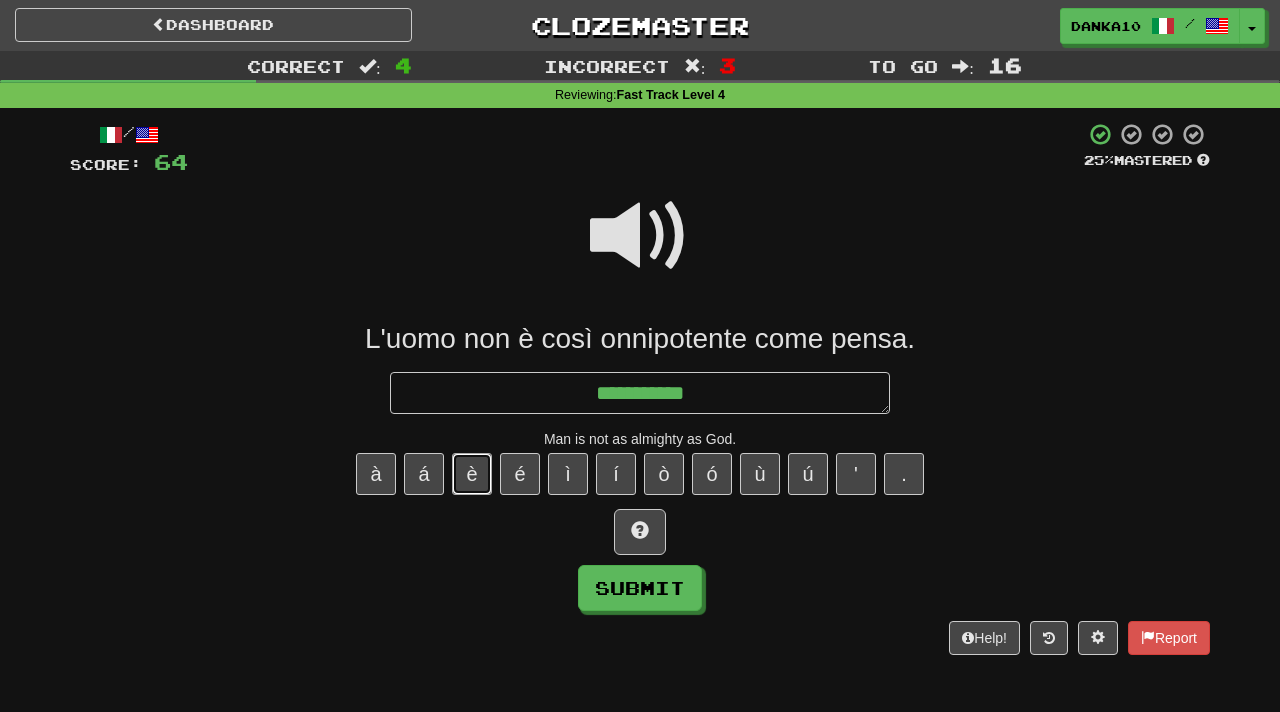 click on "è" at bounding box center [472, 474] 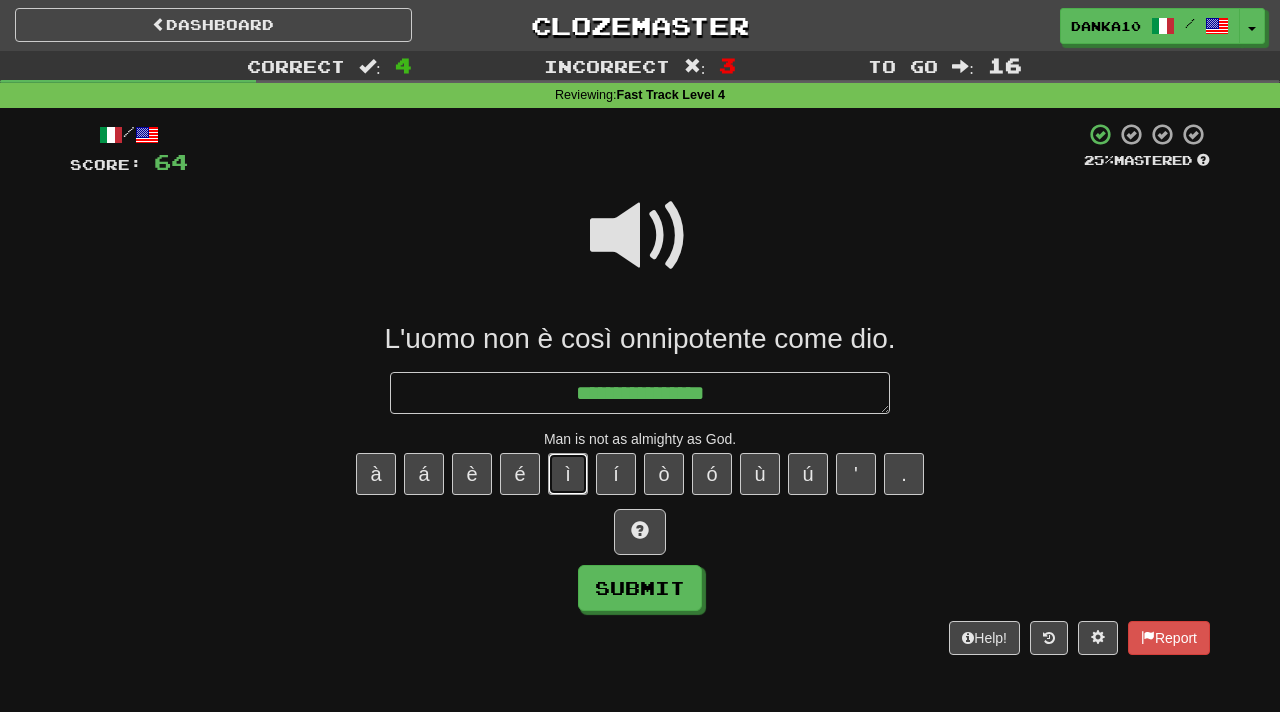 click on "ì" at bounding box center [568, 474] 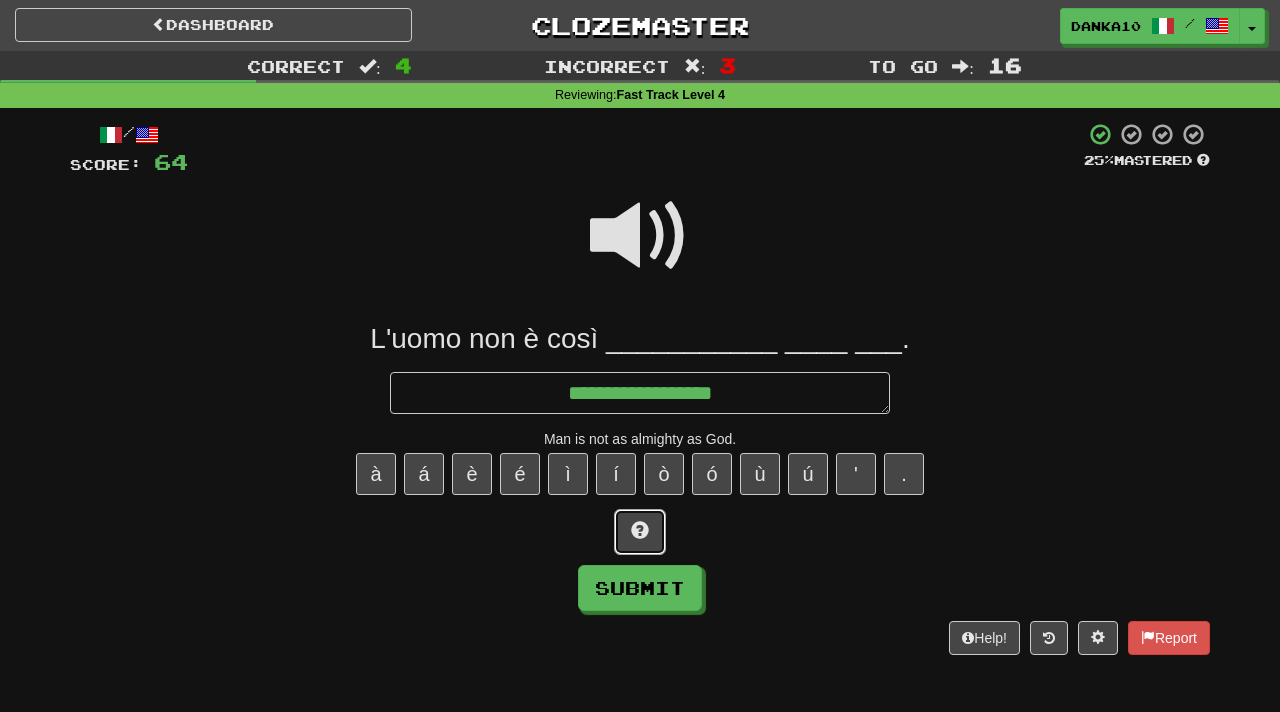 click at bounding box center (640, 530) 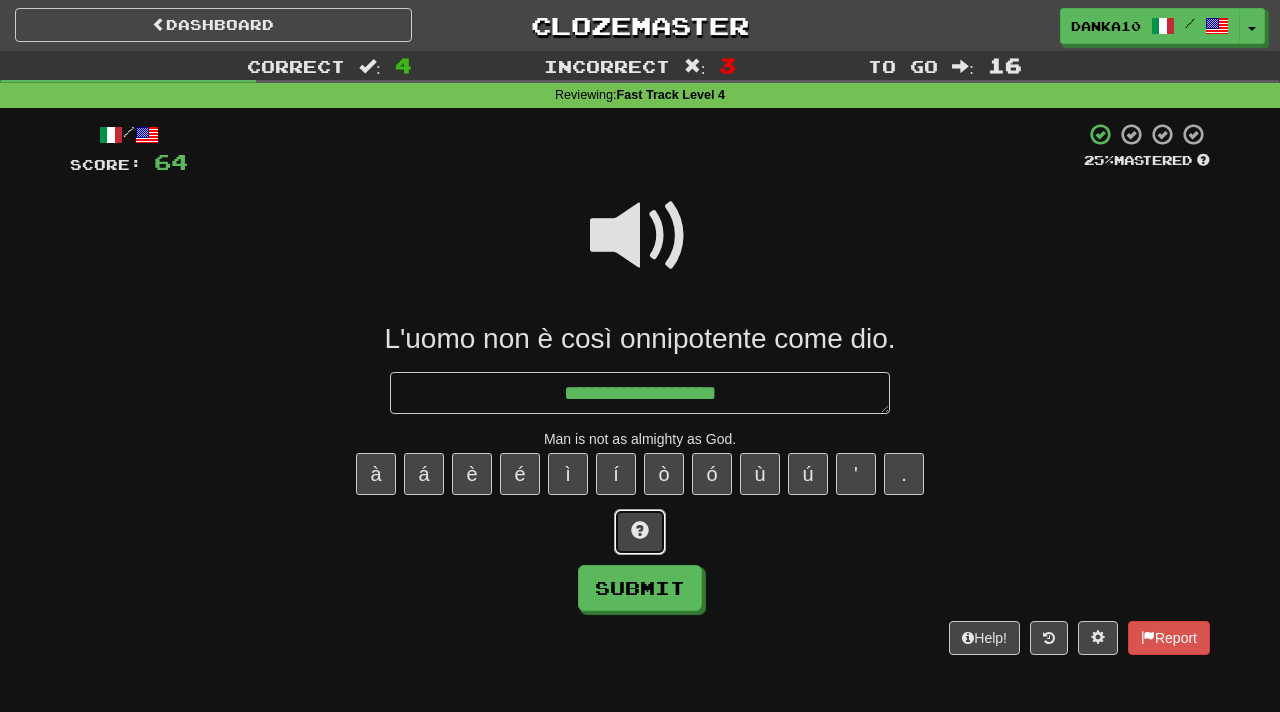 click at bounding box center [640, 530] 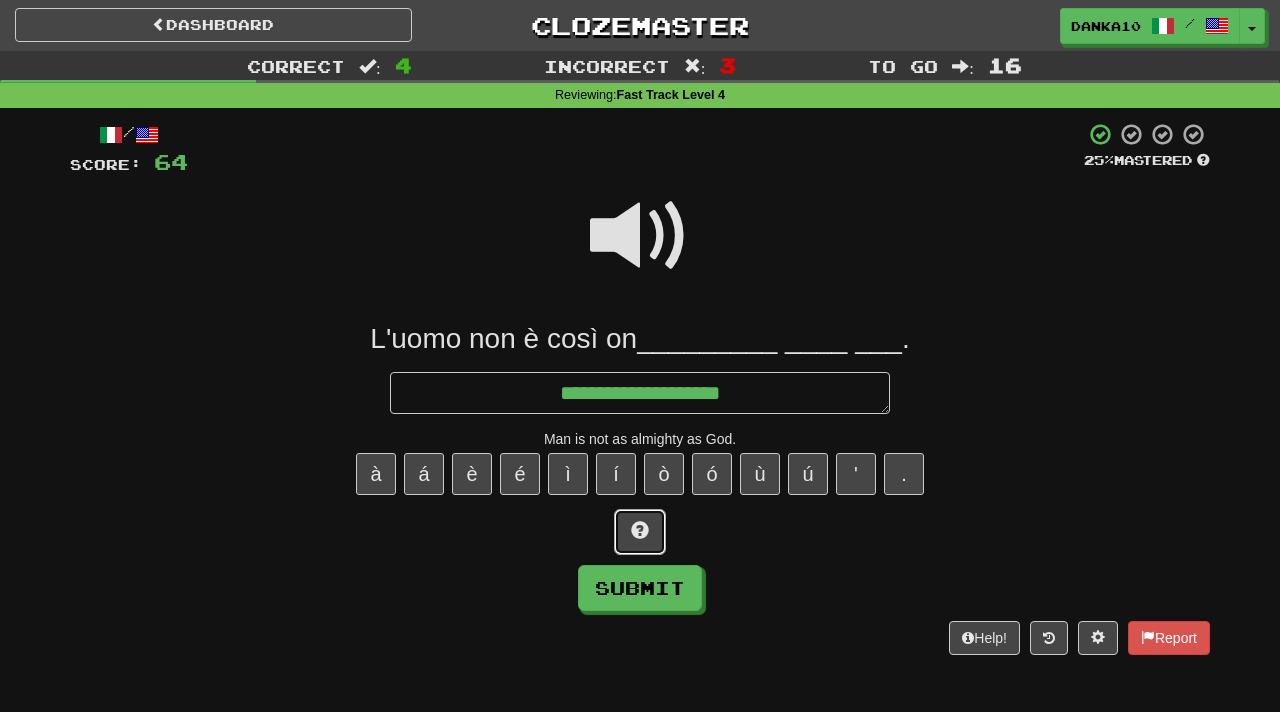 click at bounding box center (640, 530) 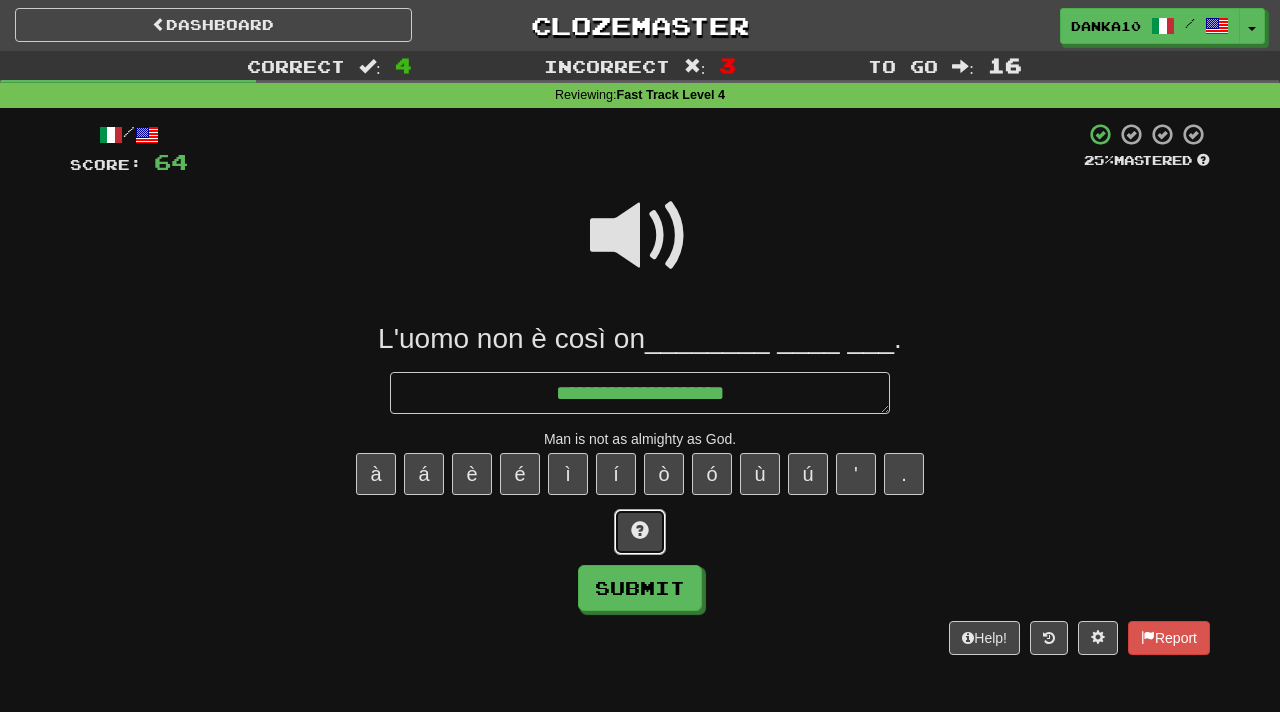 click at bounding box center (640, 530) 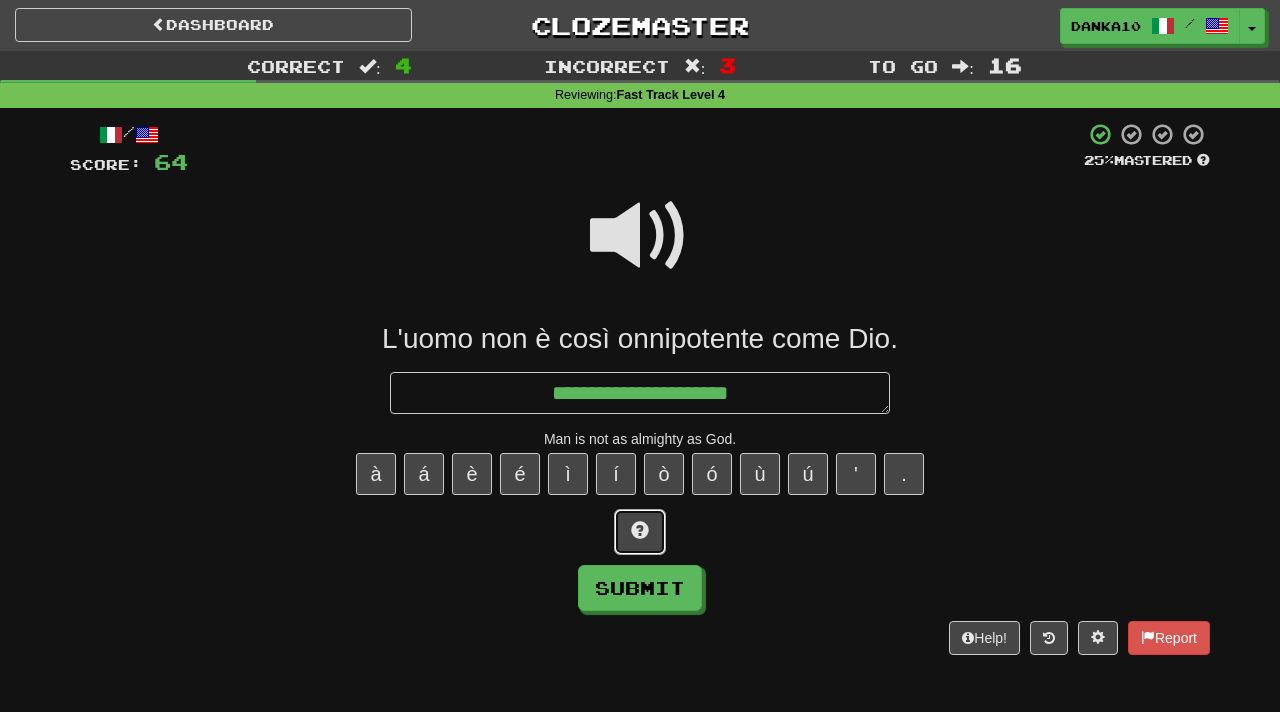 click at bounding box center [640, 530] 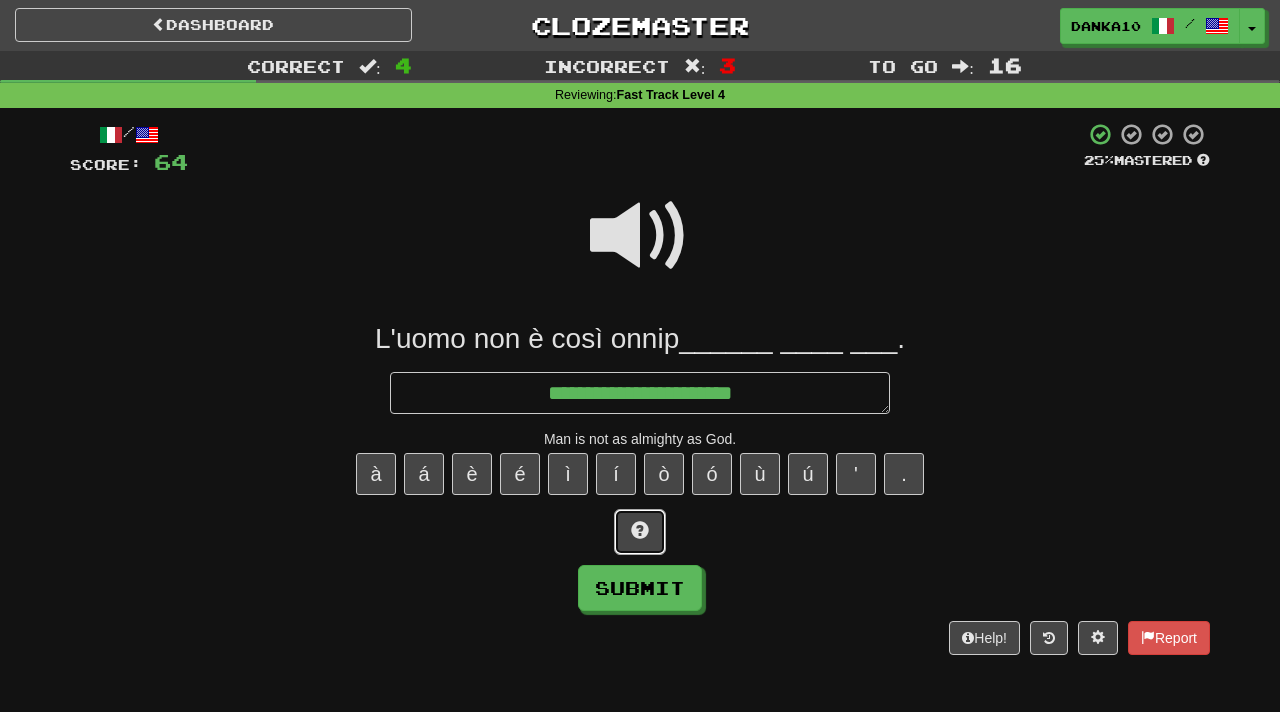 click at bounding box center [640, 530] 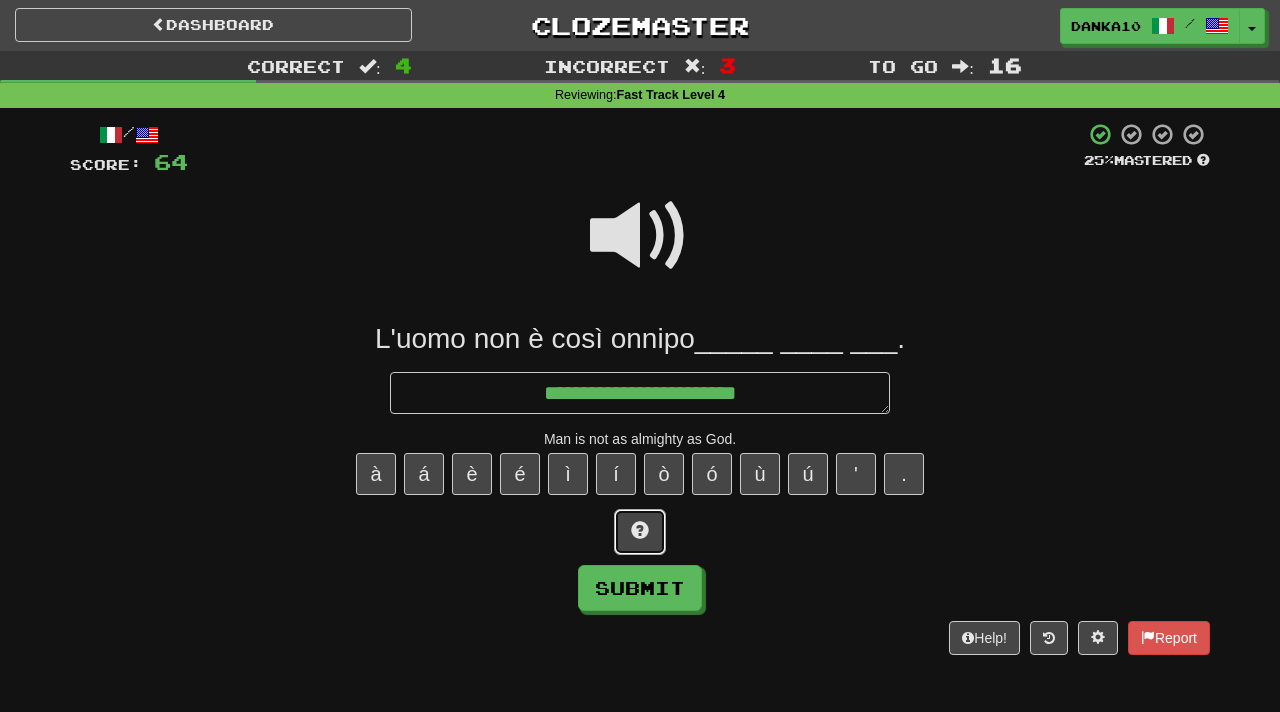 click at bounding box center (640, 530) 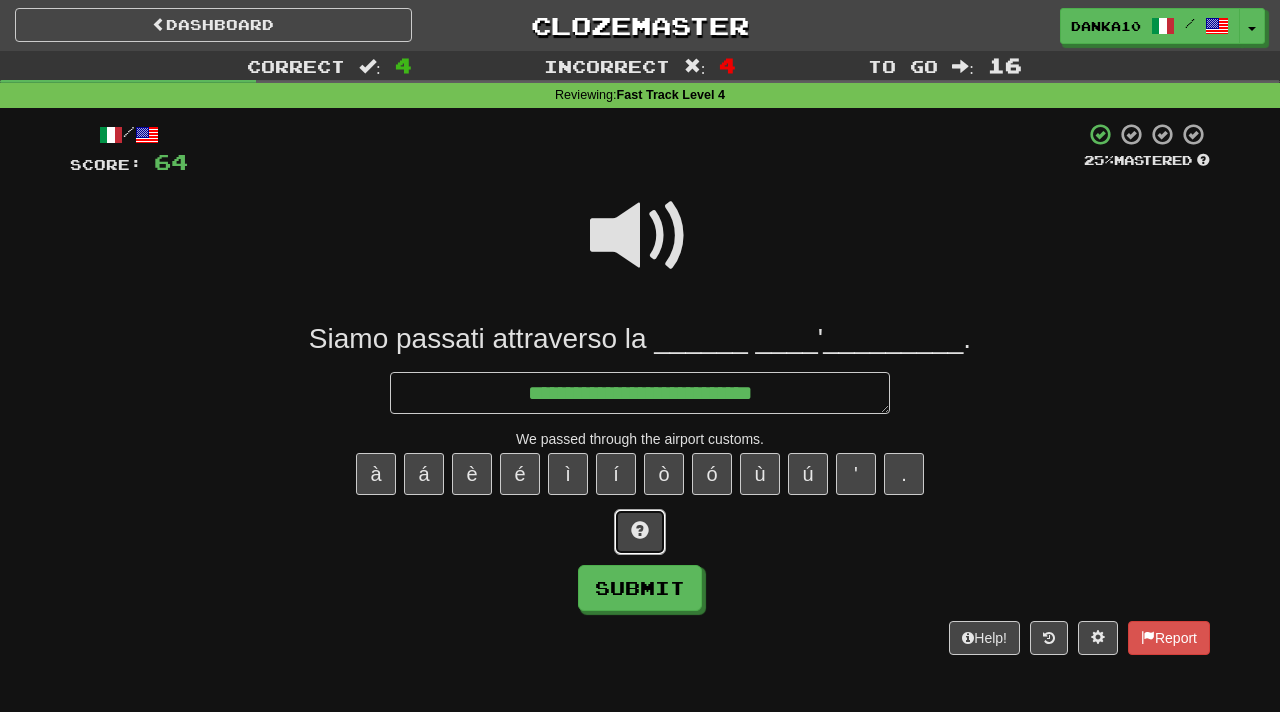 click at bounding box center (640, 532) 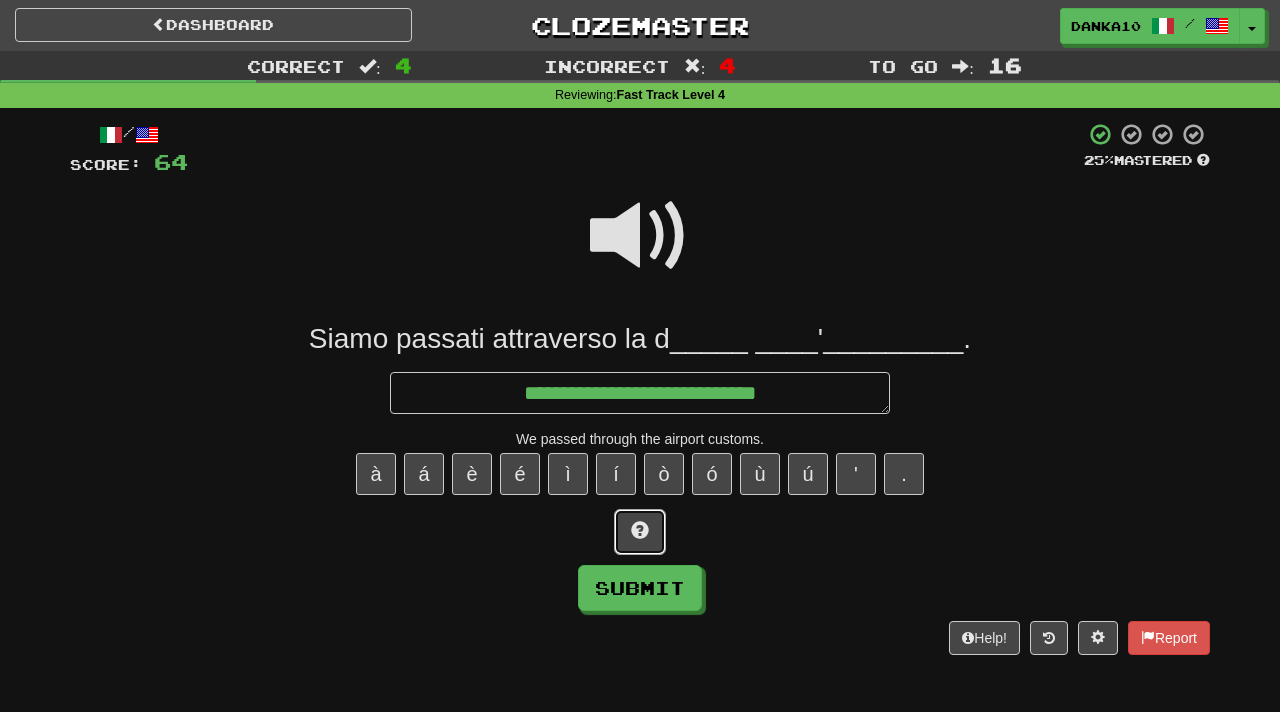 click at bounding box center (640, 532) 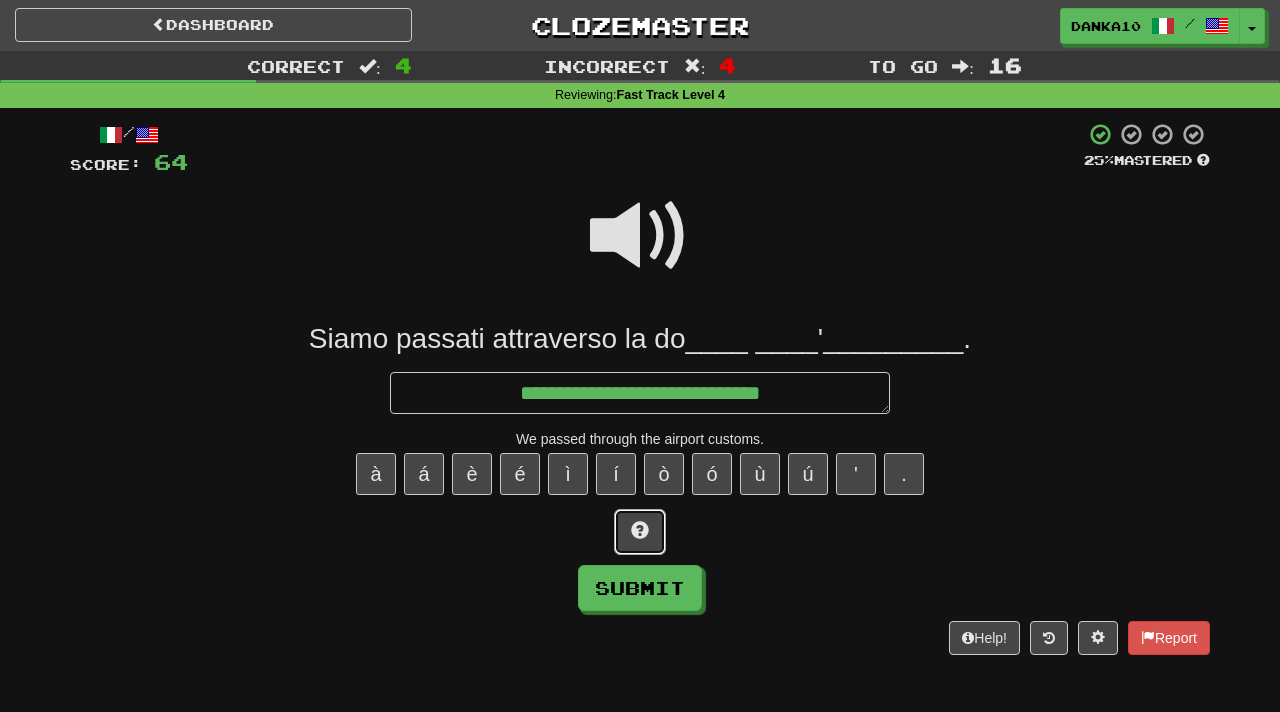 click at bounding box center [640, 532] 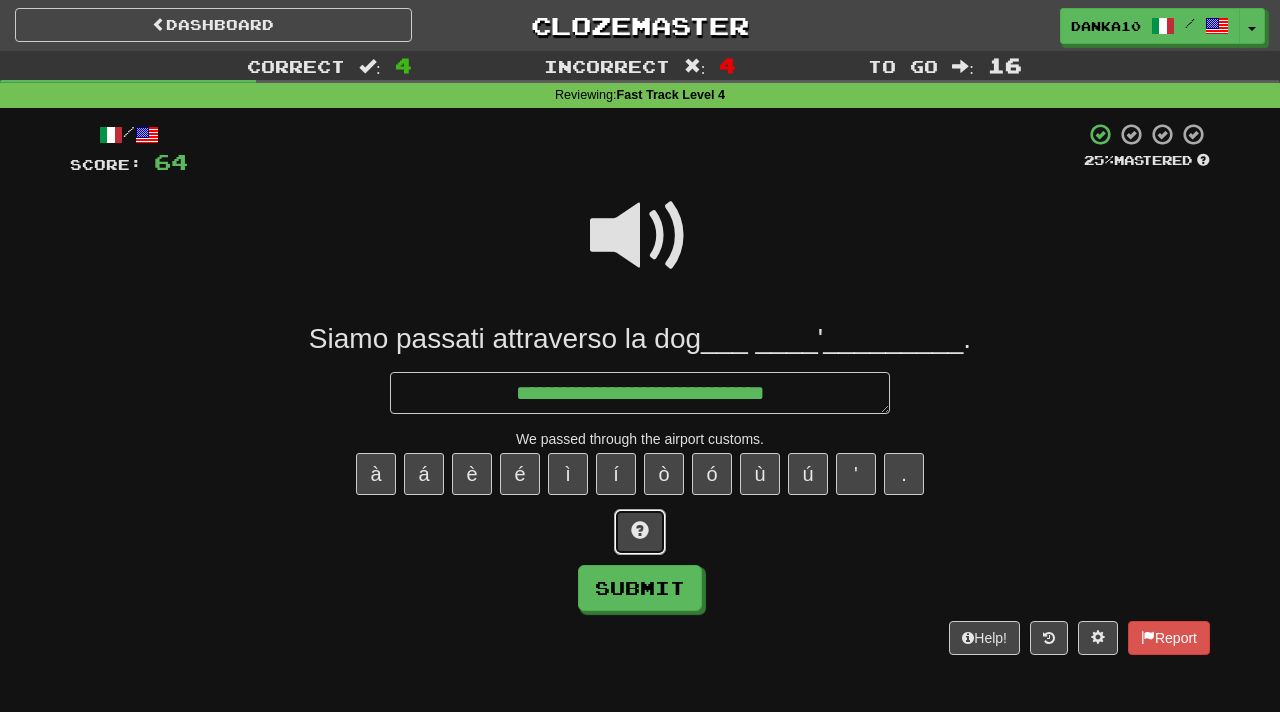 click at bounding box center (640, 532) 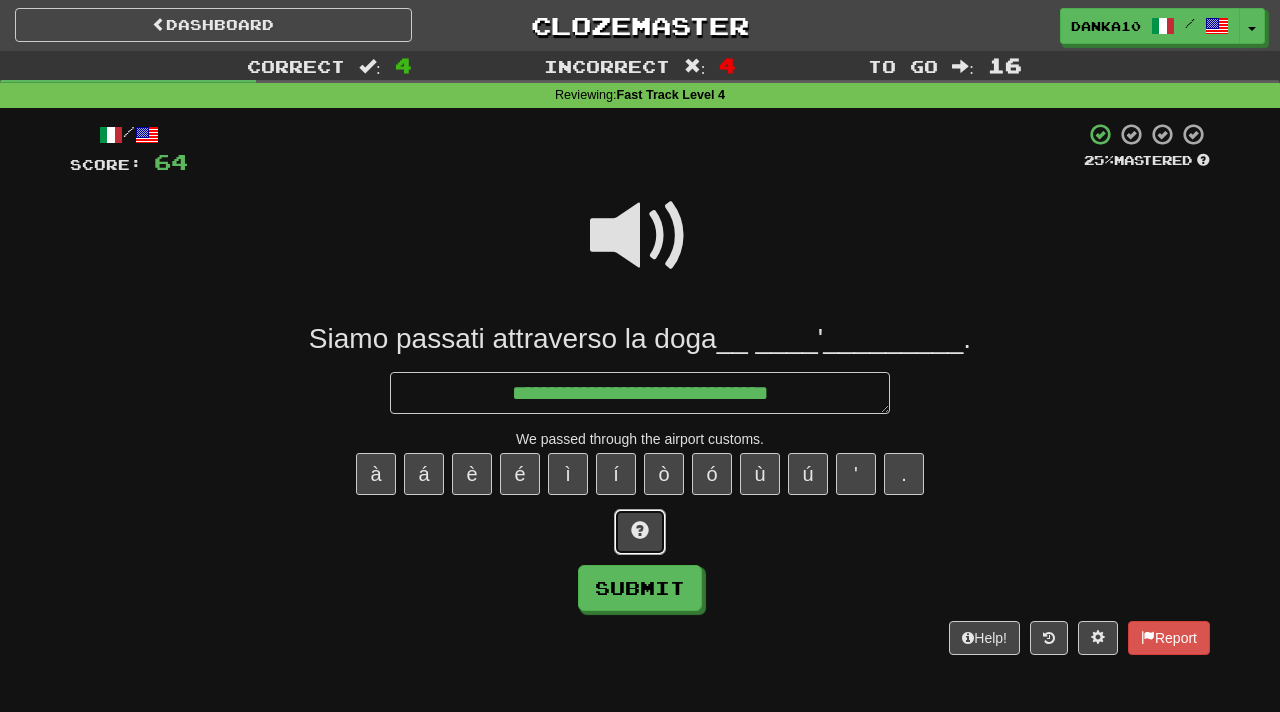 click at bounding box center (640, 532) 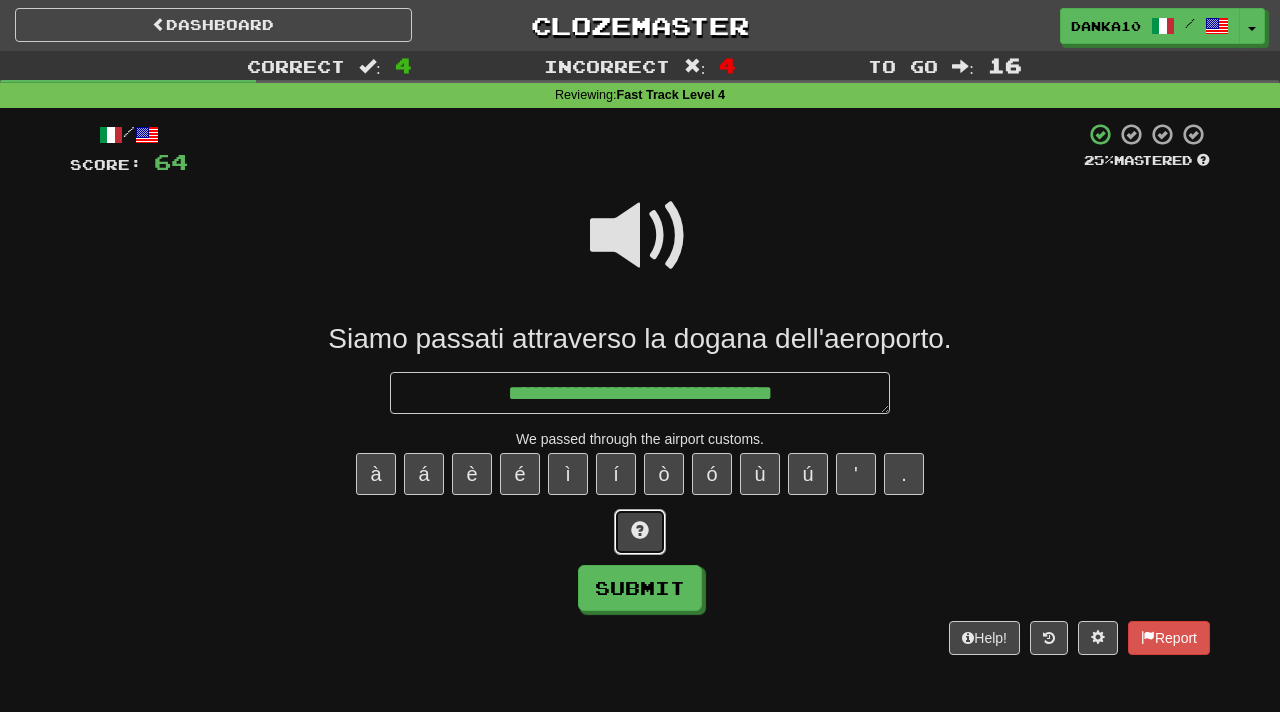 click at bounding box center (640, 532) 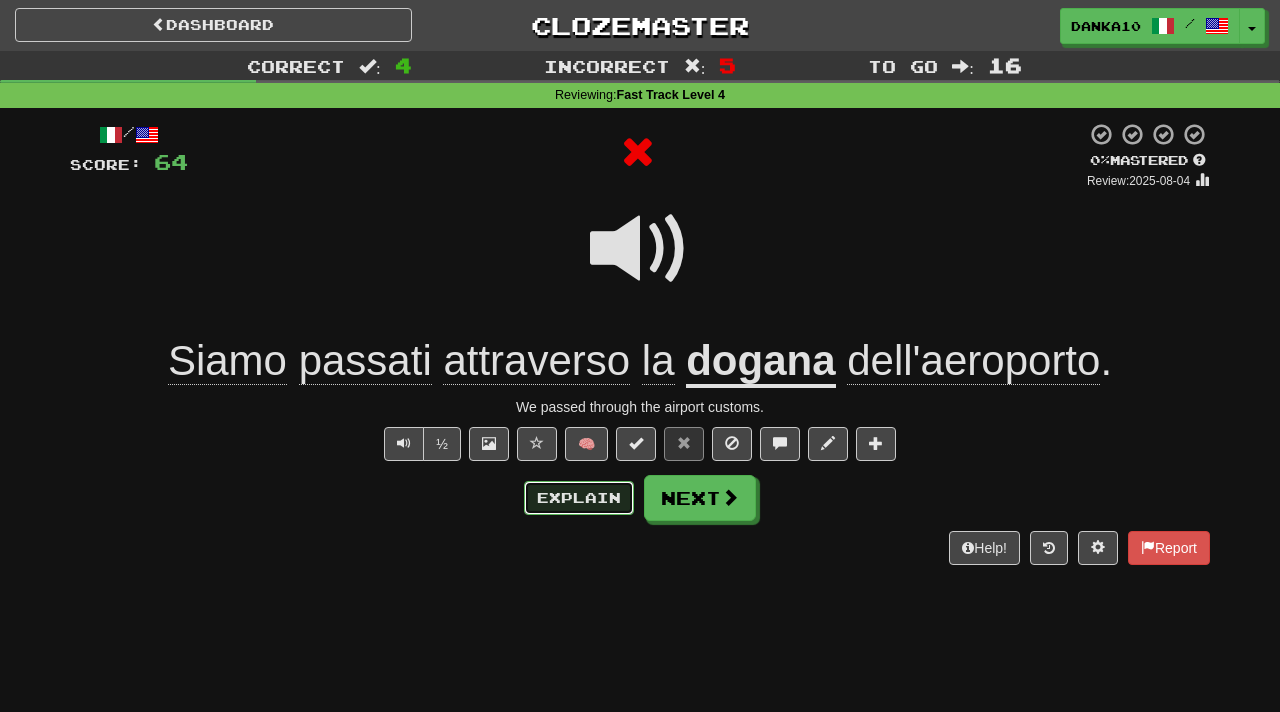 click on "Explain" at bounding box center (579, 498) 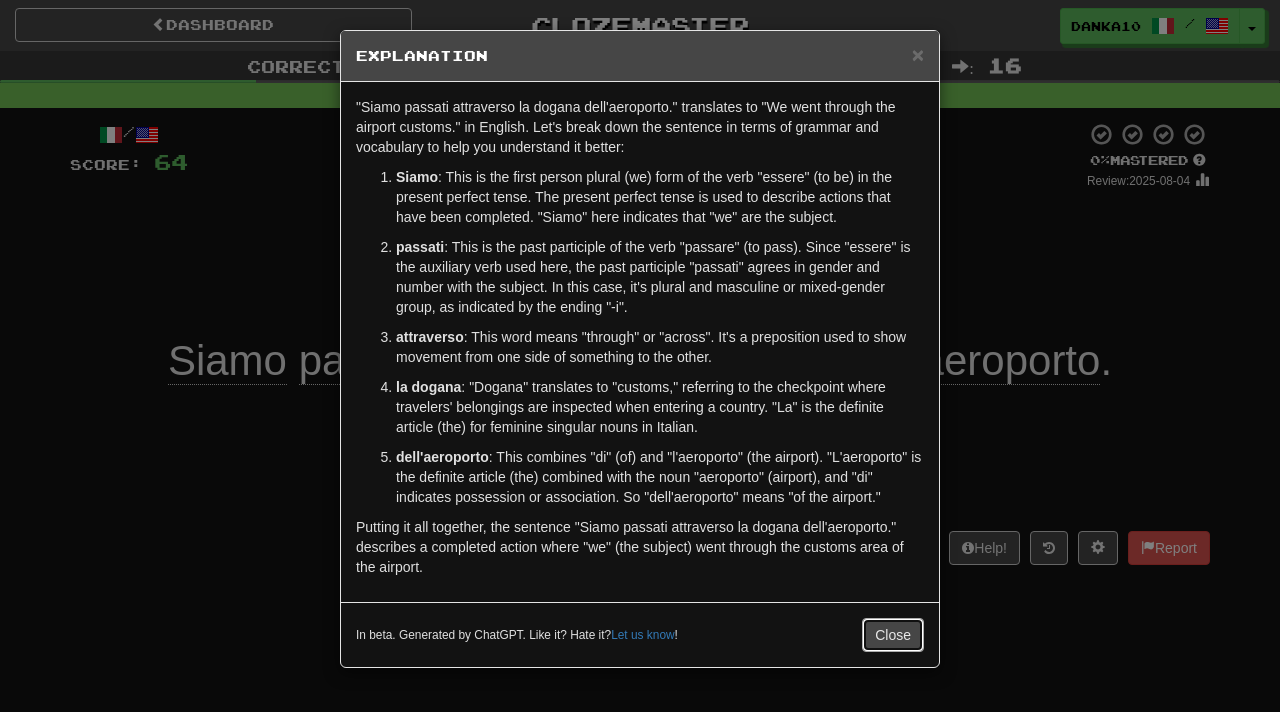 click on "Close" at bounding box center [893, 635] 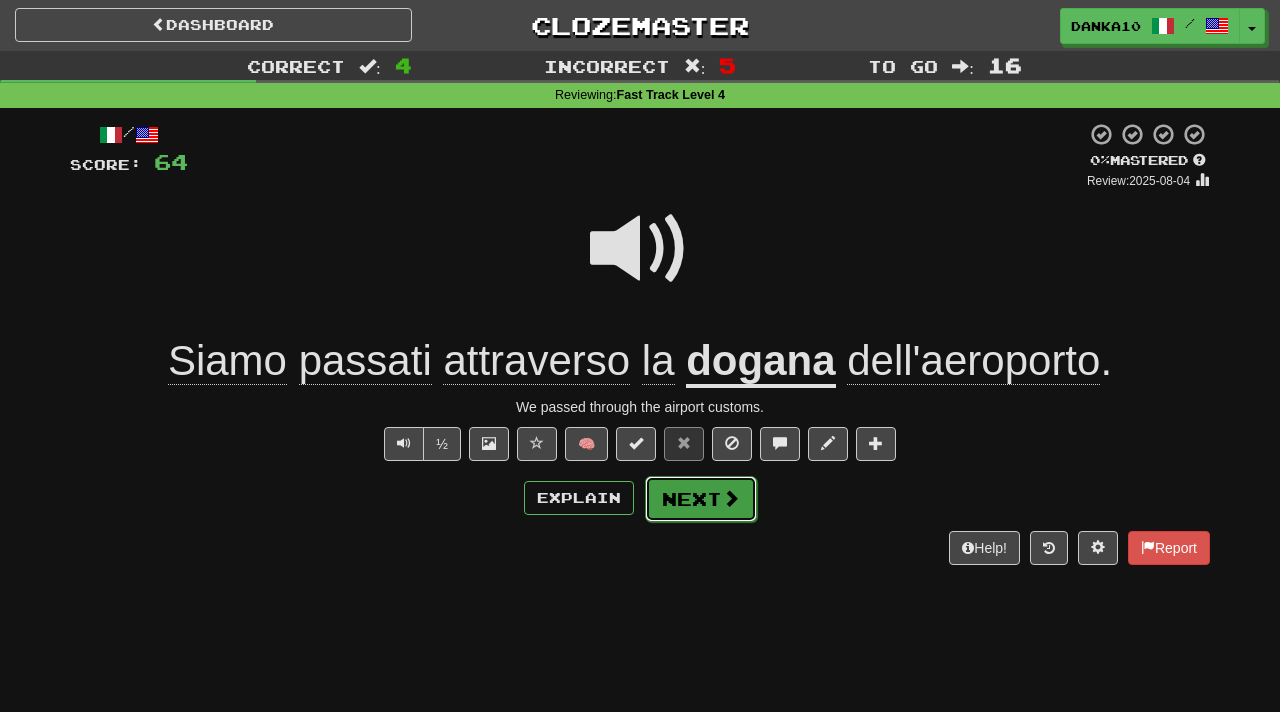 click on "Next" at bounding box center [701, 499] 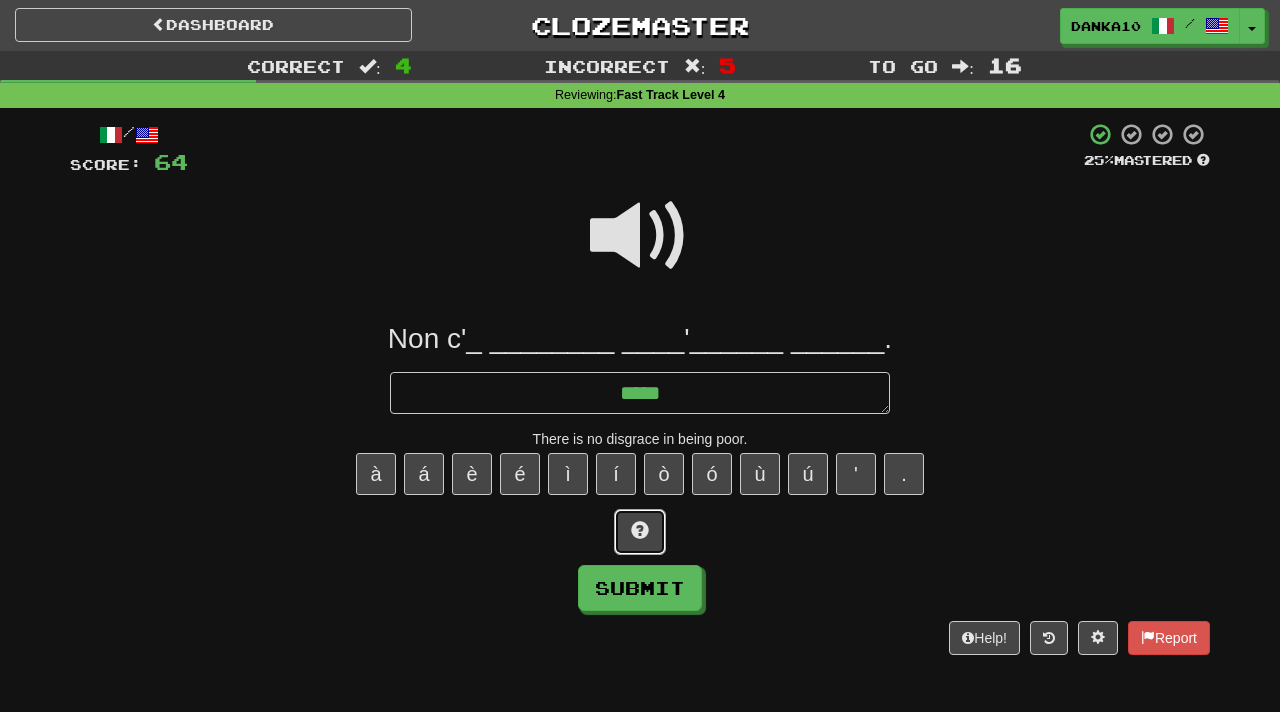 click at bounding box center (640, 532) 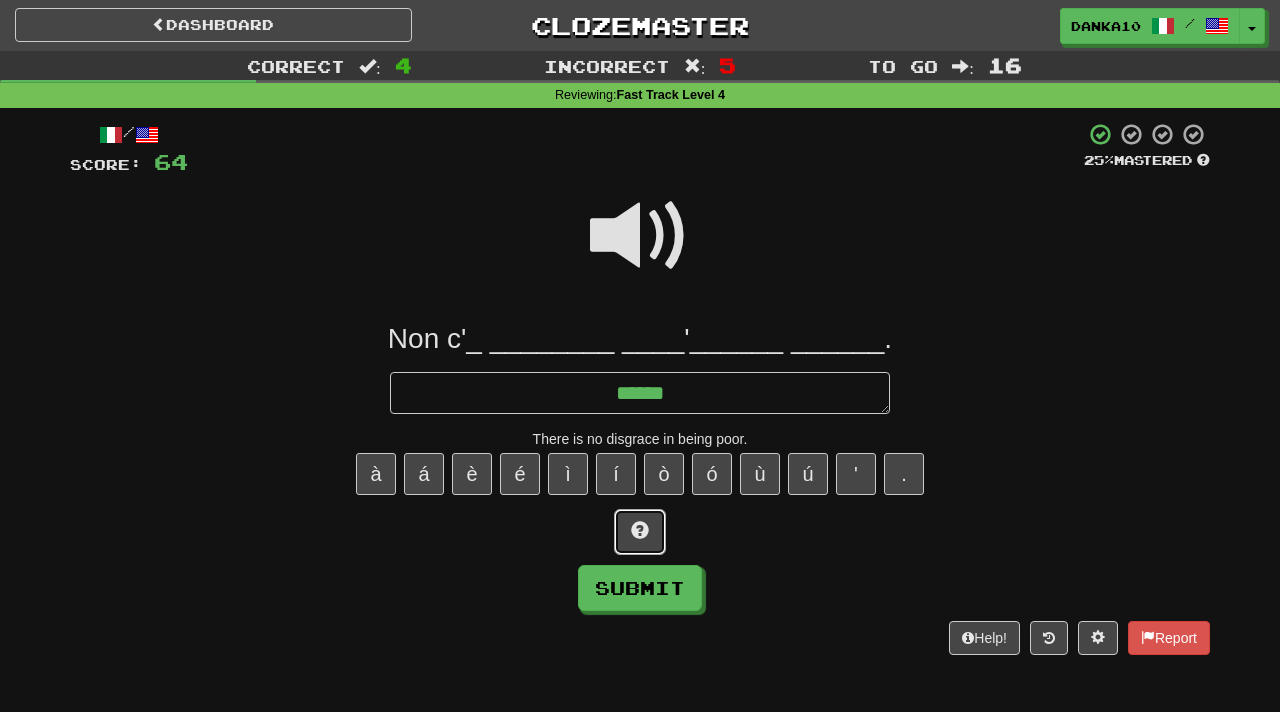 click at bounding box center [640, 532] 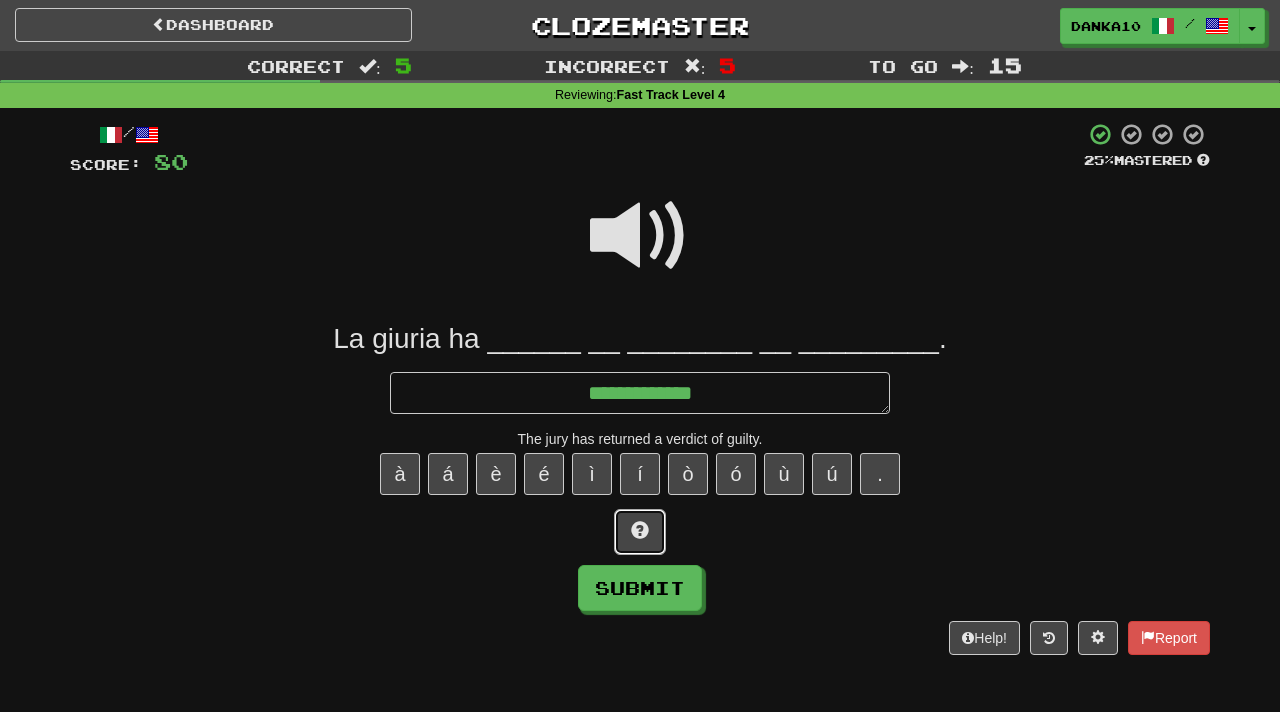 click at bounding box center (640, 530) 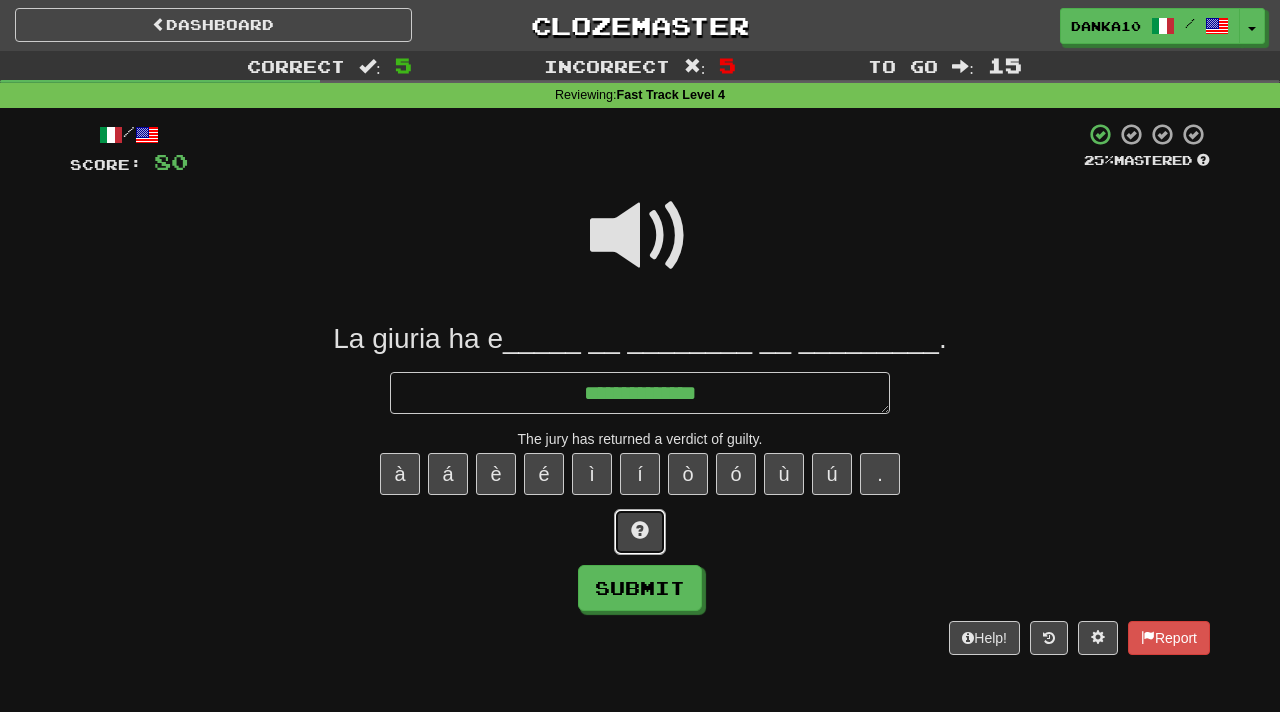 click at bounding box center (640, 530) 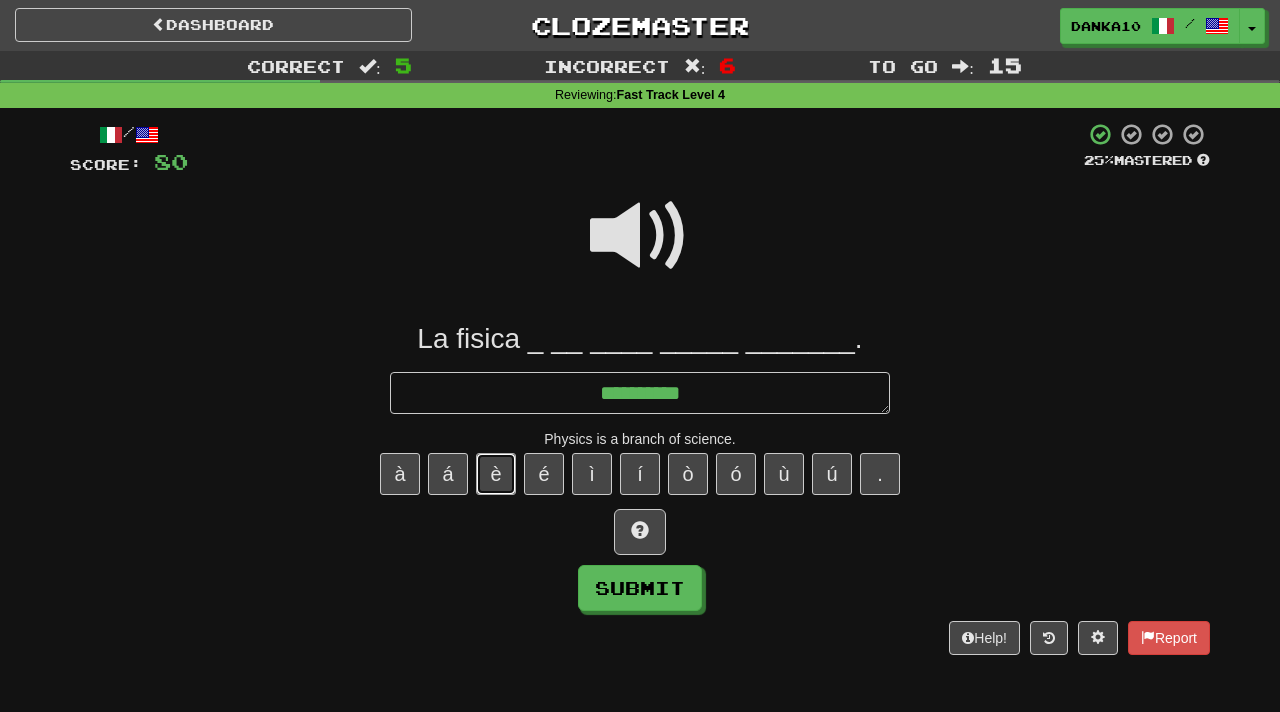 click on "è" at bounding box center (496, 474) 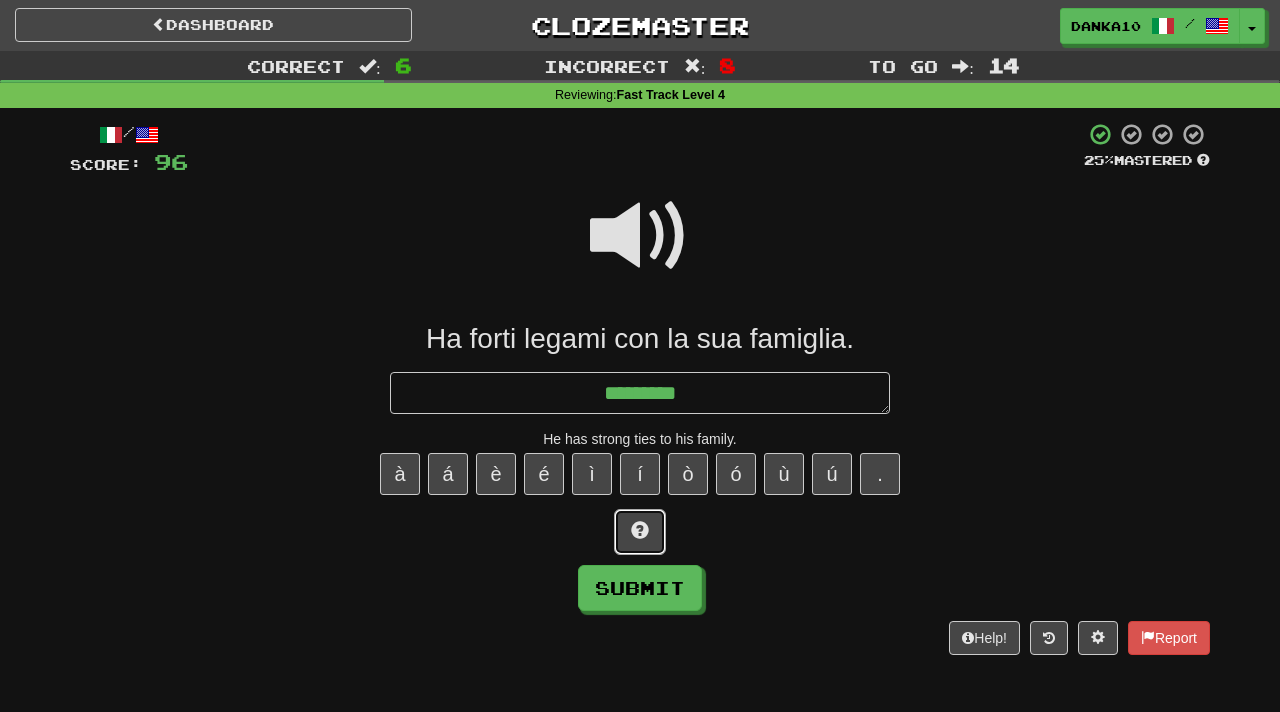 click at bounding box center (640, 530) 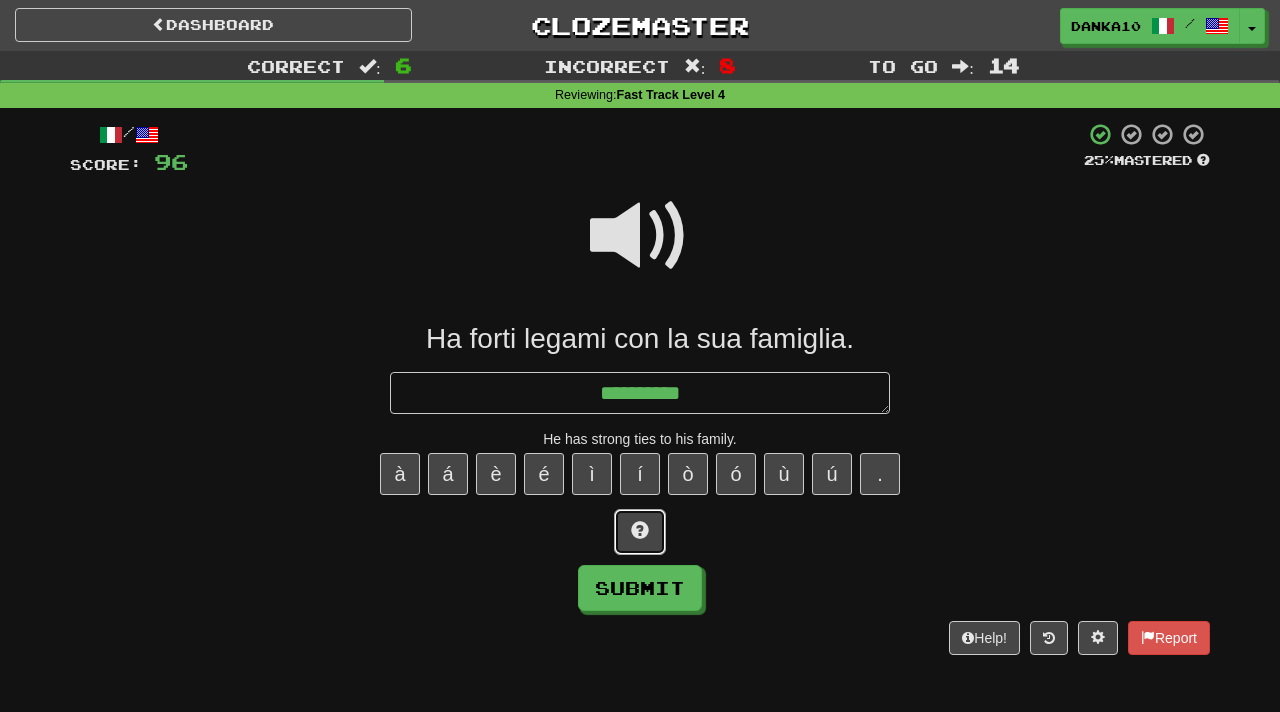 click at bounding box center (640, 530) 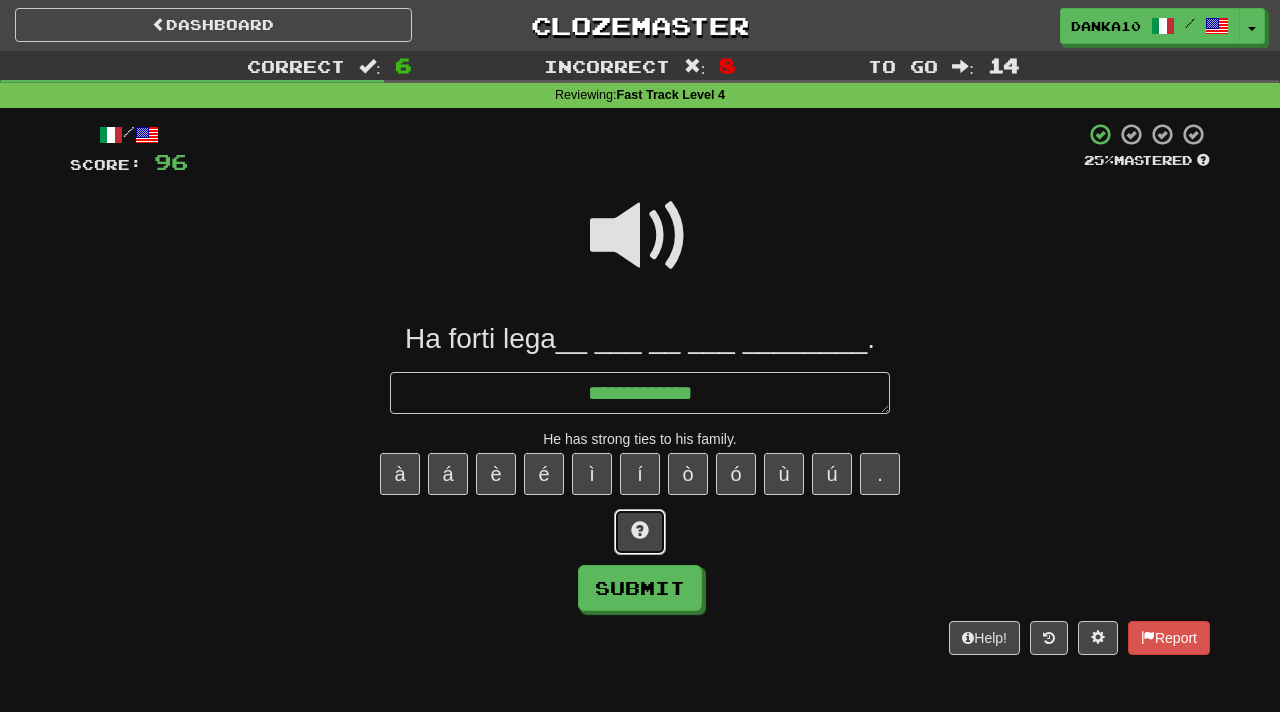 click at bounding box center (640, 530) 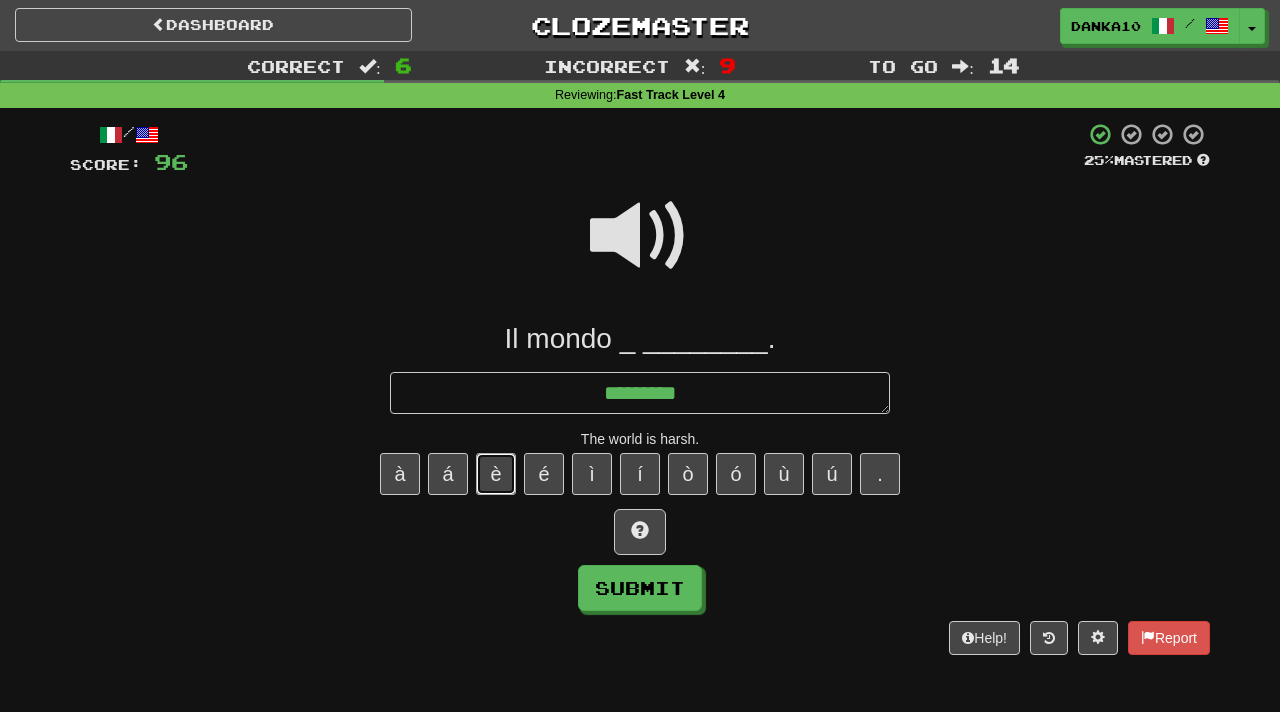 click on "è" at bounding box center (496, 474) 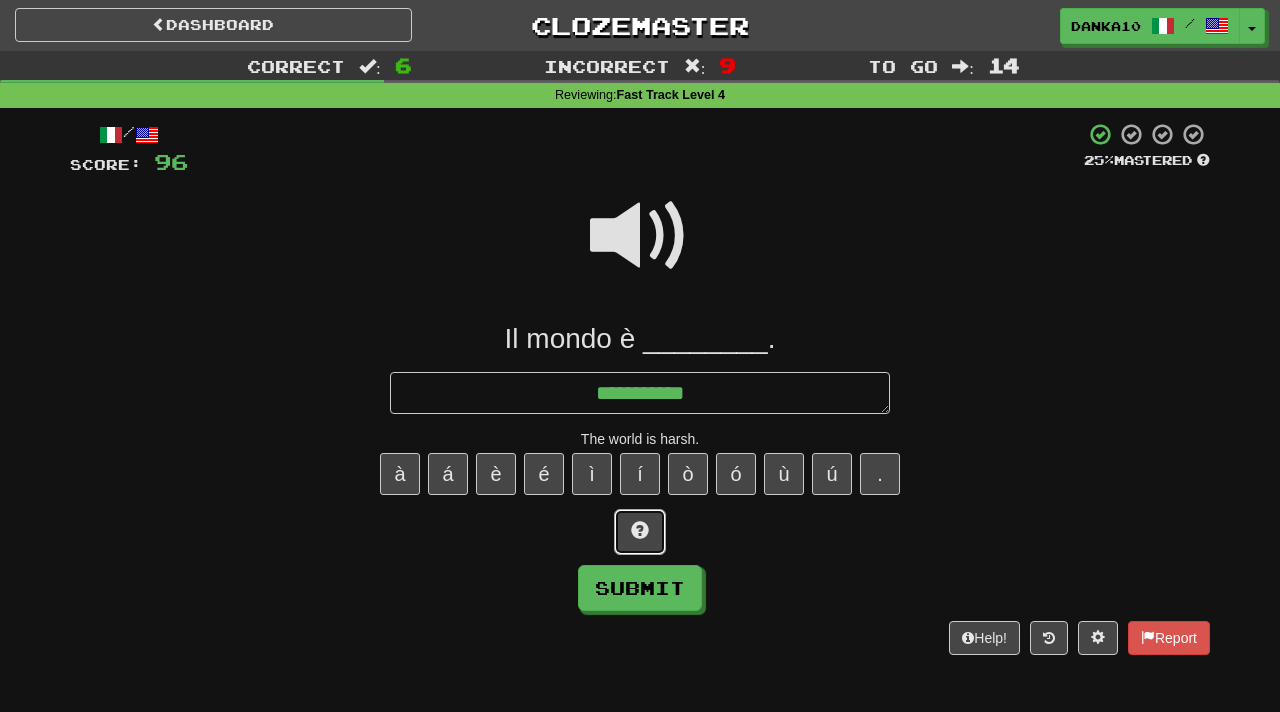 click at bounding box center [640, 530] 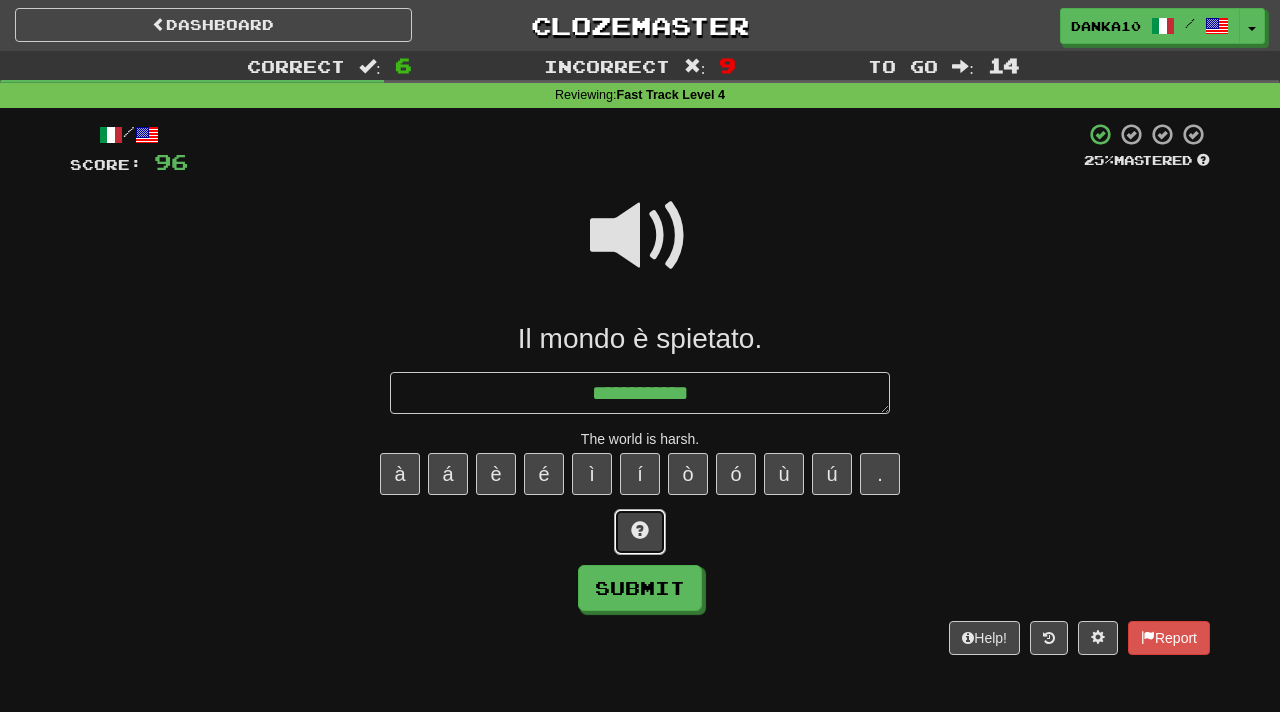 click at bounding box center [640, 530] 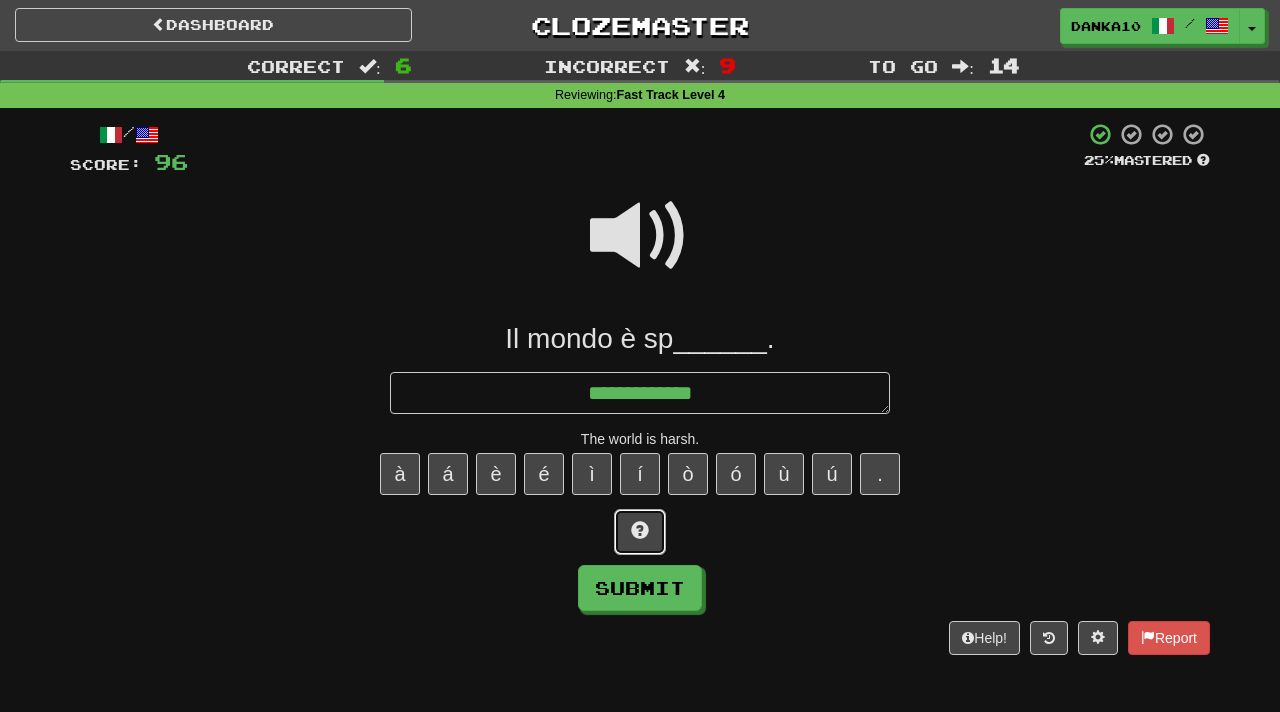 click at bounding box center [640, 530] 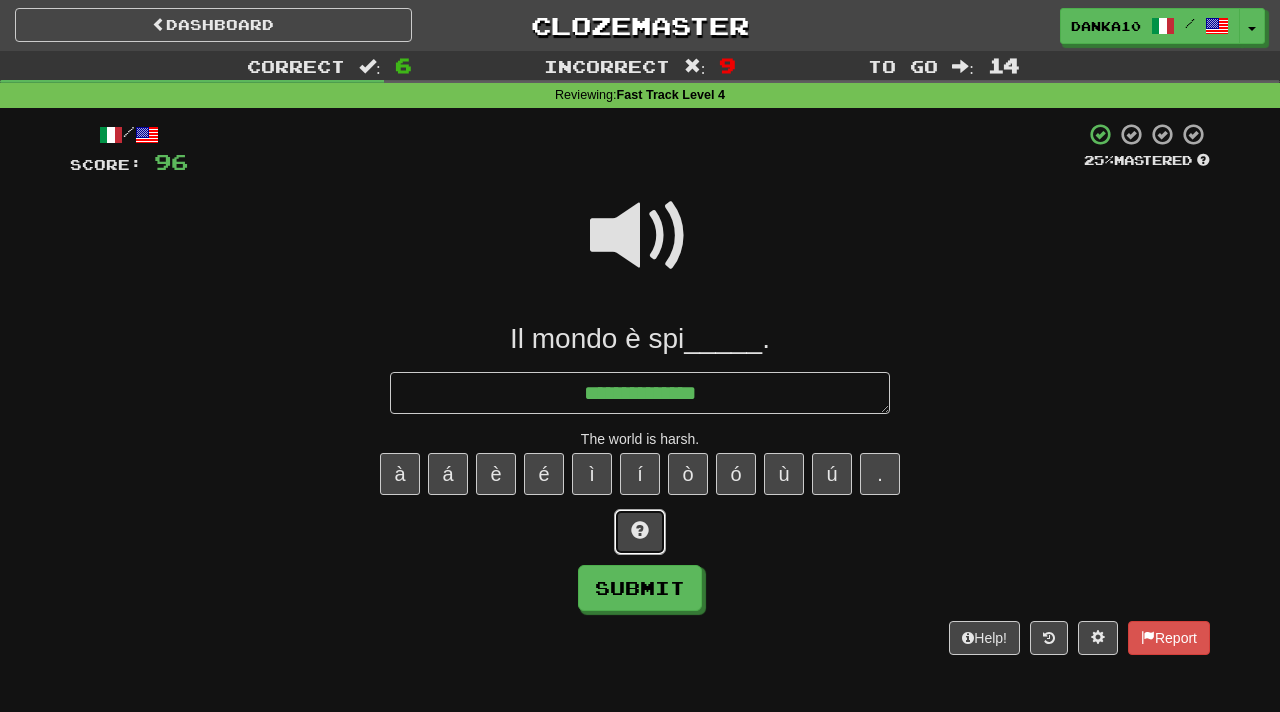 click at bounding box center [640, 530] 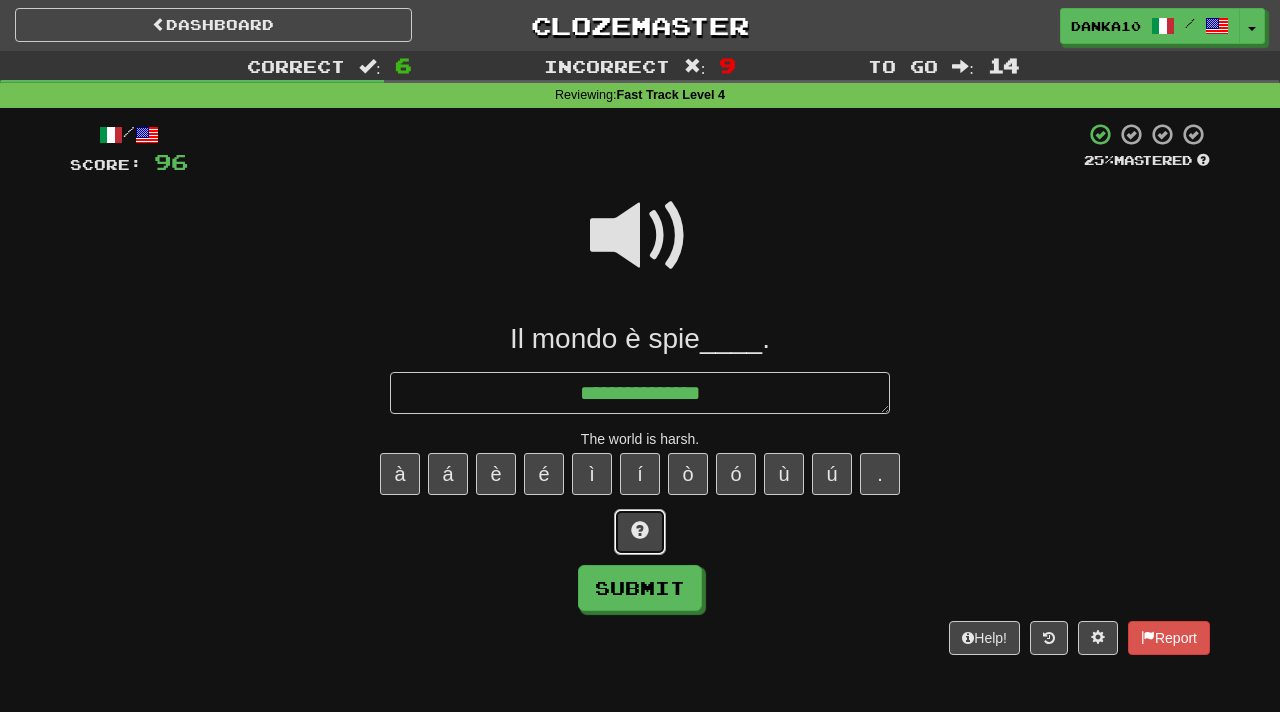 click at bounding box center [640, 530] 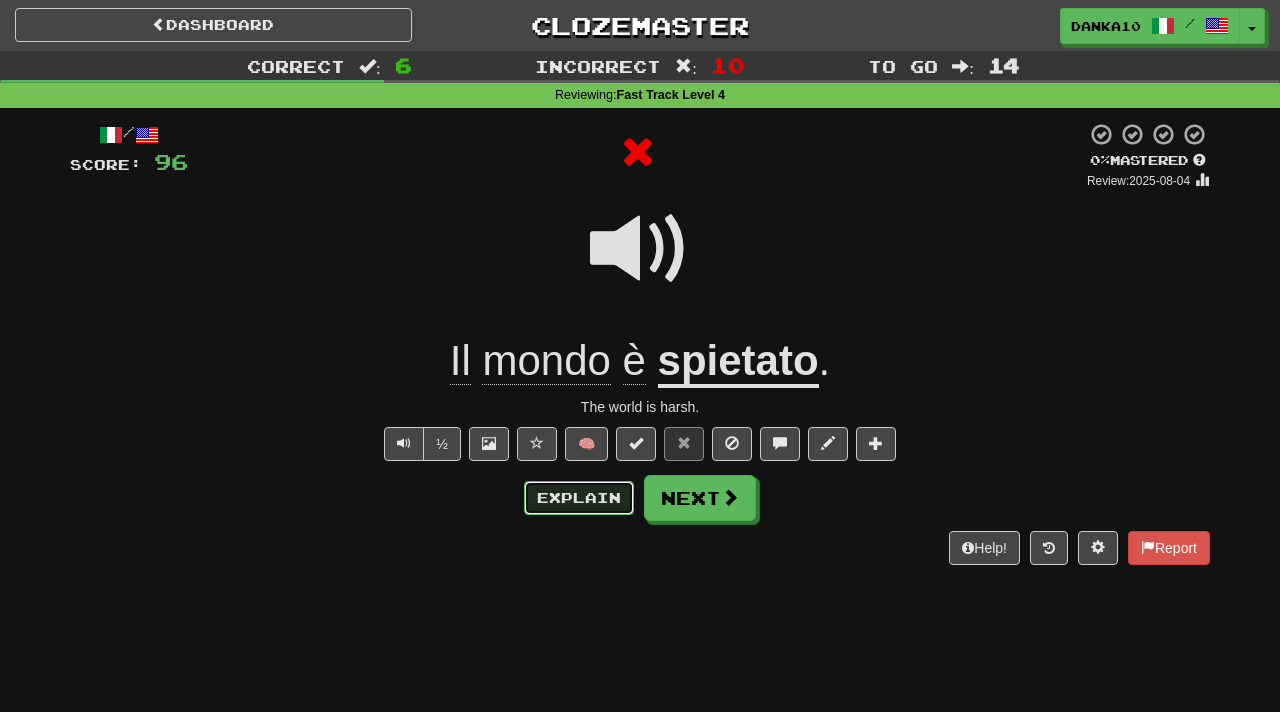 click on "Explain" at bounding box center (579, 498) 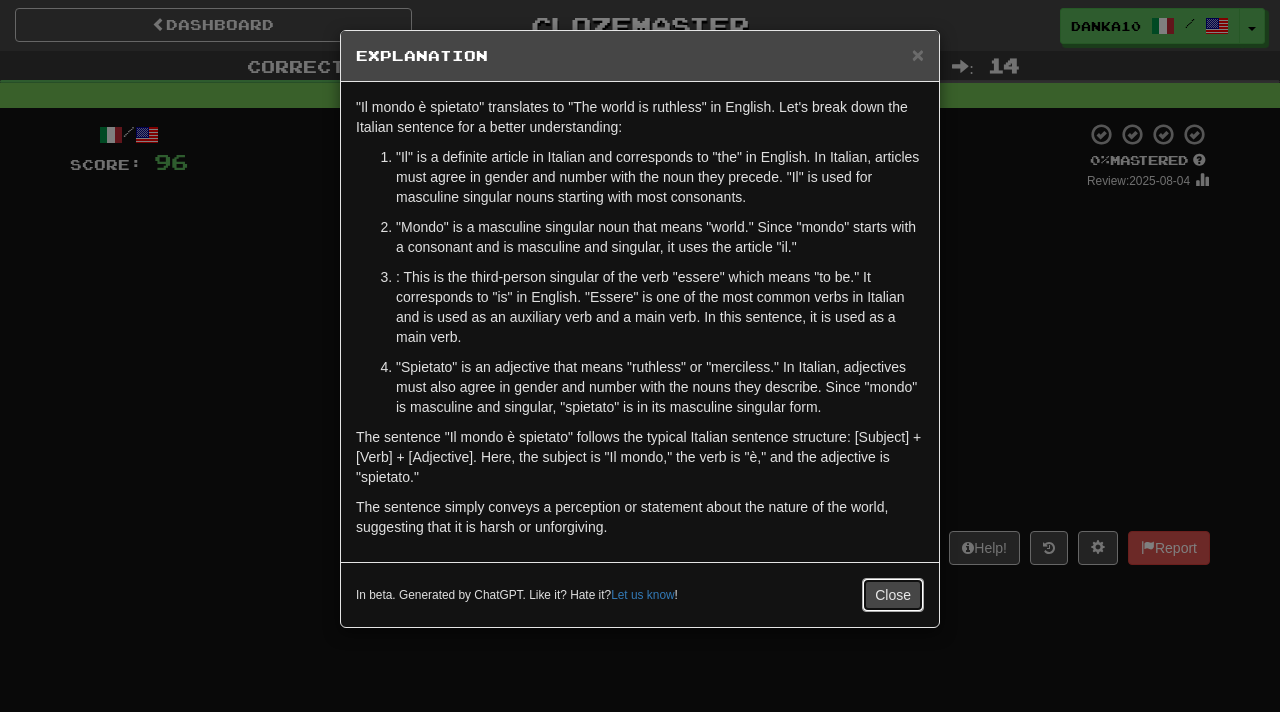 click on "Close" at bounding box center (893, 595) 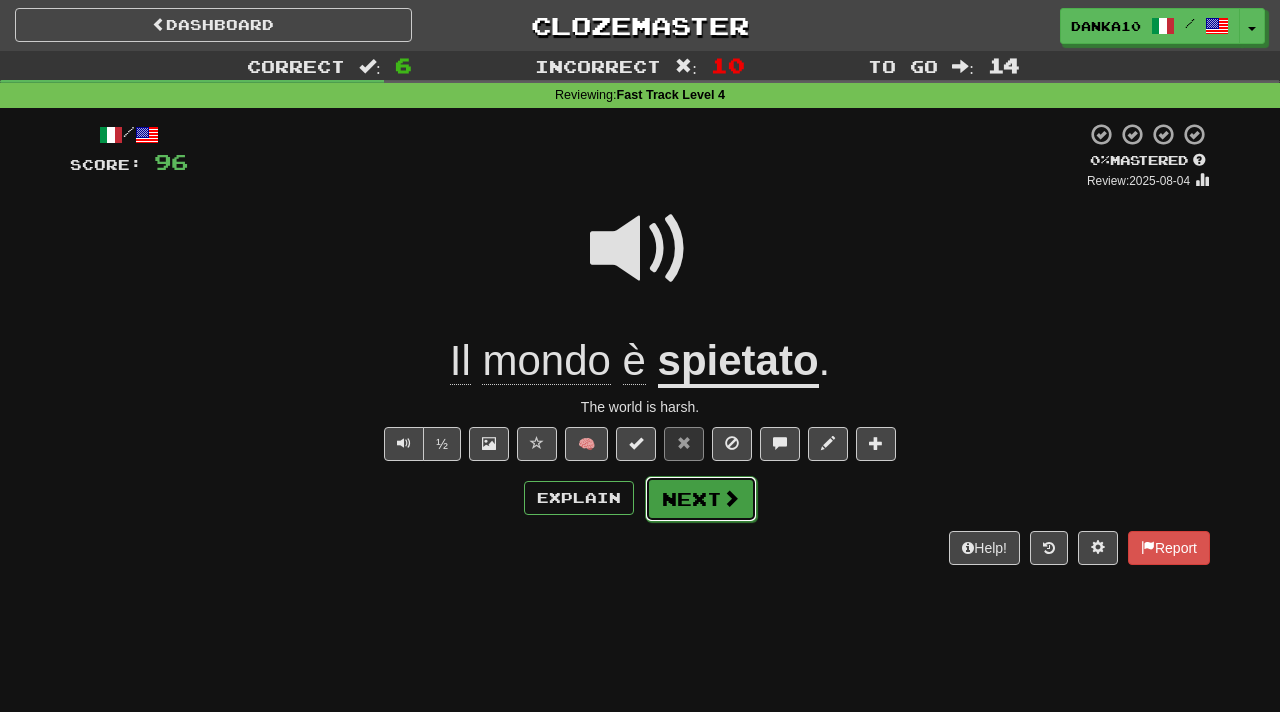 click on "Next" at bounding box center (701, 499) 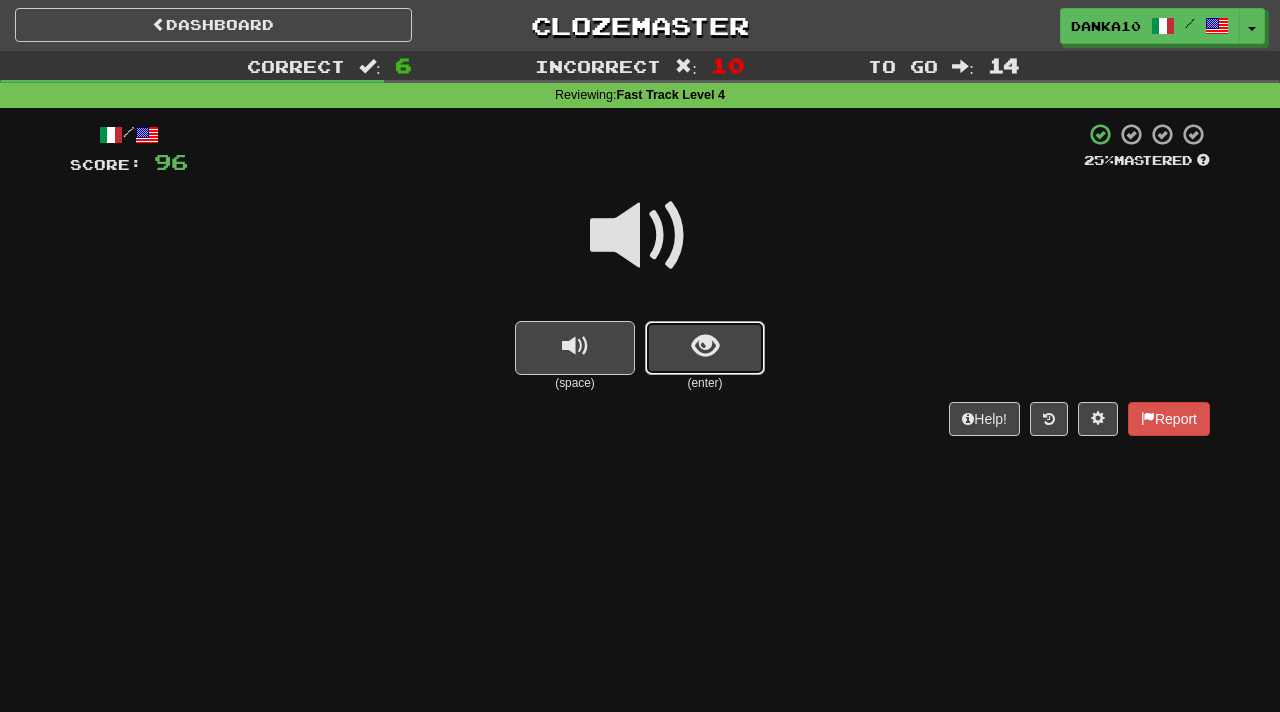 click at bounding box center (705, 346) 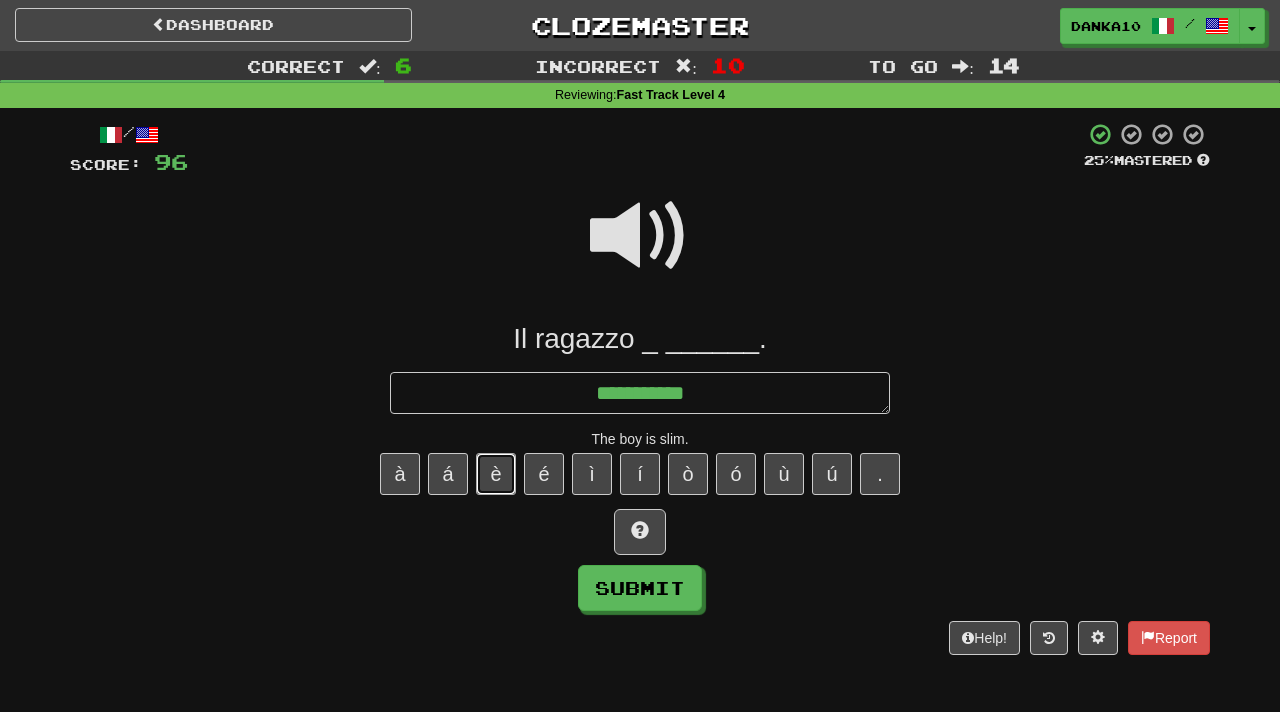 click on "è" at bounding box center [496, 474] 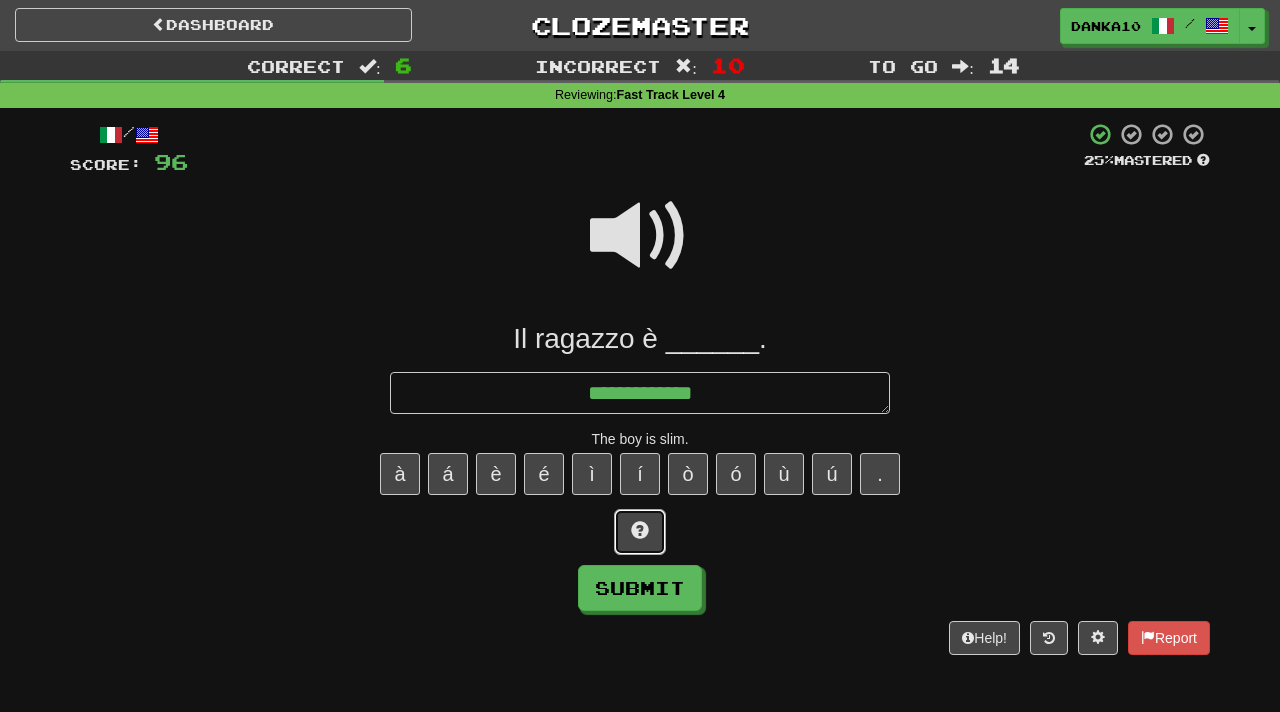 click at bounding box center (640, 532) 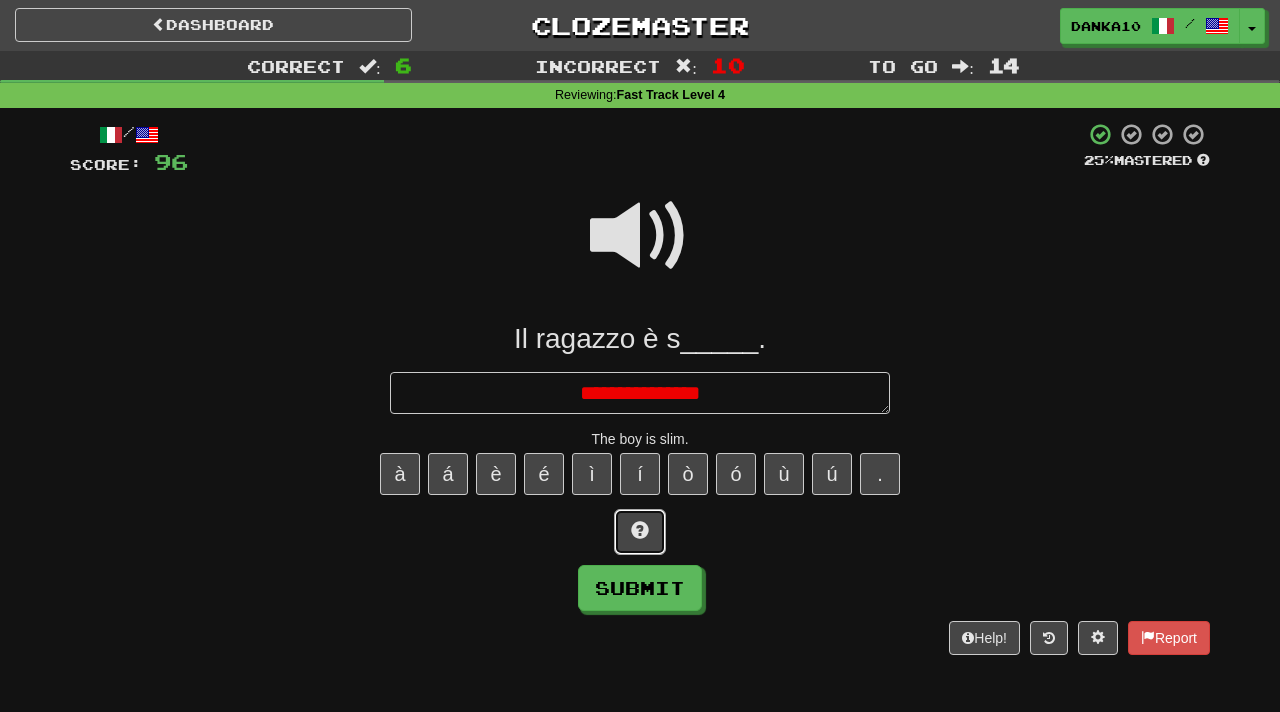 click at bounding box center [640, 532] 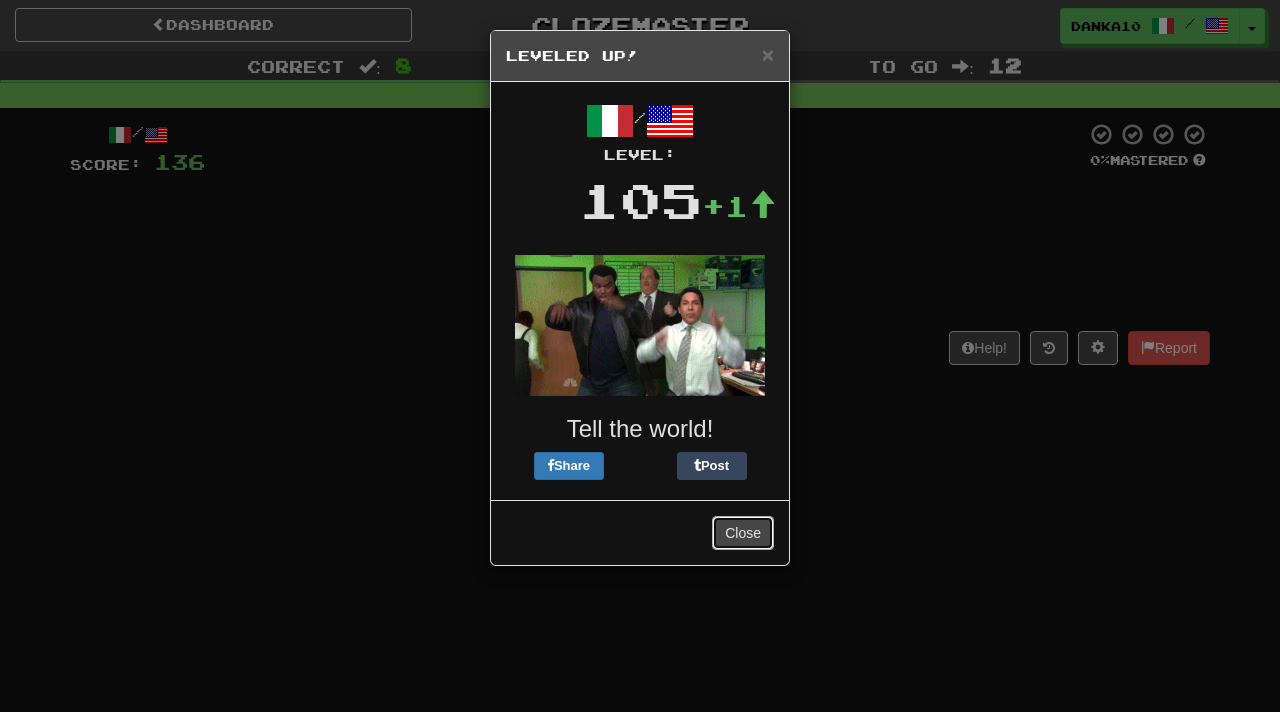 click on "Close" at bounding box center (743, 533) 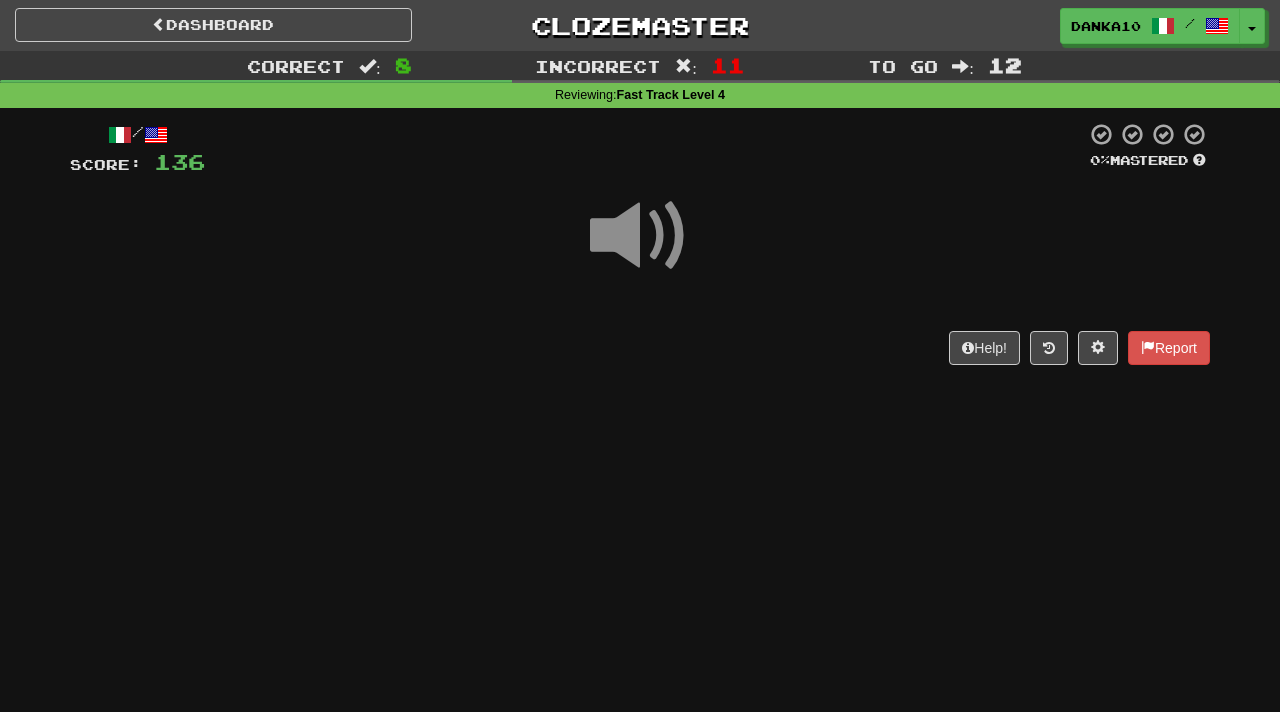 click at bounding box center [640, 236] 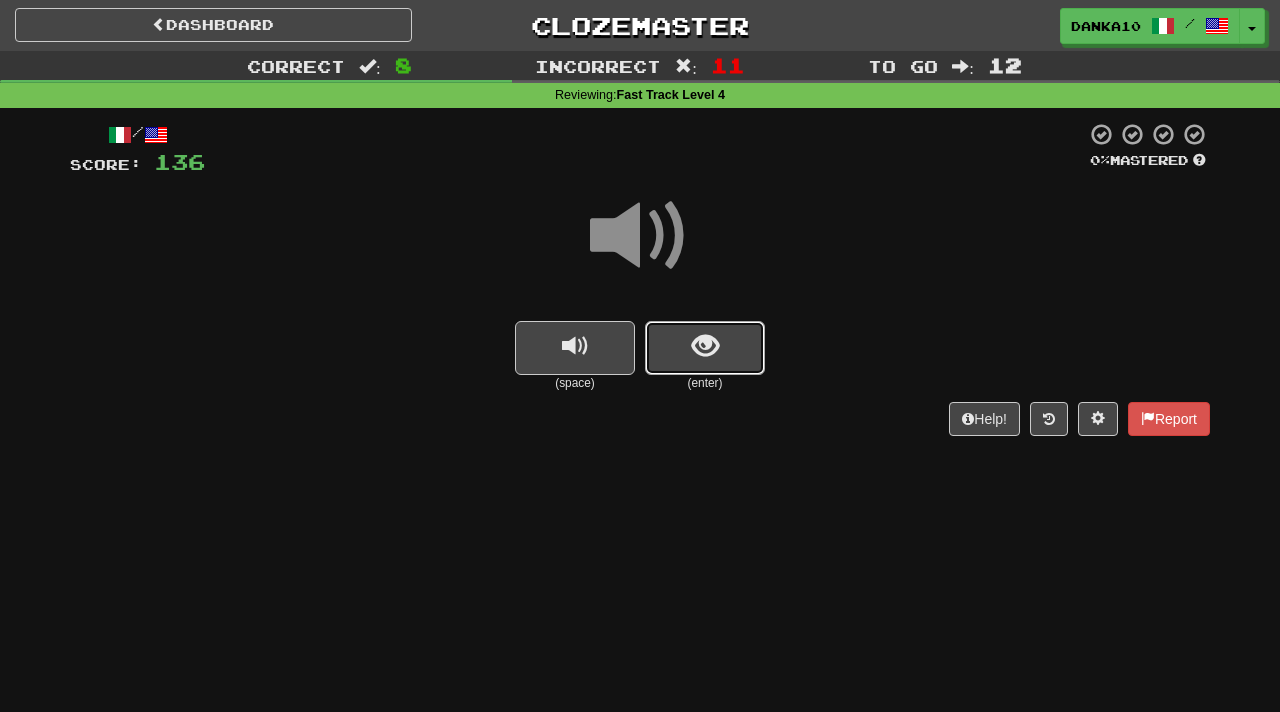 click at bounding box center [705, 348] 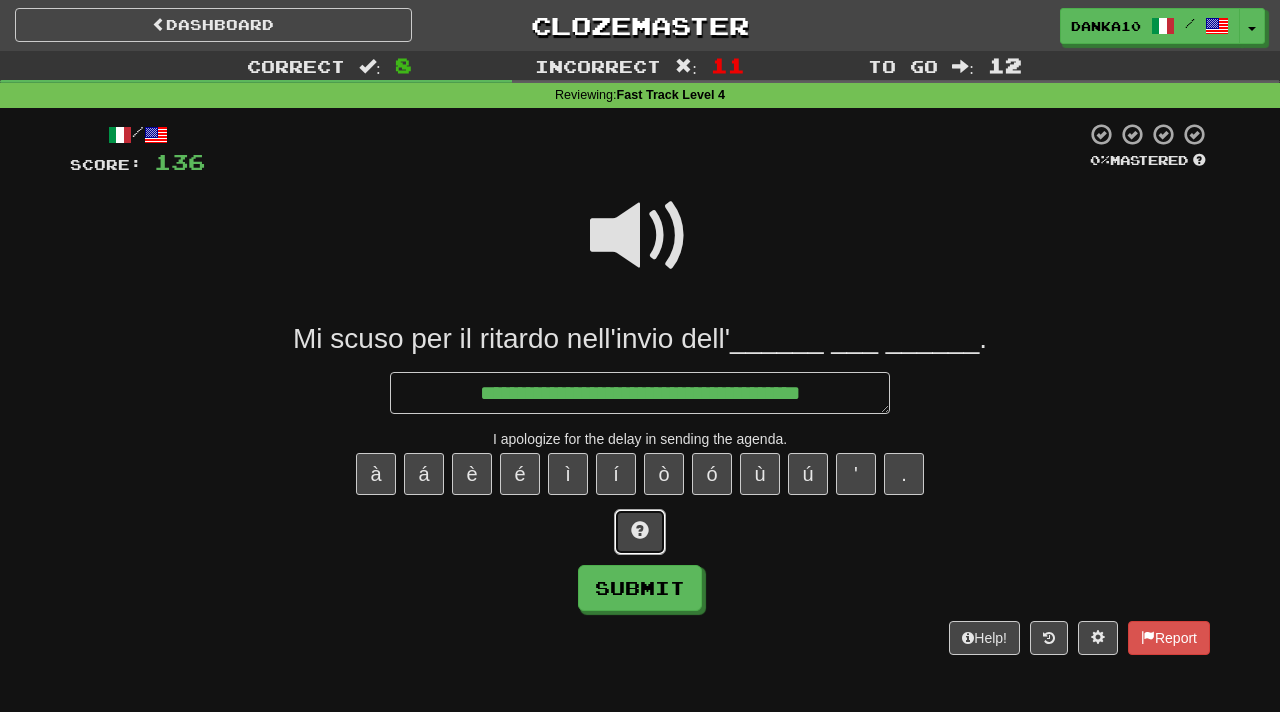 click at bounding box center [640, 530] 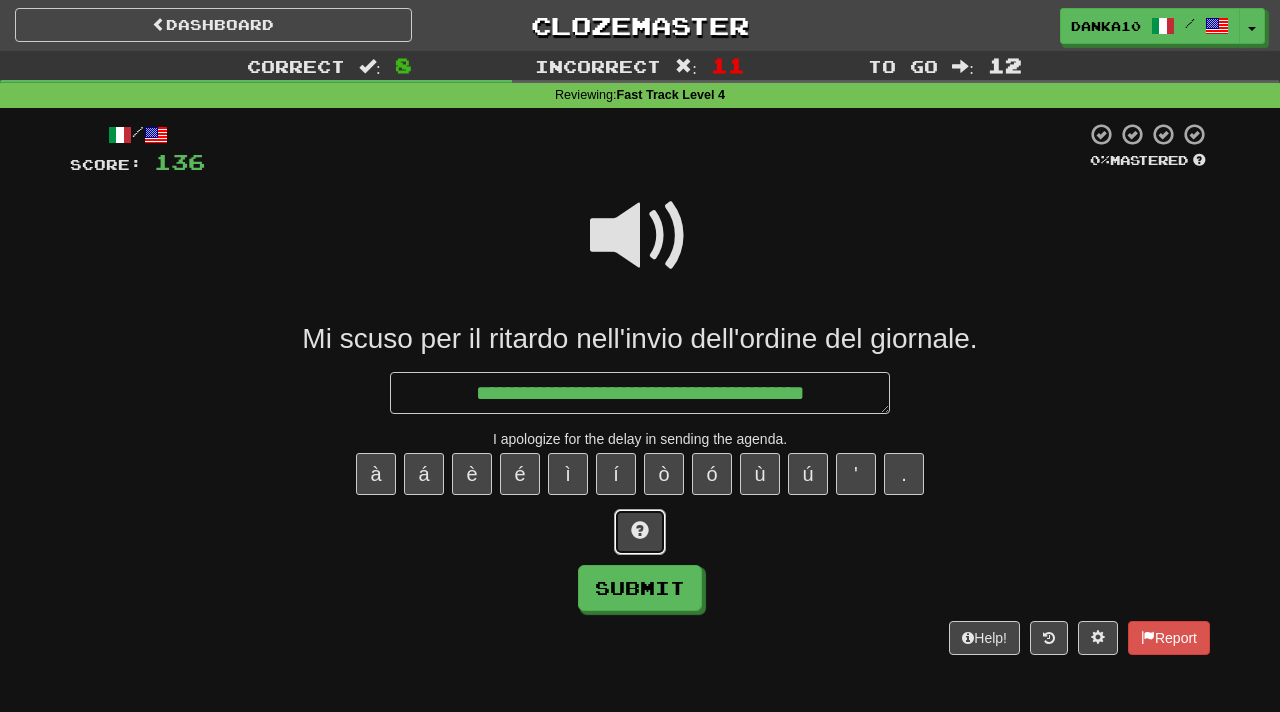 click at bounding box center [640, 530] 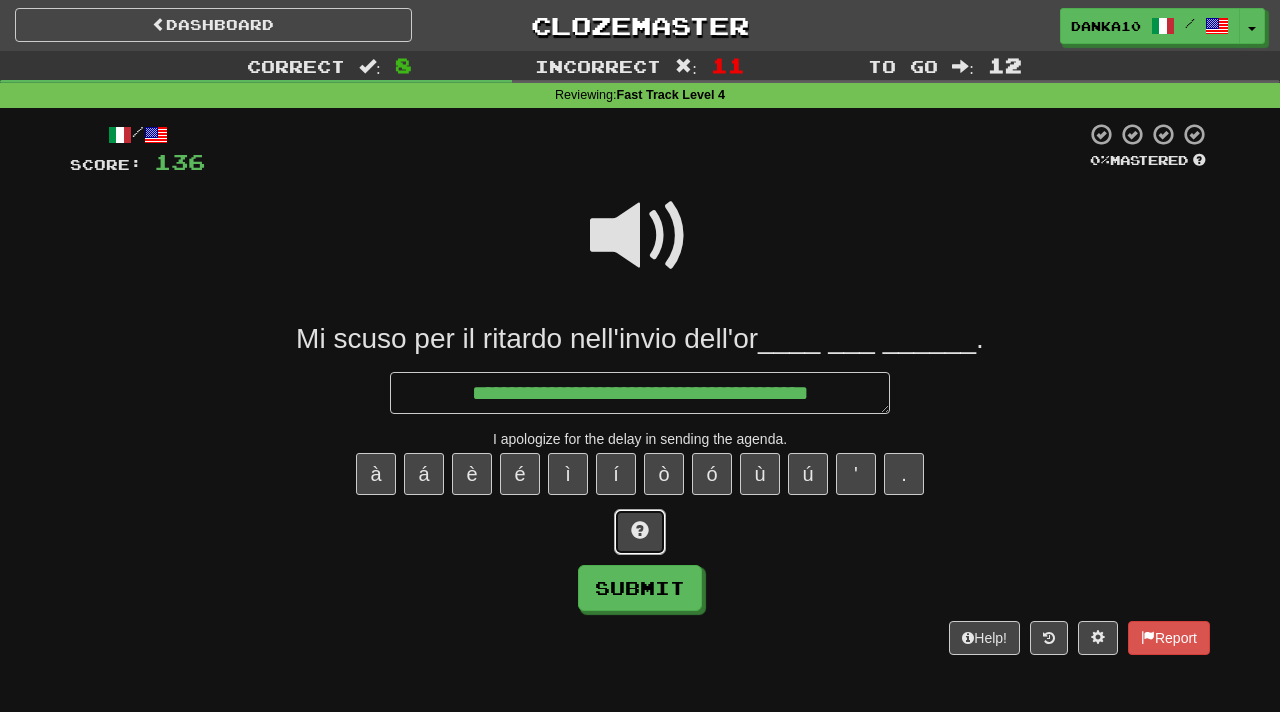 click at bounding box center (640, 530) 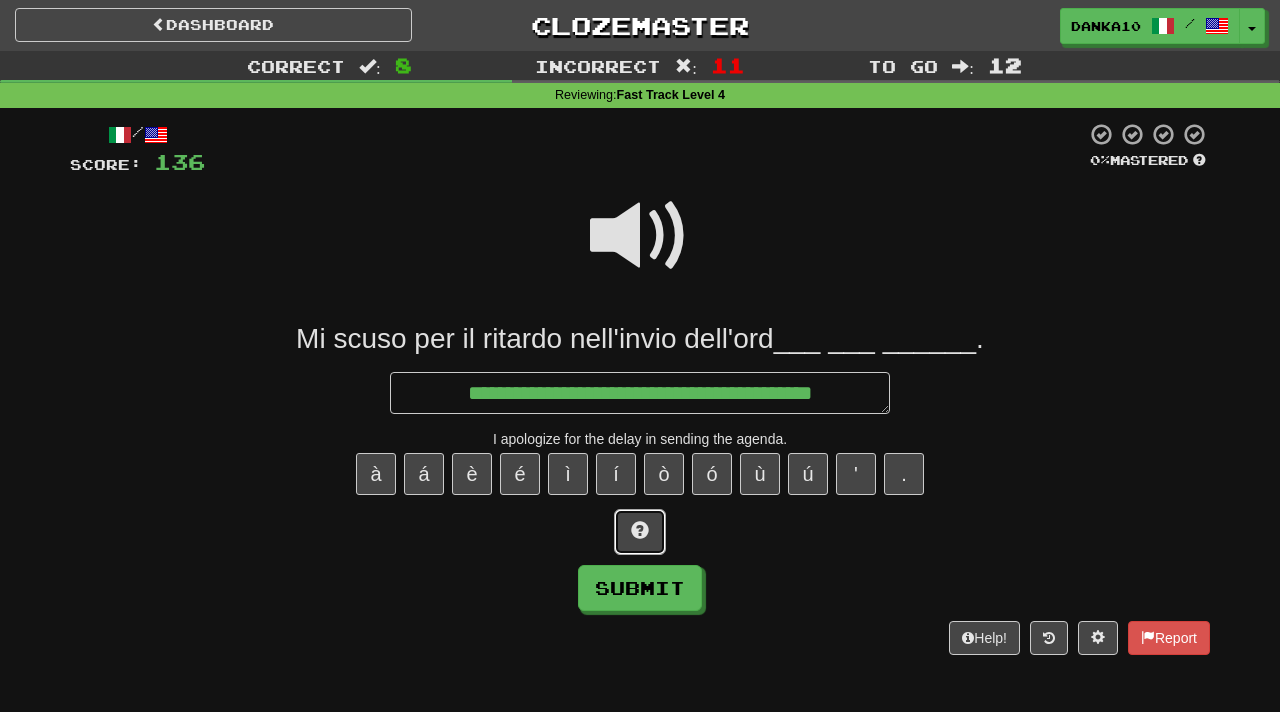 click at bounding box center [640, 530] 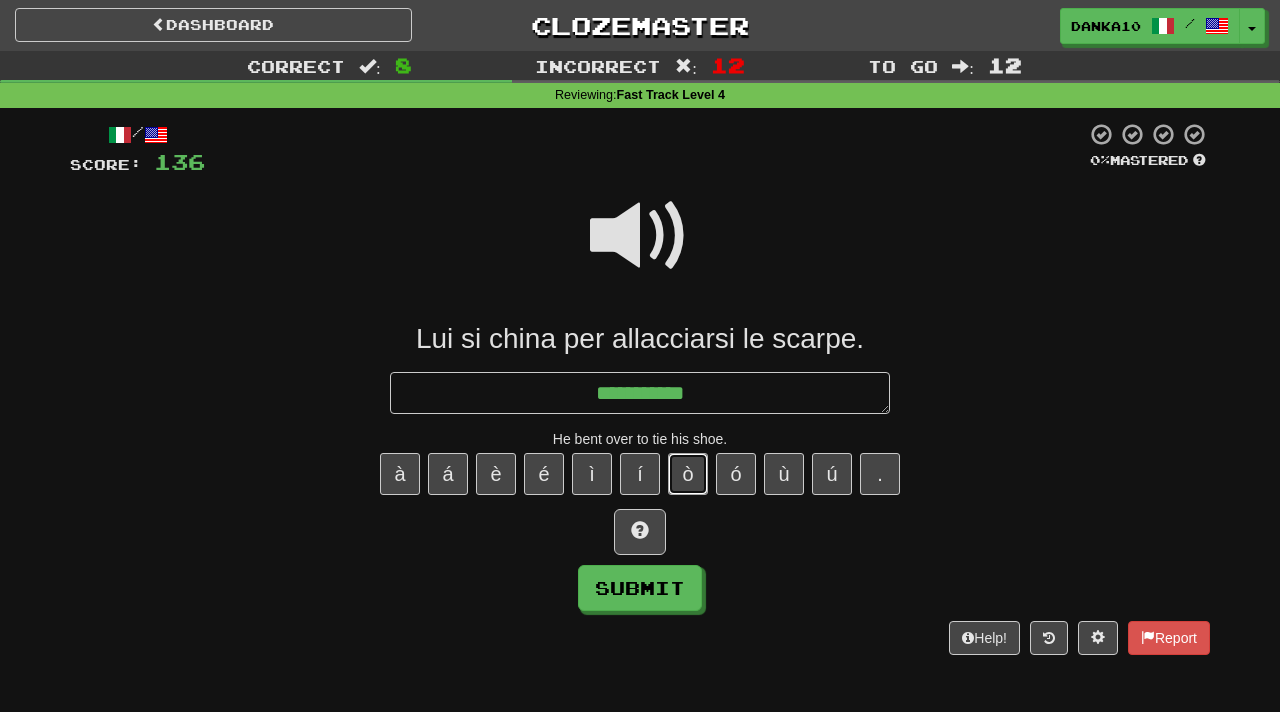 click on "ò" at bounding box center (688, 474) 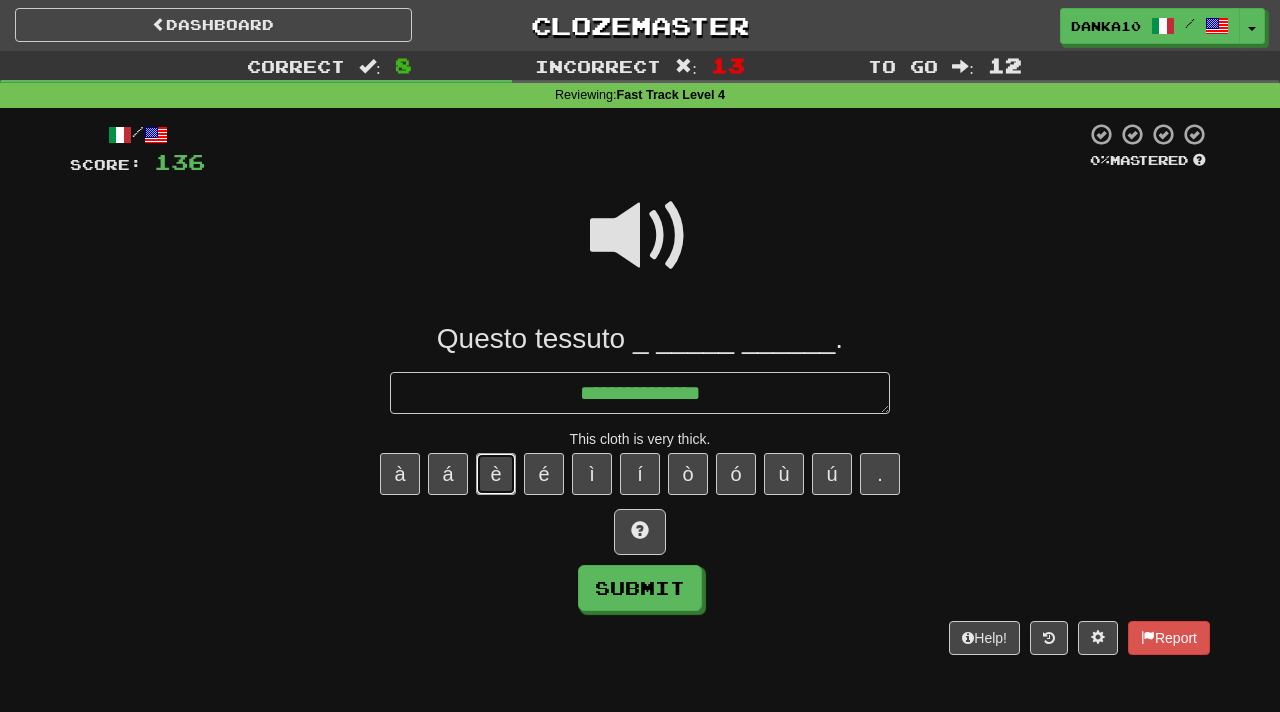 click on "è" at bounding box center [496, 474] 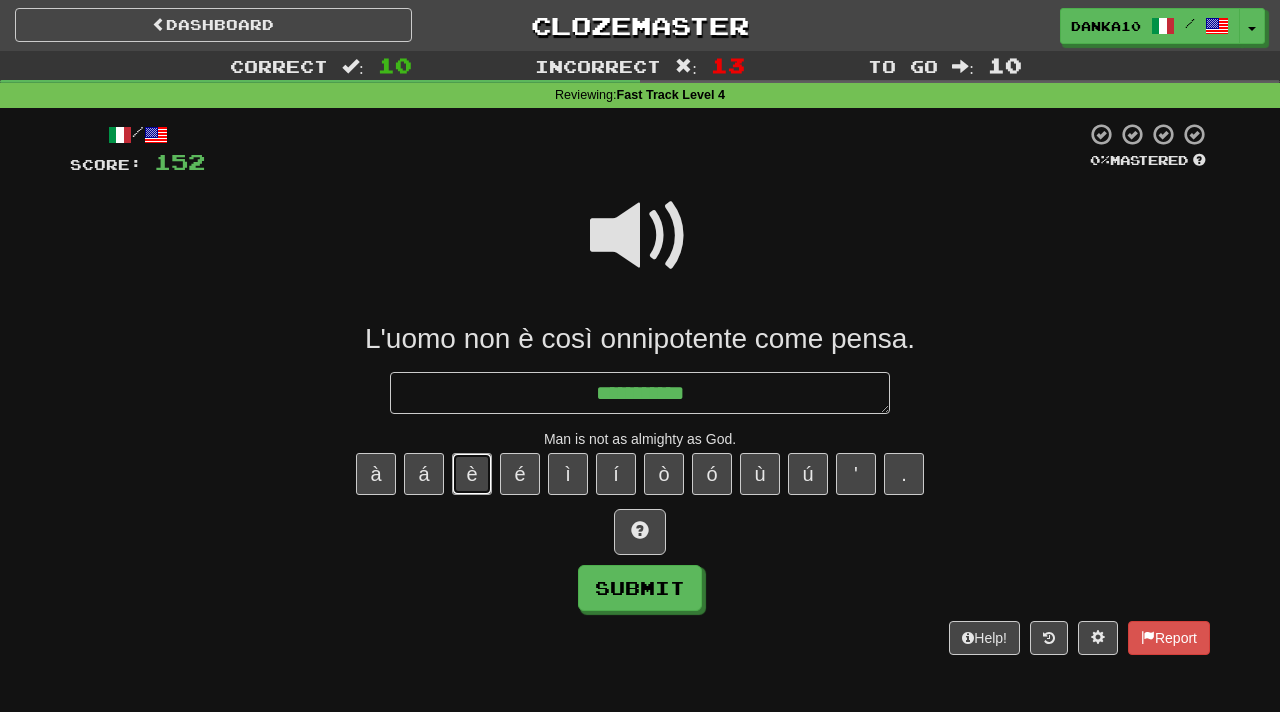 click on "è" at bounding box center (472, 474) 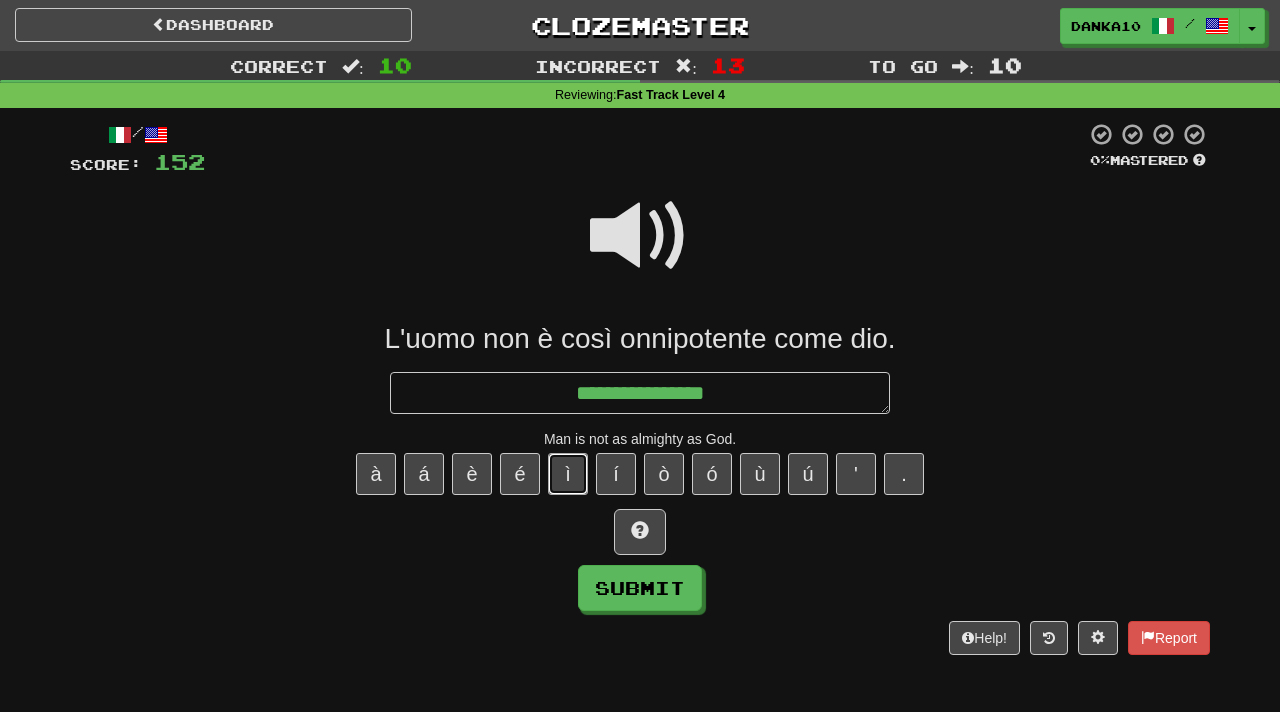 click on "ì" at bounding box center [568, 474] 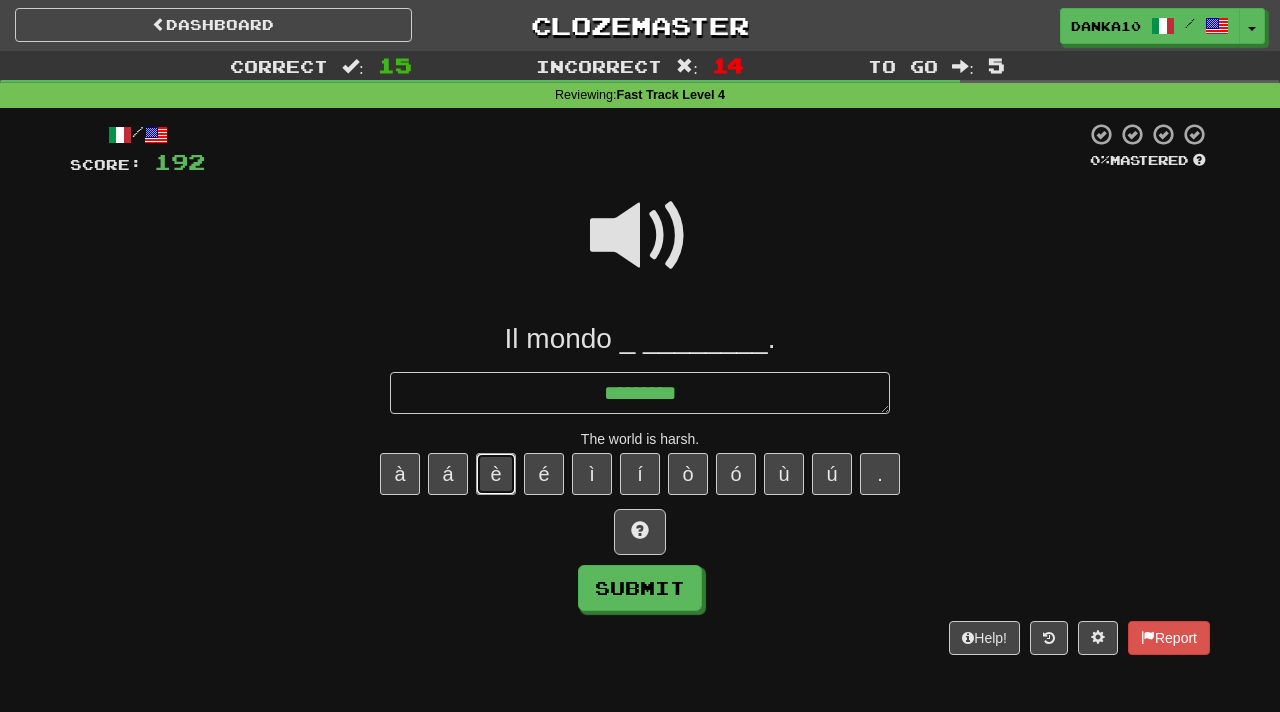 click on "è" at bounding box center (496, 474) 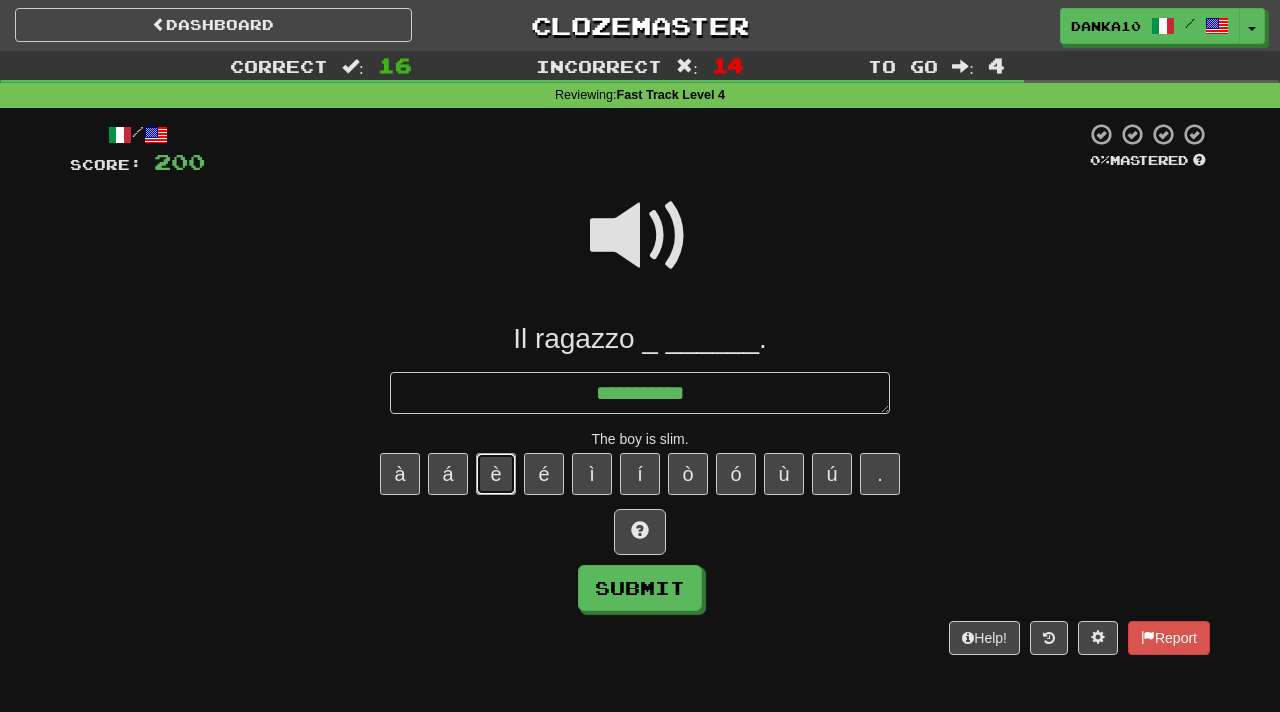 click on "è" at bounding box center [496, 474] 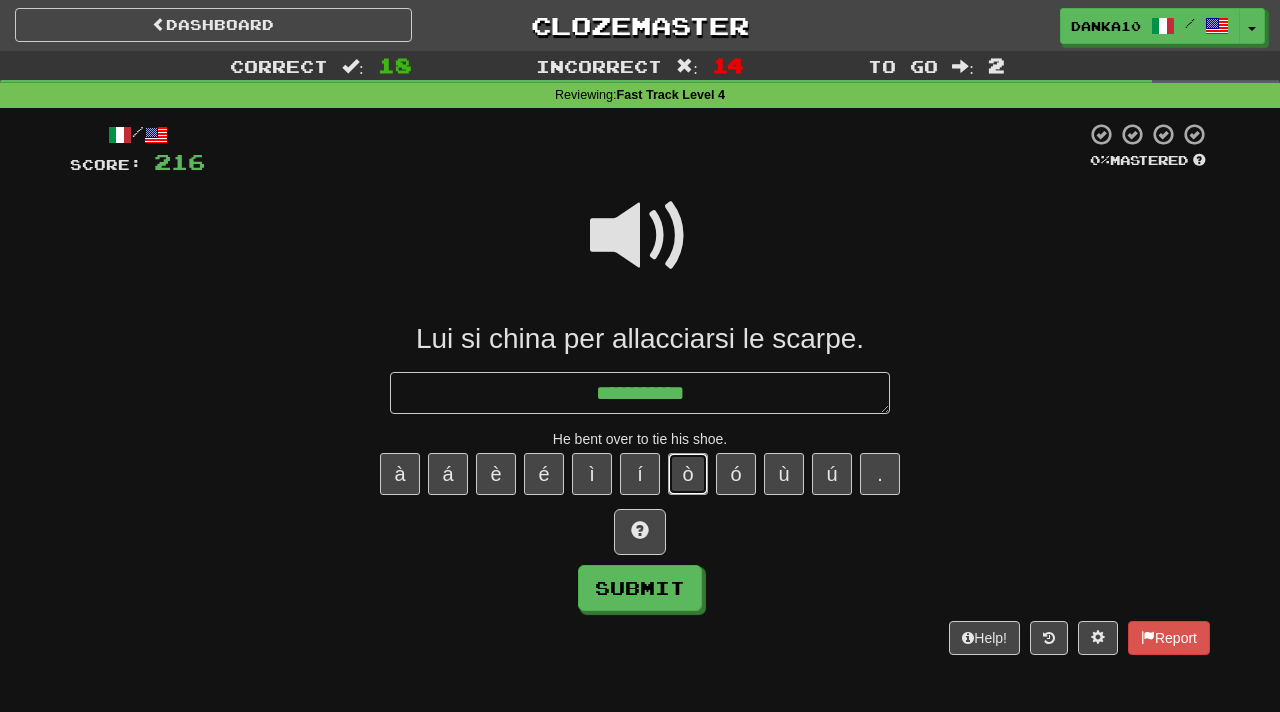click on "ò" at bounding box center [688, 474] 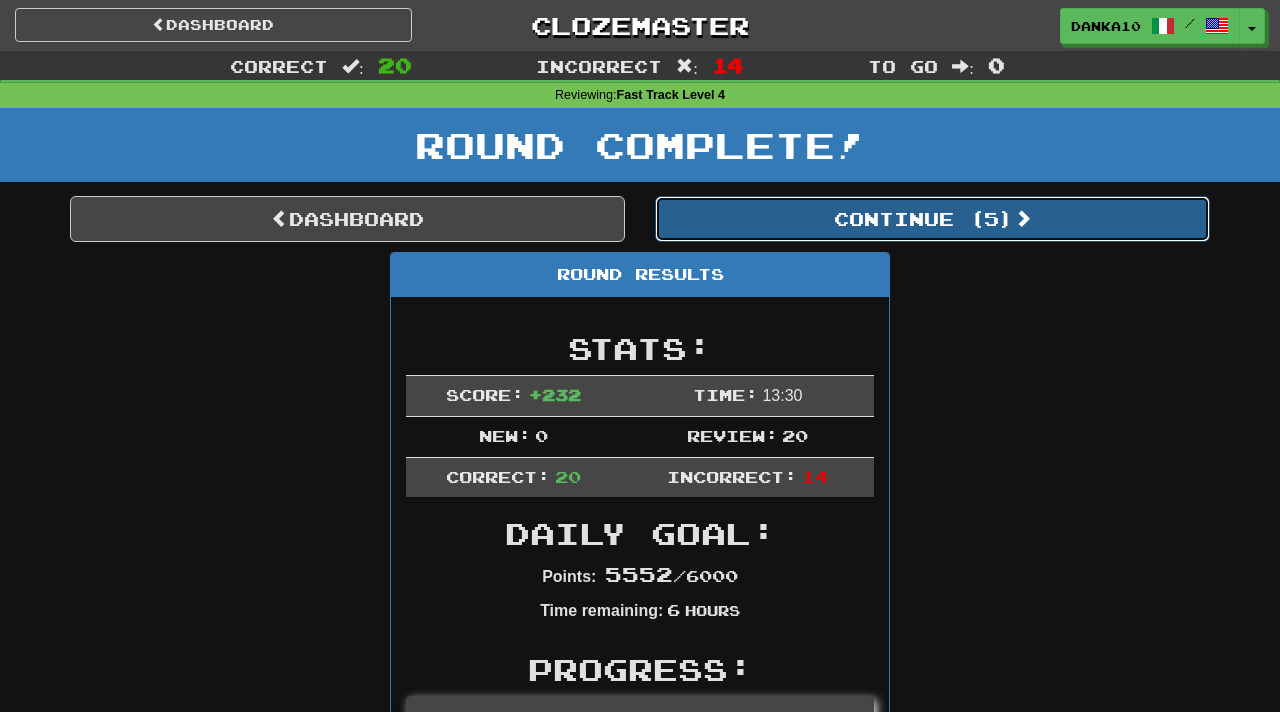 click on "Continue ( 5 )" at bounding box center [932, 219] 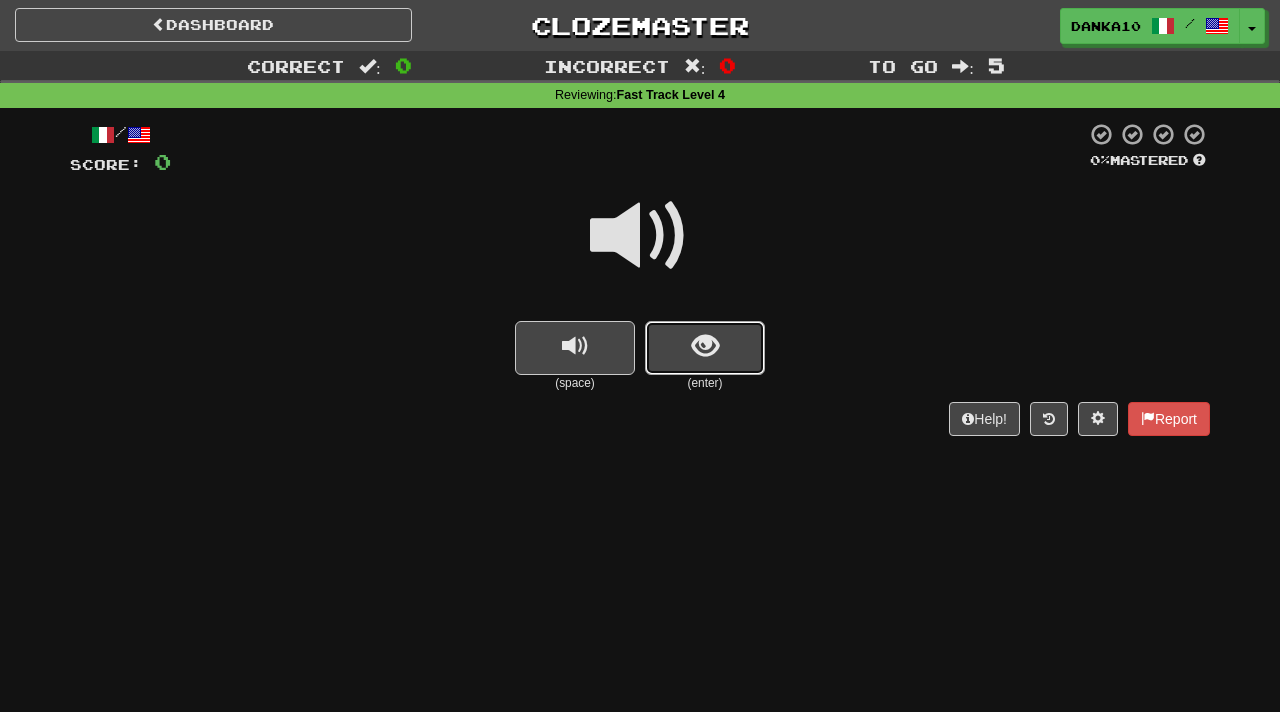 click at bounding box center [705, 348] 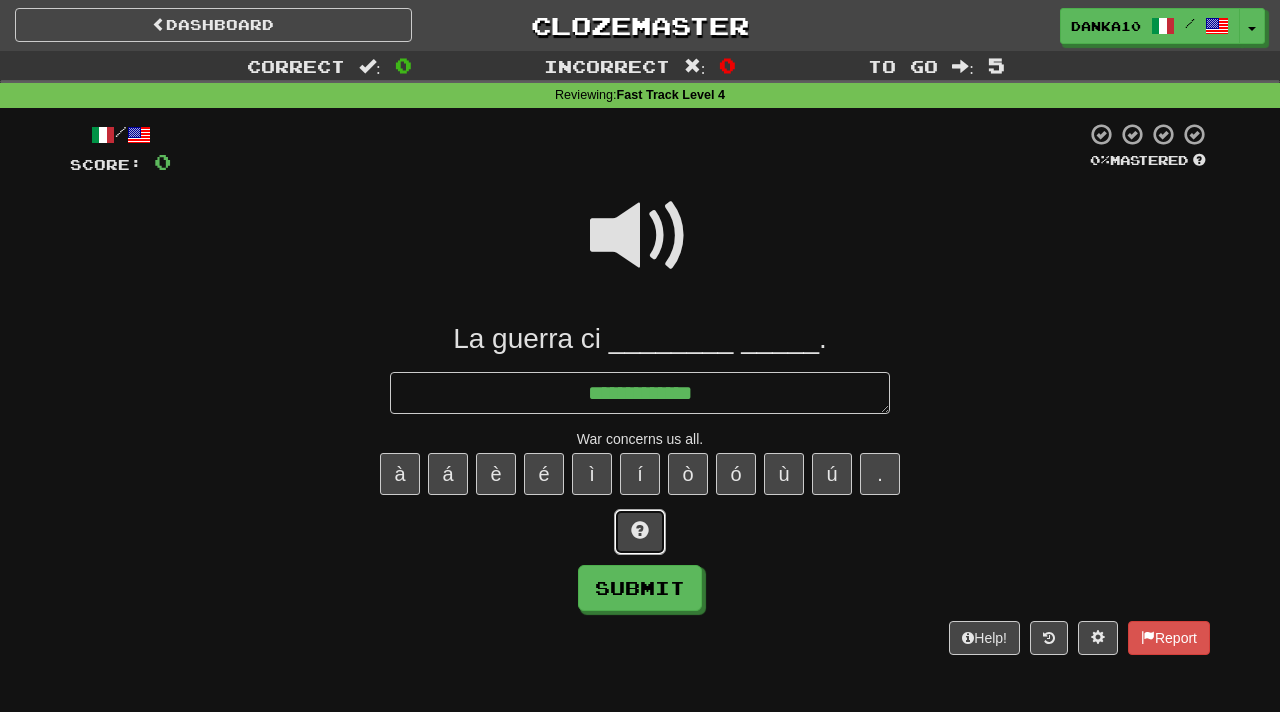 click at bounding box center [640, 532] 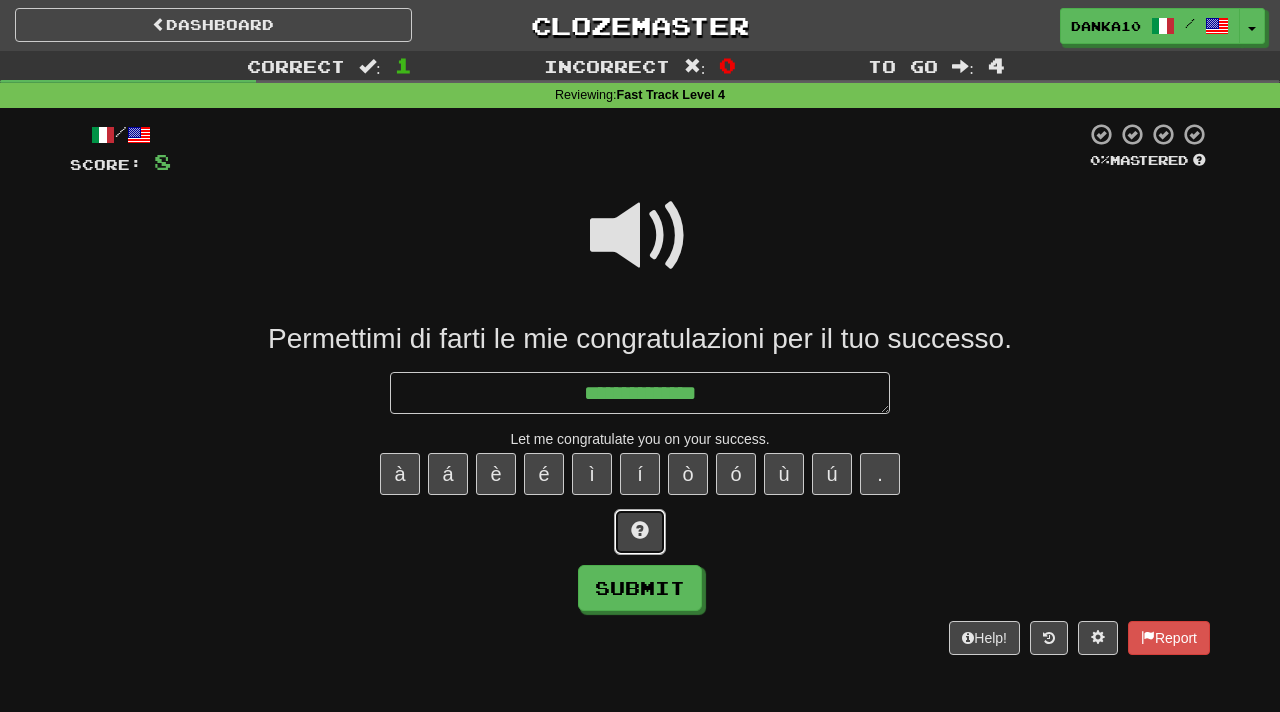 click at bounding box center (640, 532) 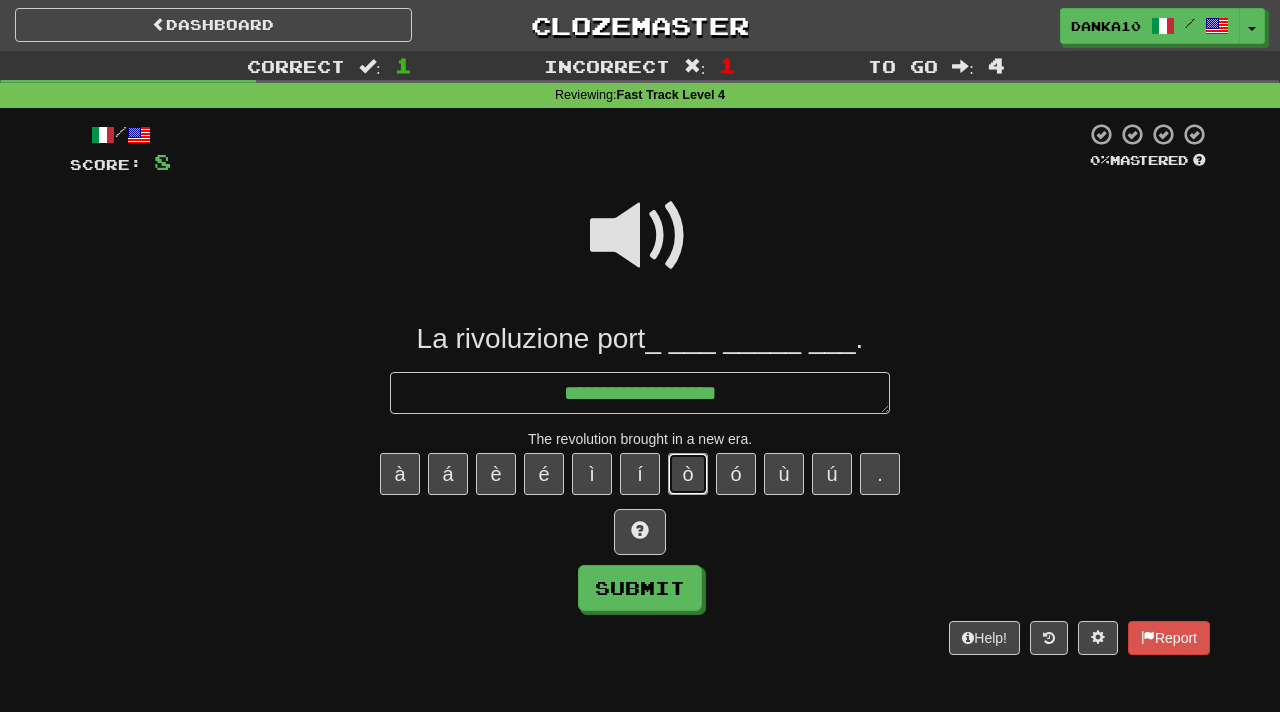 click on "ò" at bounding box center [688, 474] 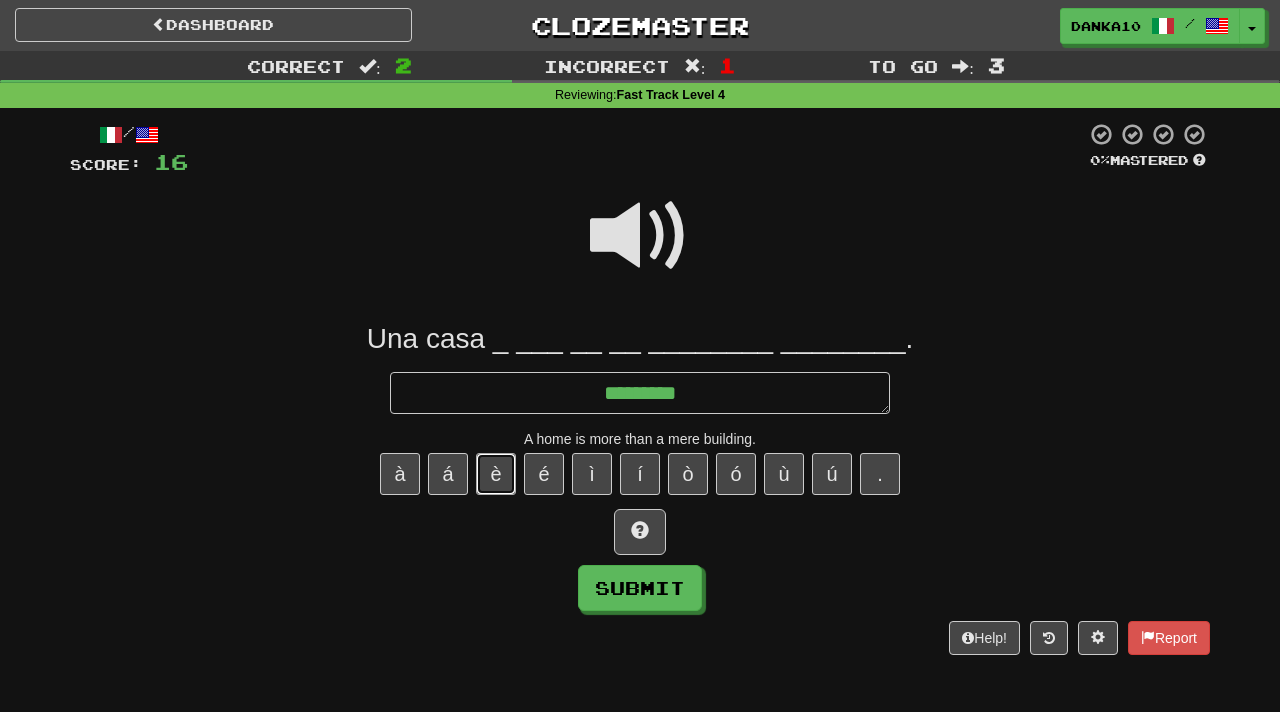click on "è" at bounding box center [496, 474] 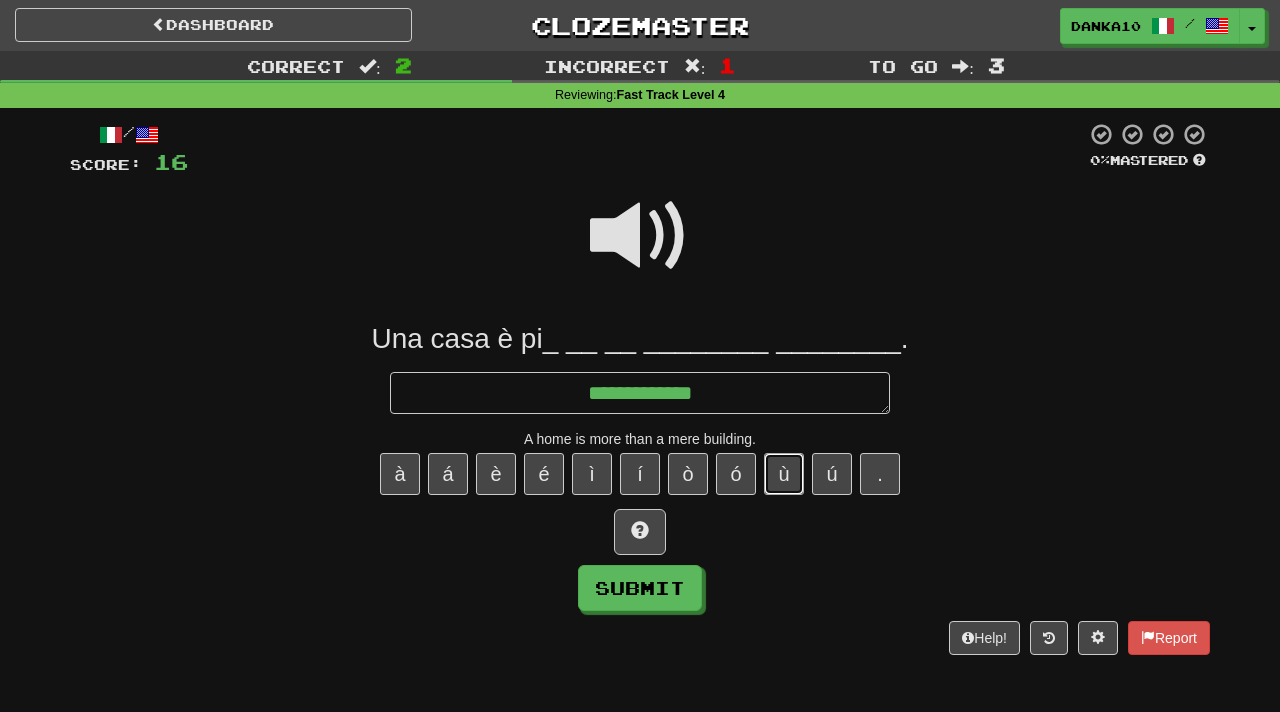 click on "ù" at bounding box center (784, 474) 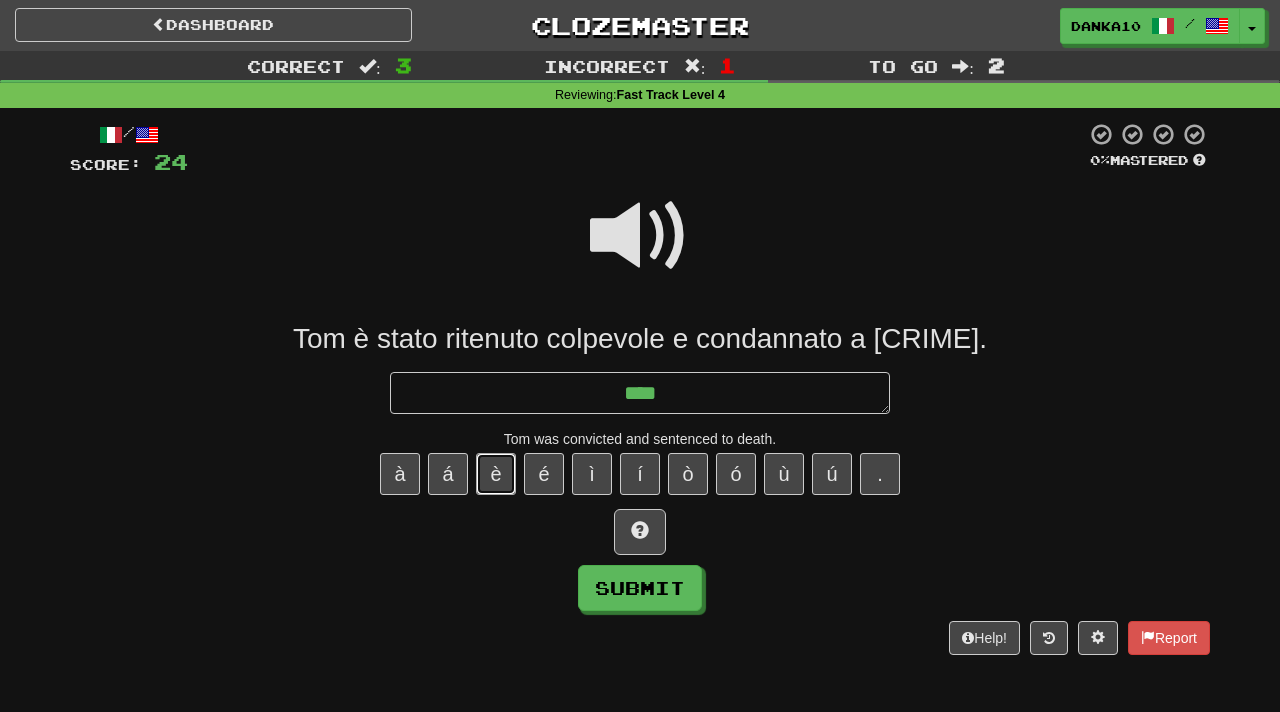 click on "è" at bounding box center [496, 474] 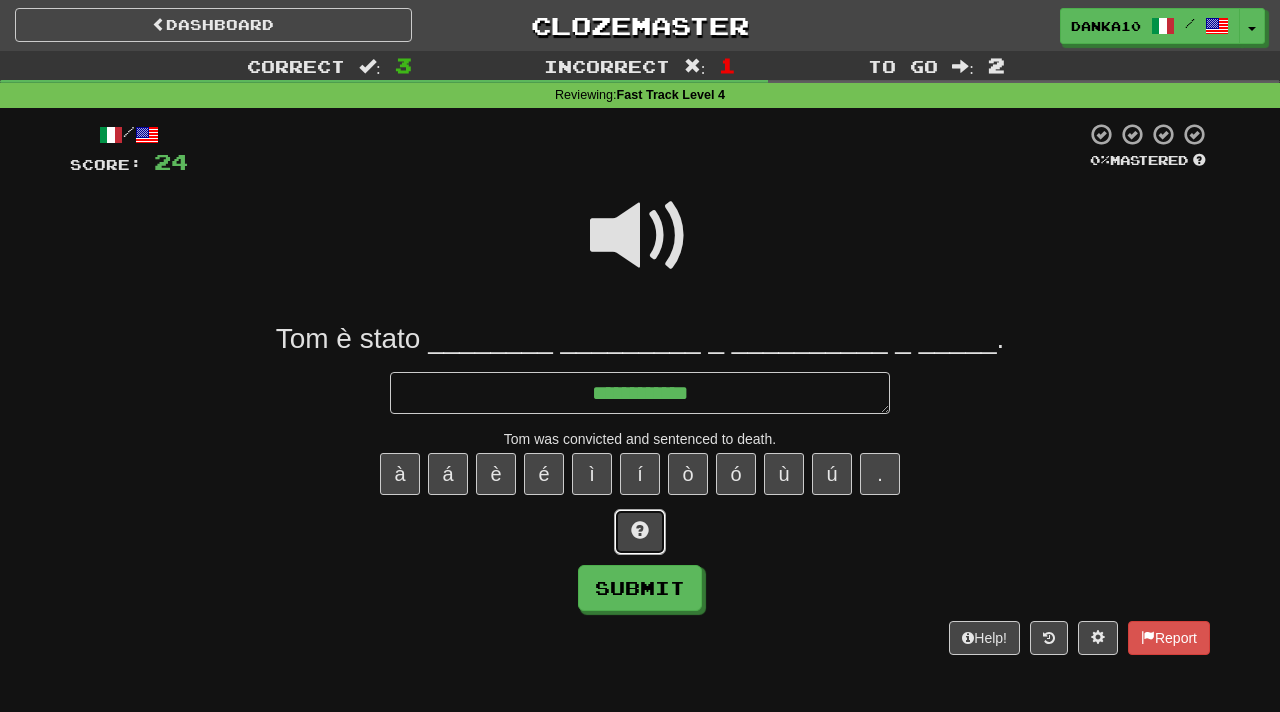 click at bounding box center (640, 532) 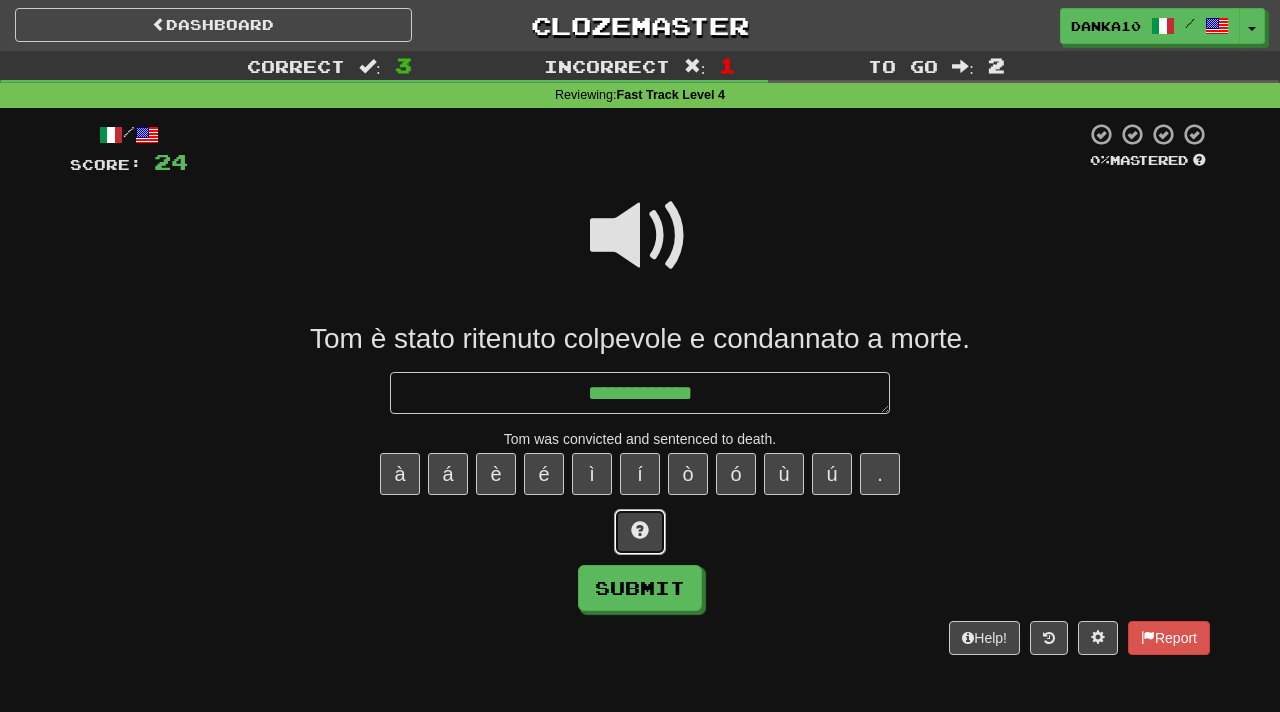 click at bounding box center [640, 532] 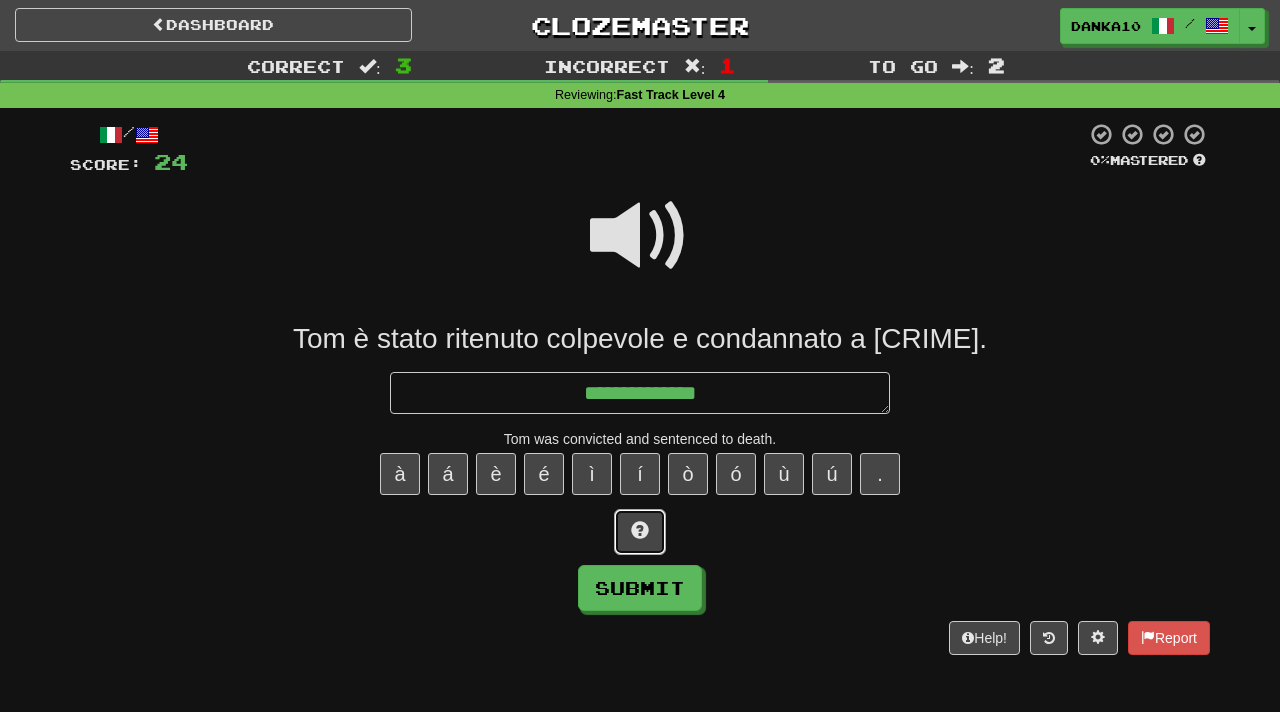 click at bounding box center (640, 532) 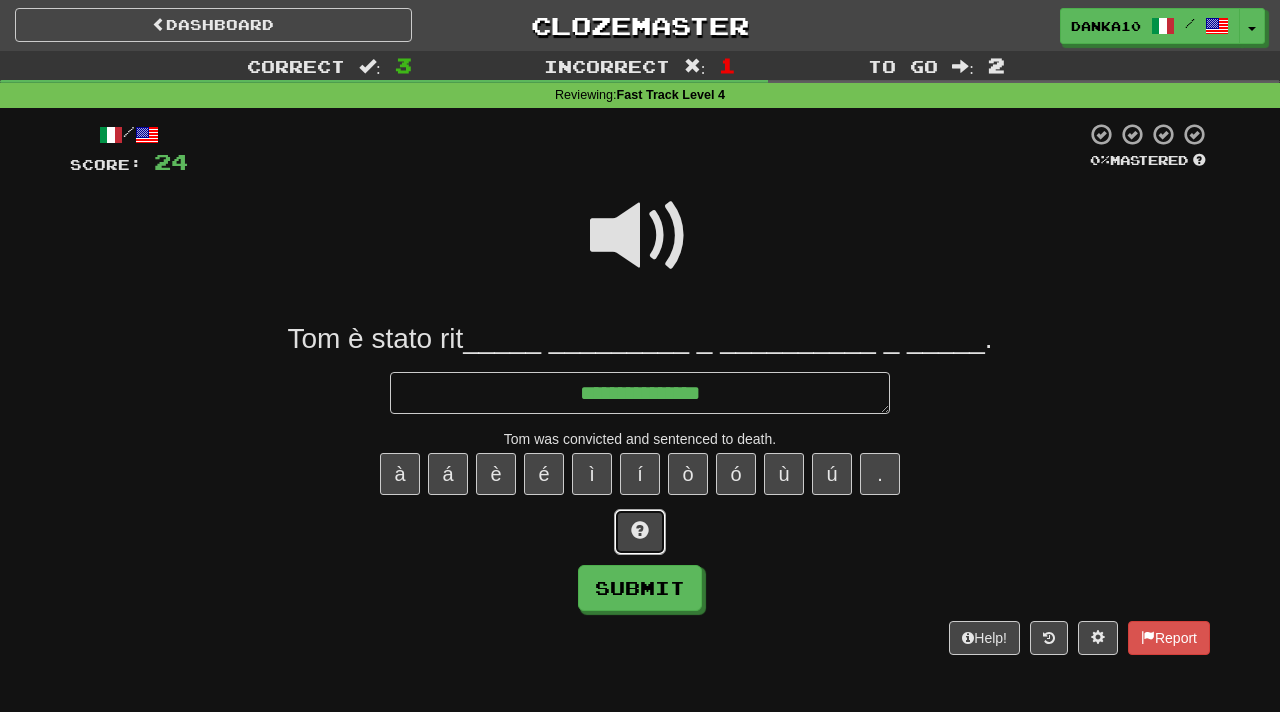 click at bounding box center [640, 532] 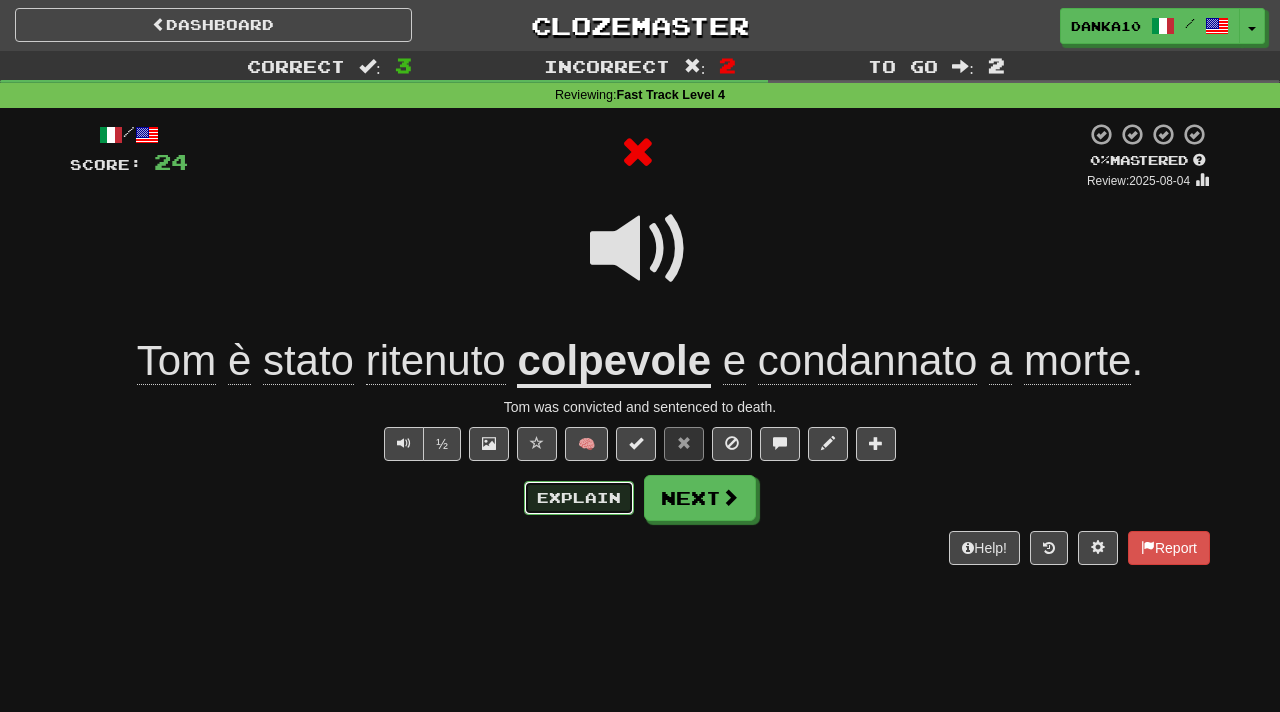 click on "Explain" at bounding box center (579, 498) 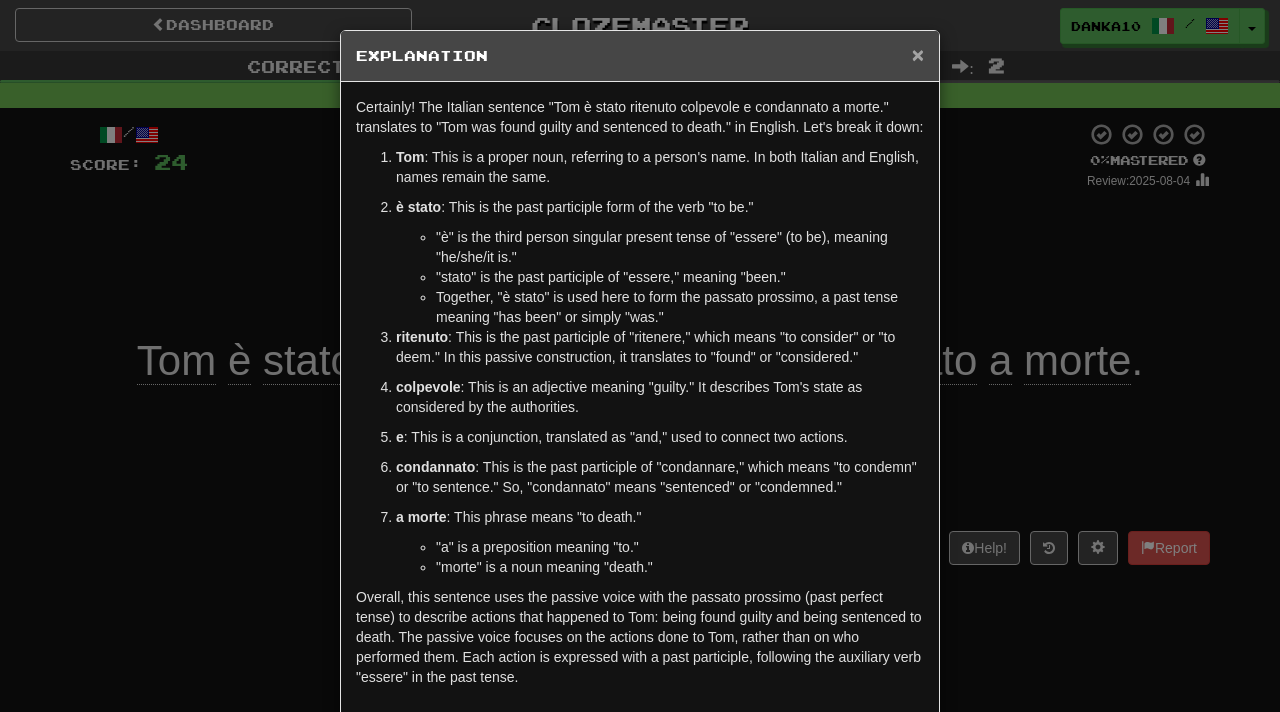 click on "×" at bounding box center (918, 54) 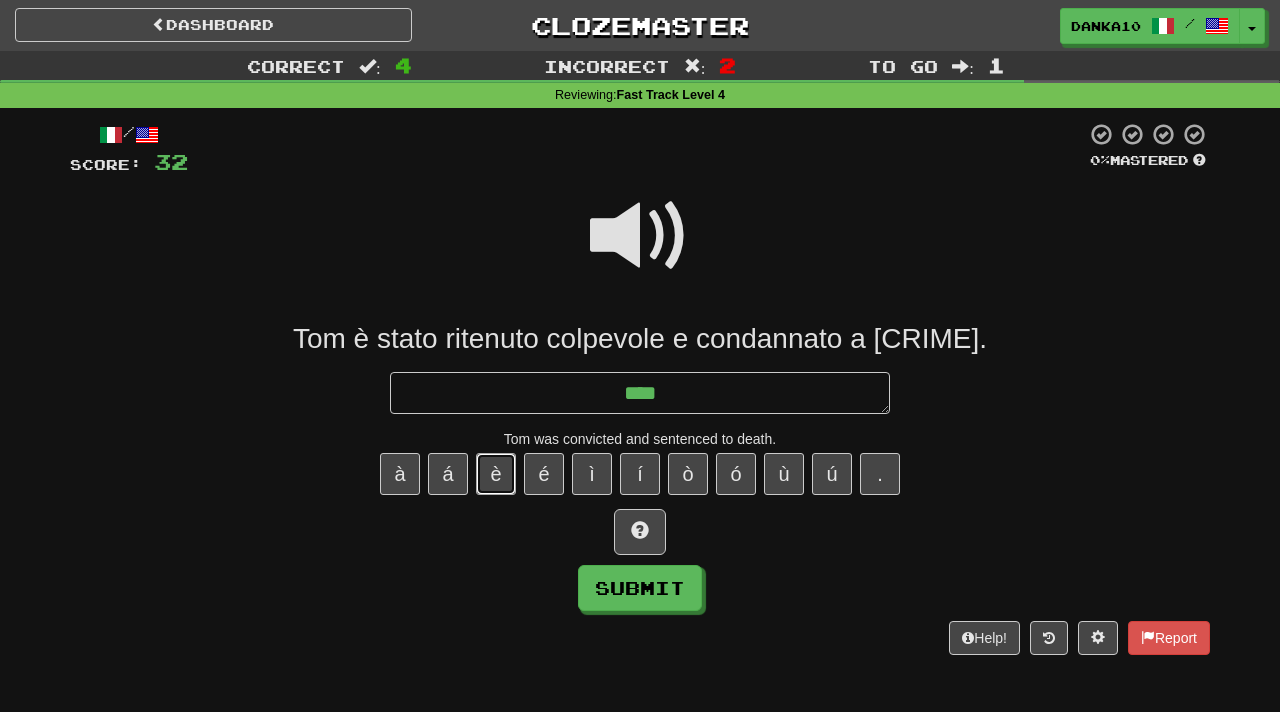 click on "è" at bounding box center (496, 474) 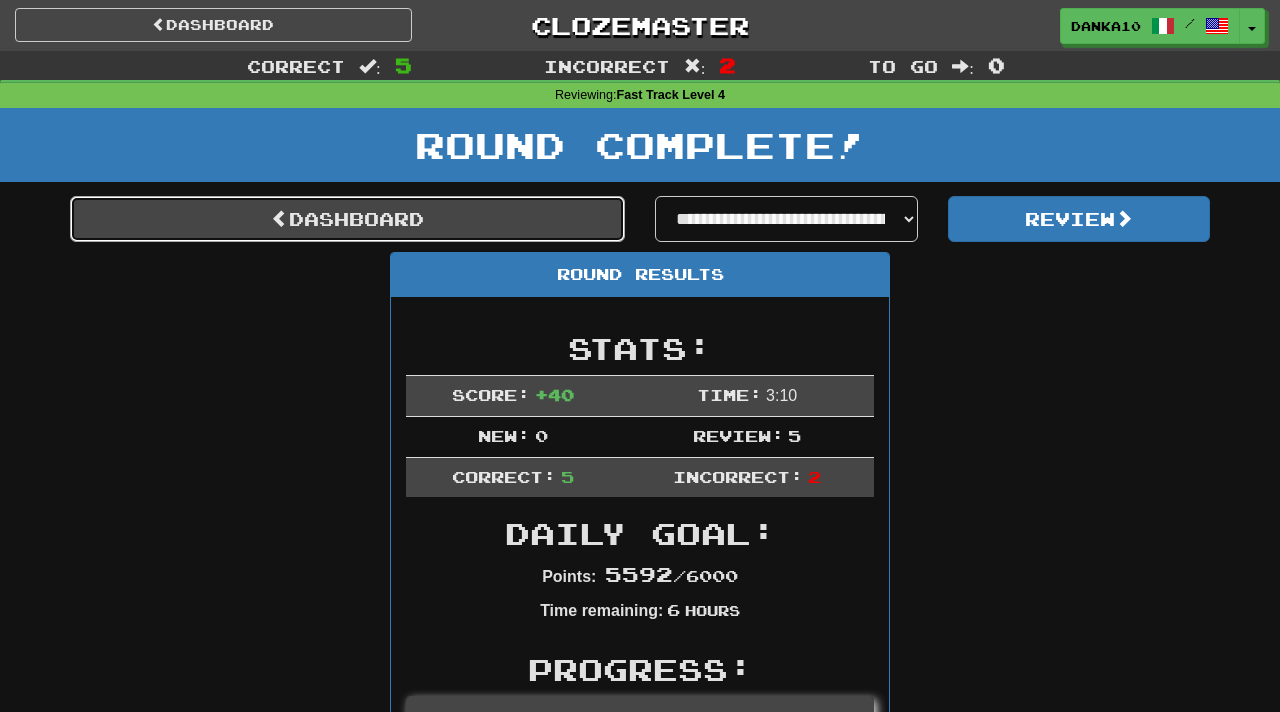 click on "Dashboard" at bounding box center [347, 219] 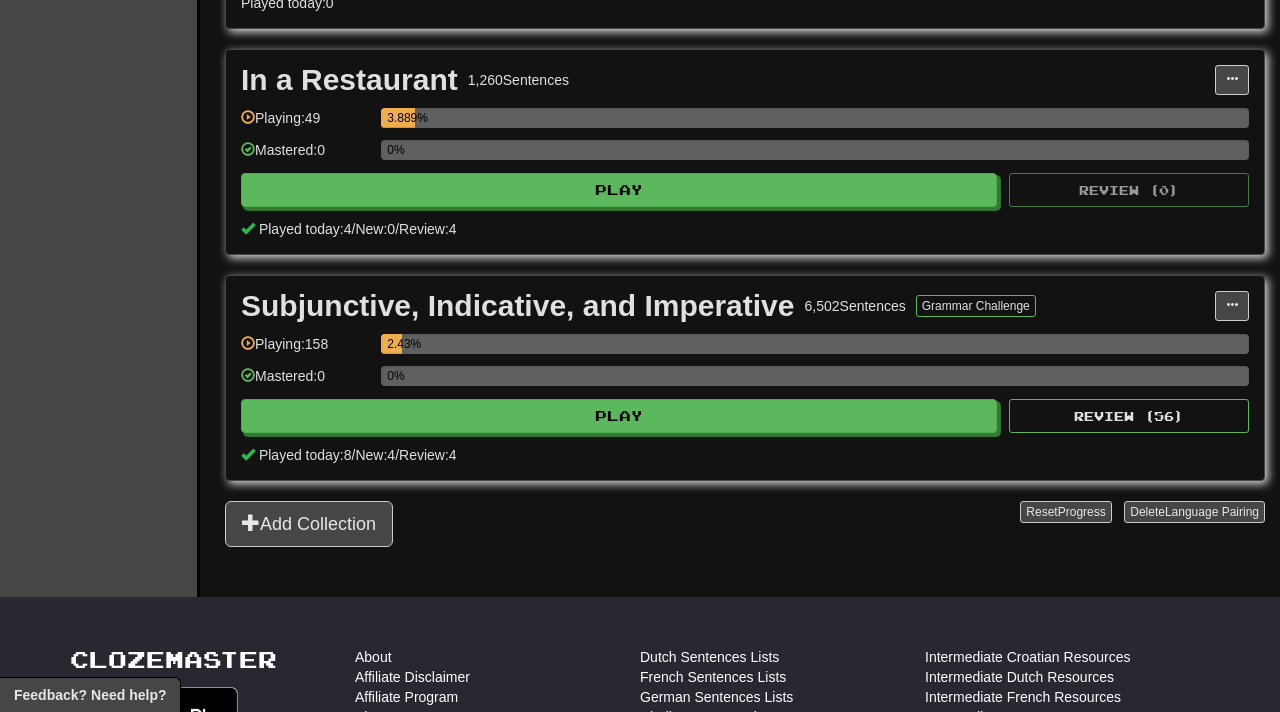 scroll, scrollTop: 2038, scrollLeft: 0, axis: vertical 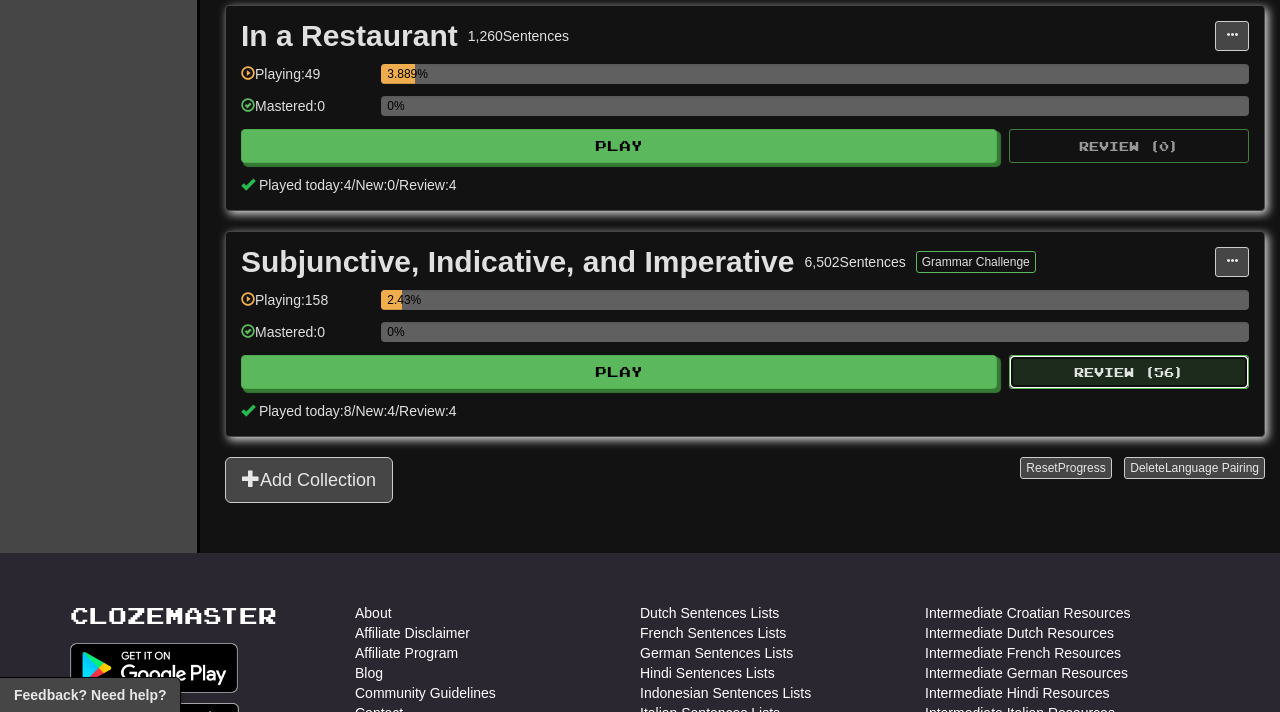 click on "Review ( 56 )" at bounding box center [1129, 372] 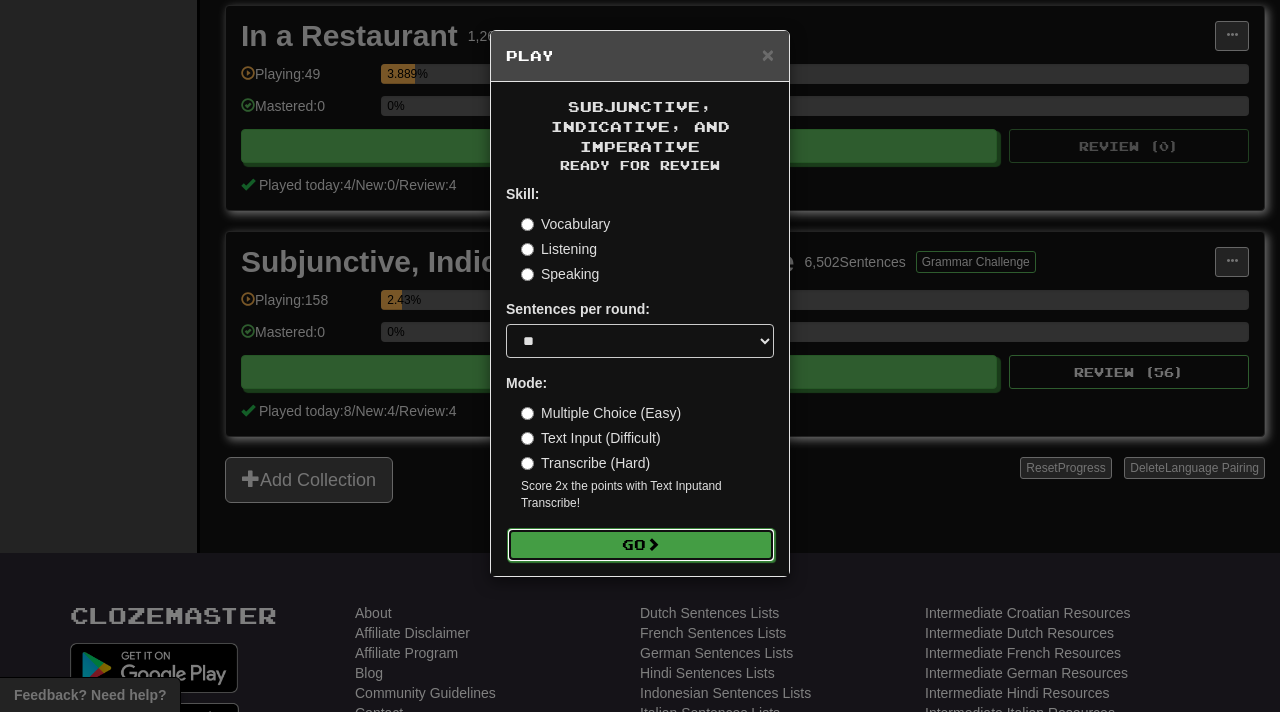click on "Go" at bounding box center [641, 545] 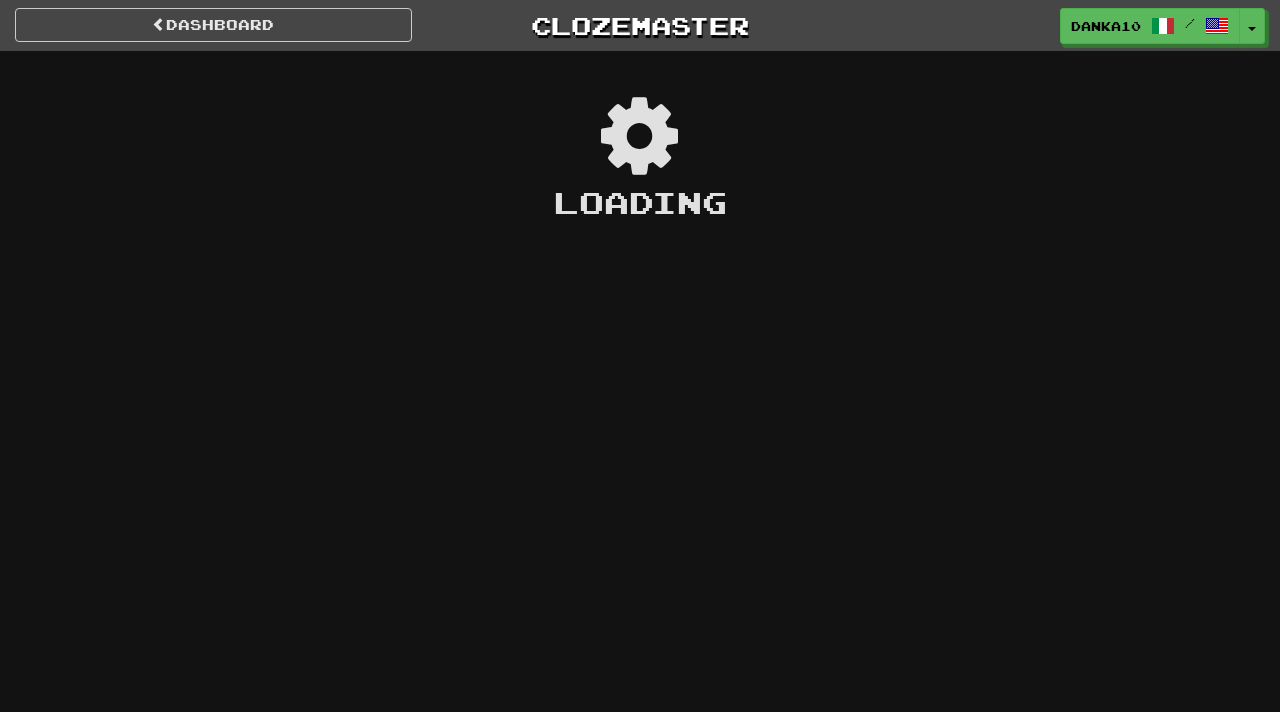 scroll, scrollTop: 0, scrollLeft: 0, axis: both 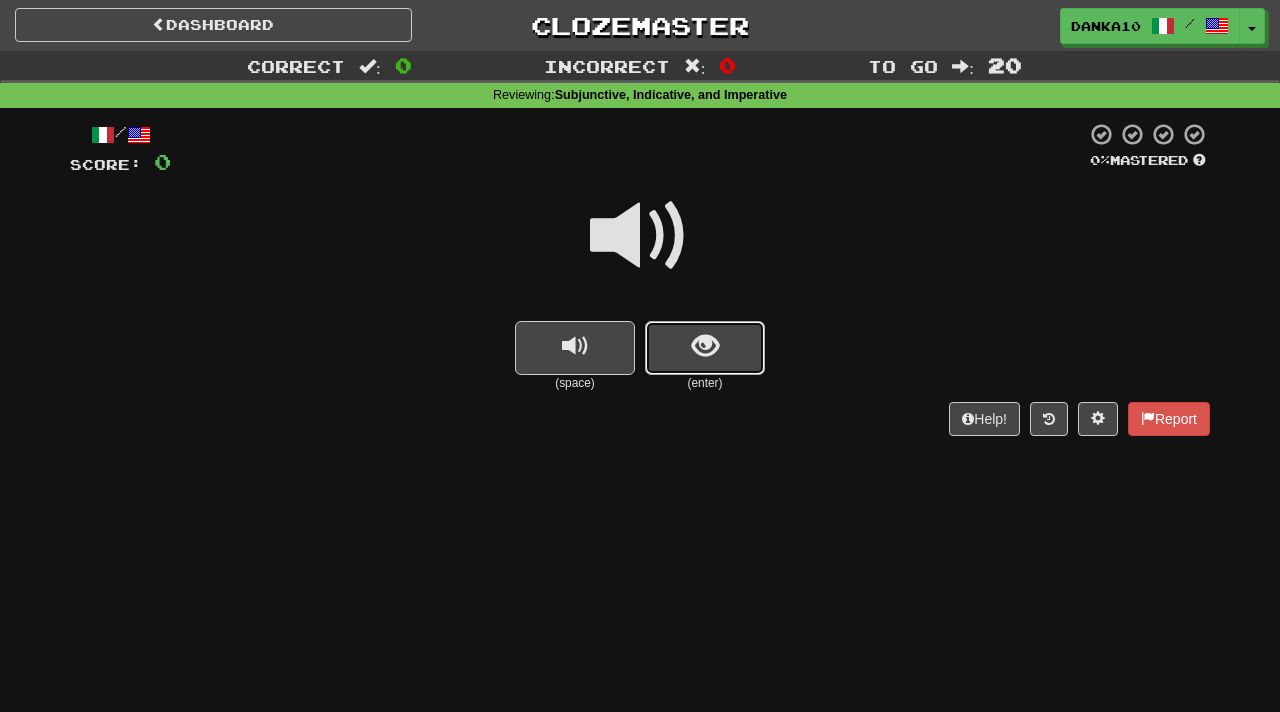 click at bounding box center (705, 348) 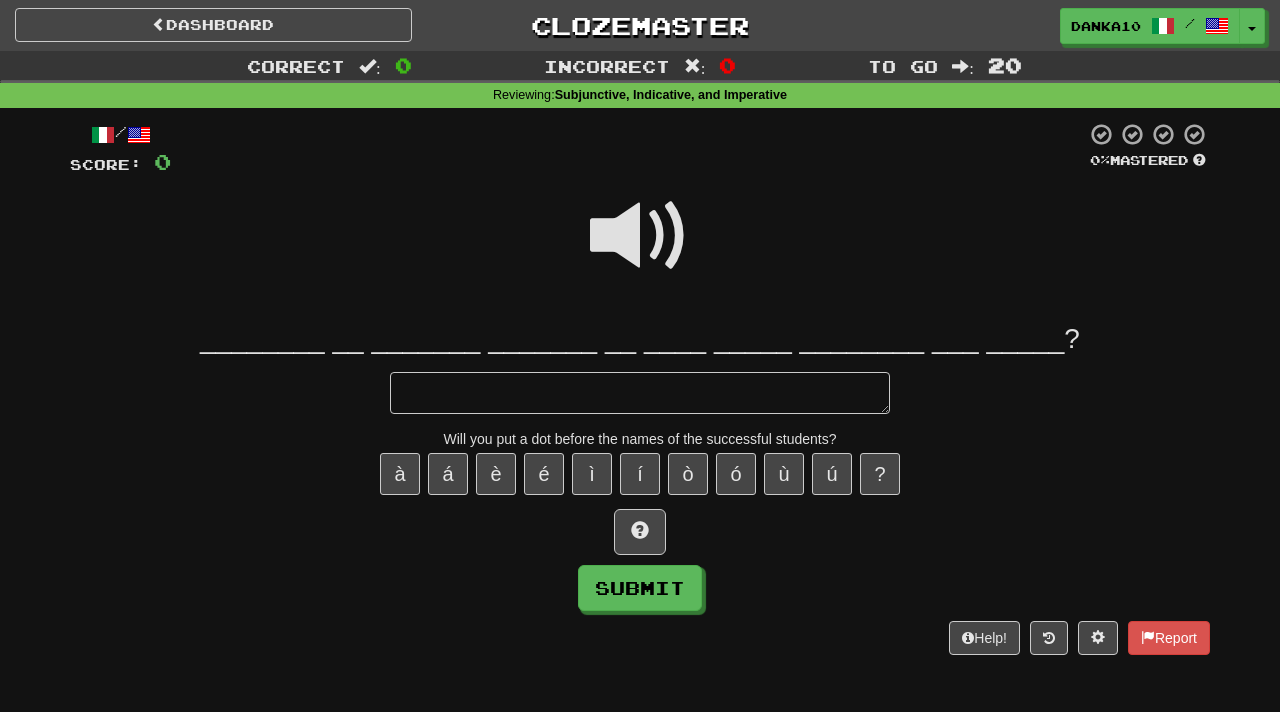 type on "*" 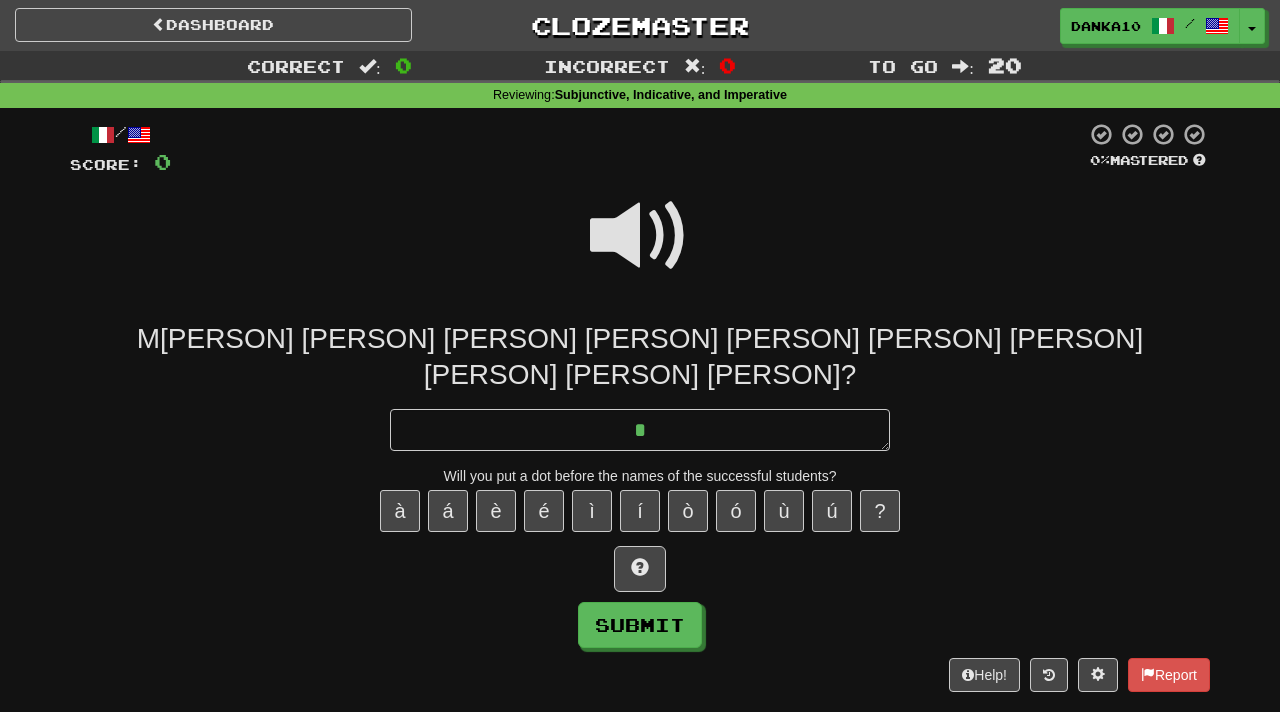 type on "*" 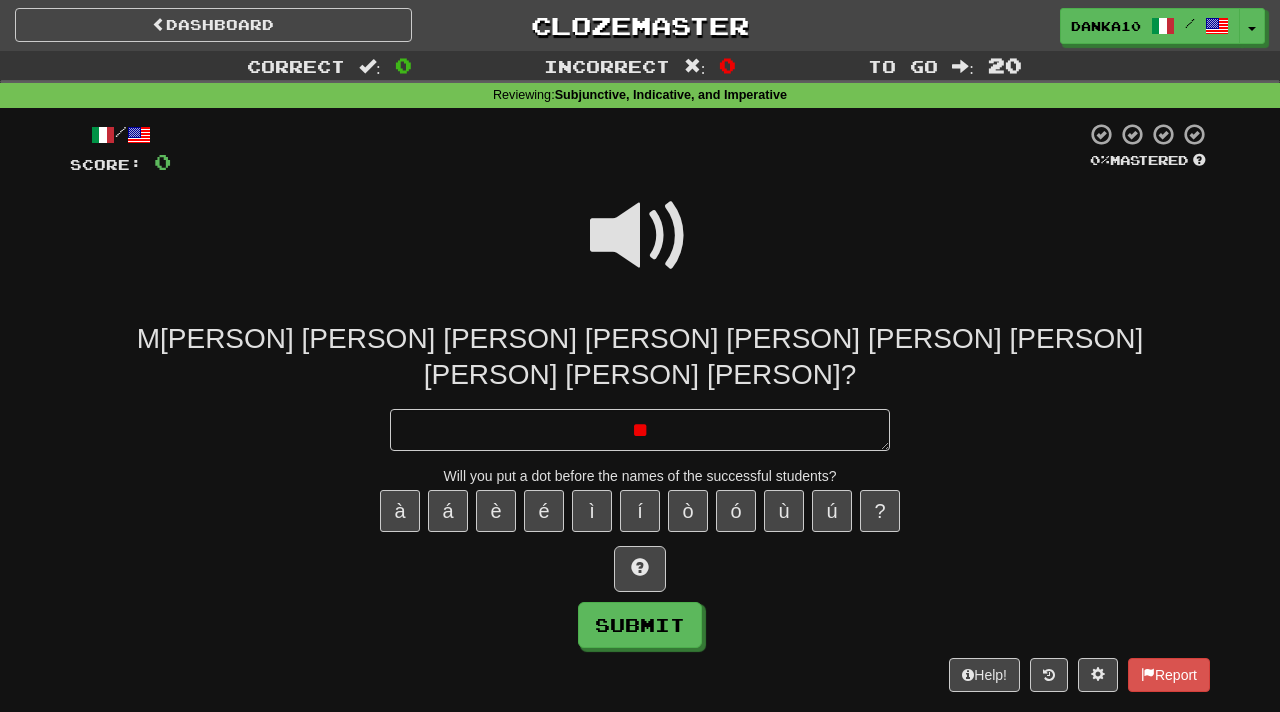 type on "*" 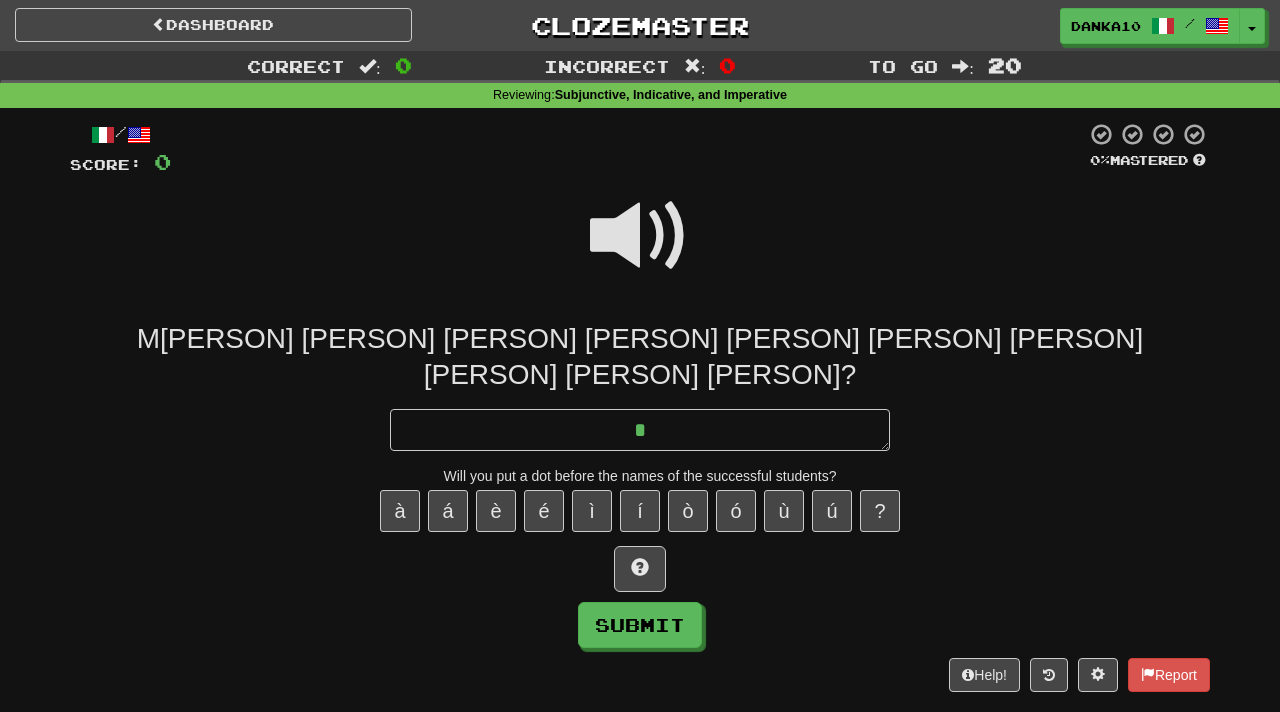 type on "*" 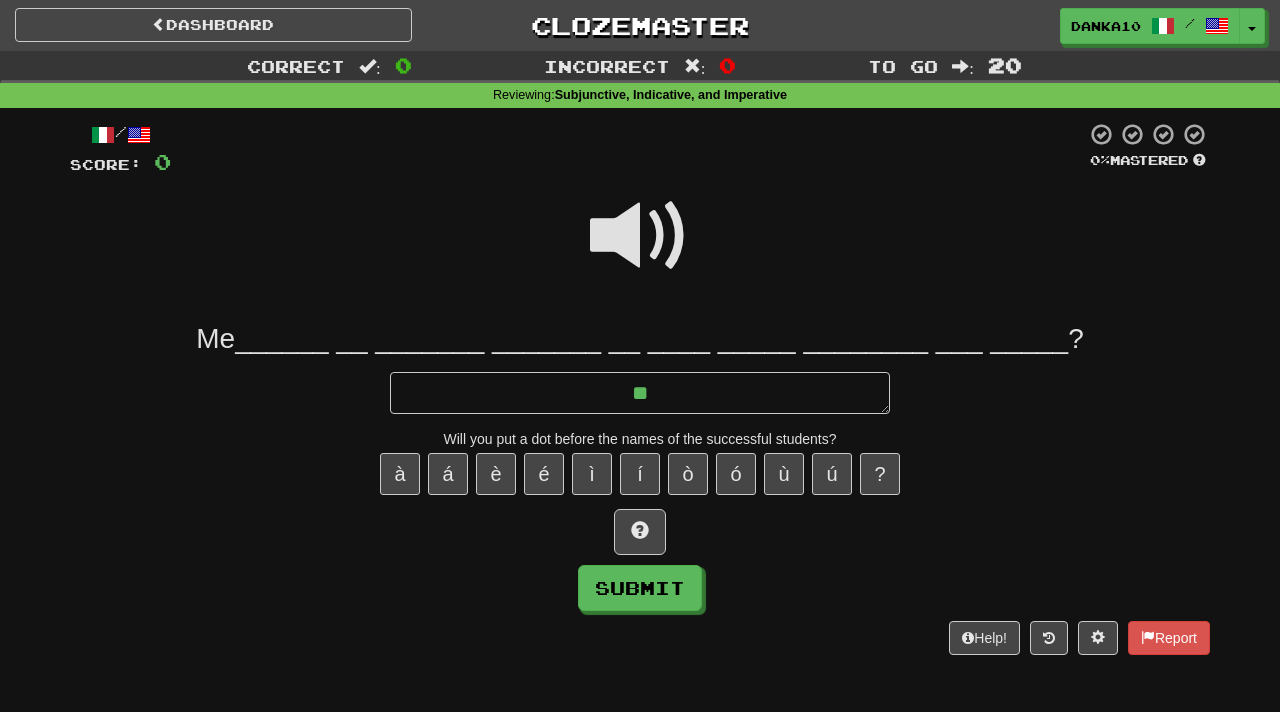 type on "*" 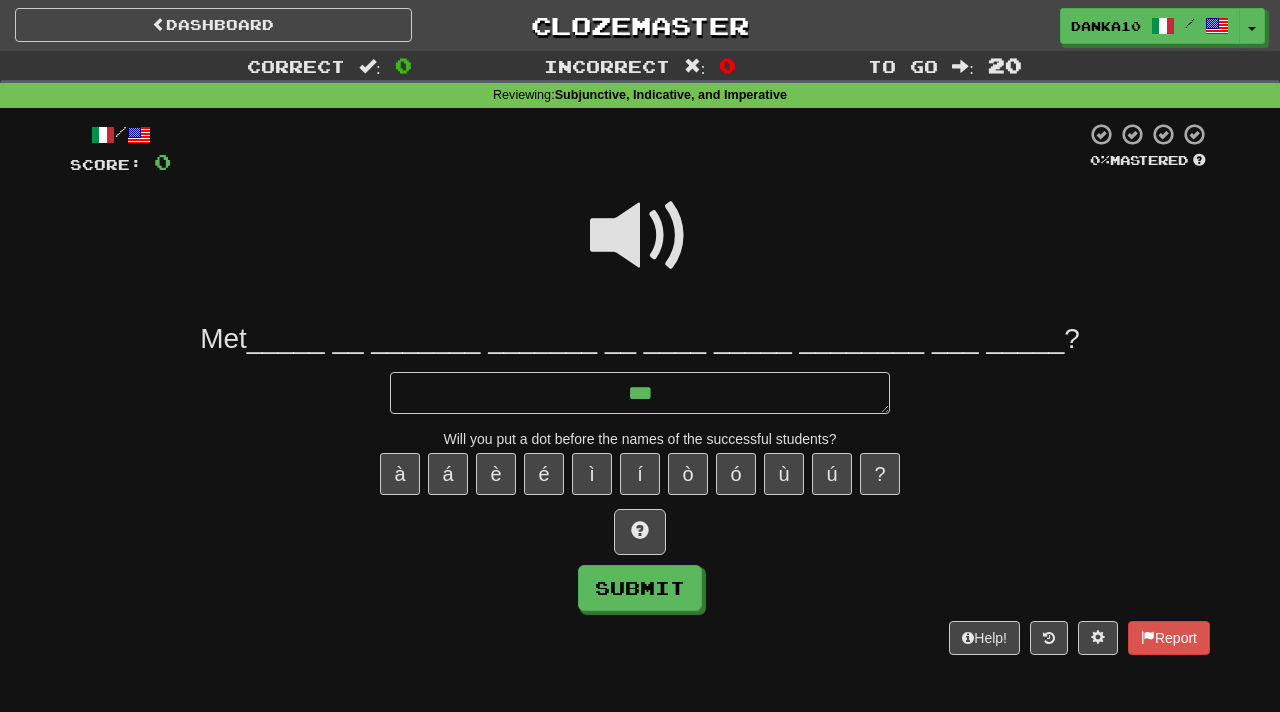 type on "*" 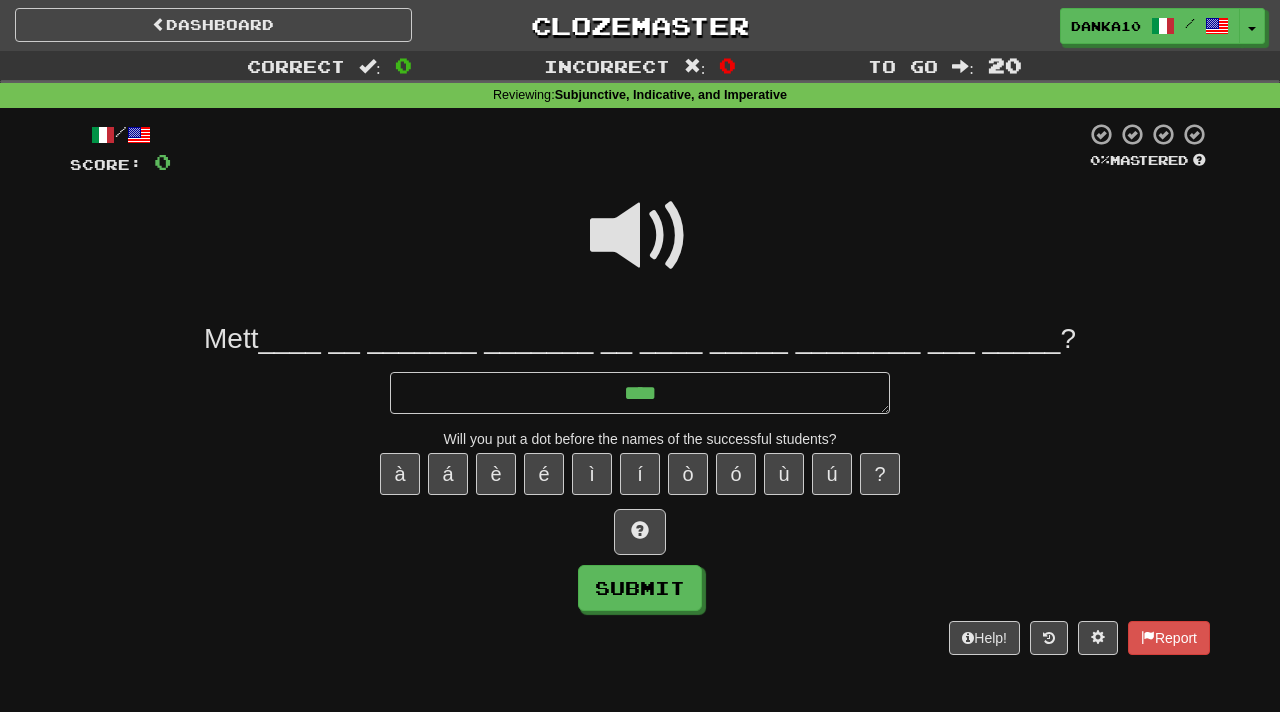 type on "*" 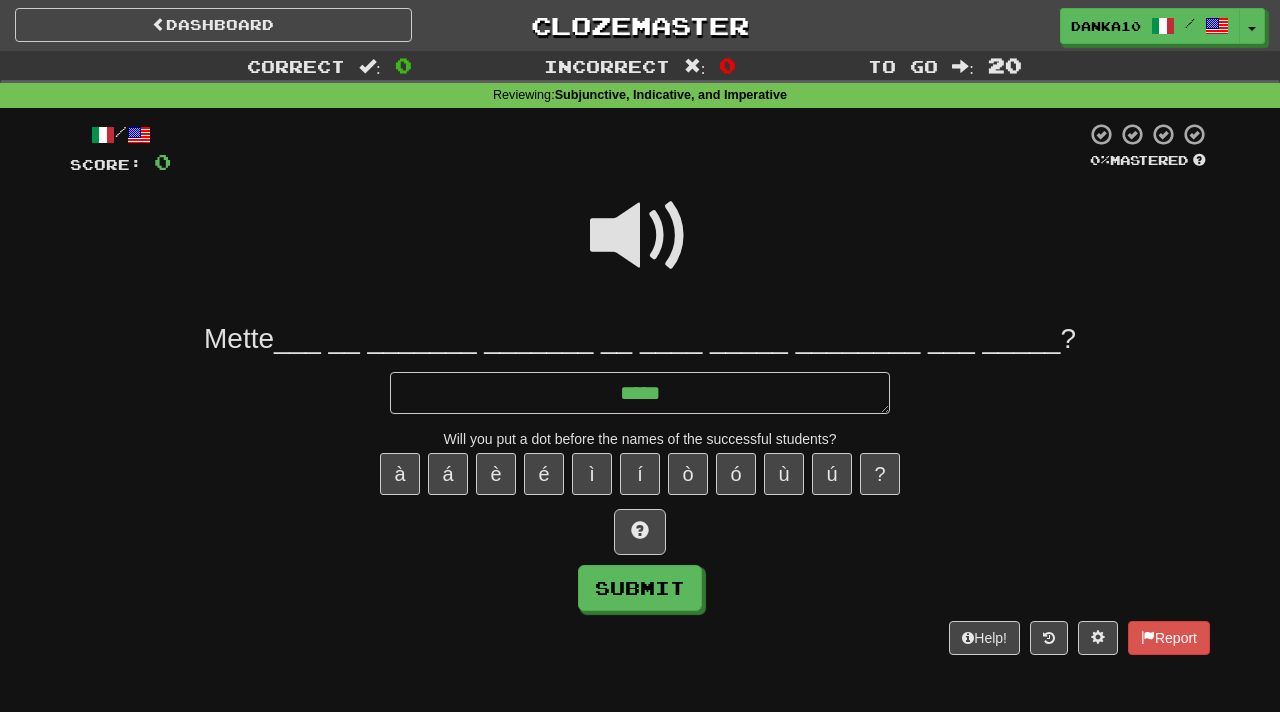 type on "*" 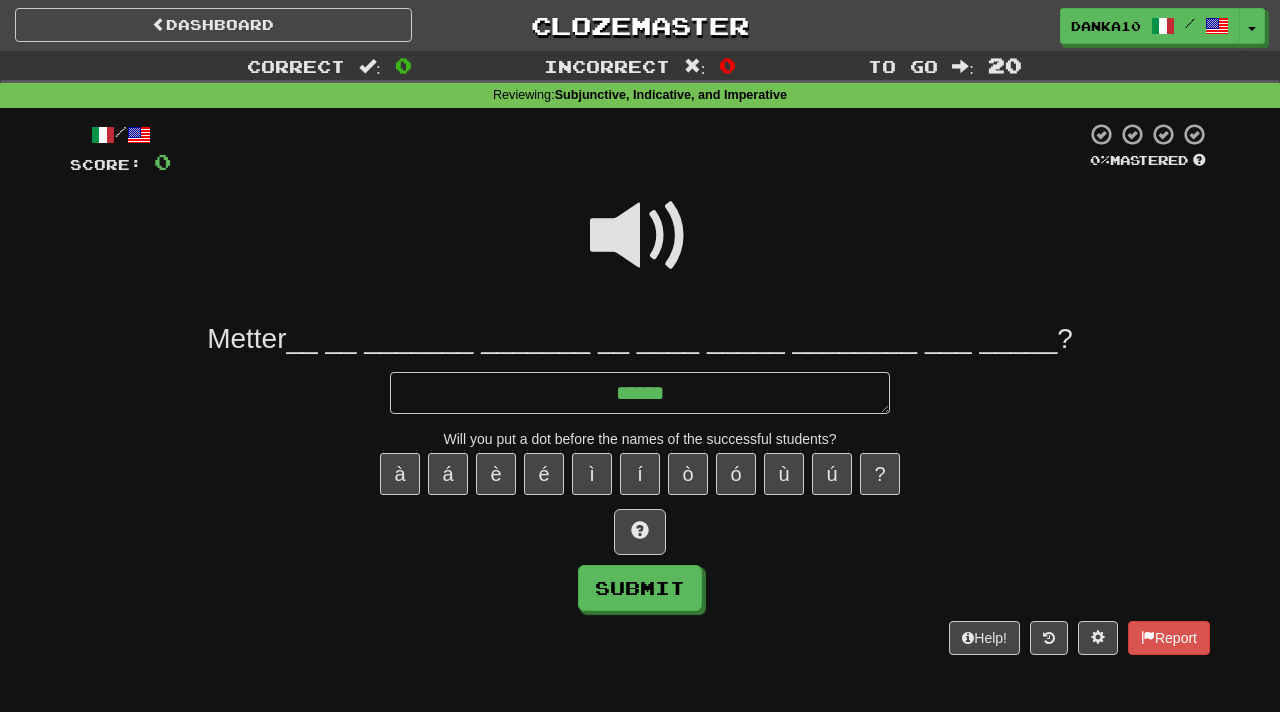 type on "*" 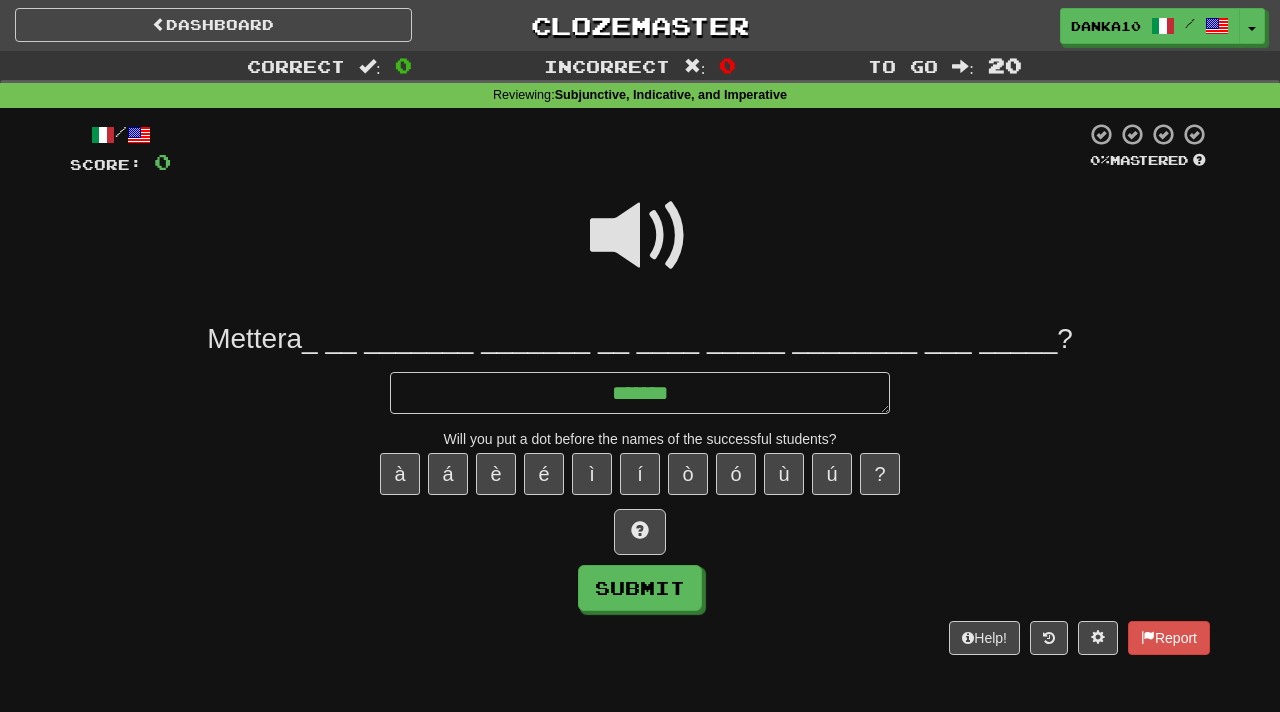 type on "*" 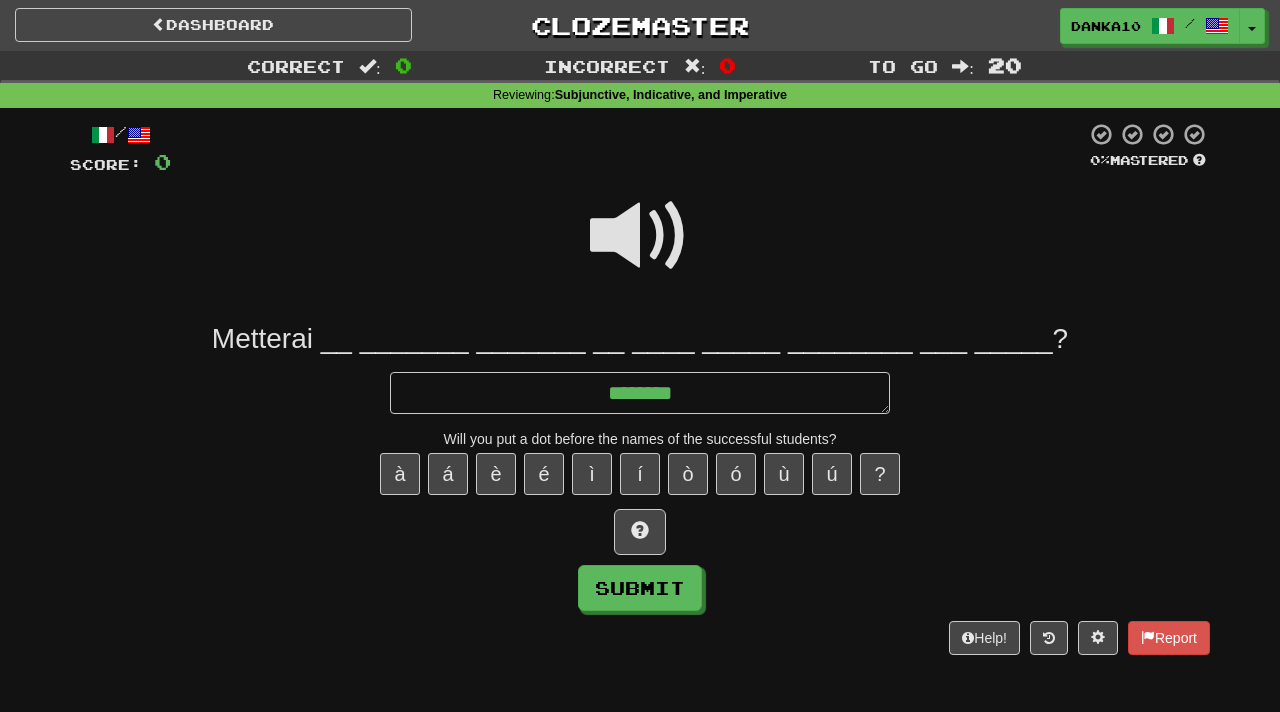 type on "*" 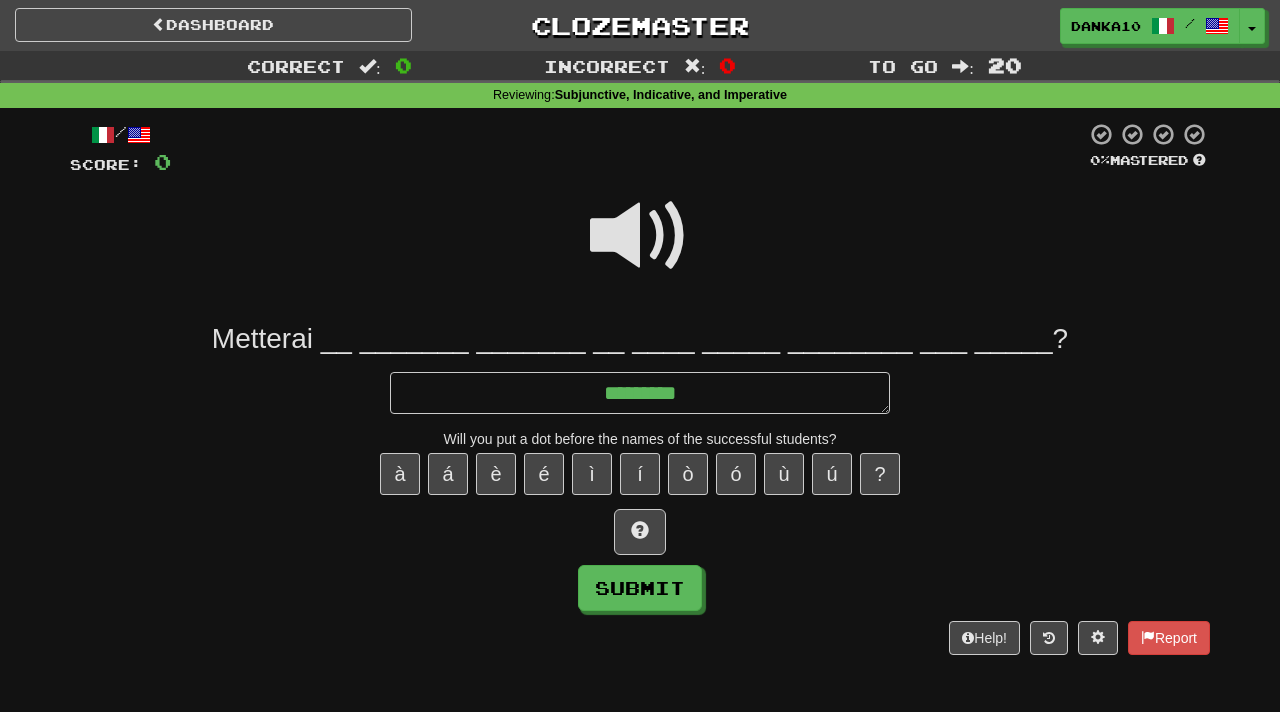 type on "*" 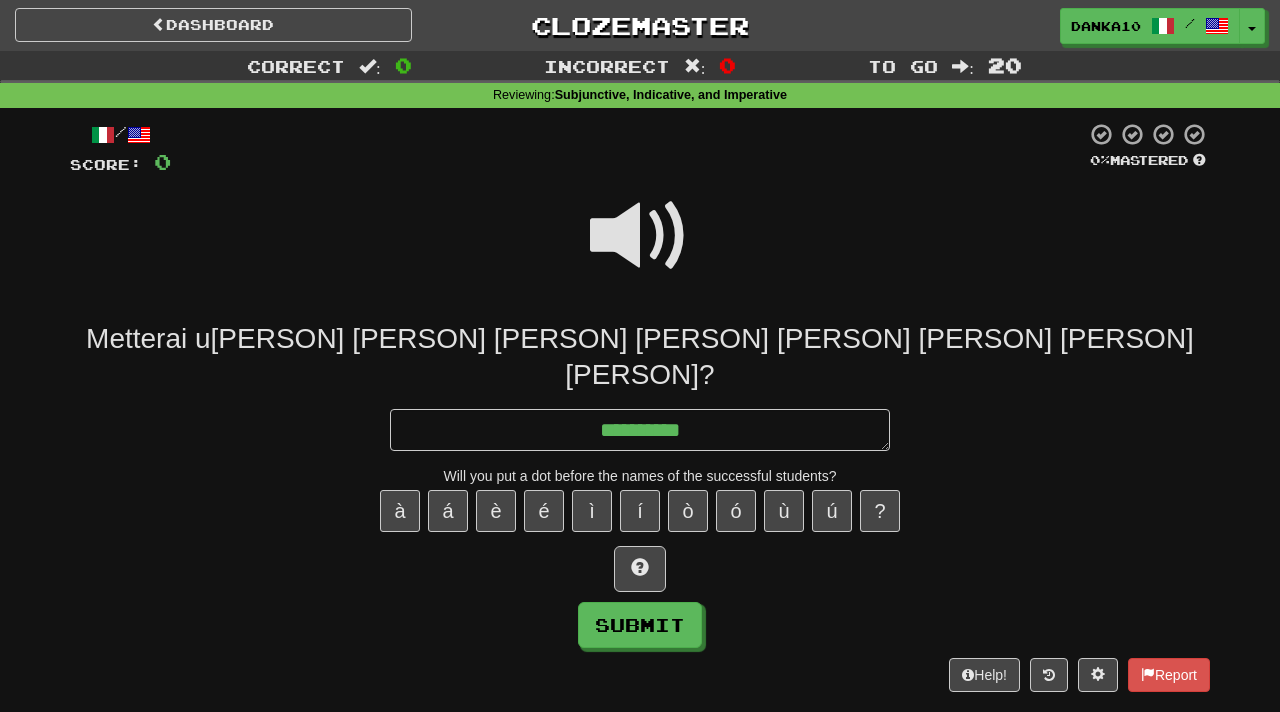 type on "*" 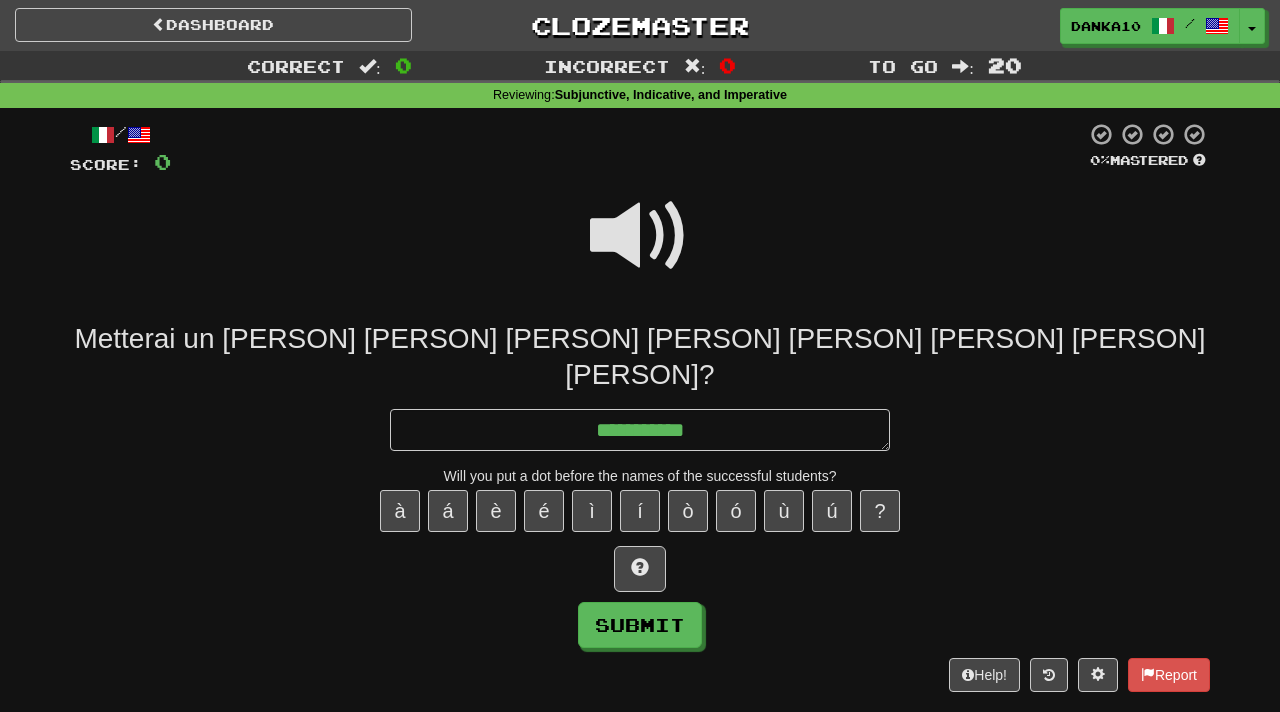 type on "*" 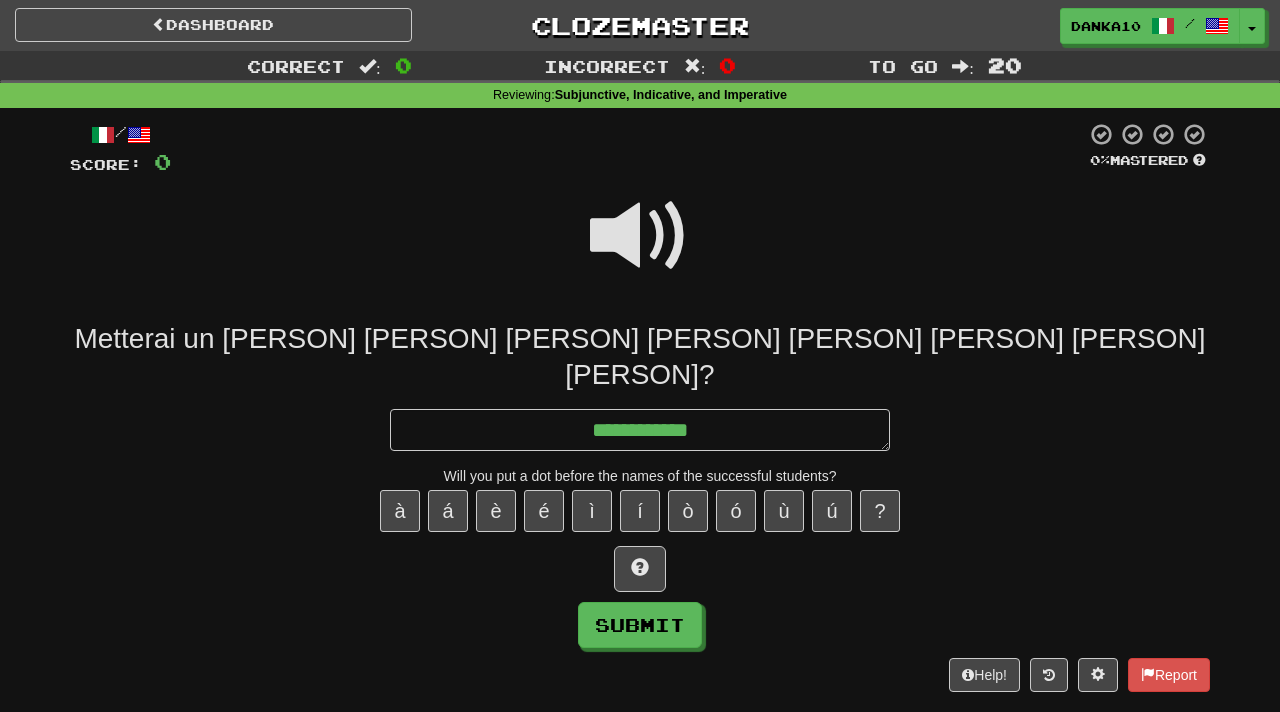 type on "*" 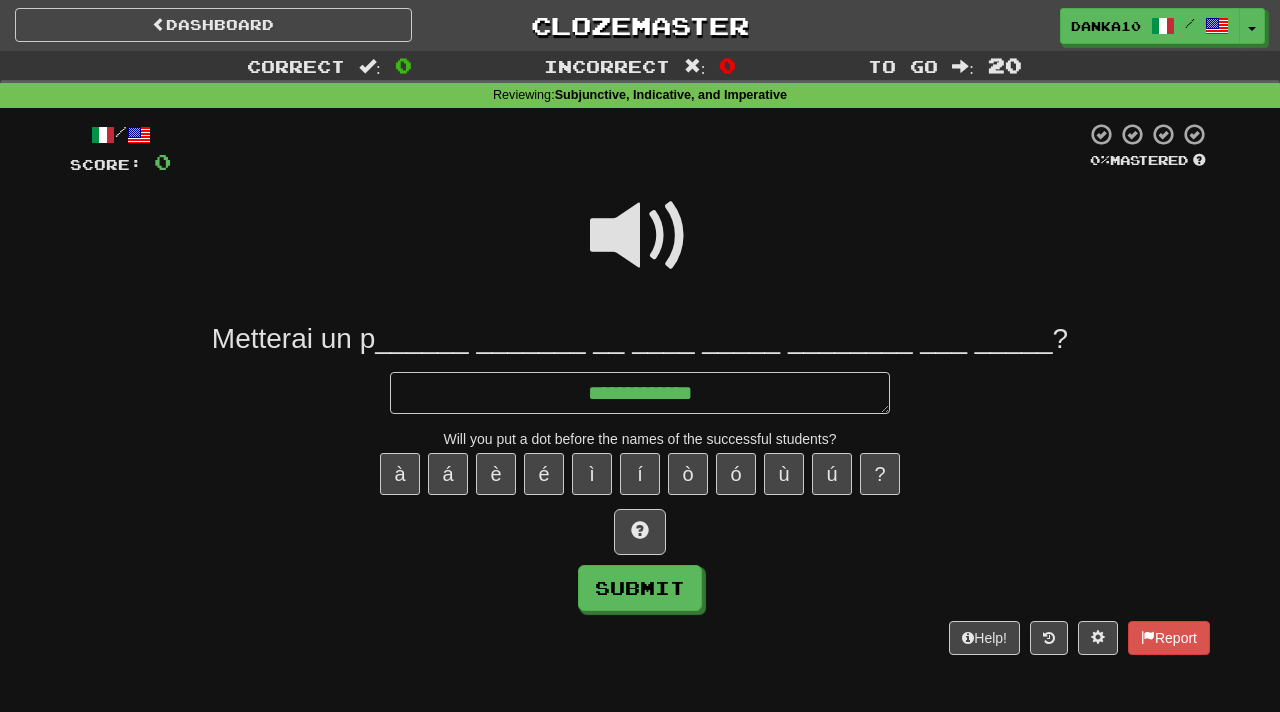 type on "*" 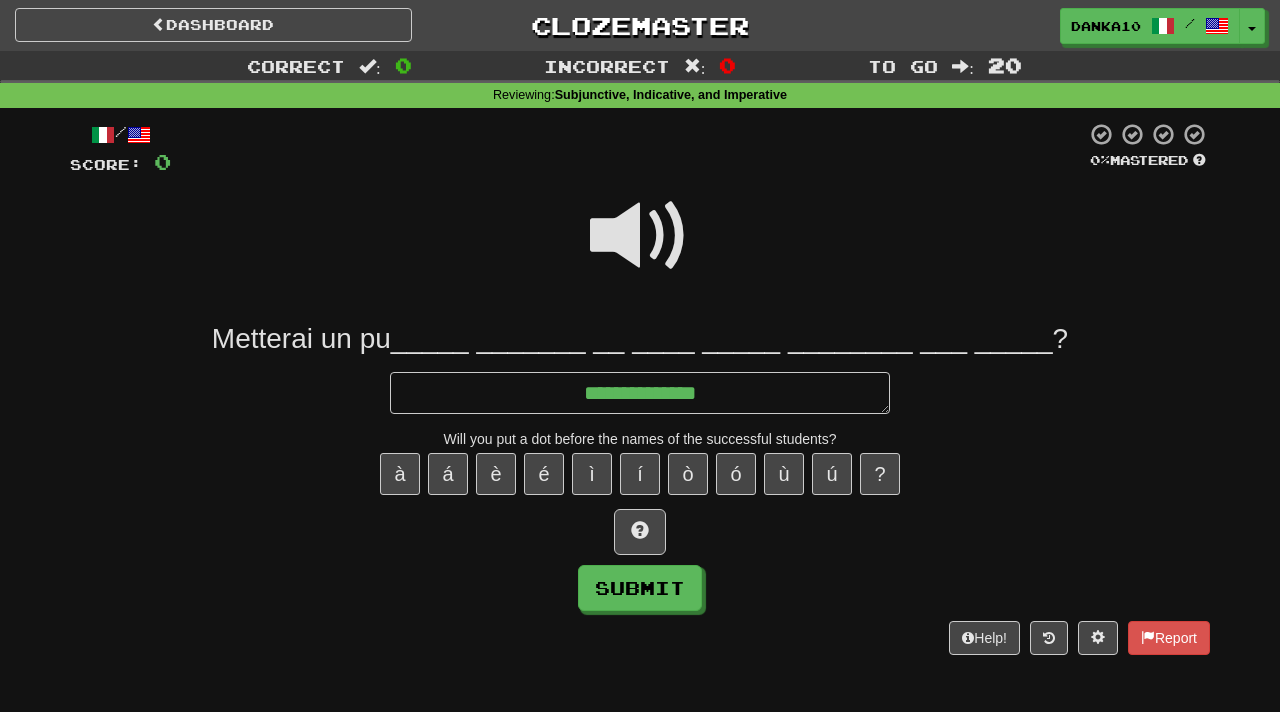 type on "*" 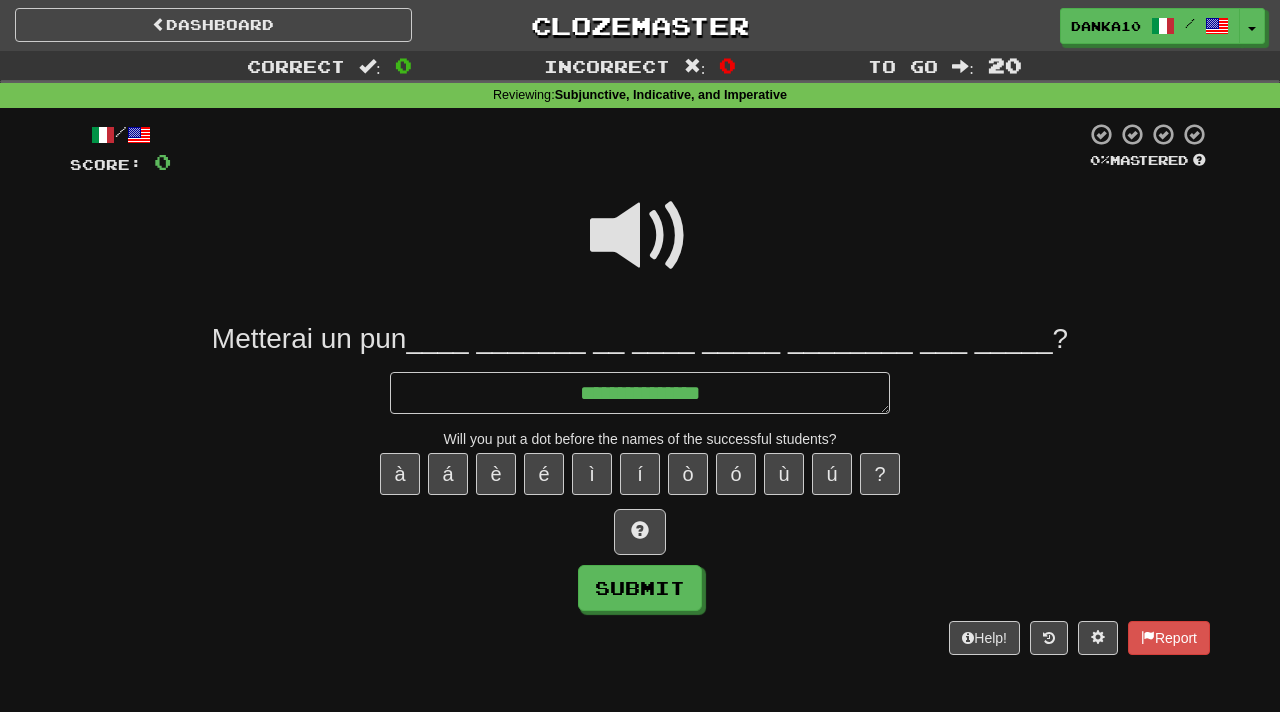 type on "*" 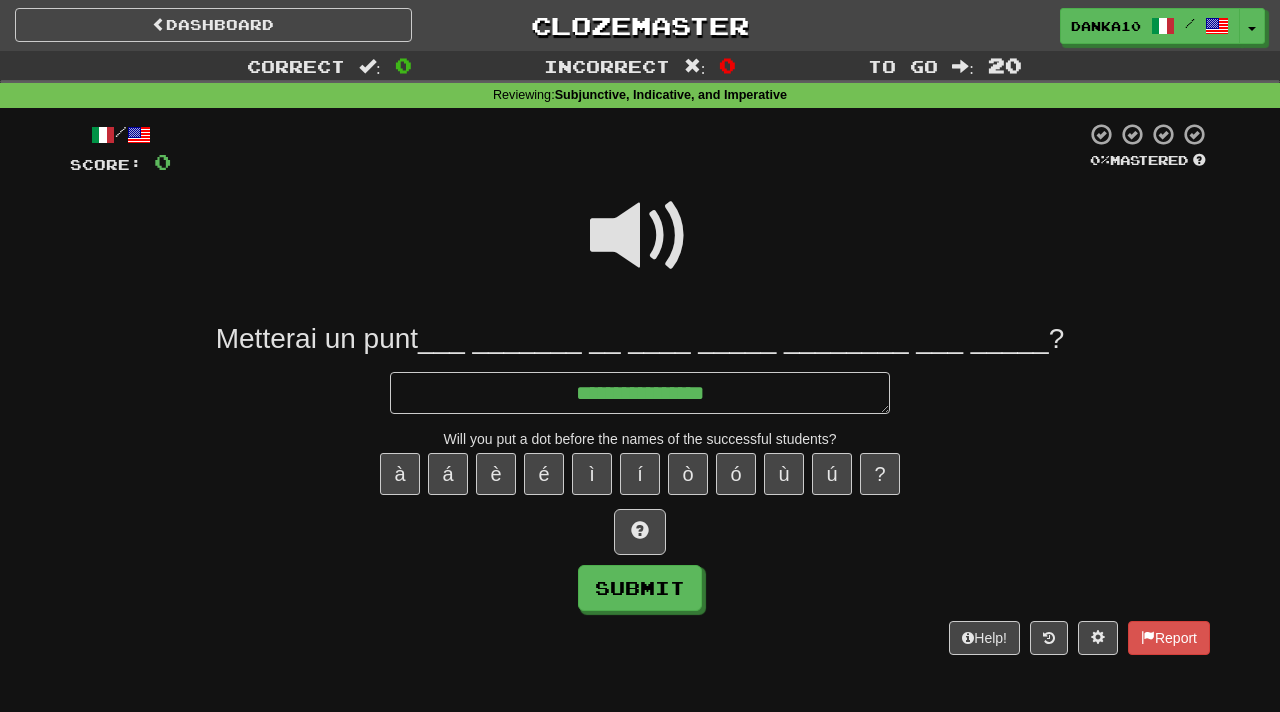 type on "*" 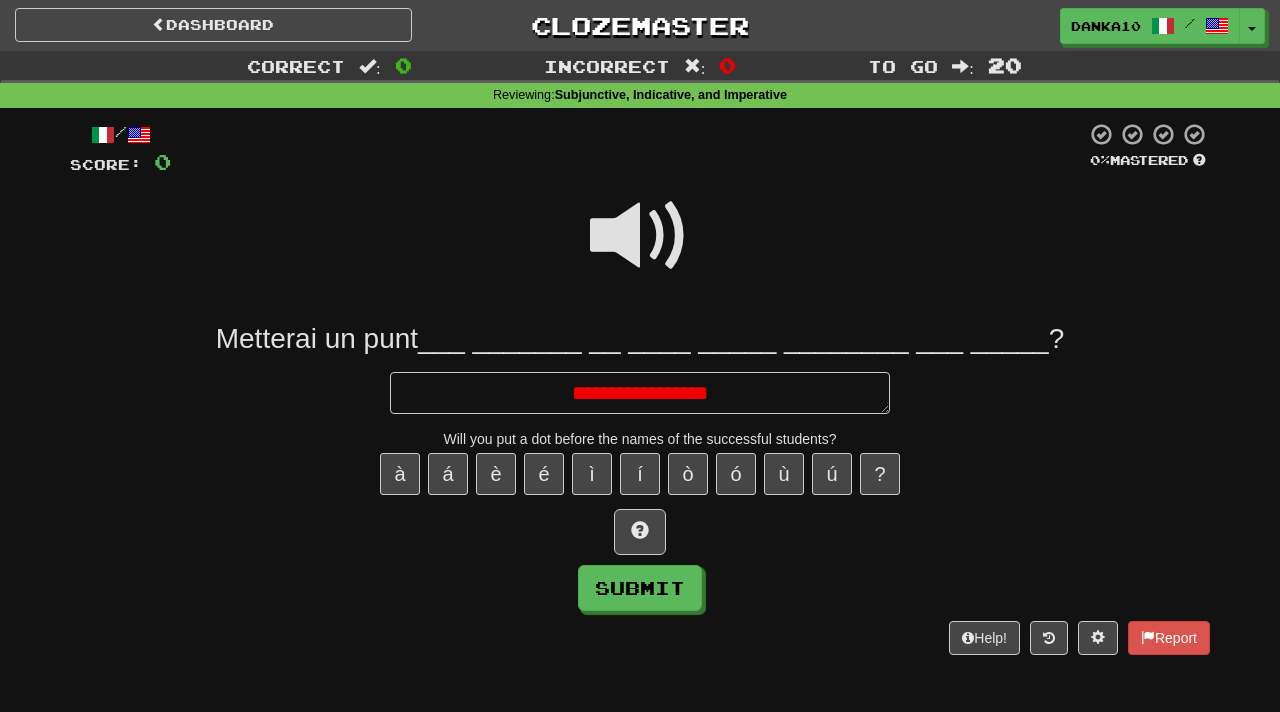 type on "*" 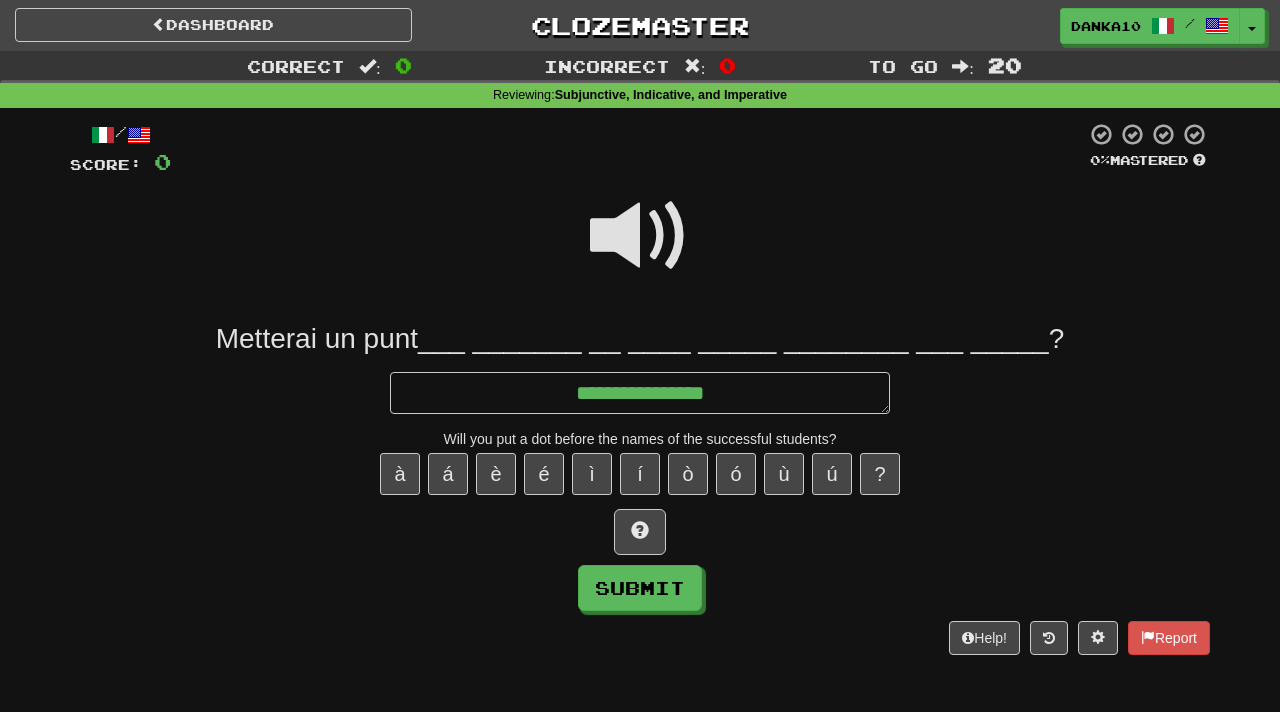 type on "*" 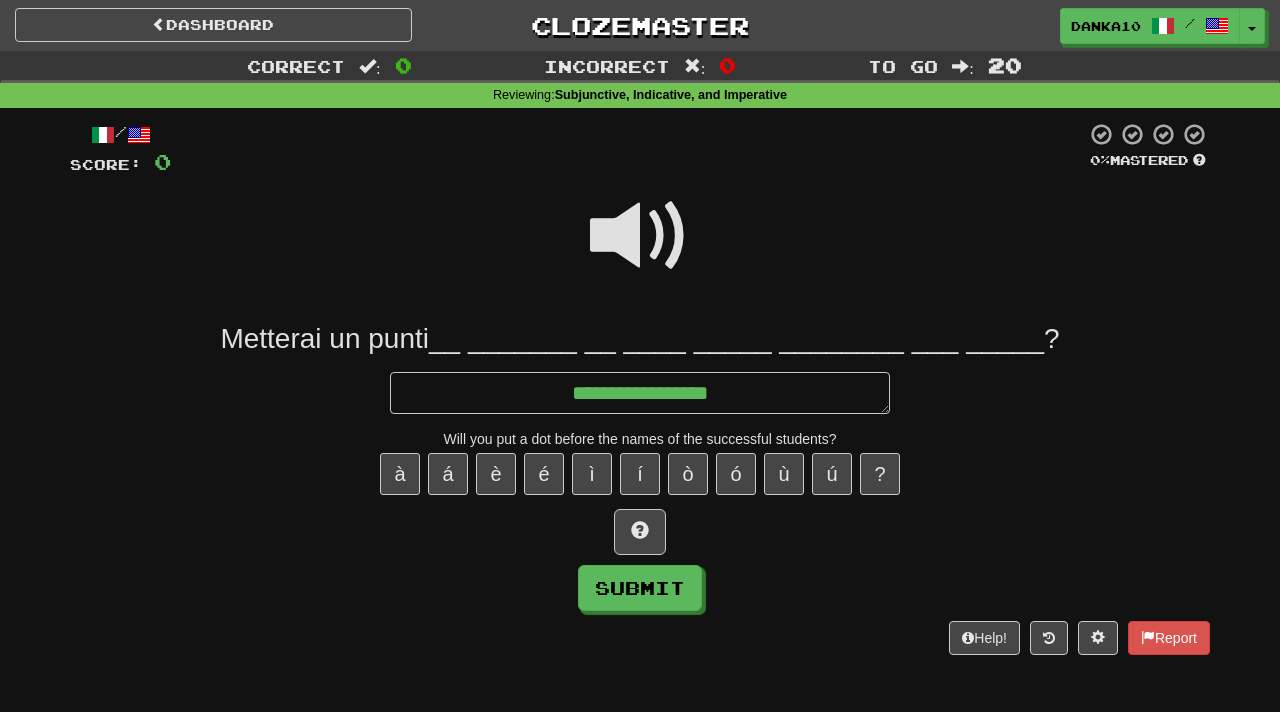 type on "*" 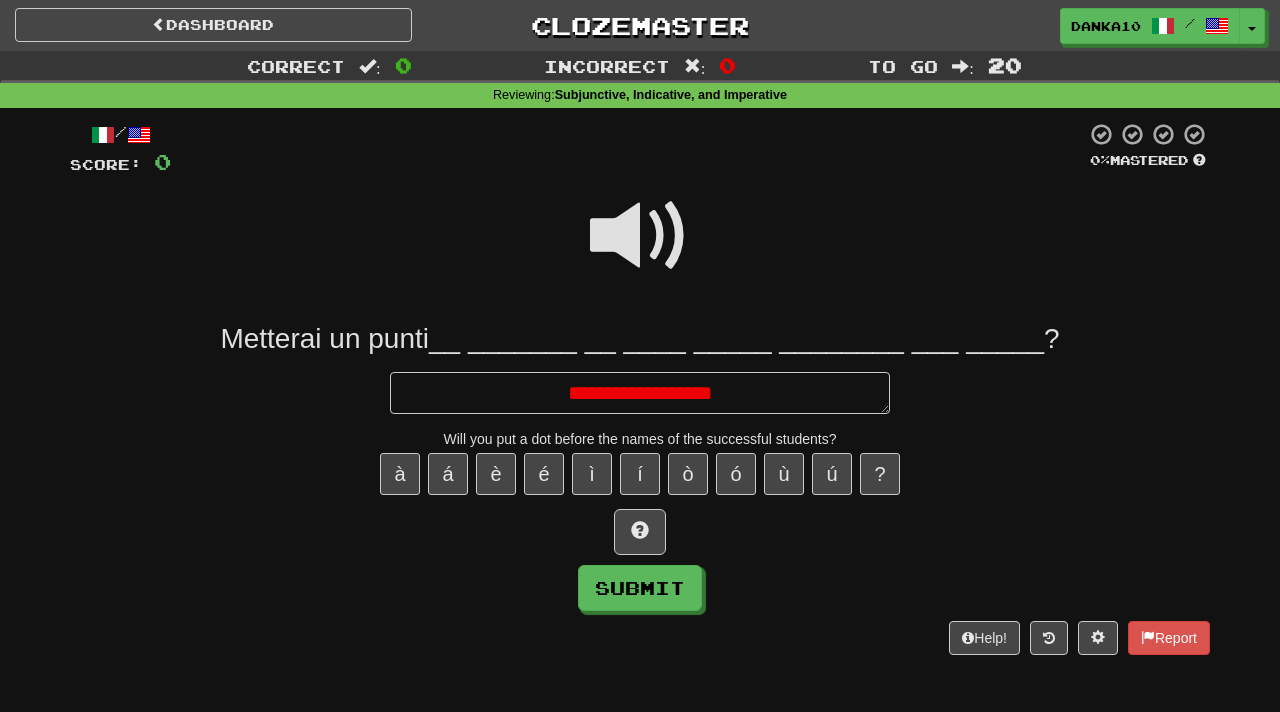 type on "*" 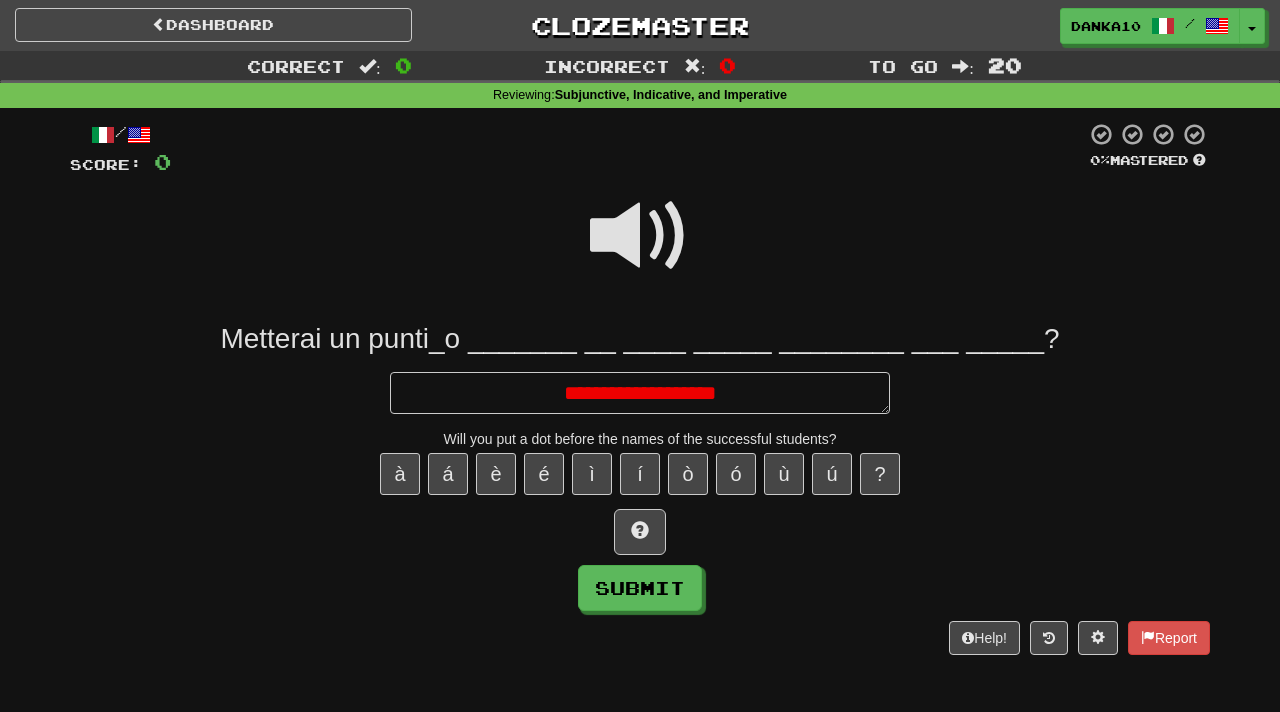 type on "*" 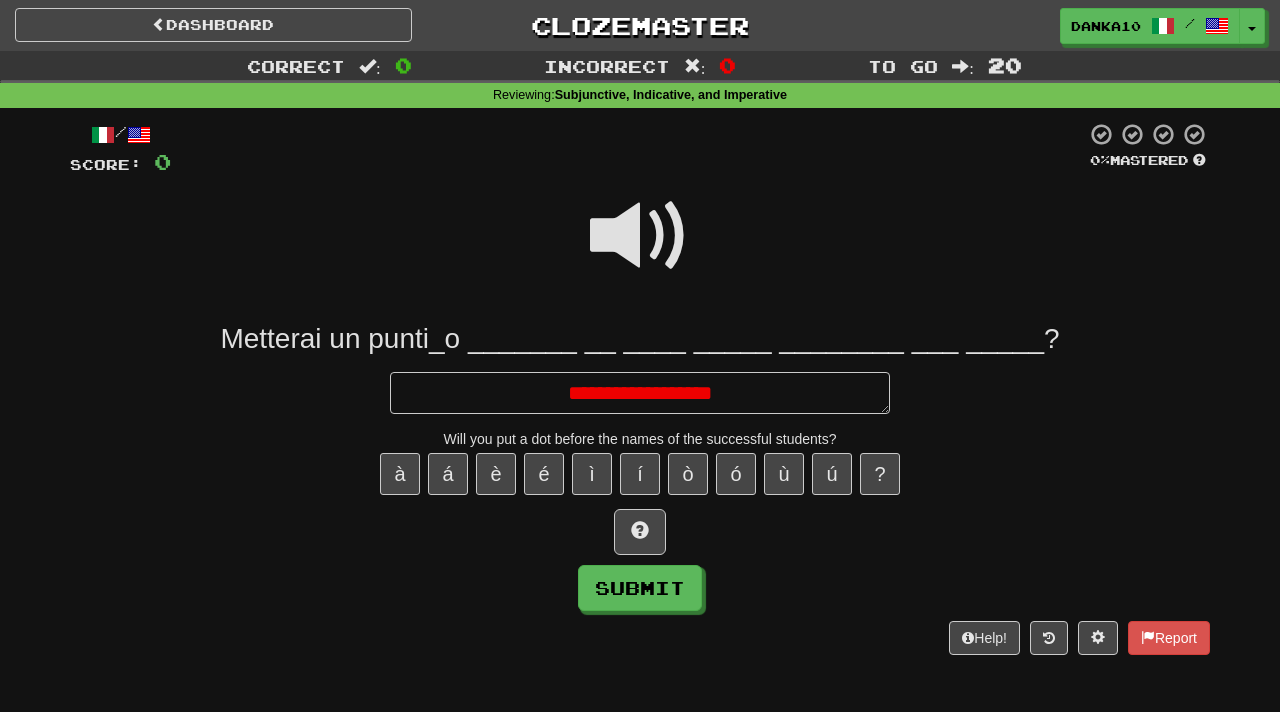 type on "*" 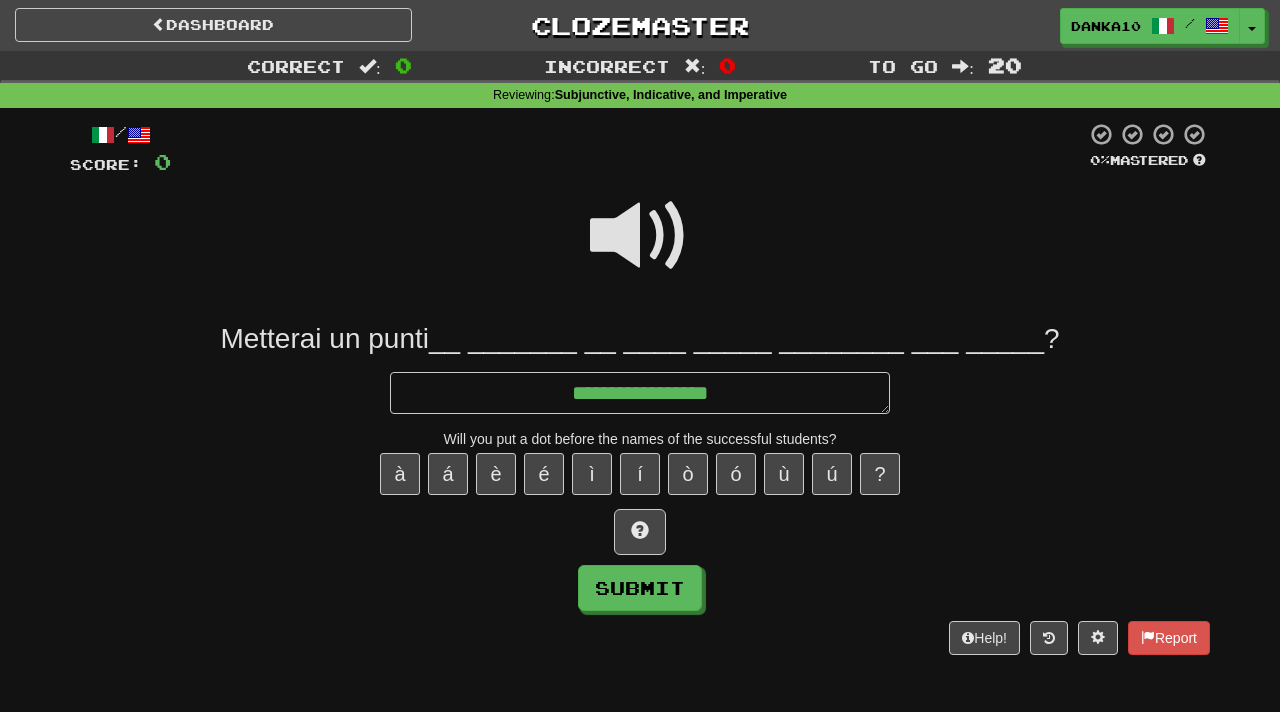 type on "*" 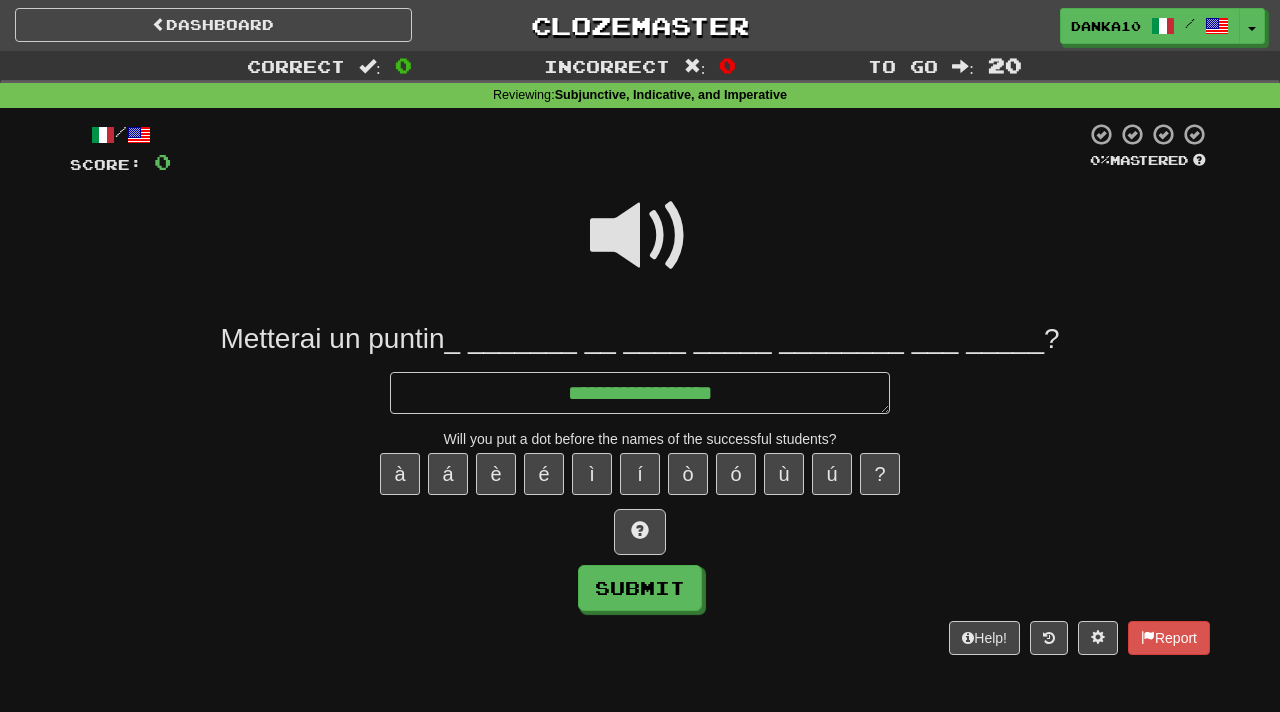 type on "*" 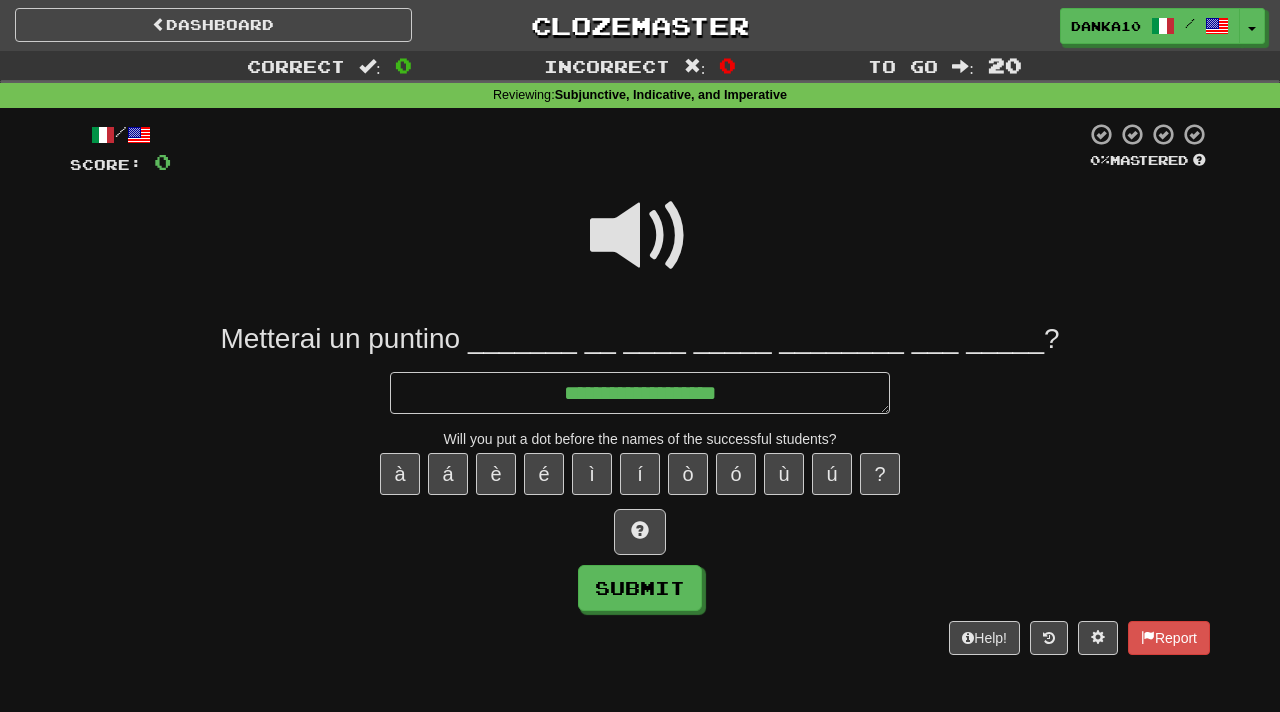 type on "*" 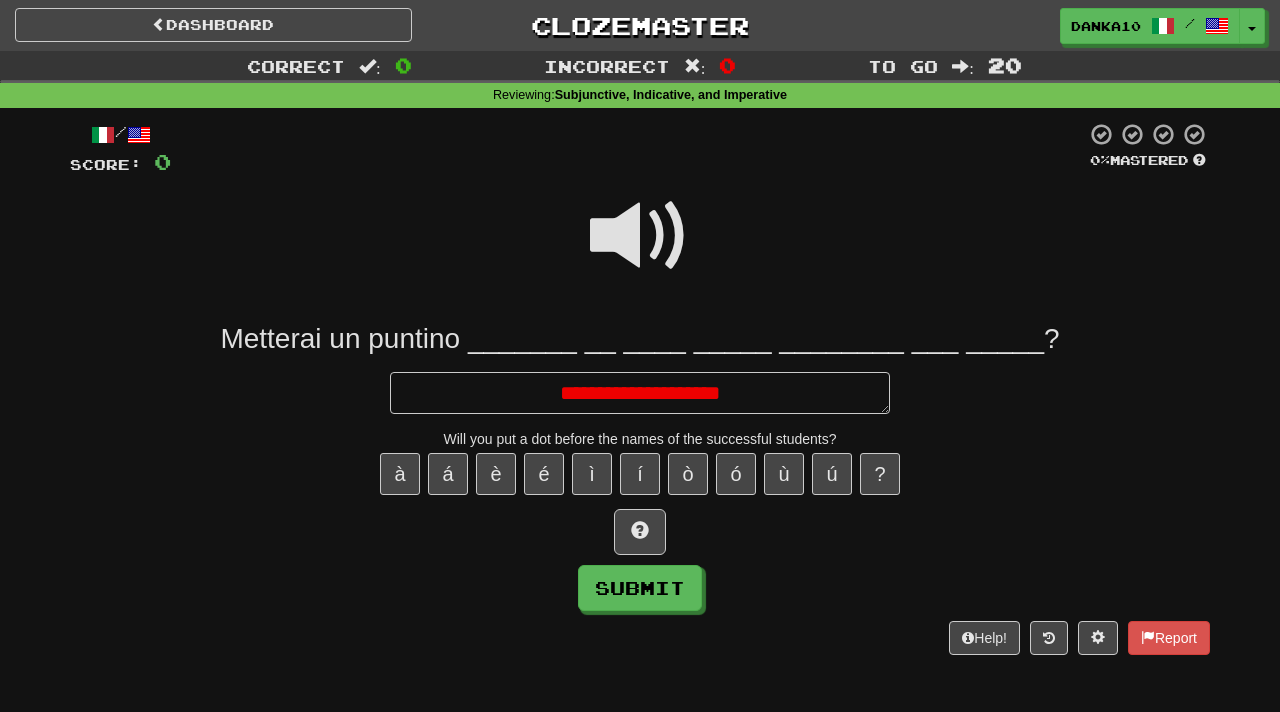 type on "*" 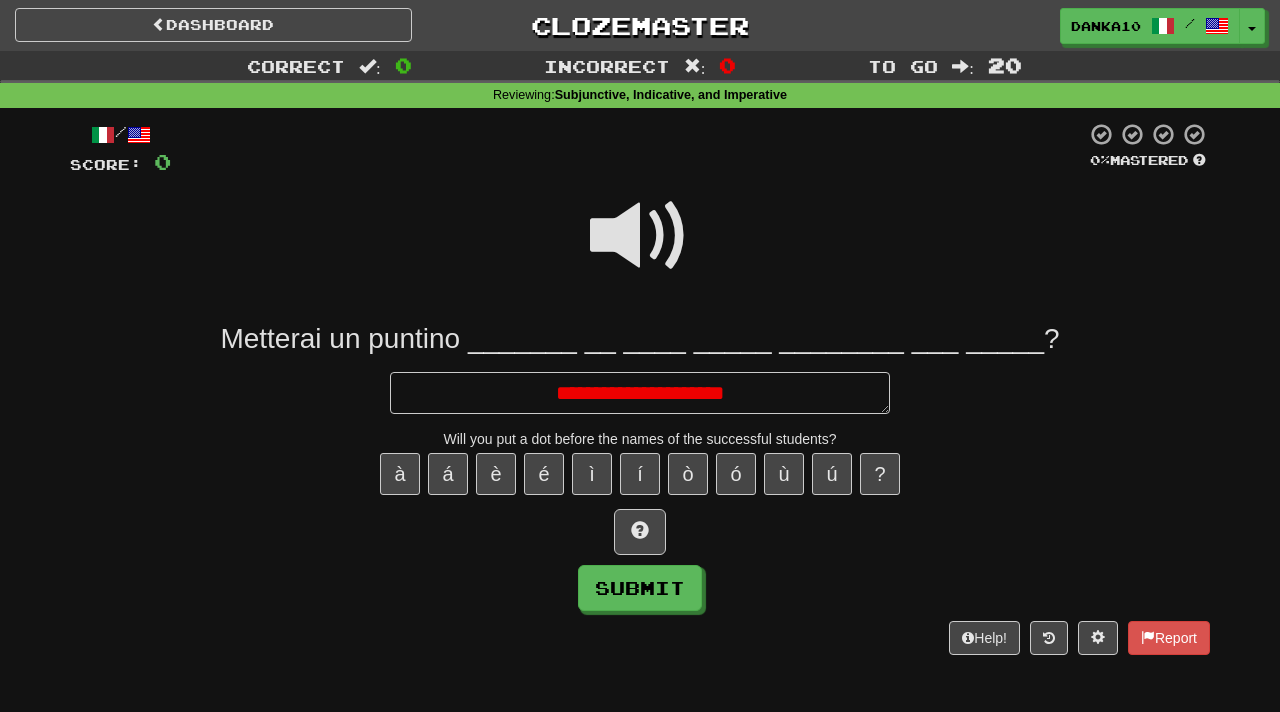 type on "*" 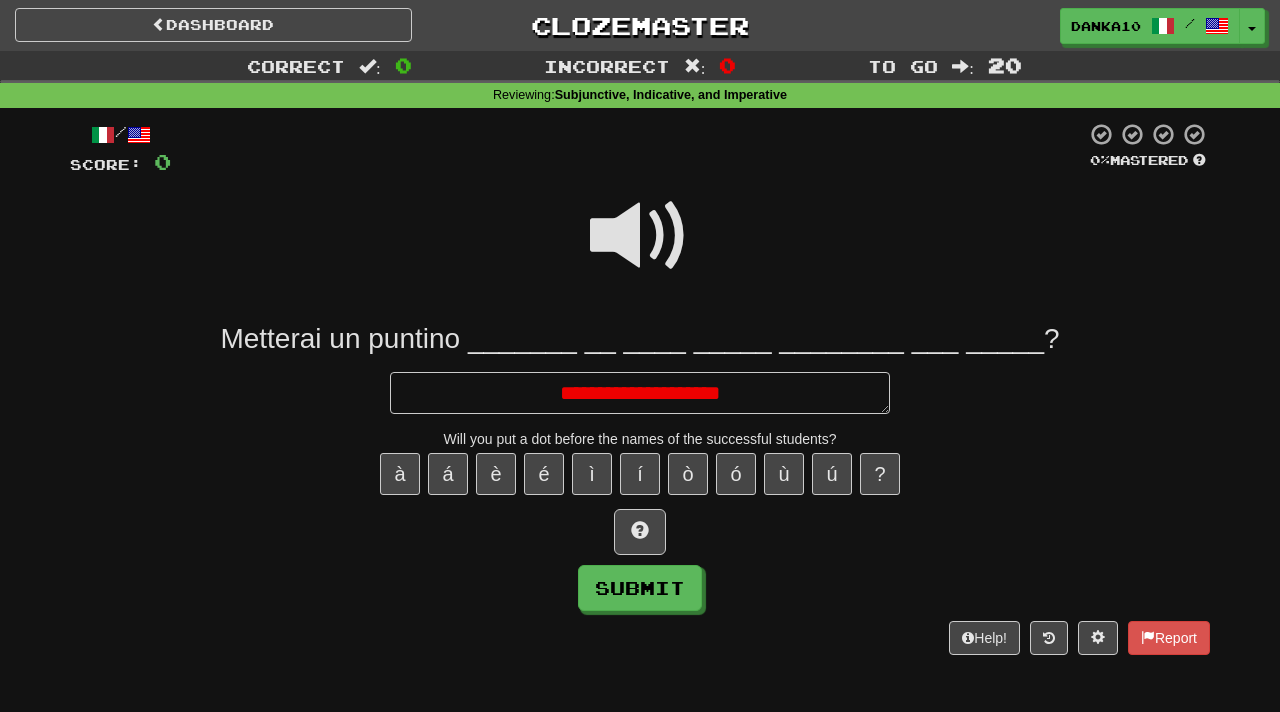 type on "*" 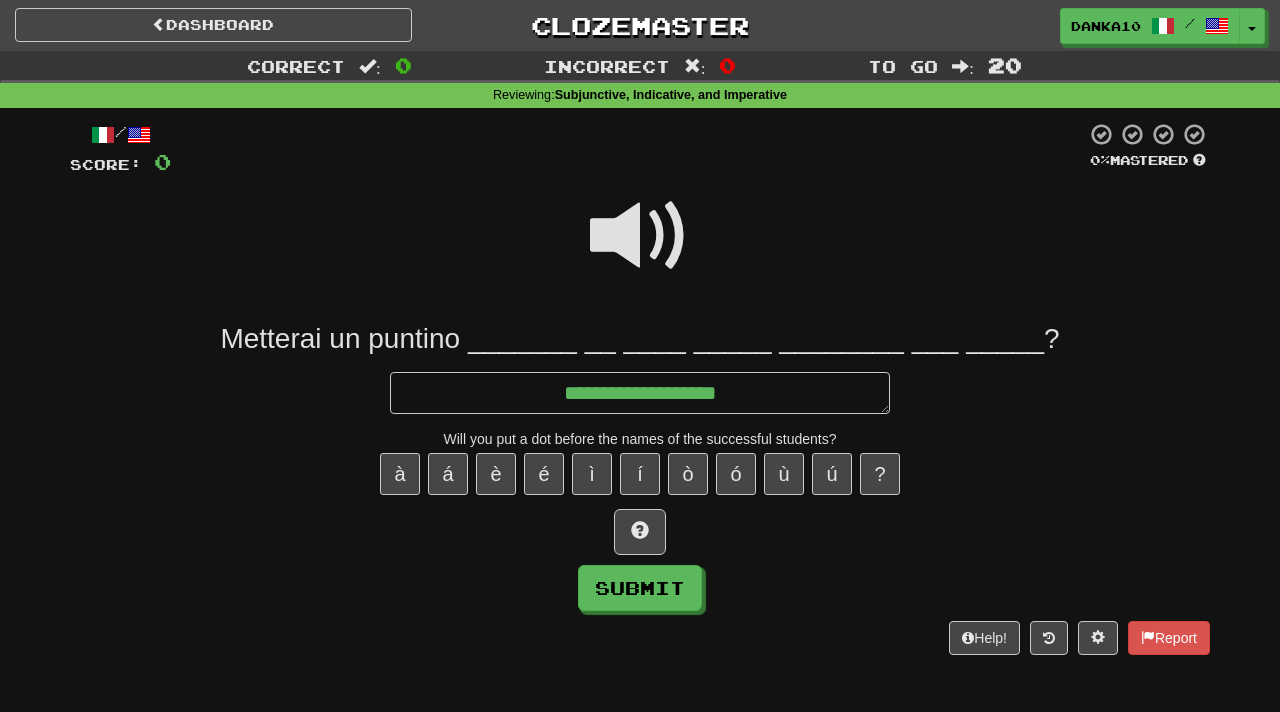 type on "*" 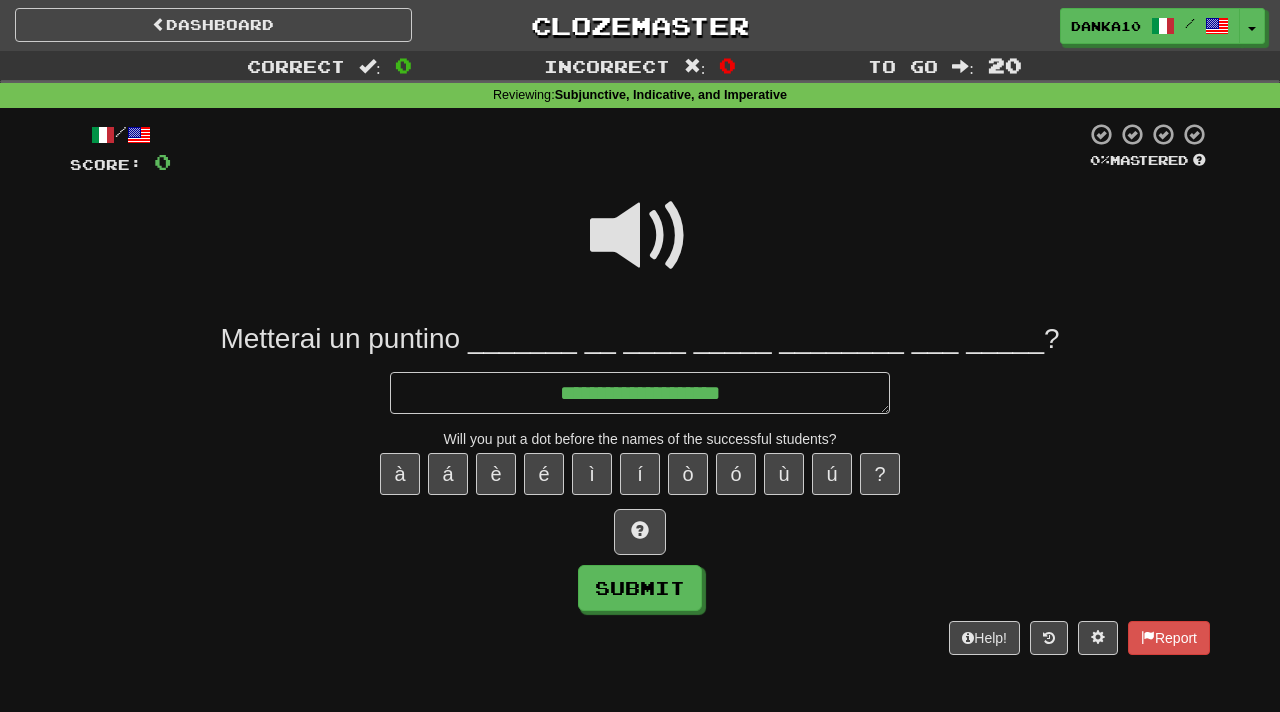 type on "*" 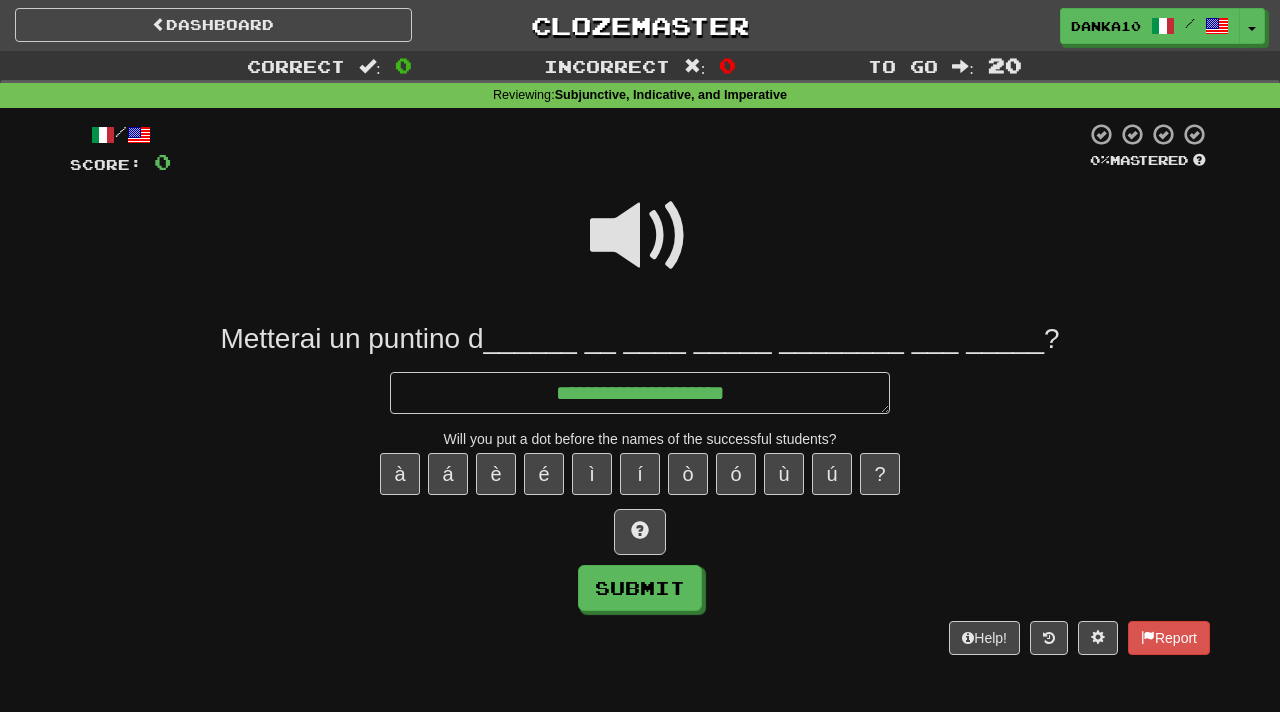 type on "*" 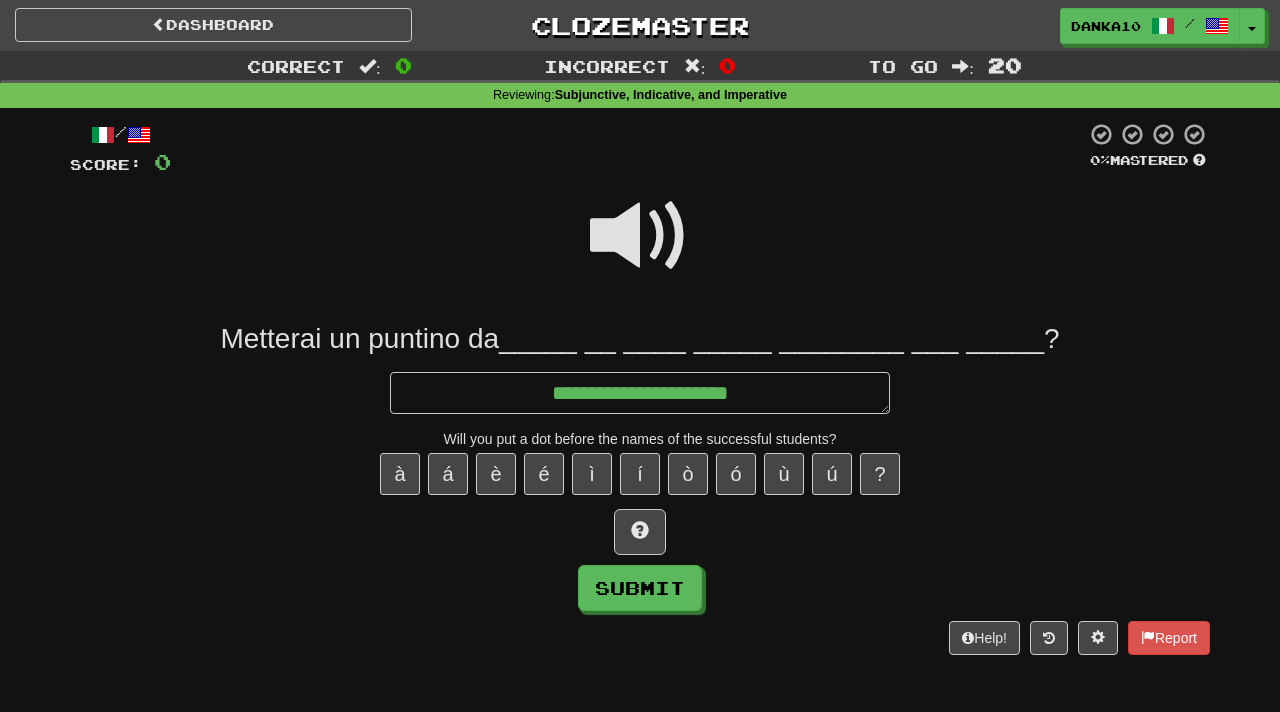 type on "*" 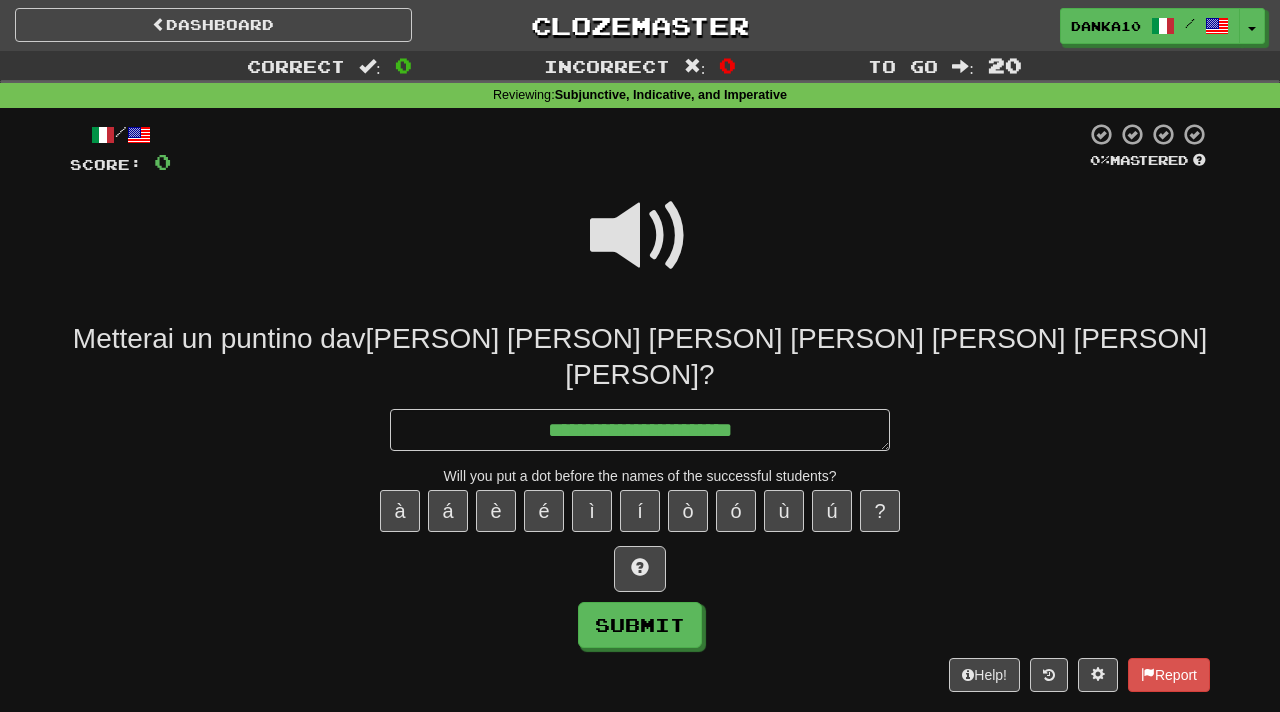 type on "*" 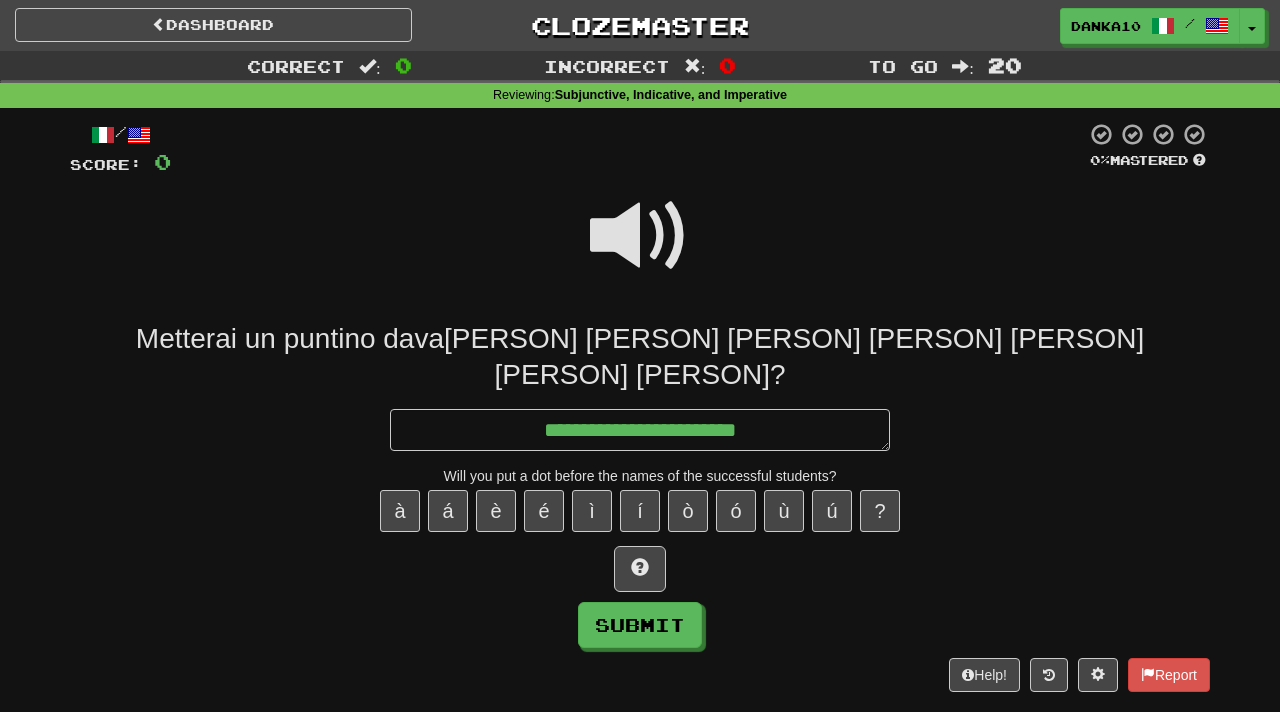 type on "*" 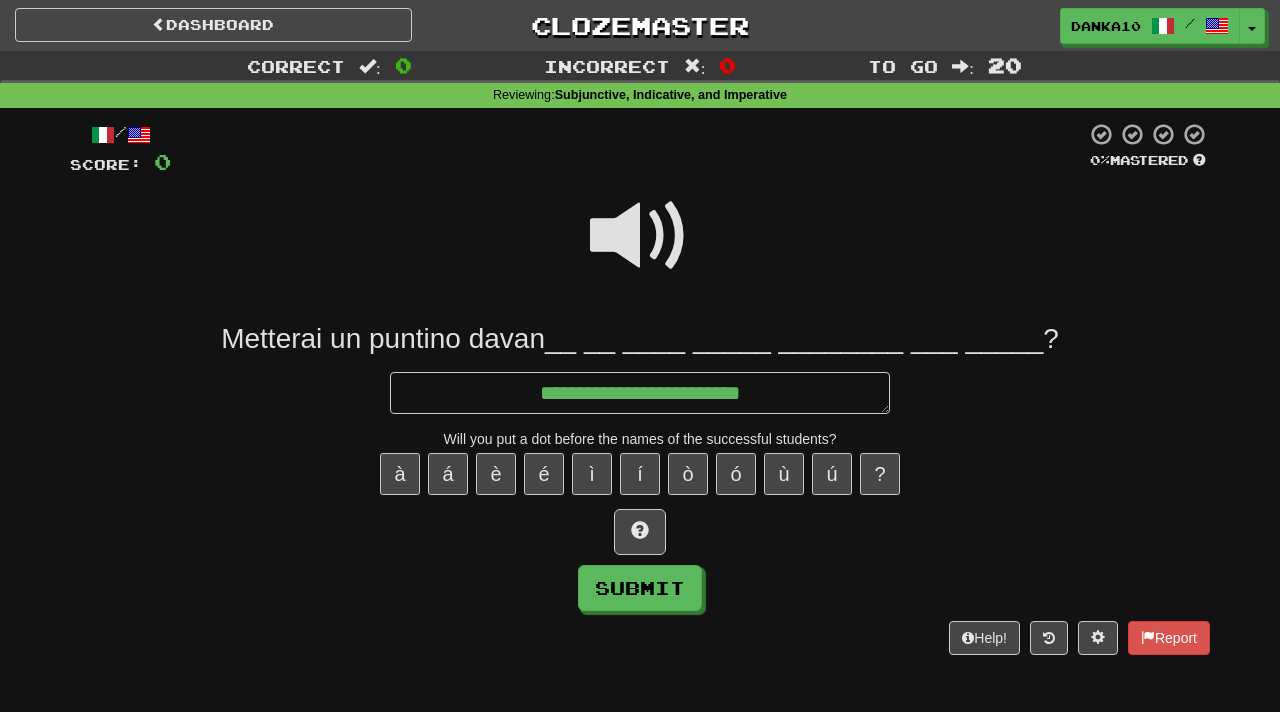 type on "*" 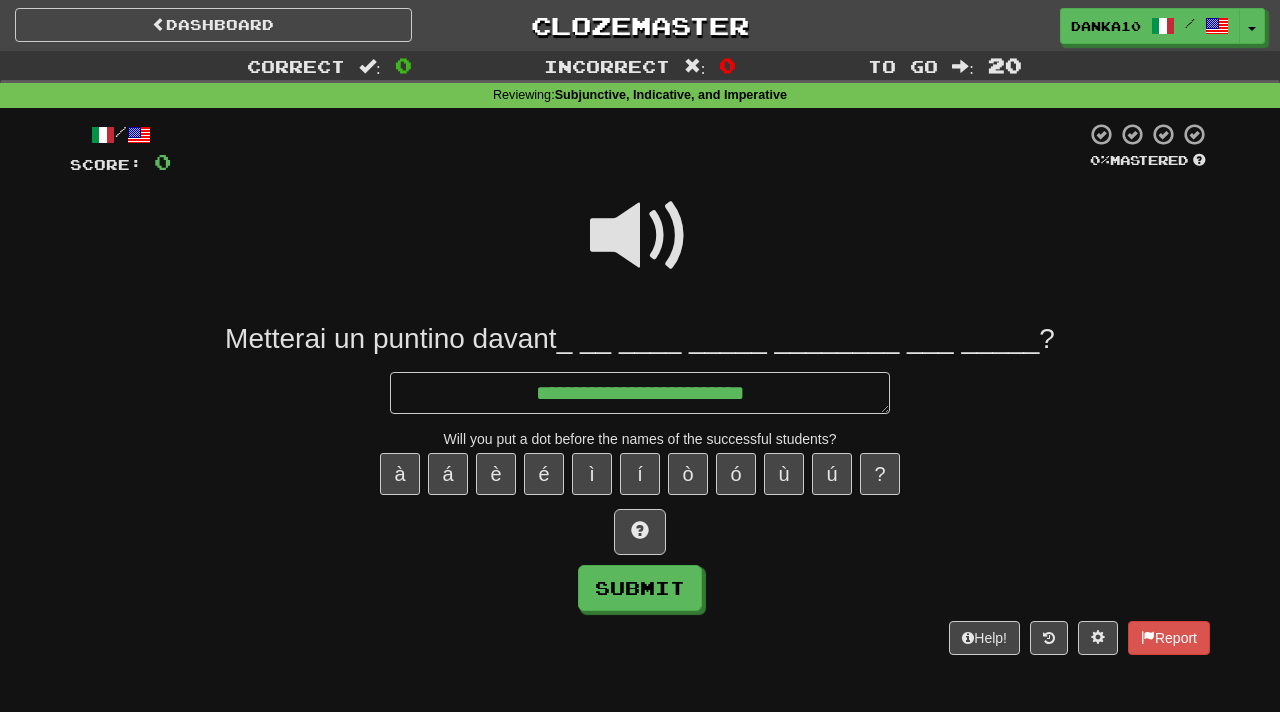 type on "*" 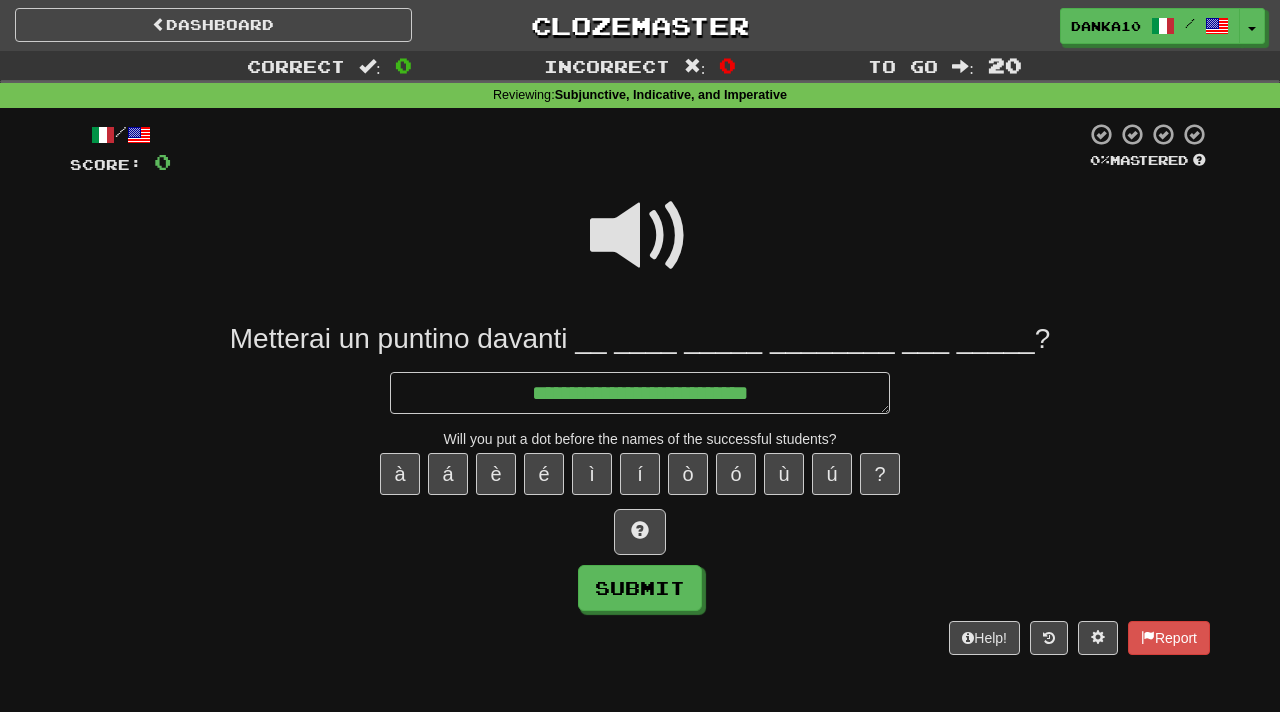 type on "*" 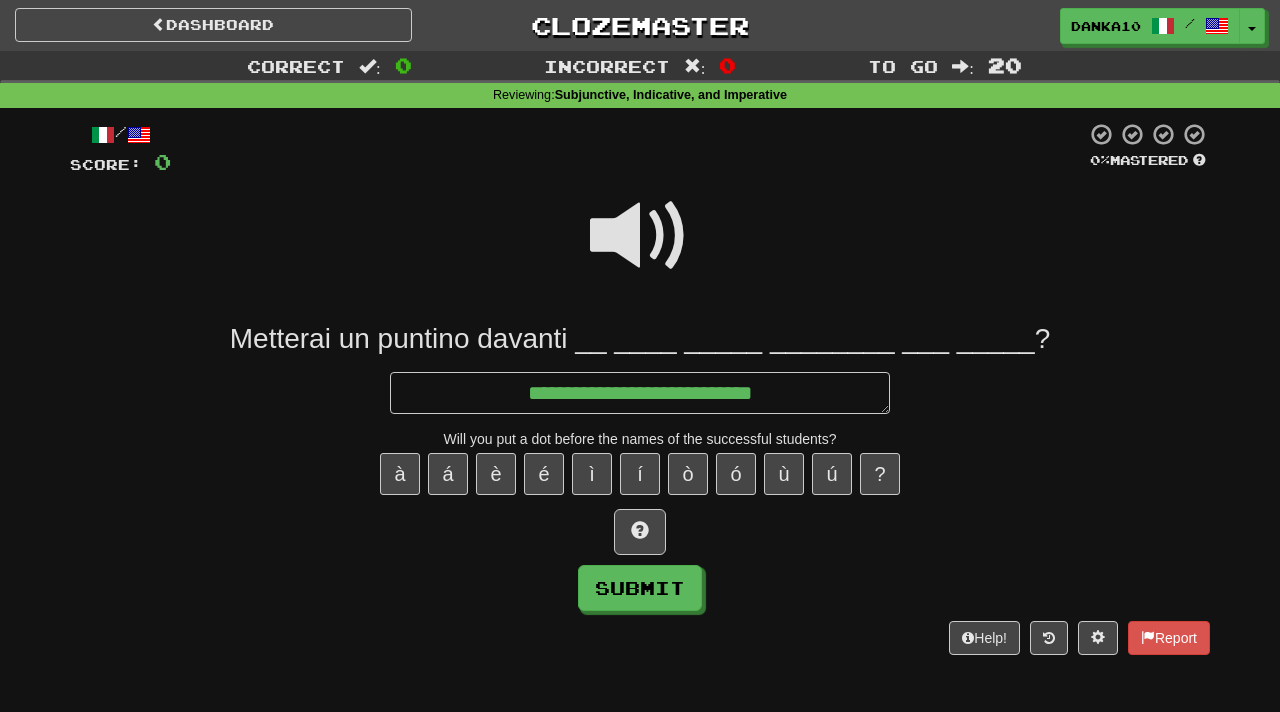 type on "*" 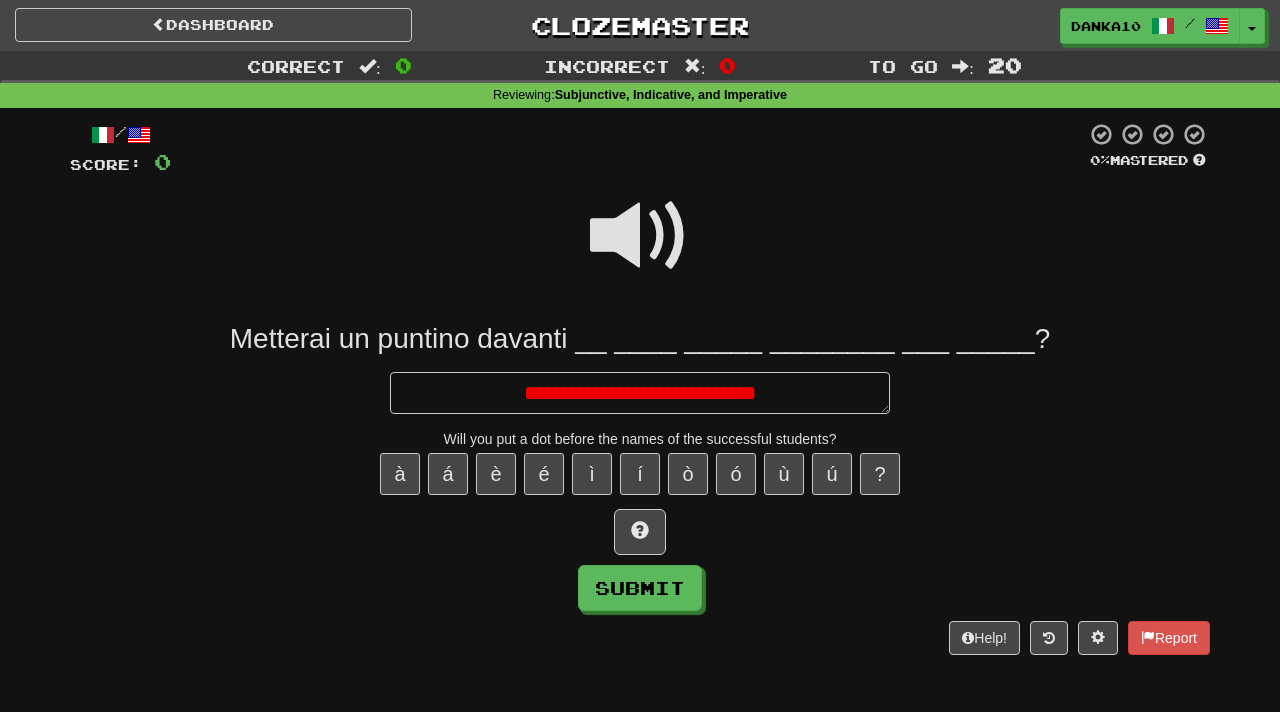 type on "*" 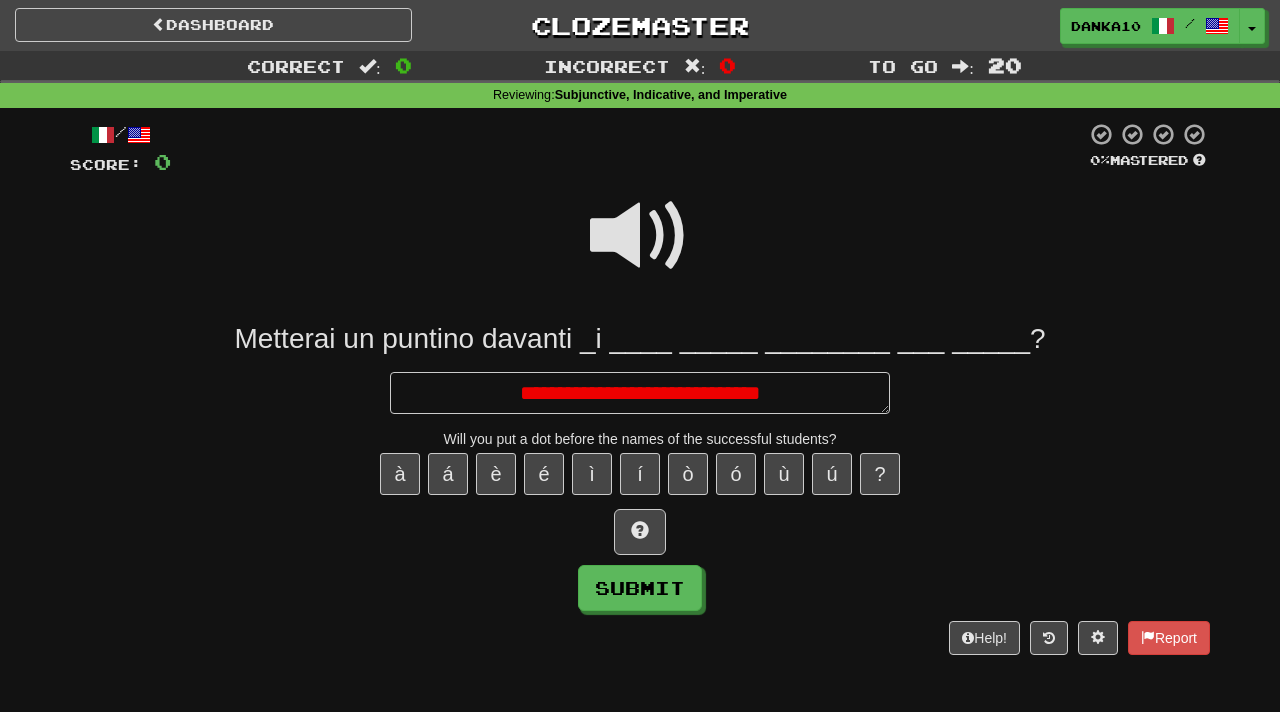 type on "*" 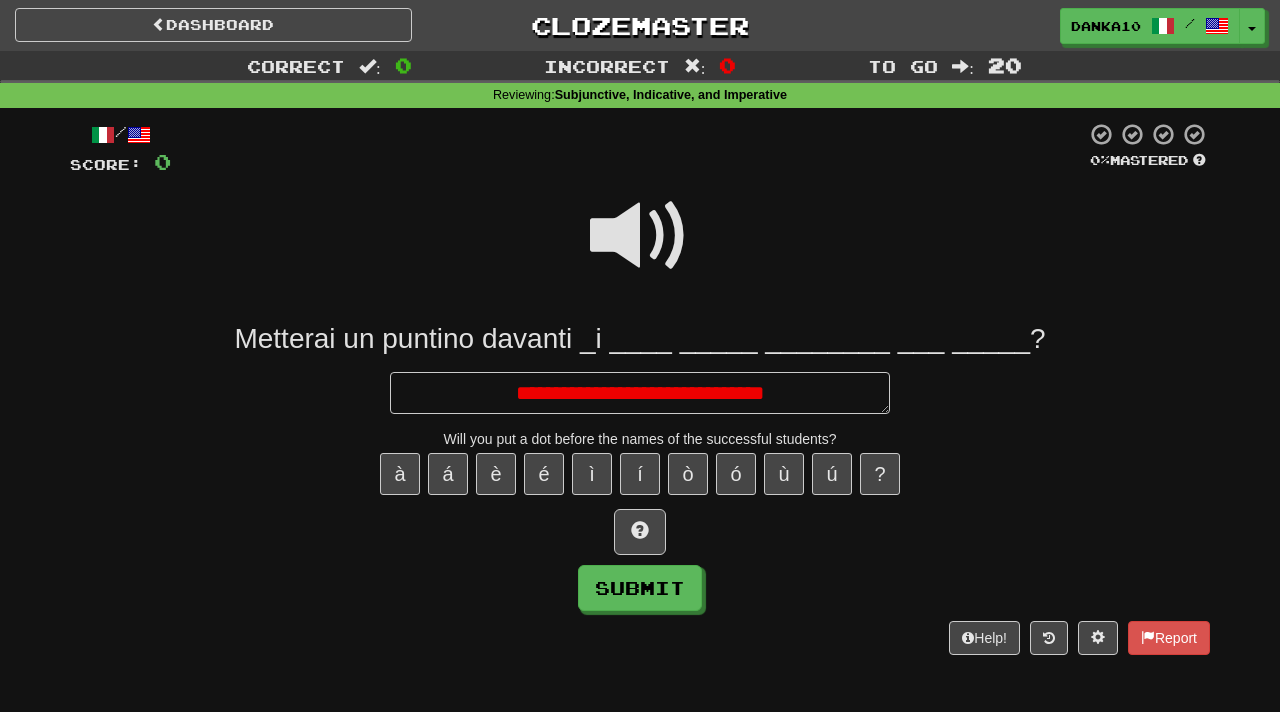 type on "*" 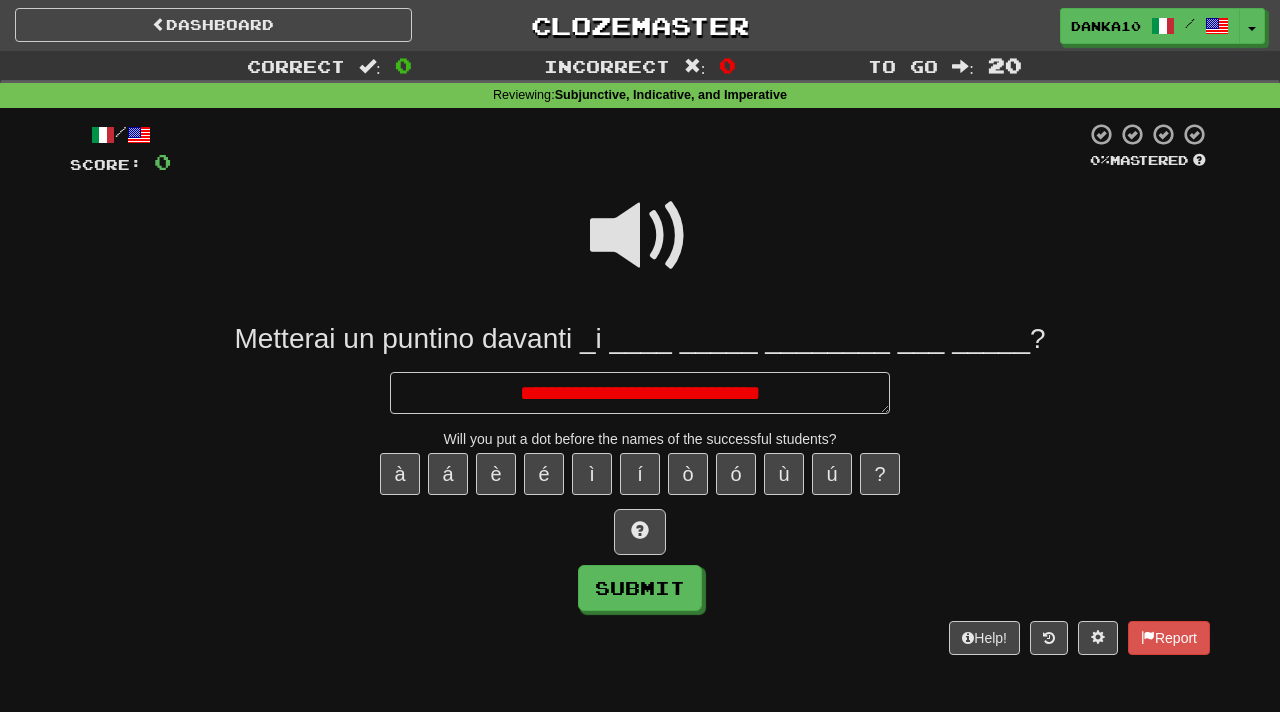 type on "*" 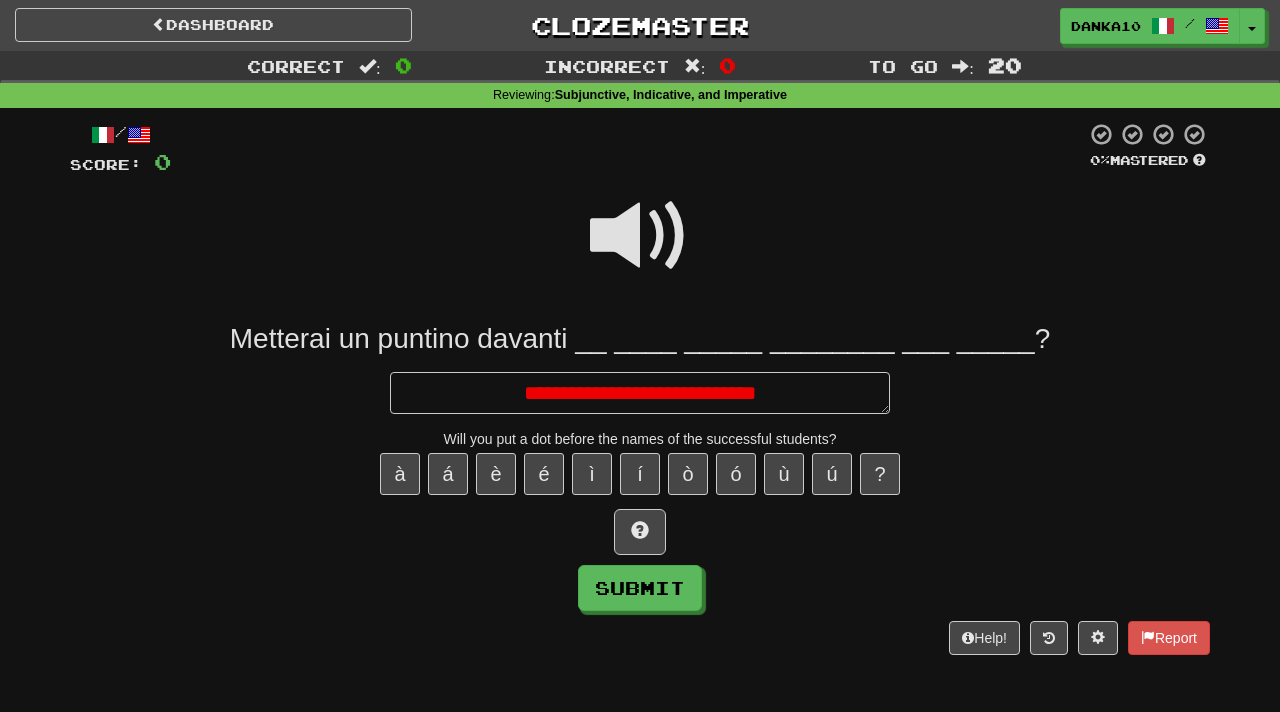 type on "*" 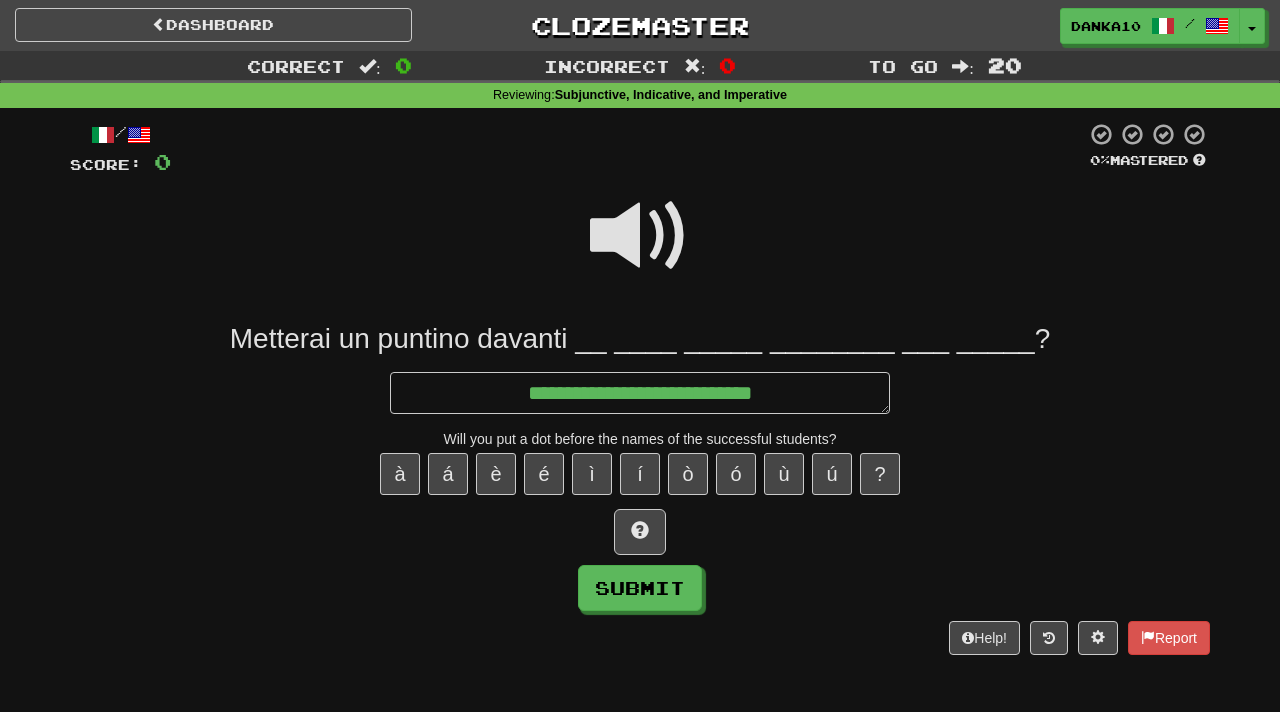type on "*" 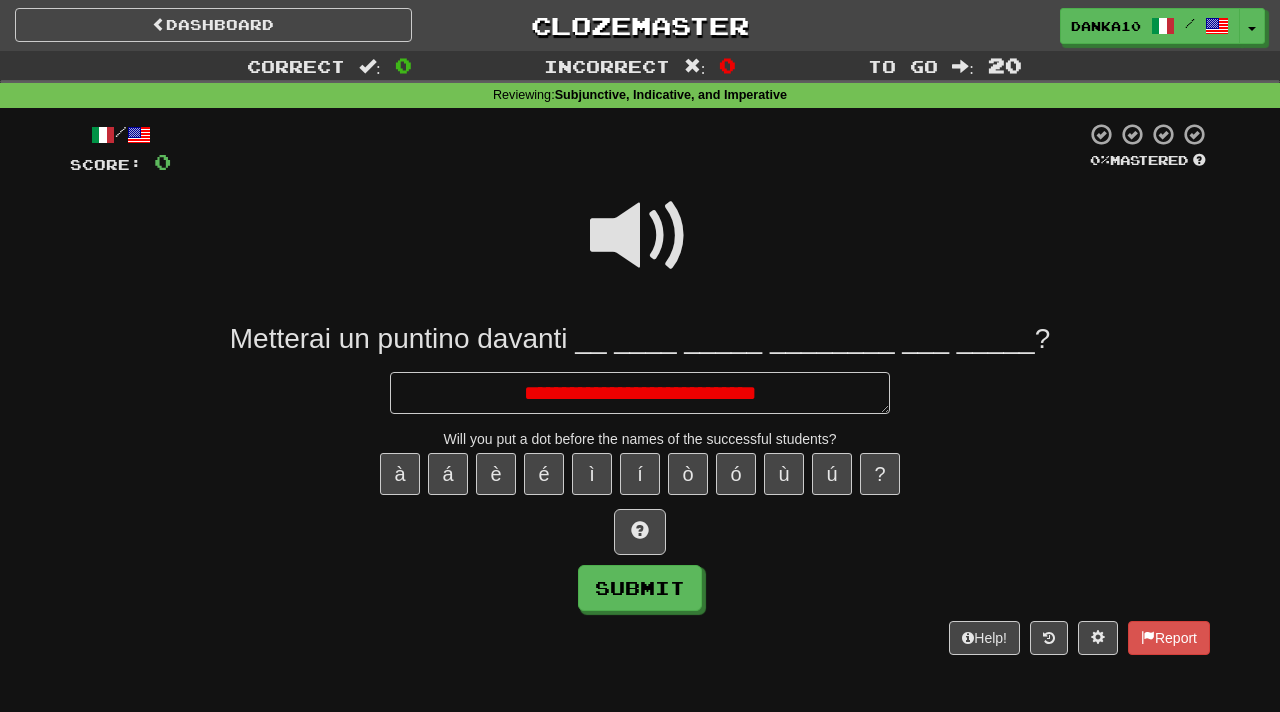 type on "*" 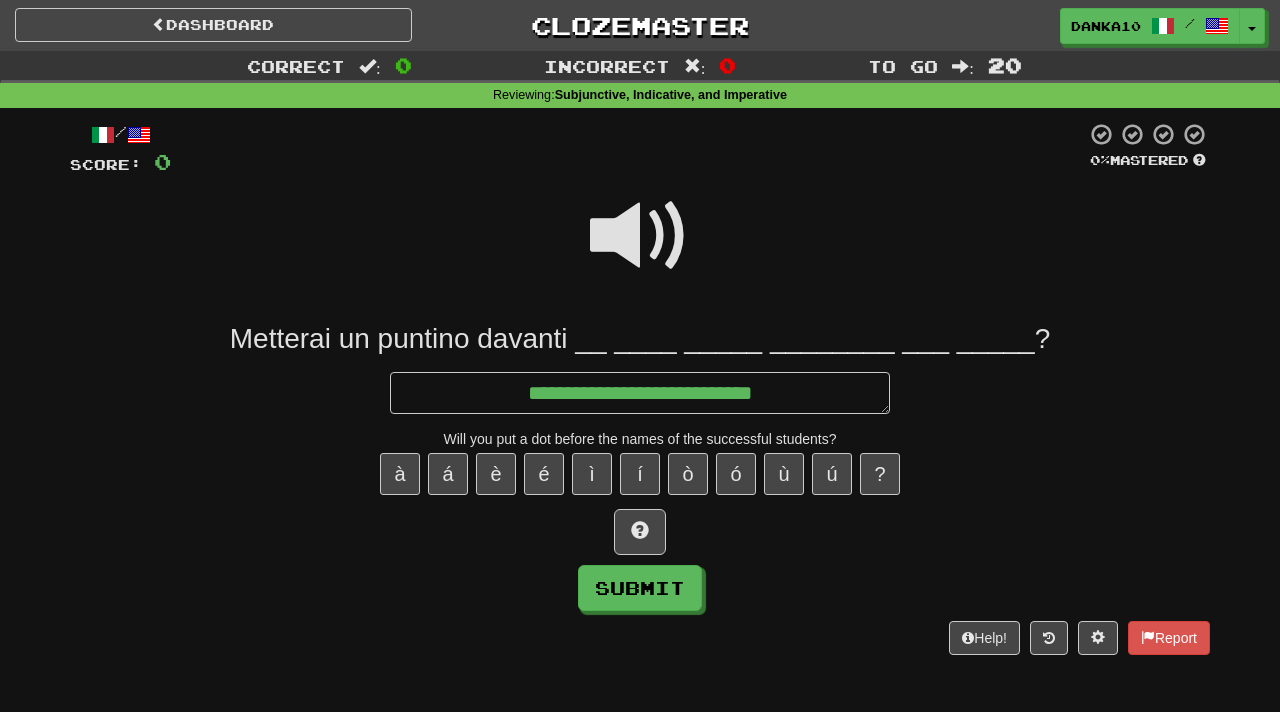 type on "*" 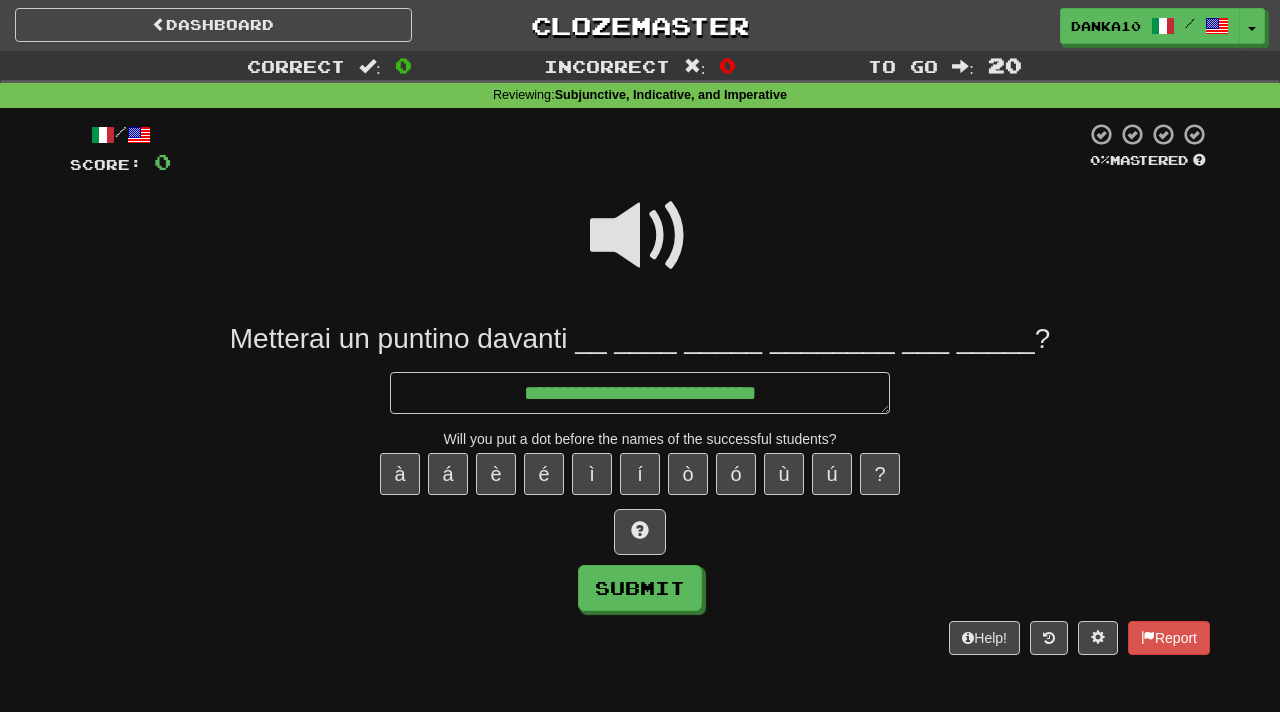 type on "*" 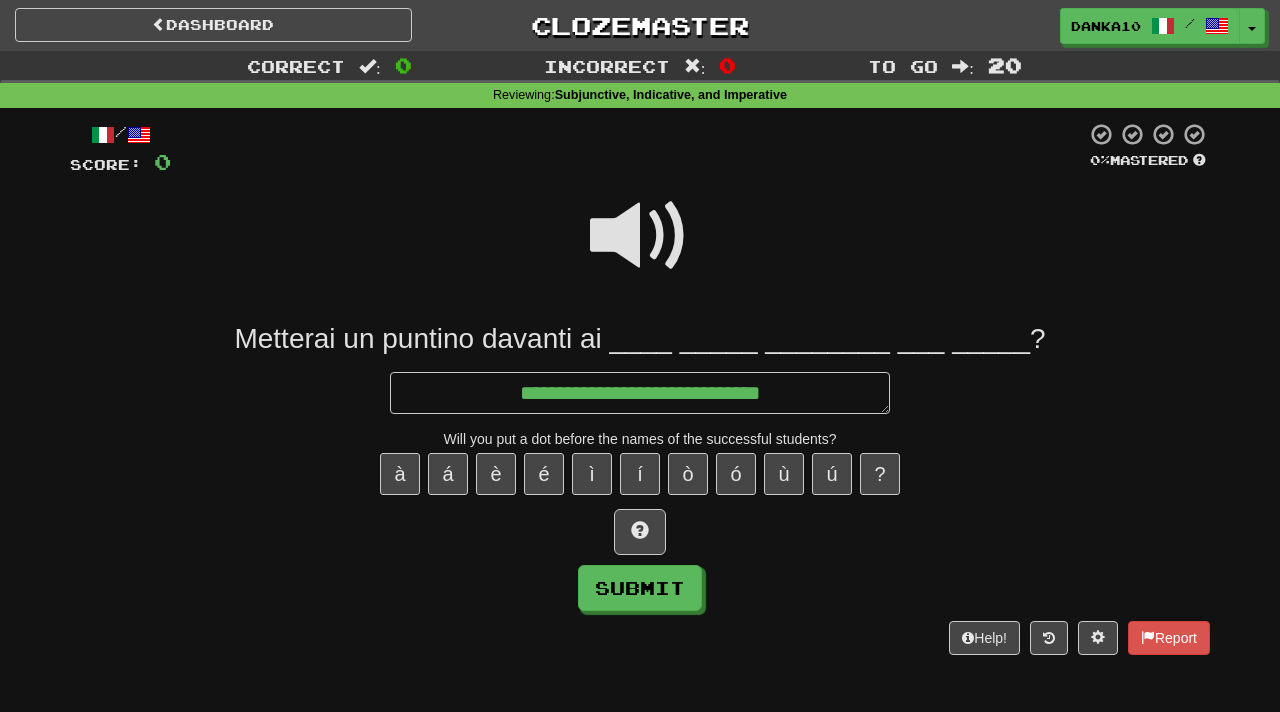 type on "*" 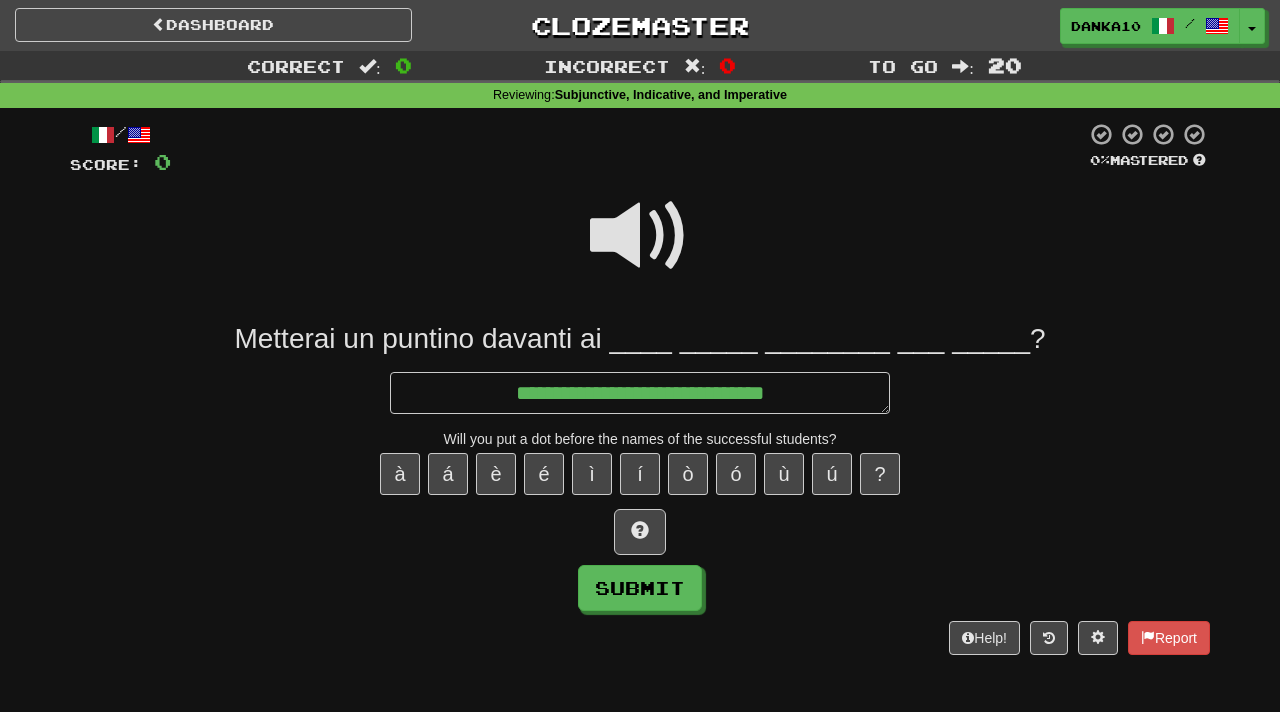 type on "*" 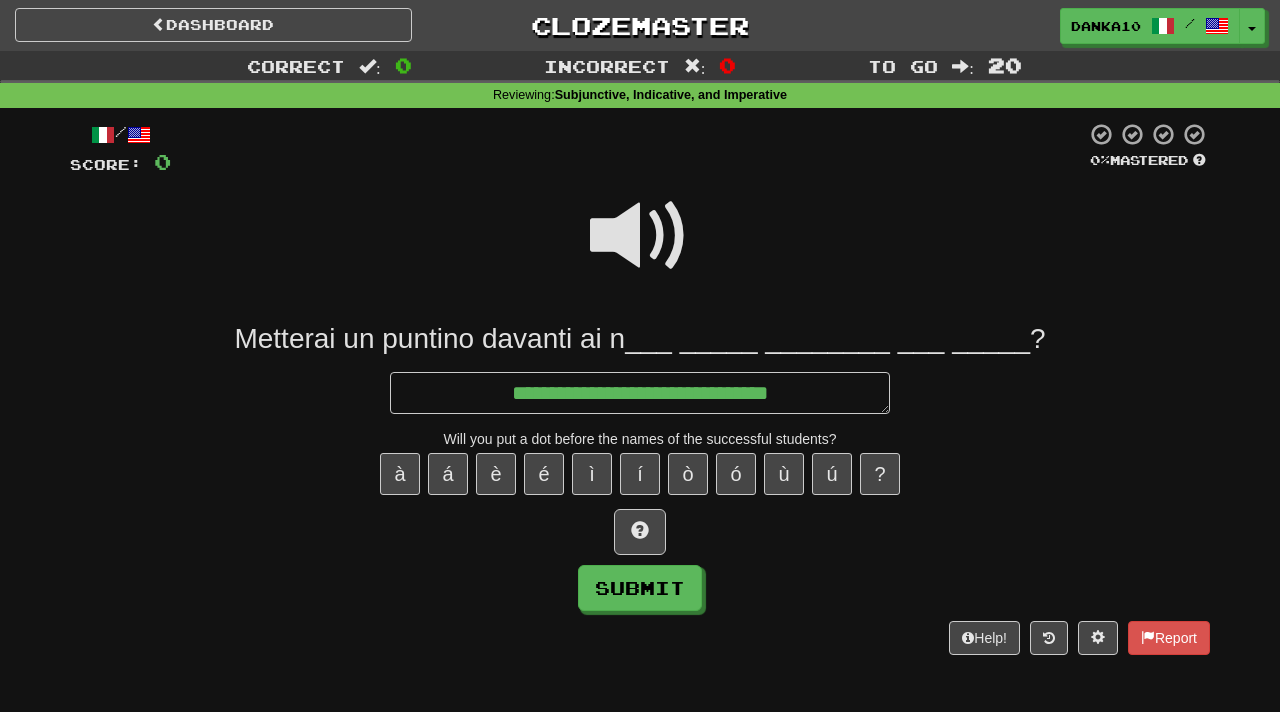 type on "*" 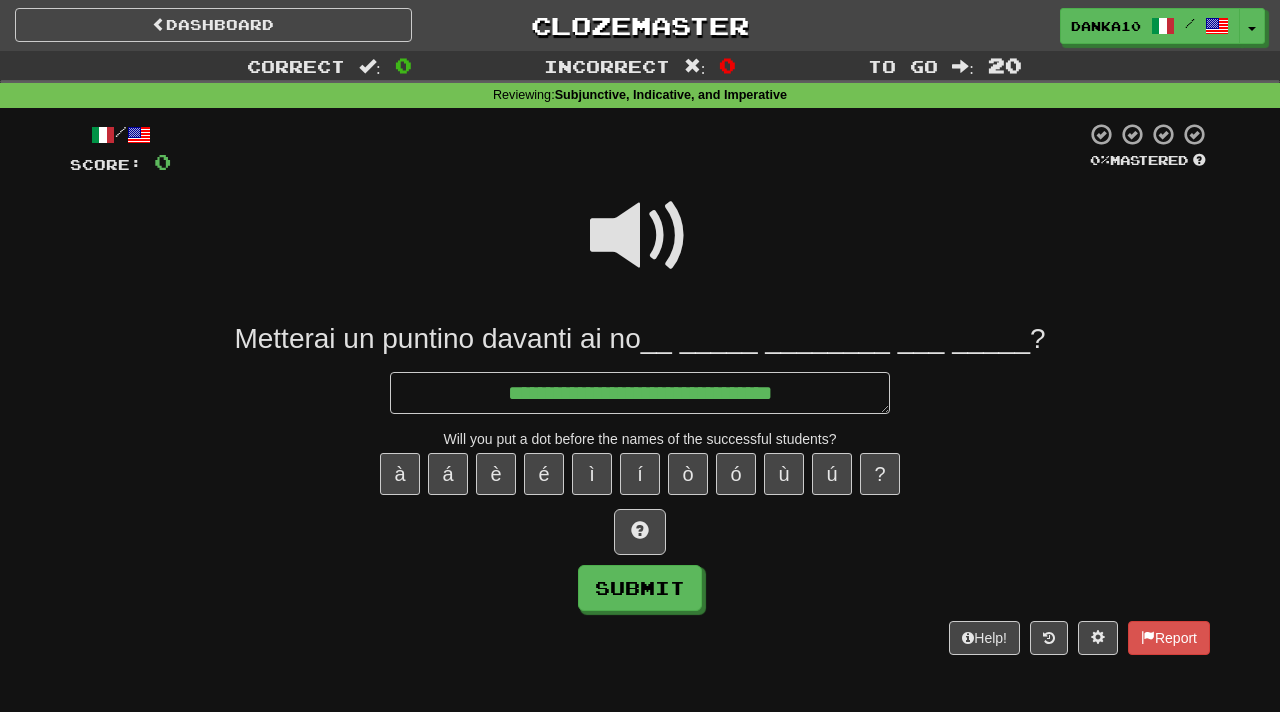 type on "*" 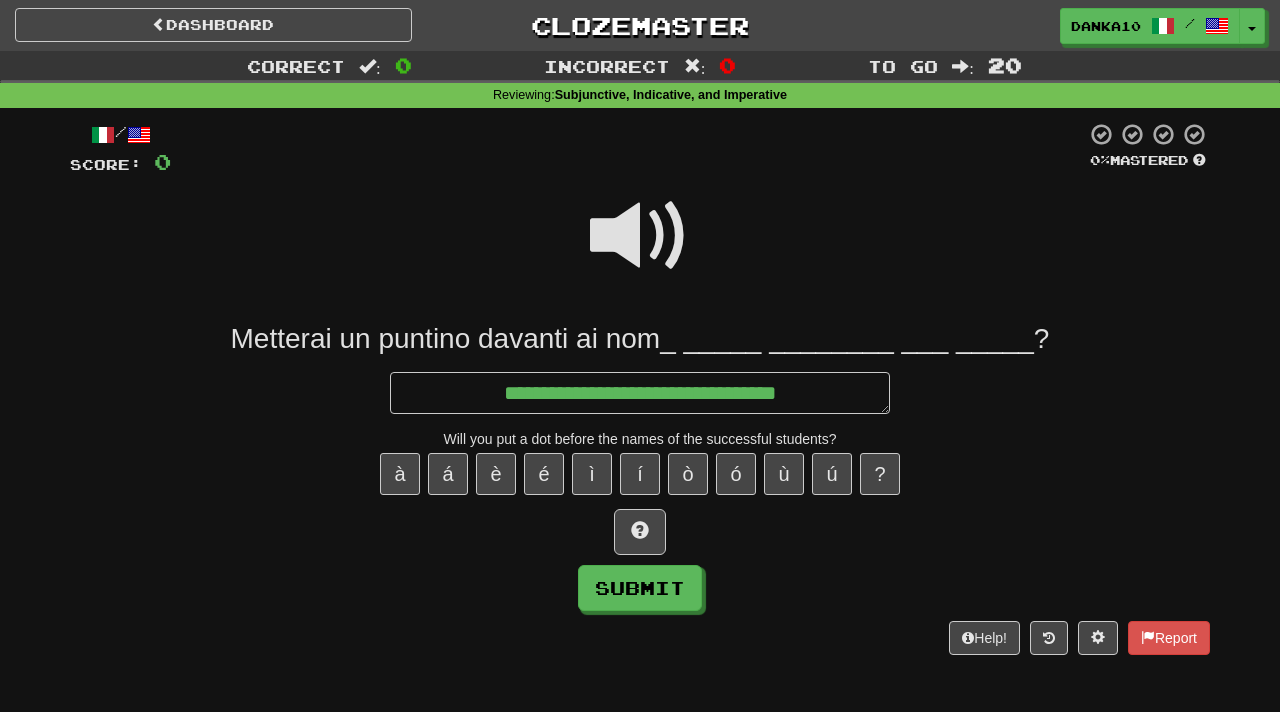 type on "*" 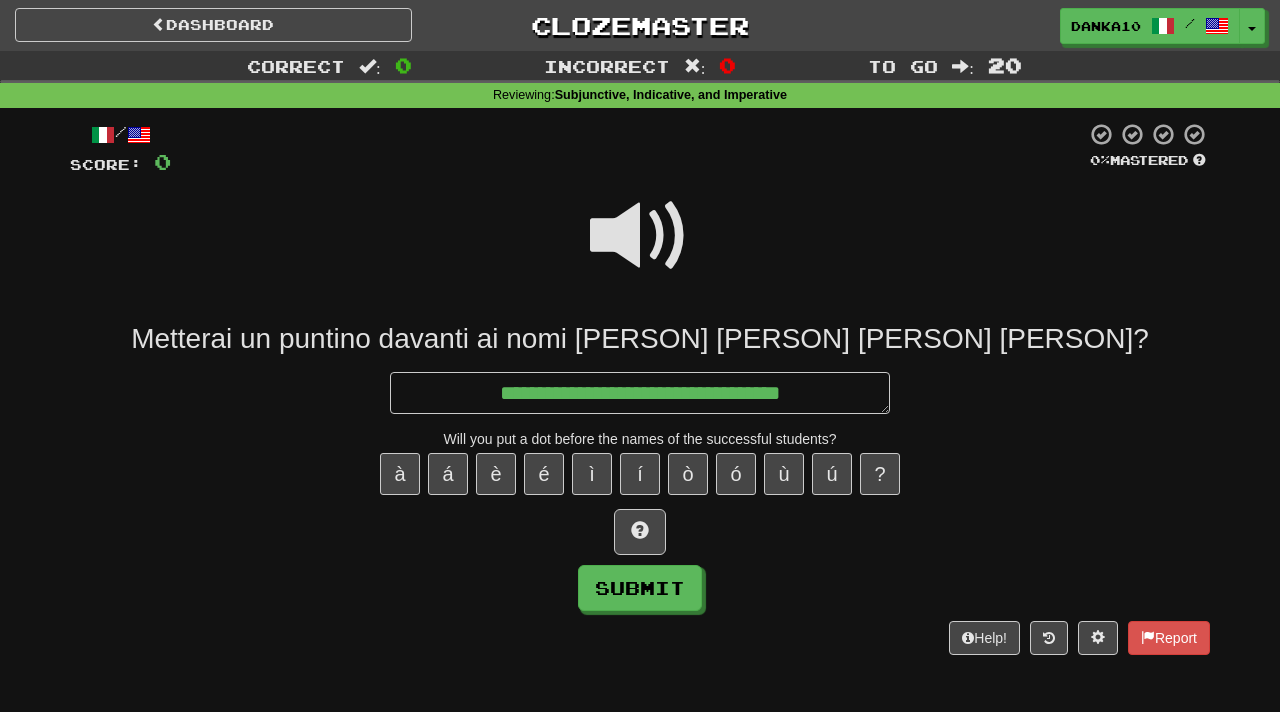 type on "*" 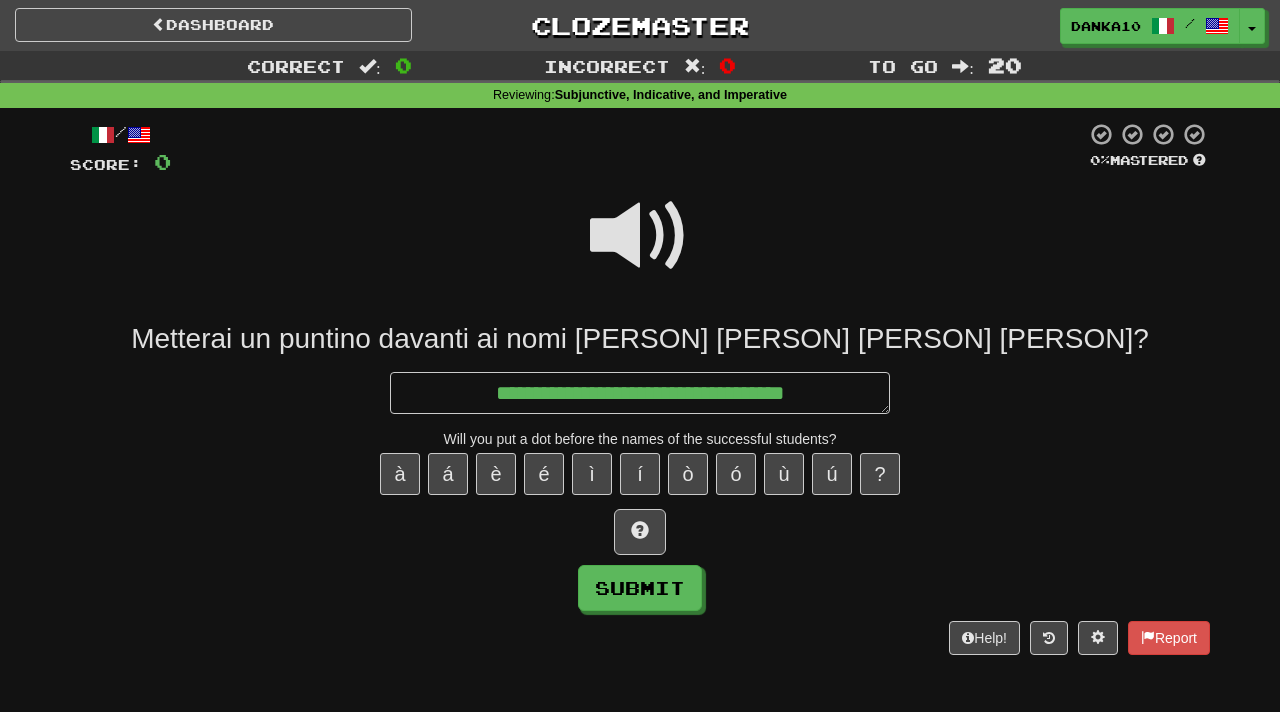 type on "*" 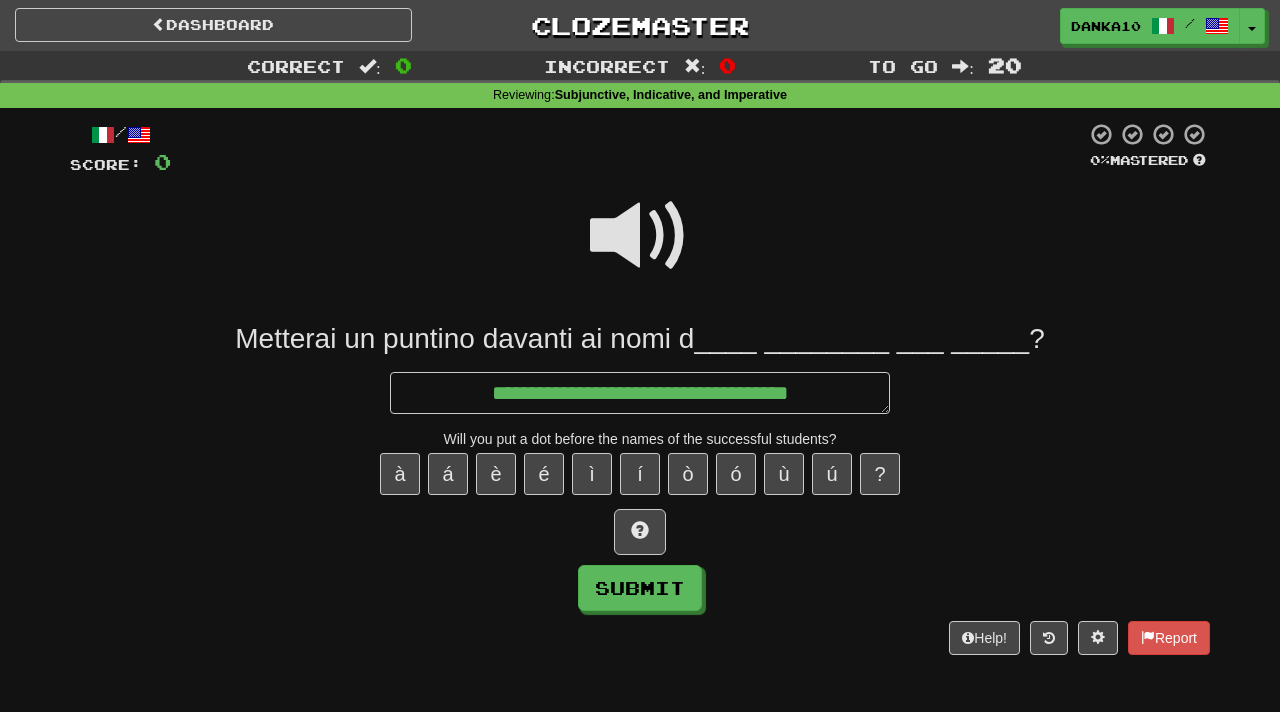 type on "*" 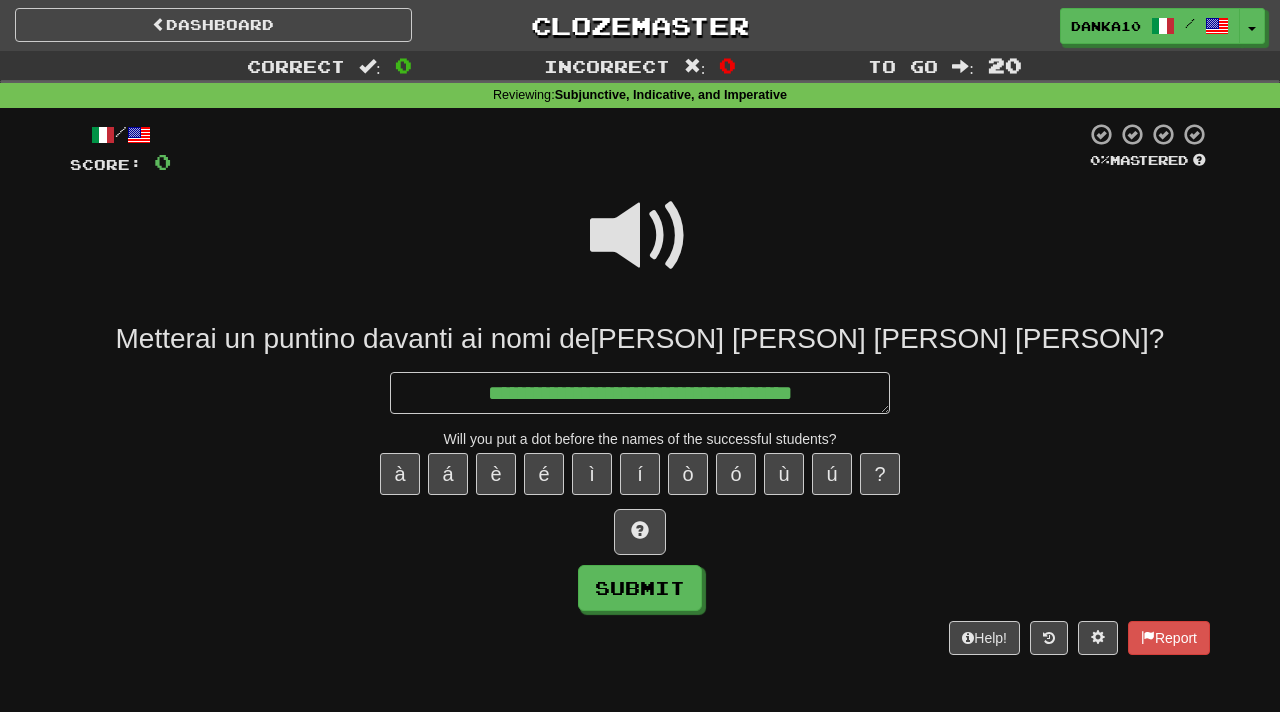 type on "*" 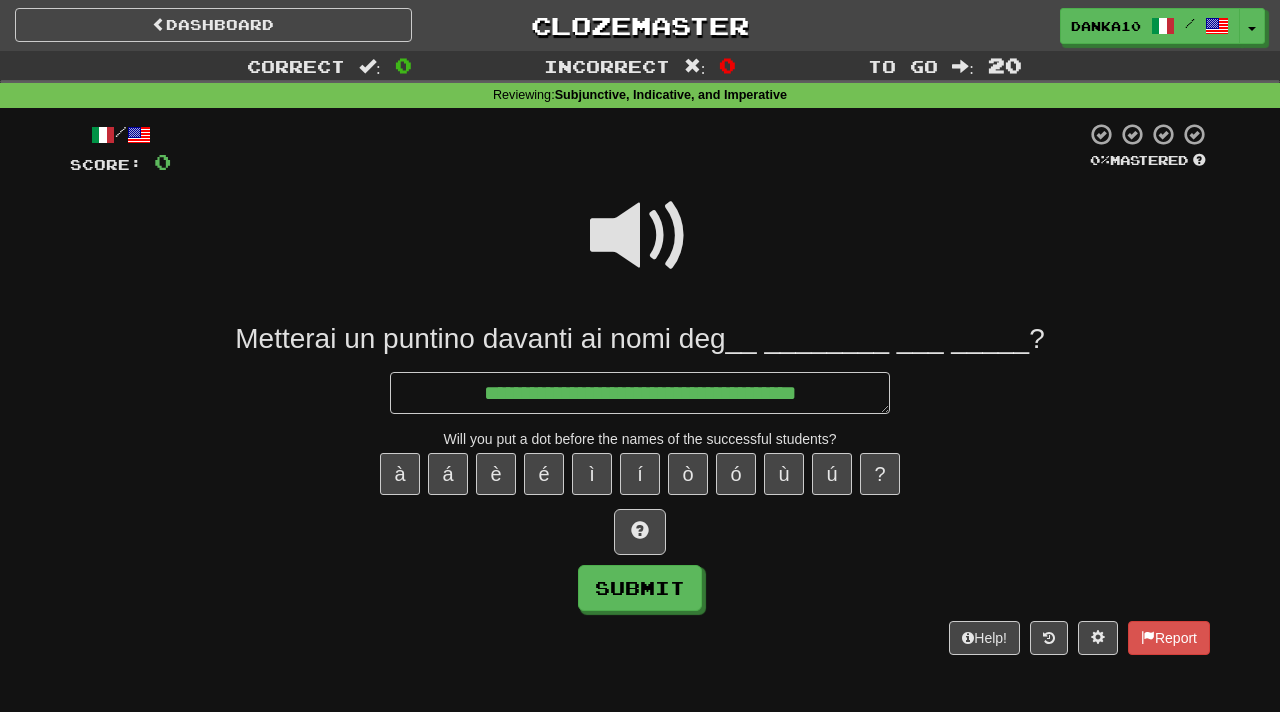 type on "*" 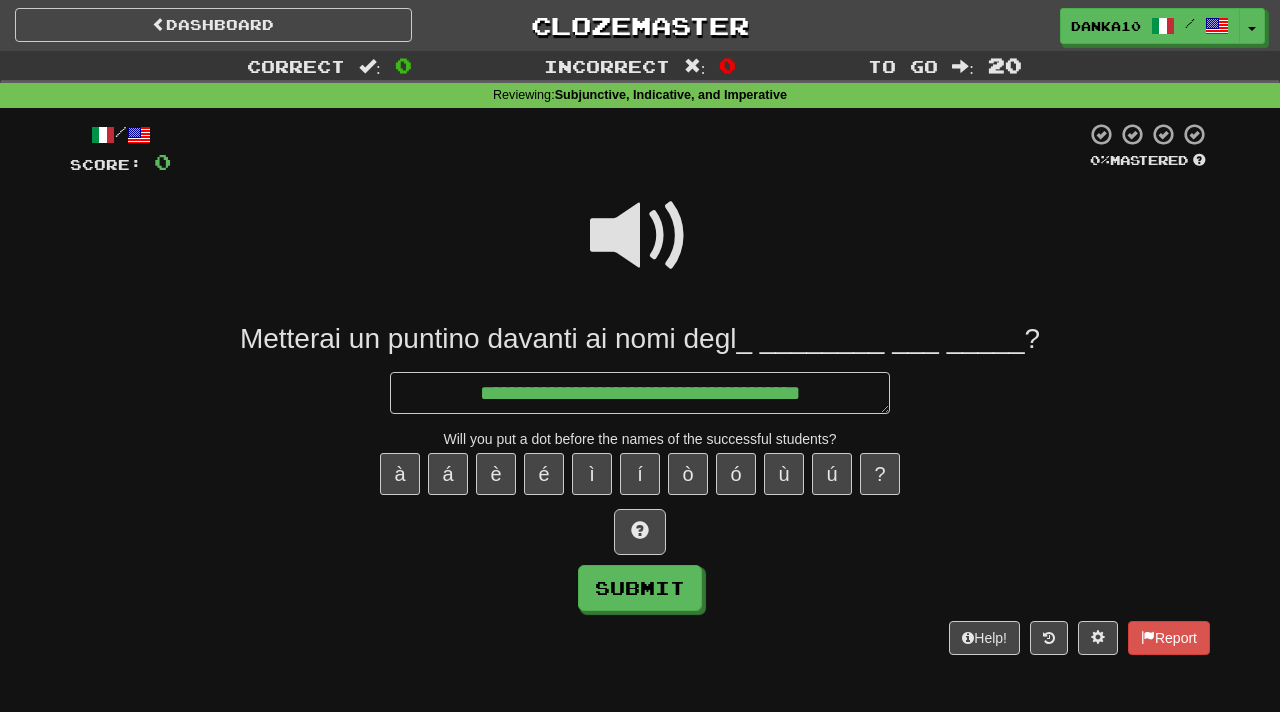 type on "*" 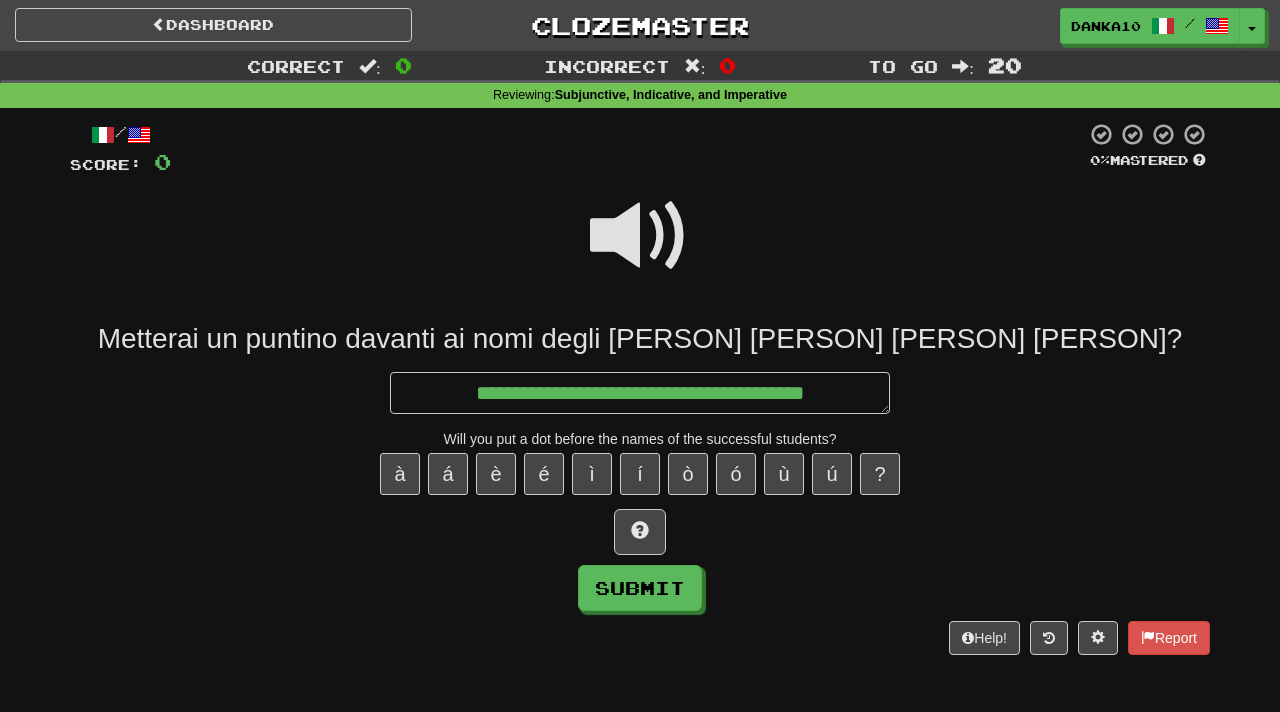 type on "*" 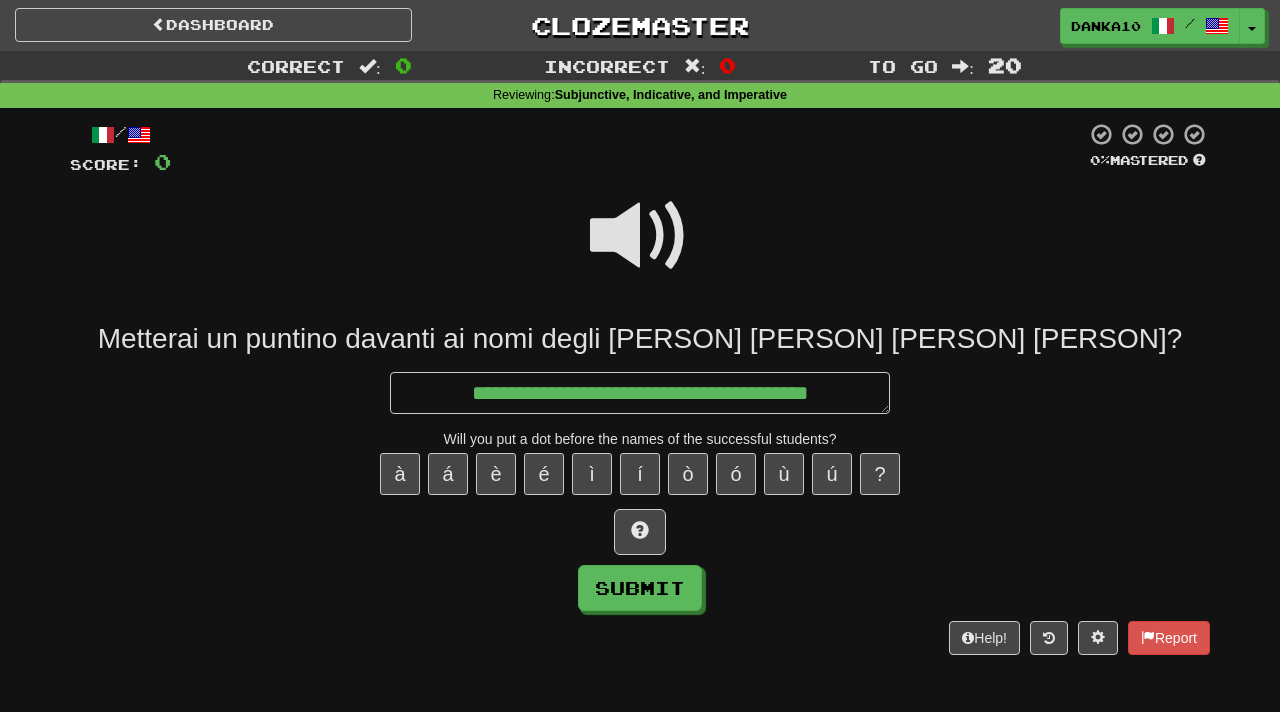 type on "**********" 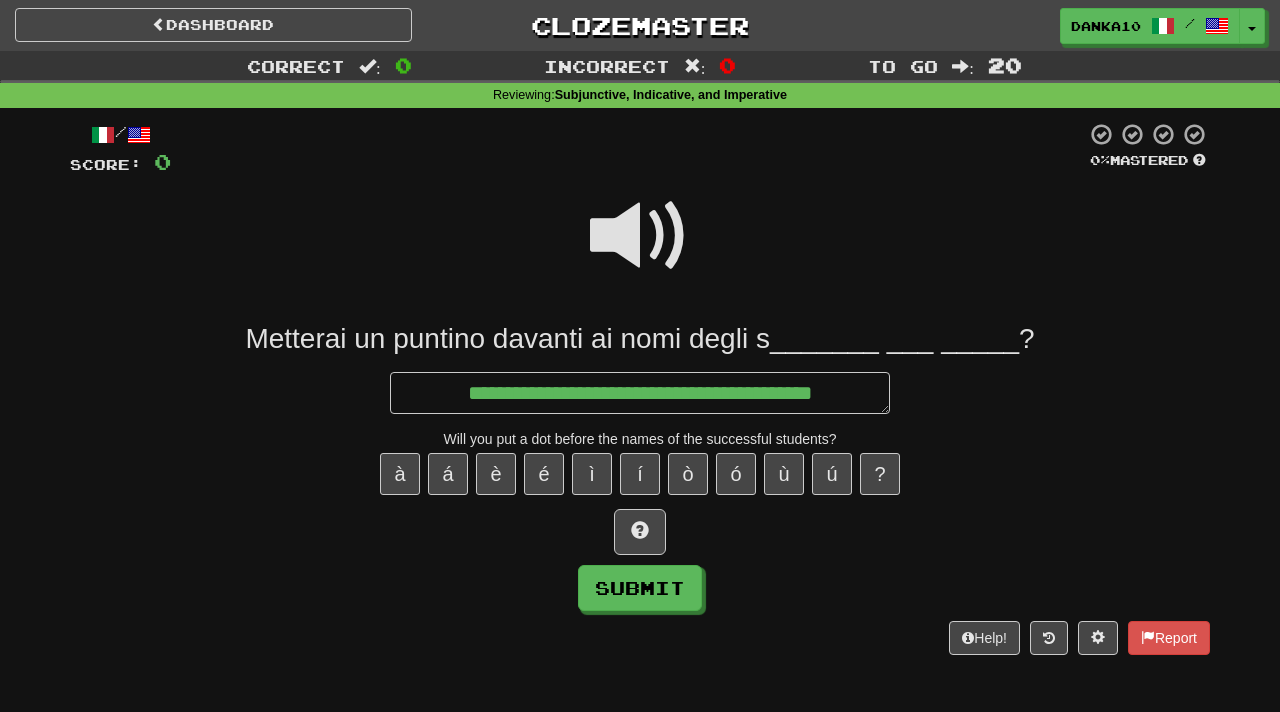 type on "*" 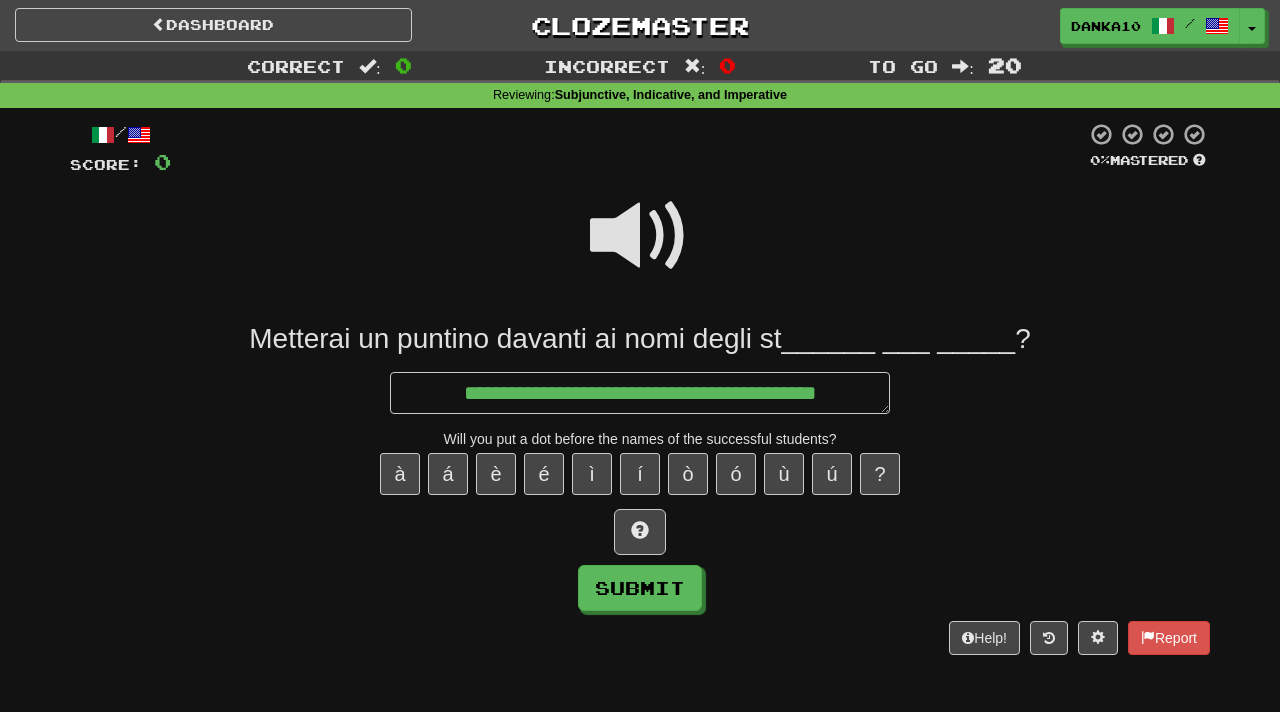 type on "*" 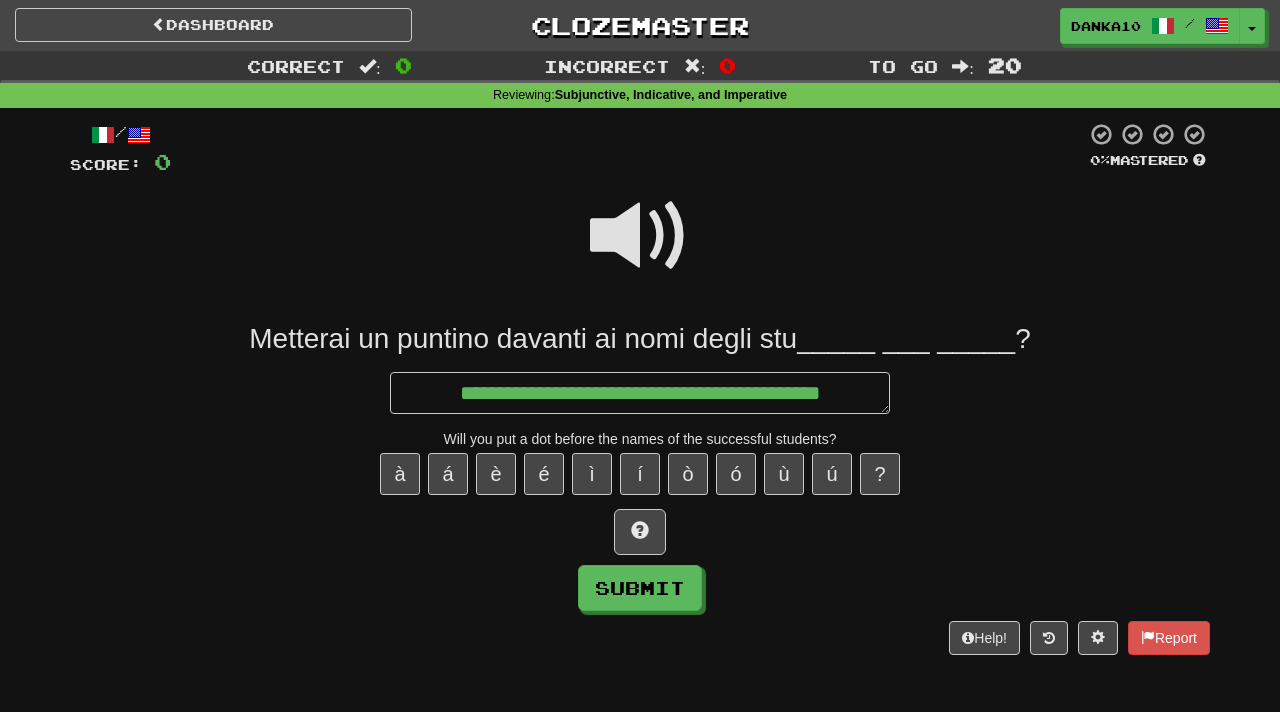 type on "*" 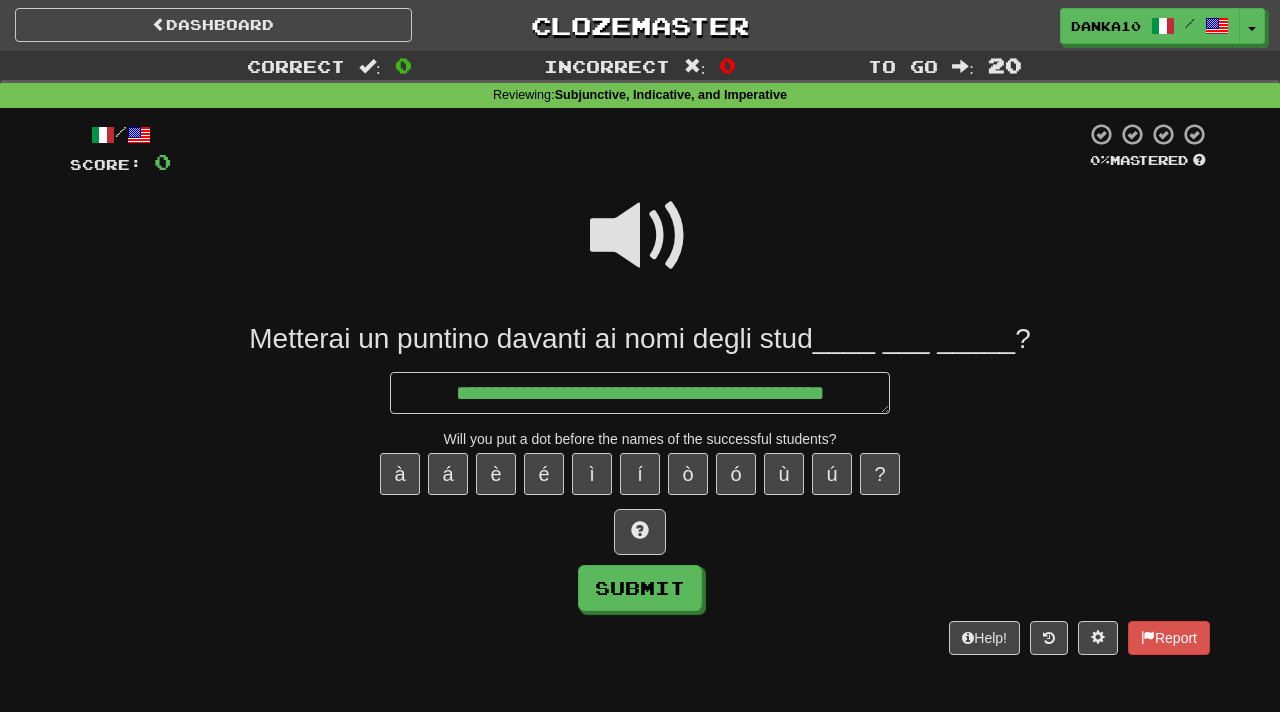 type on "*" 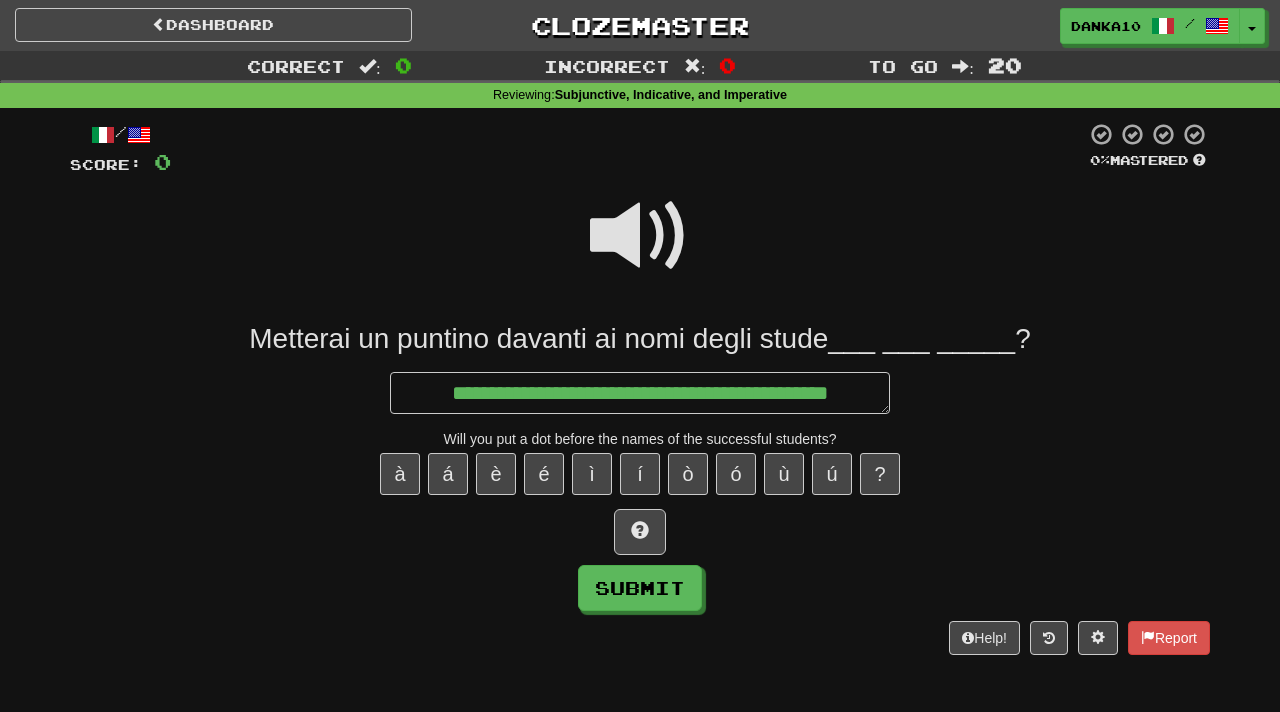 type on "*" 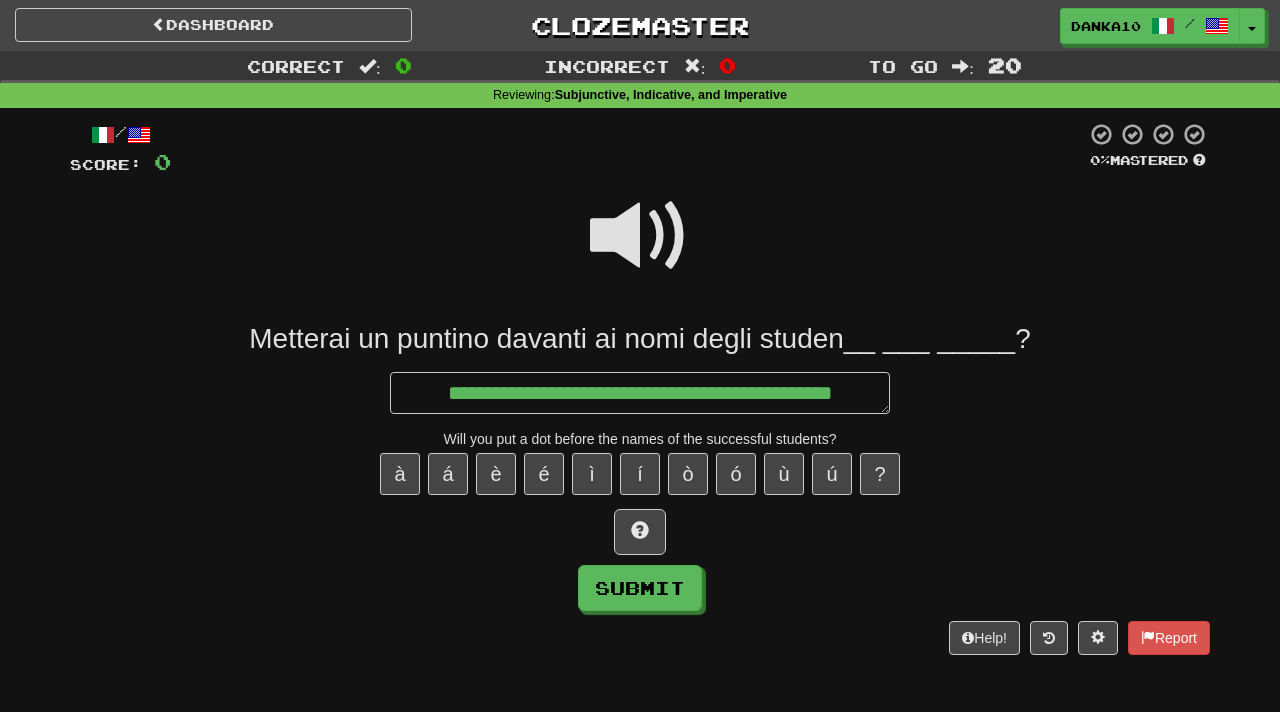 type on "*" 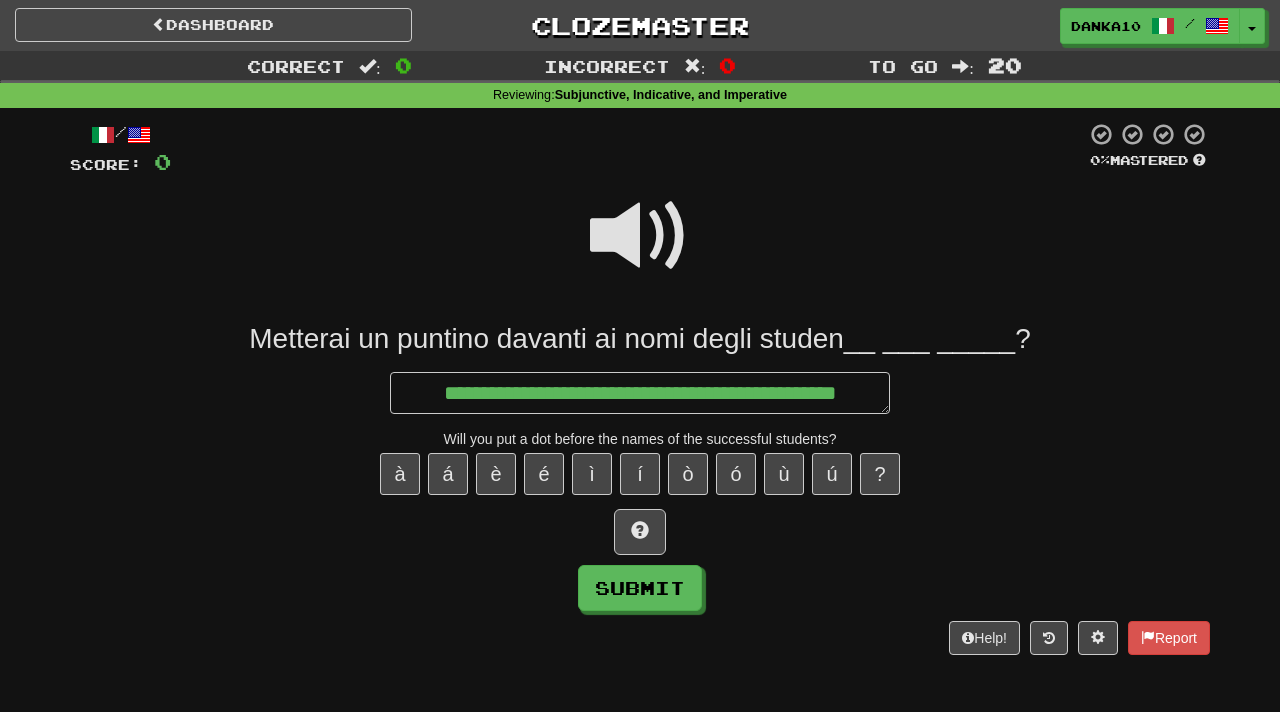 type on "*" 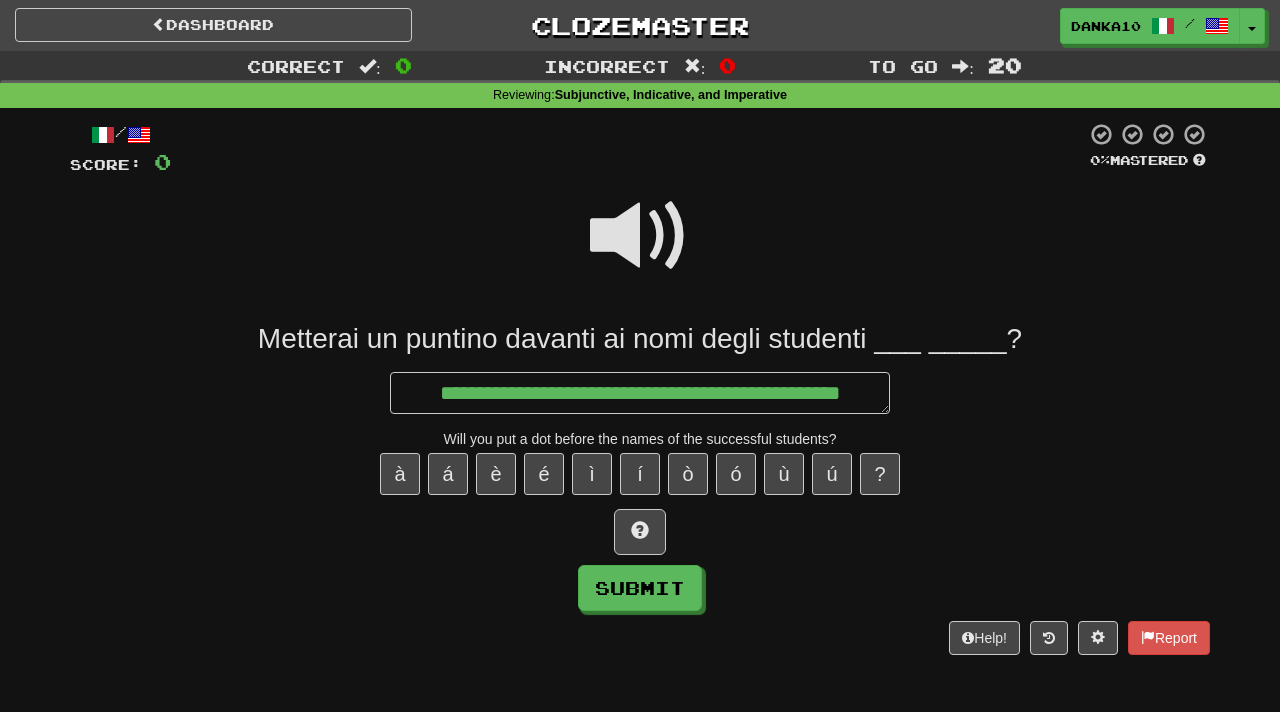 type on "*" 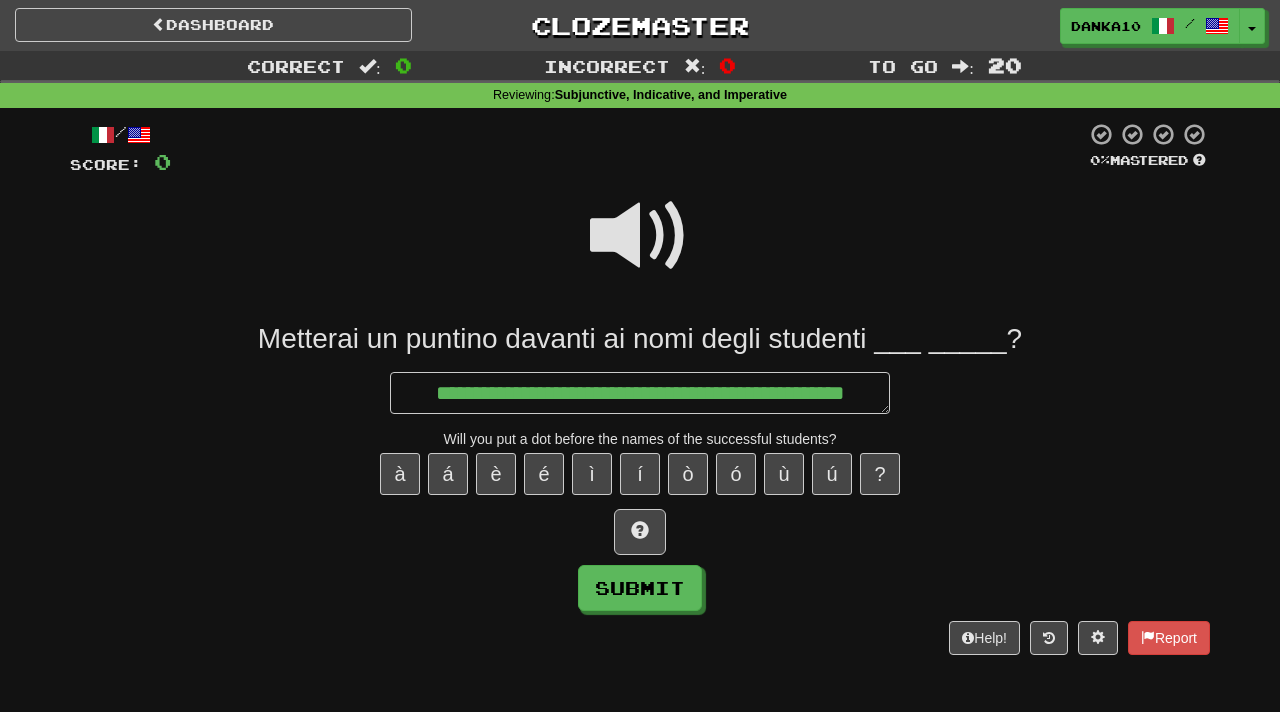 type on "*" 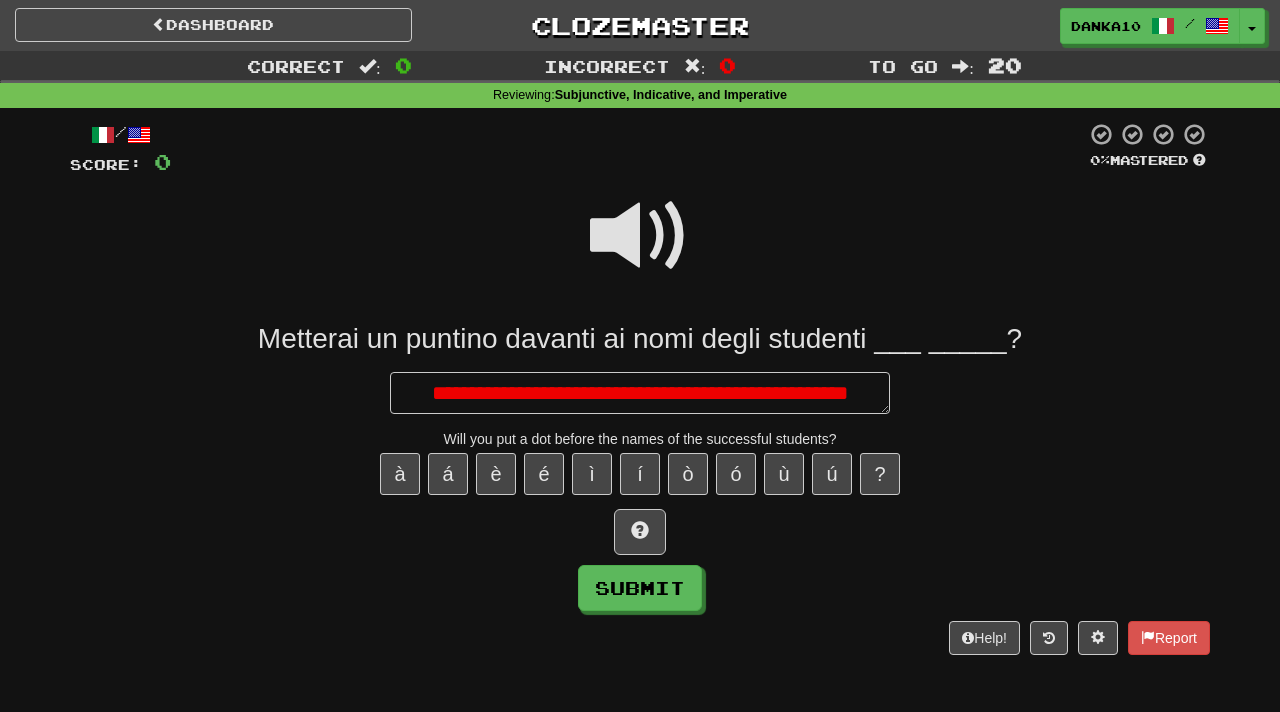 type on "*" 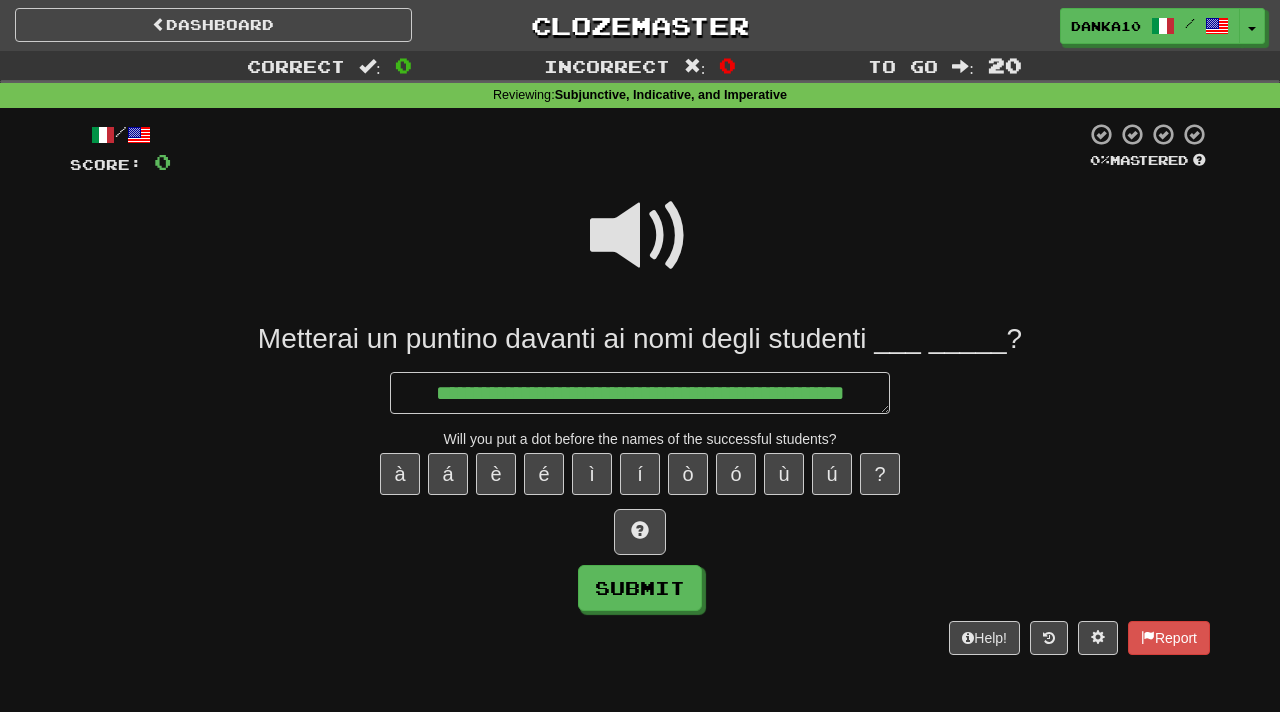 type on "*" 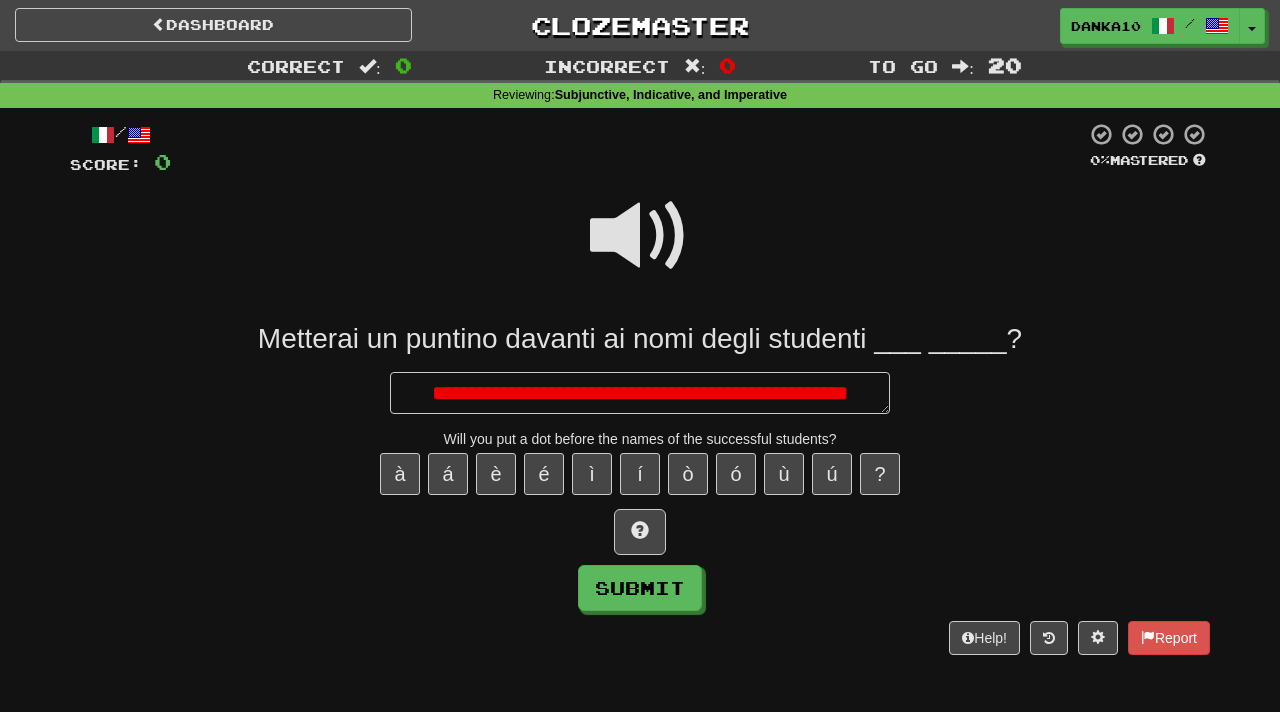 type on "*" 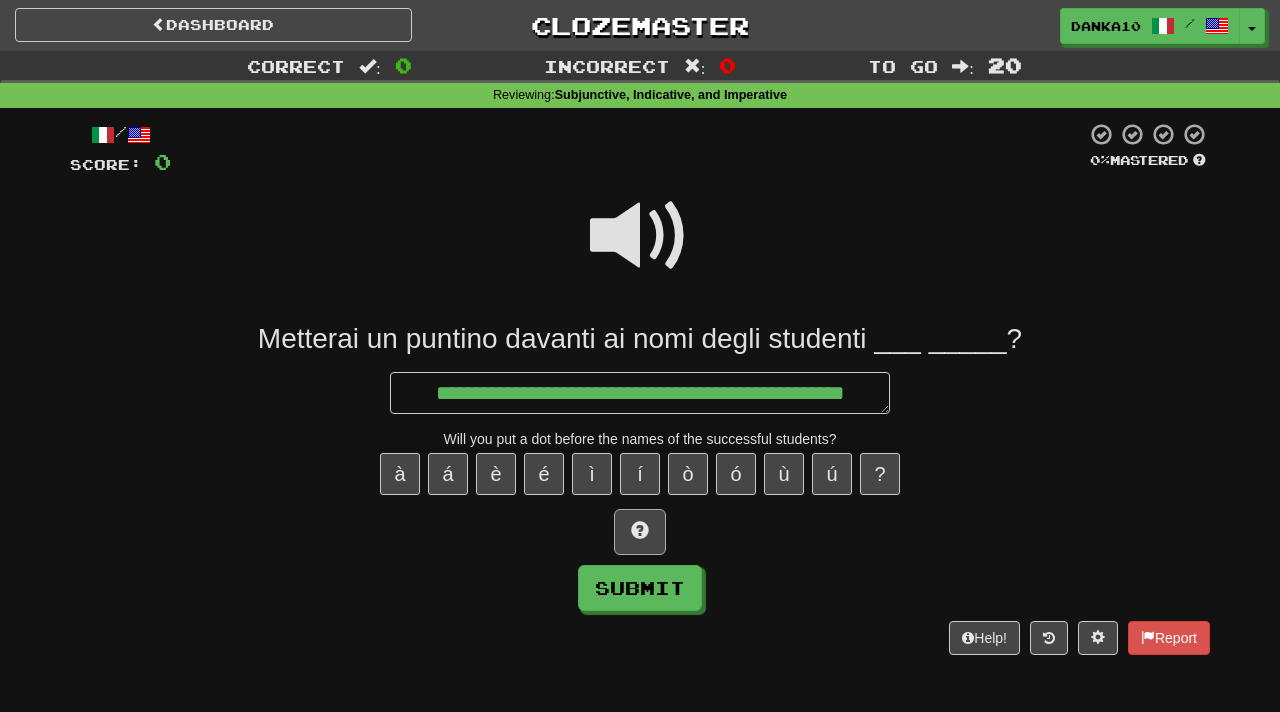type on "**********" 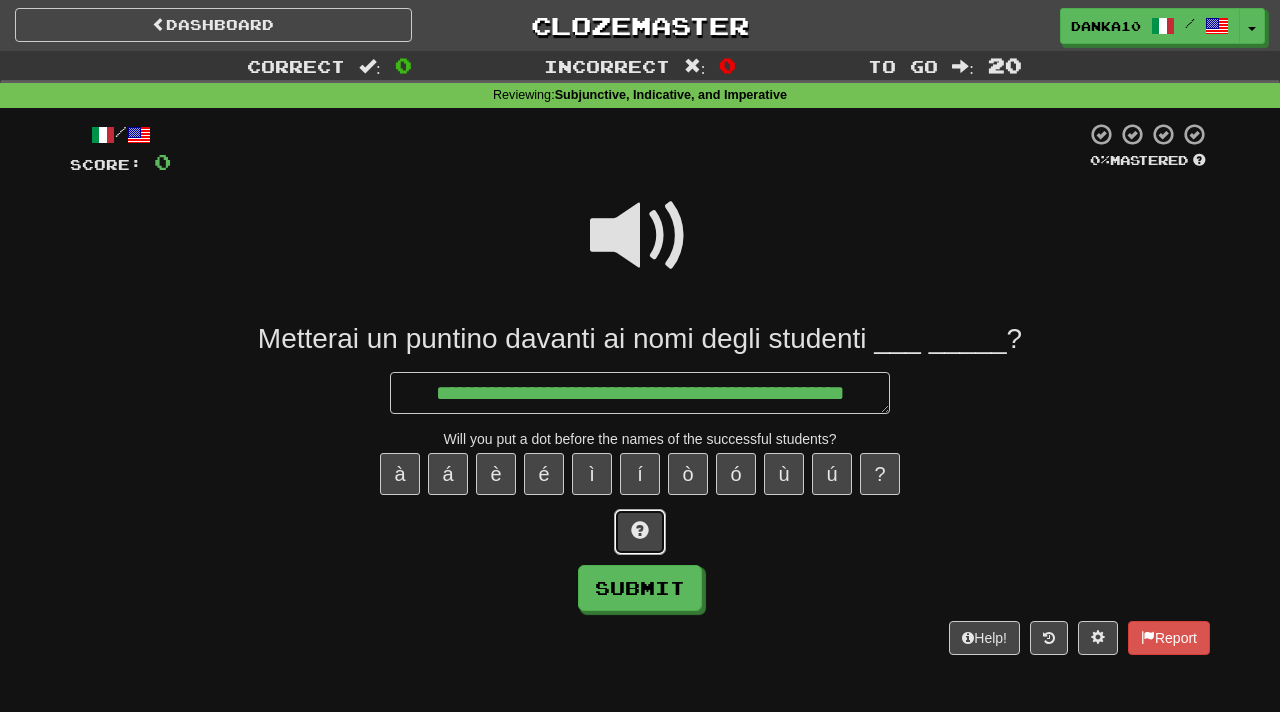 click at bounding box center (640, 530) 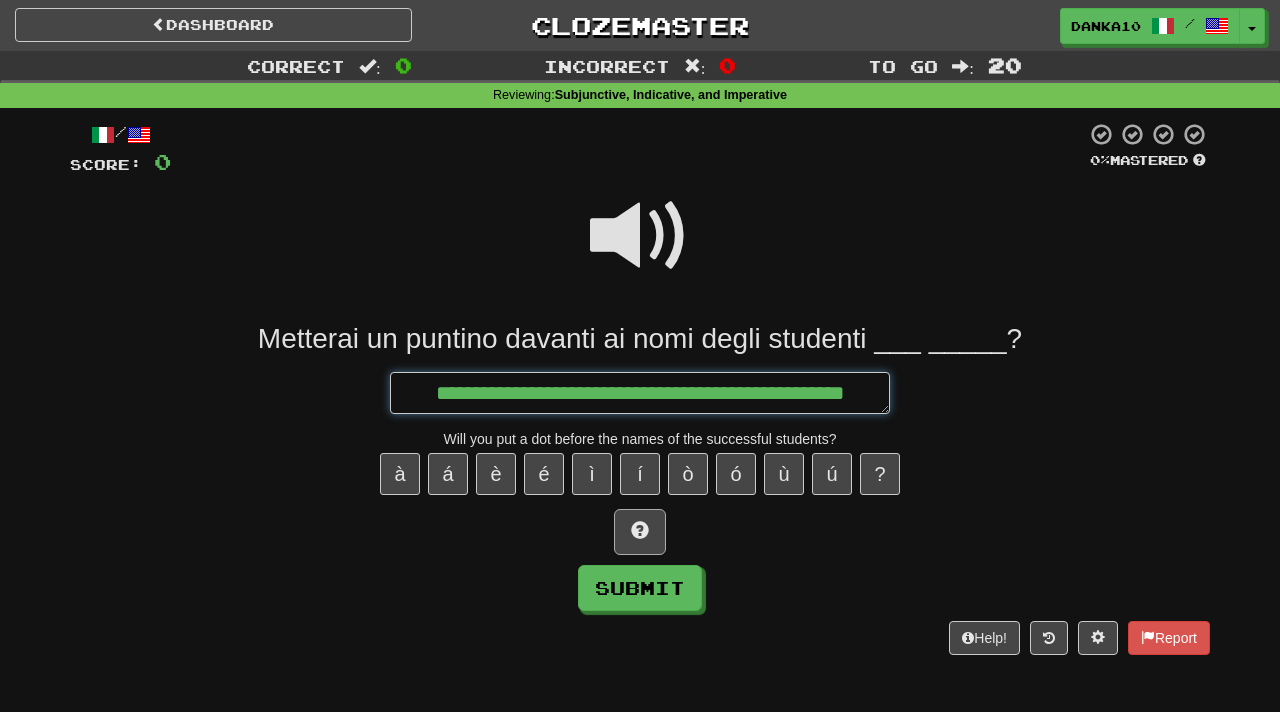 type on "*" 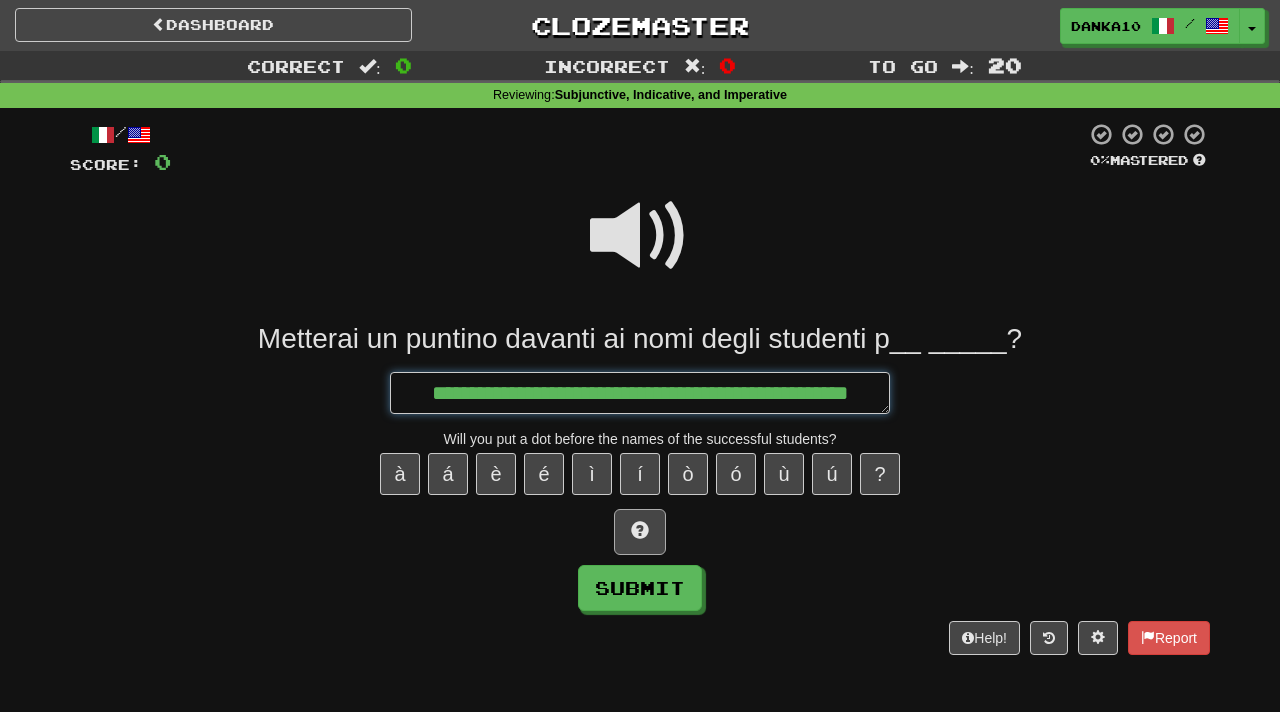 type on "*" 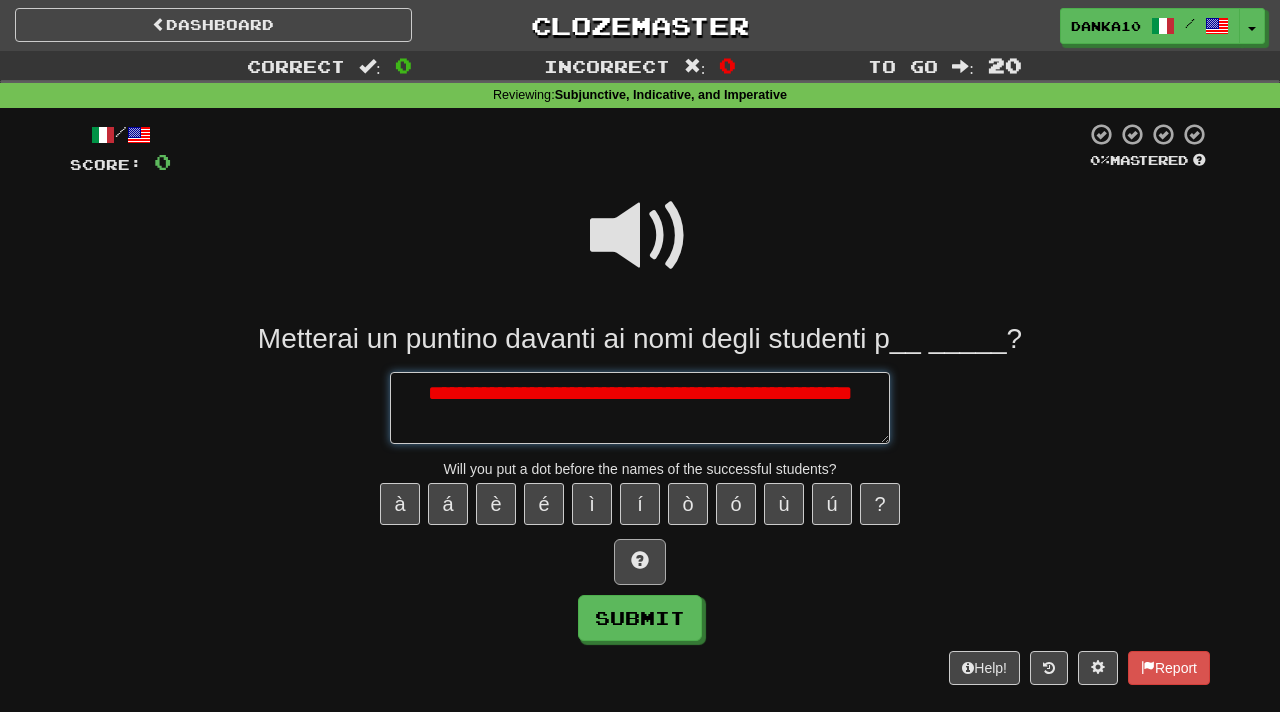 type on "*" 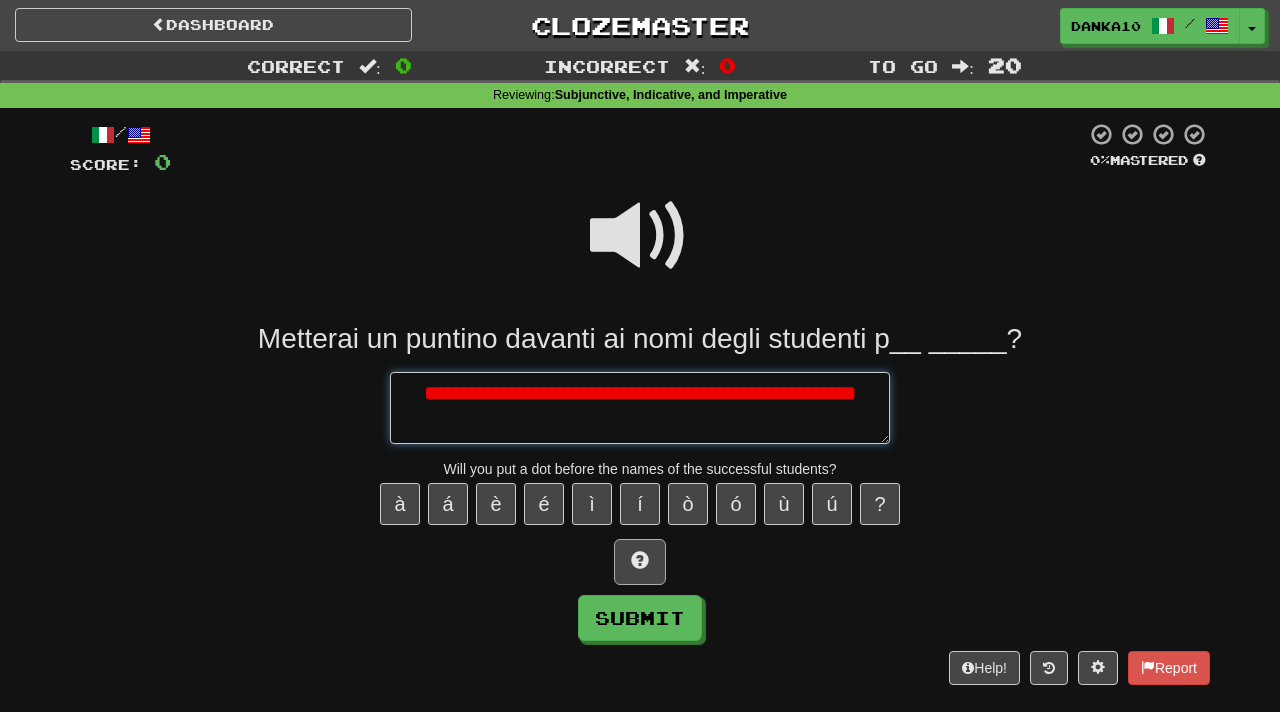 type on "*" 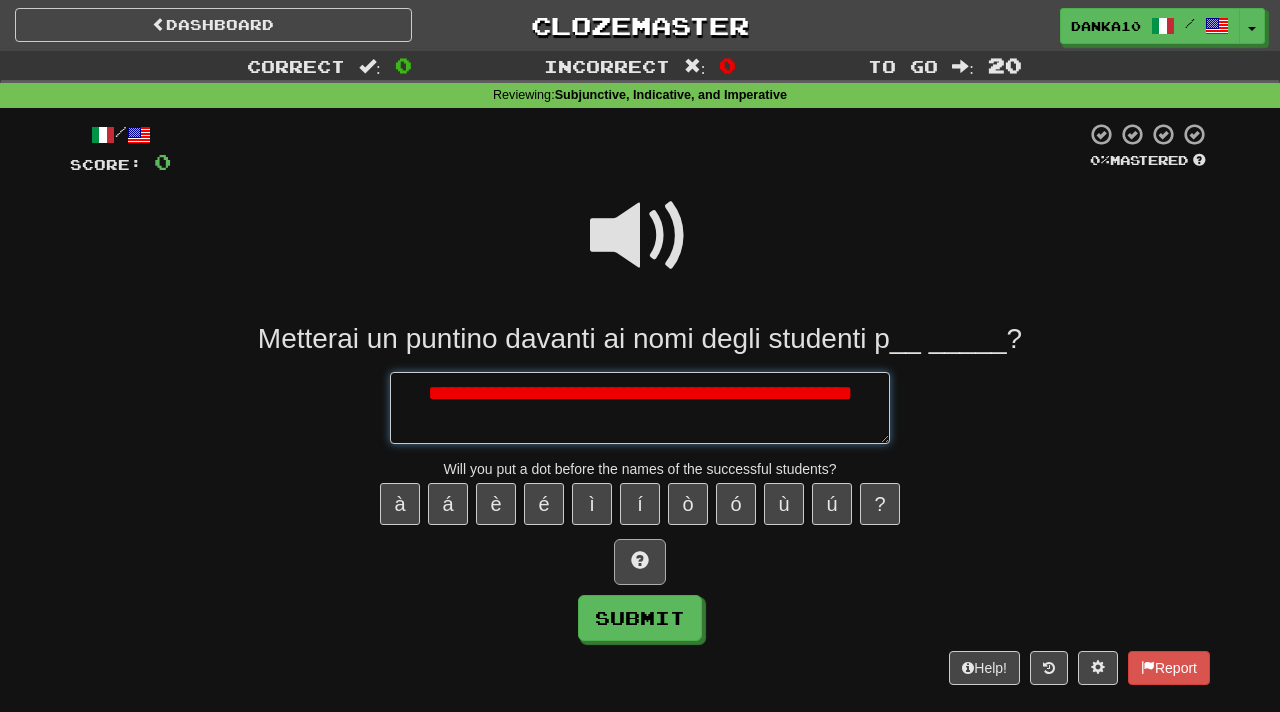 type on "*" 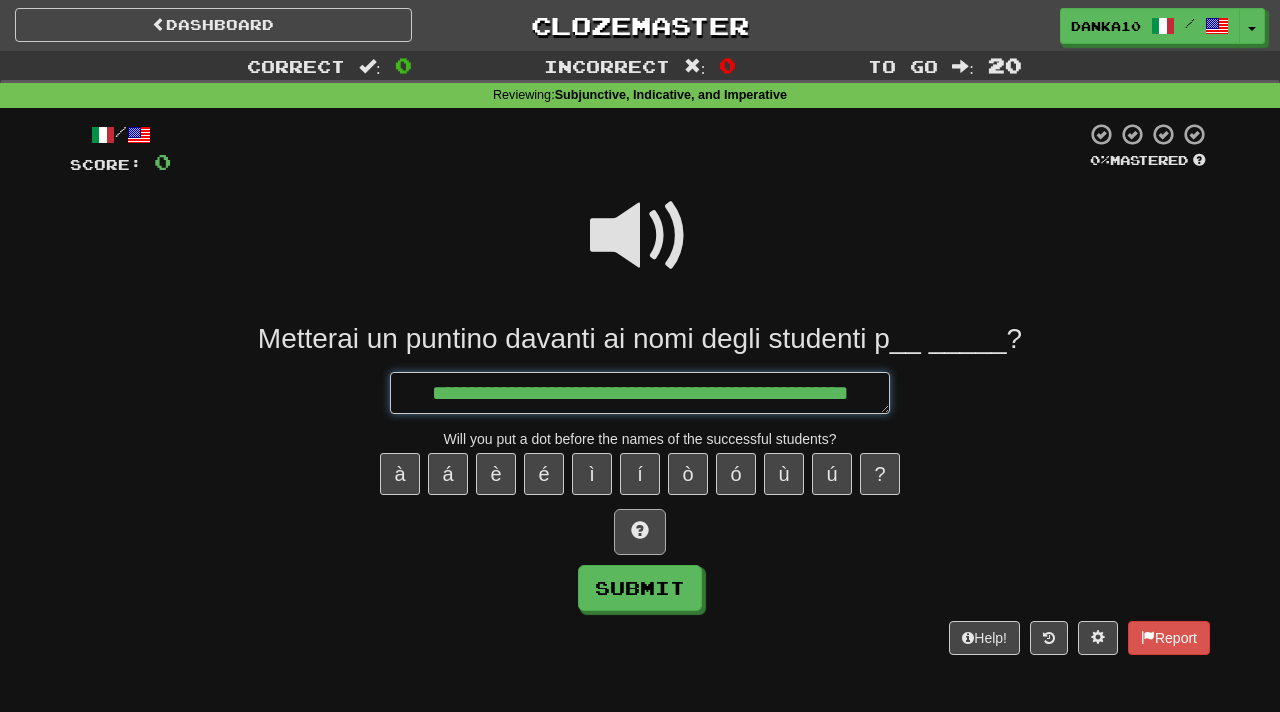 type on "*" 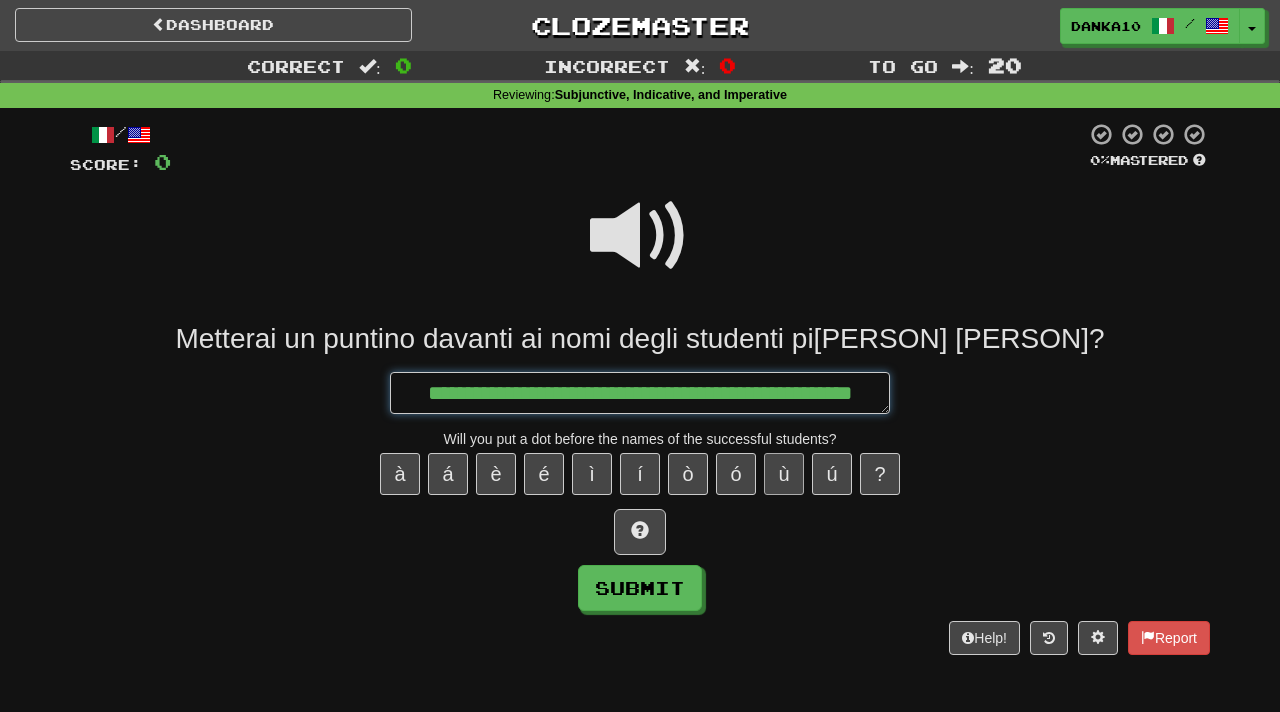 type on "**********" 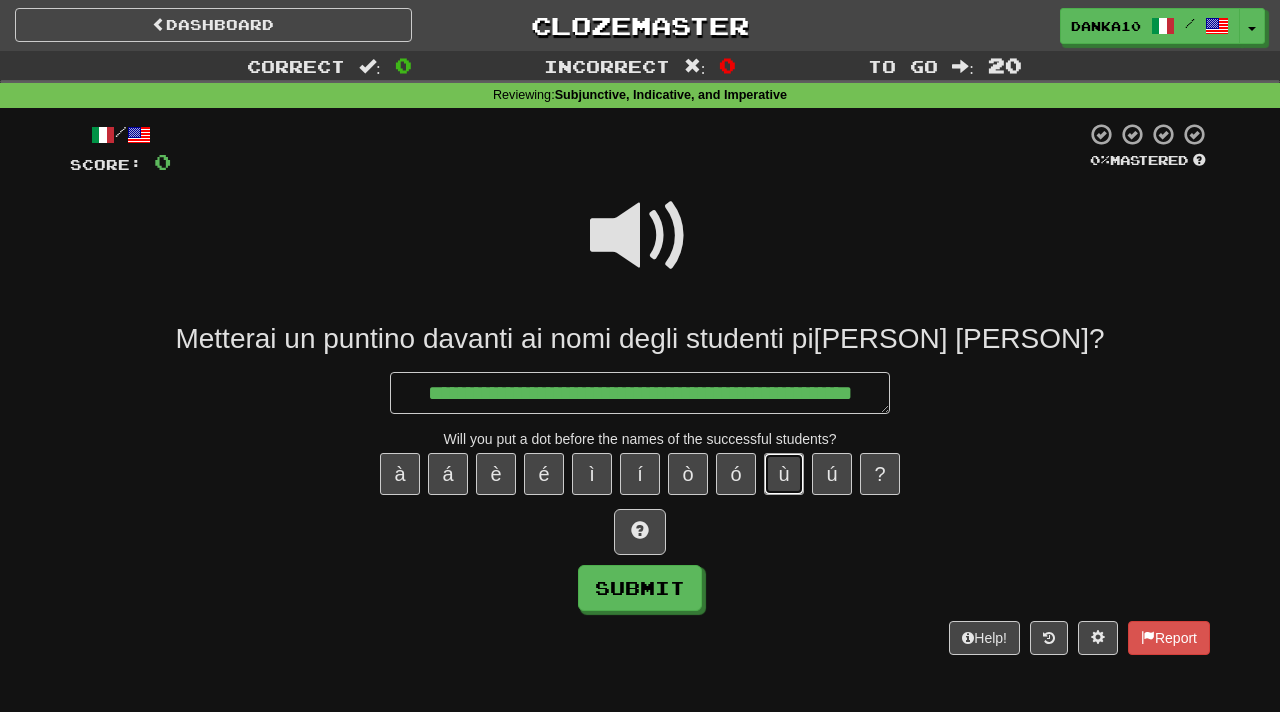 click on "ù" at bounding box center [784, 474] 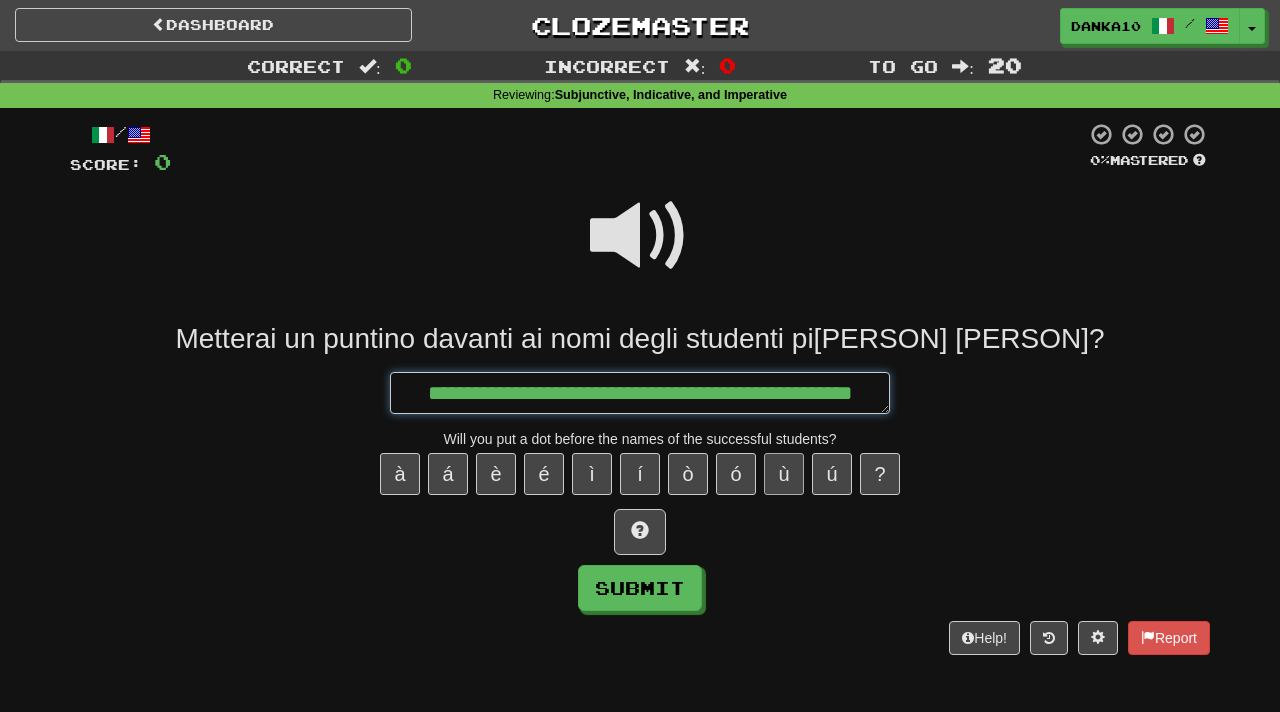 type on "*" 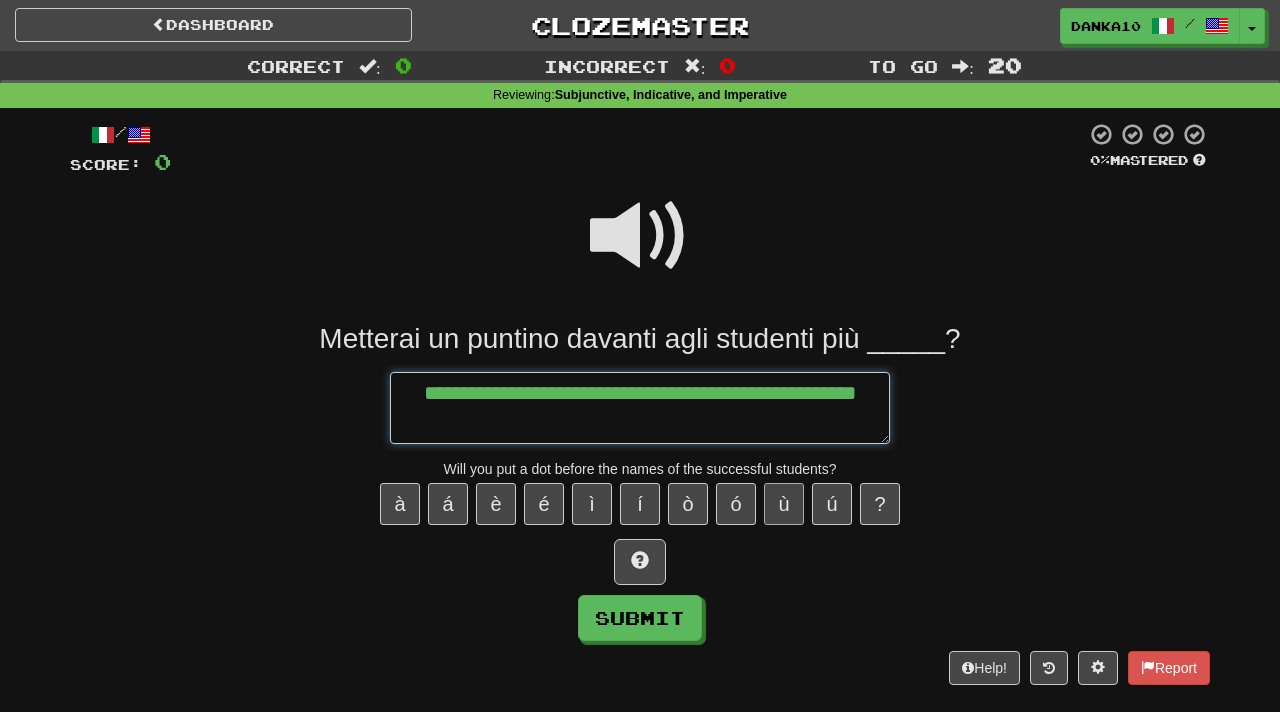 type on "*" 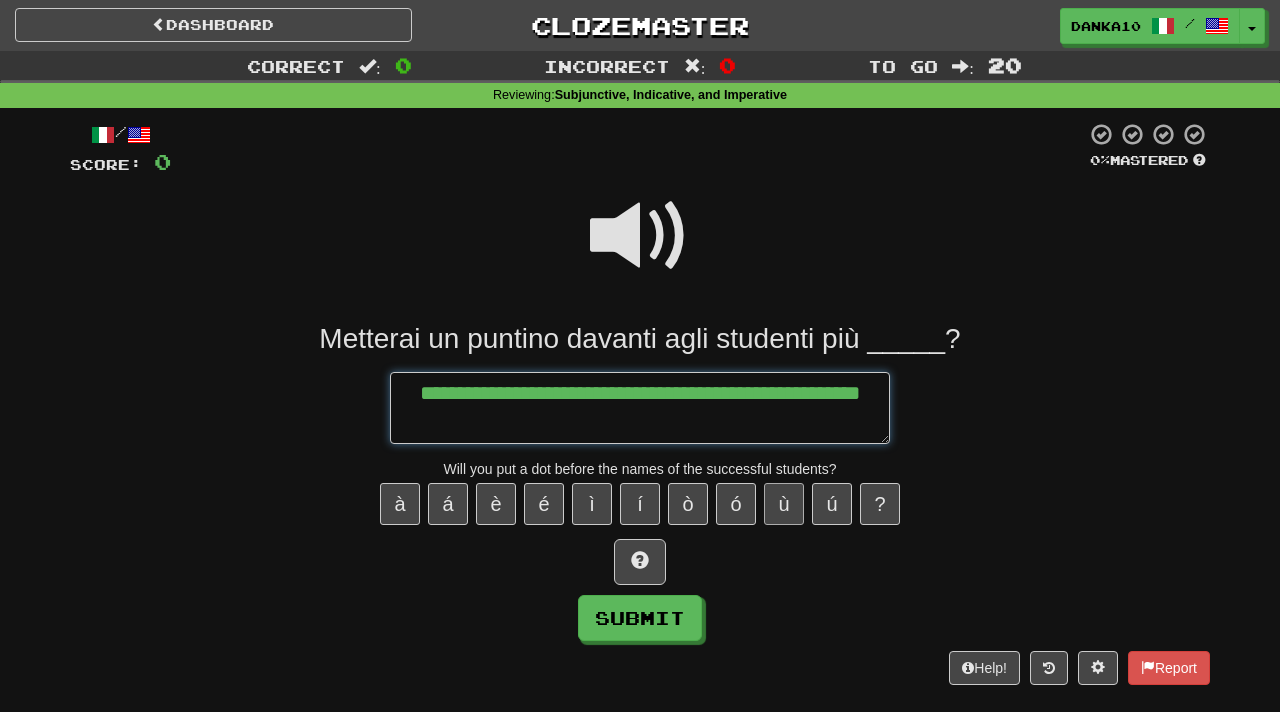 type on "*" 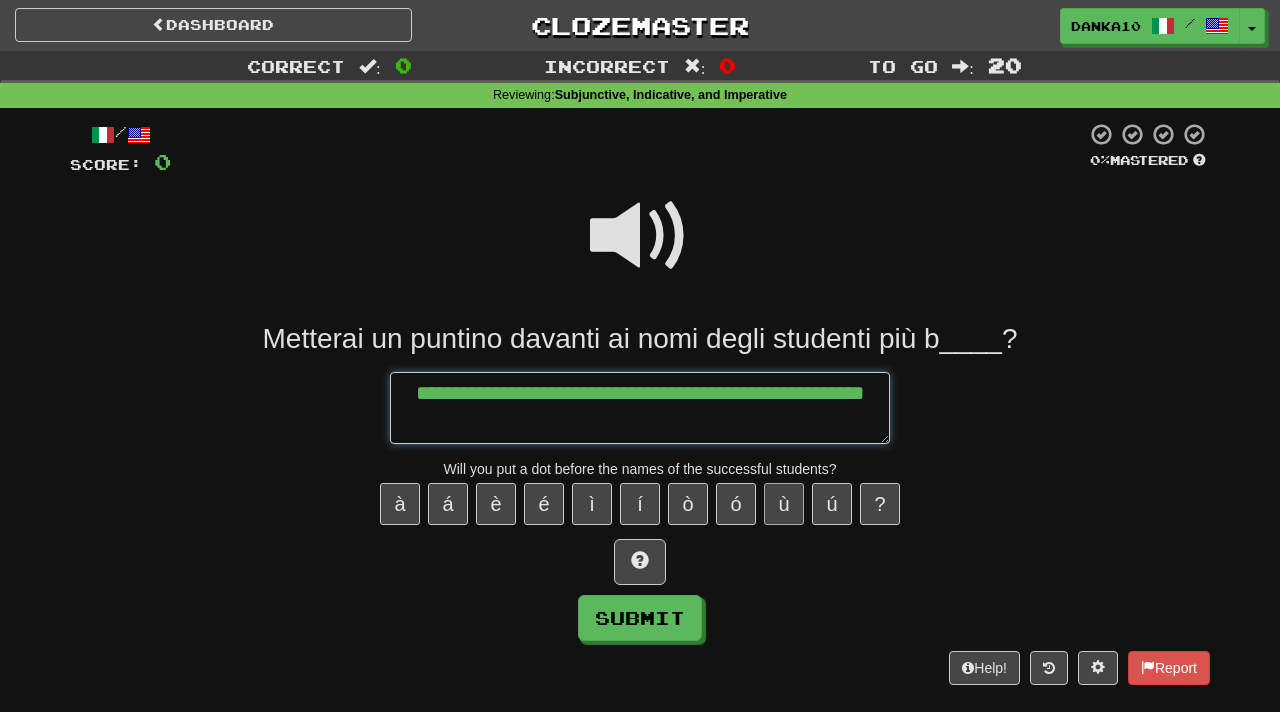 type on "*" 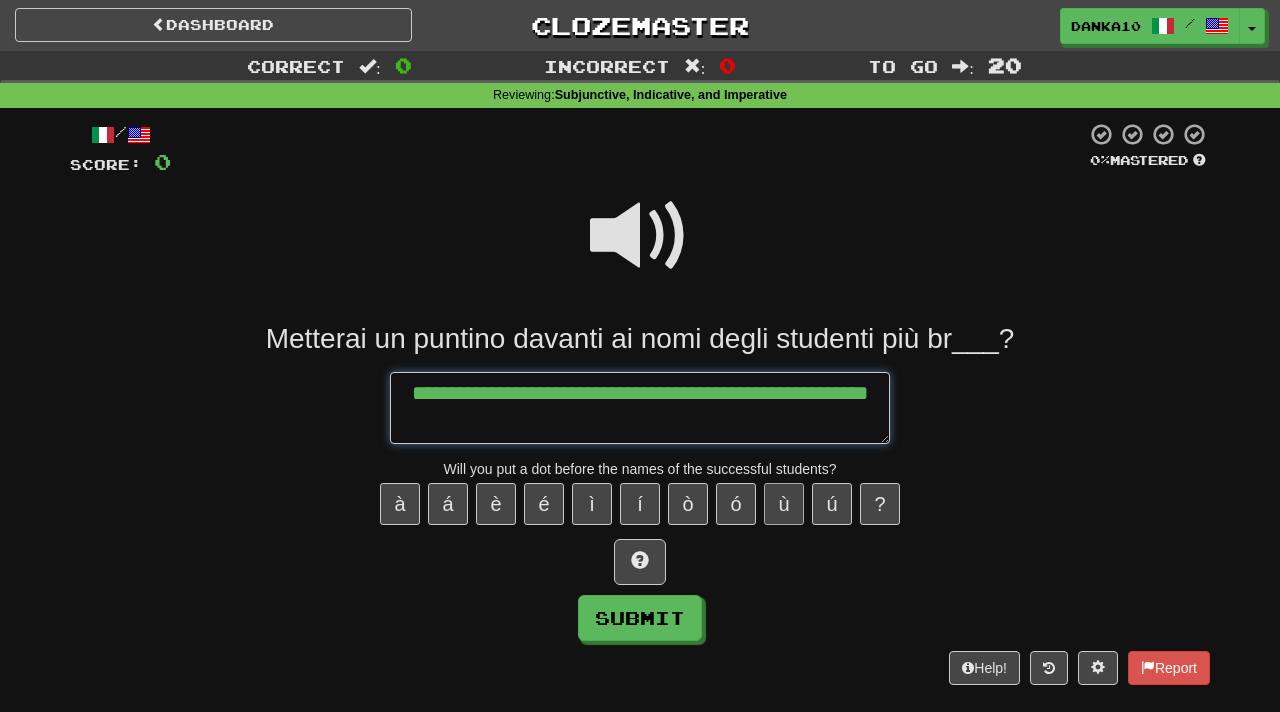 type on "*" 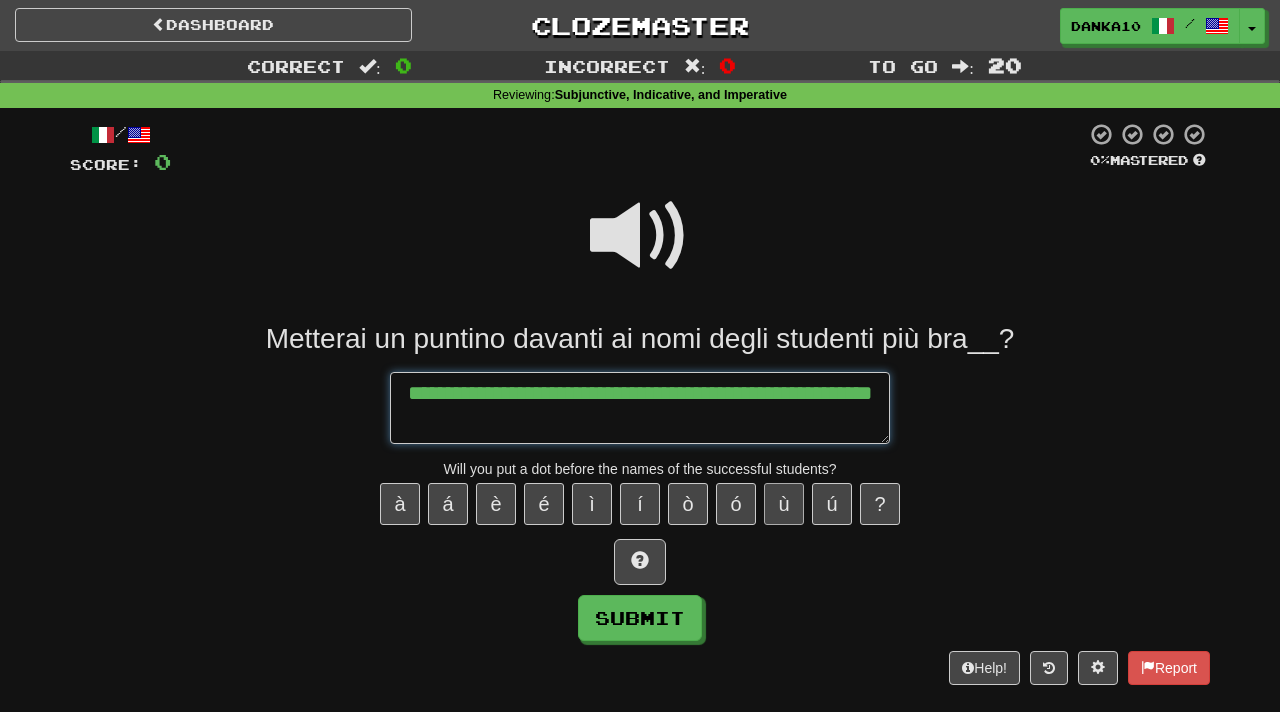 type on "*" 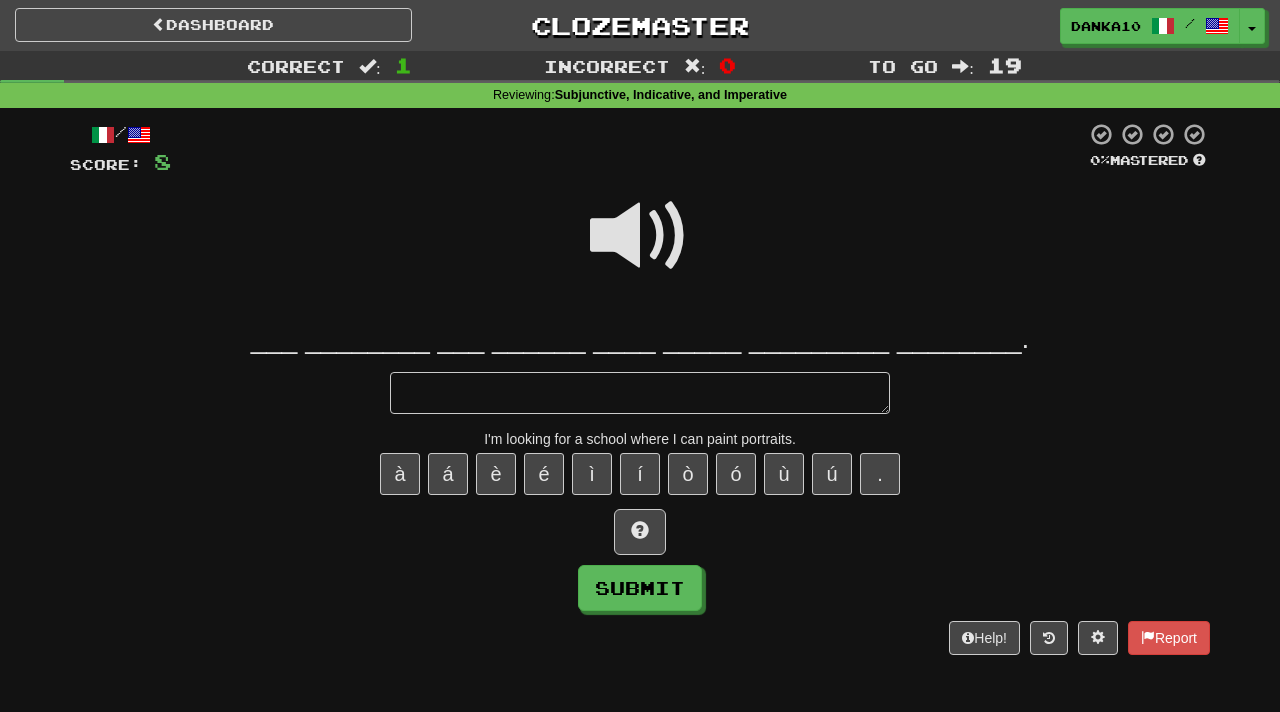 type on "*" 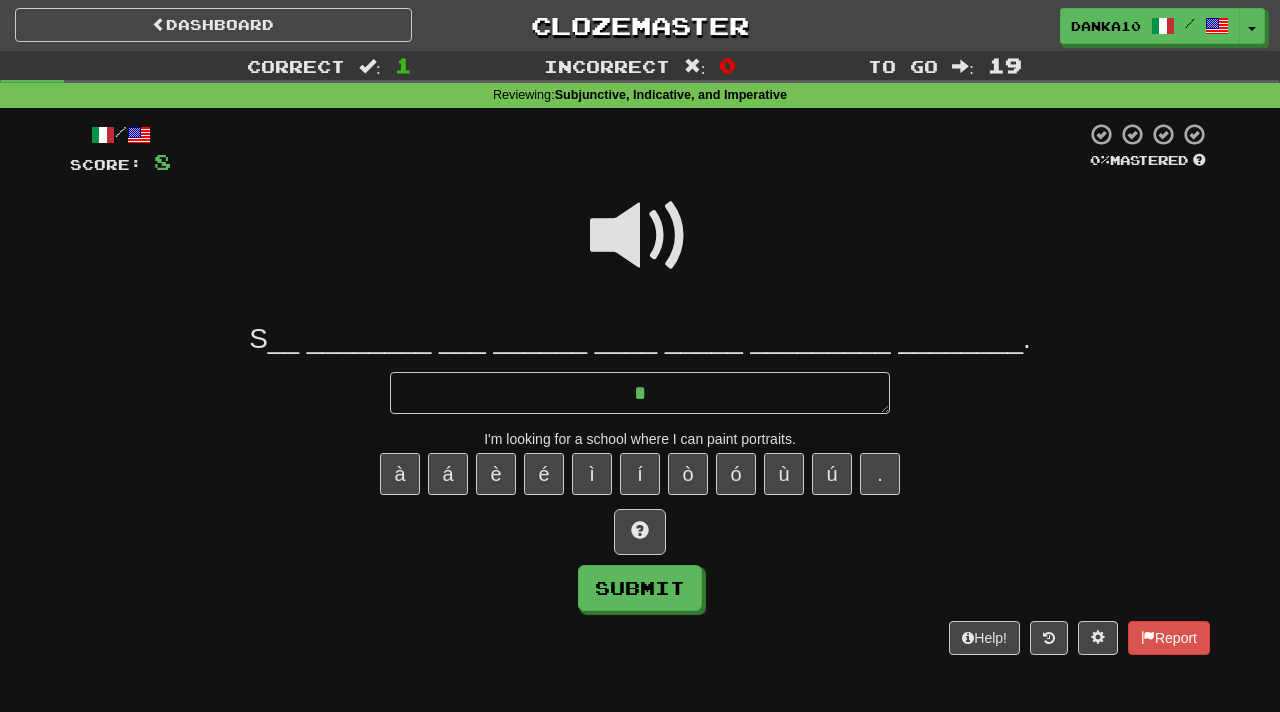 type on "*" 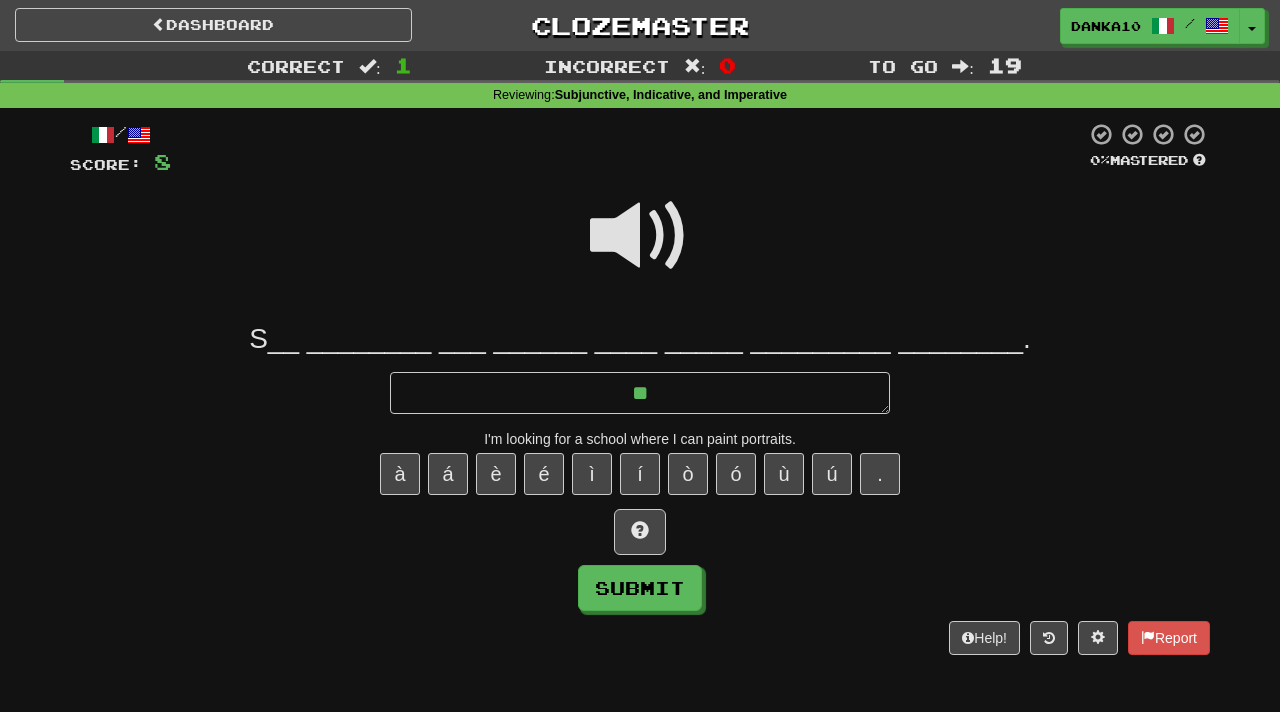 type on "*" 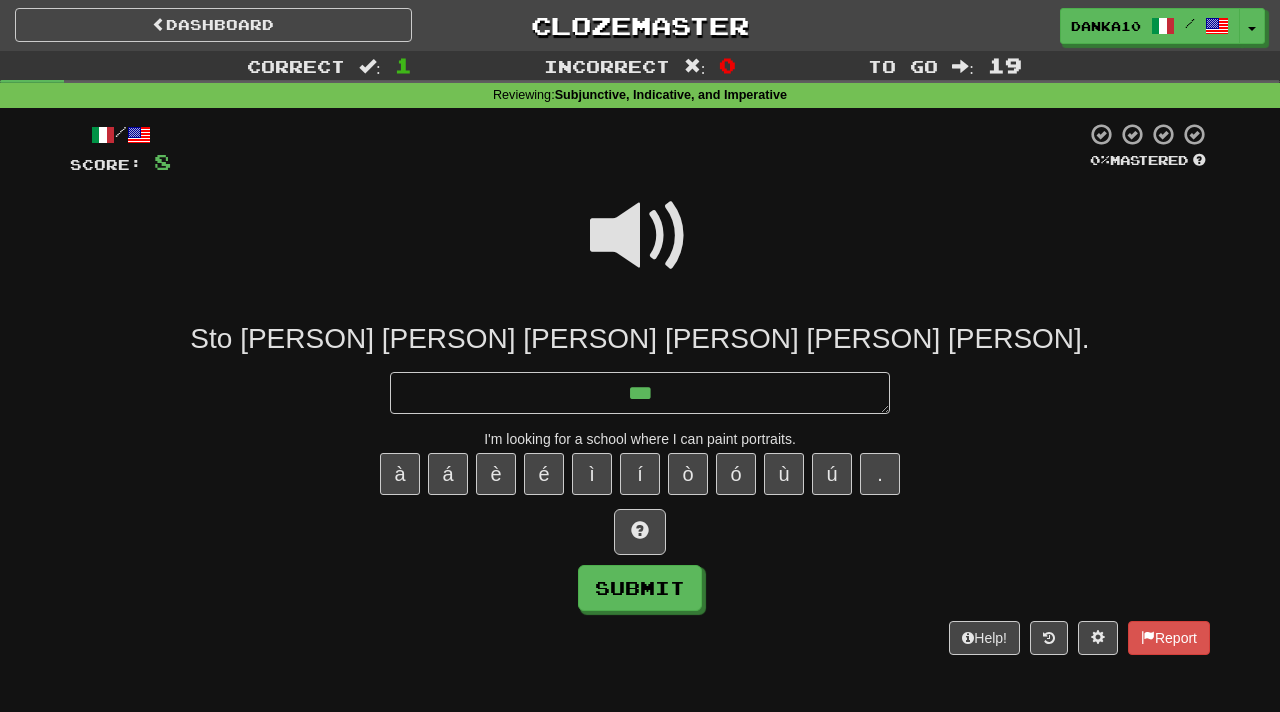 type on "*" 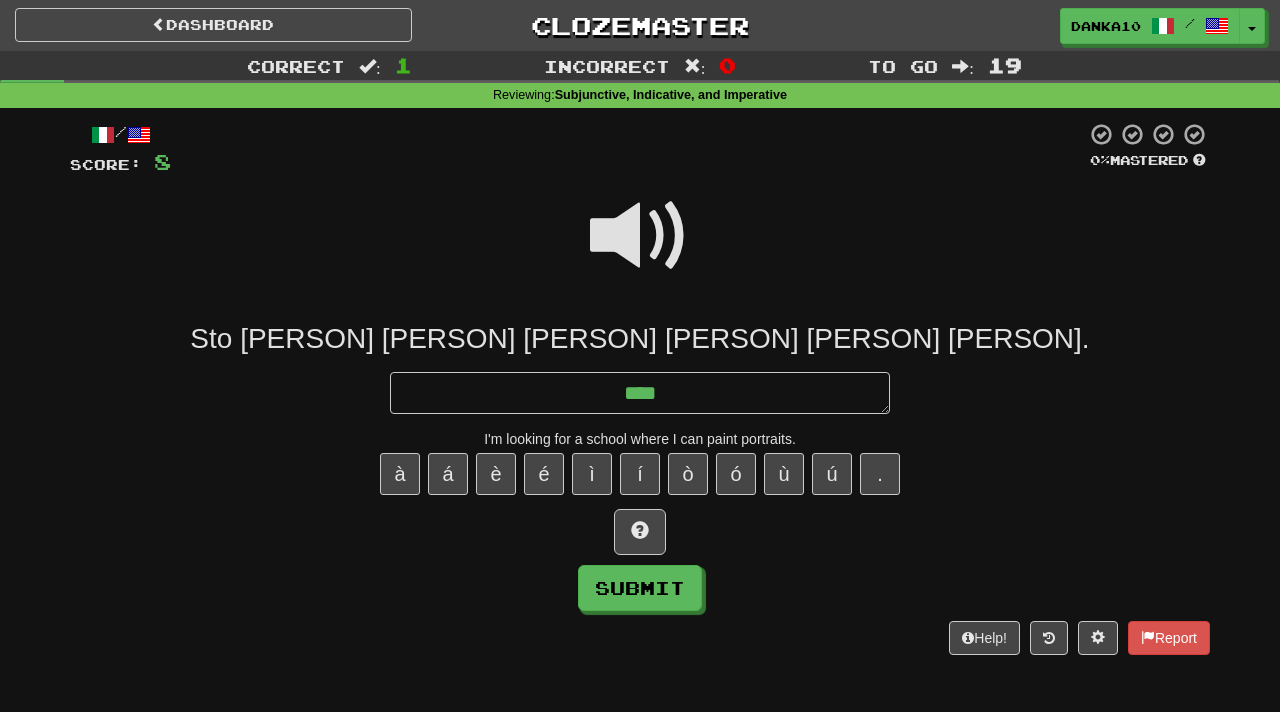 type on "*" 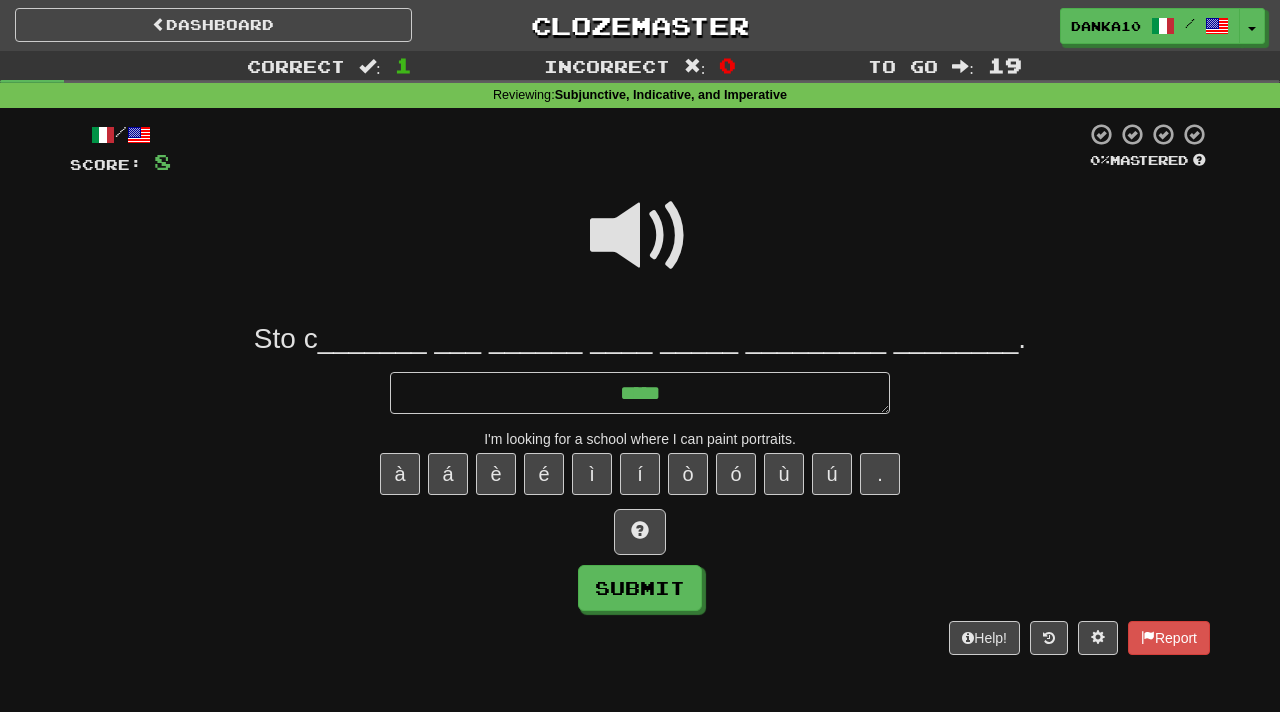 type on "*" 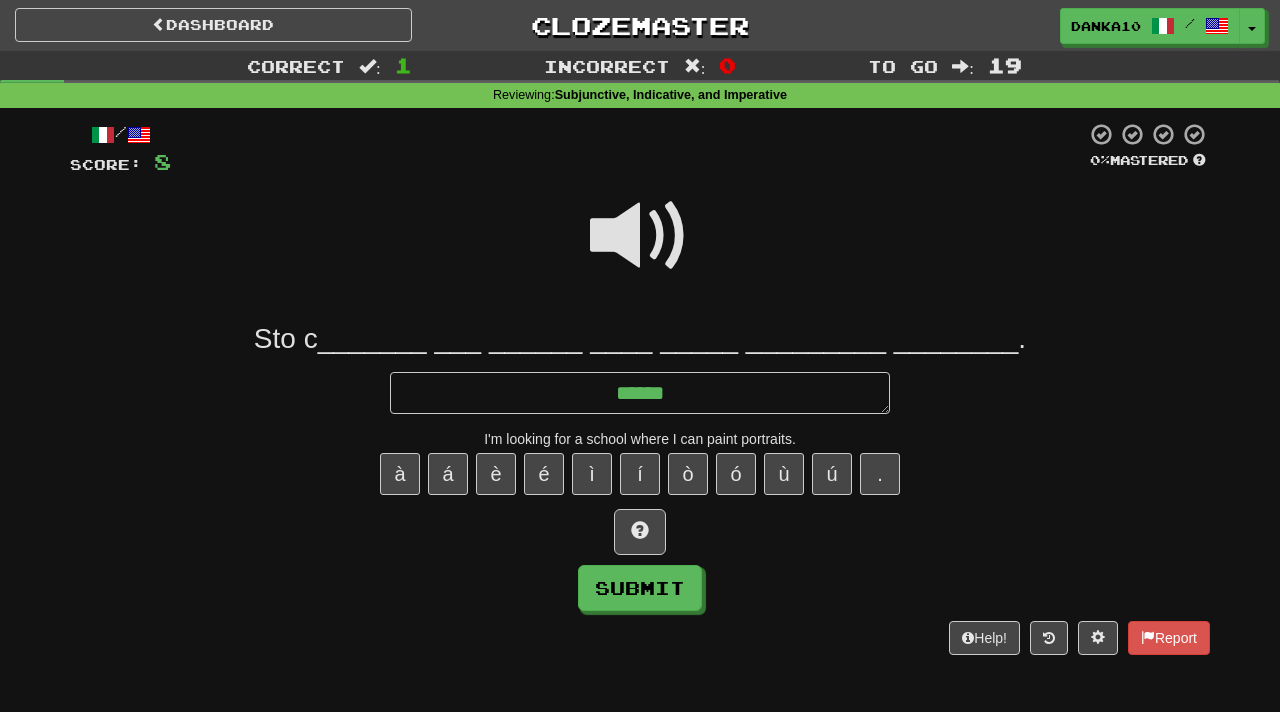 type on "*******" 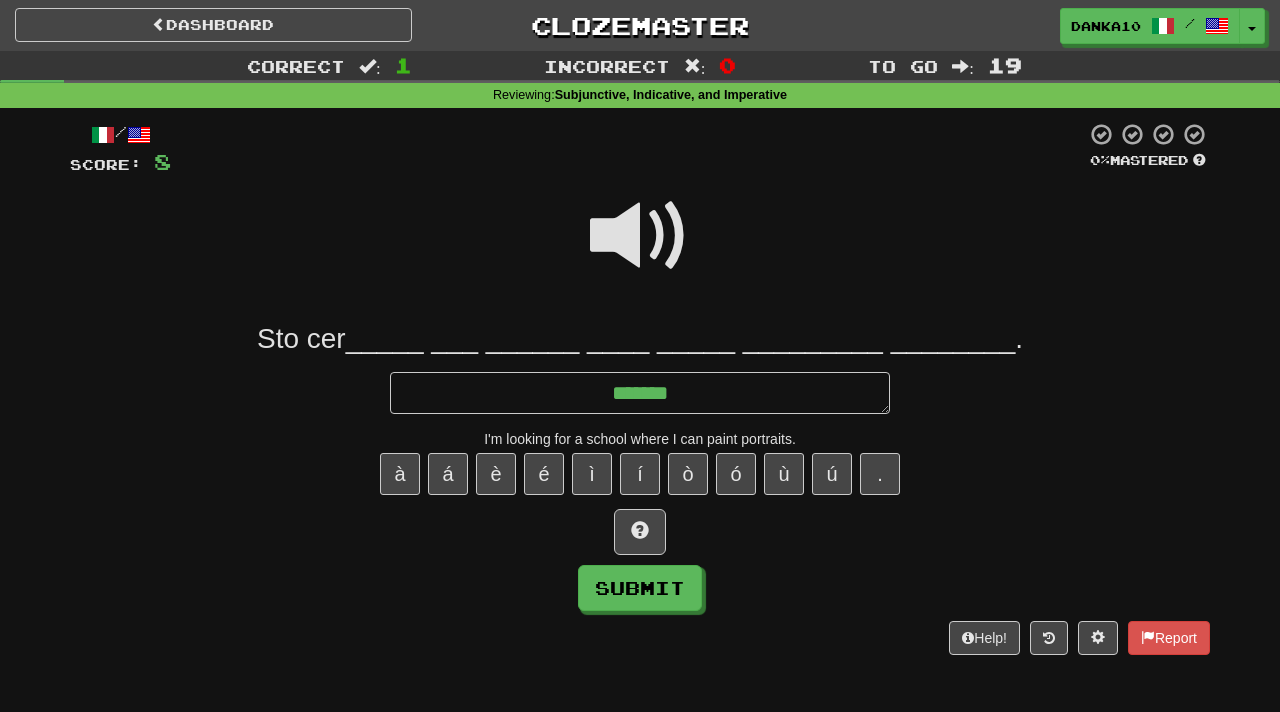 type on "*" 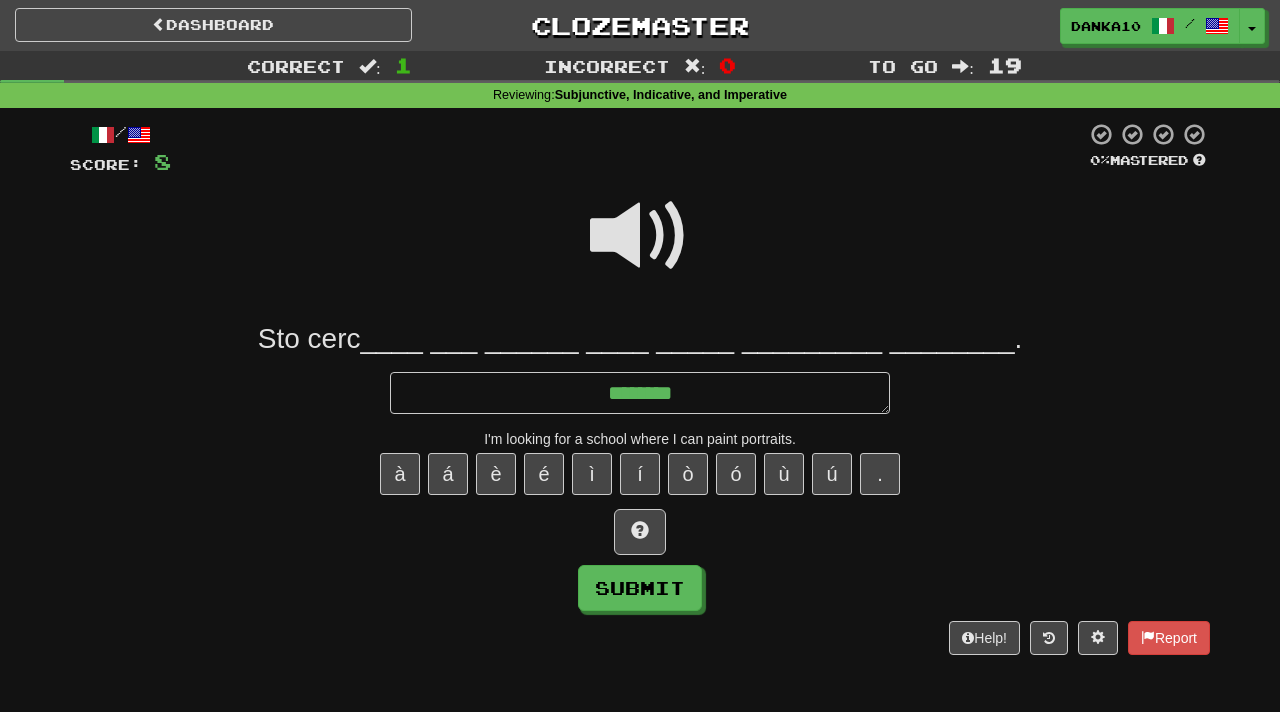type on "*********" 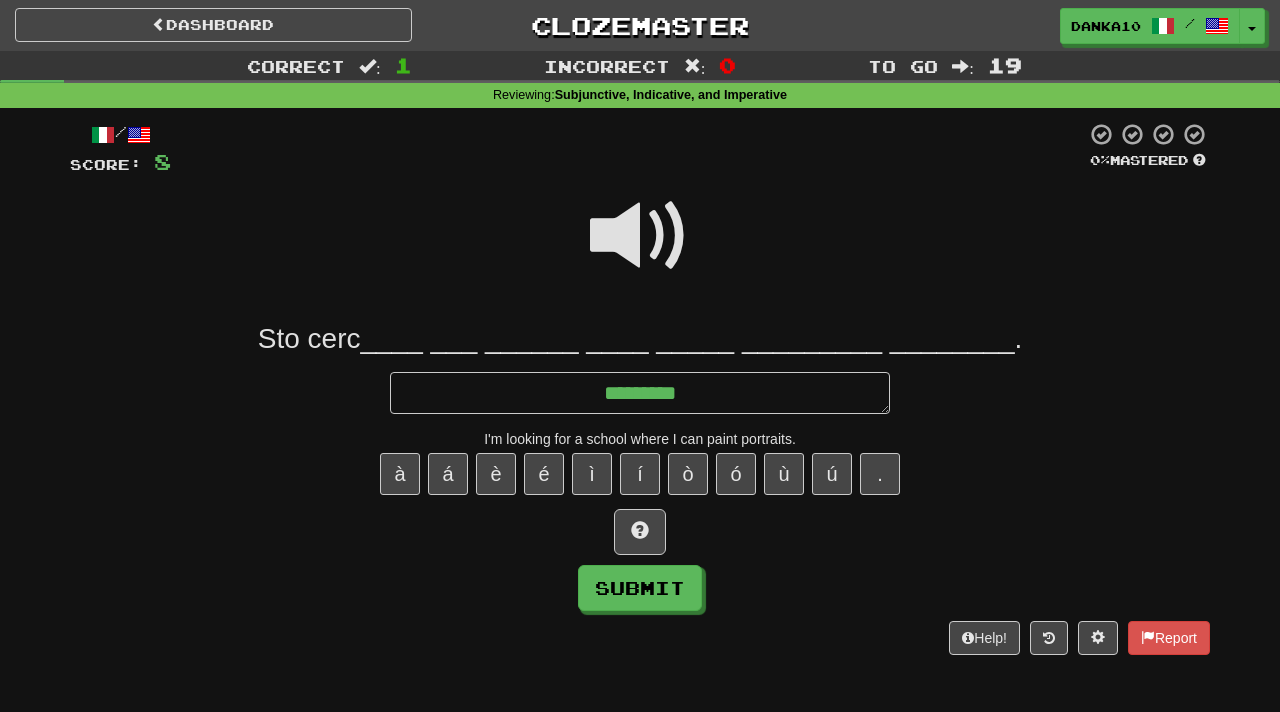 type on "*" 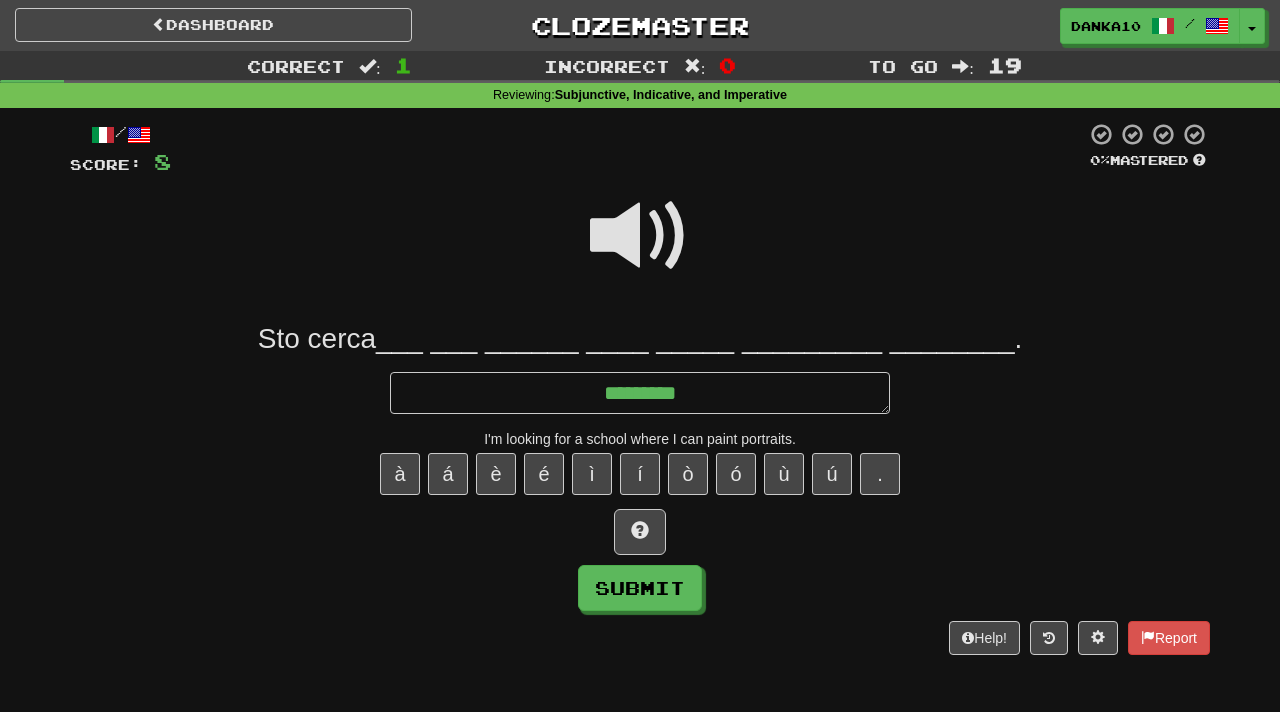 type on "**********" 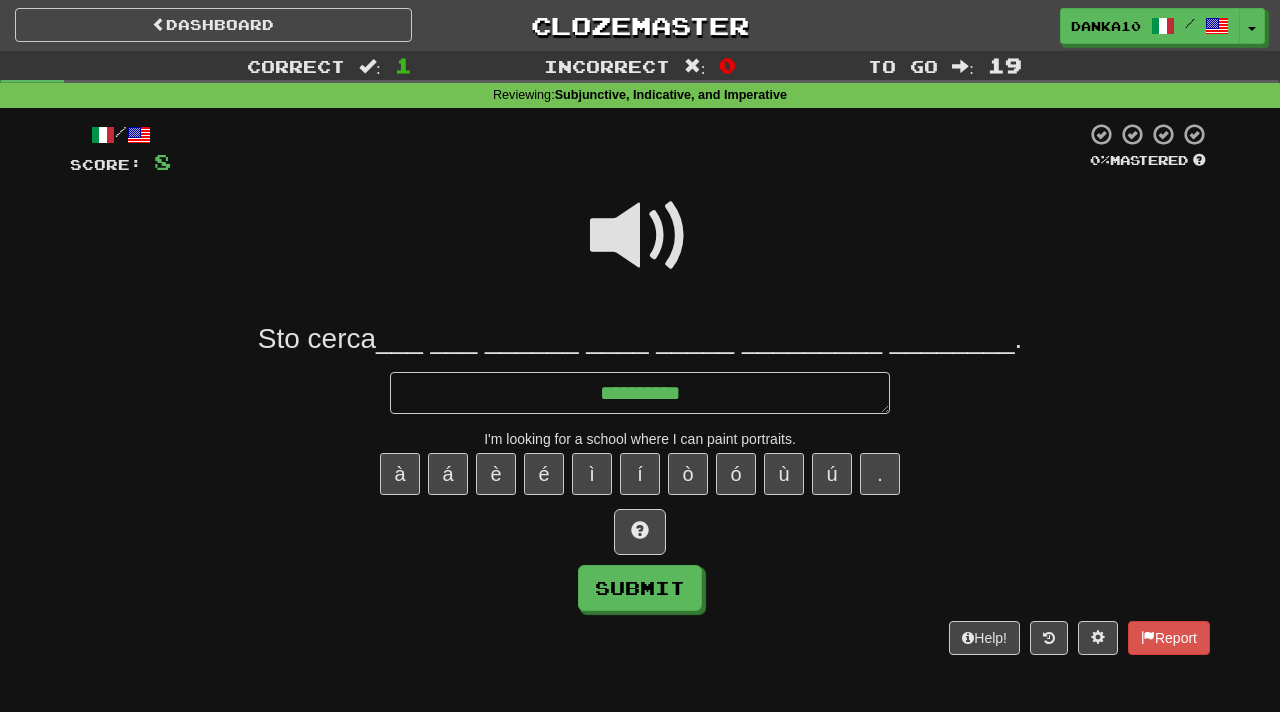 type on "*" 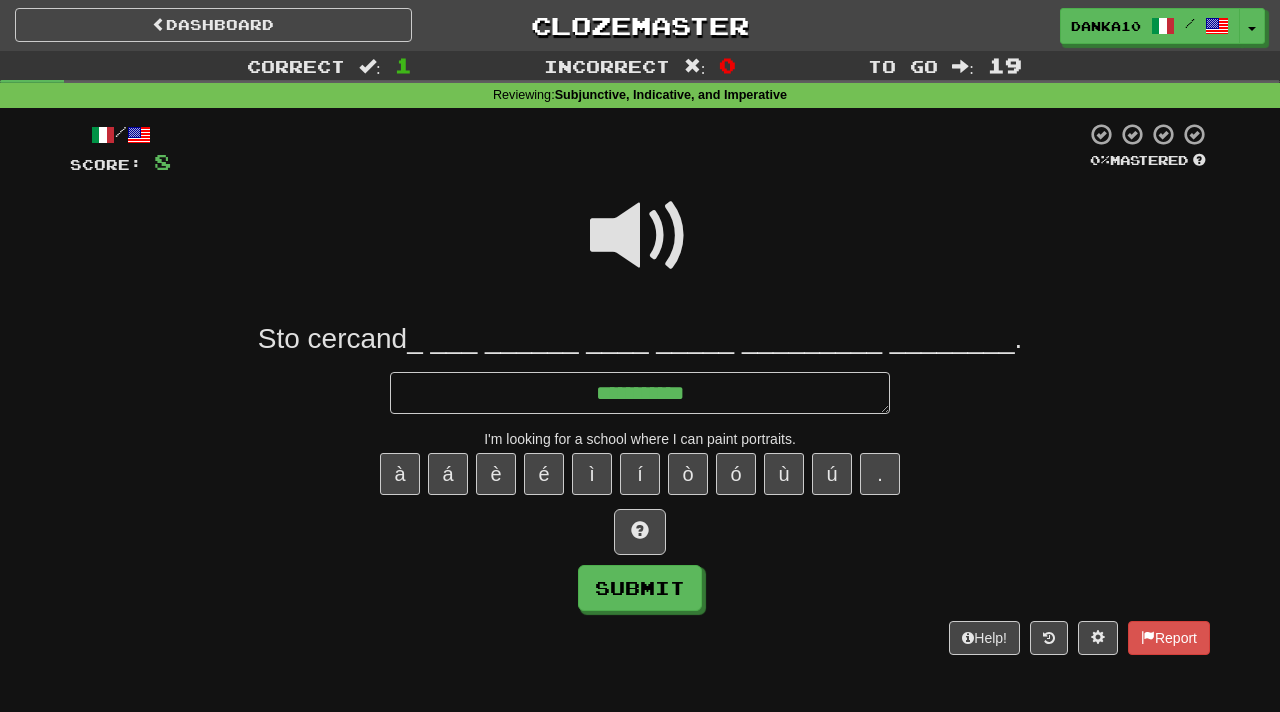 type on "*" 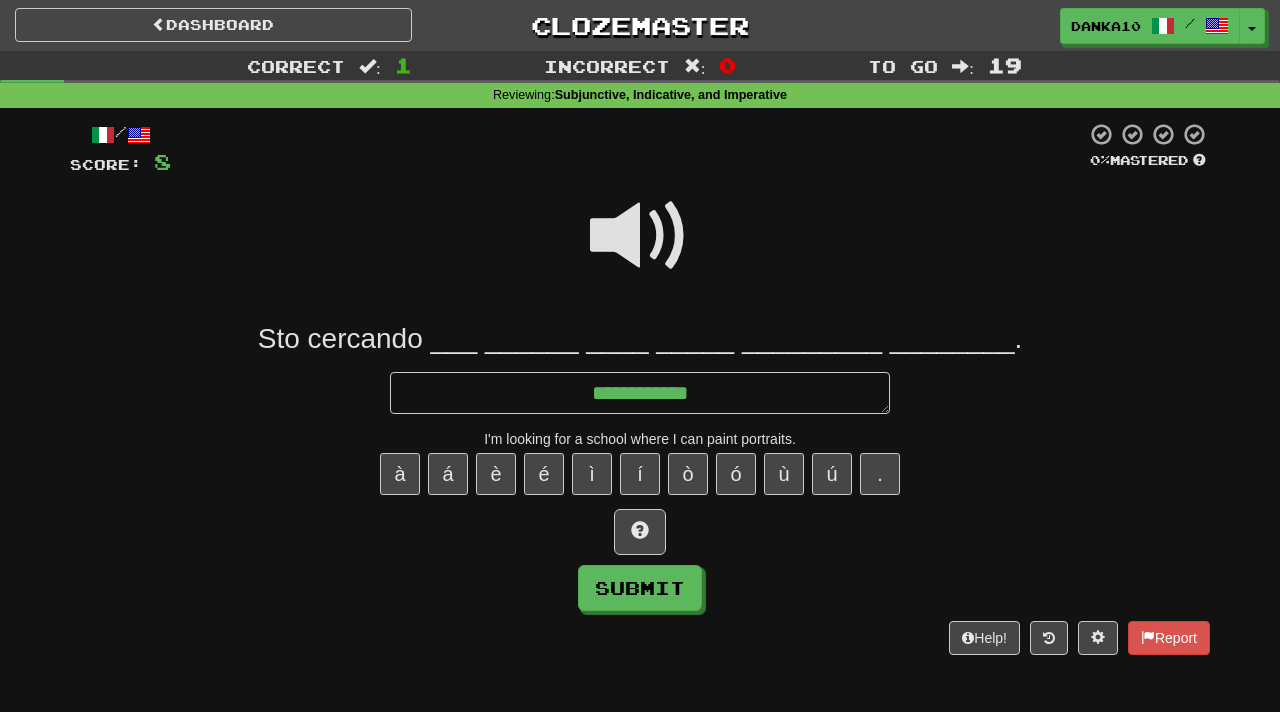 type on "*" 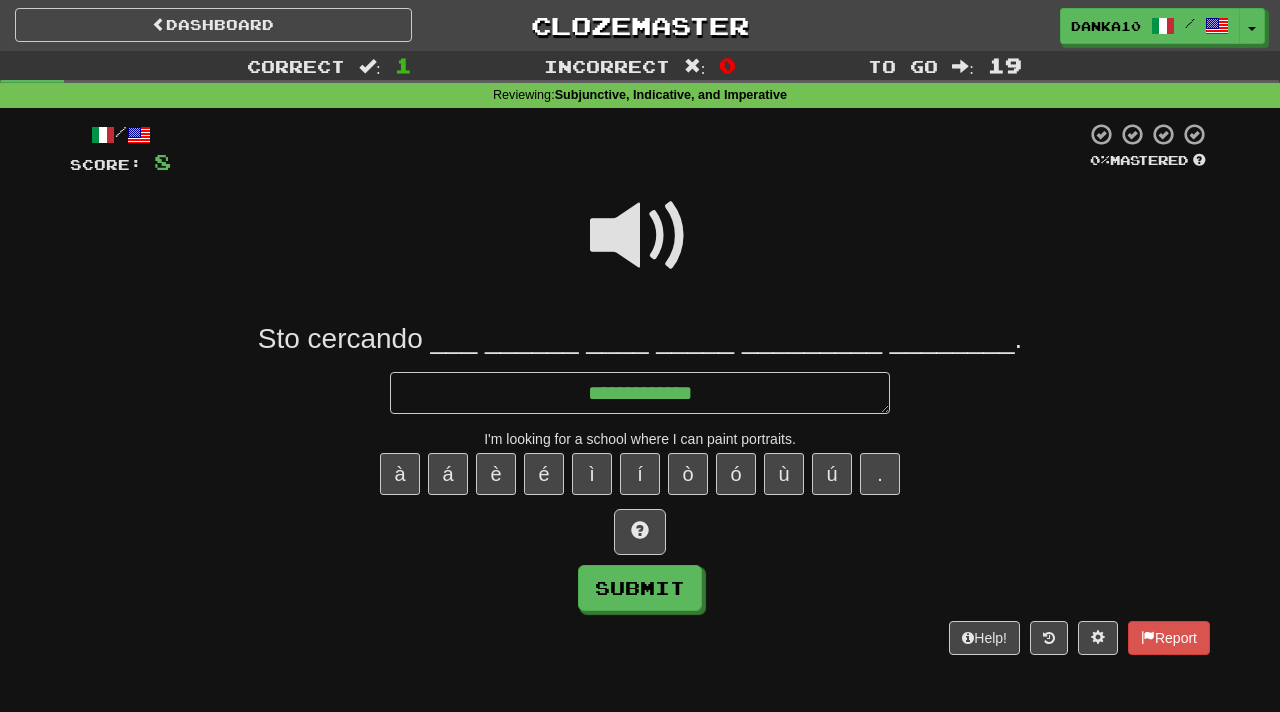 type on "*" 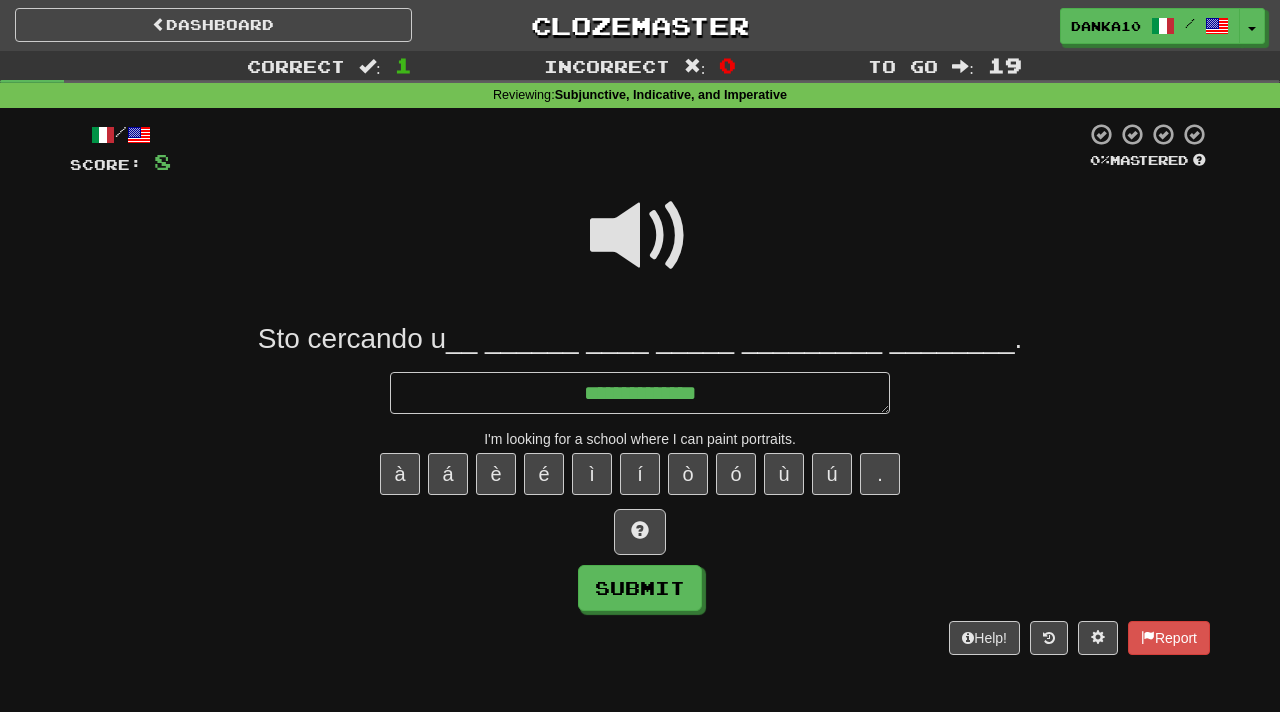 type on "*" 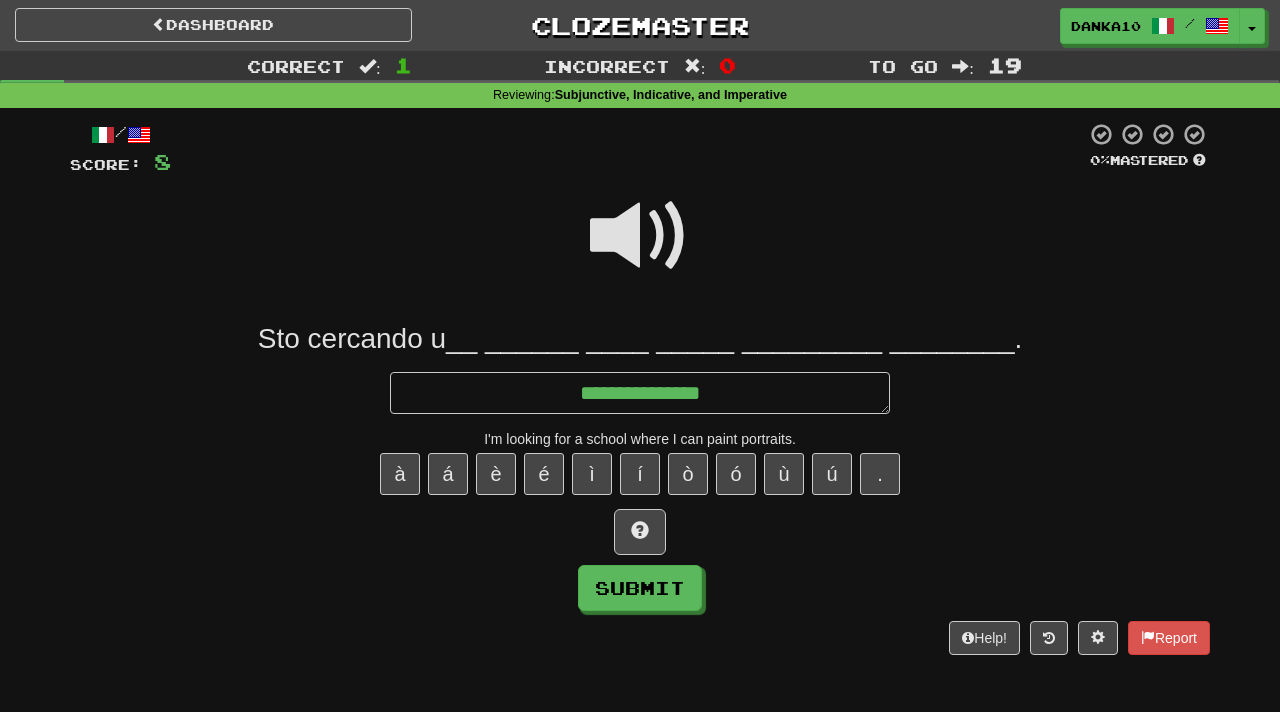 type on "*" 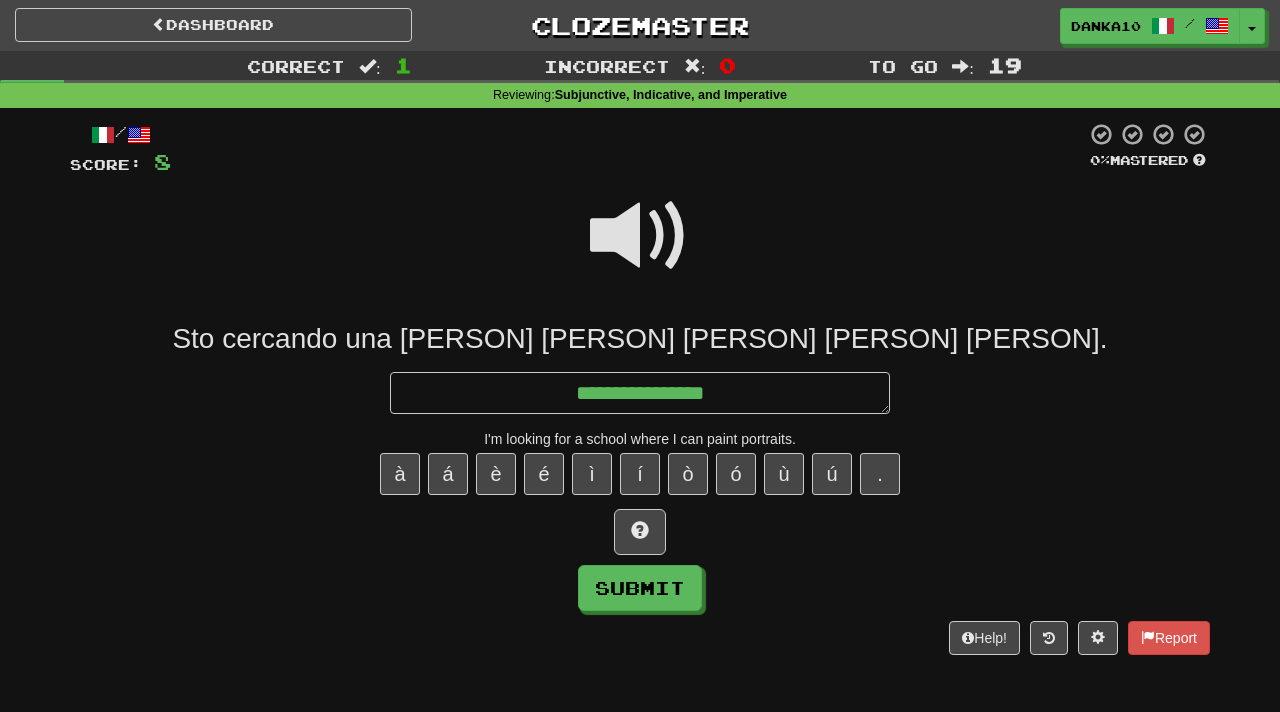 type 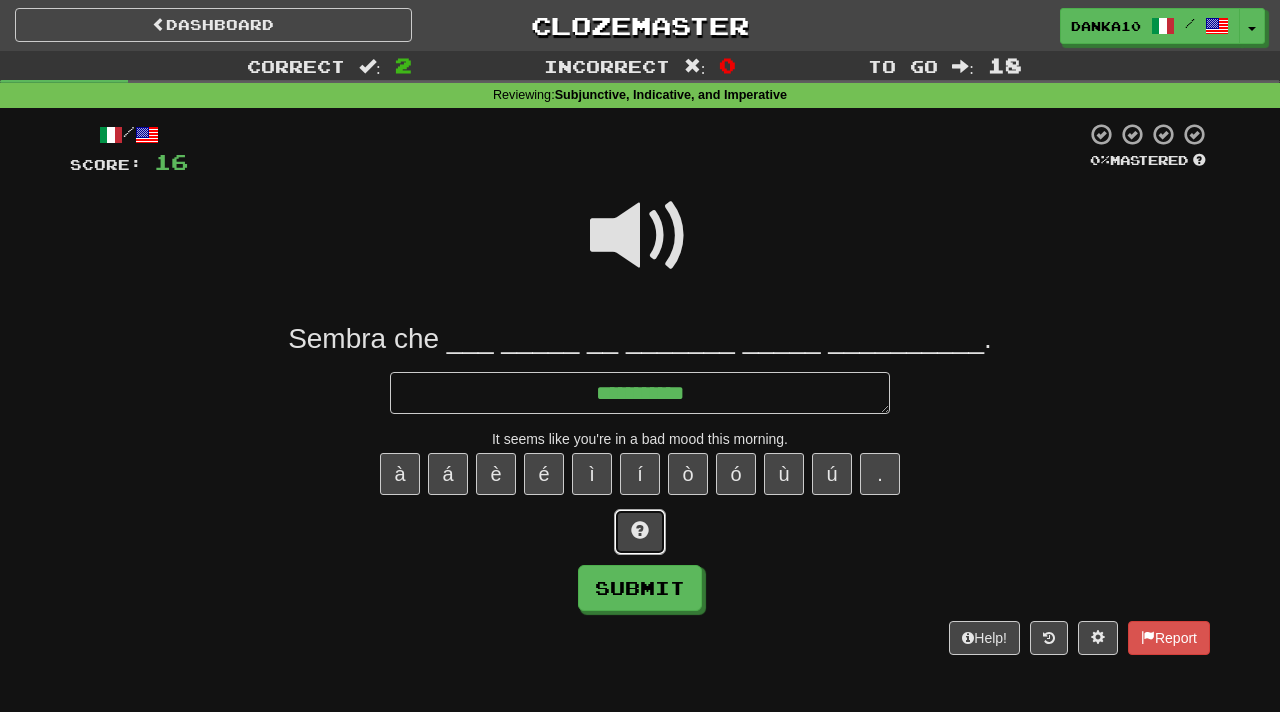 click at bounding box center (640, 532) 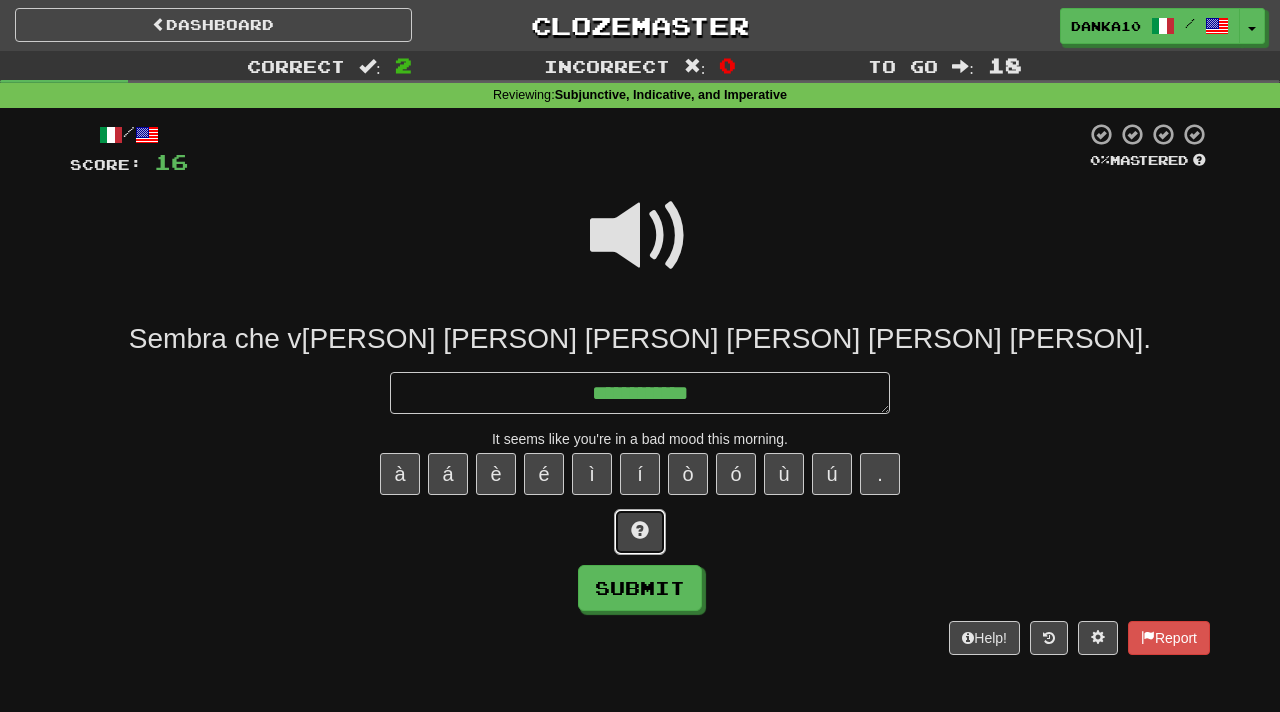 click at bounding box center (640, 532) 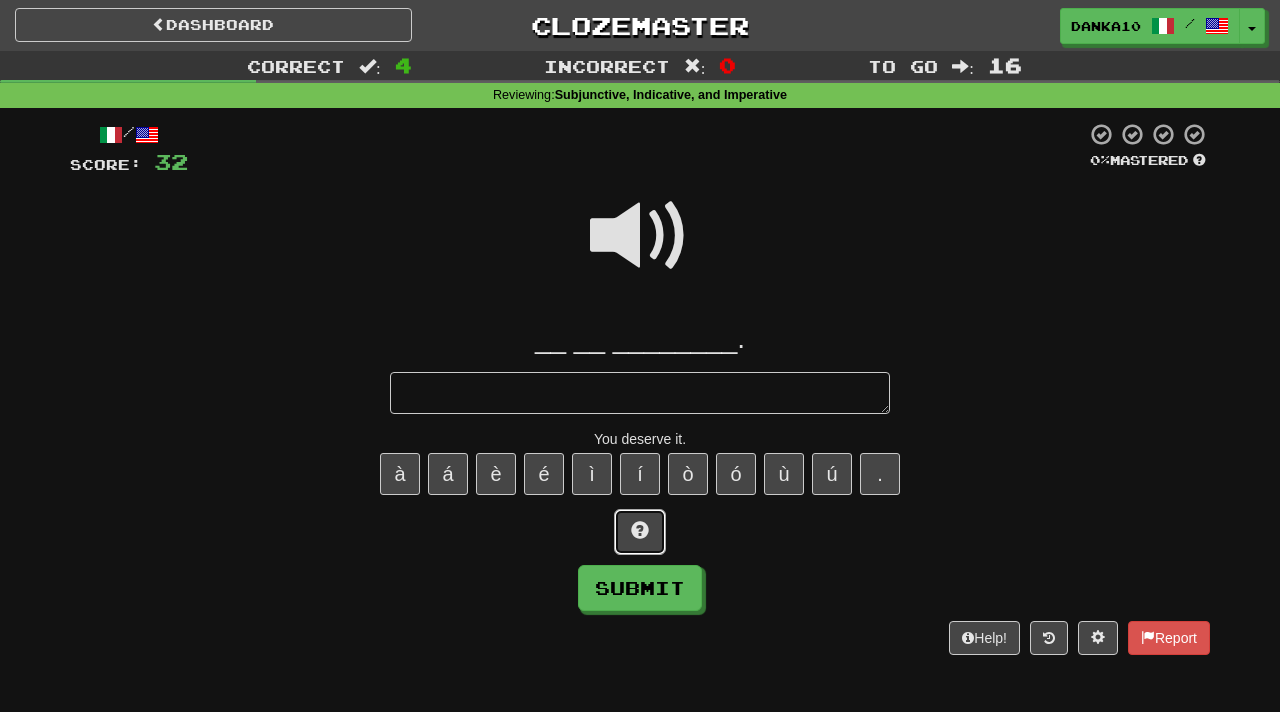 click at bounding box center (640, 532) 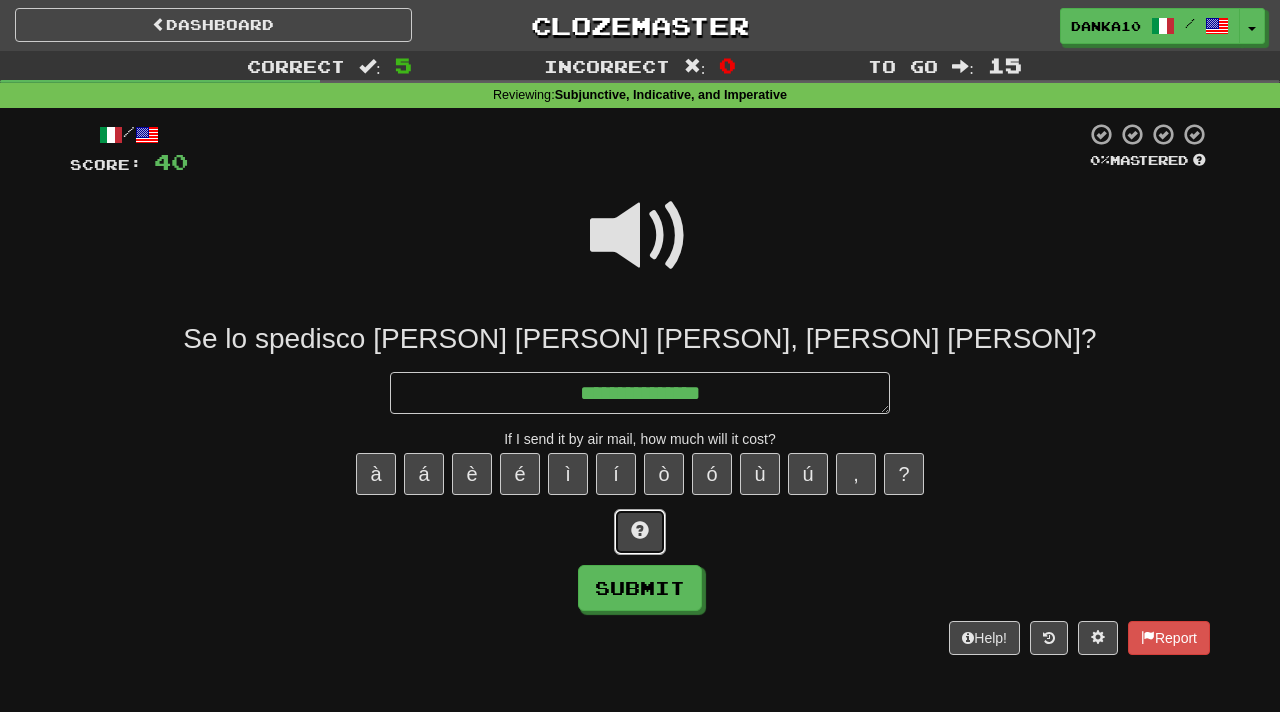 click at bounding box center [640, 530] 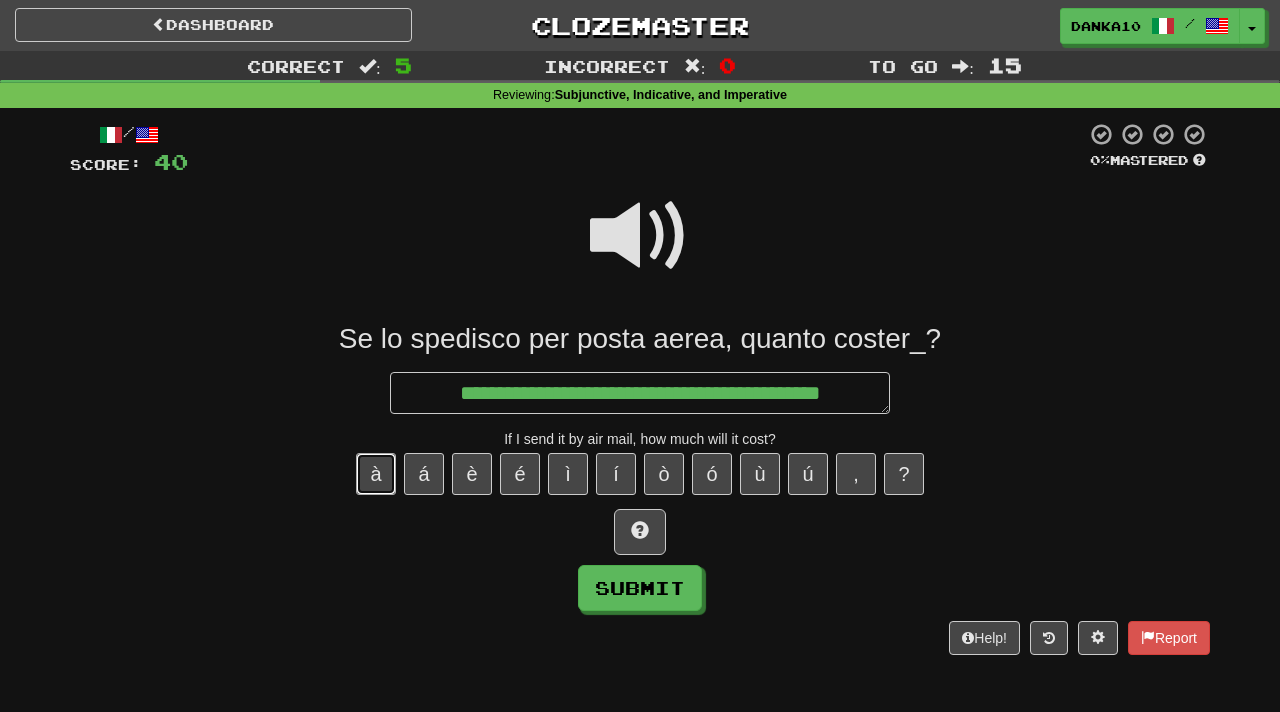 click on "à" at bounding box center (376, 474) 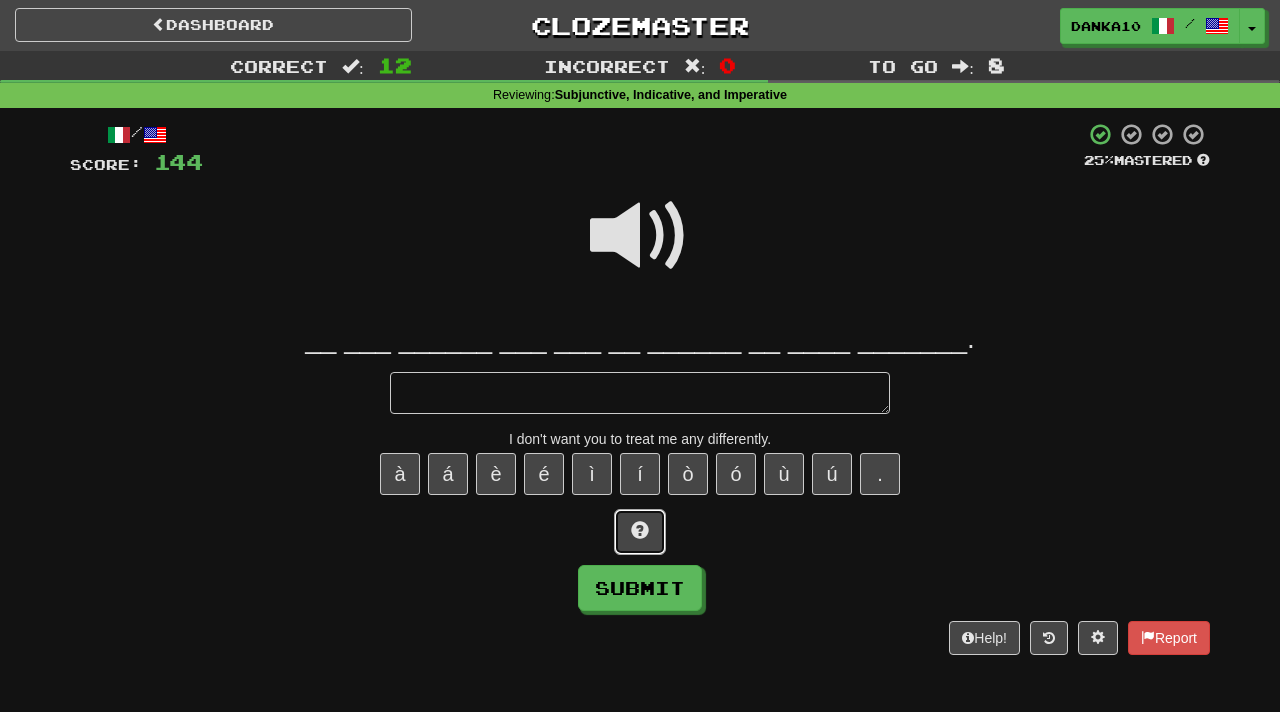 click at bounding box center [640, 532] 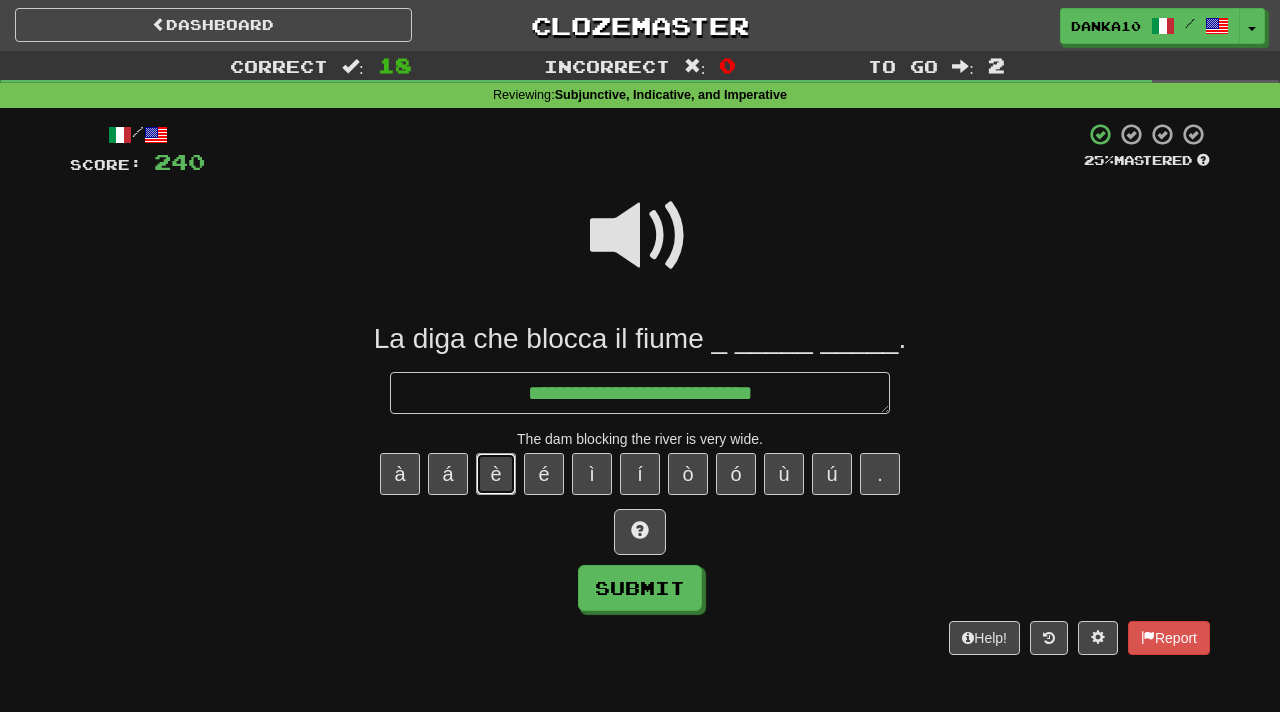 click on "è" at bounding box center [496, 474] 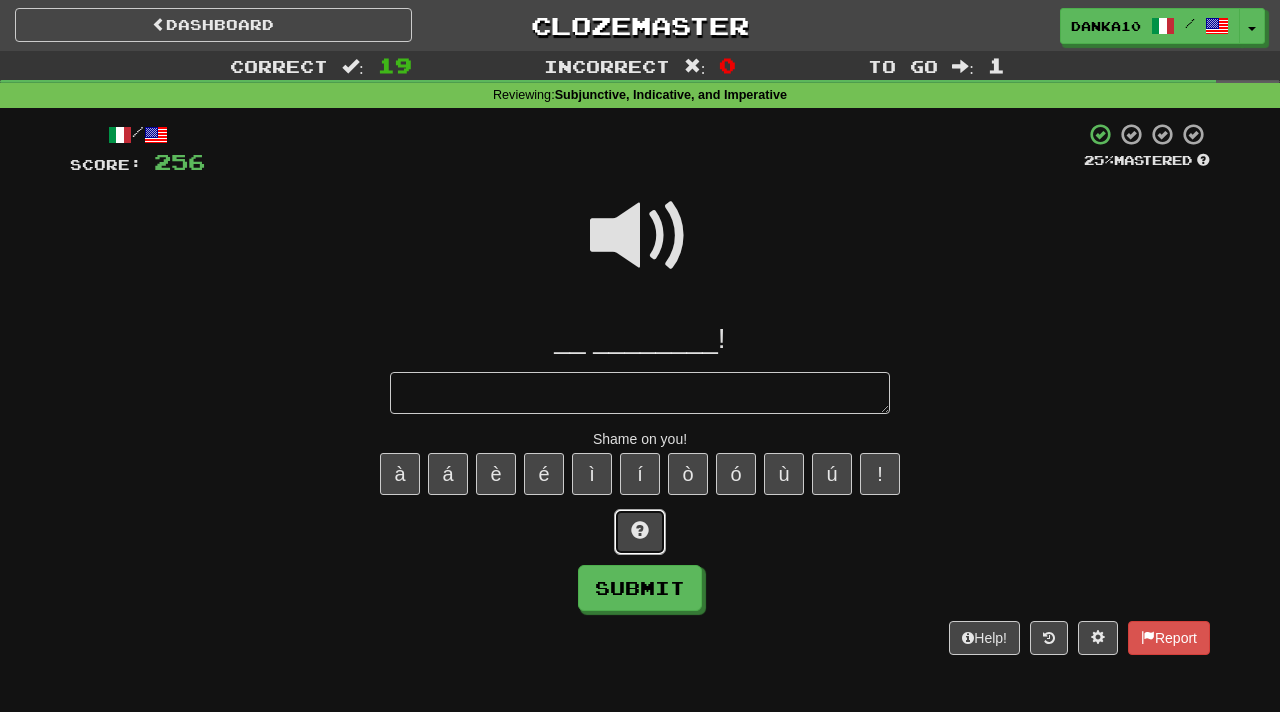 click at bounding box center [640, 532] 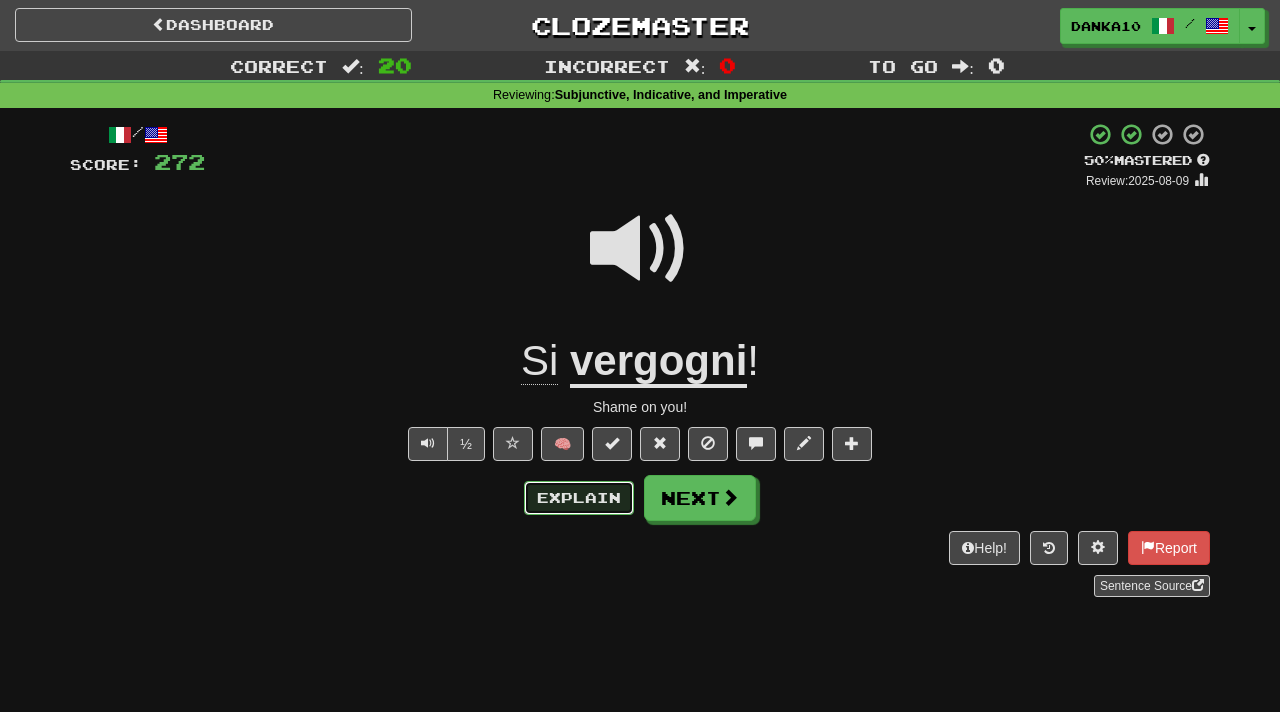 click on "Explain" at bounding box center [579, 498] 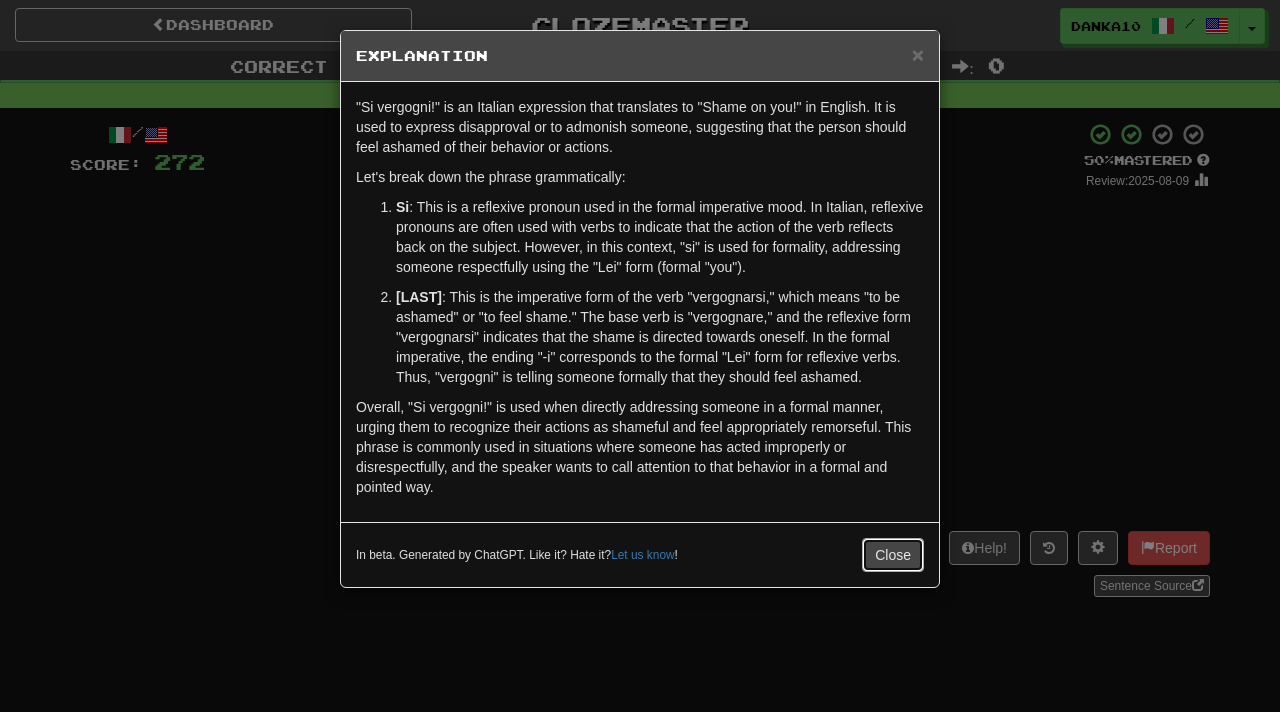 click on "Close" at bounding box center (893, 555) 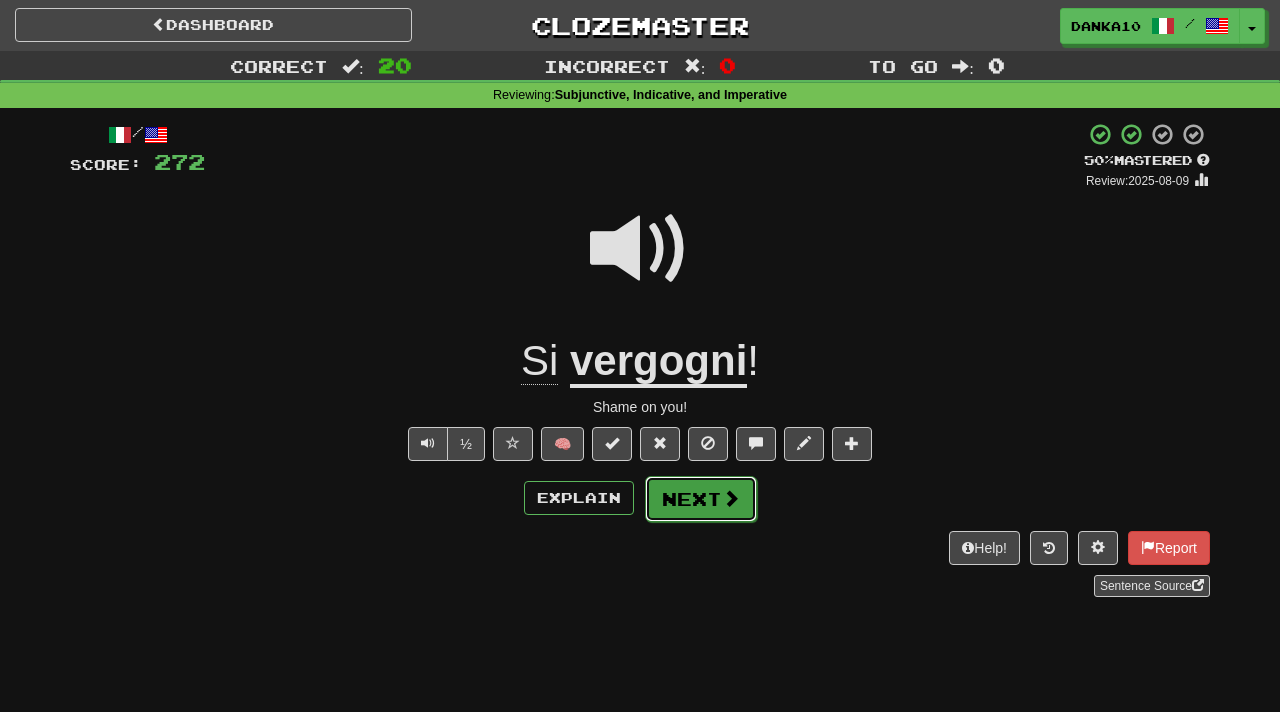 click on "Next" at bounding box center [701, 499] 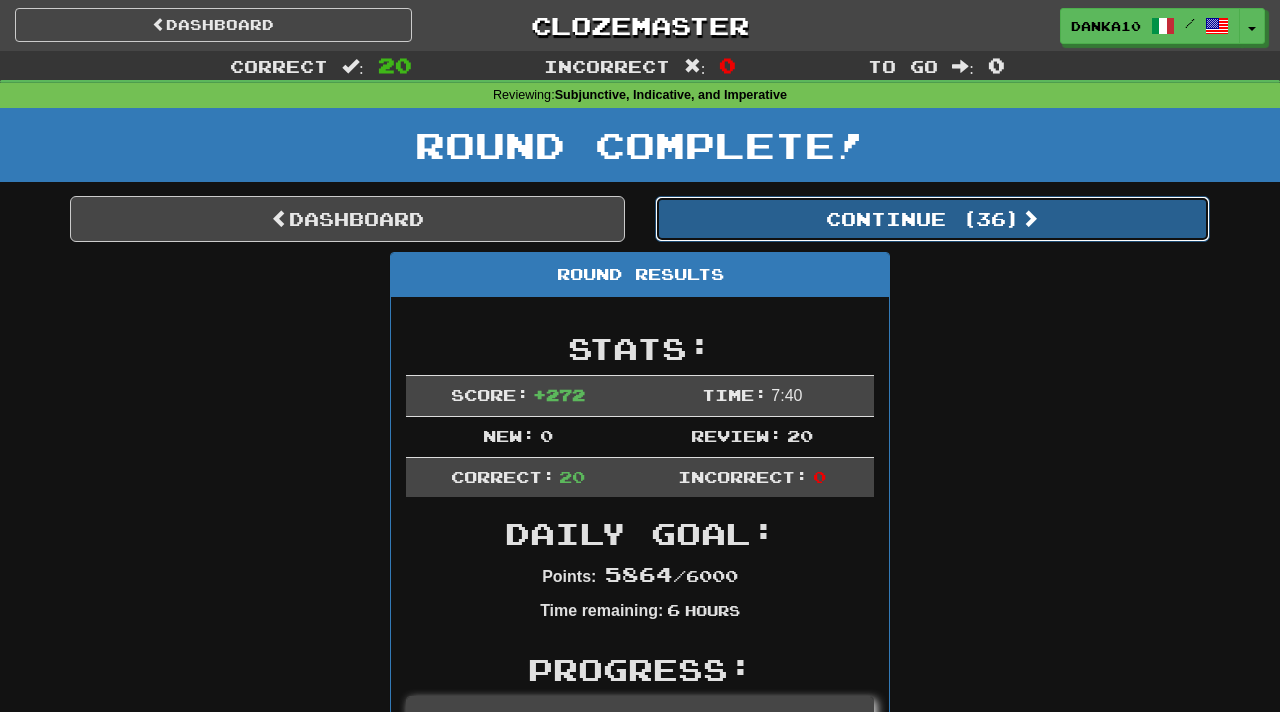 click on "Continue ( 36 )" at bounding box center (932, 219) 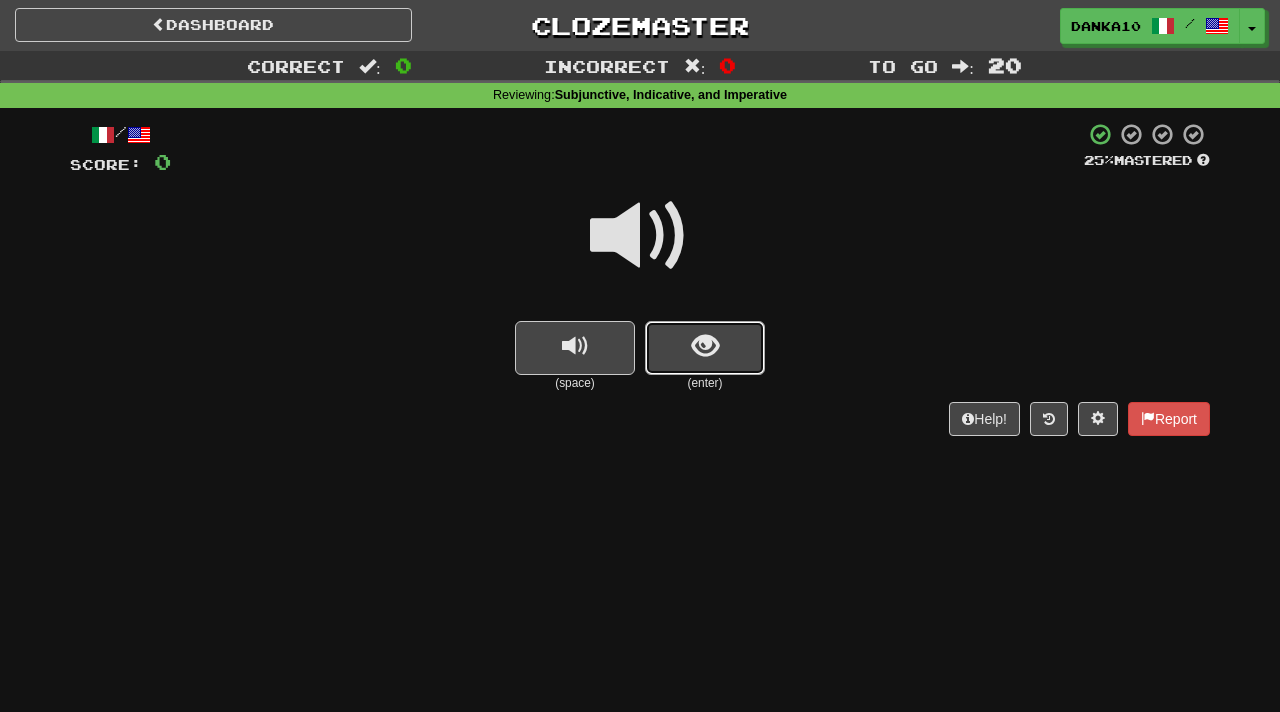 click at bounding box center (705, 348) 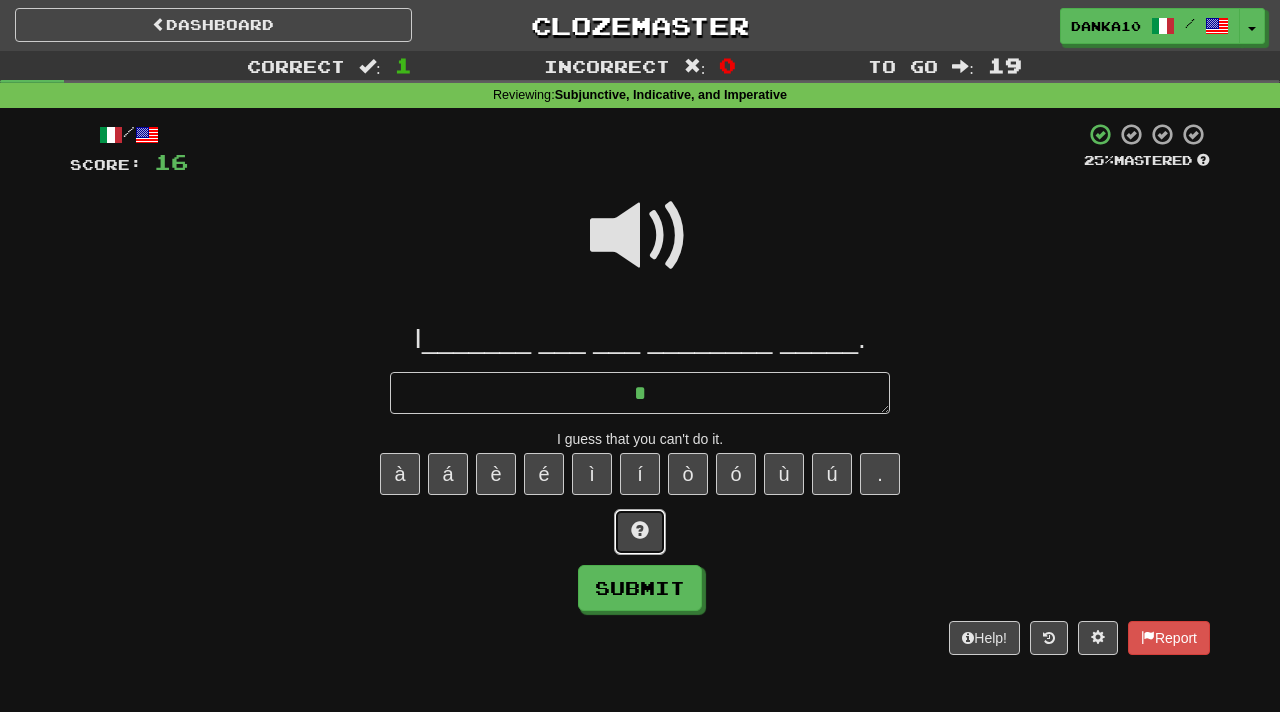 click at bounding box center (640, 530) 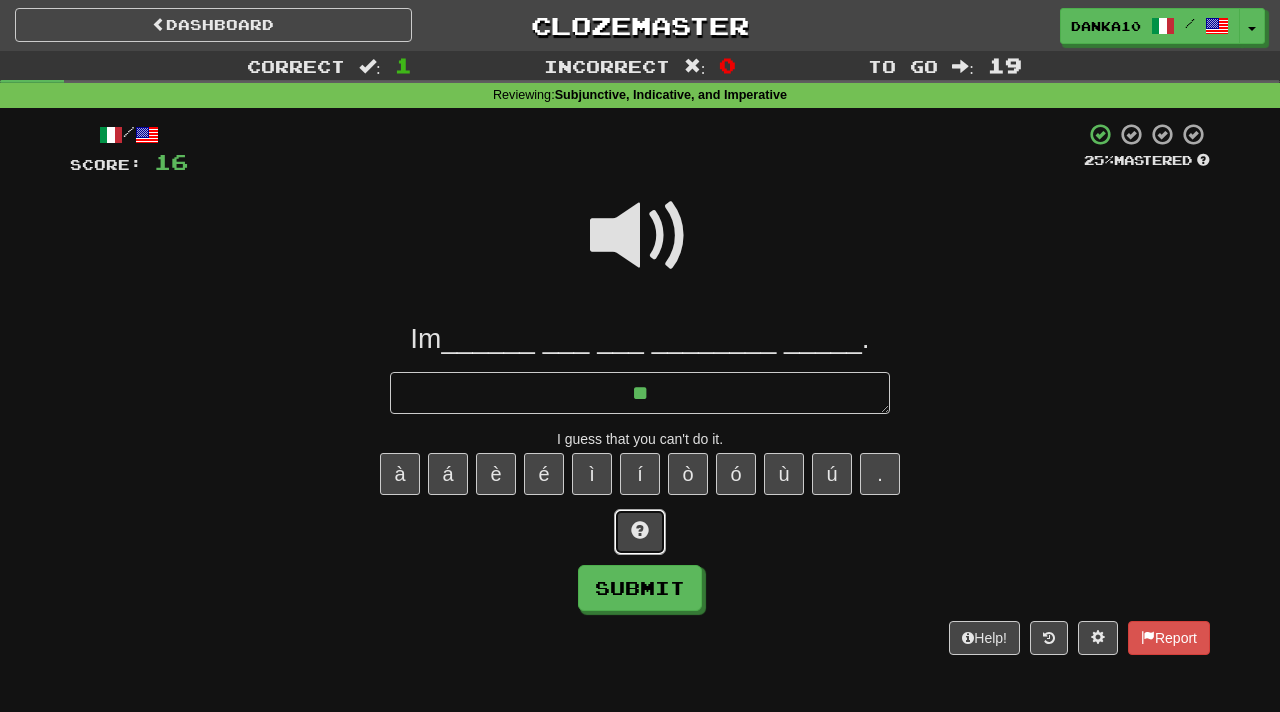 click at bounding box center (640, 530) 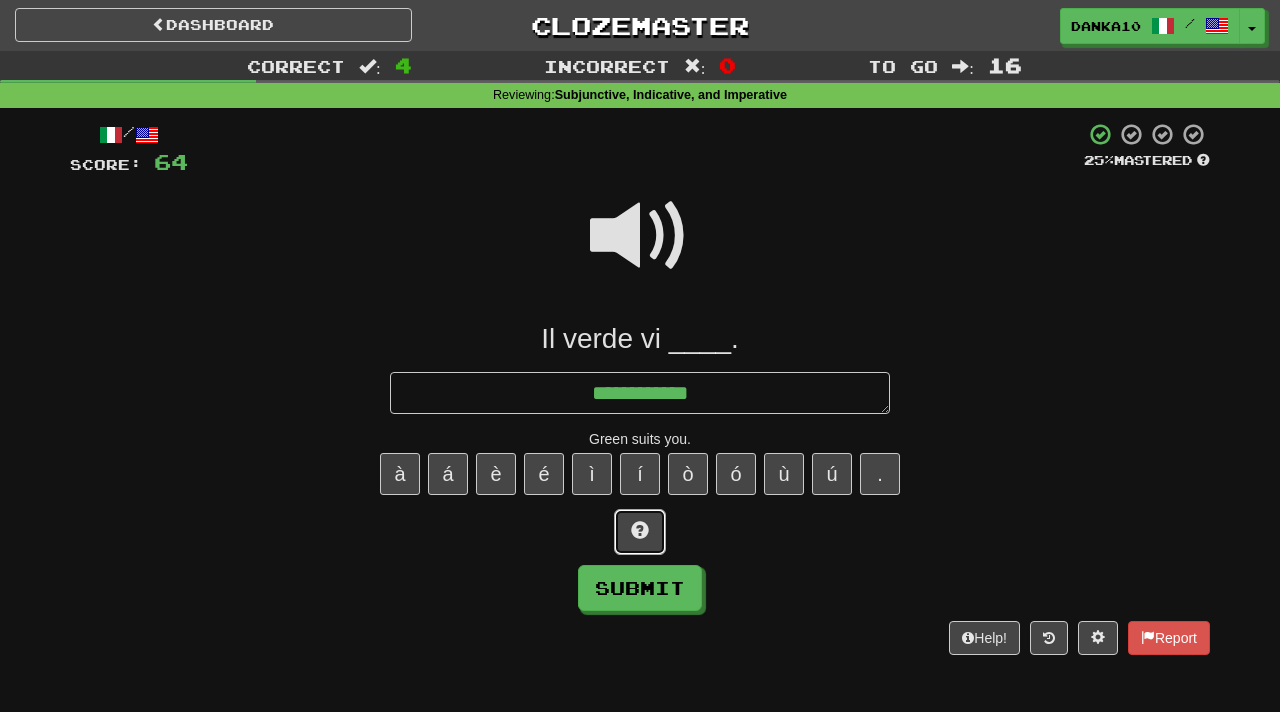 click at bounding box center [640, 530] 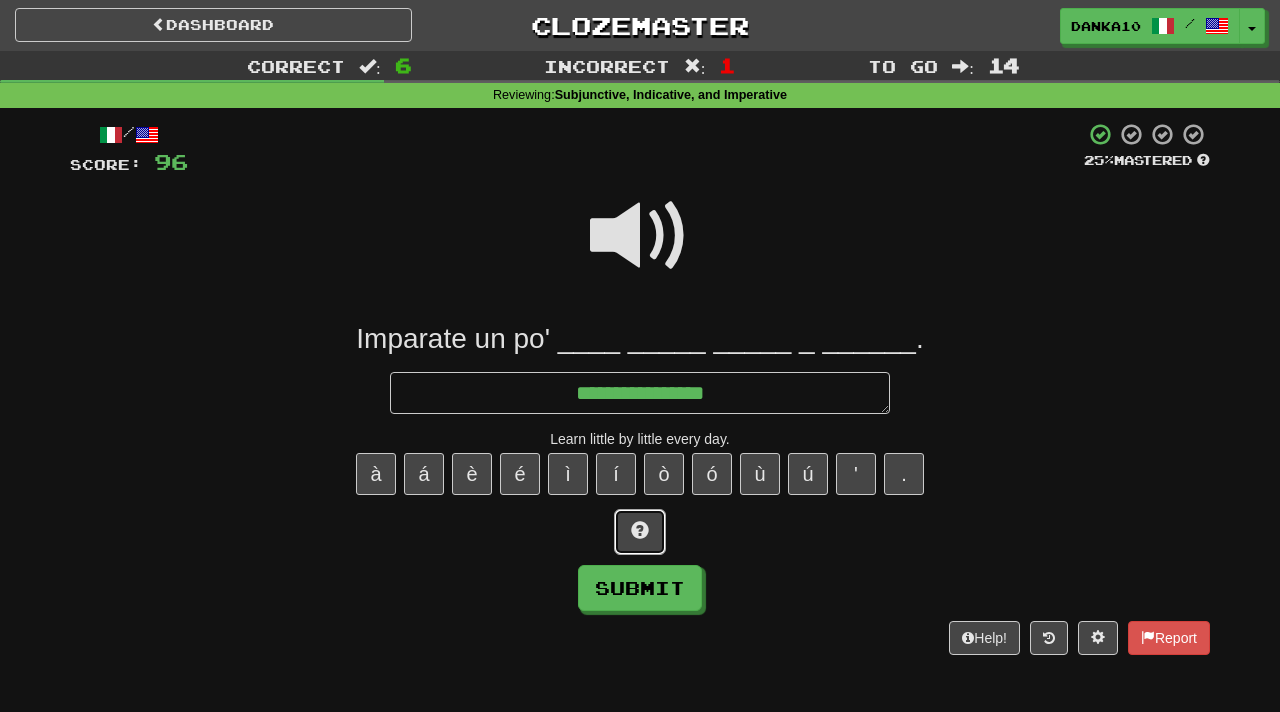 click at bounding box center [640, 530] 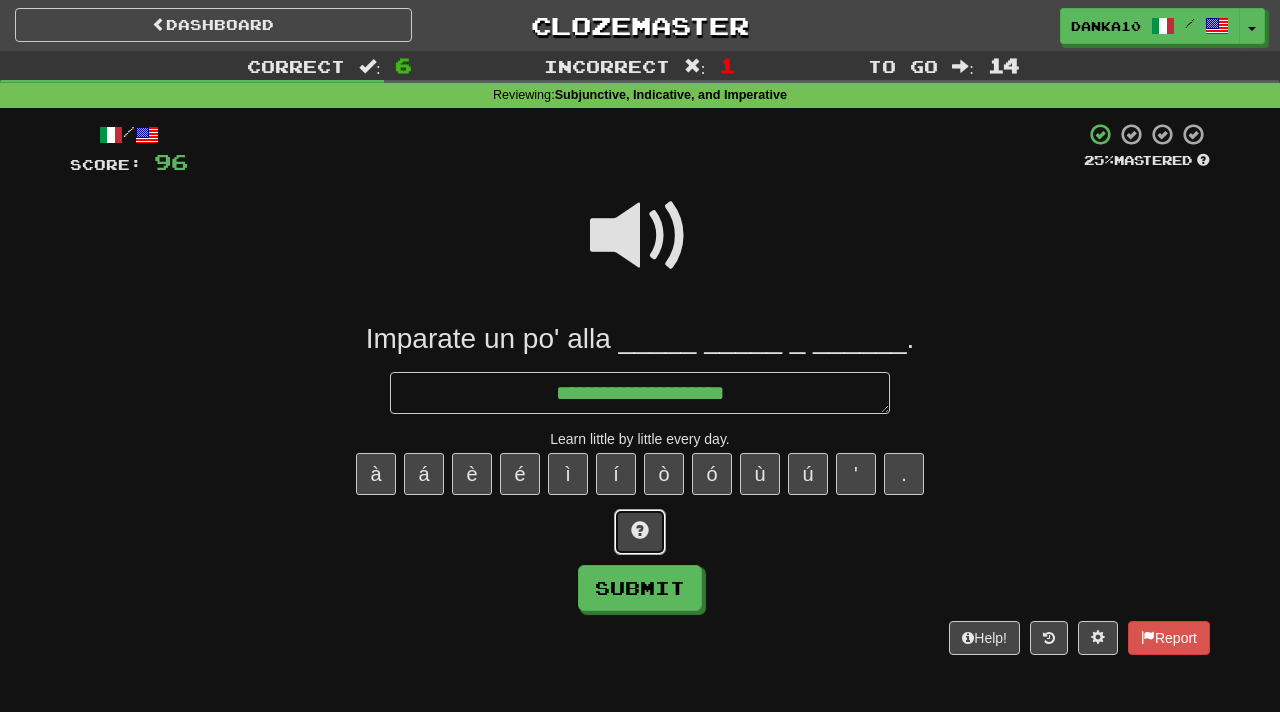 click at bounding box center (640, 530) 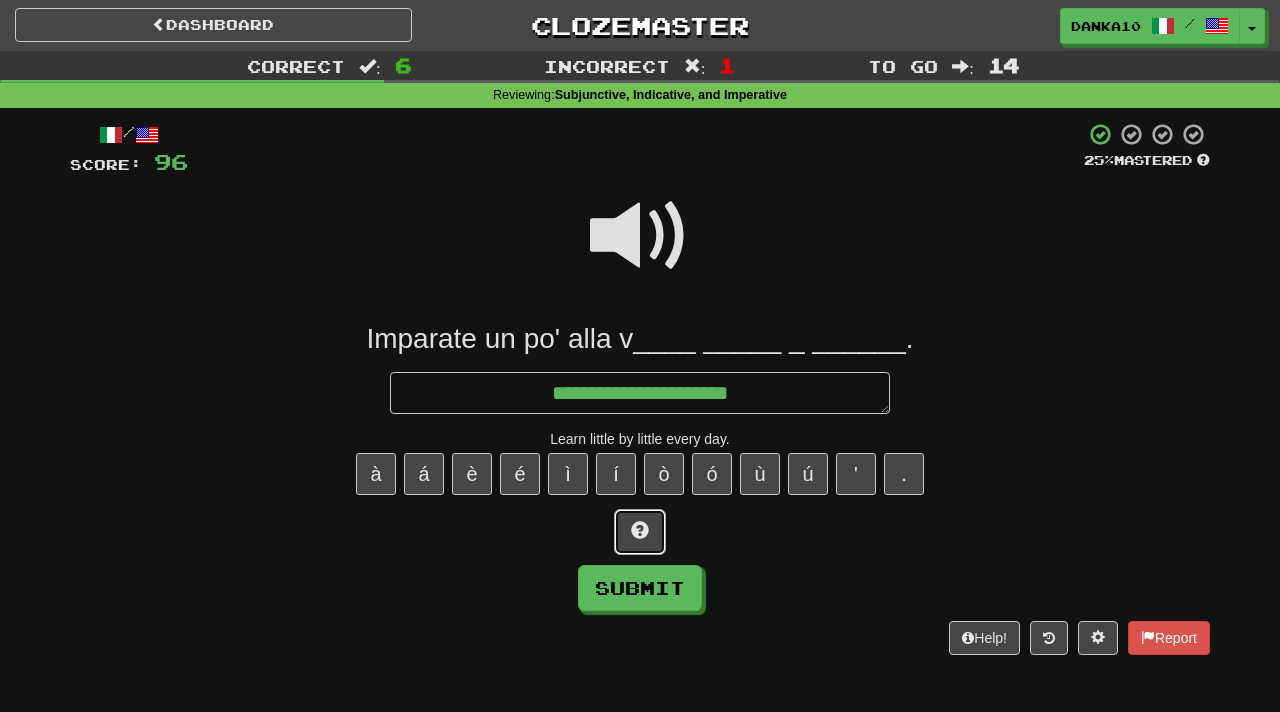 click at bounding box center [640, 530] 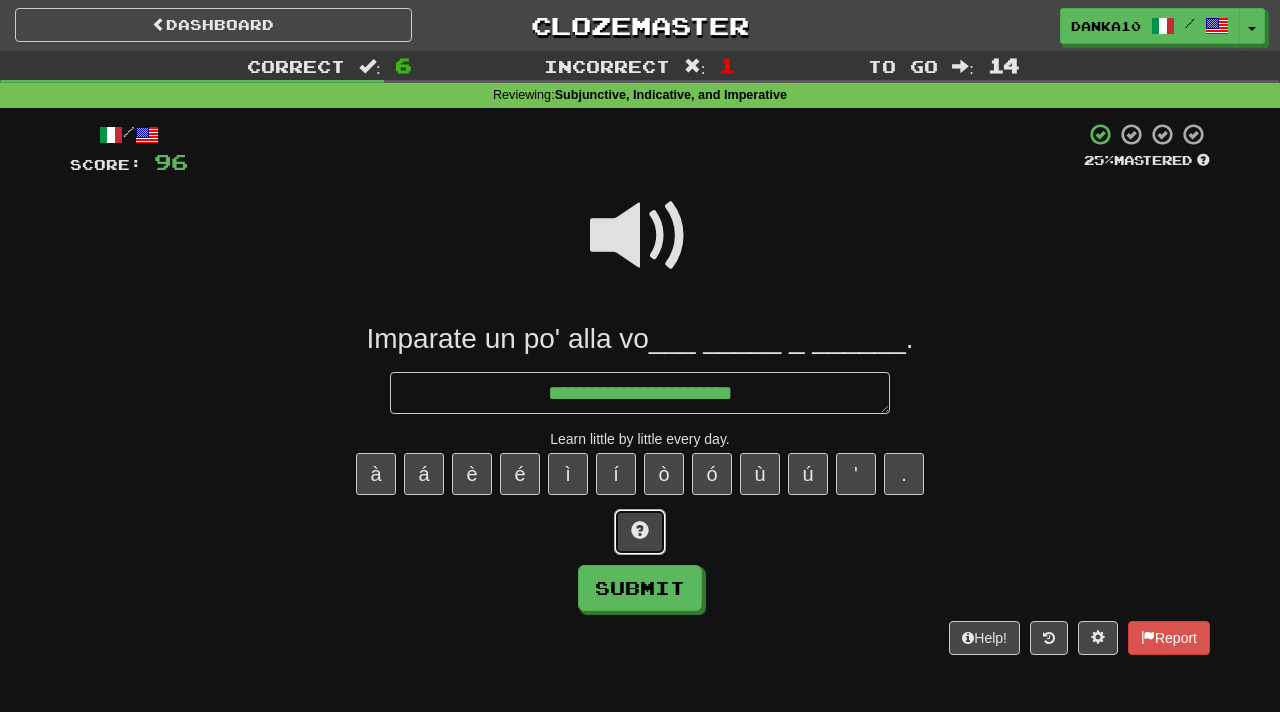 click at bounding box center (640, 530) 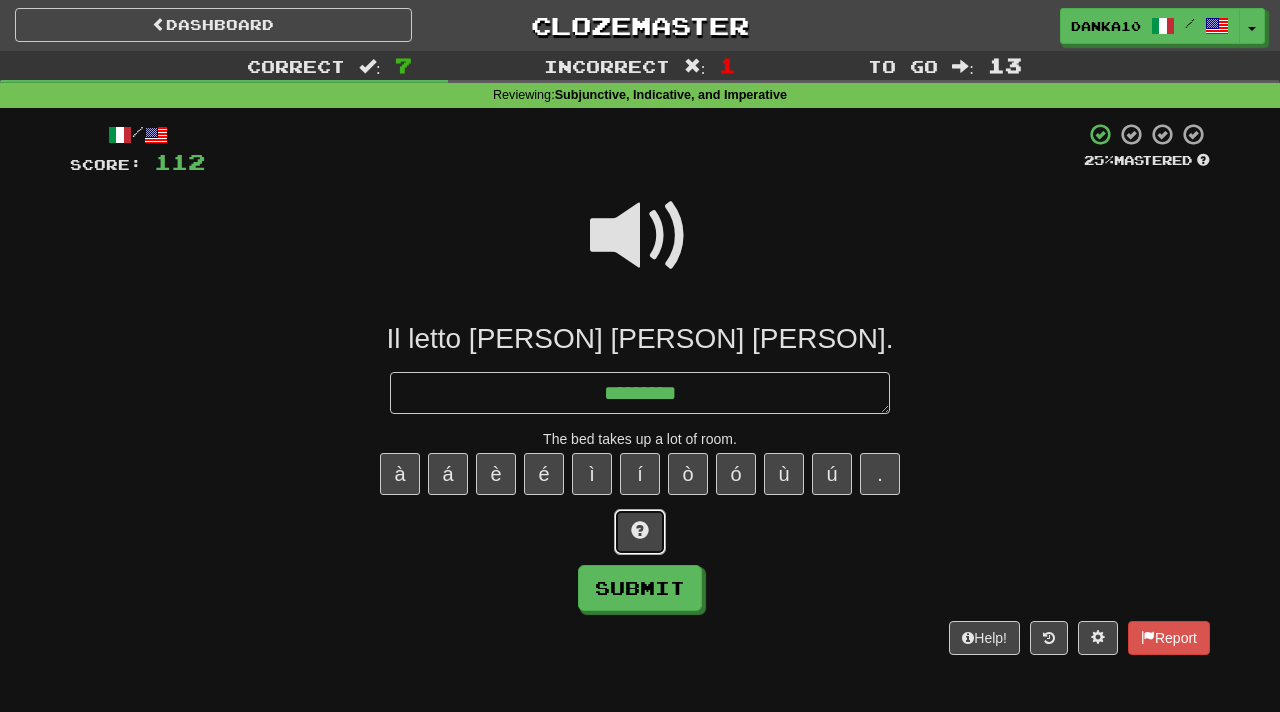 click at bounding box center (640, 530) 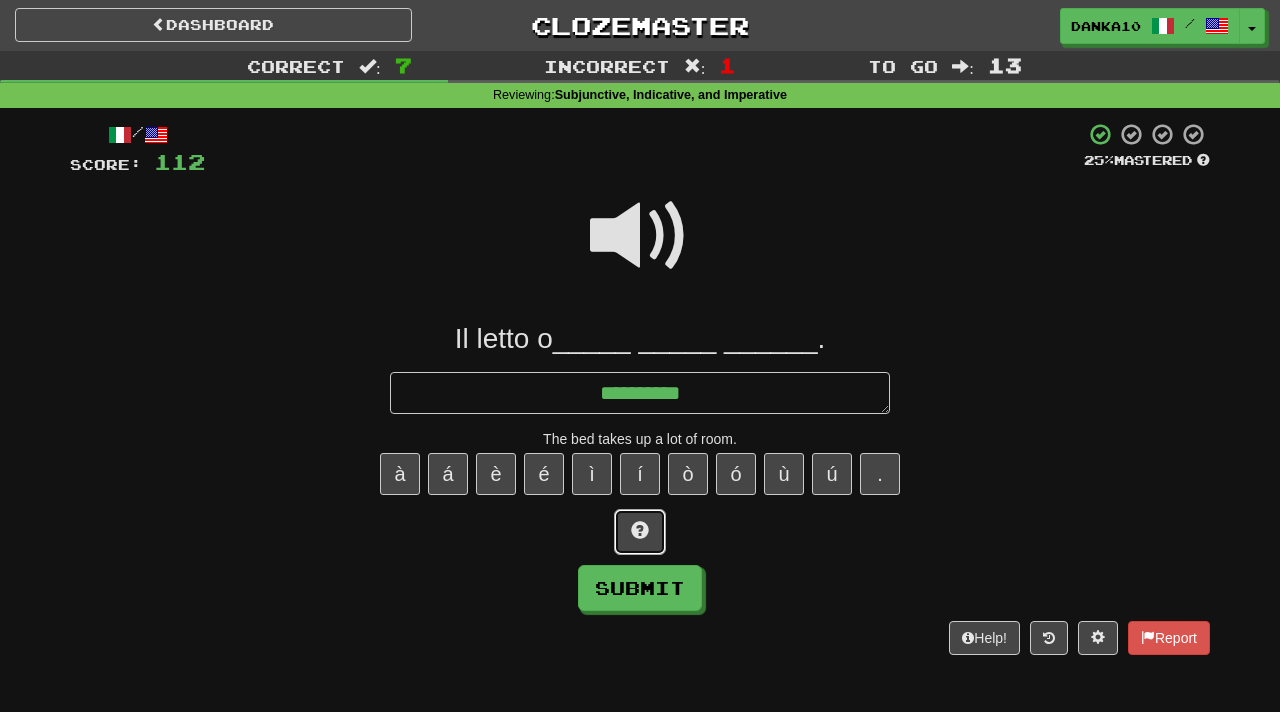 click at bounding box center [640, 530] 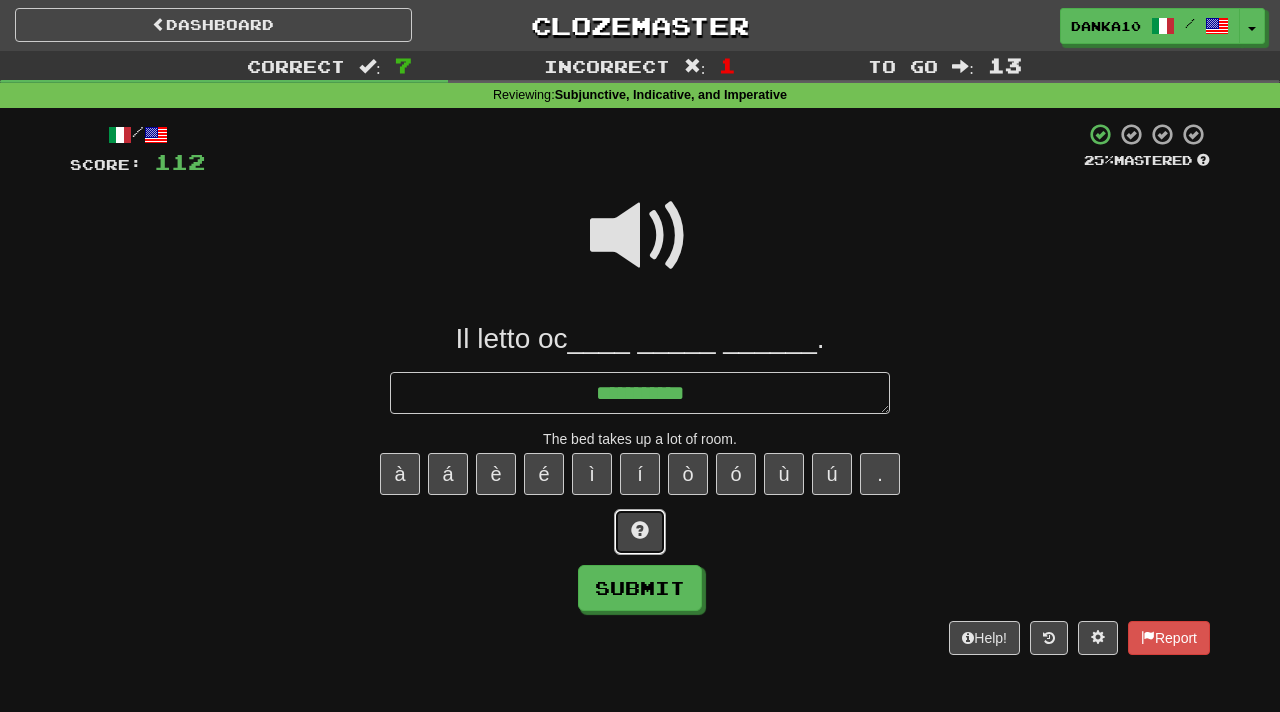 click at bounding box center [640, 530] 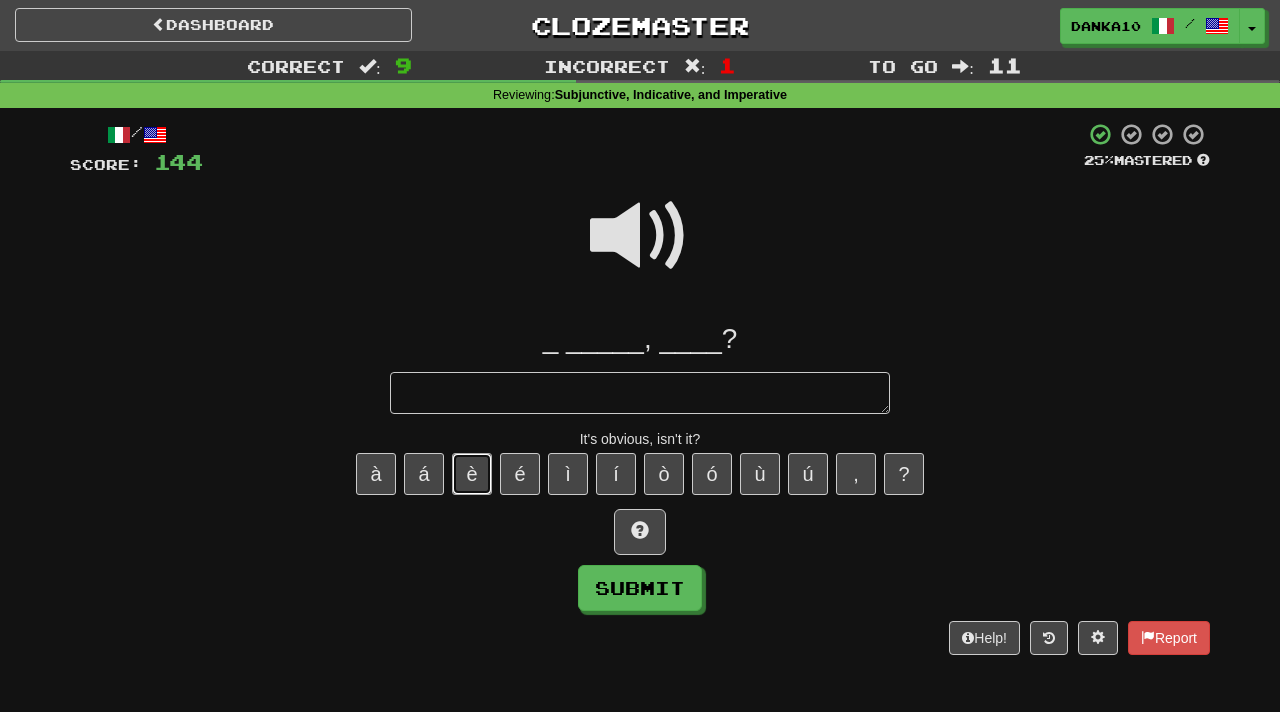 click on "è" at bounding box center [472, 474] 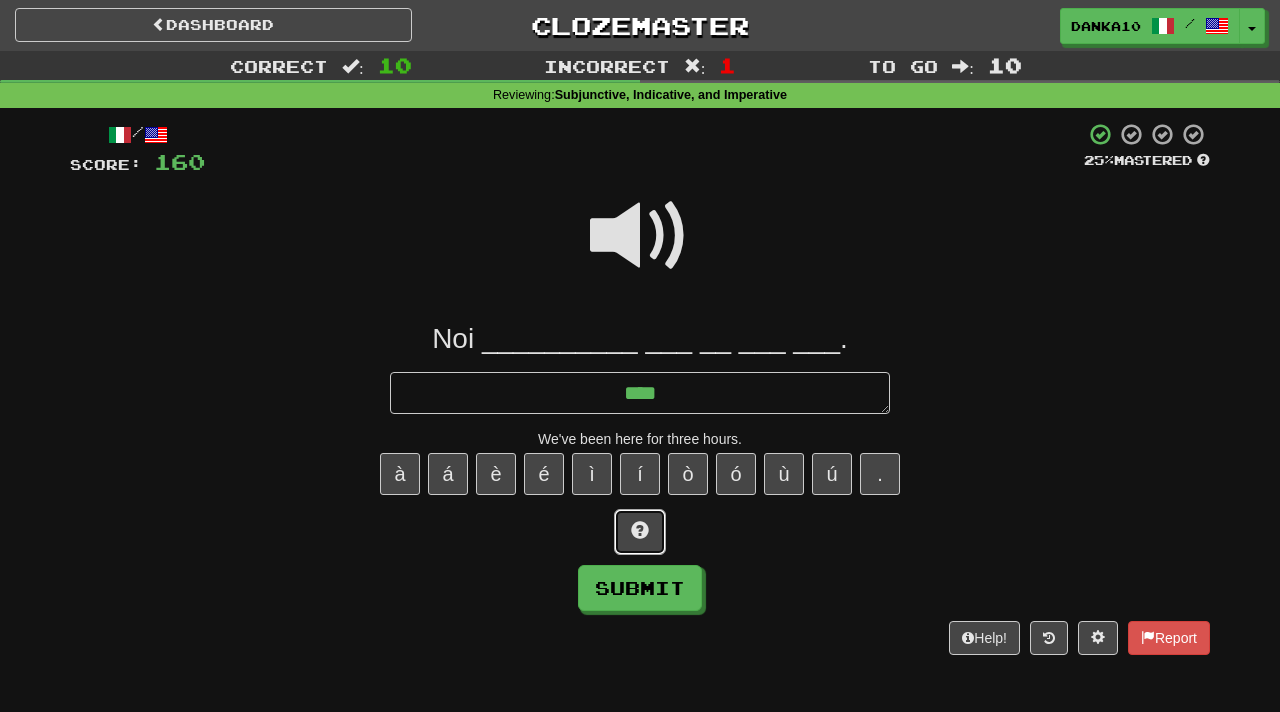 click at bounding box center (640, 530) 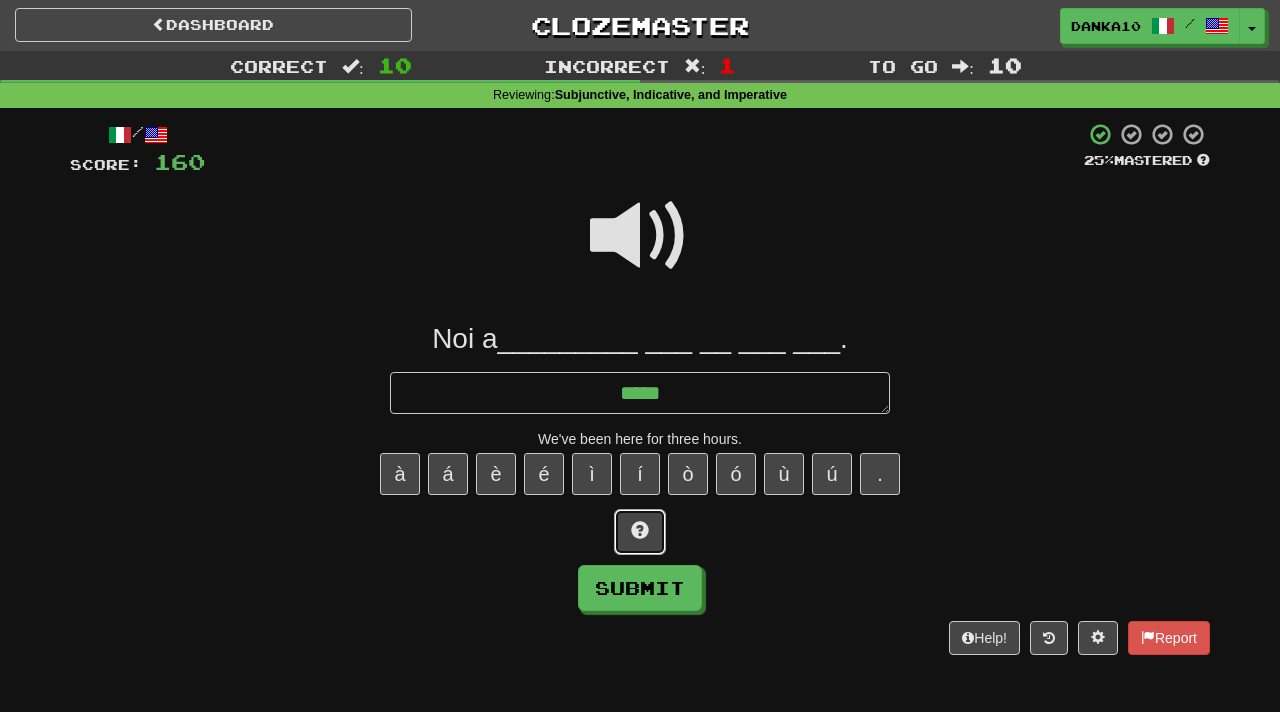 click at bounding box center (640, 530) 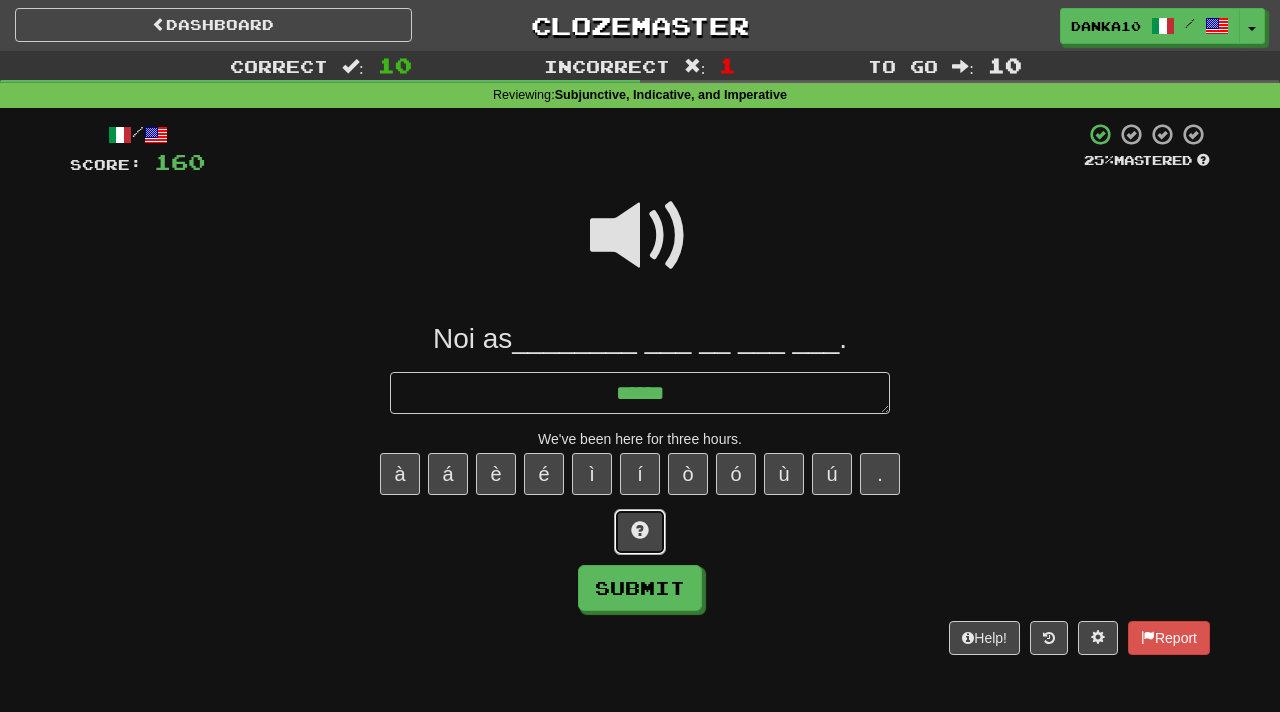 click at bounding box center [640, 530] 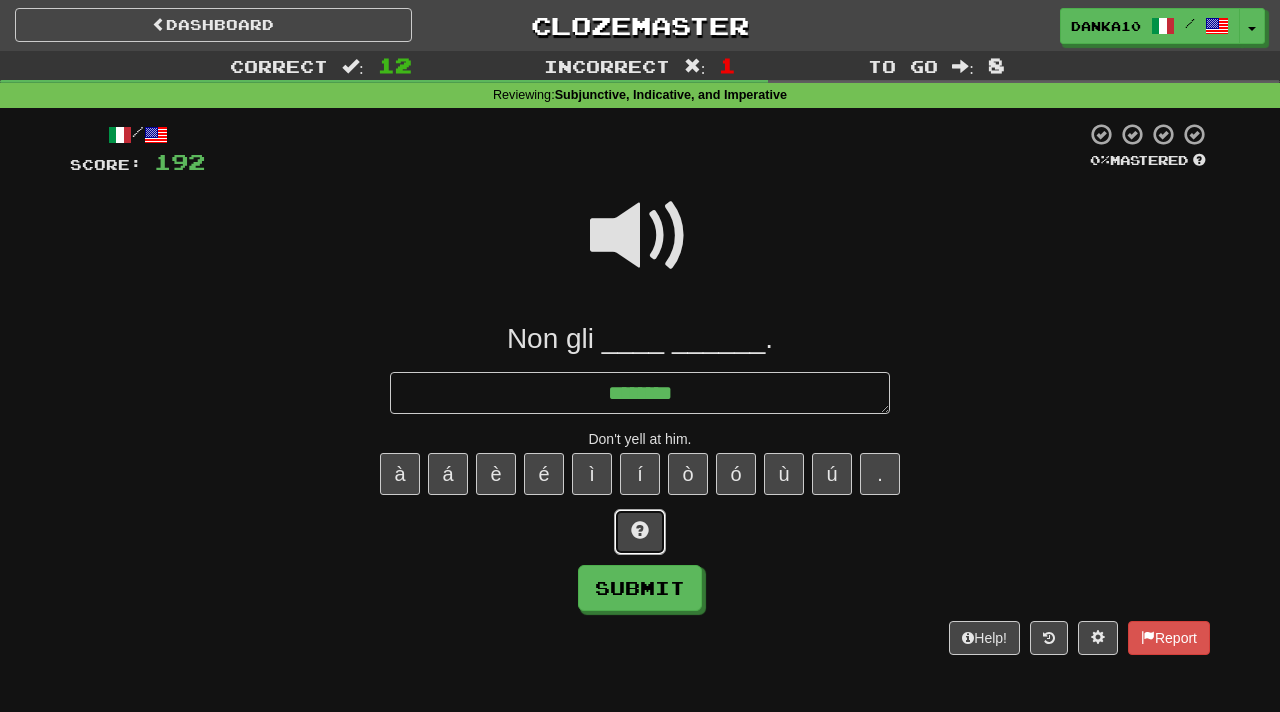 click at bounding box center (640, 532) 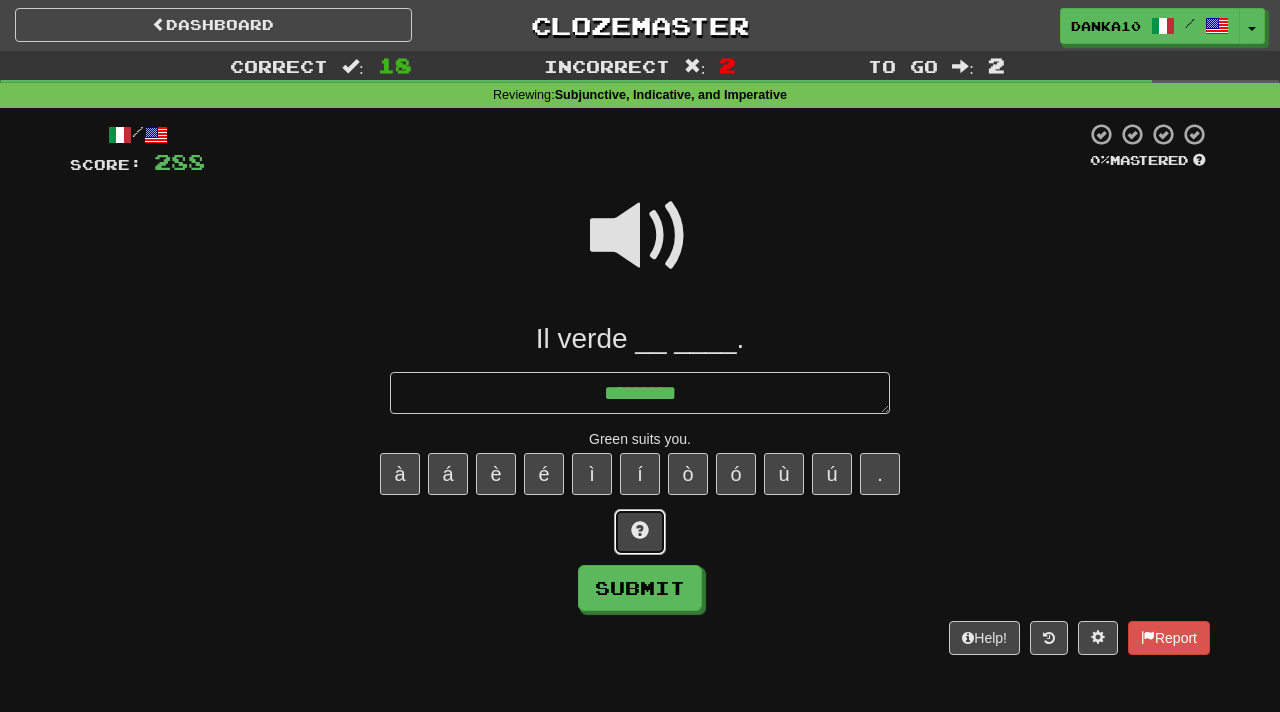 click at bounding box center (640, 530) 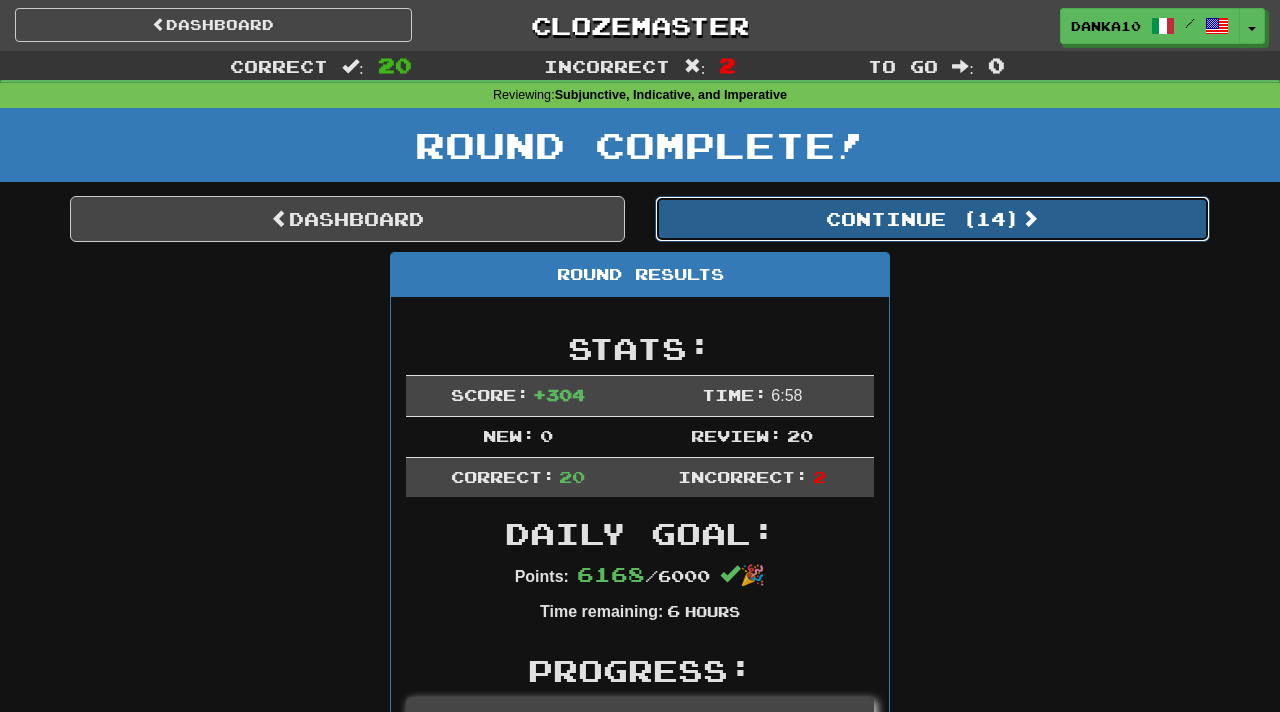 click on "Continue ( 14 )" at bounding box center (932, 219) 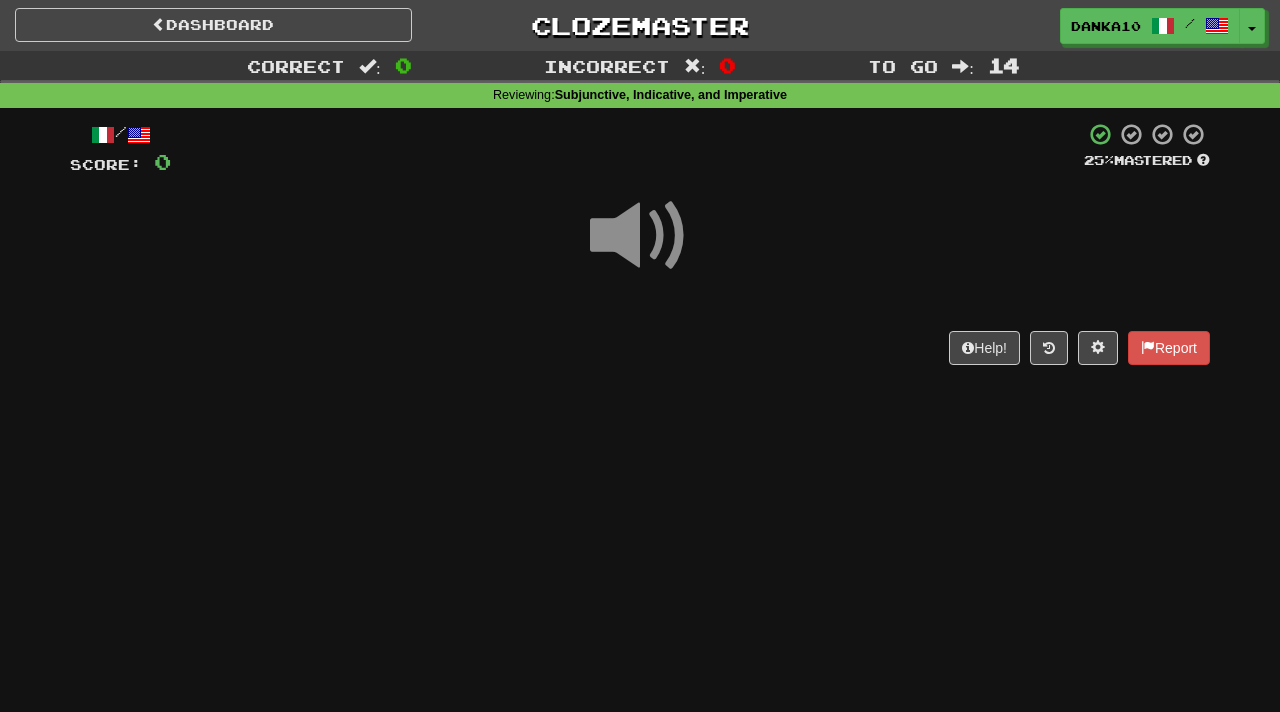 click at bounding box center [640, 236] 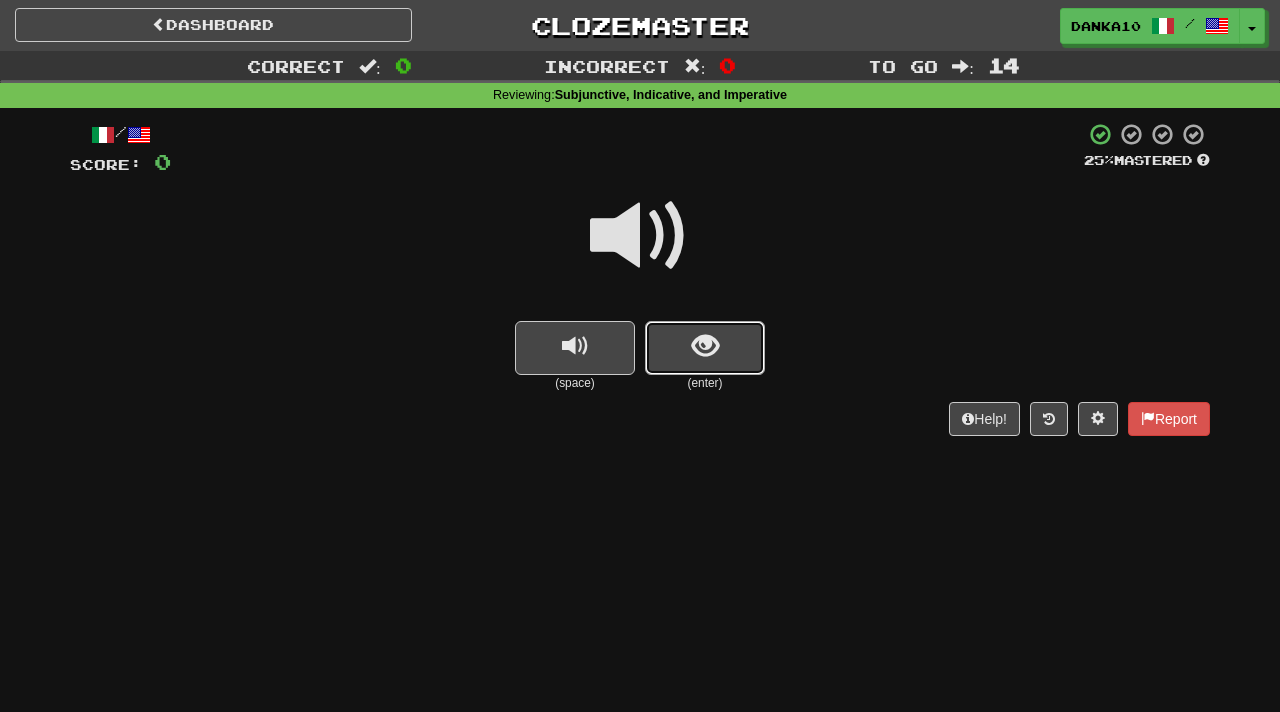 click at bounding box center (705, 348) 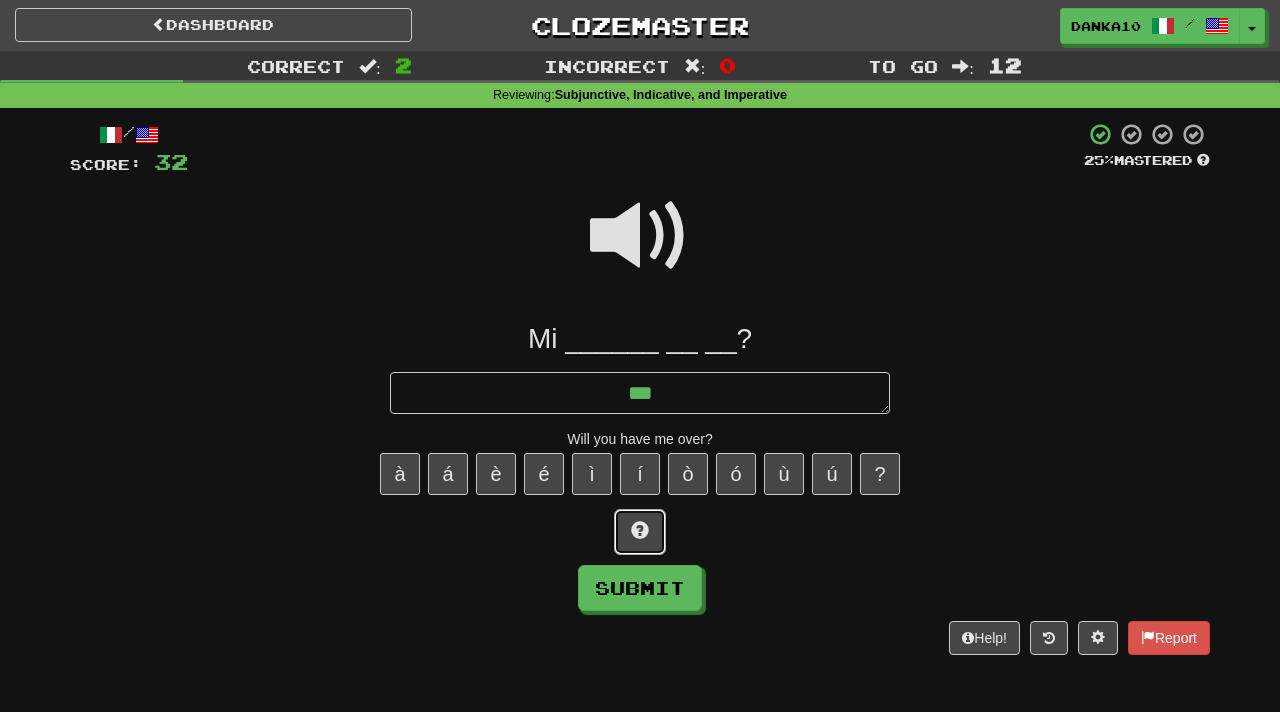 click at bounding box center (640, 530) 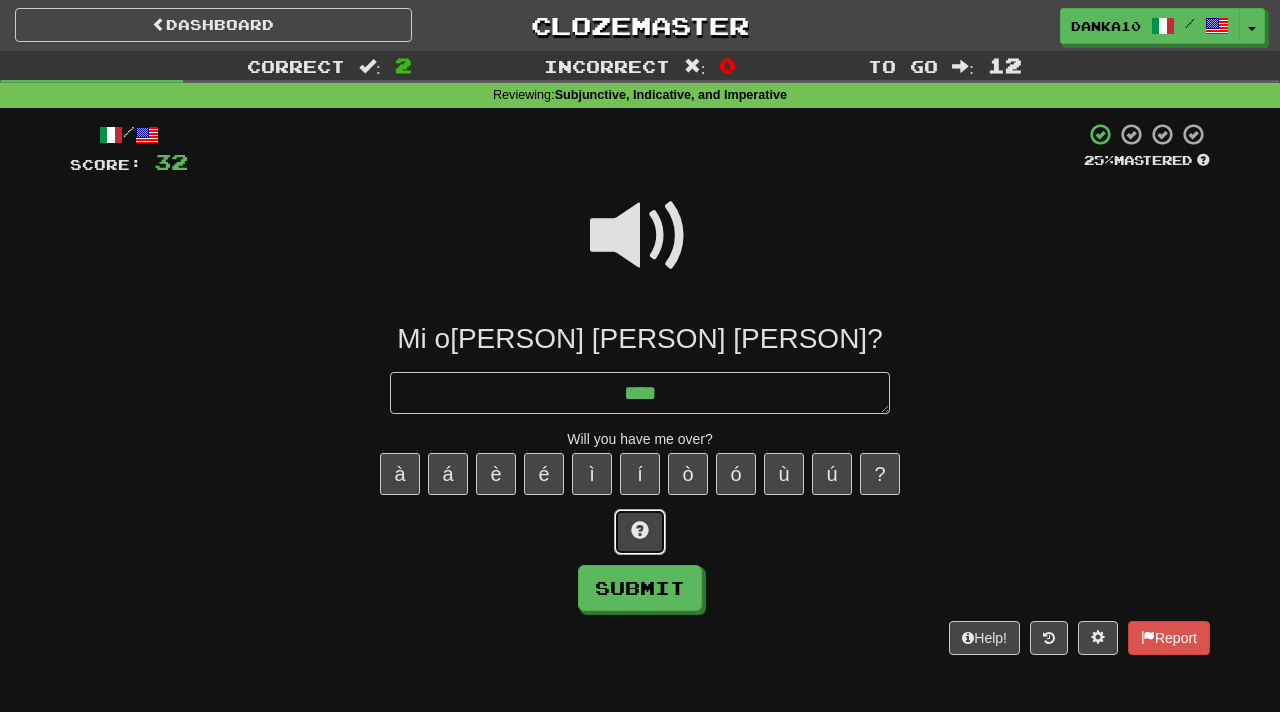 click at bounding box center [640, 530] 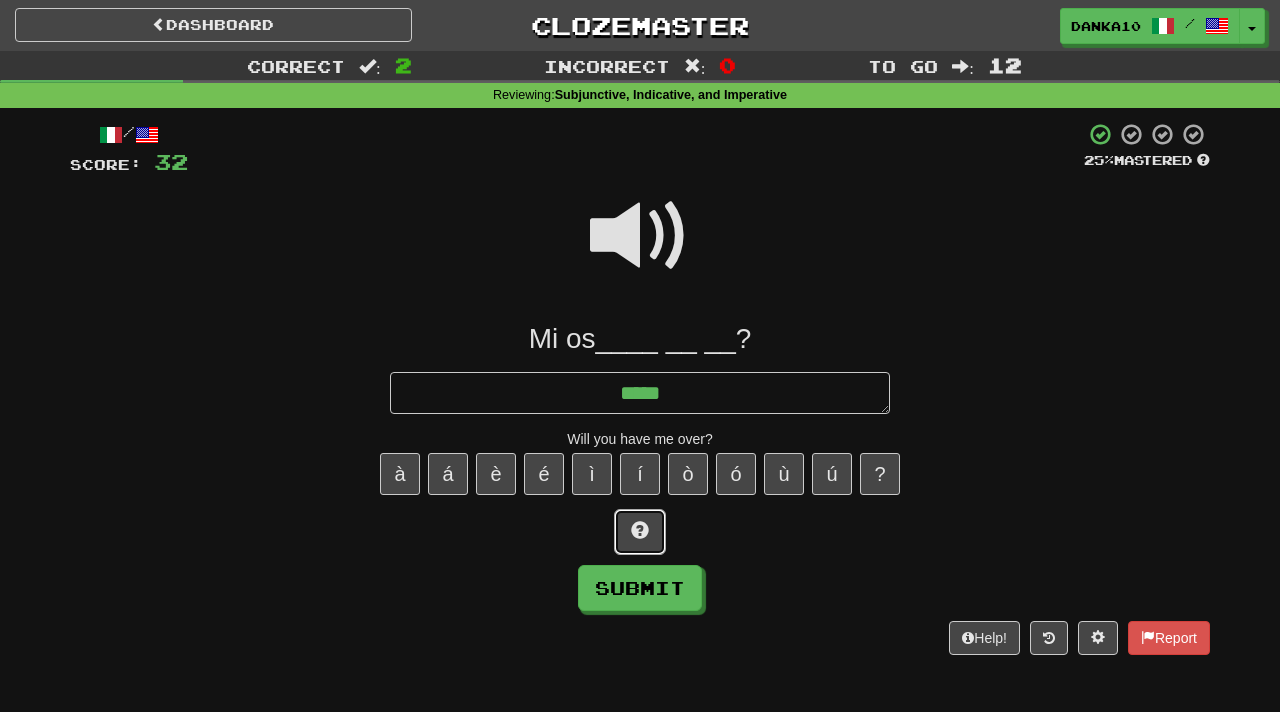 click at bounding box center (640, 530) 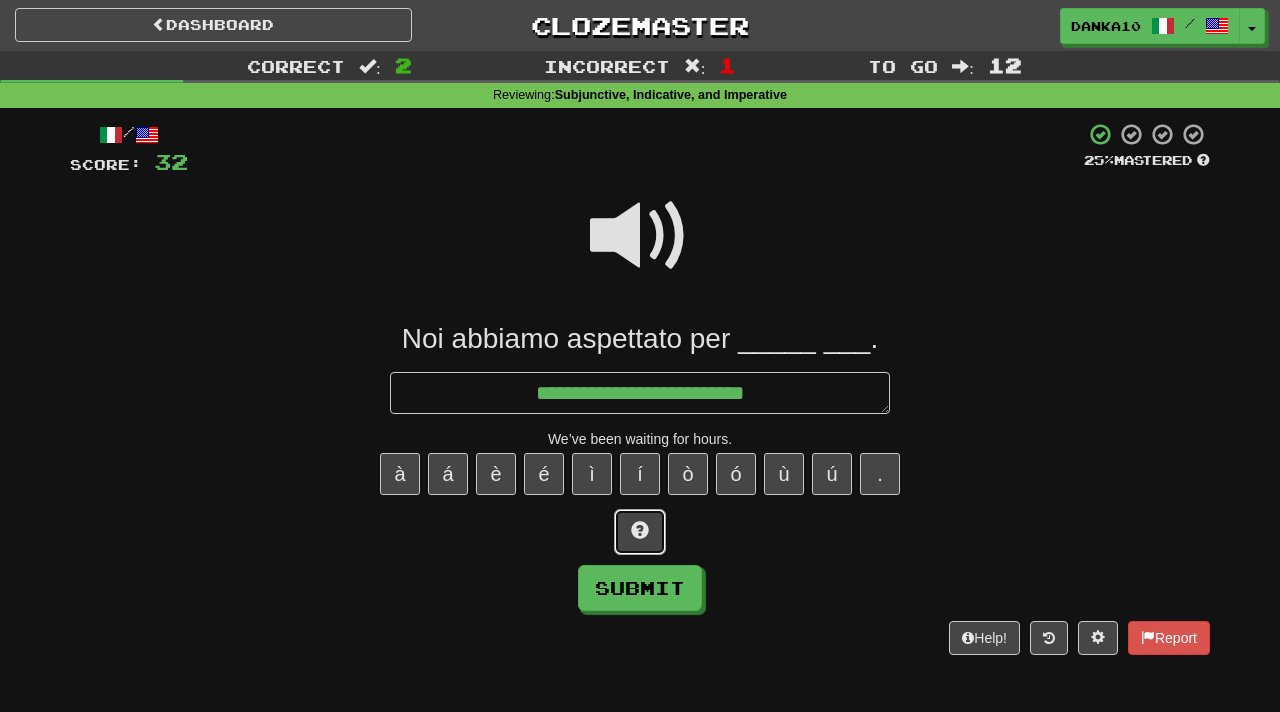 click at bounding box center [640, 530] 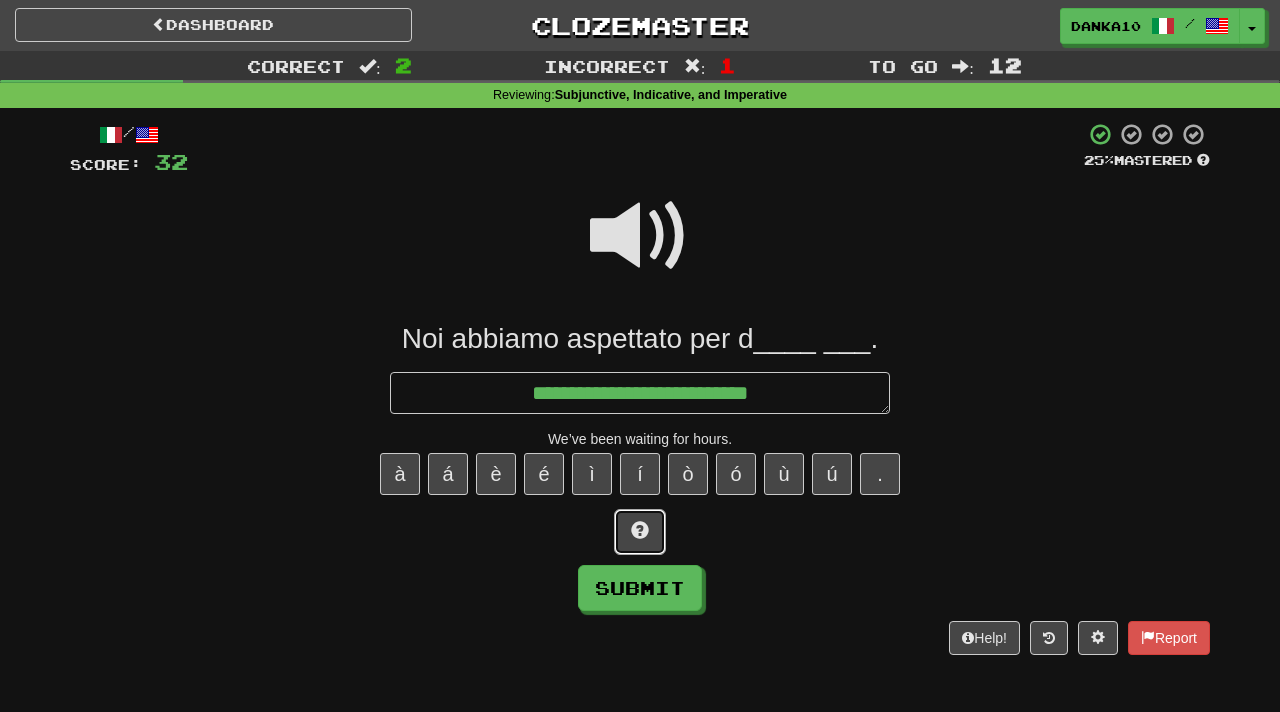 click at bounding box center (640, 530) 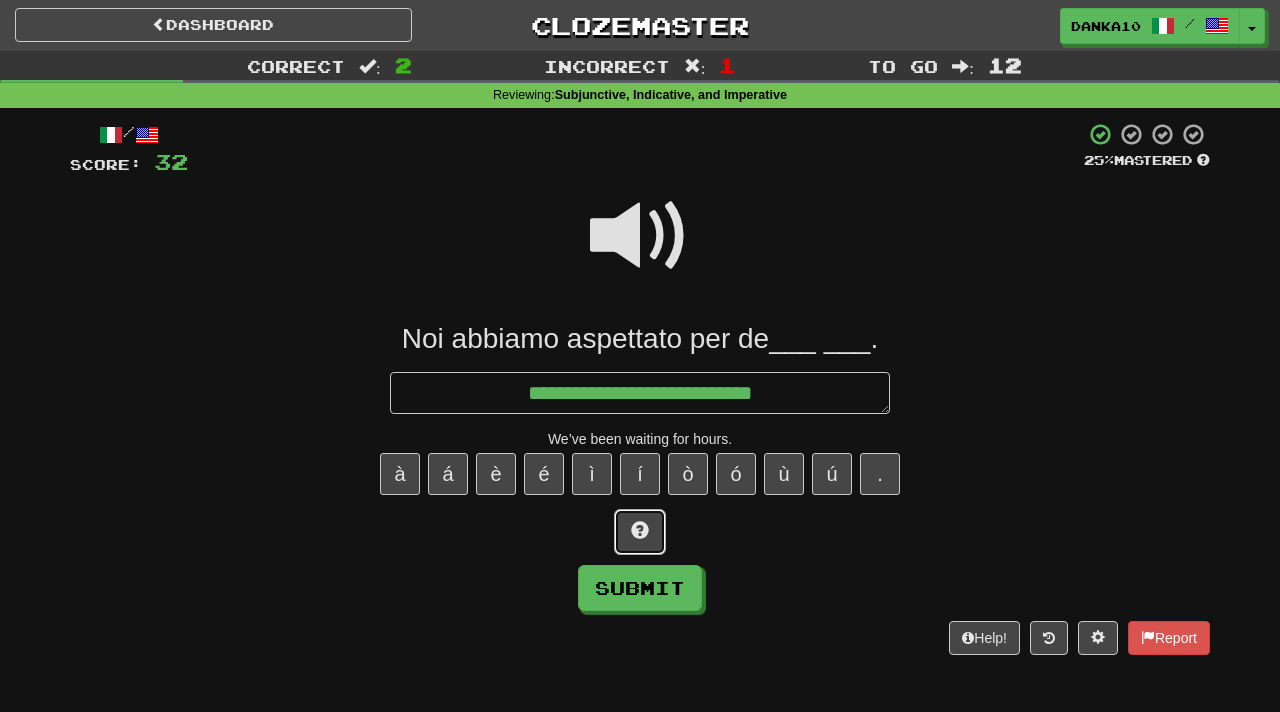 click at bounding box center (640, 530) 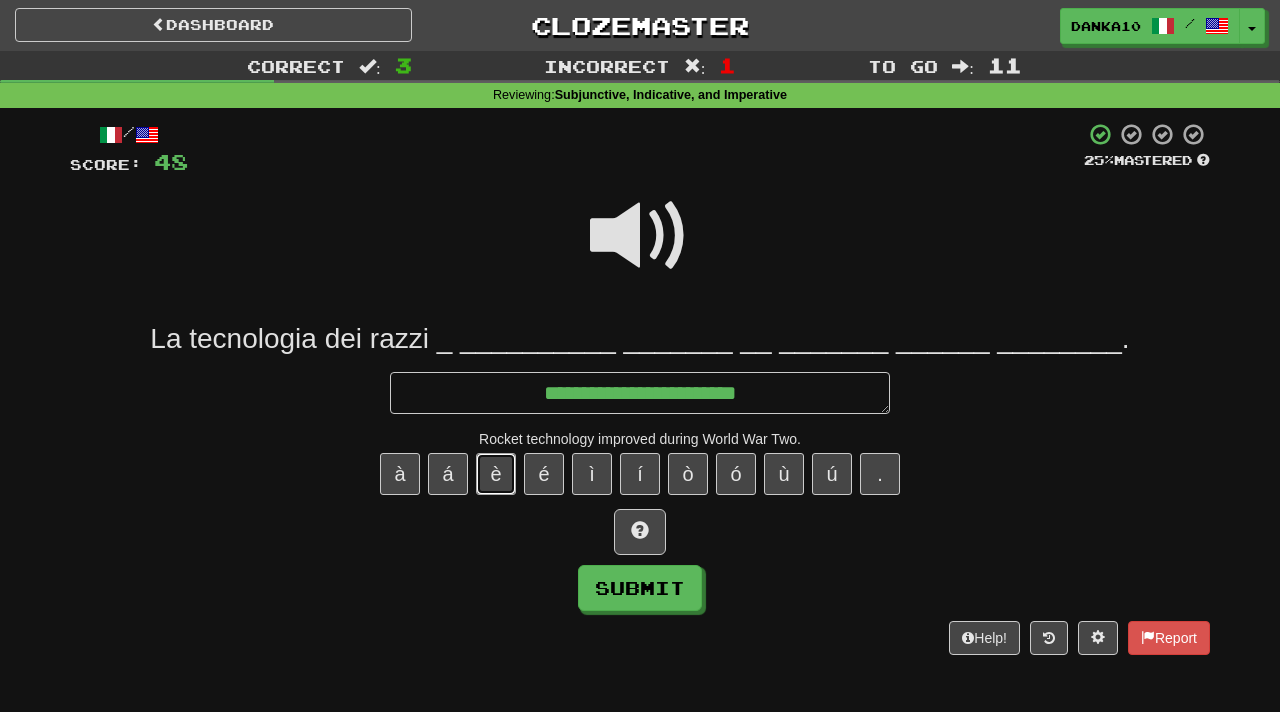 click on "è" at bounding box center [496, 474] 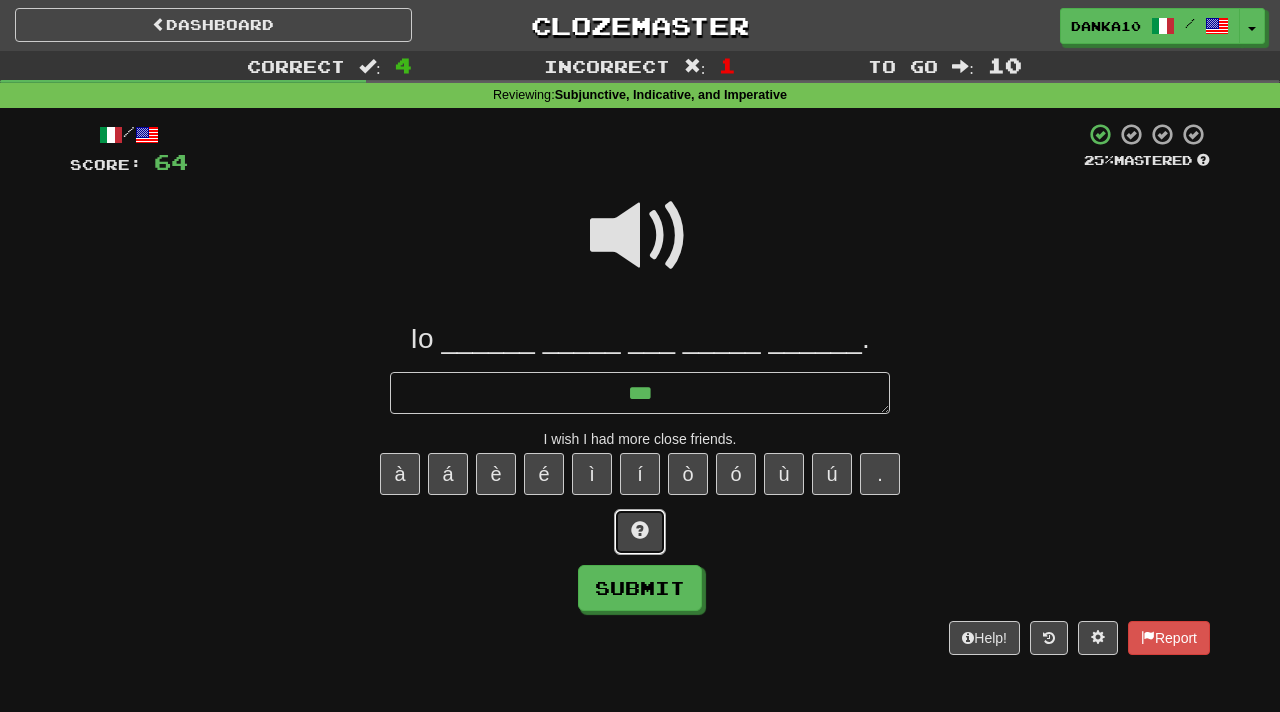 click at bounding box center [640, 532] 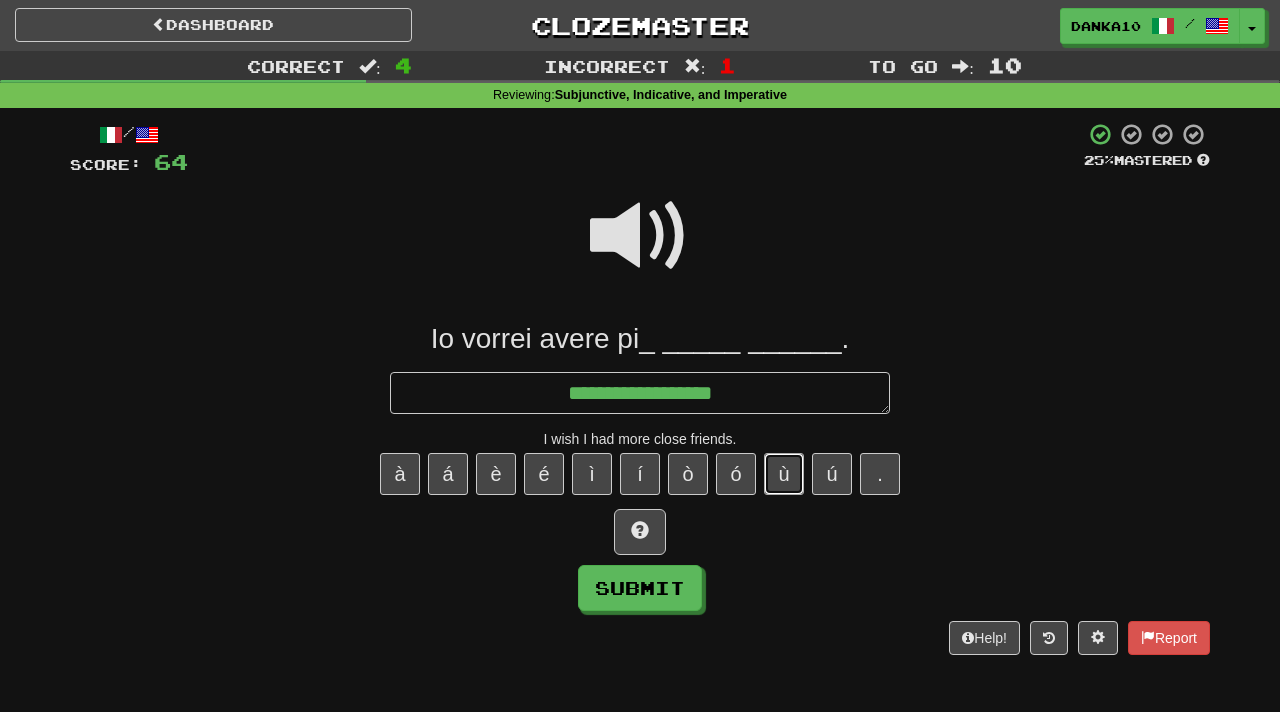 click on "ù" at bounding box center (784, 474) 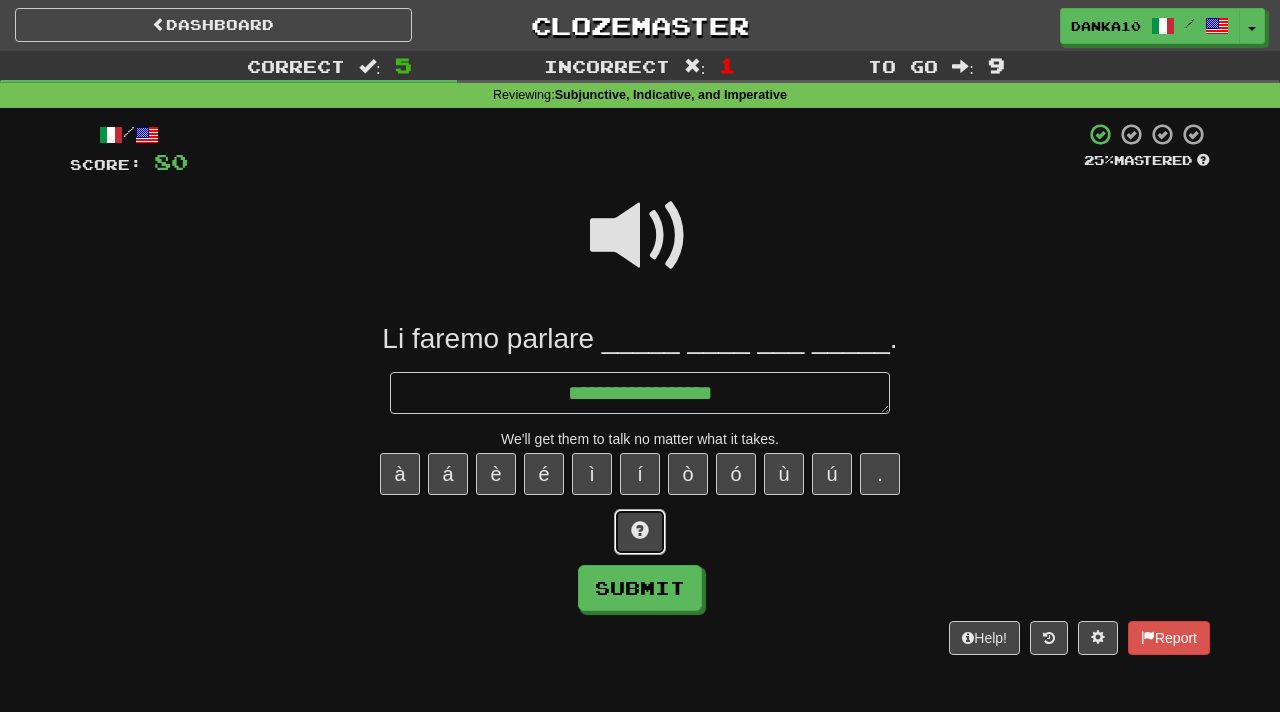 click at bounding box center [640, 532] 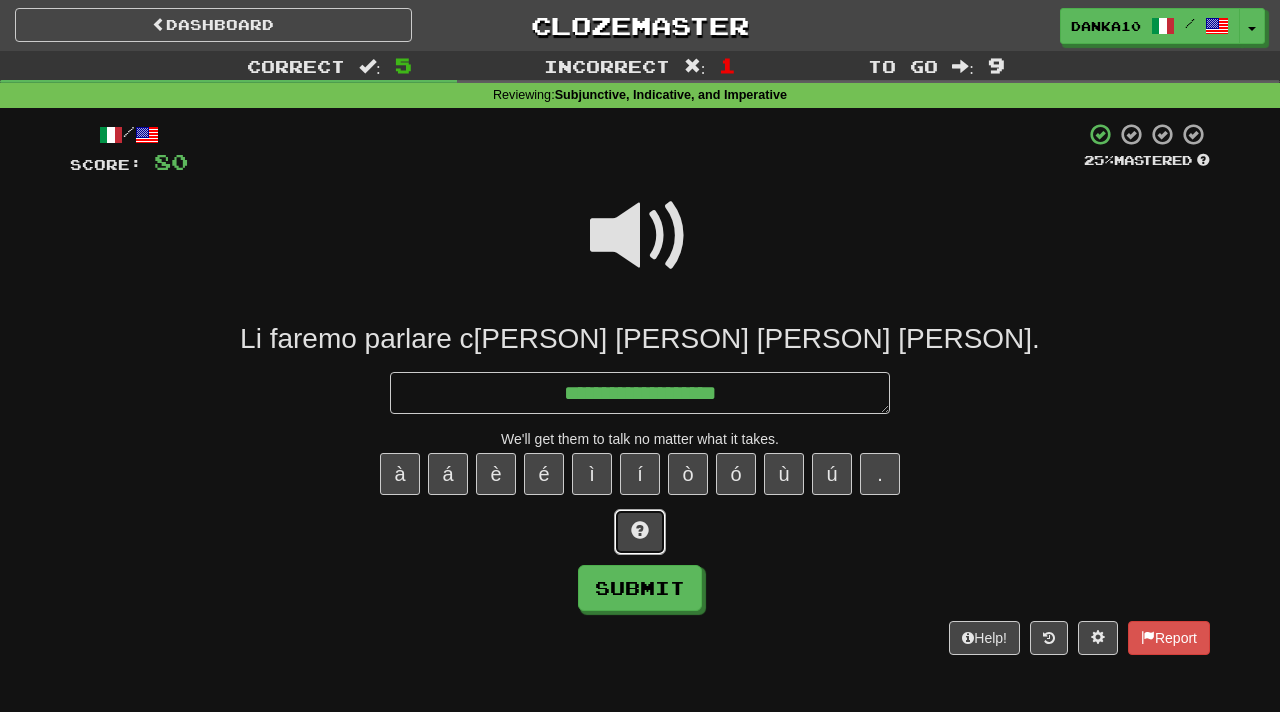 click at bounding box center (640, 532) 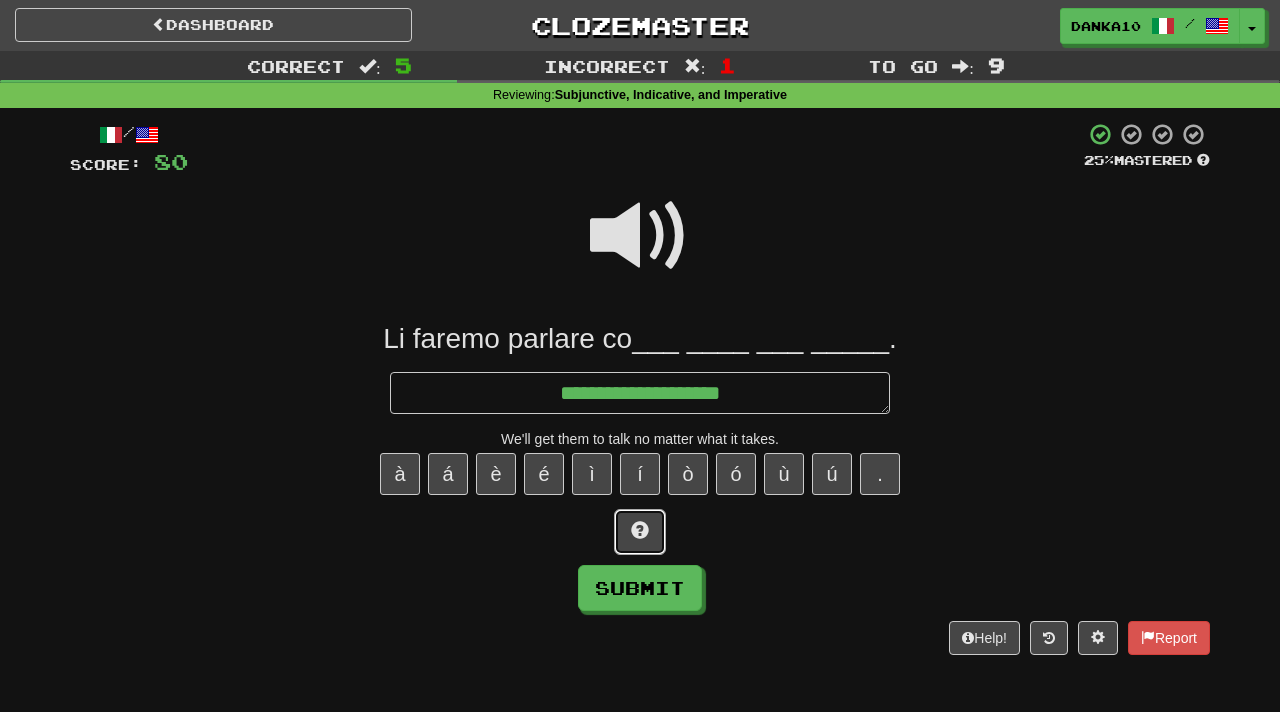 click at bounding box center (640, 532) 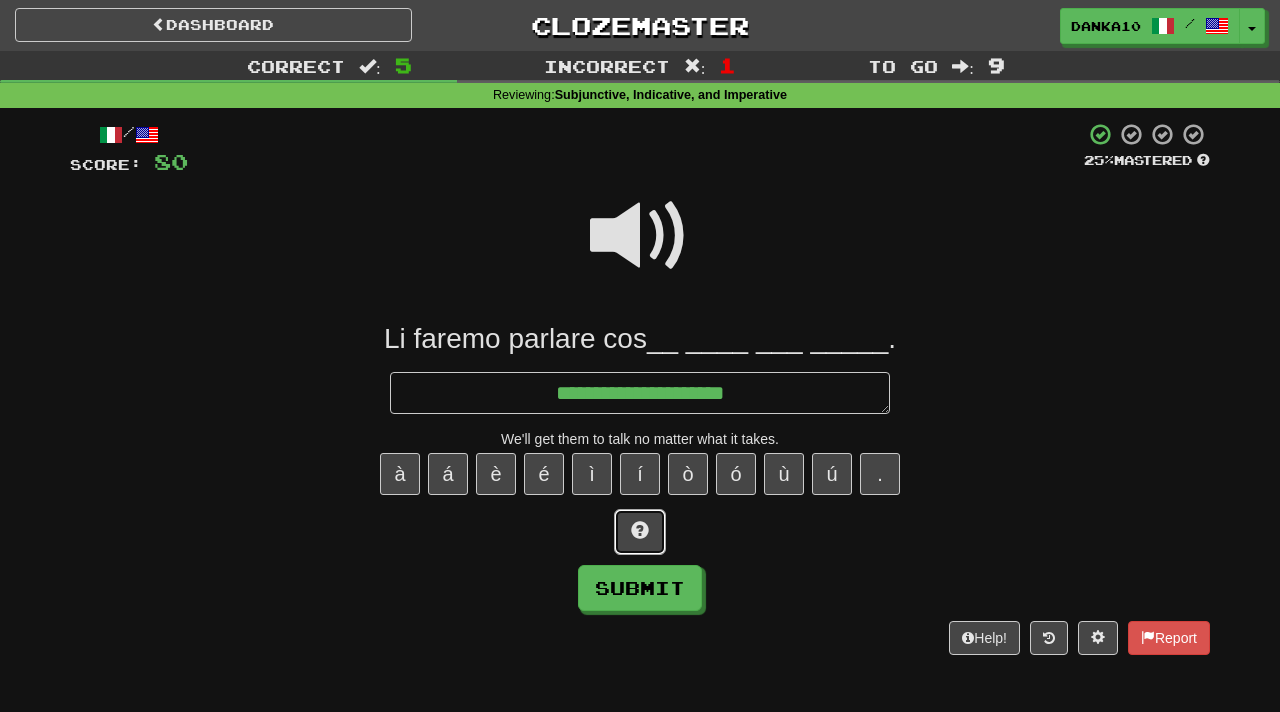 click at bounding box center (640, 532) 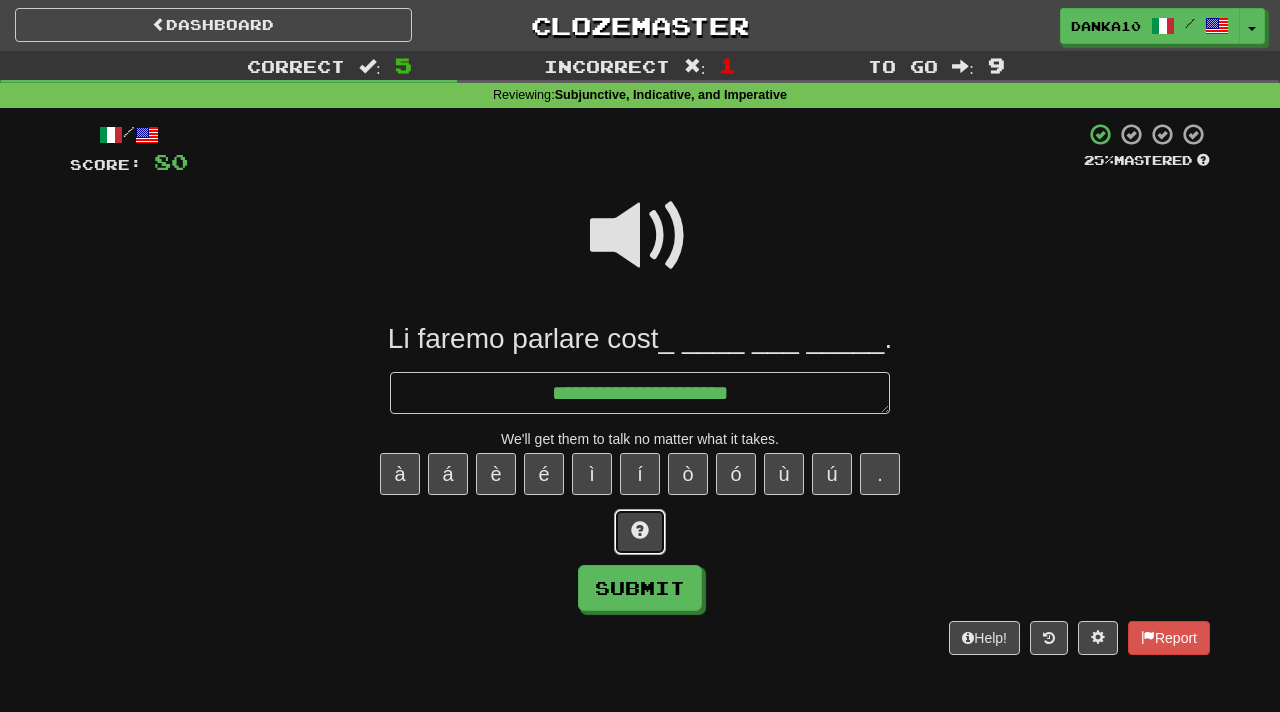 click at bounding box center [640, 530] 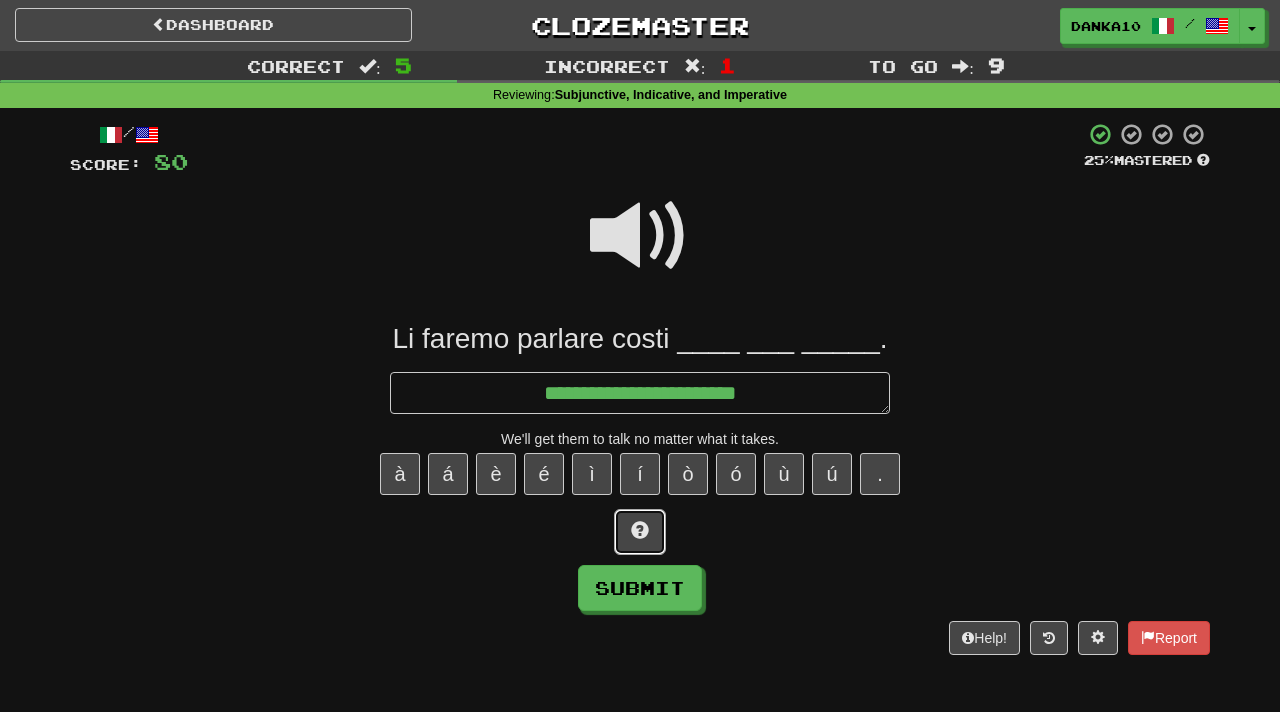click at bounding box center [640, 530] 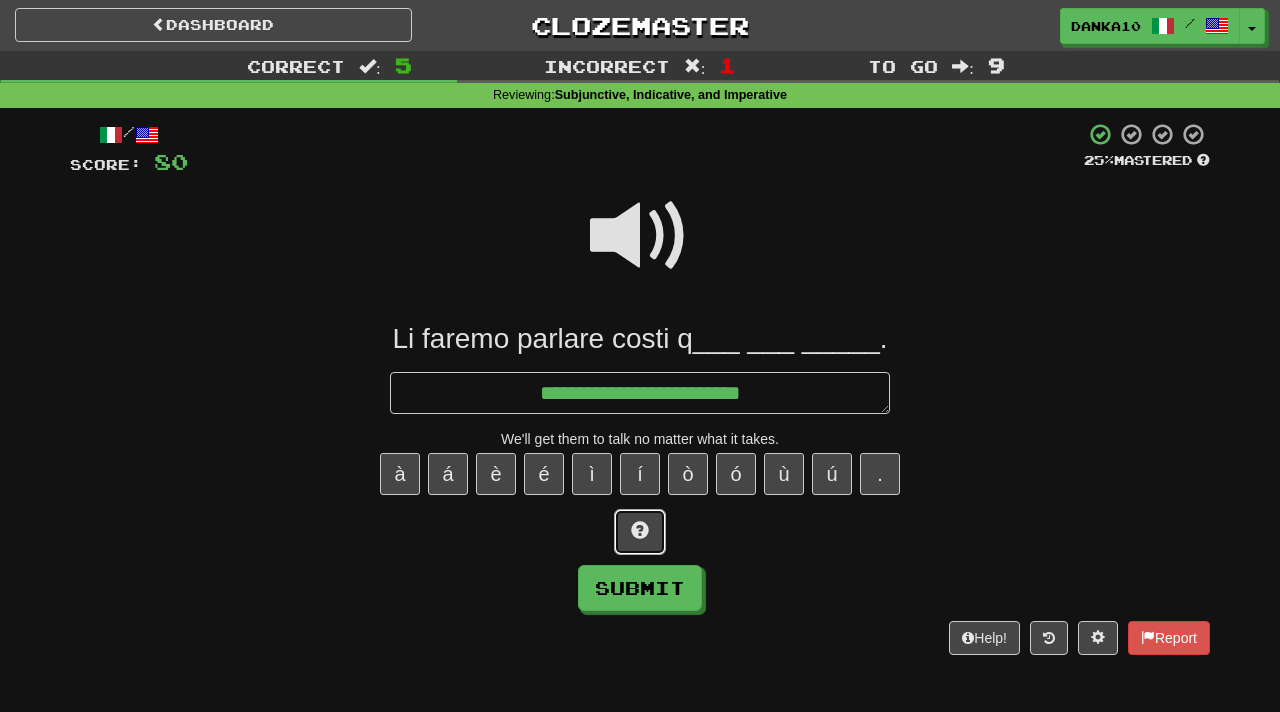 click at bounding box center (640, 530) 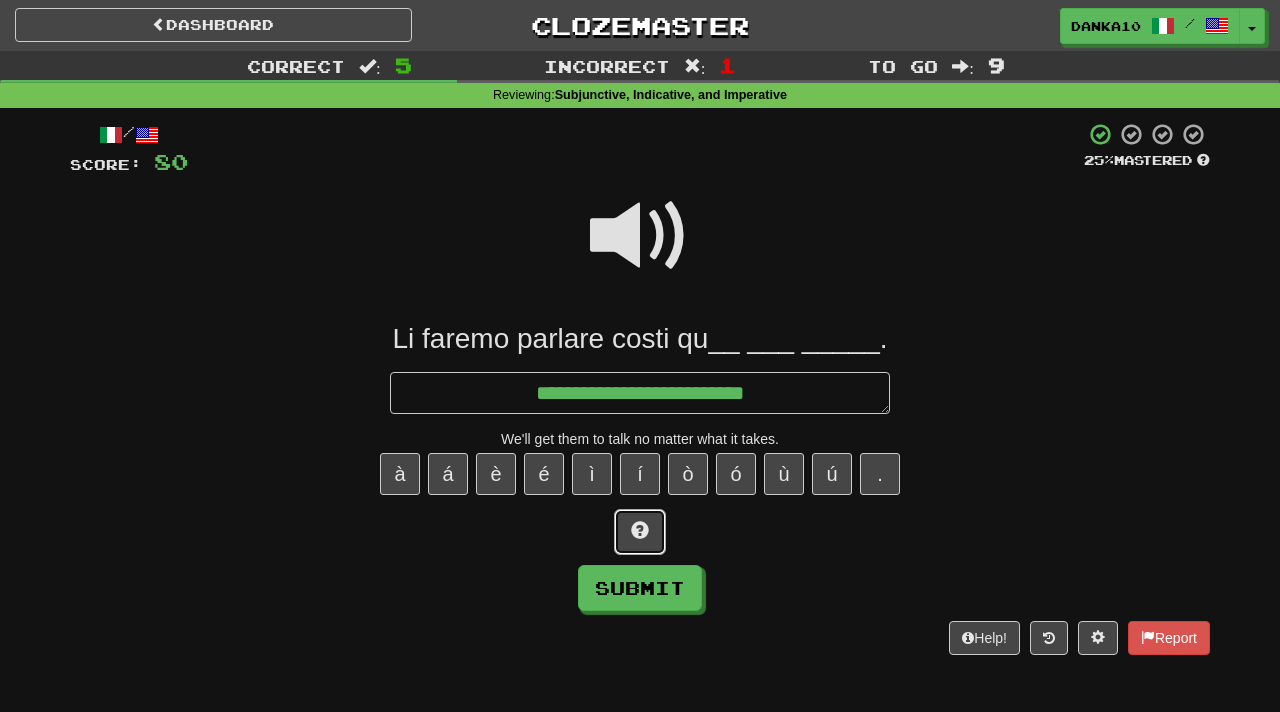 click at bounding box center [640, 530] 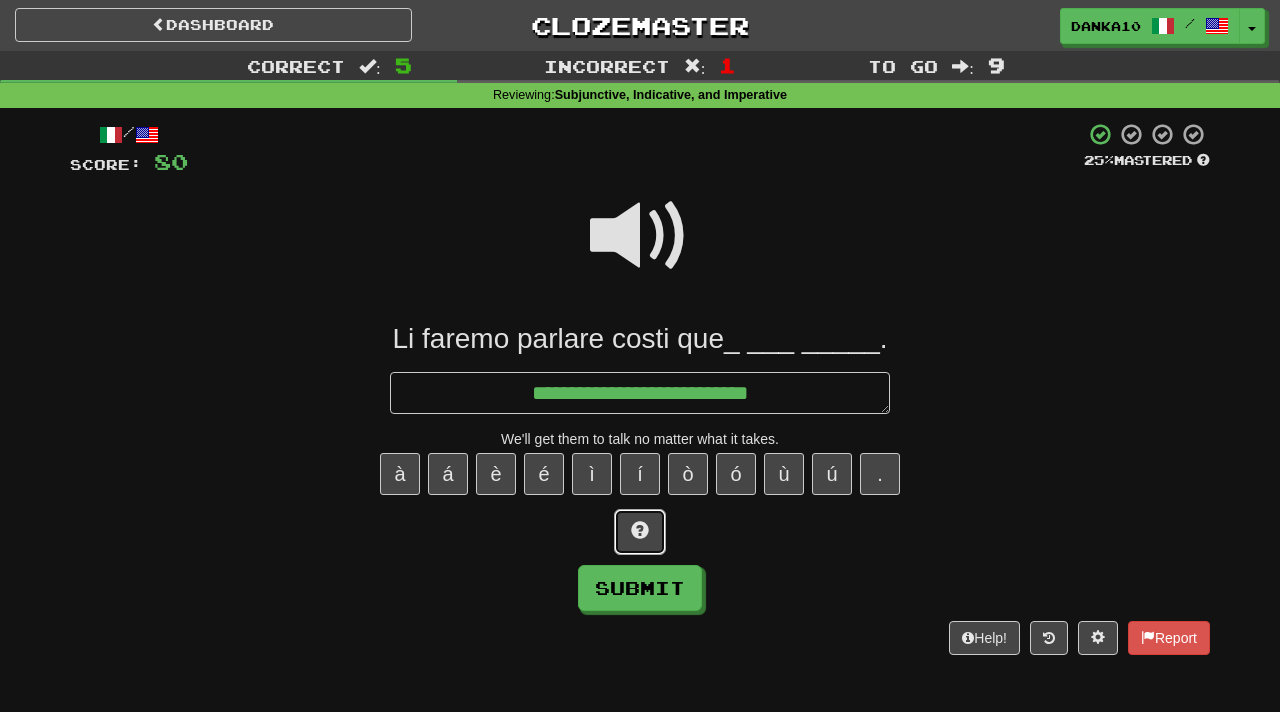 click at bounding box center [640, 530] 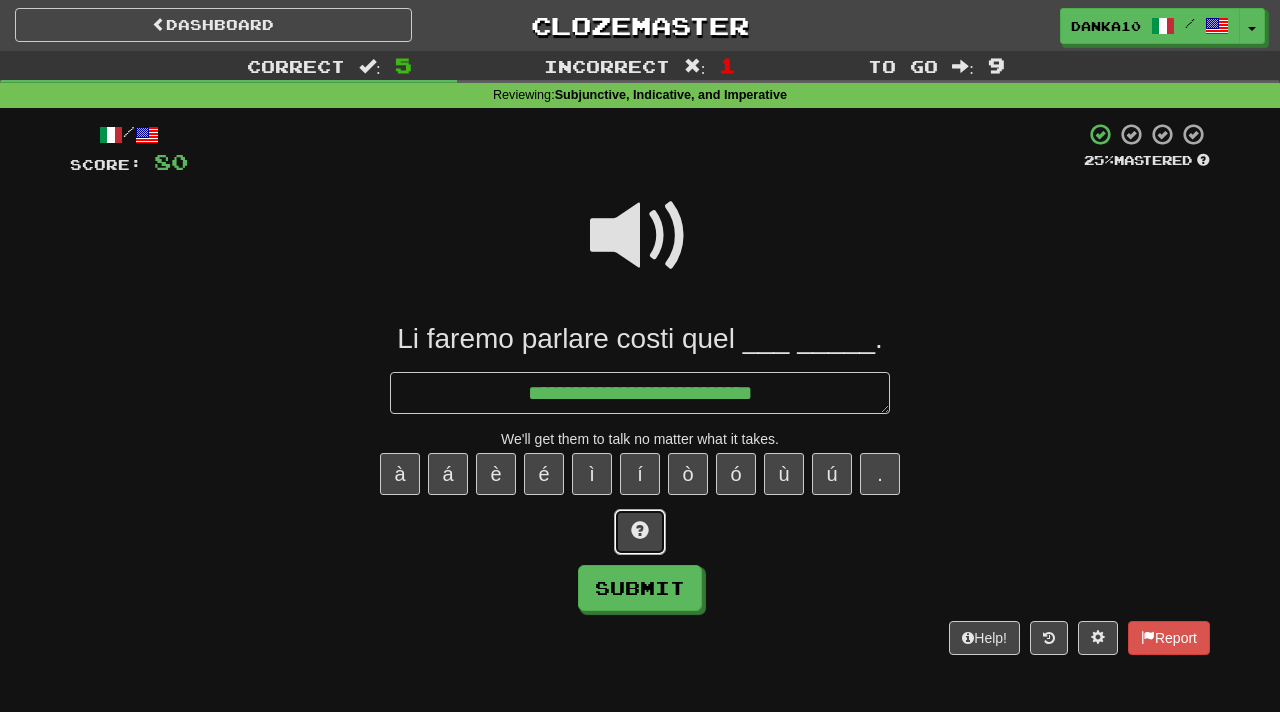 click at bounding box center [640, 530] 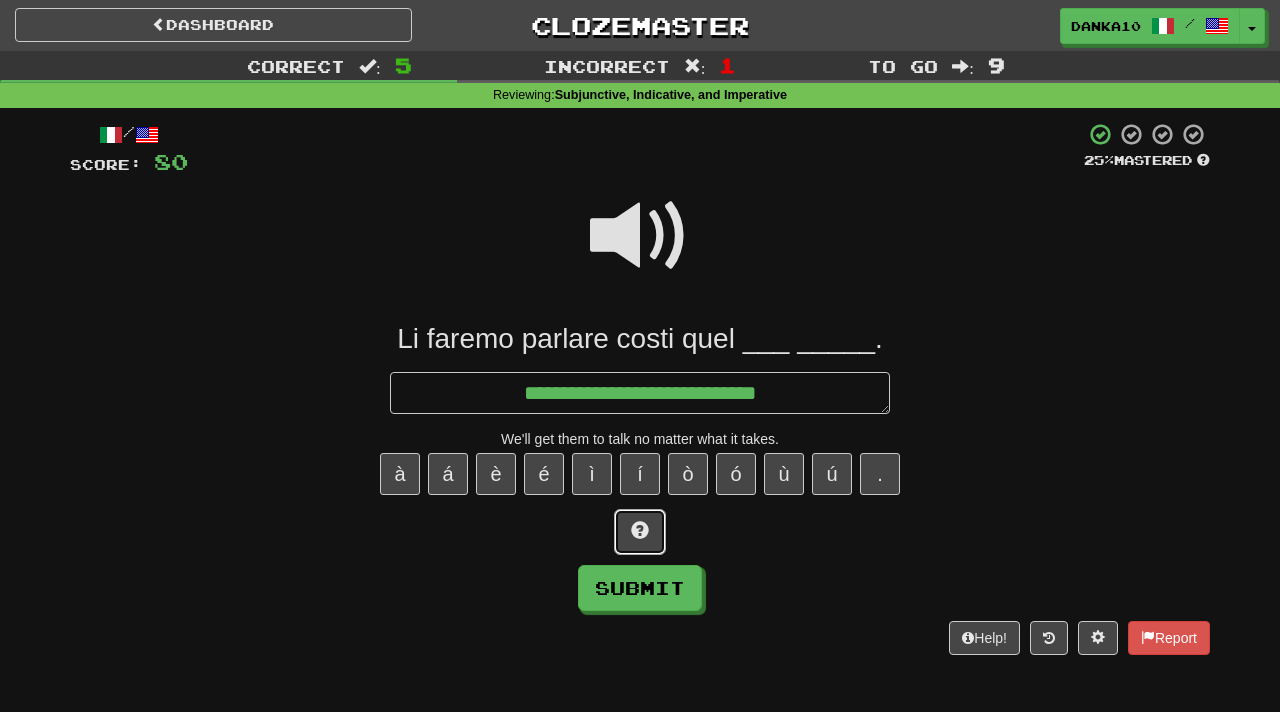 click at bounding box center [640, 530] 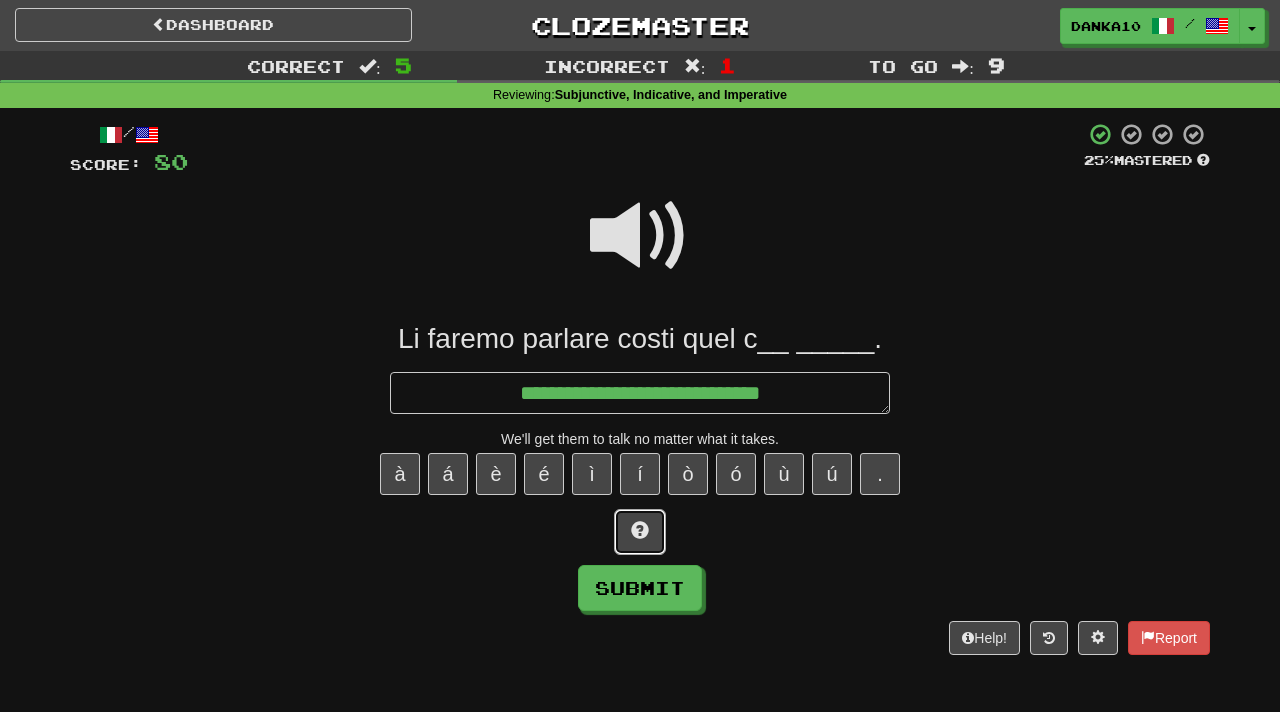 click at bounding box center [640, 530] 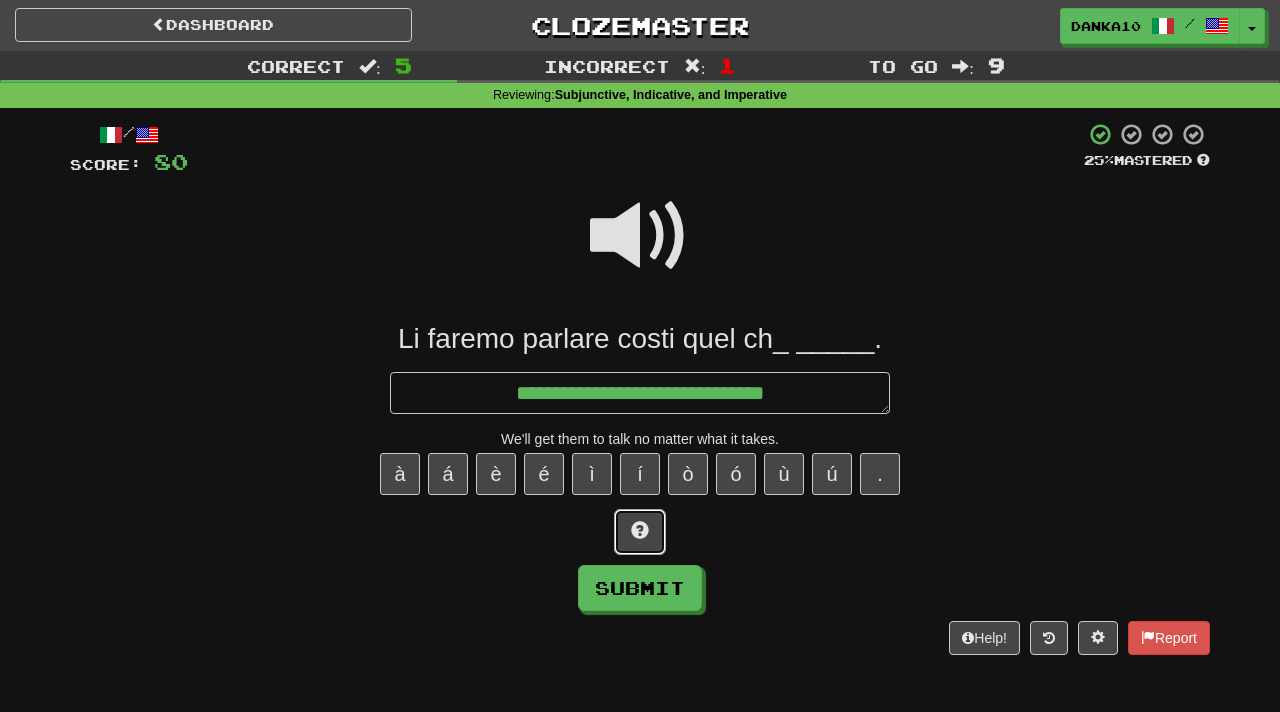 click at bounding box center [640, 530] 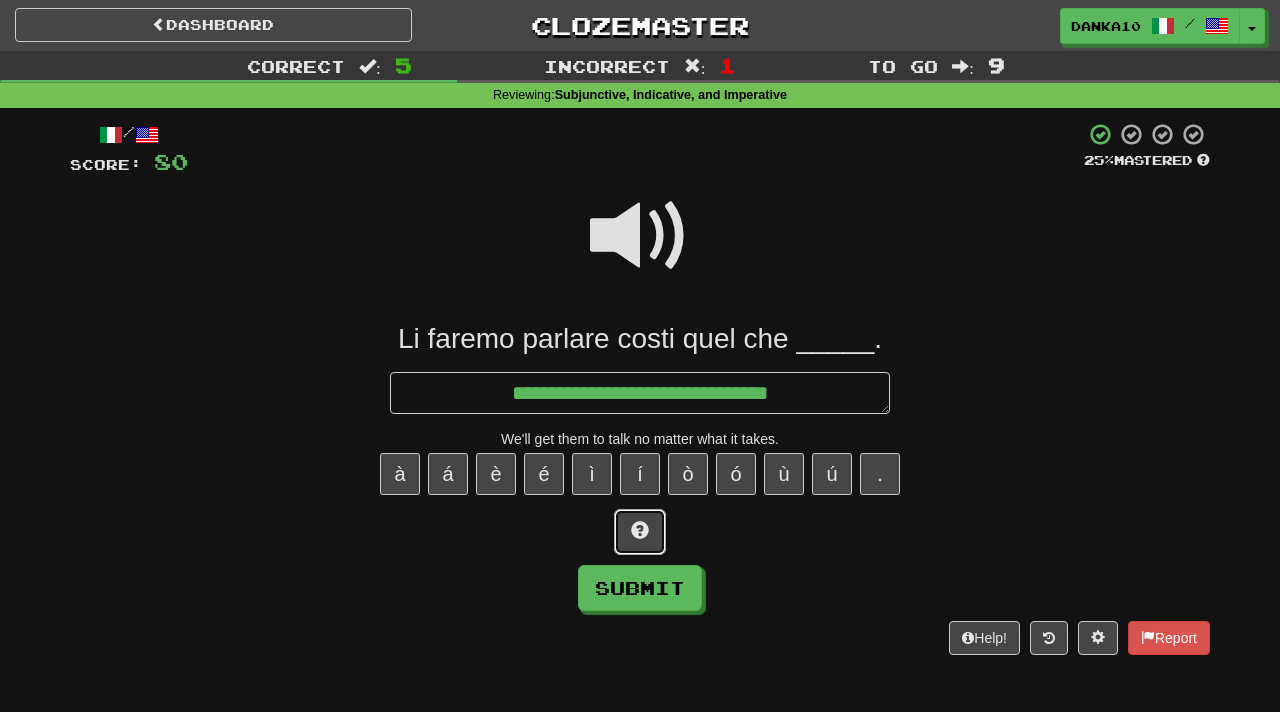click at bounding box center [640, 530] 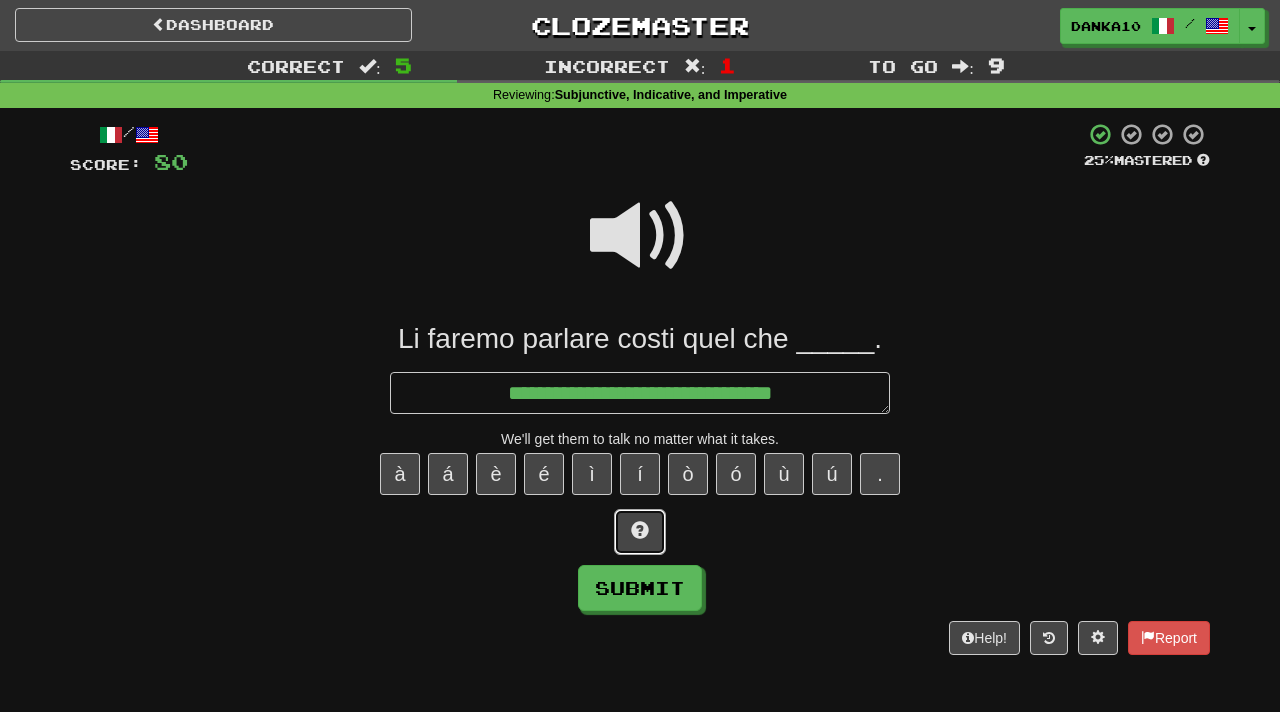 click at bounding box center (640, 530) 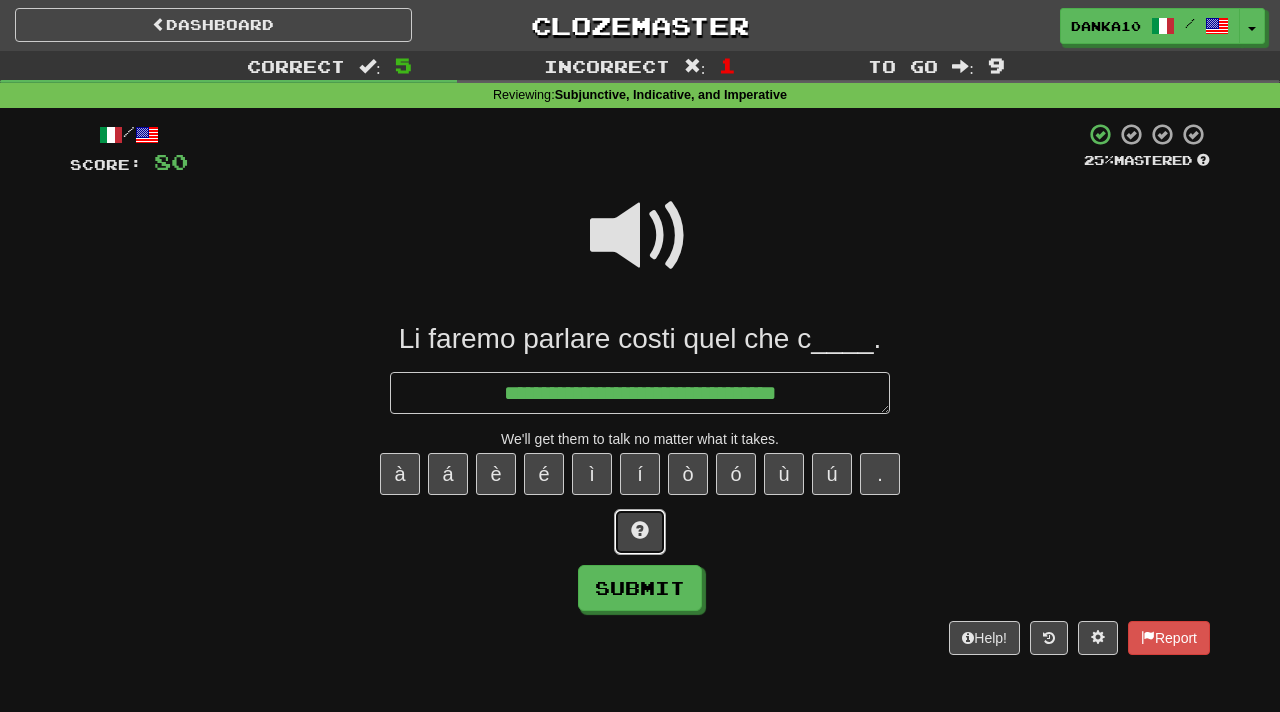 click at bounding box center (640, 530) 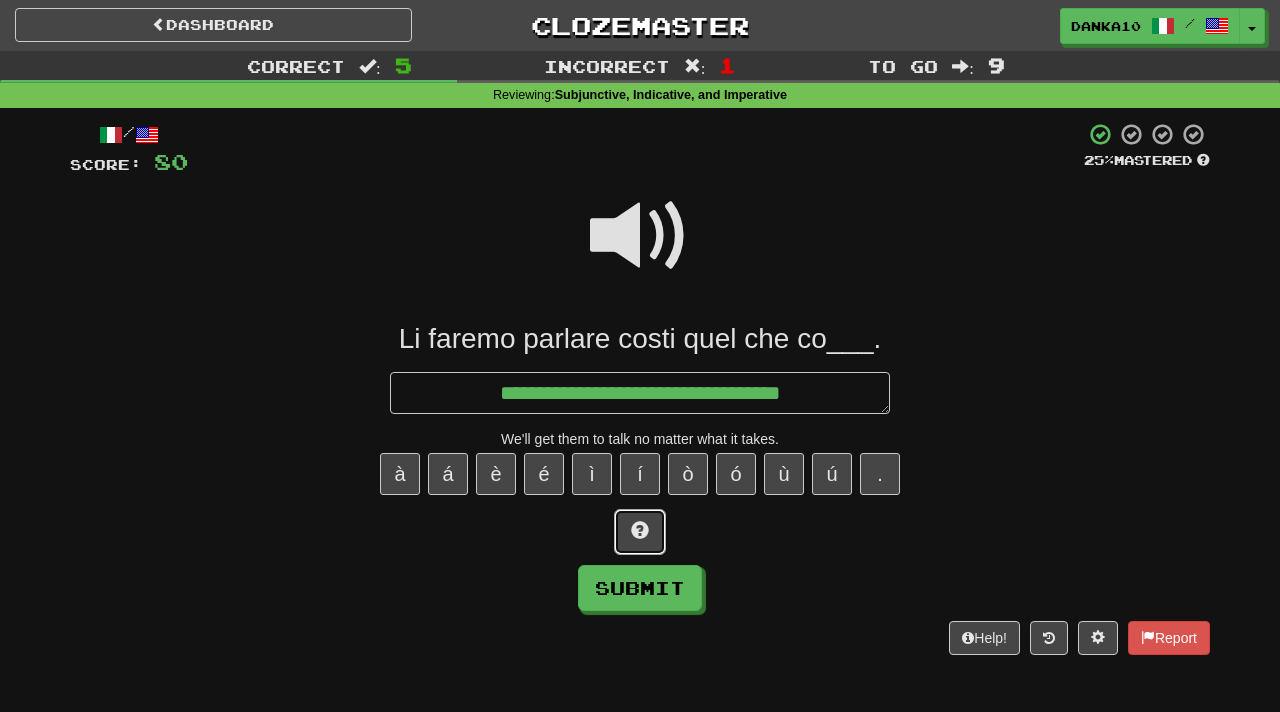 click at bounding box center [640, 530] 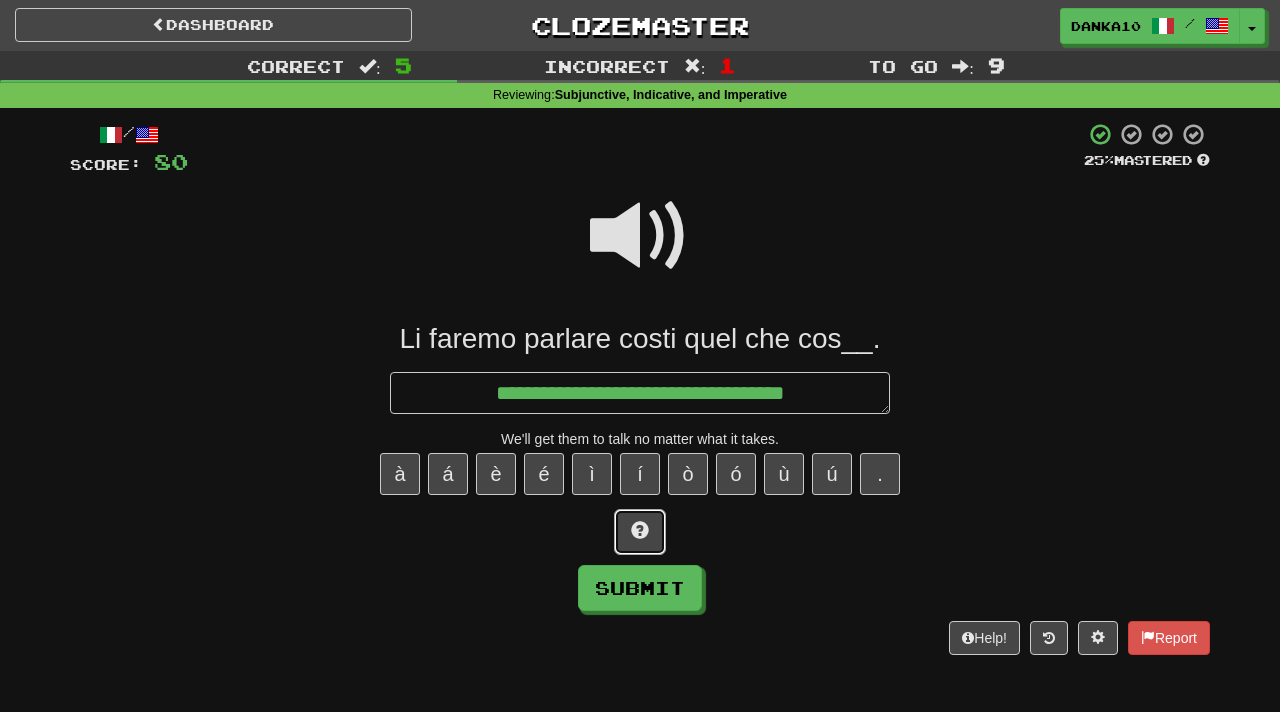 click at bounding box center [640, 530] 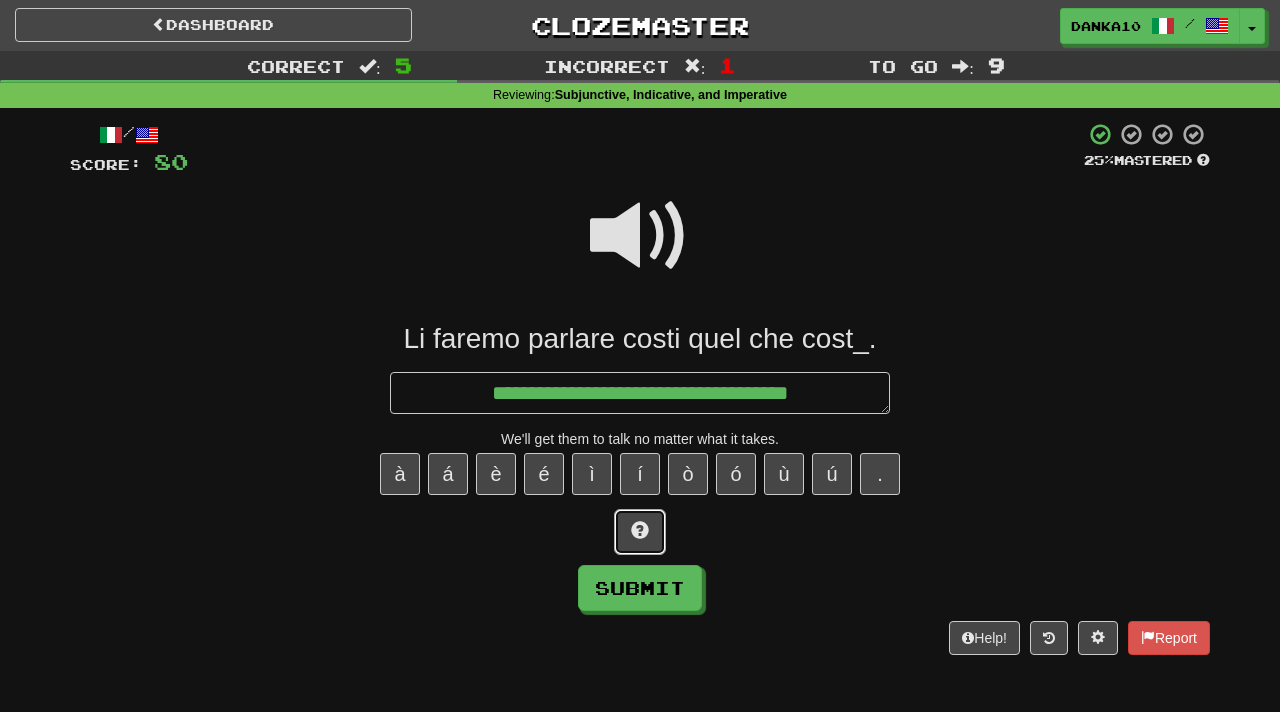 click at bounding box center [640, 530] 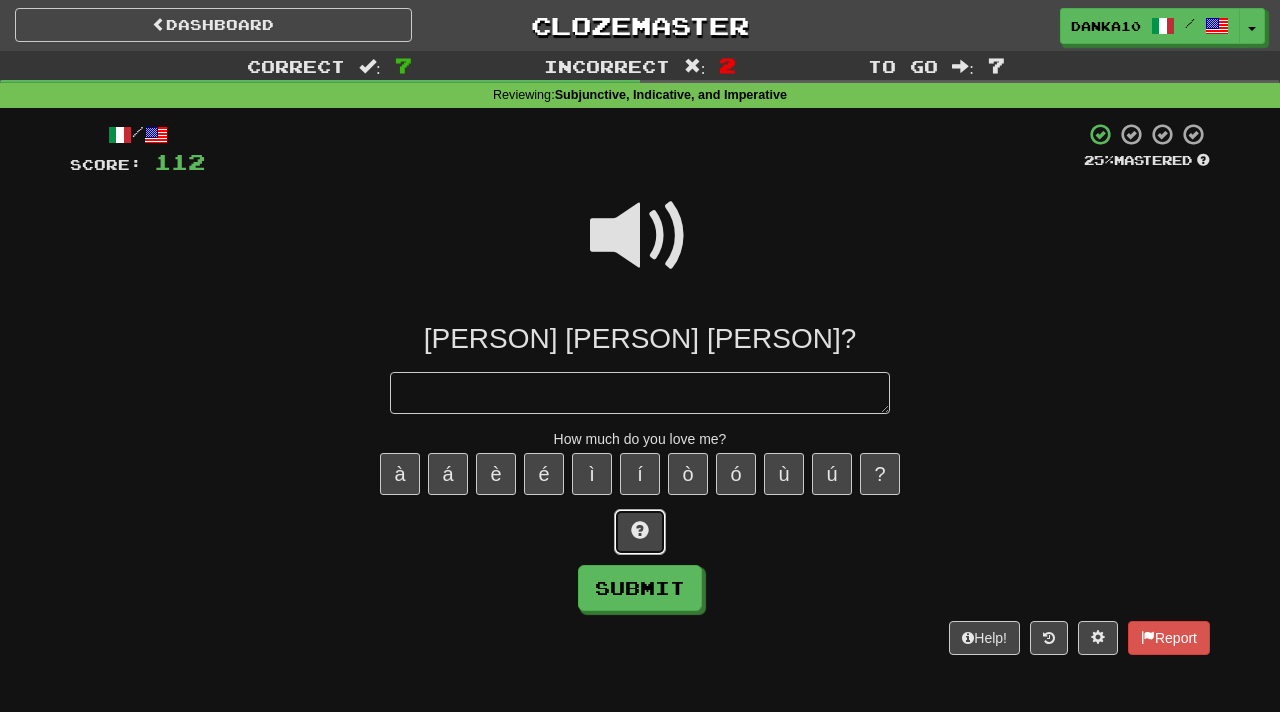 click at bounding box center (640, 530) 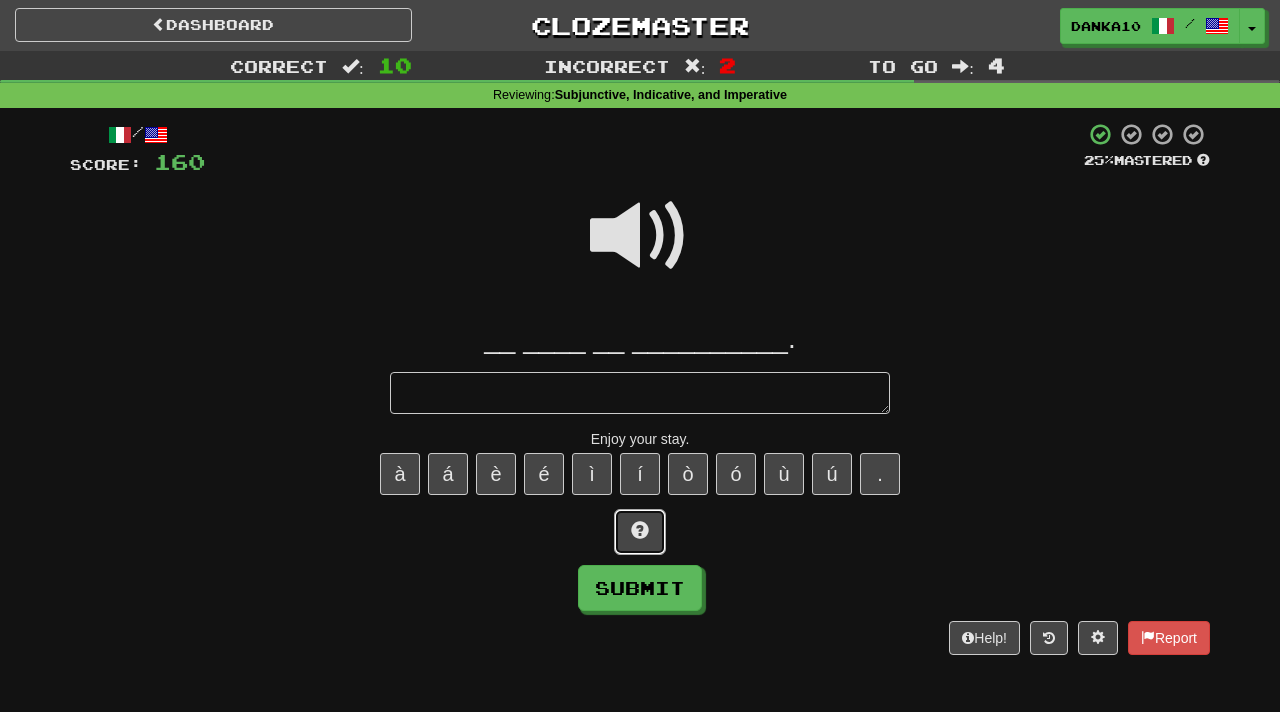 click at bounding box center (640, 532) 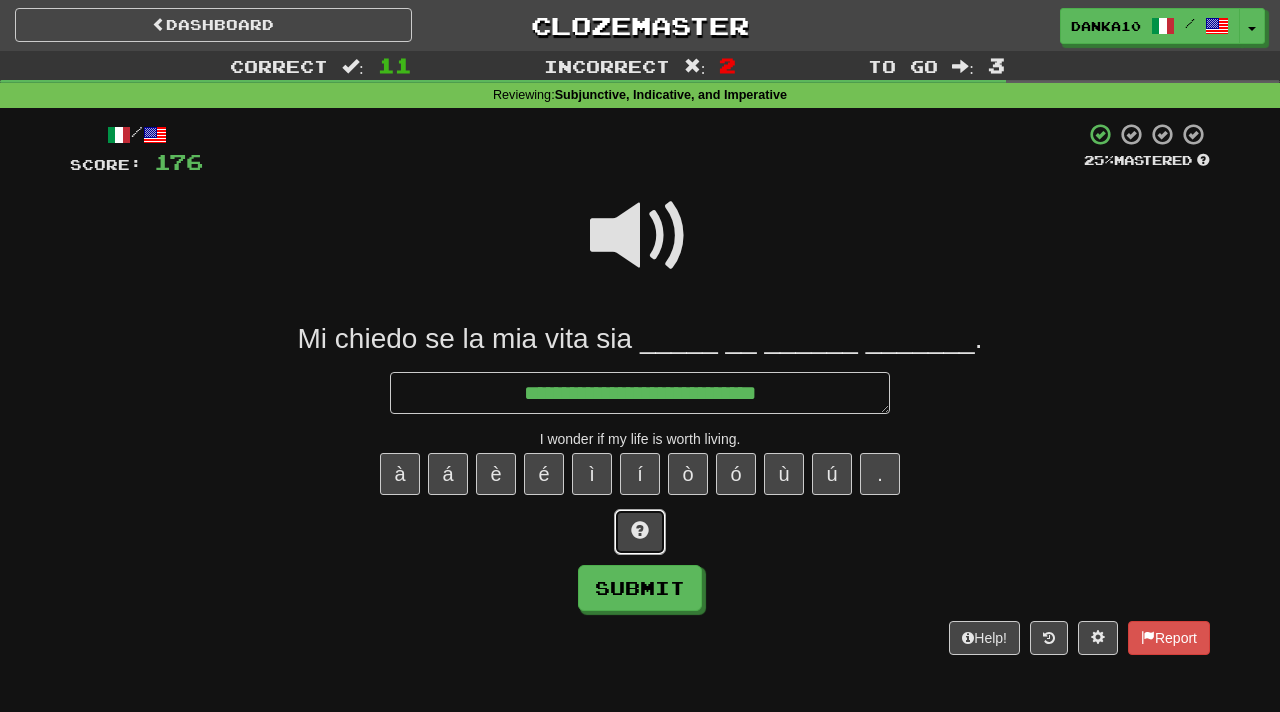 click at bounding box center [640, 532] 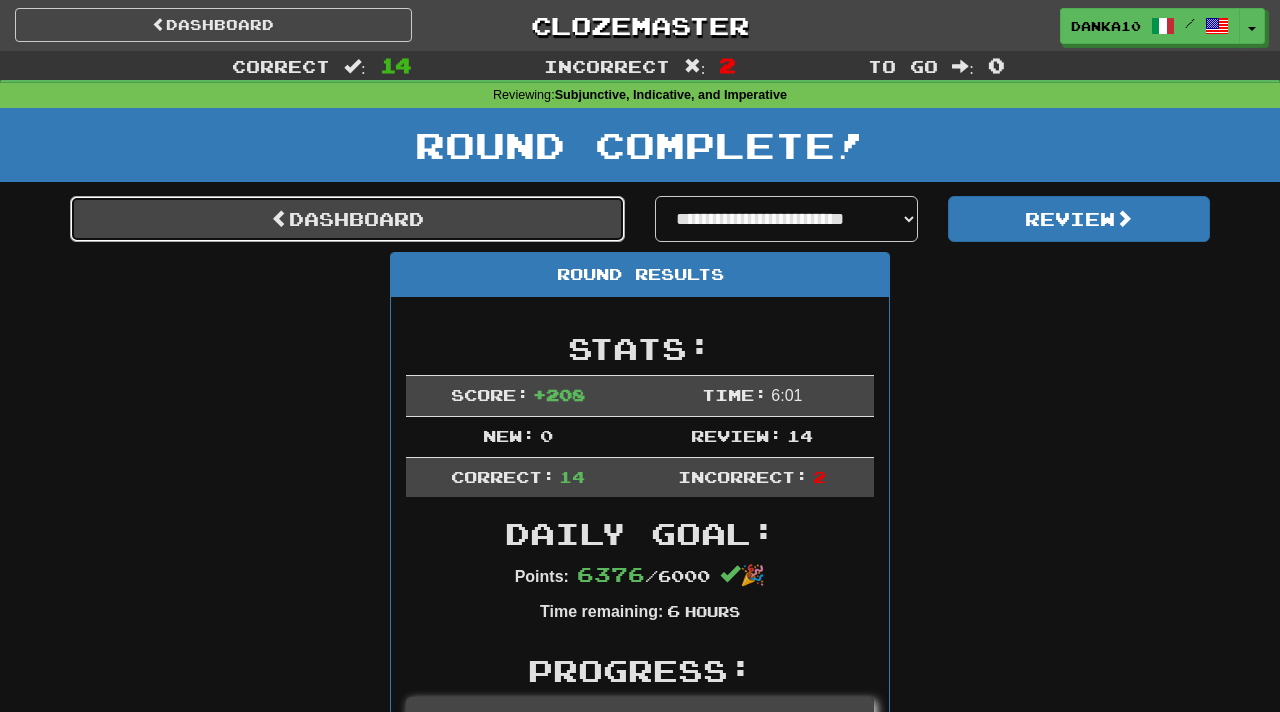 click on "Dashboard" at bounding box center [347, 219] 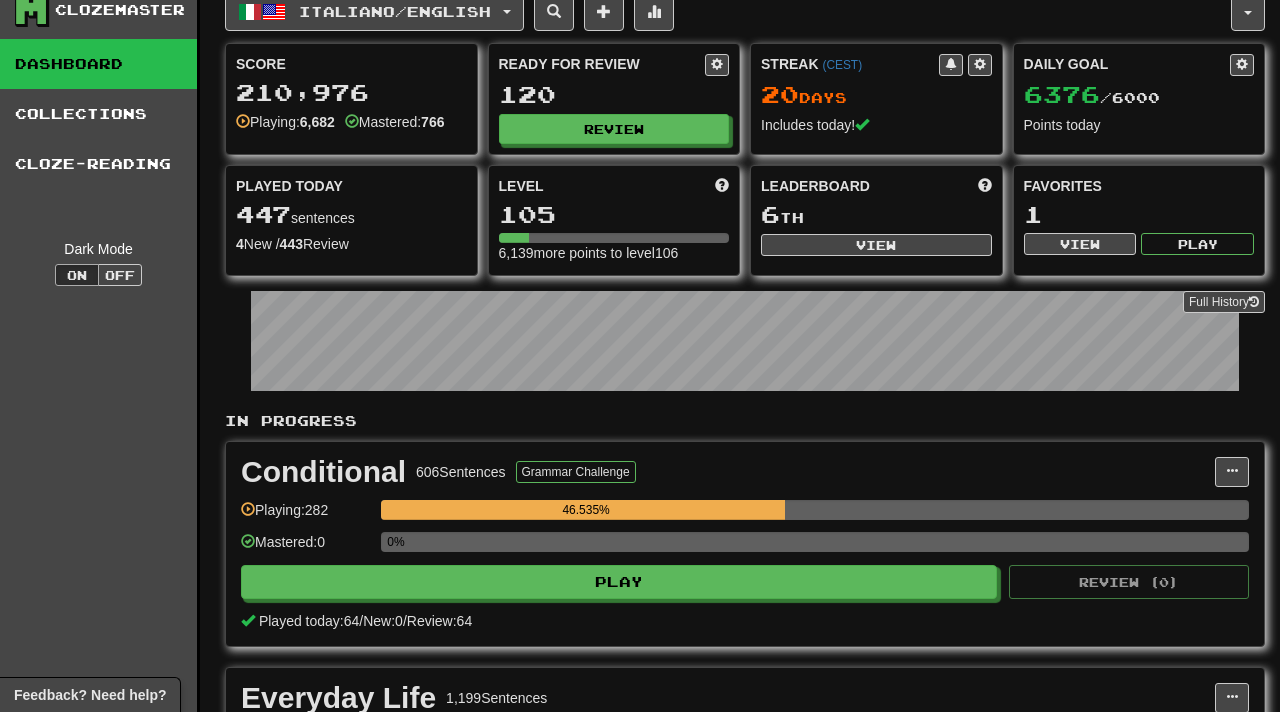 scroll, scrollTop: 0, scrollLeft: 0, axis: both 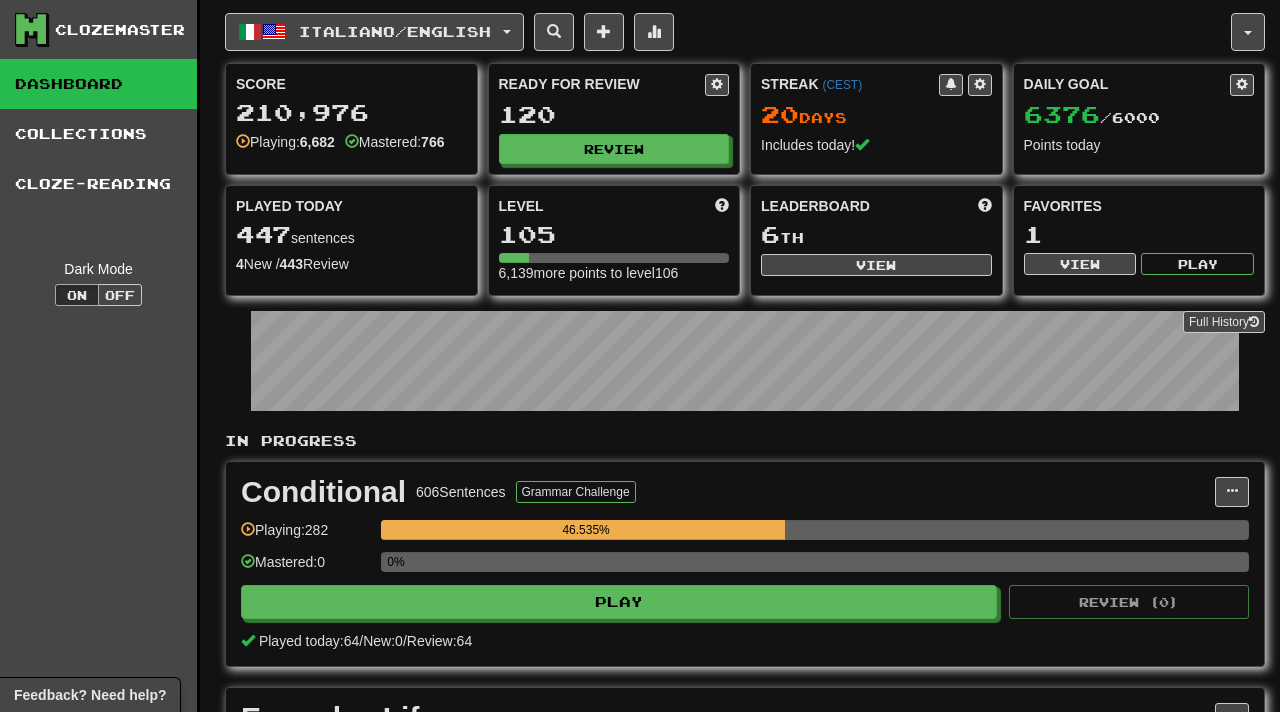 click on "Dashboard" at bounding box center [98, 84] 